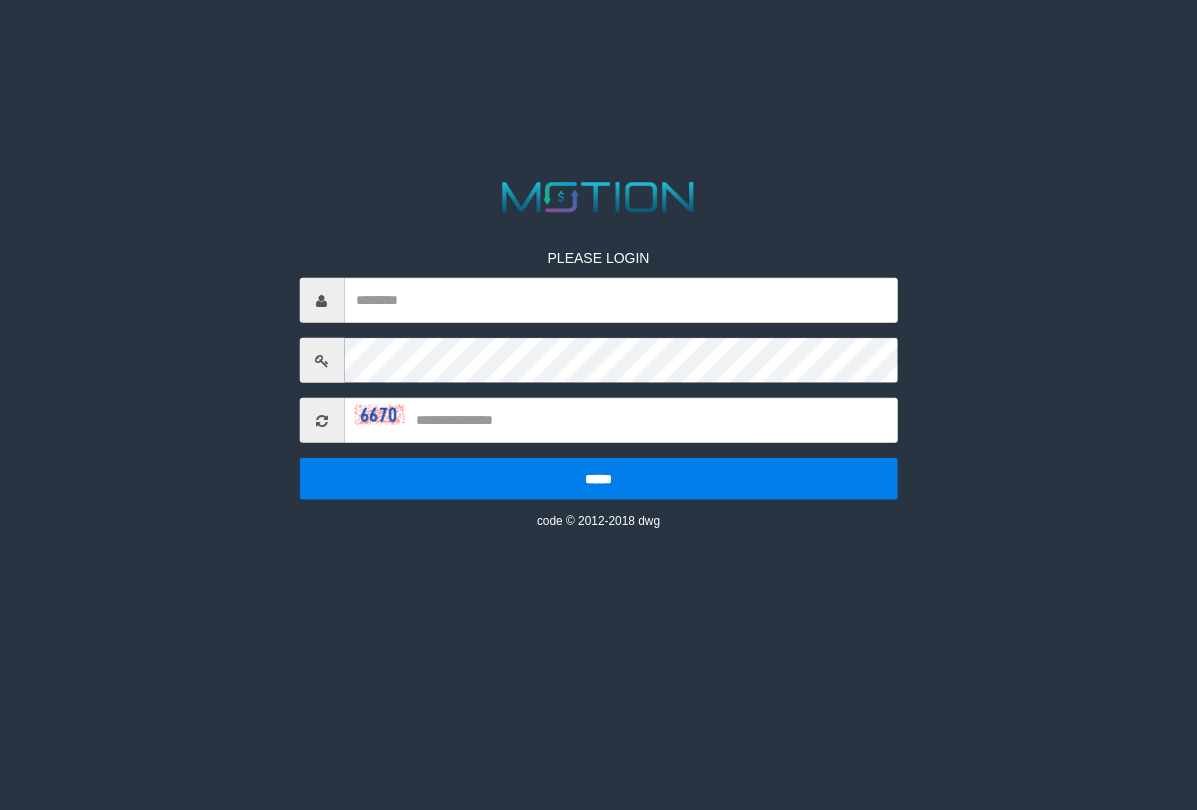 scroll, scrollTop: 0, scrollLeft: 0, axis: both 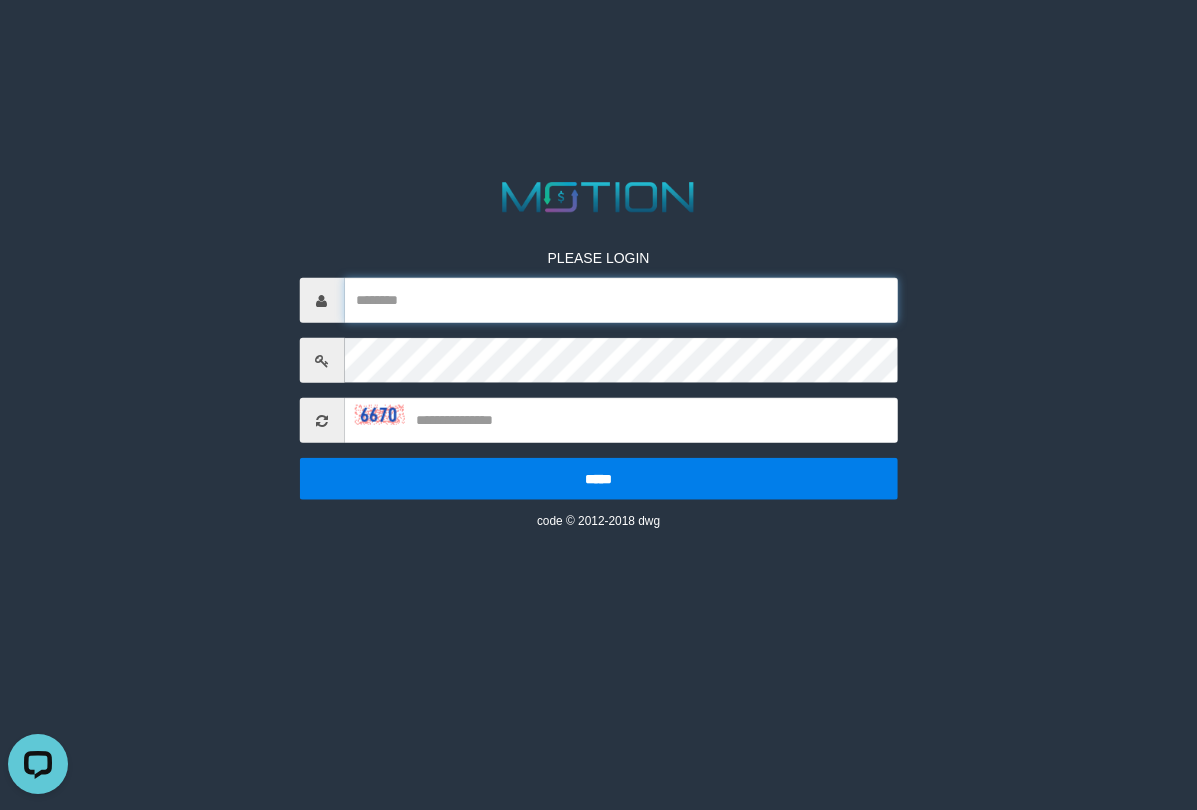 click at bounding box center (621, 300) 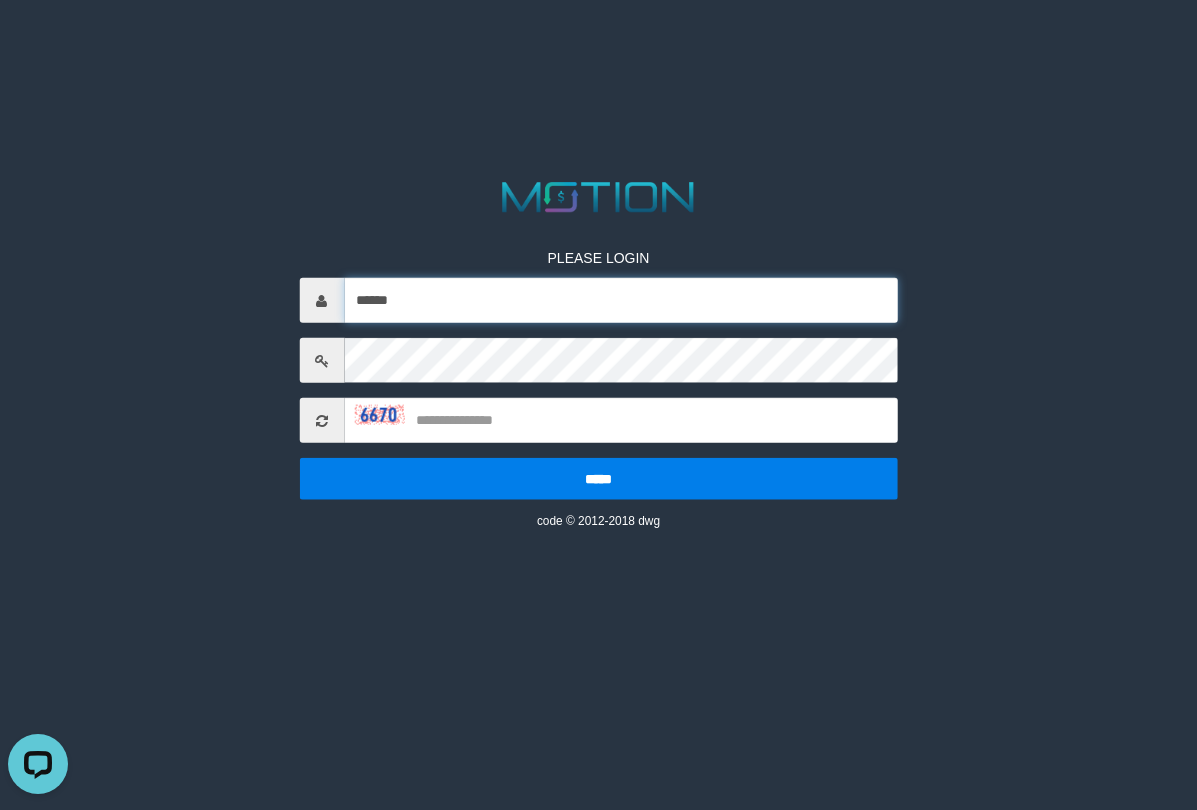 type on "******" 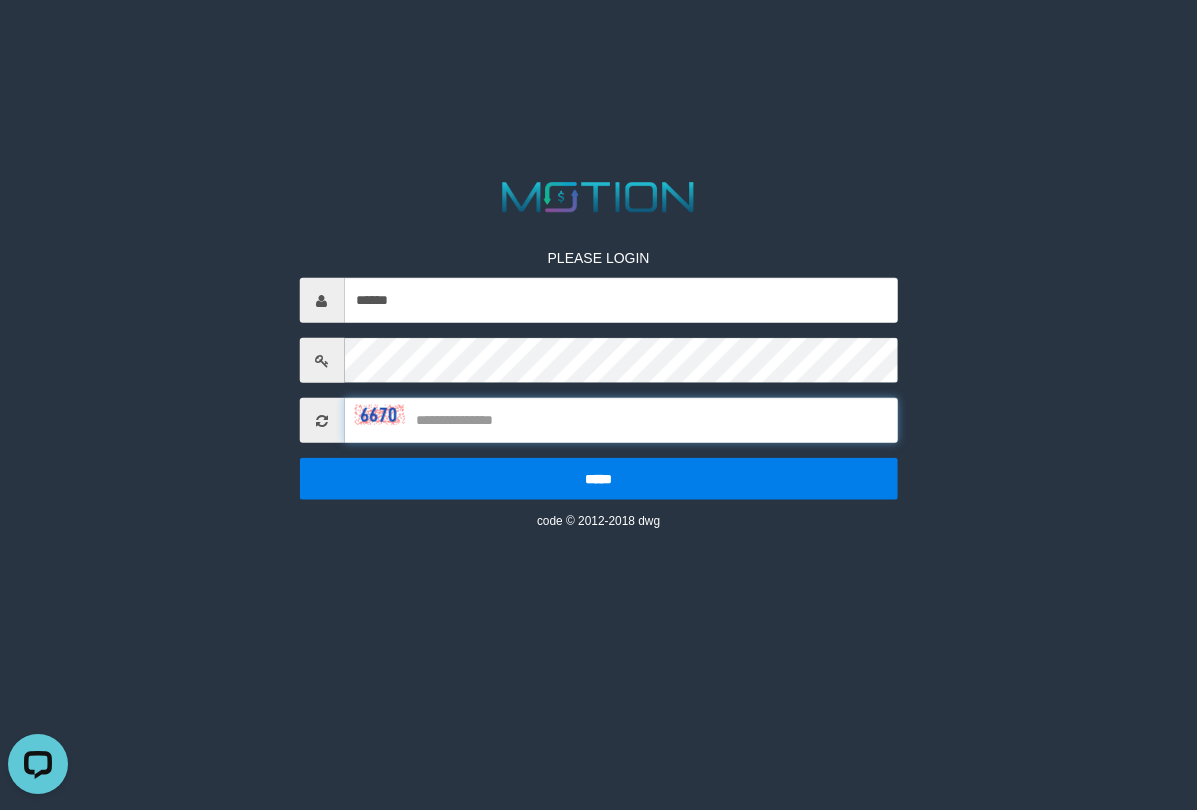 click at bounding box center [621, 420] 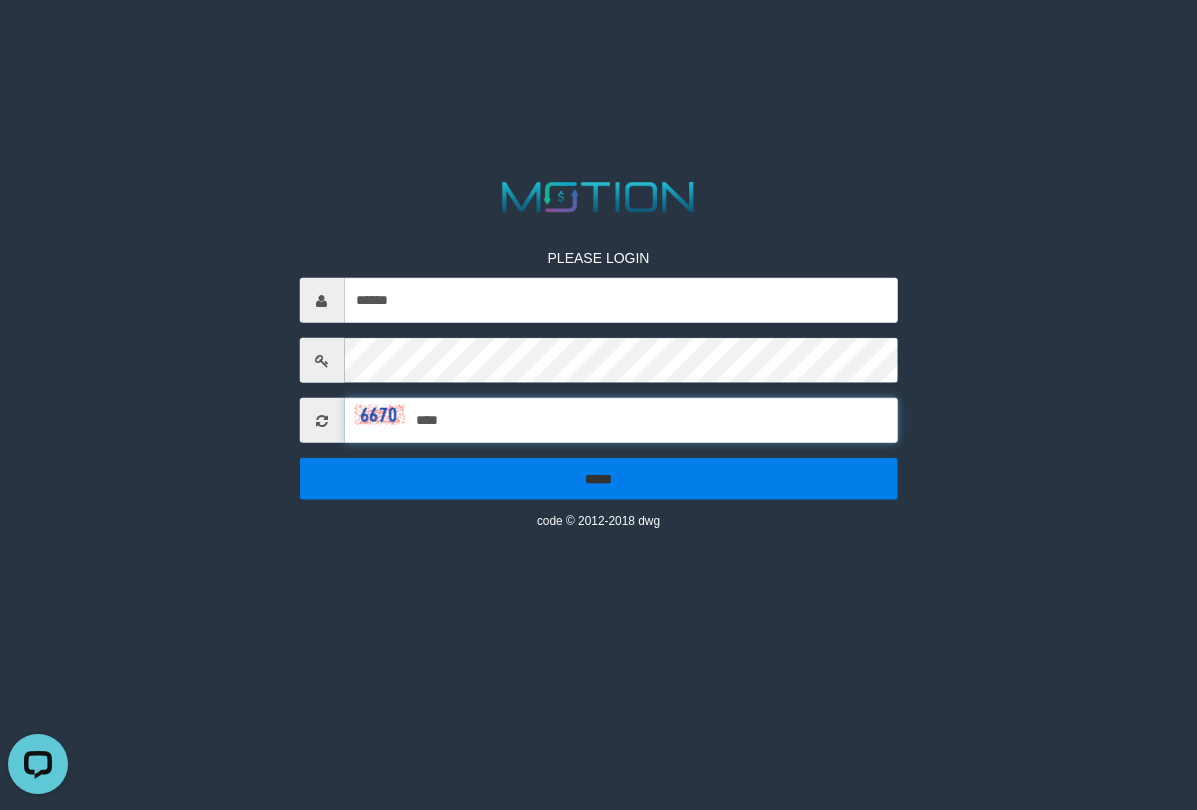 type on "****" 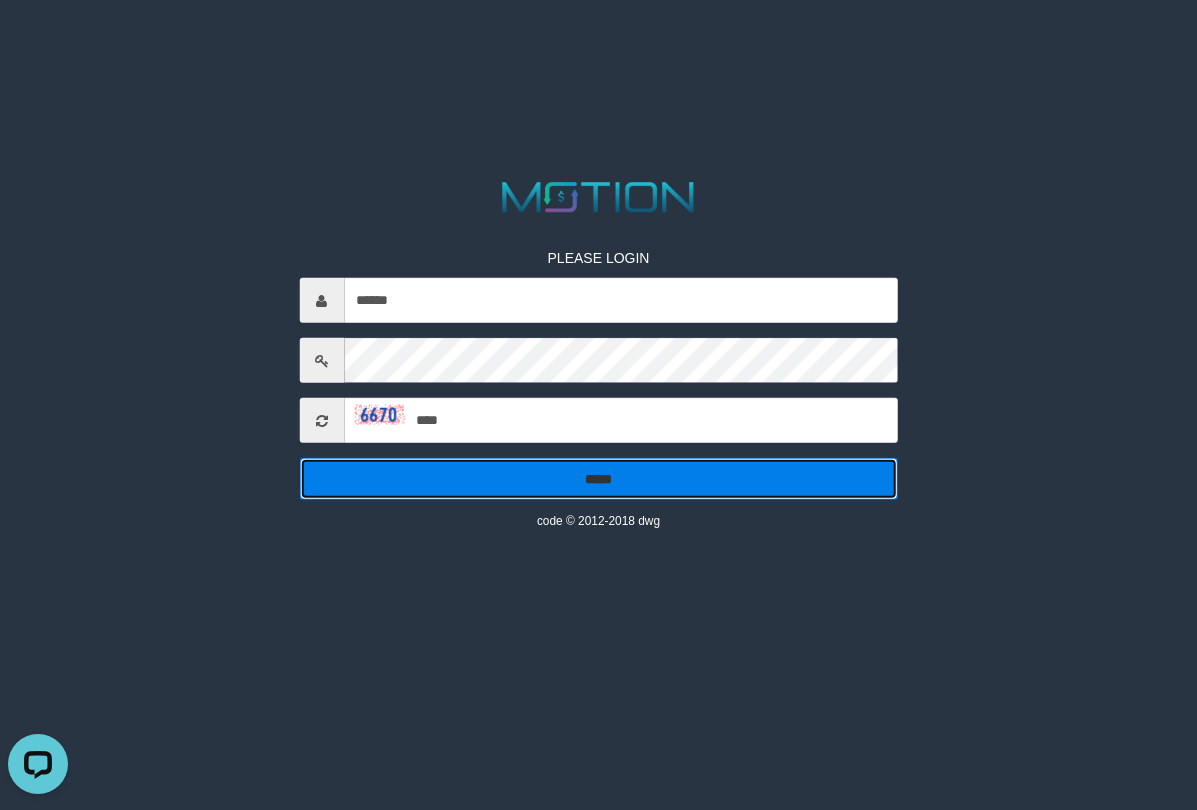 click on "*****" at bounding box center [598, 479] 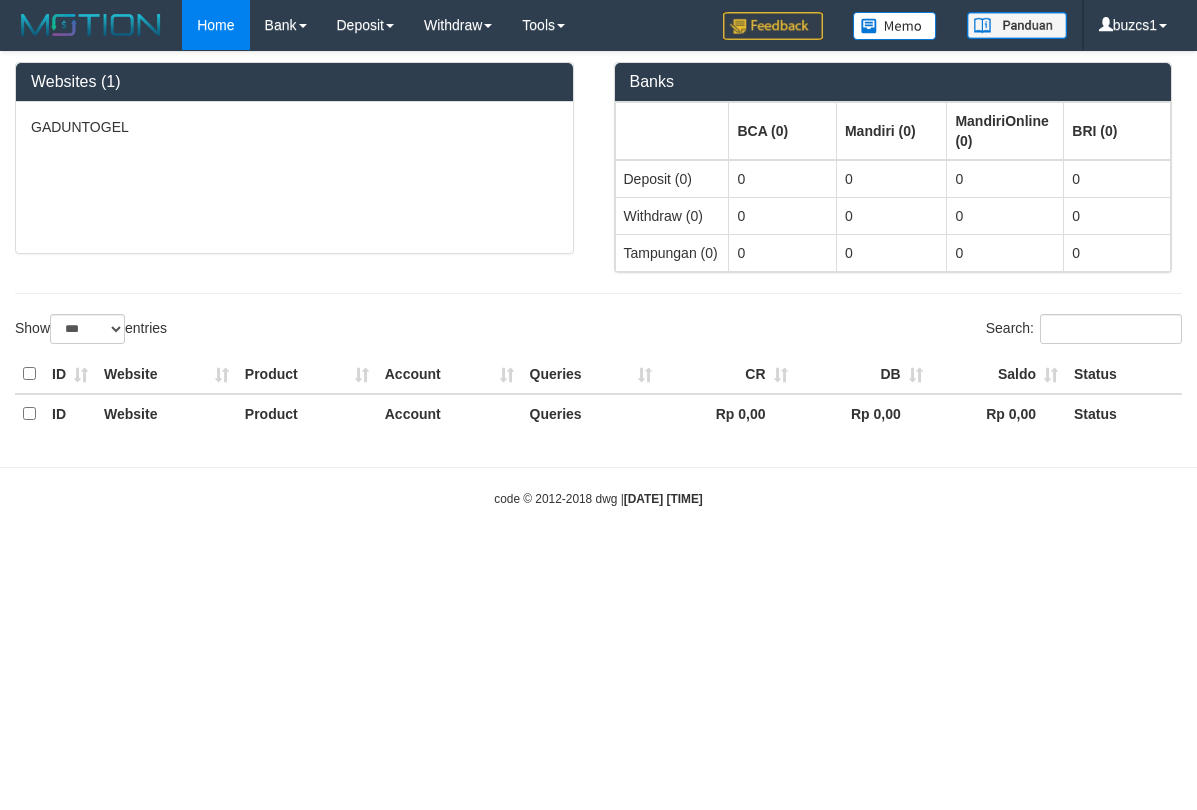 select on "***" 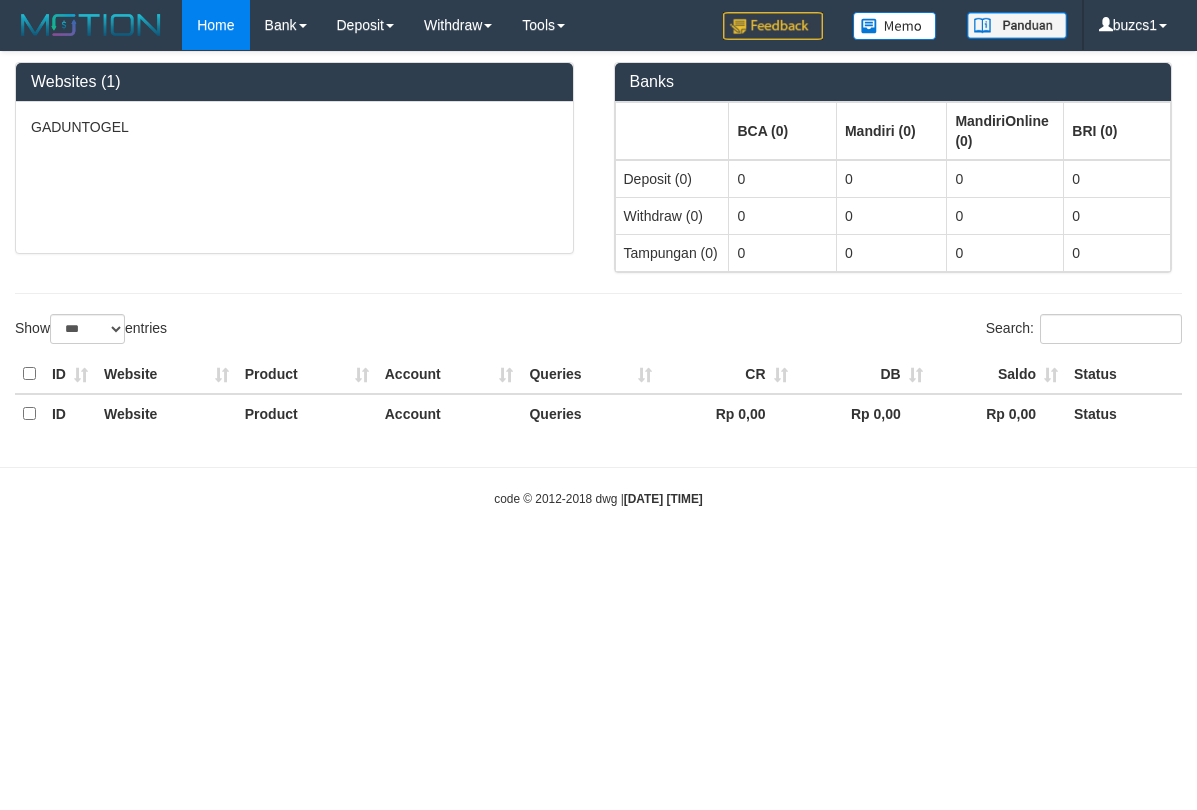 scroll, scrollTop: 0, scrollLeft: 0, axis: both 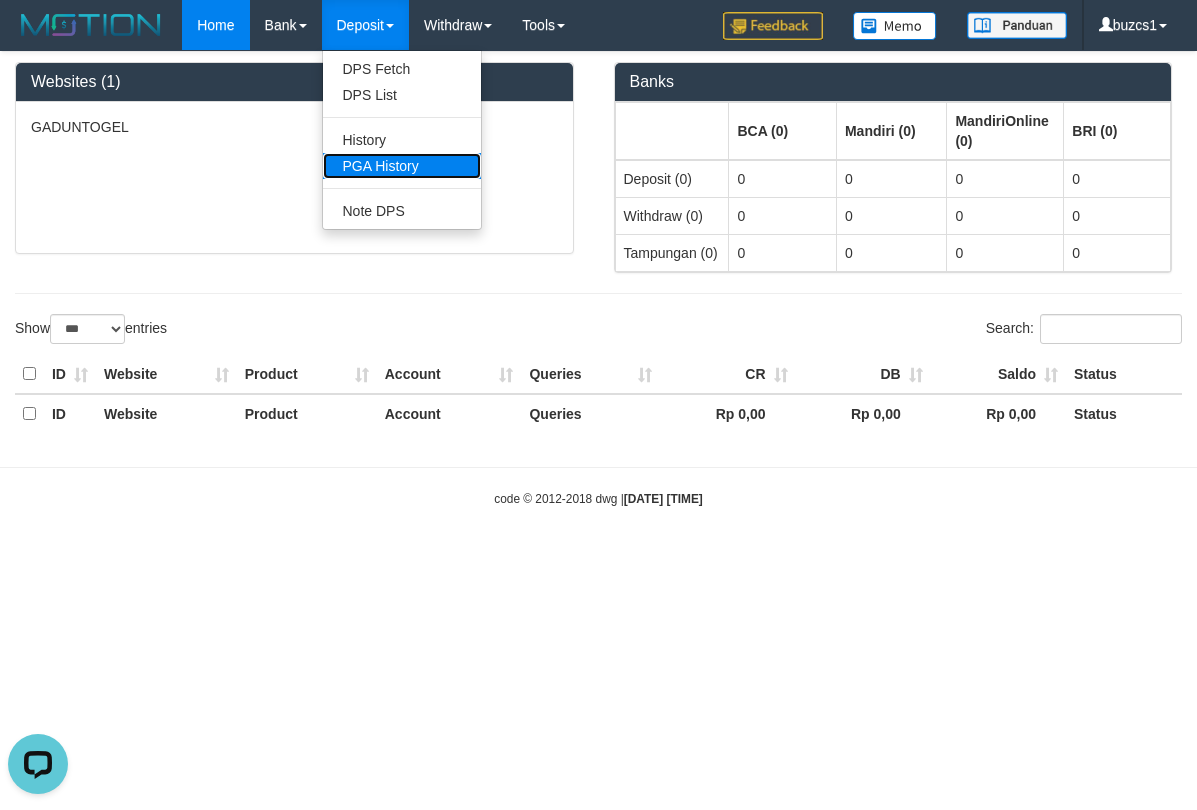 click on "PGA History" at bounding box center (402, 166) 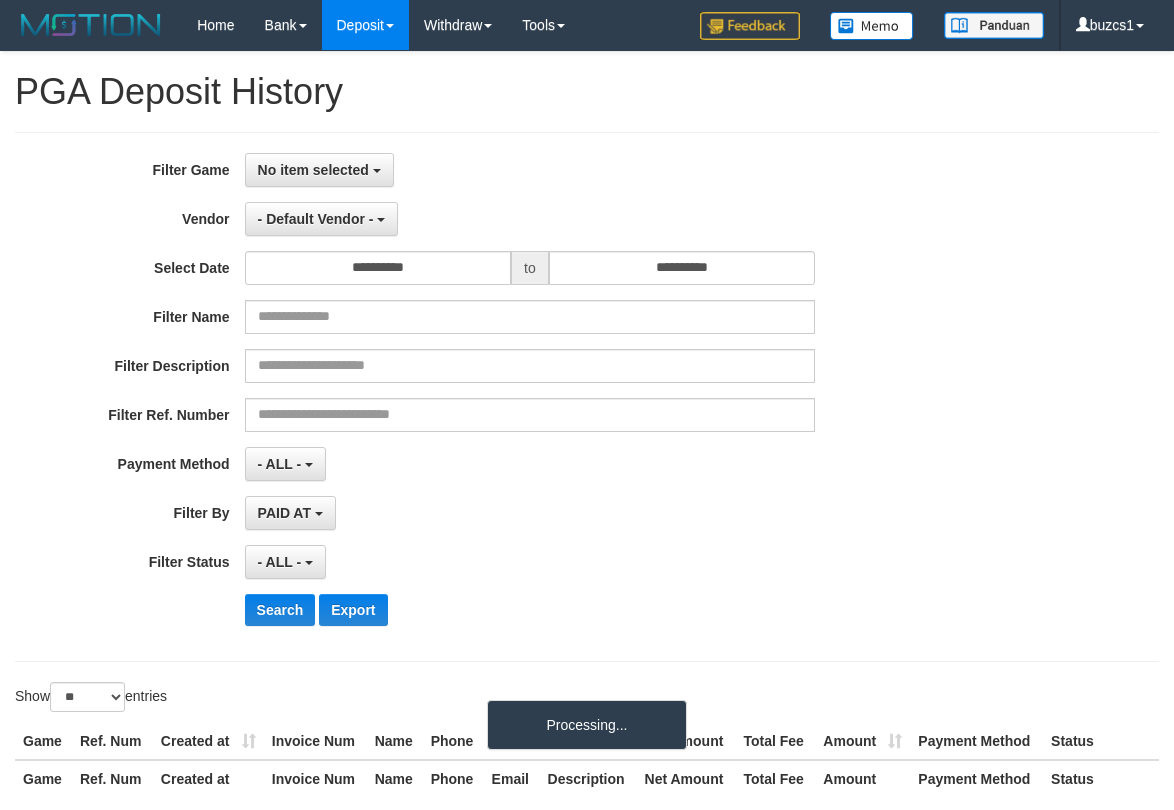 select 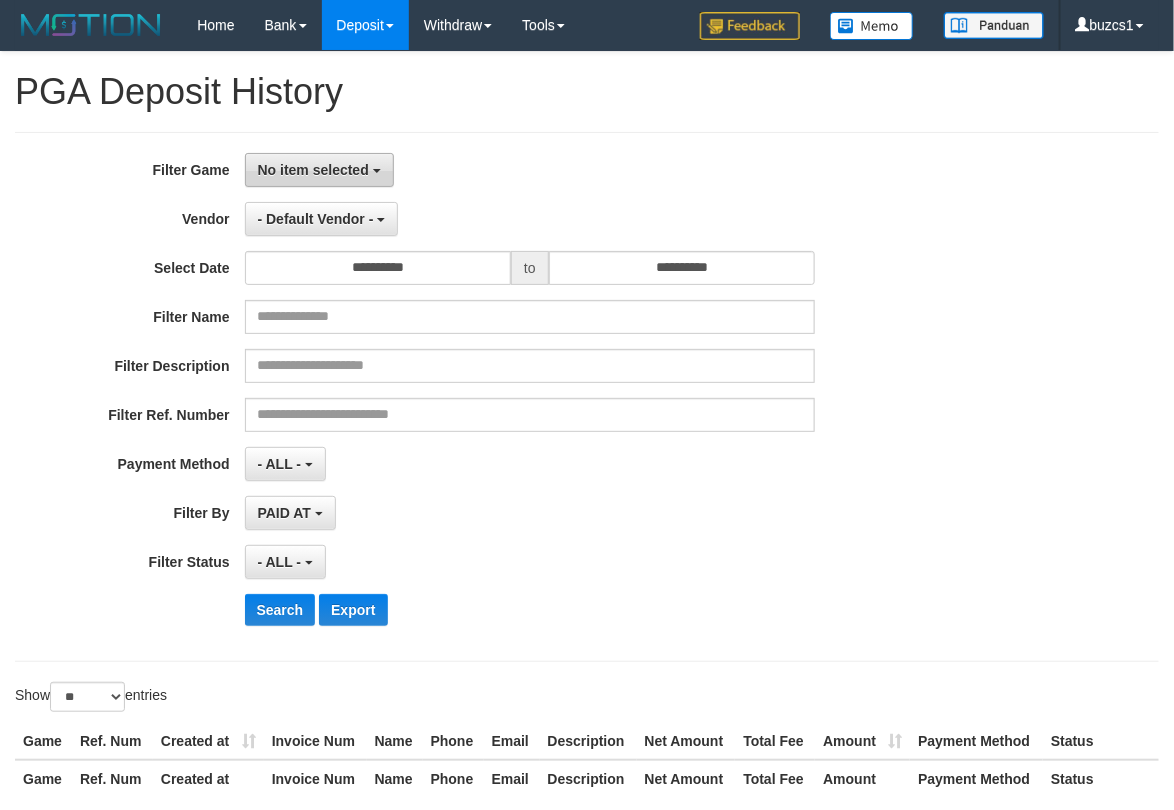 click on "No item selected" at bounding box center [319, 170] 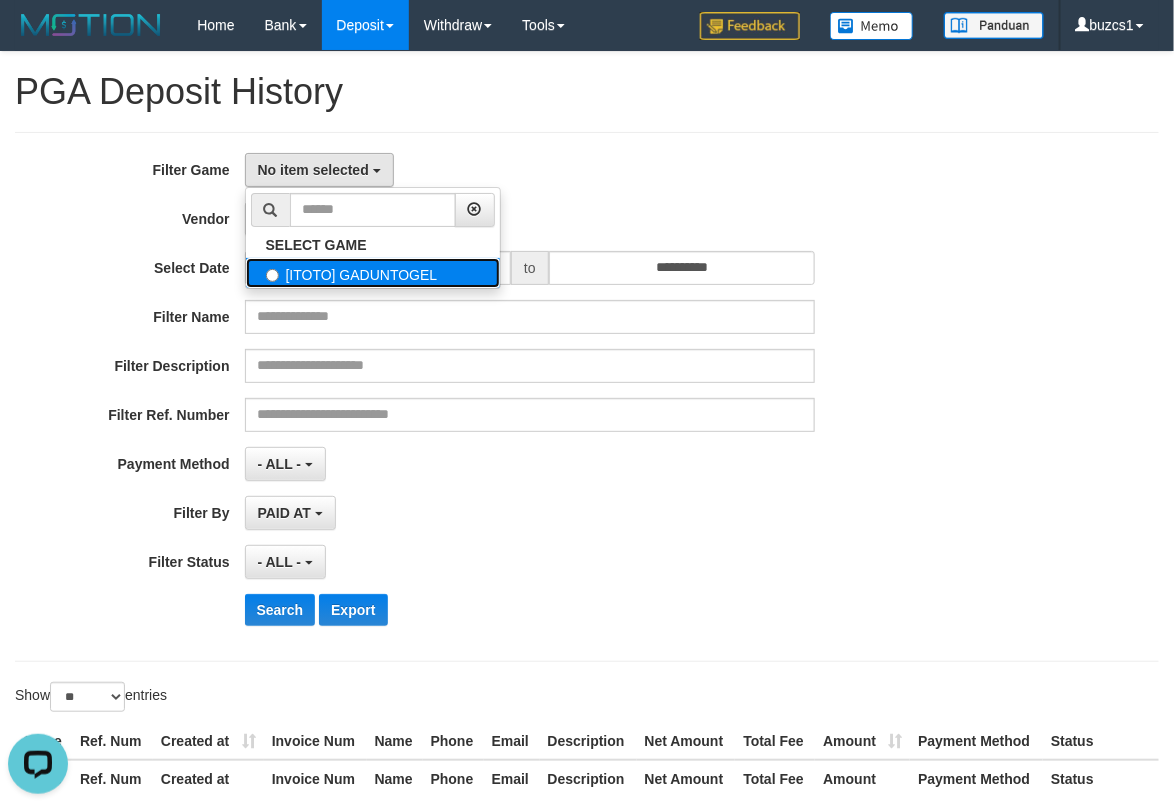 scroll, scrollTop: 0, scrollLeft: 0, axis: both 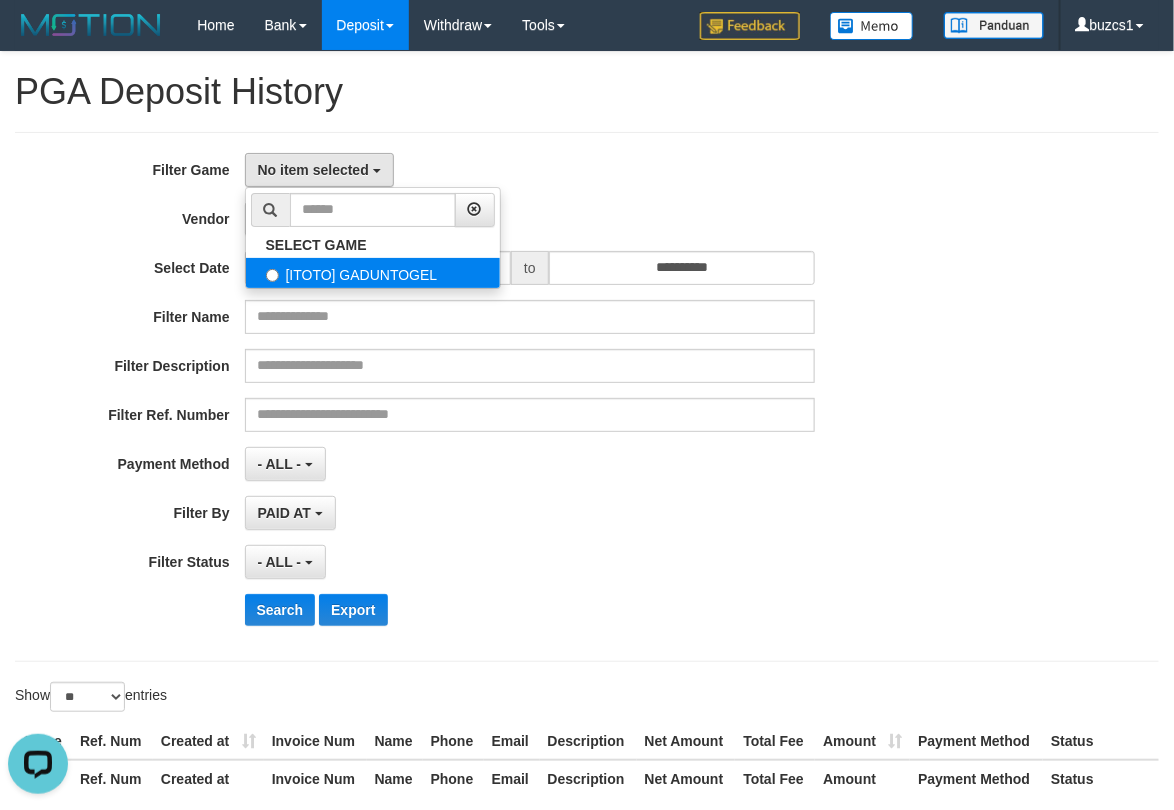 select on "****" 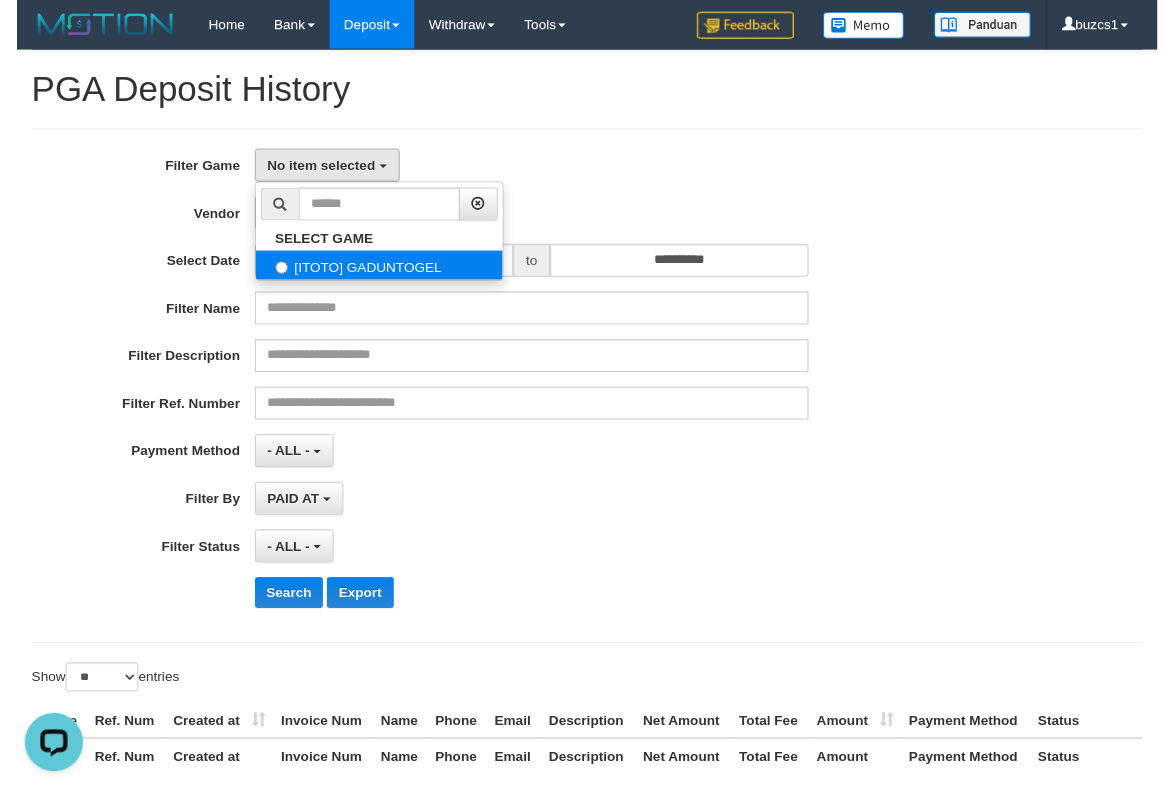 scroll, scrollTop: 18, scrollLeft: 0, axis: vertical 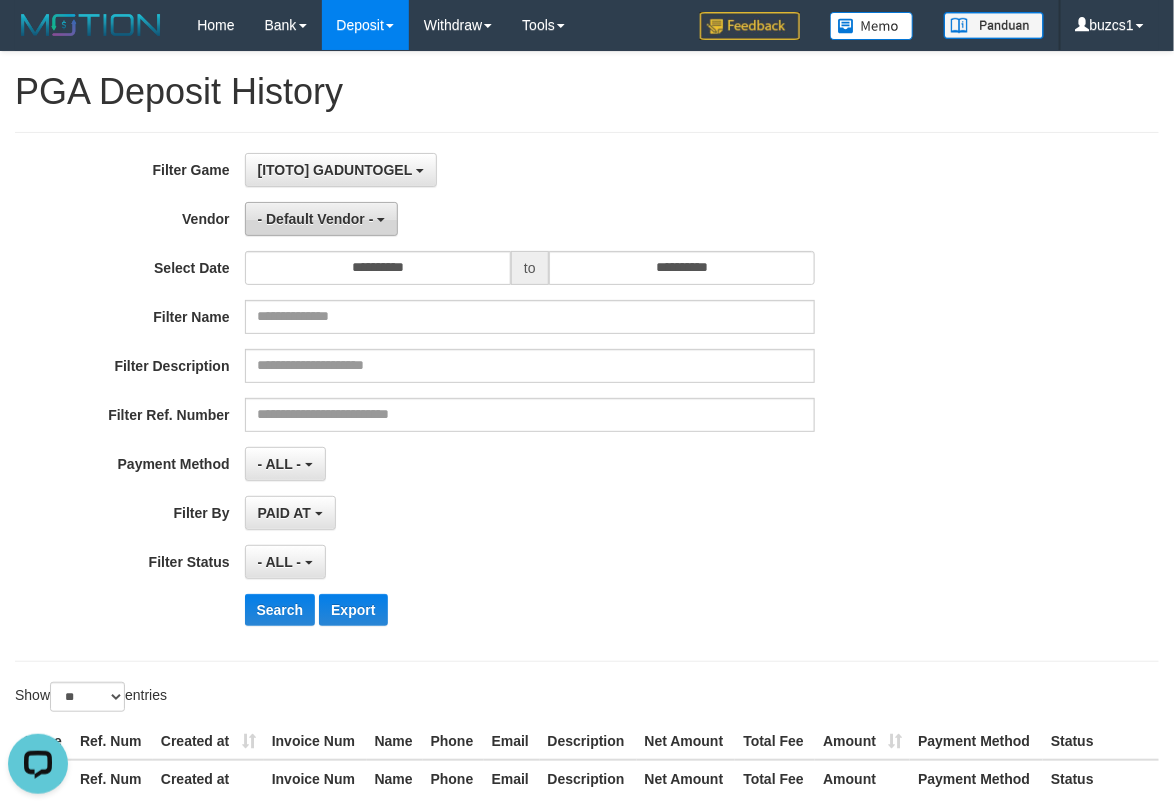 click on "- Default Vendor -" at bounding box center (322, 219) 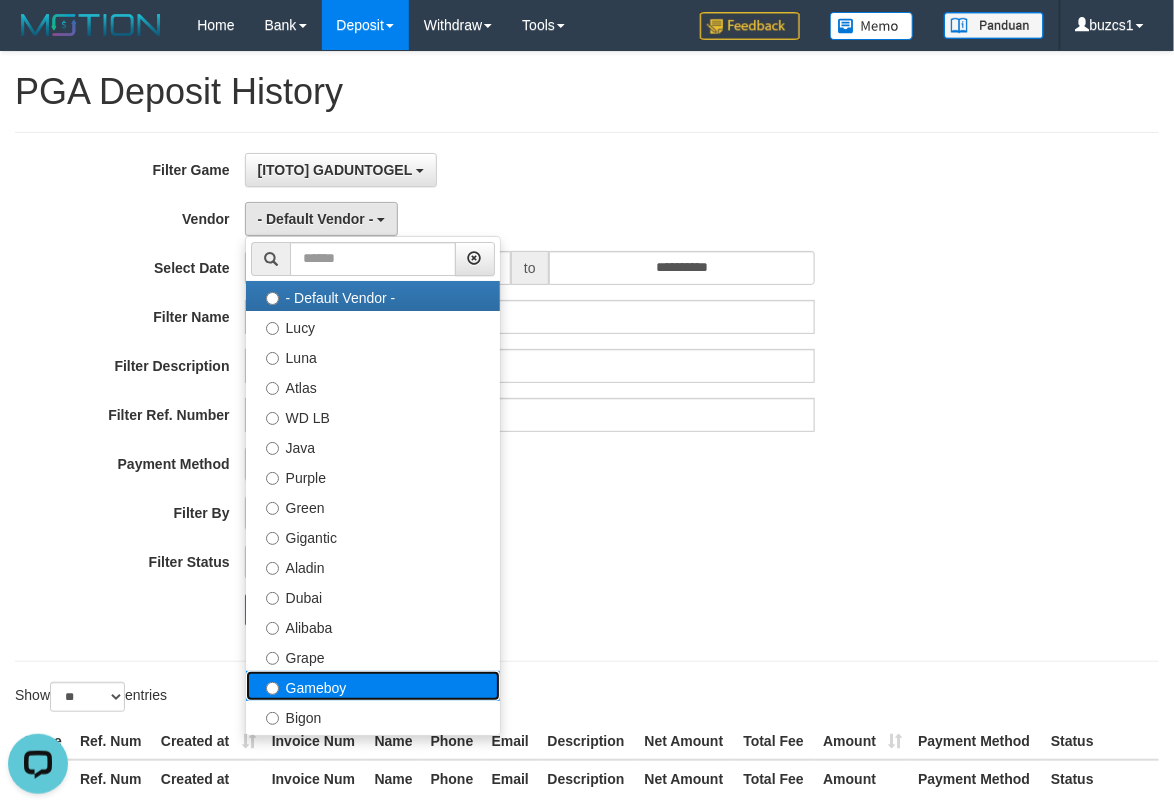 click on "Gameboy" at bounding box center [373, 686] 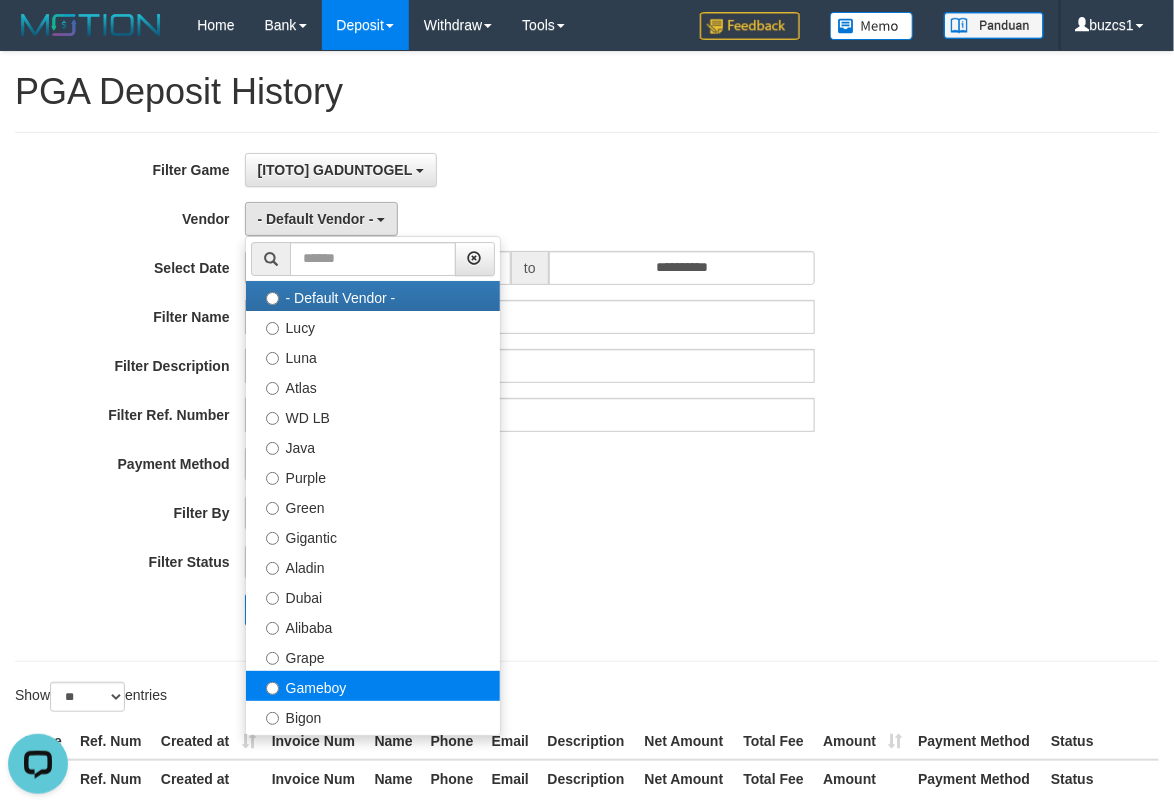 select on "**********" 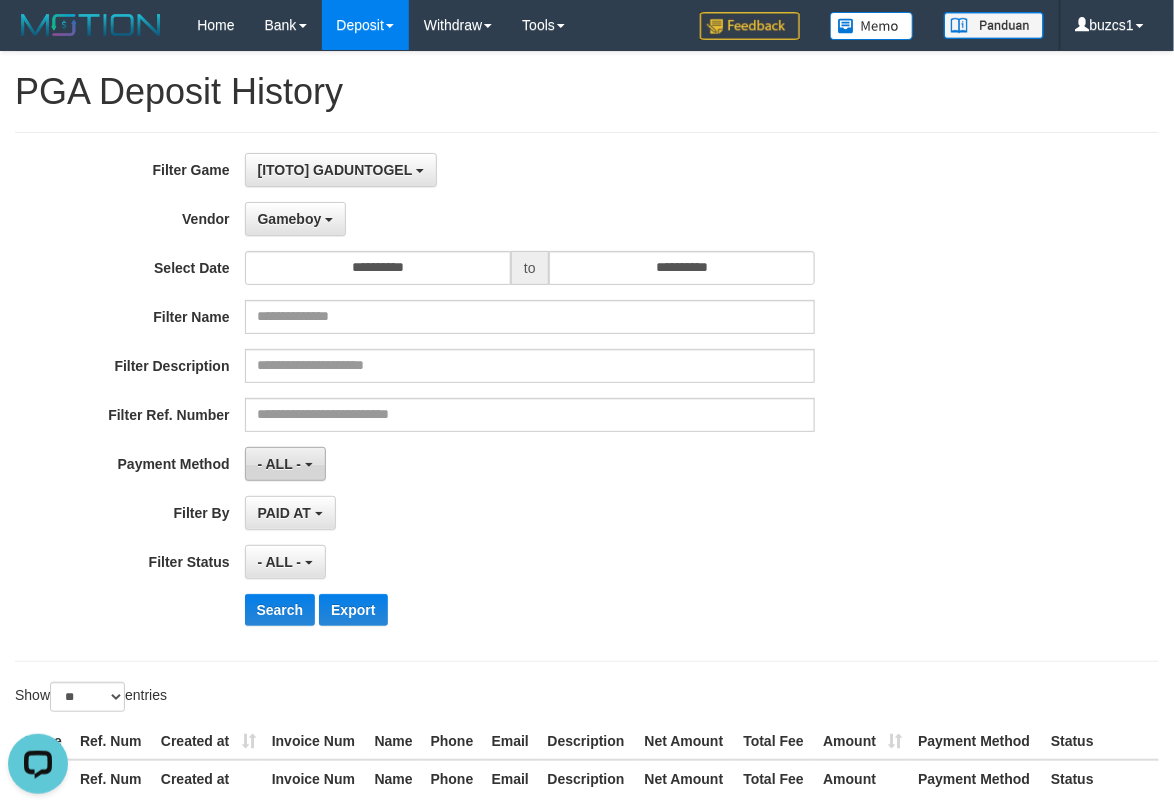 click on "- ALL -" at bounding box center [285, 464] 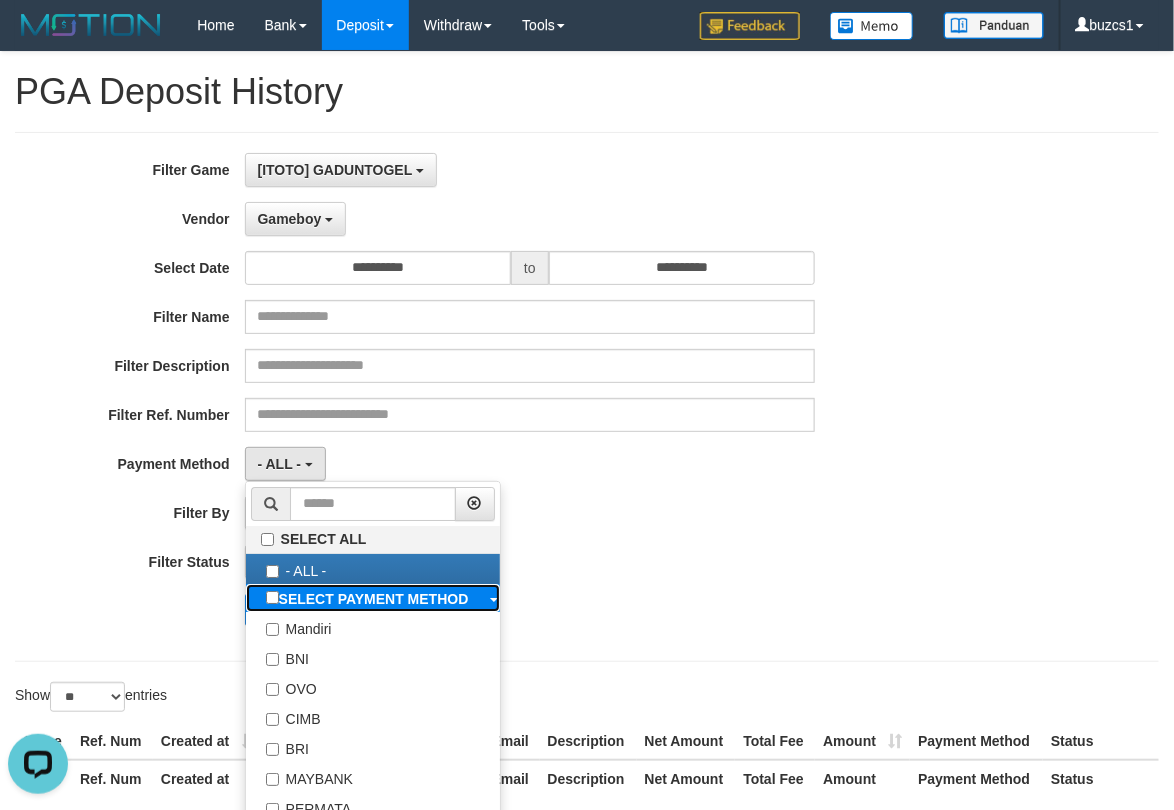 click on "SELECT PAYMENT METHOD" at bounding box center (374, 599) 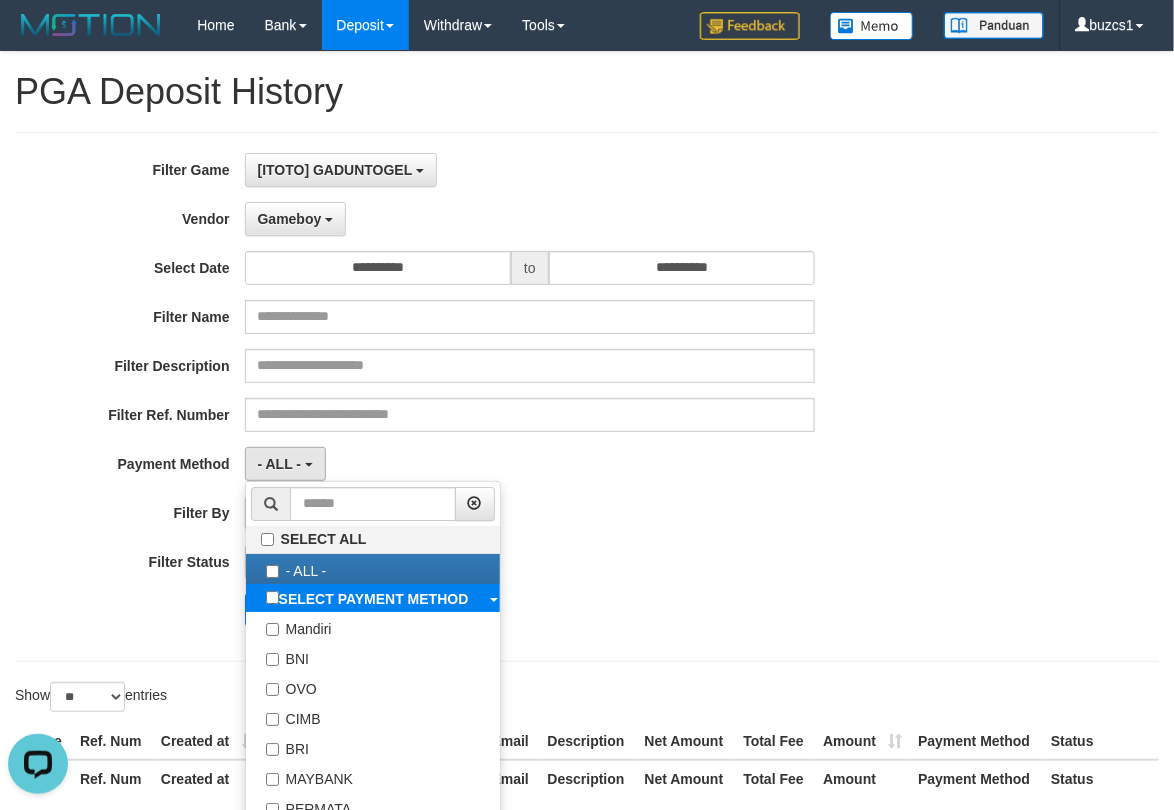 select on "*********" 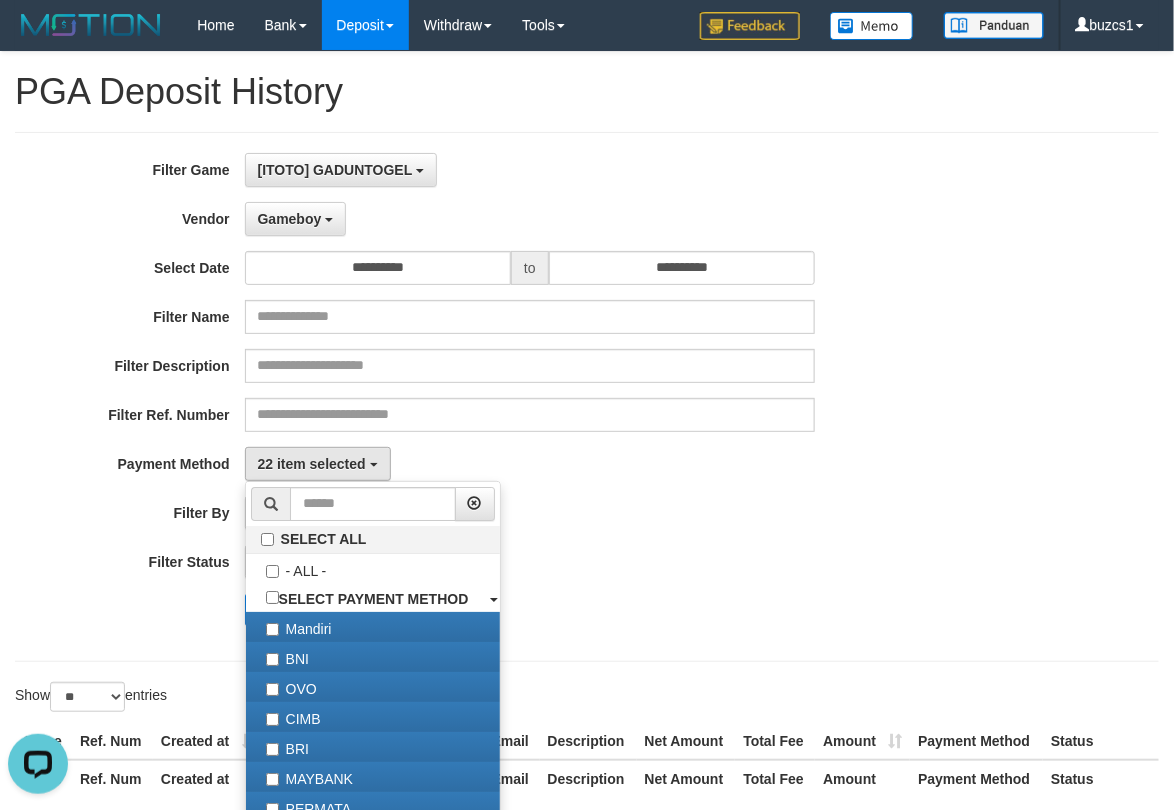 click on "**********" at bounding box center [489, 397] 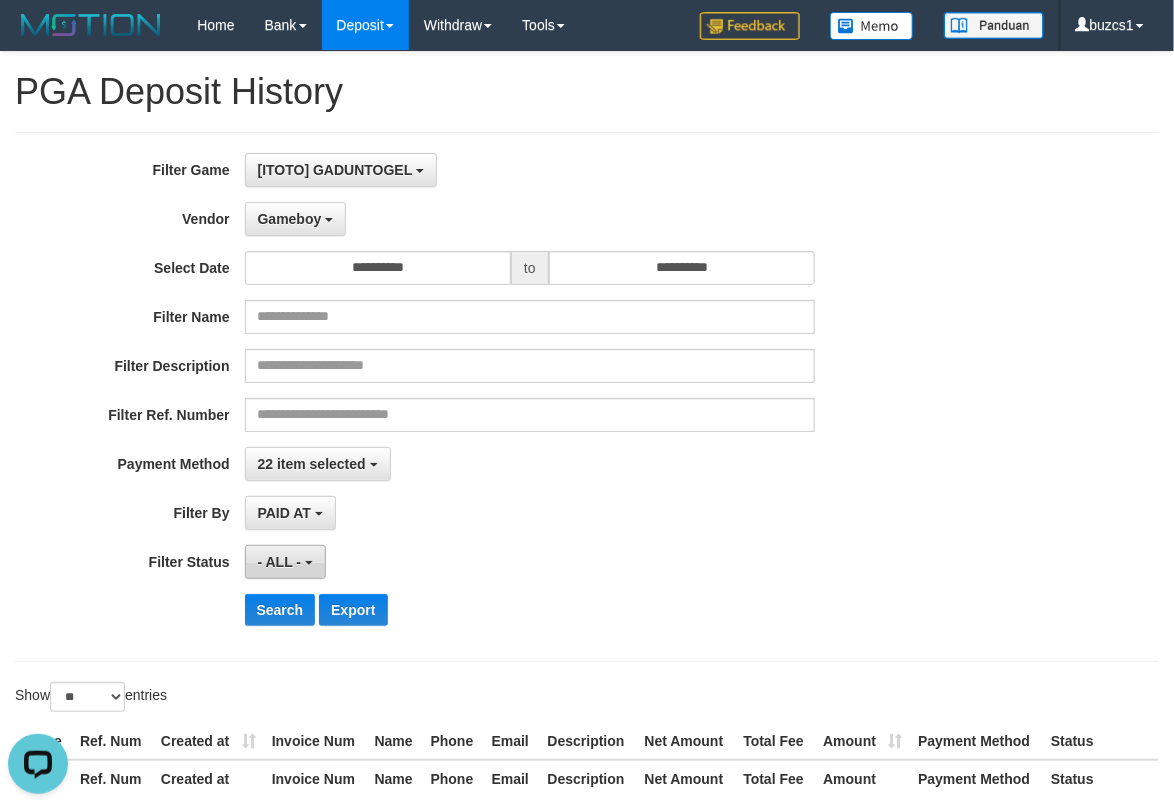 click on "- ALL -" at bounding box center (285, 562) 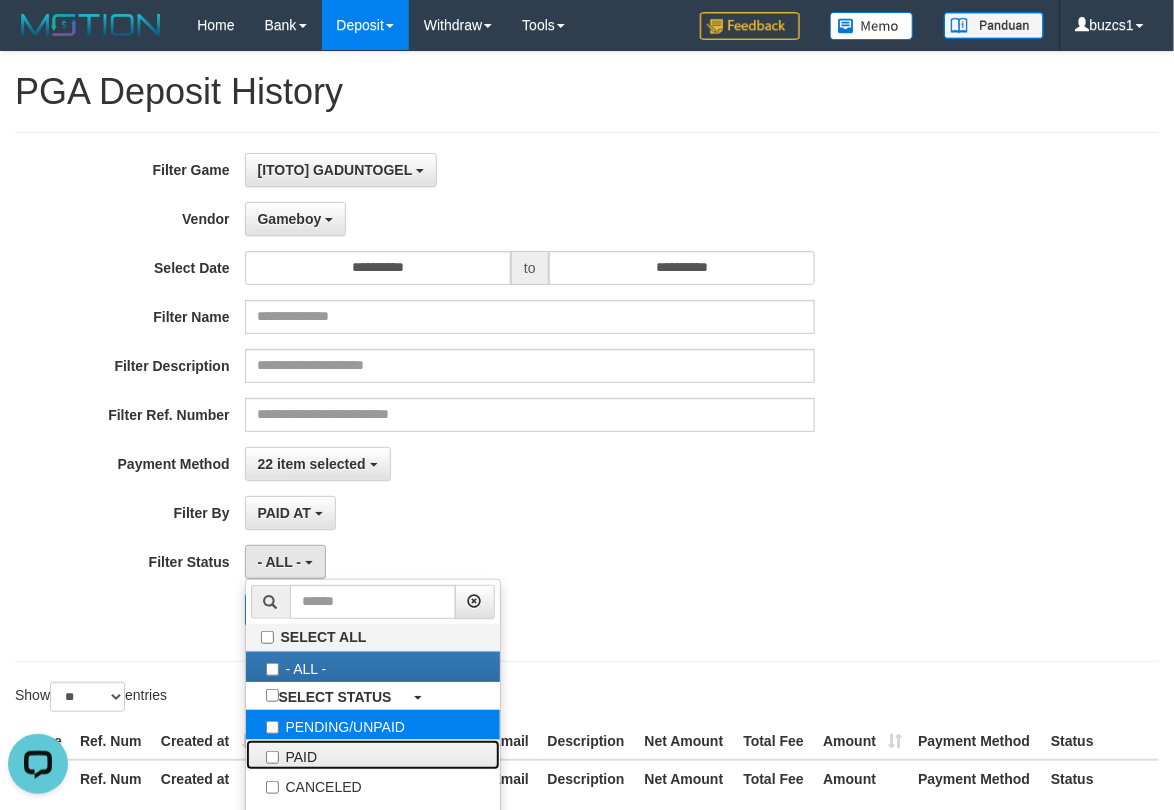 drag, startPoint x: 369, startPoint y: 769, endPoint x: 429, endPoint y: 729, distance: 72.11102 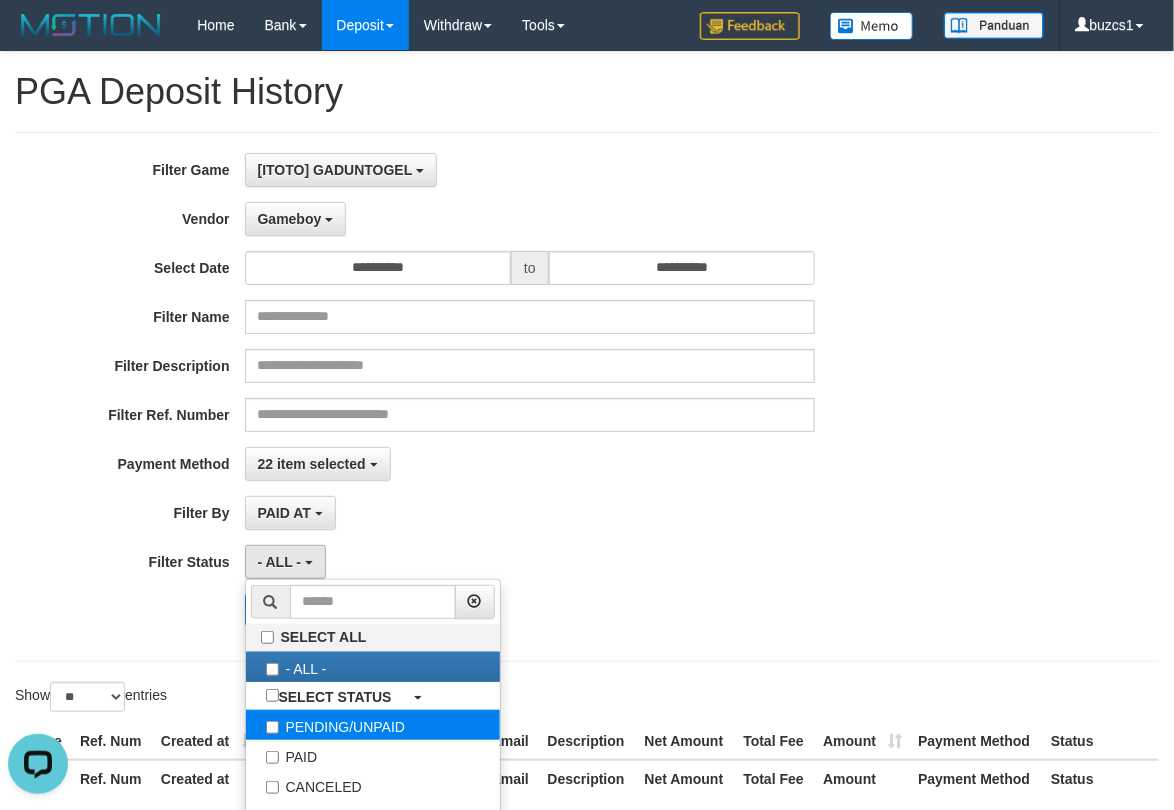 select on "*" 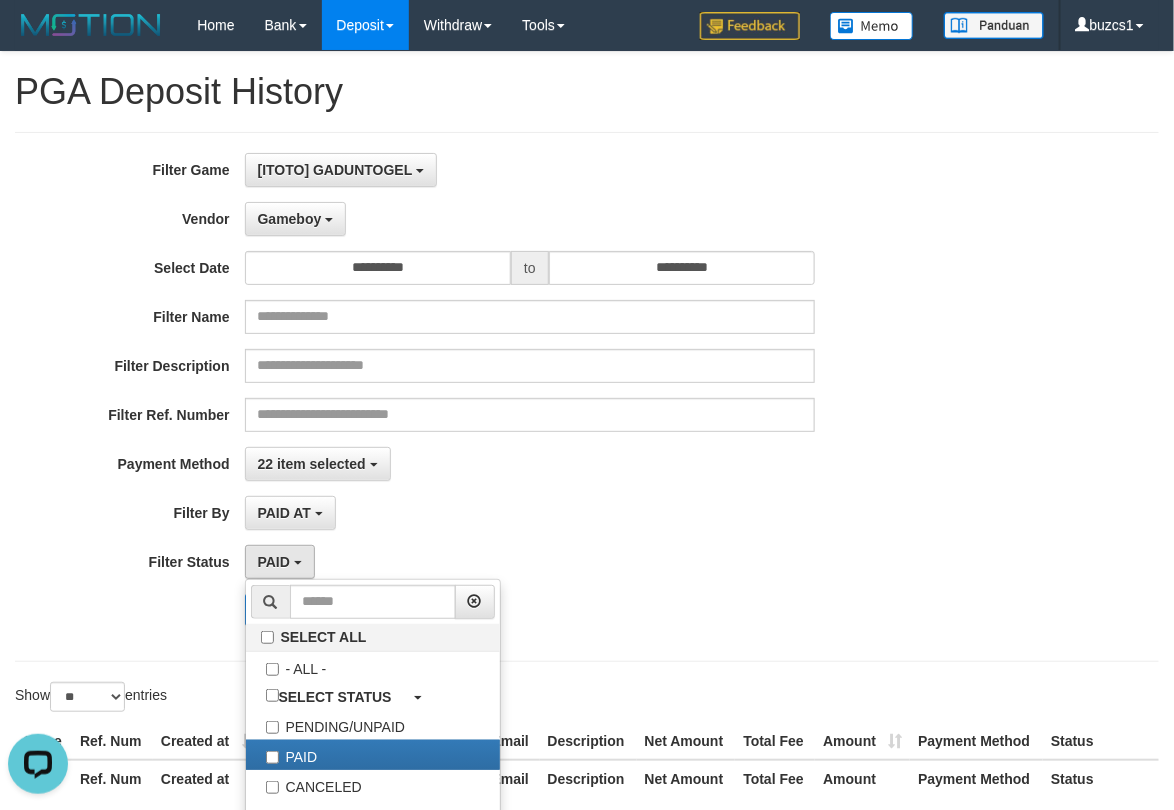 click on "**********" at bounding box center (489, 397) 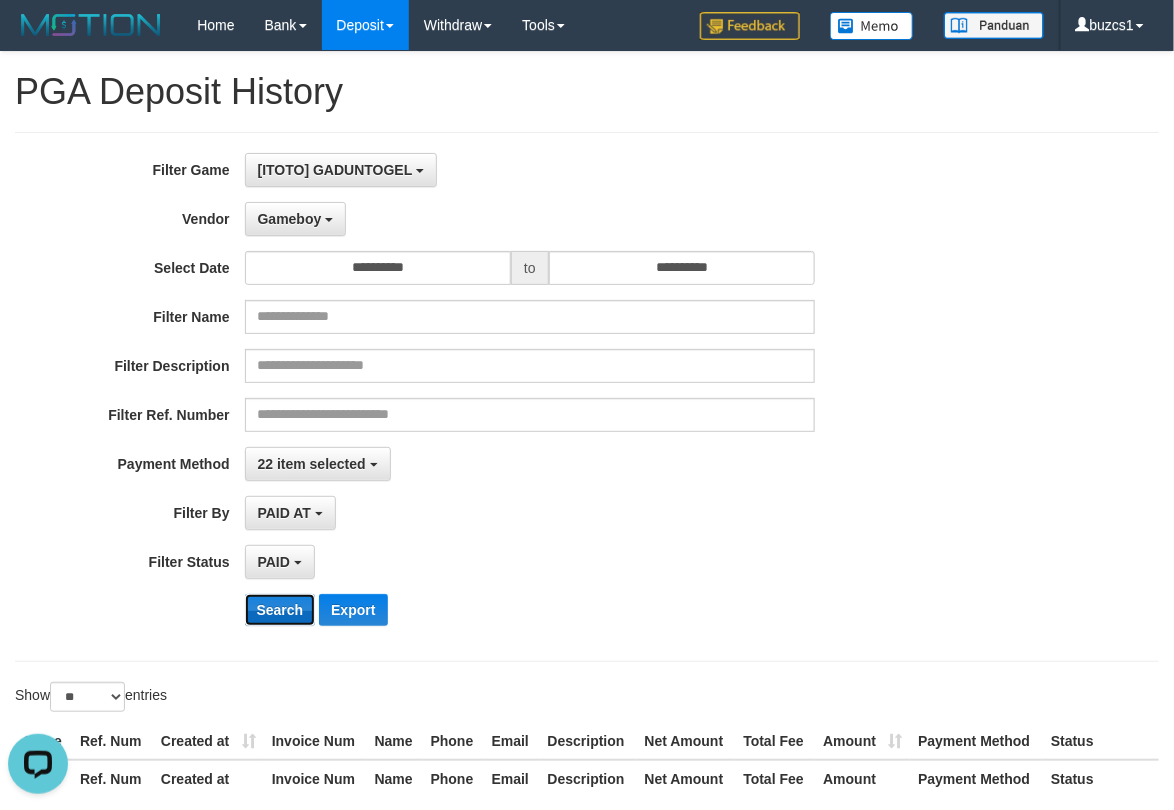 click on "Search" at bounding box center [280, 610] 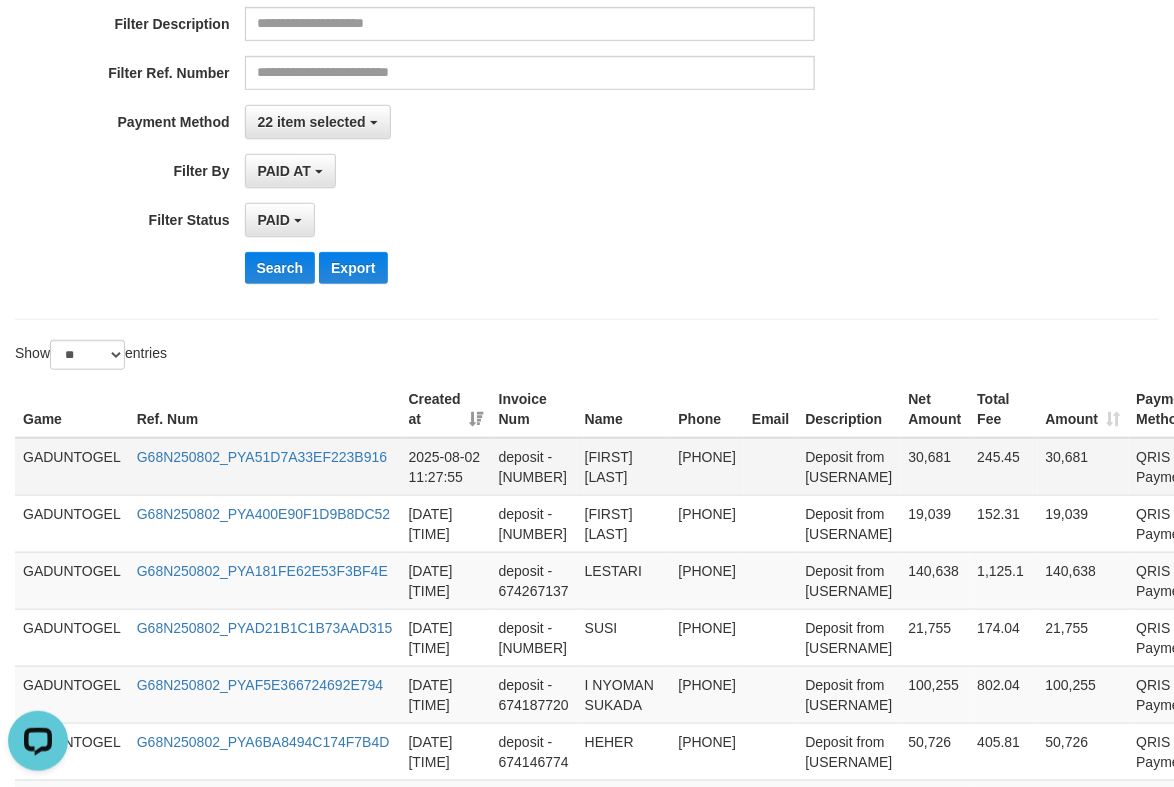 scroll, scrollTop: 499, scrollLeft: 0, axis: vertical 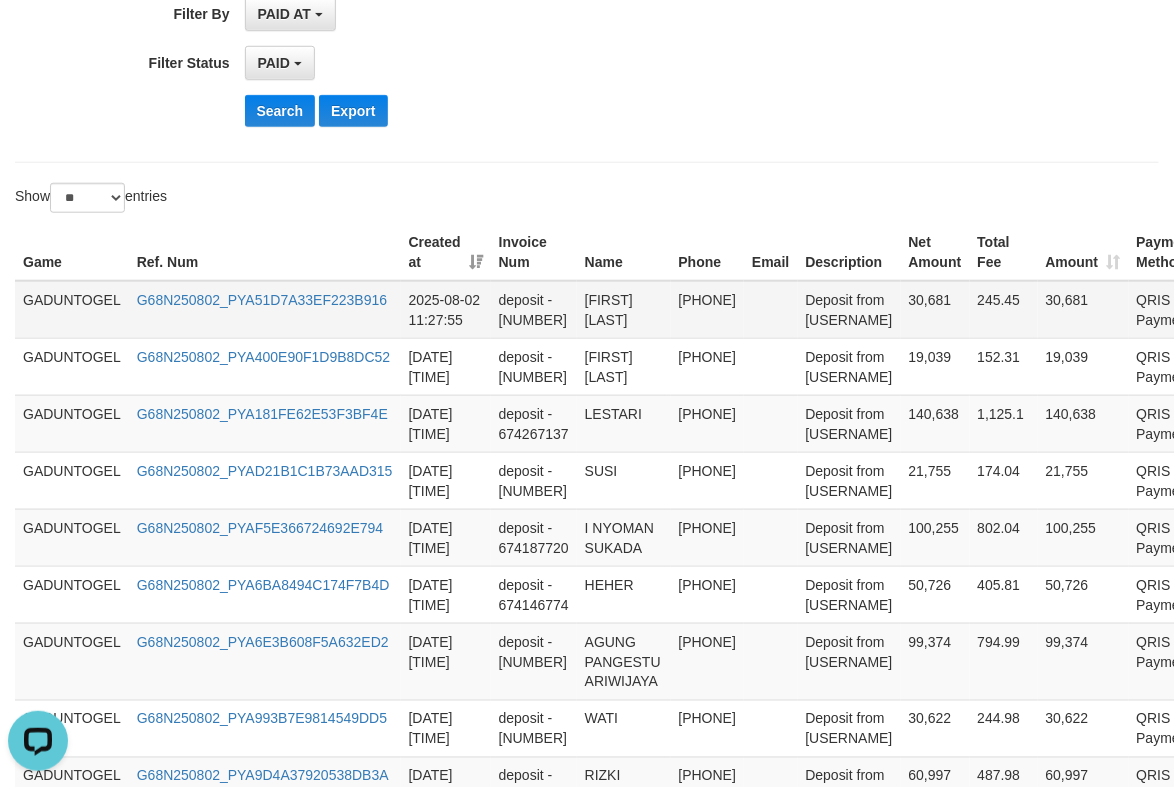click on "30,681" at bounding box center [935, 310] 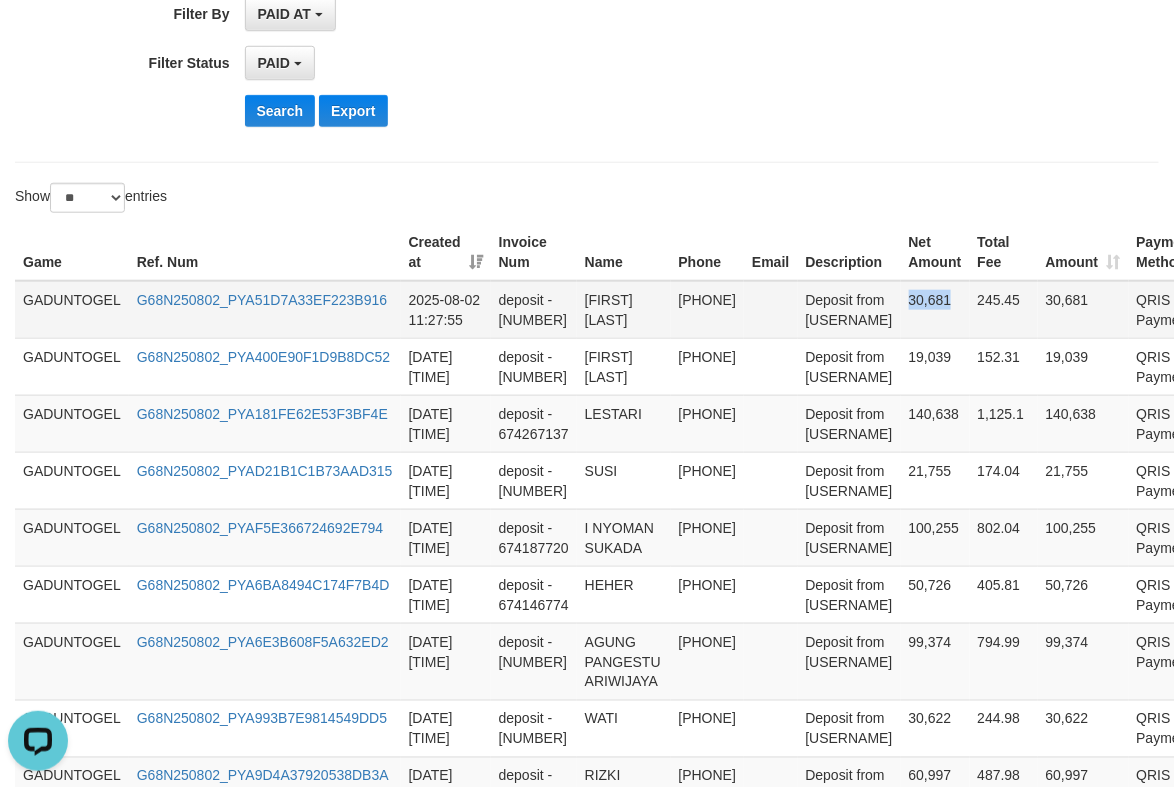 click on "30,681" at bounding box center (935, 310) 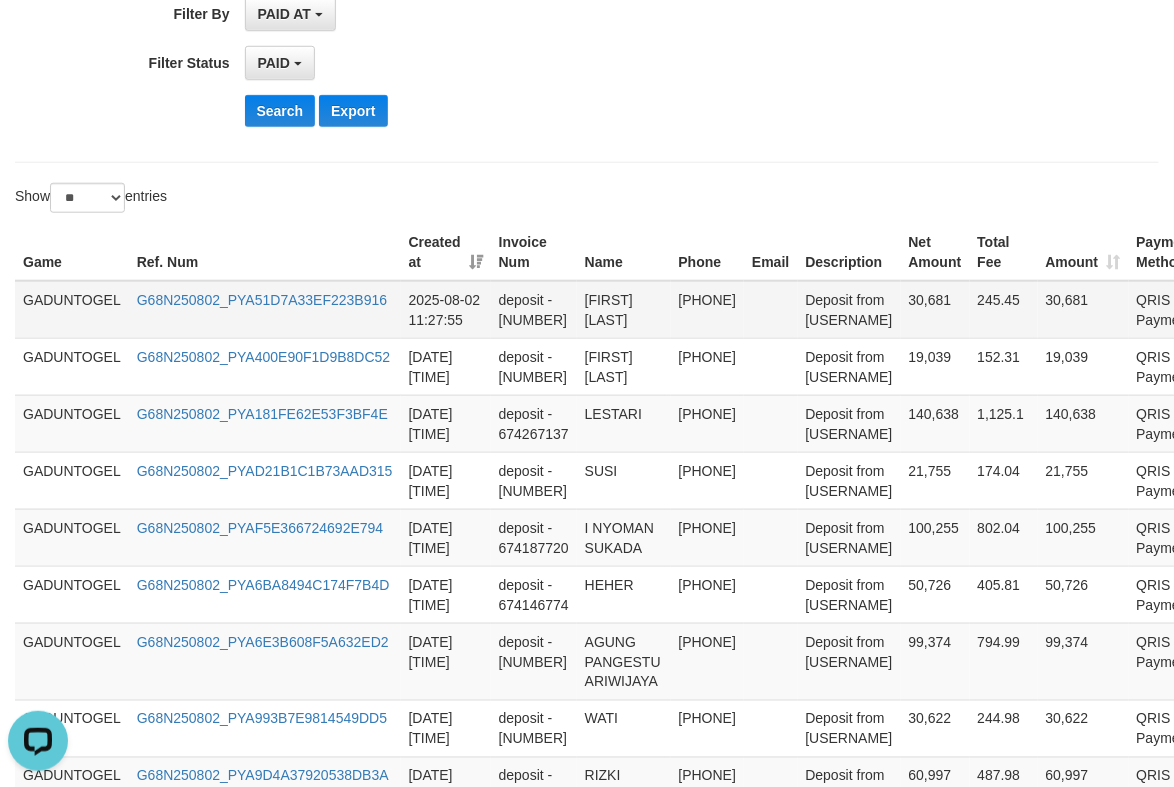 click on "[FIRST] [LAST]" at bounding box center [624, 310] 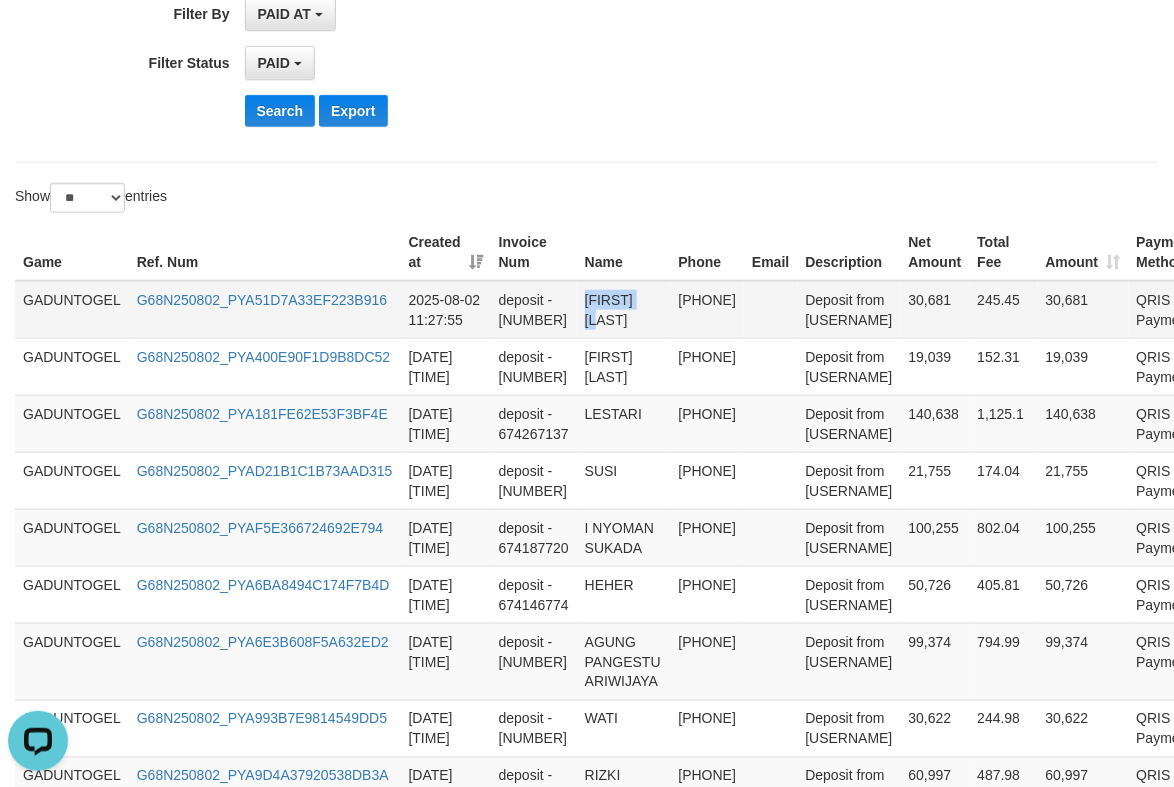 drag, startPoint x: 591, startPoint y: 309, endPoint x: 603, endPoint y: 328, distance: 22.472204 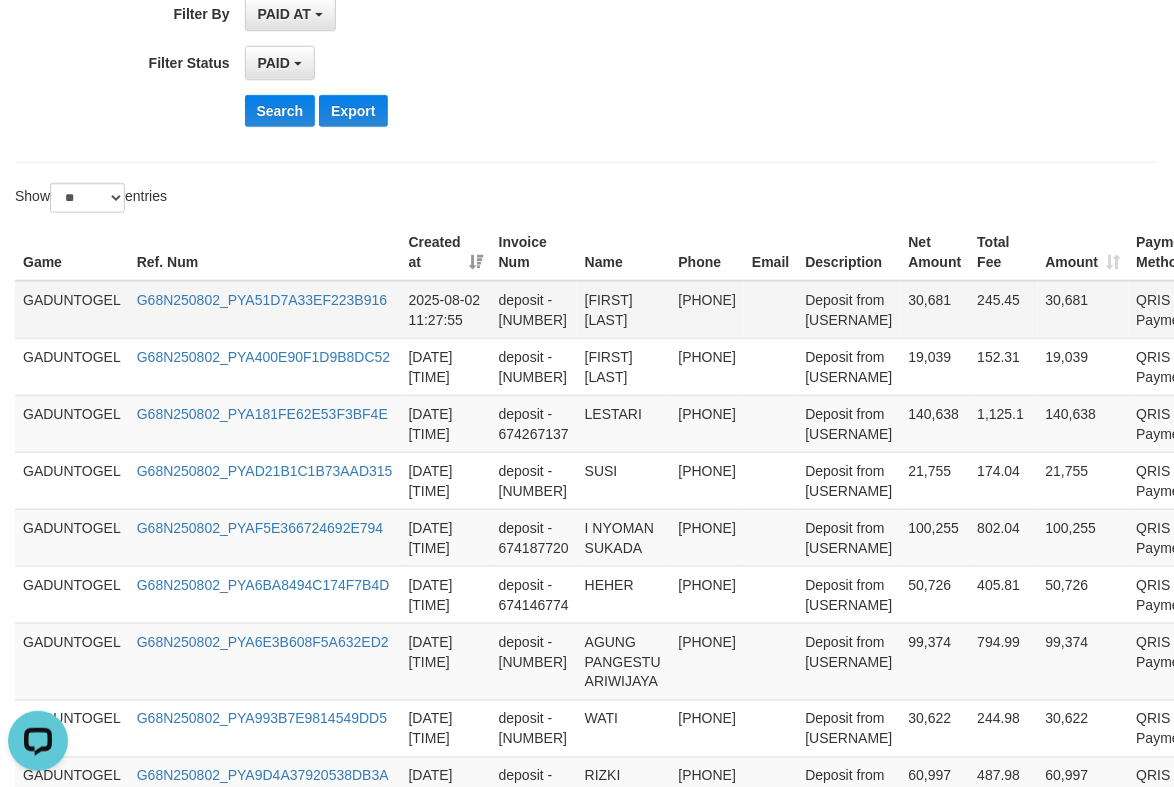 click on "Deposit from [USERNAME]" at bounding box center [849, 310] 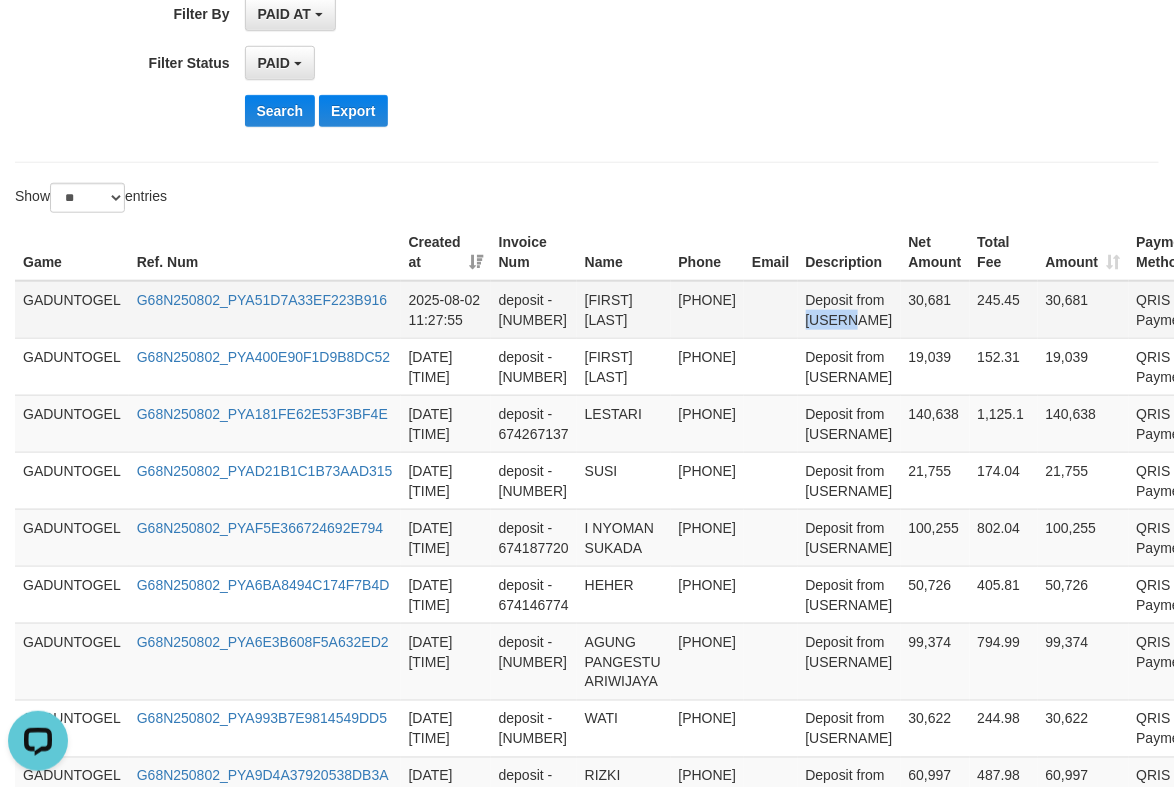 click on "Deposit from [USERNAME]" at bounding box center [849, 310] 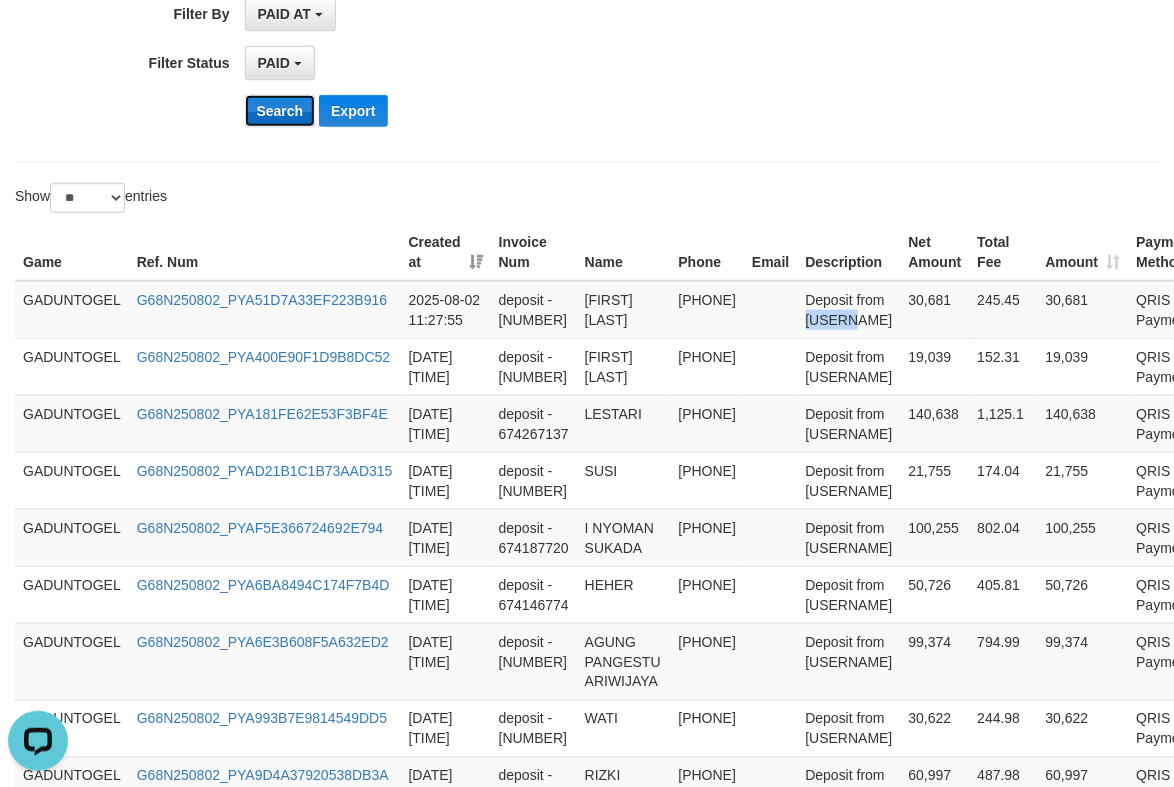 click on "Search" at bounding box center [280, 111] 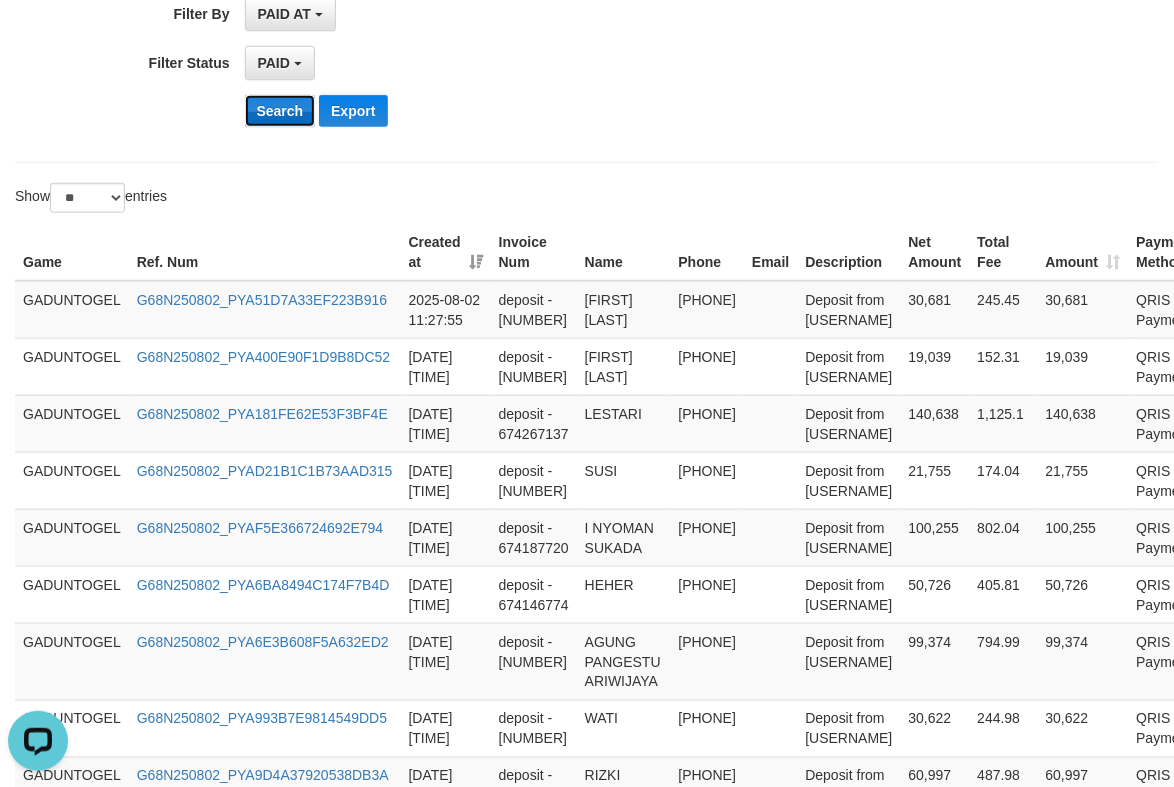 click on "Search" at bounding box center (280, 111) 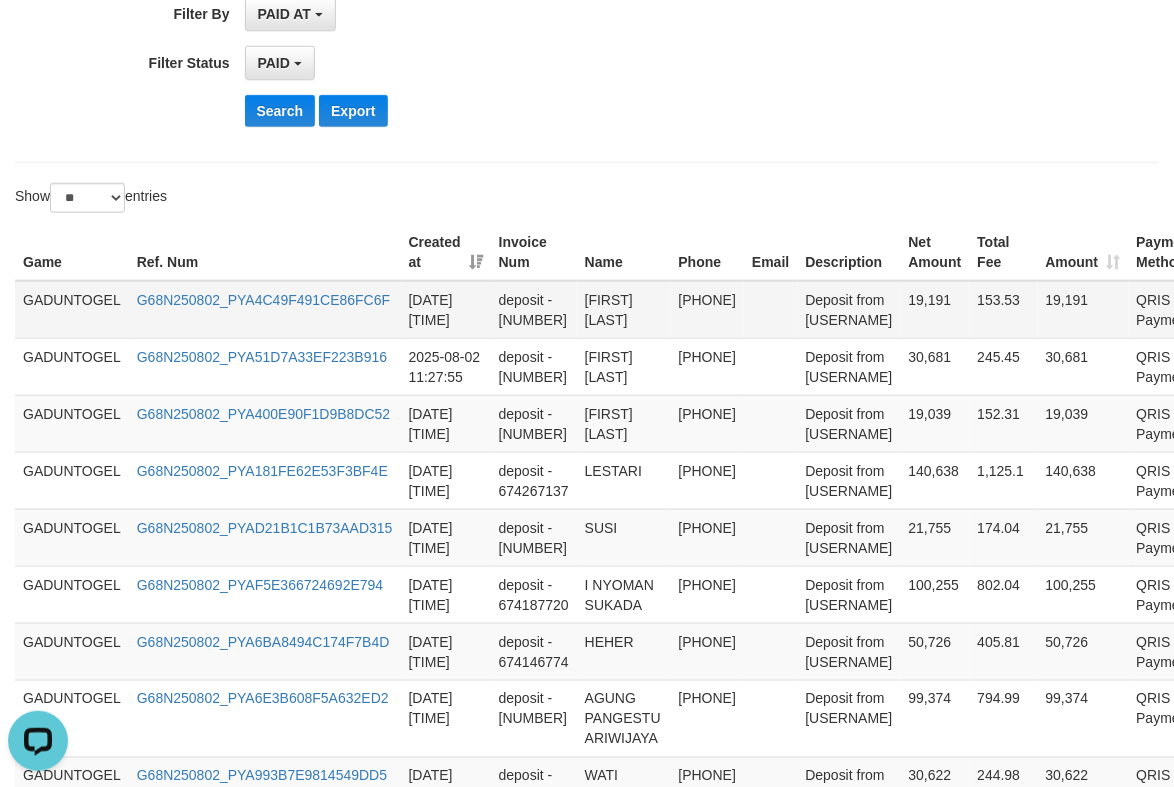 click on "19,191" at bounding box center (935, 310) 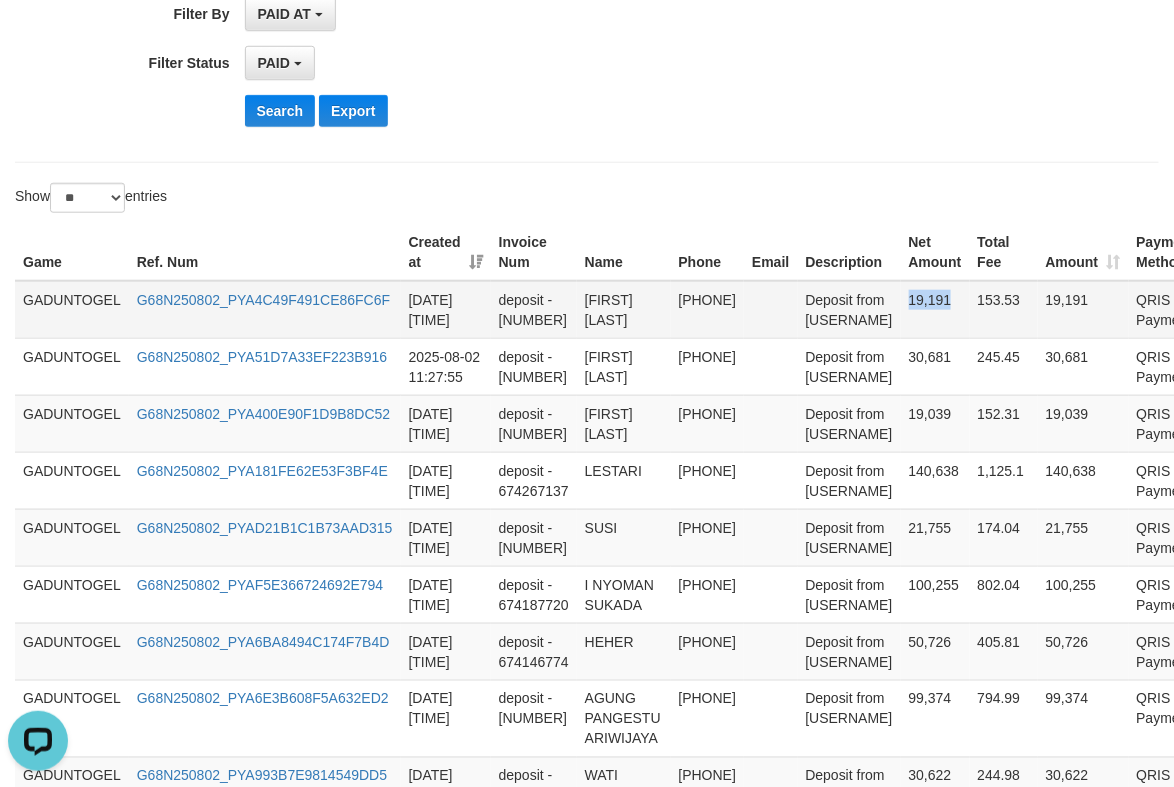 click on "19,191" at bounding box center [935, 310] 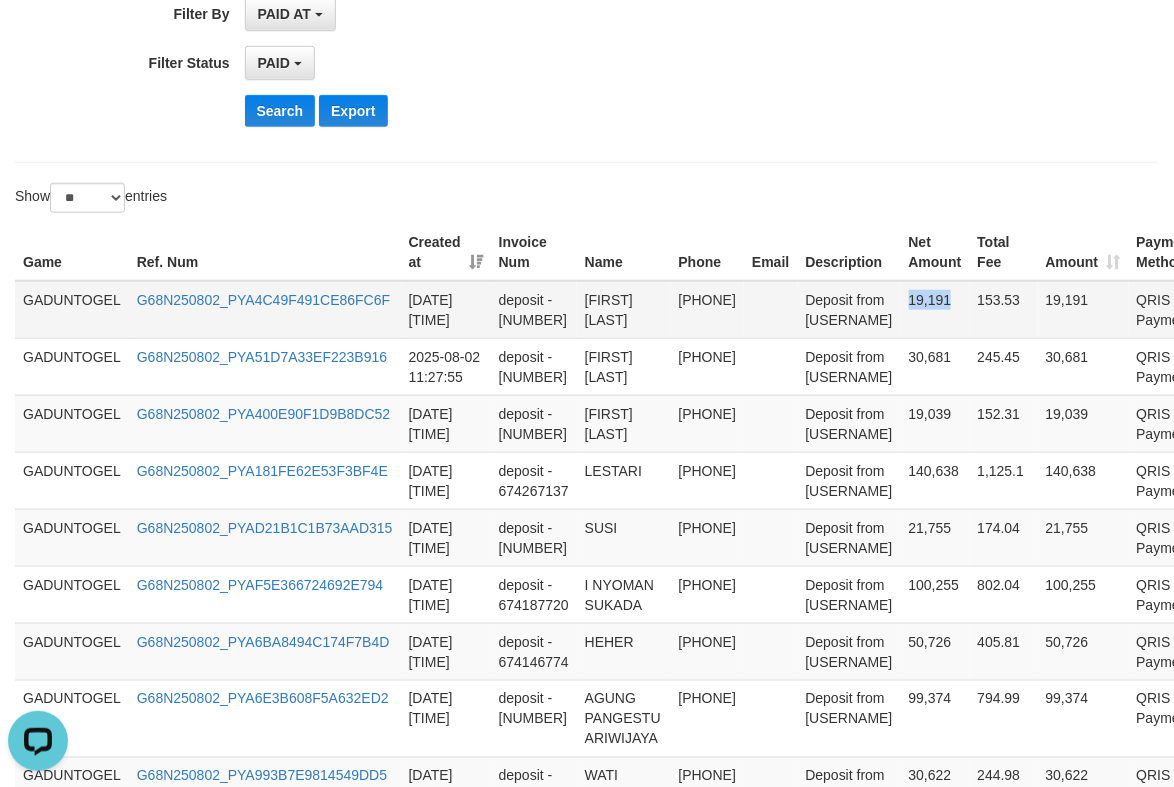 copy on "19,191" 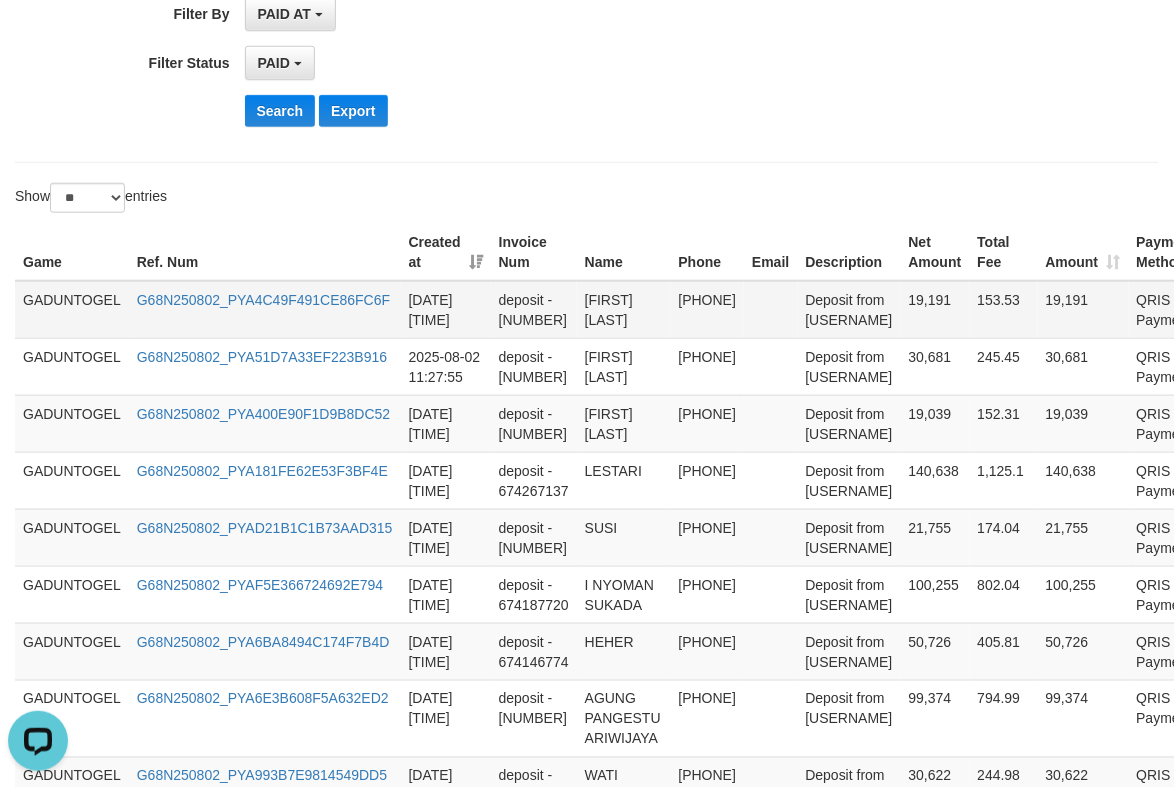 click on "[FIRST] [LAST]" at bounding box center [624, 310] 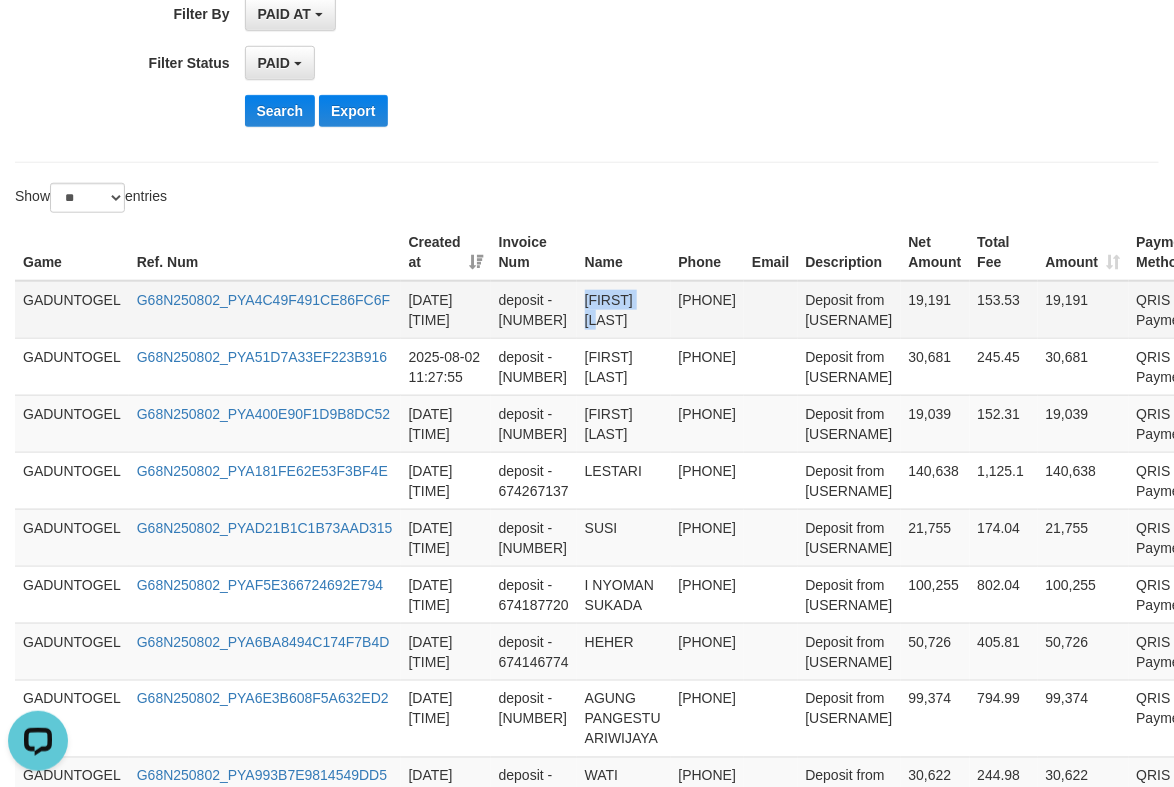 drag, startPoint x: 600, startPoint y: 298, endPoint x: 618, endPoint y: 331, distance: 37.589893 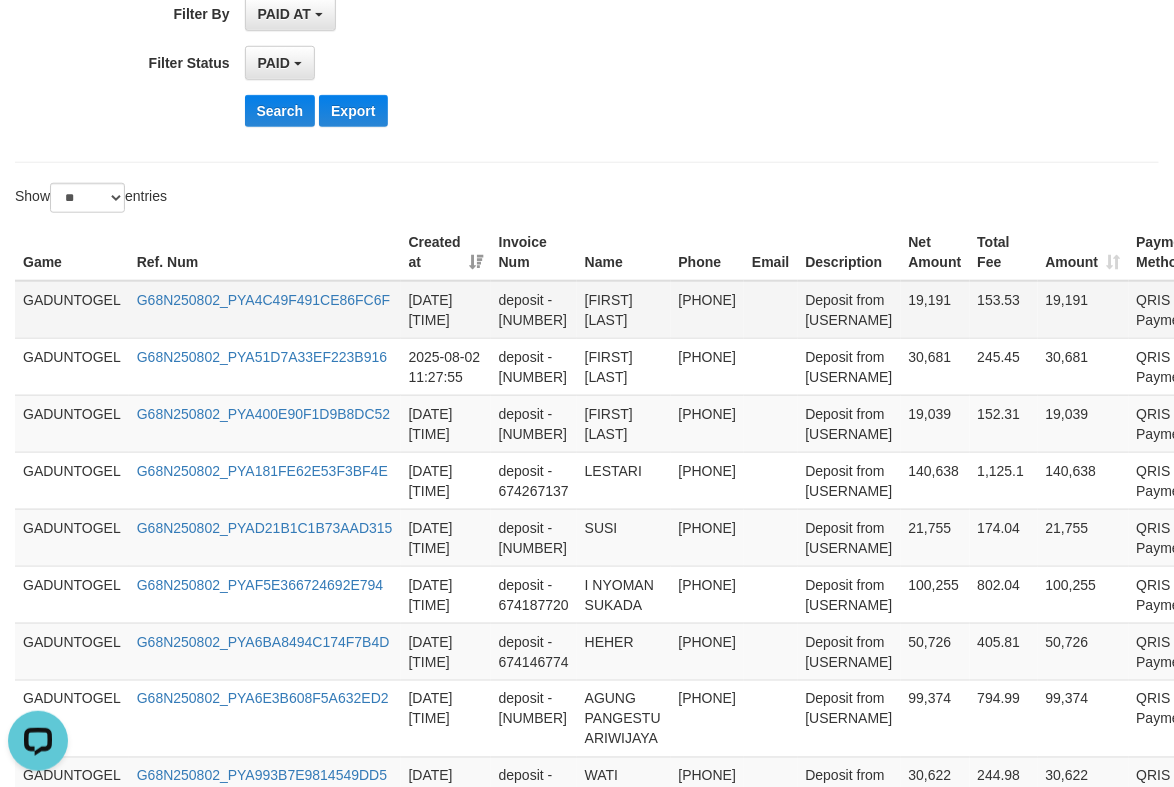 click on "Deposit from [USERNAME]" at bounding box center (849, 310) 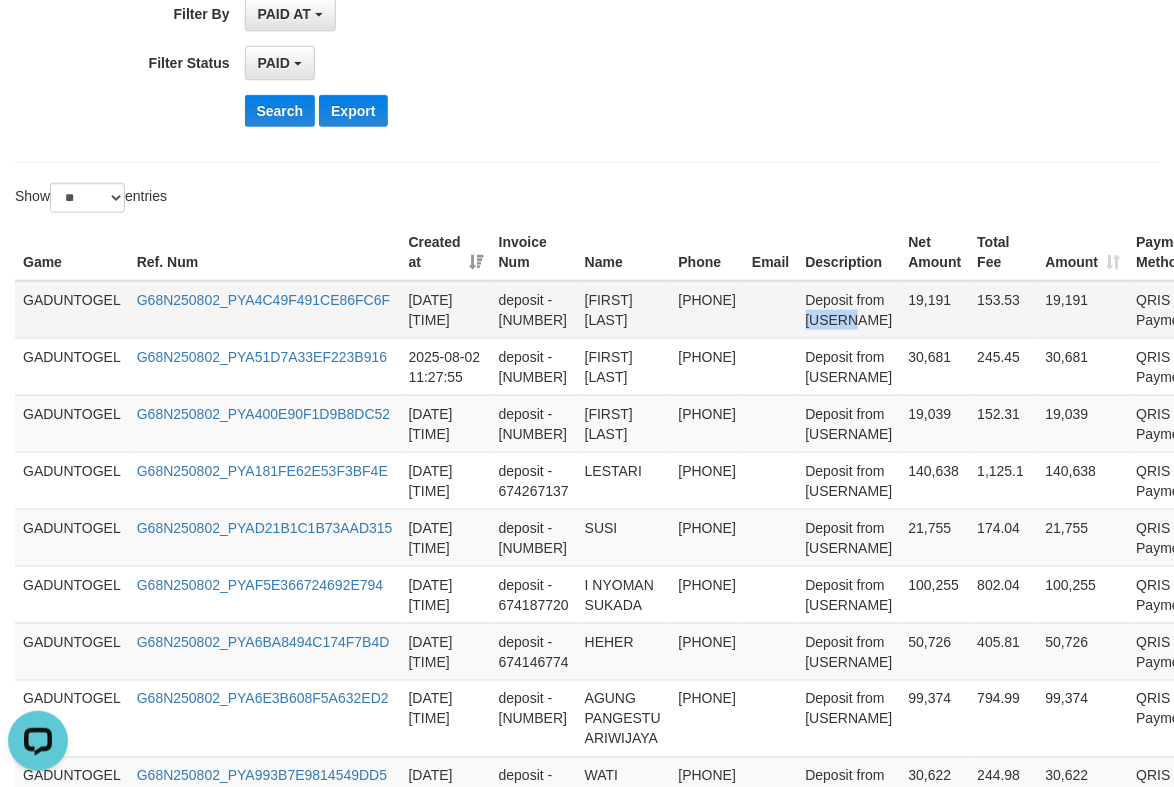 click on "Deposit from [USERNAME]" at bounding box center [849, 310] 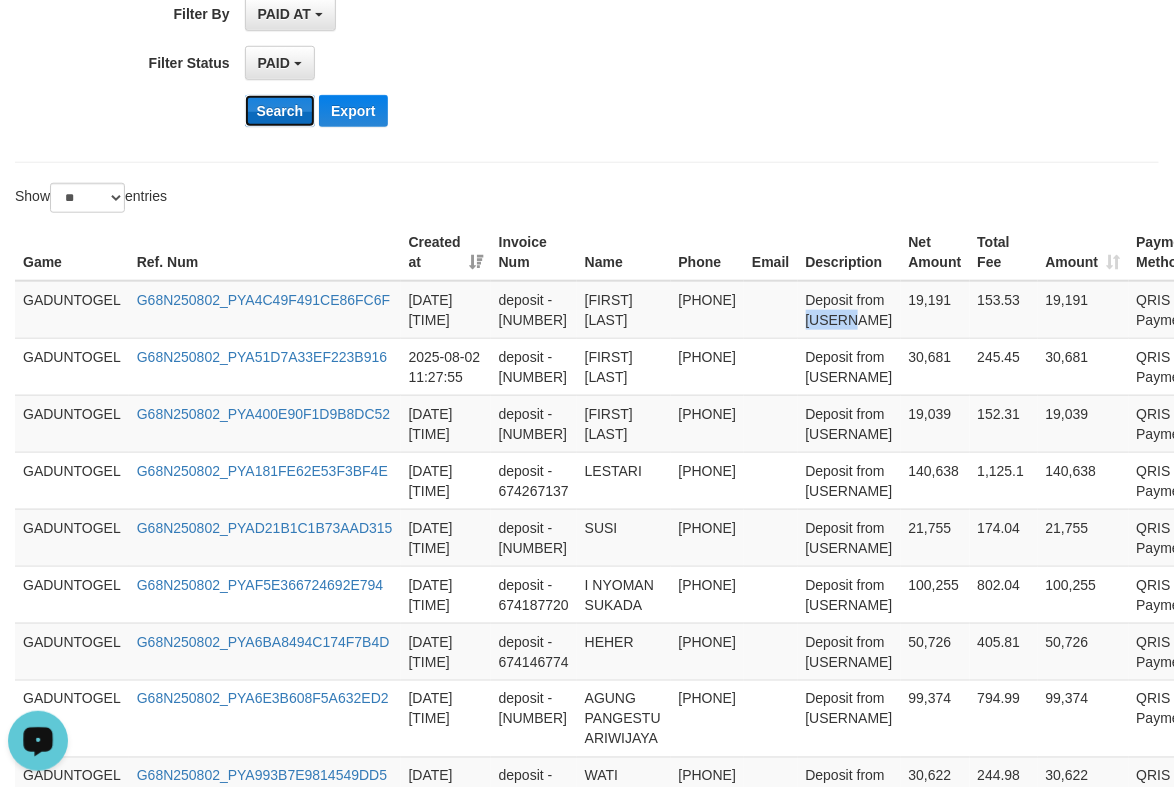 click on "Search" at bounding box center [280, 111] 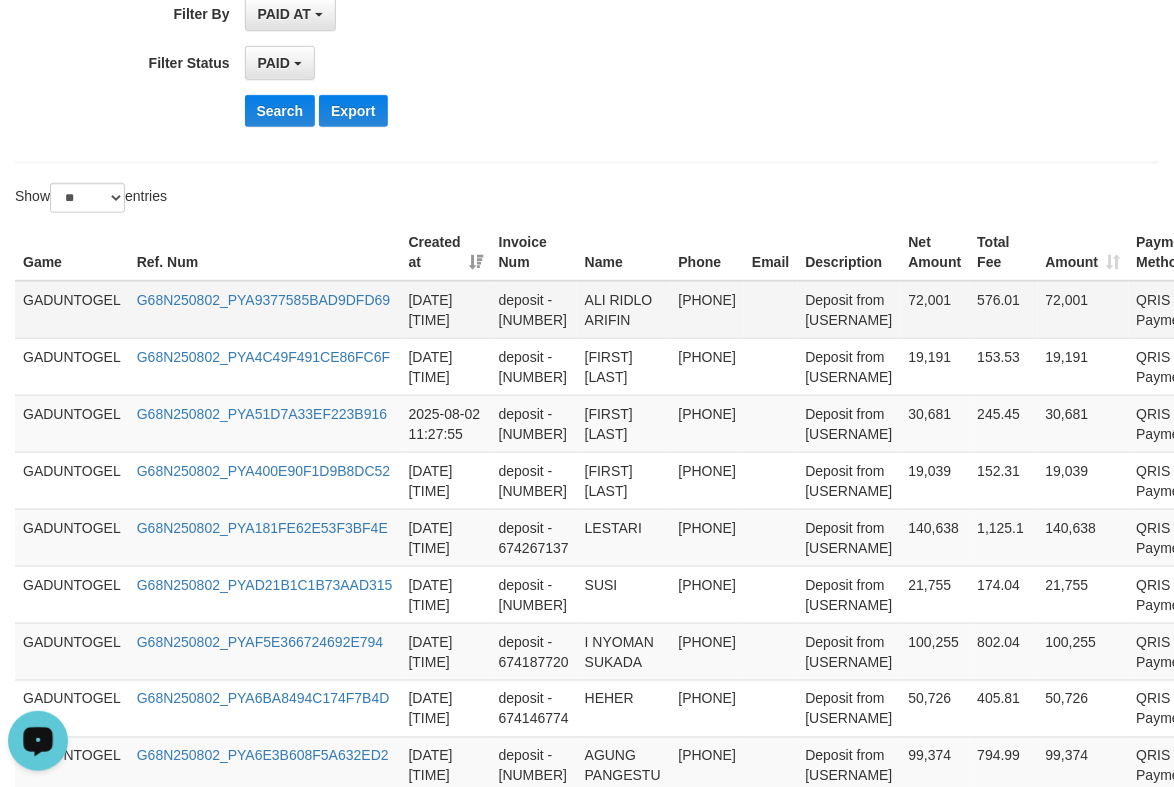 click on "72,001" at bounding box center (935, 310) 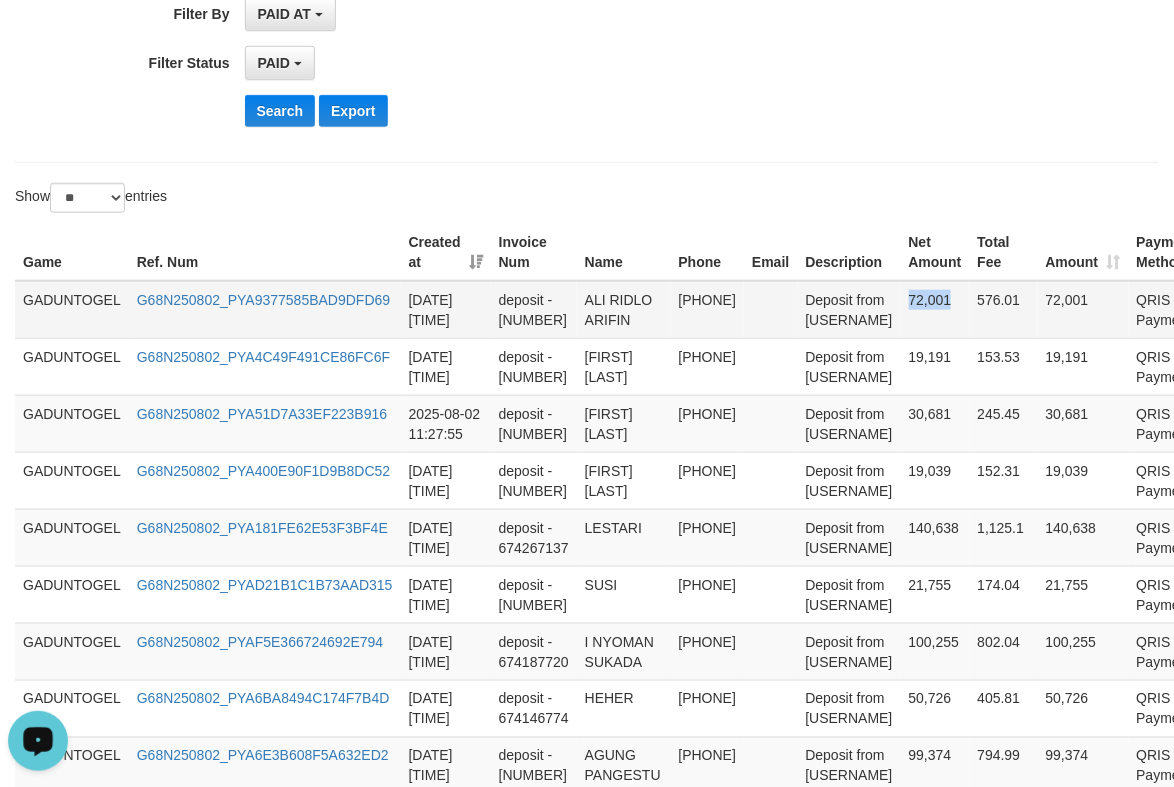 click on "72,001" at bounding box center (935, 310) 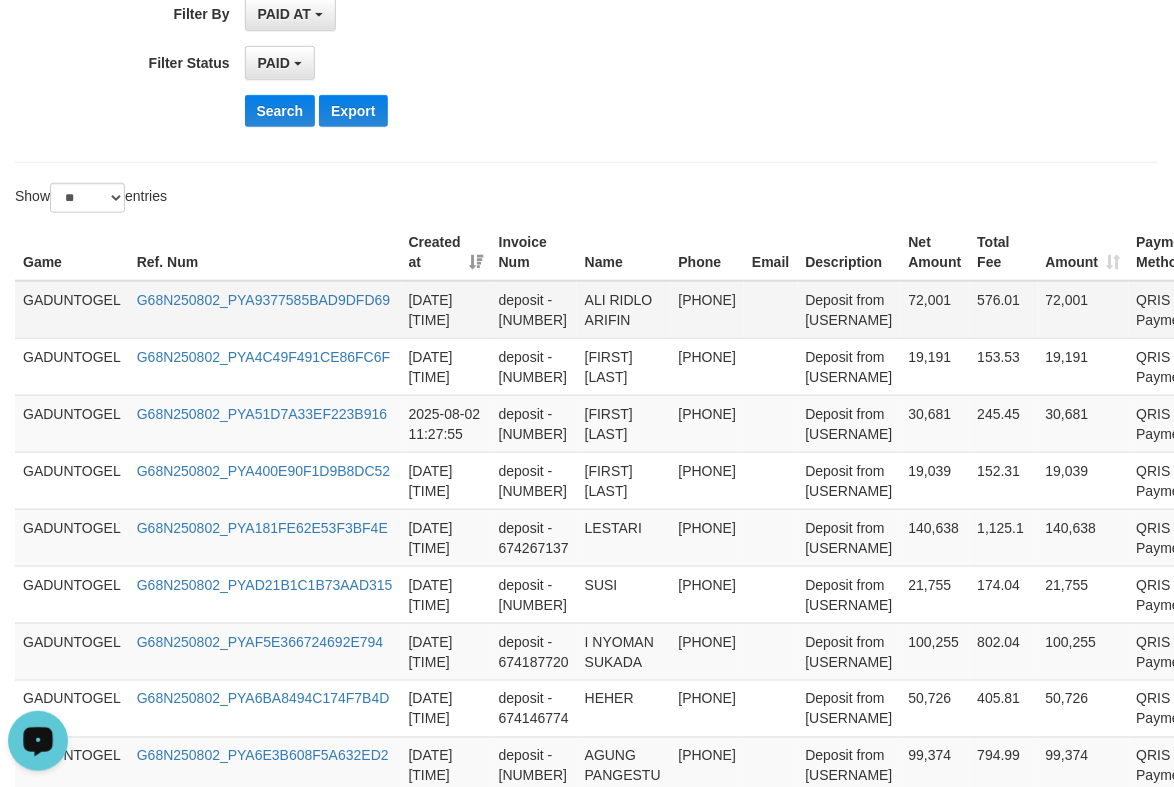 click on "[FIRST] [LAST]" at bounding box center (624, 310) 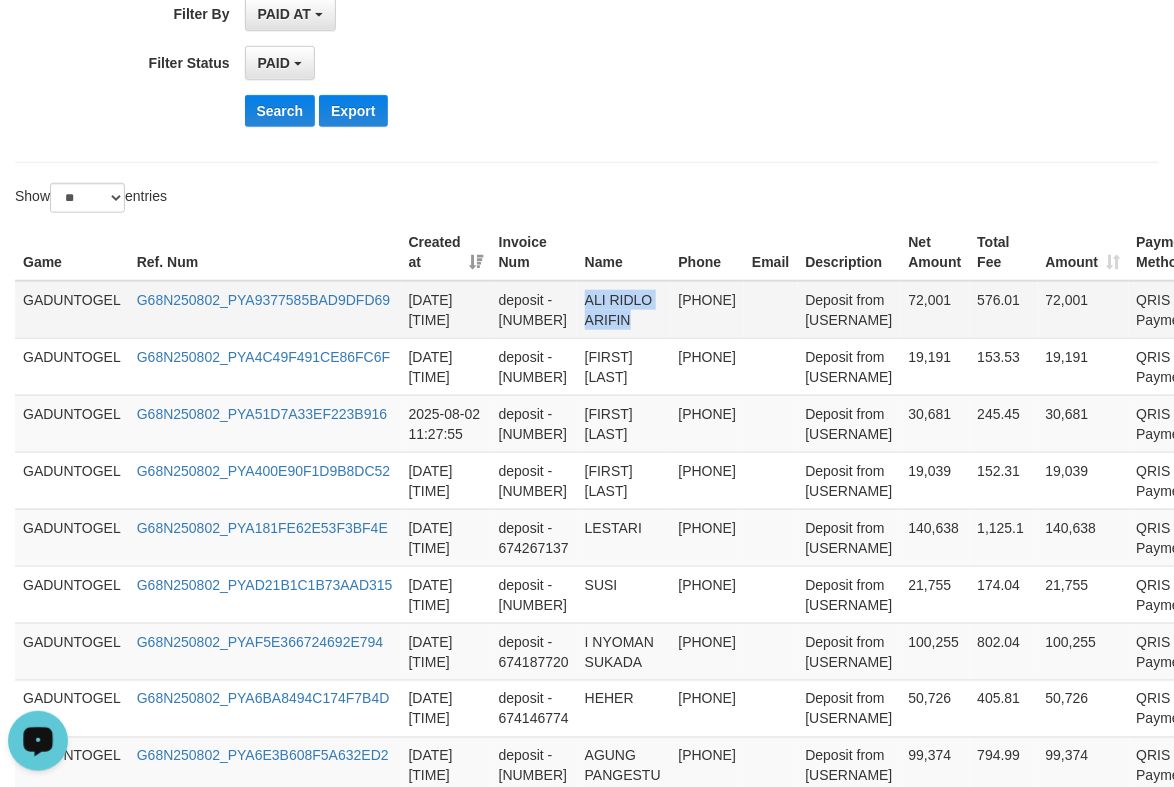drag, startPoint x: 591, startPoint y: 304, endPoint x: 616, endPoint y: 318, distance: 28.653097 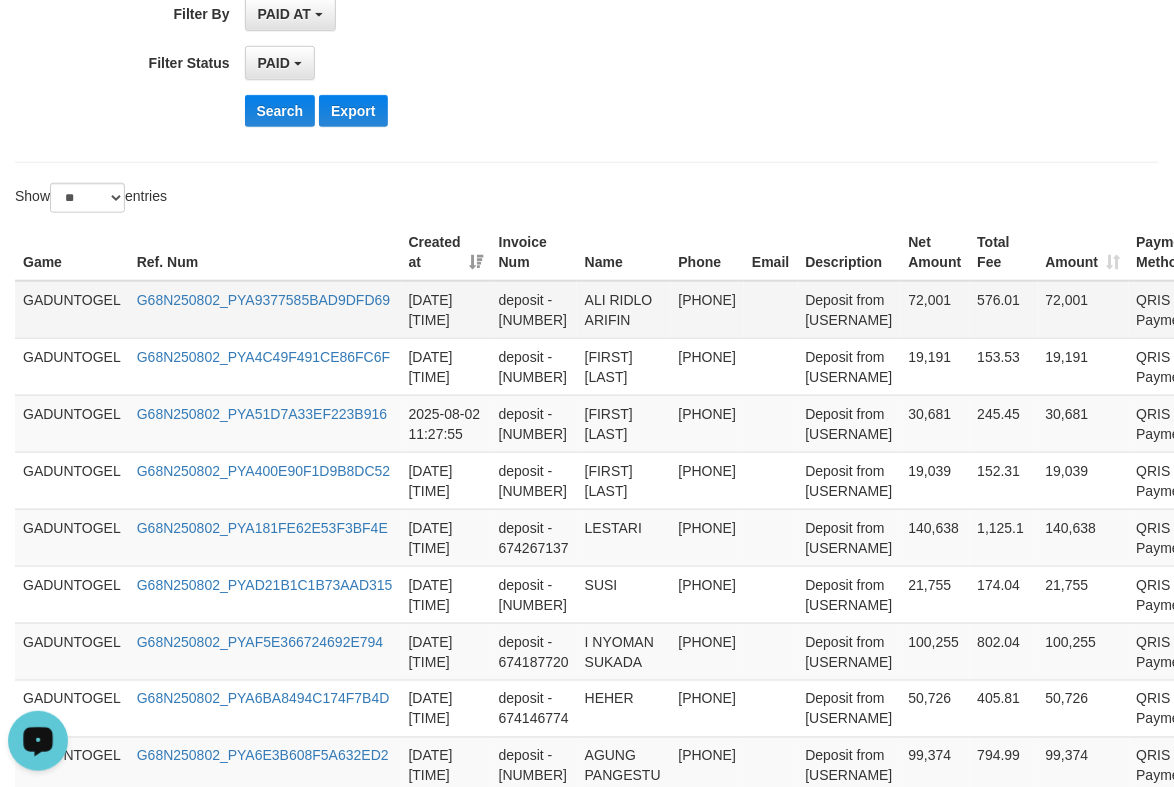 click on "Deposit from [USERNAME]" at bounding box center [849, 310] 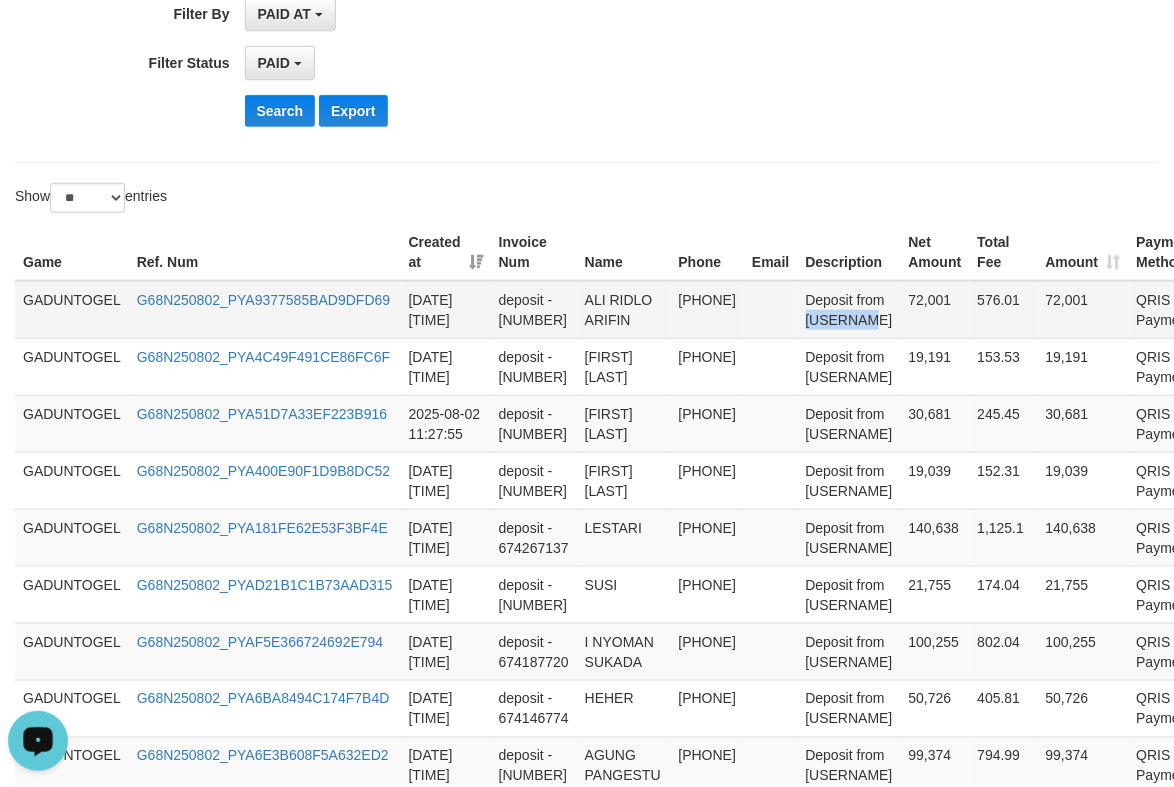 click on "Deposit from [USERNAME]" at bounding box center [849, 310] 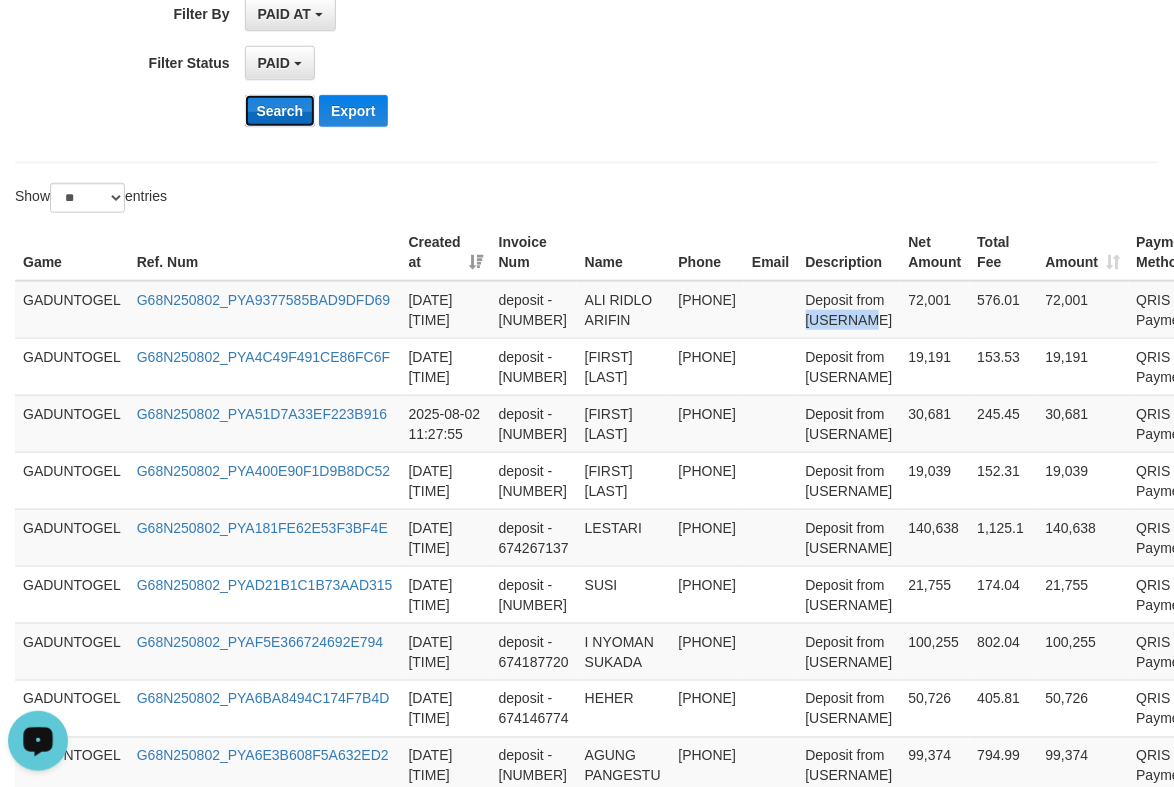 drag, startPoint x: 267, startPoint y: 126, endPoint x: 312, endPoint y: 121, distance: 45.276924 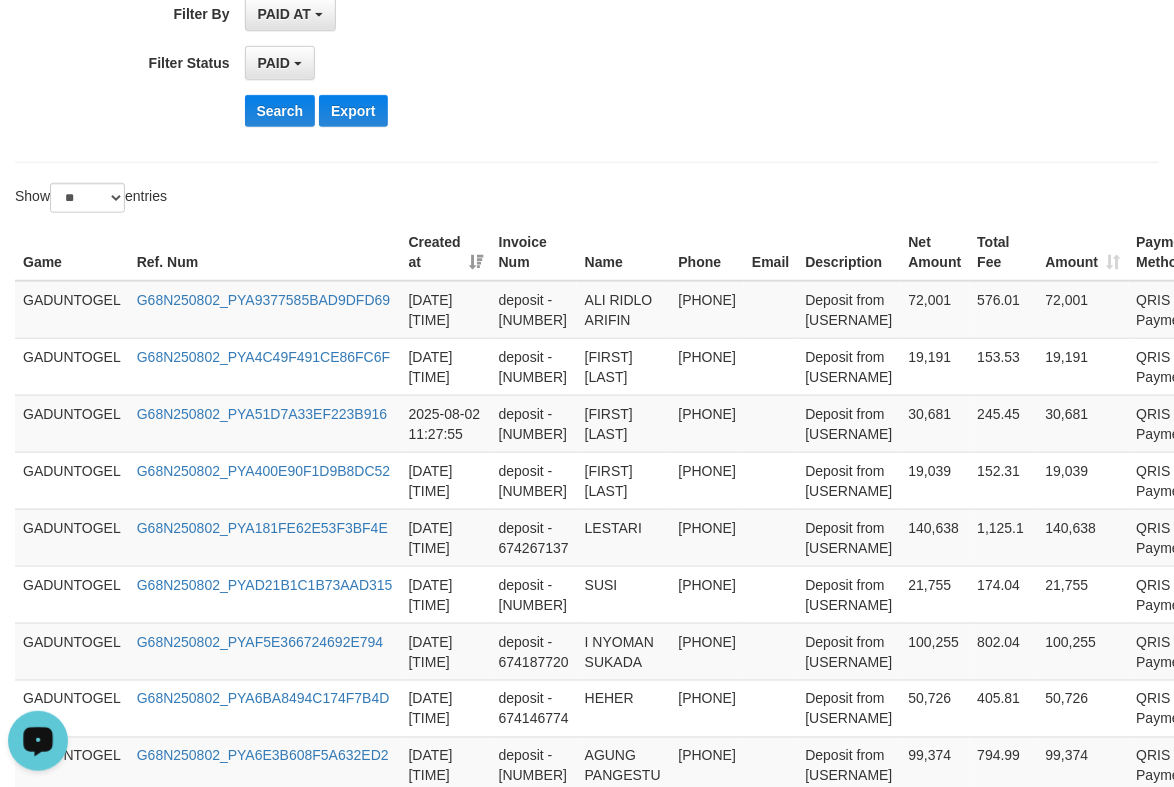 click on "**********" at bounding box center [489, -102] 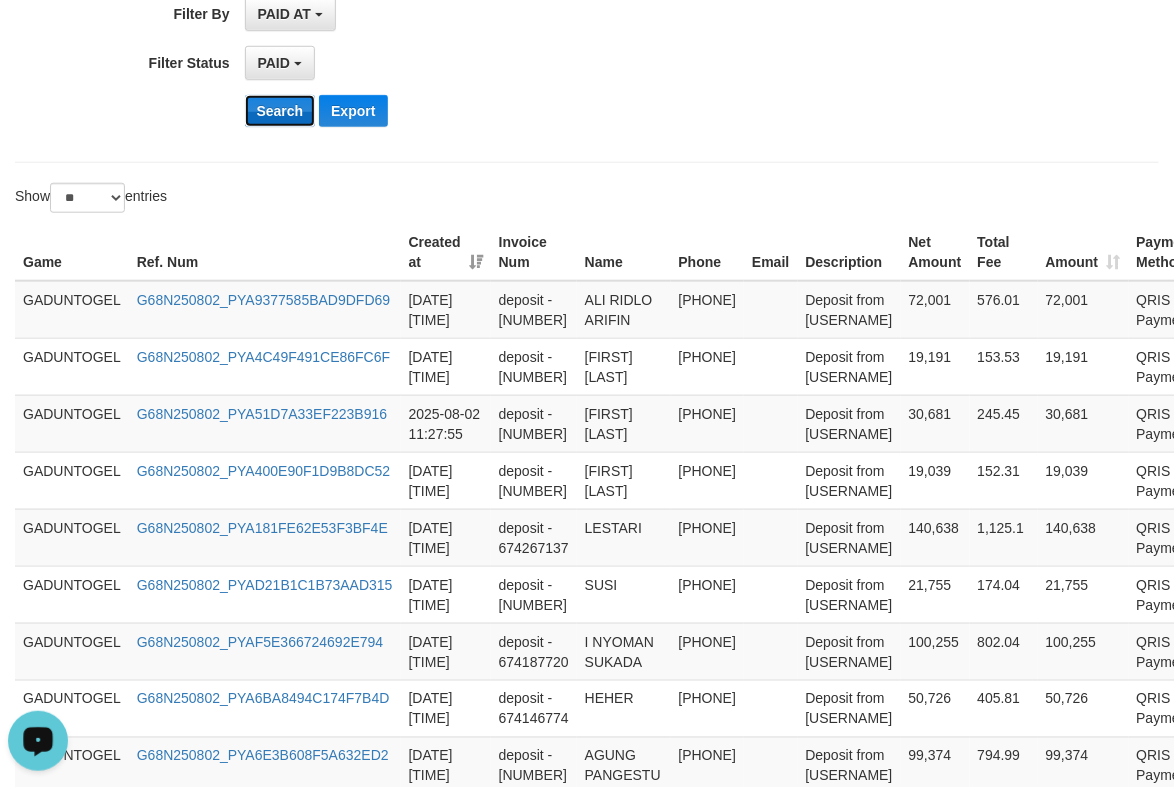 click on "Search" at bounding box center [280, 111] 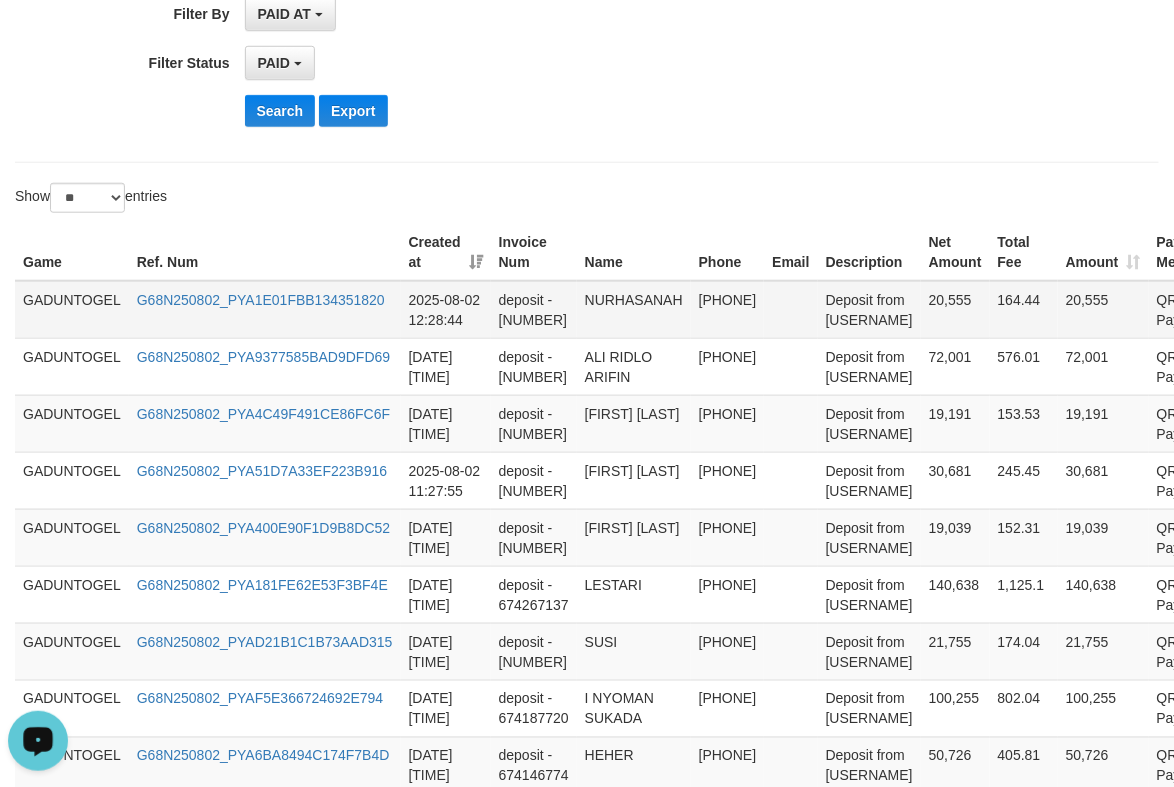 click on "20,555" at bounding box center (955, 310) 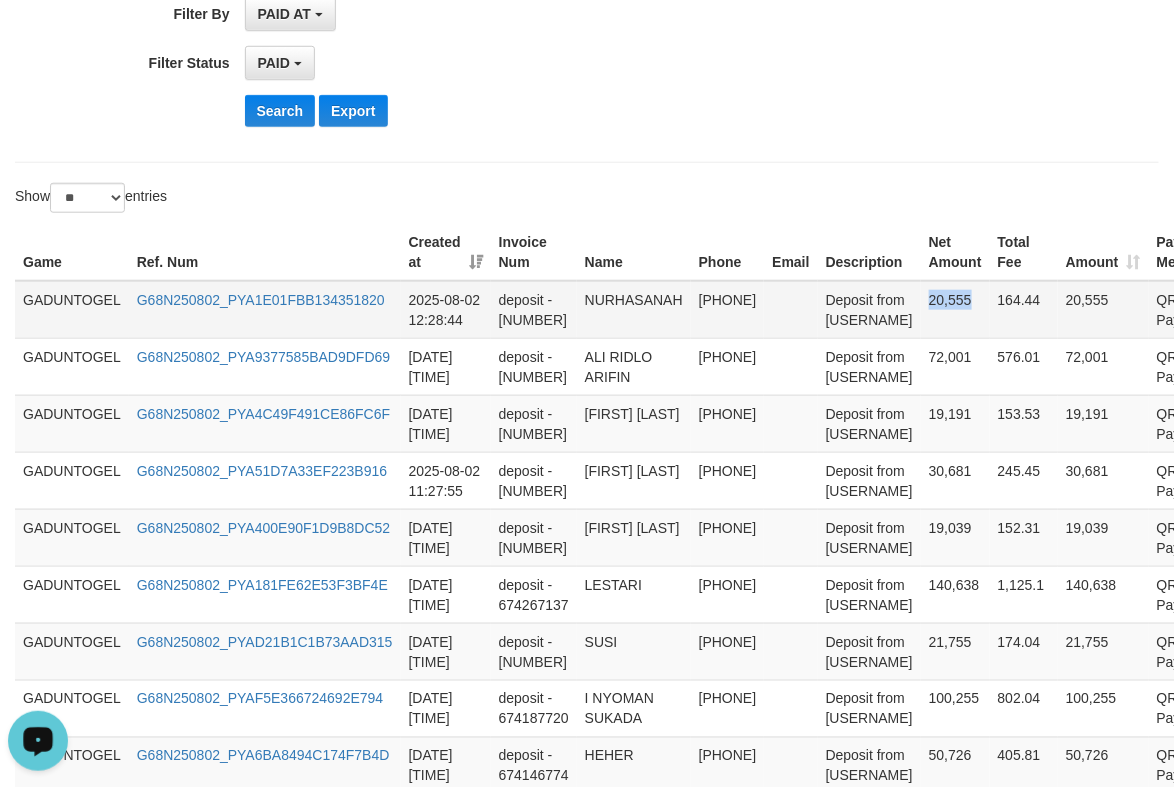 click on "20,555" at bounding box center [955, 310] 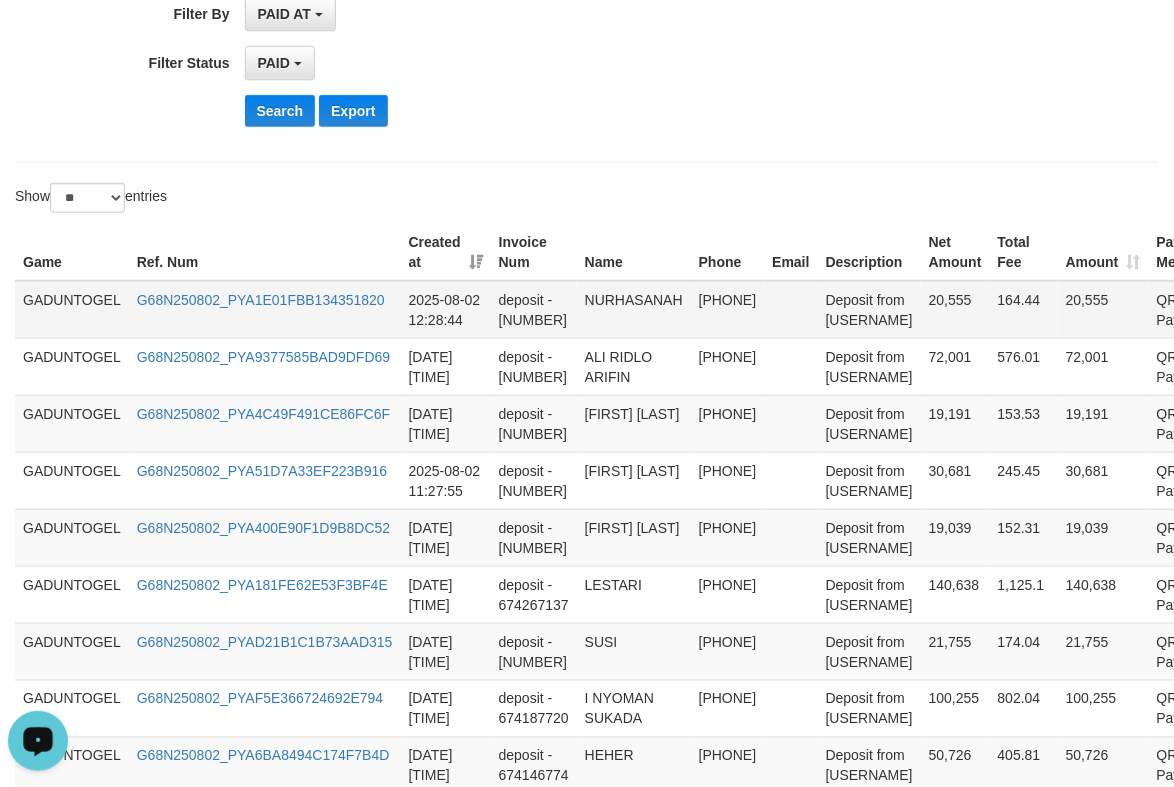 click on "NURHASANAH" at bounding box center [634, 310] 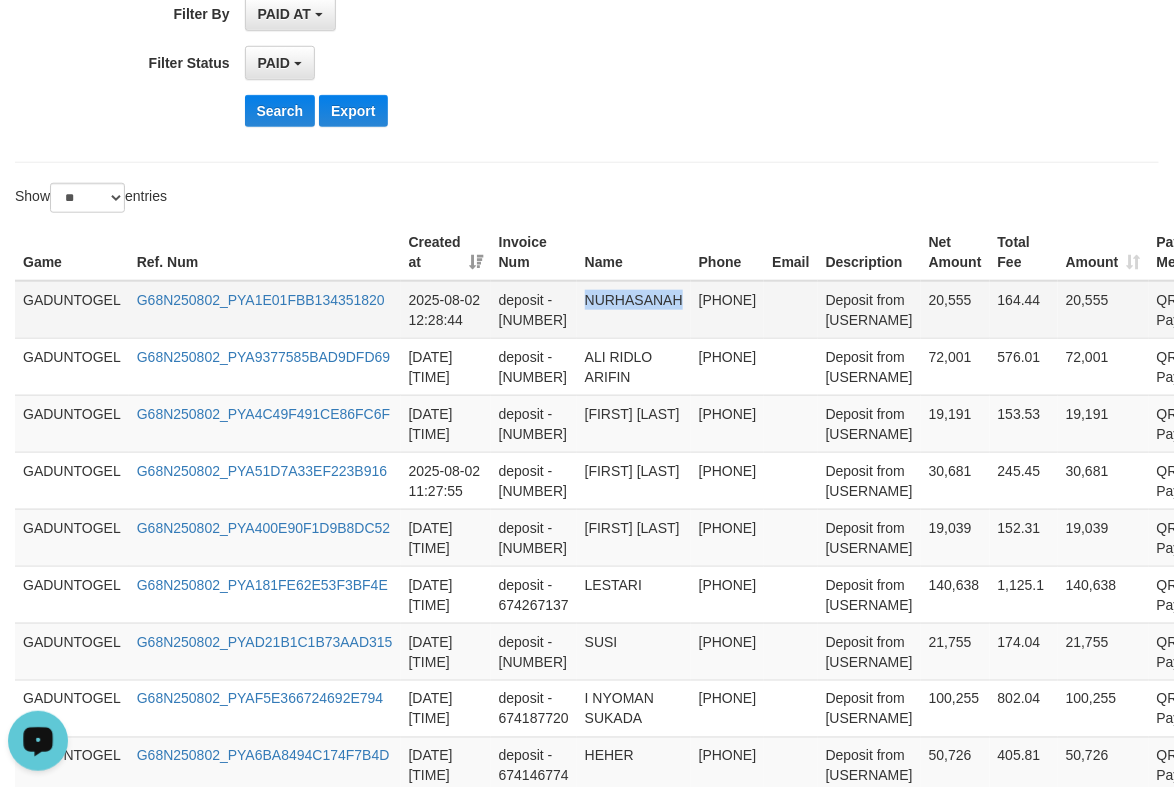 click on "NURHASANAH" at bounding box center (634, 310) 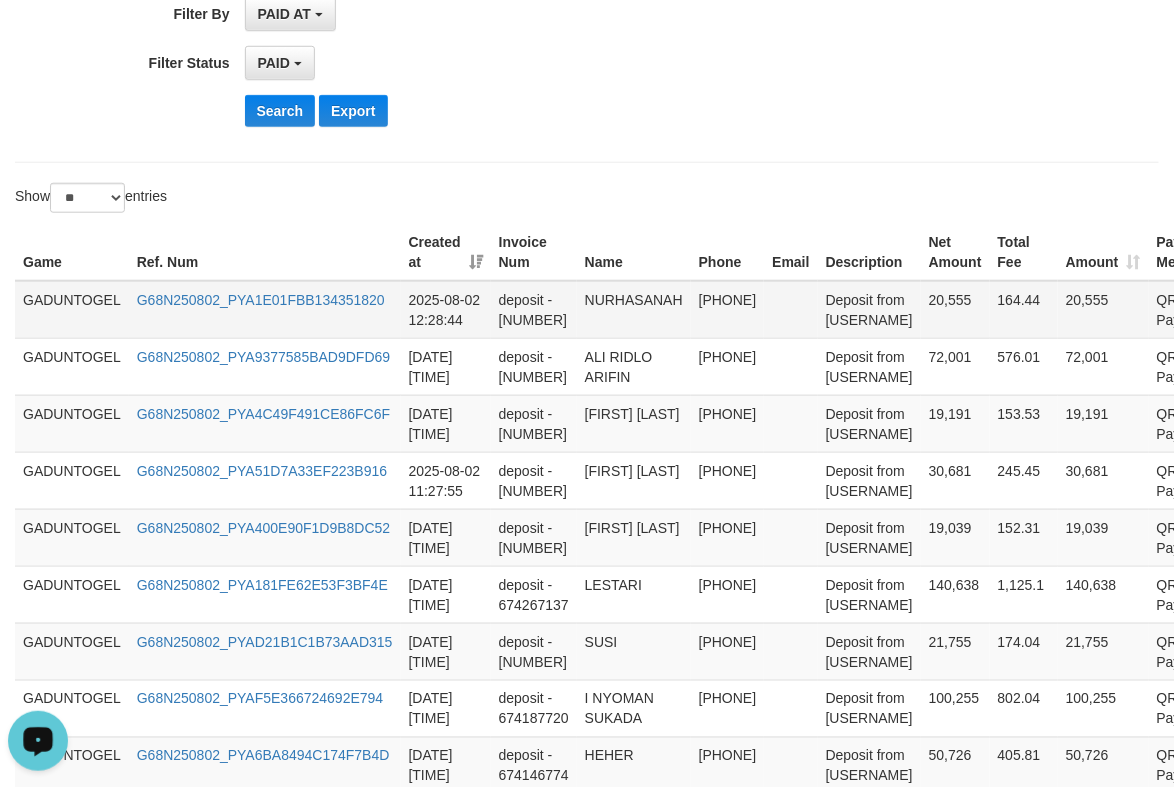 click on "Deposit from [USERNAME]" at bounding box center (869, 310) 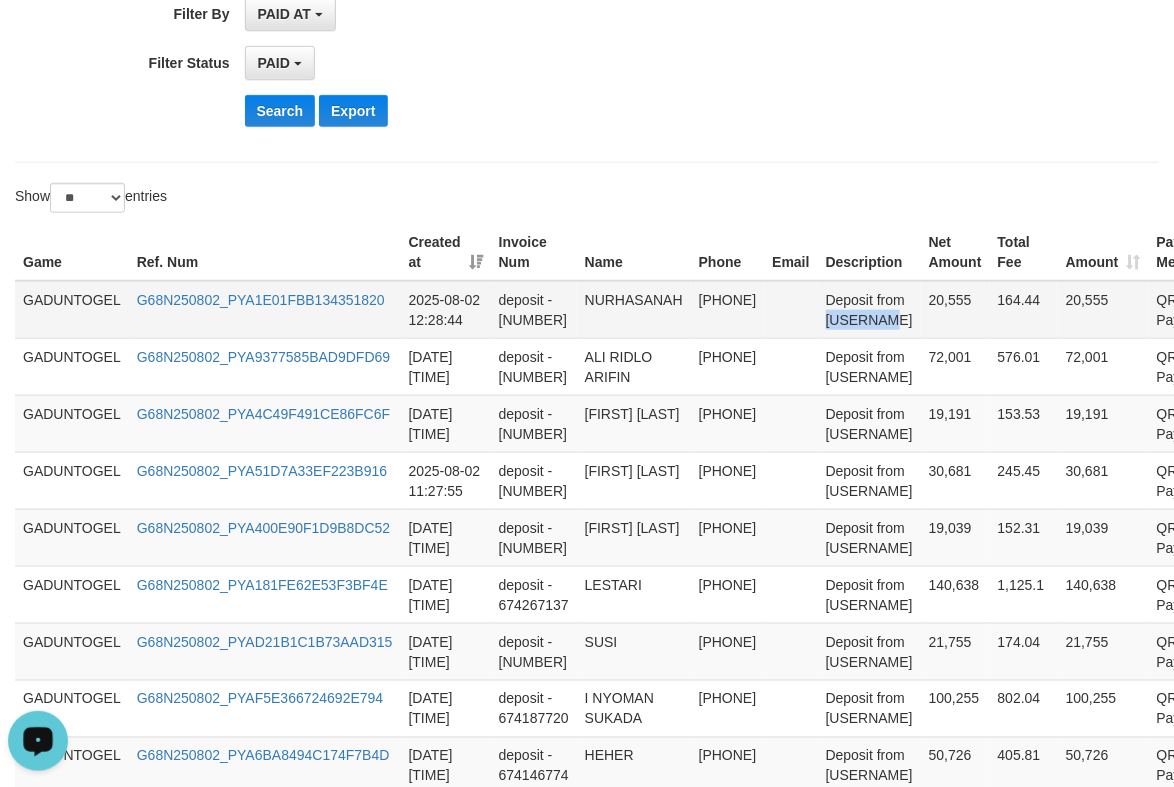click on "Deposit from [USERNAME]" at bounding box center (869, 310) 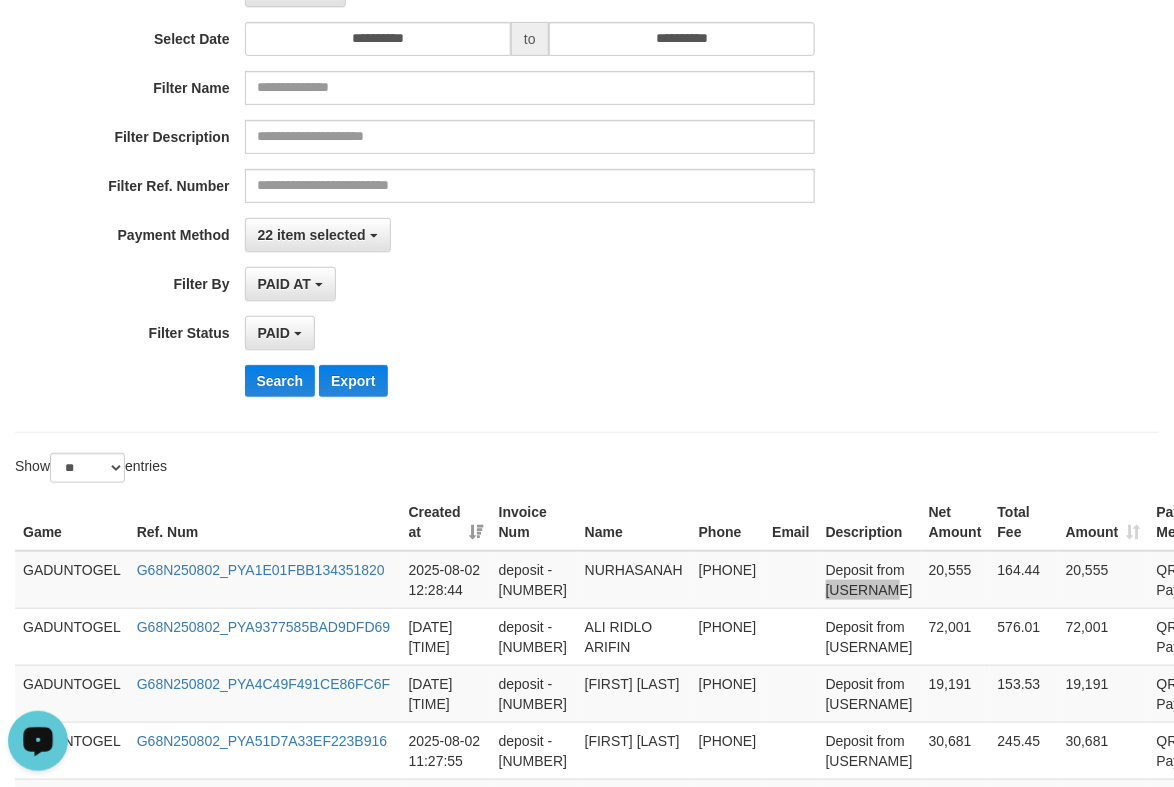 scroll, scrollTop: 0, scrollLeft: 0, axis: both 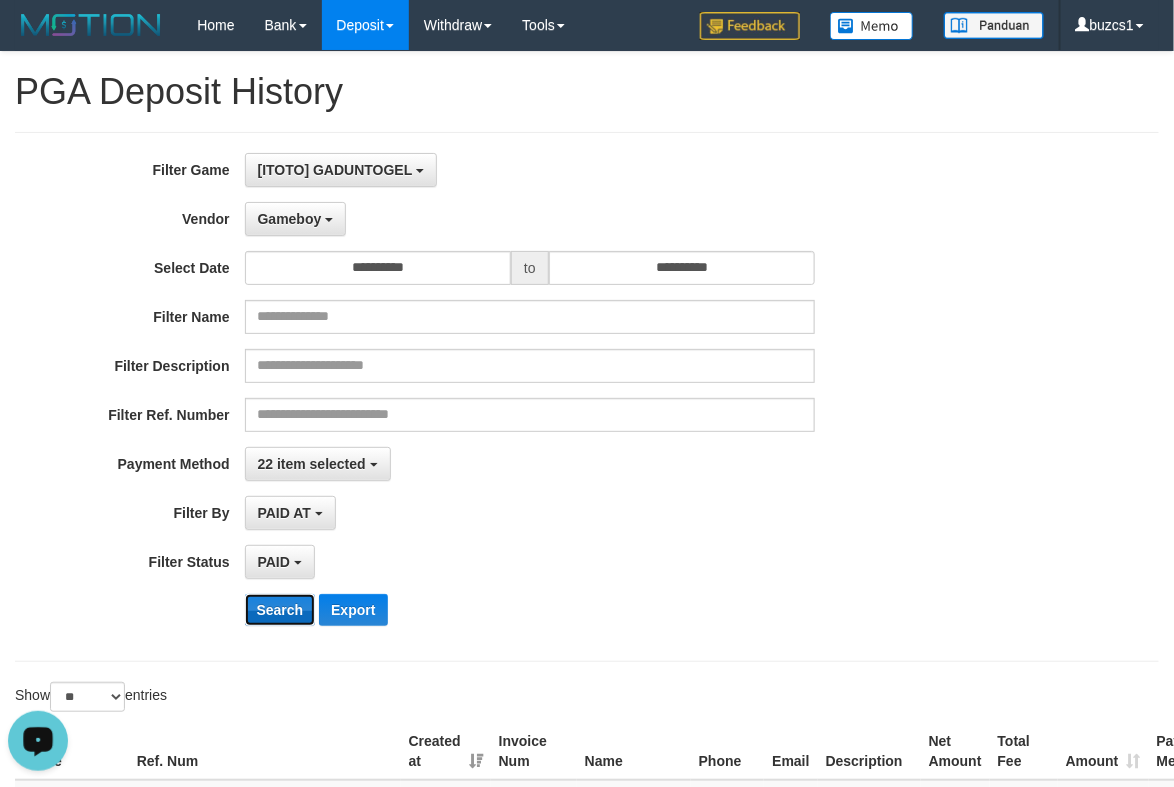 click on "Search" at bounding box center [280, 610] 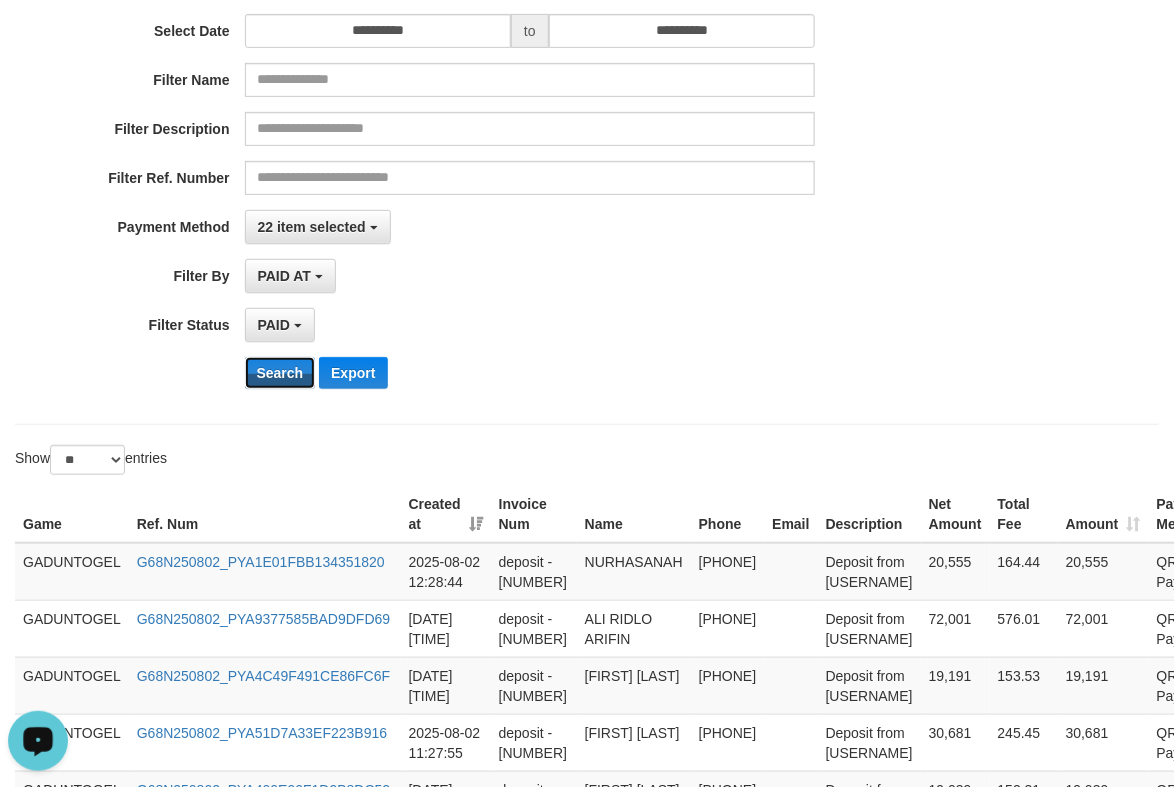 scroll, scrollTop: 250, scrollLeft: 0, axis: vertical 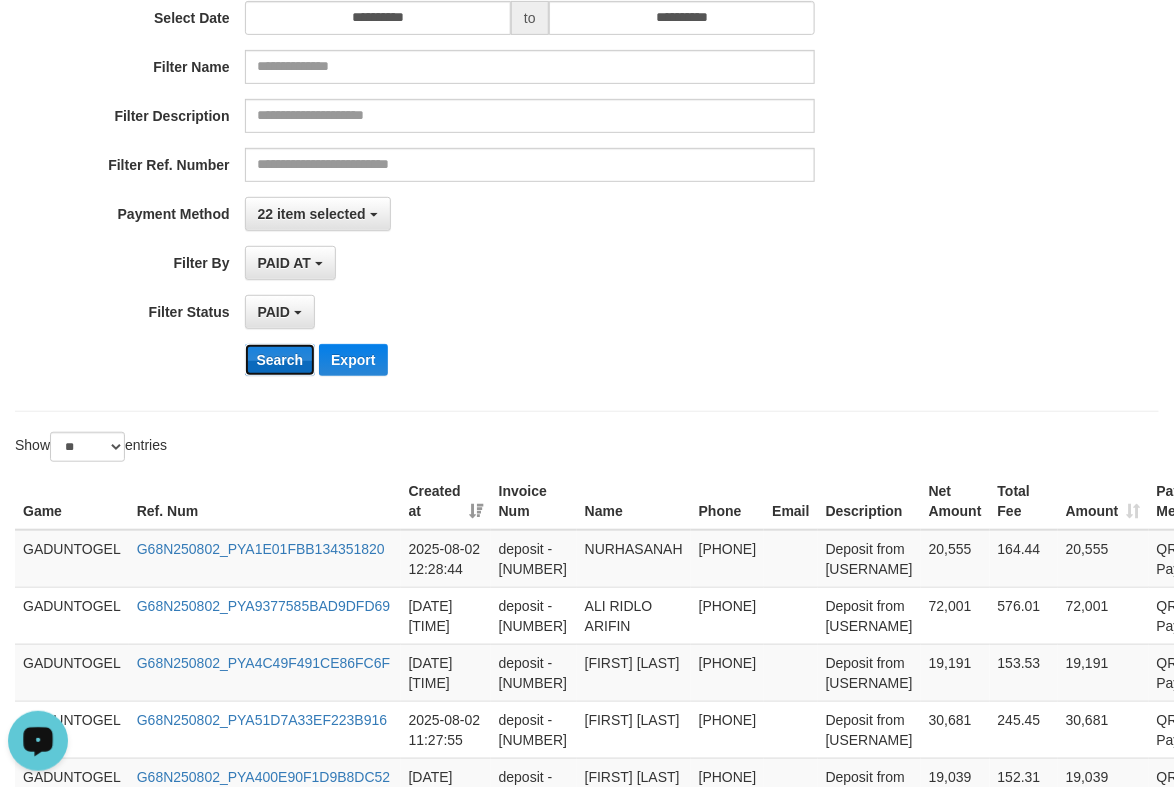 click on "Search" at bounding box center [280, 360] 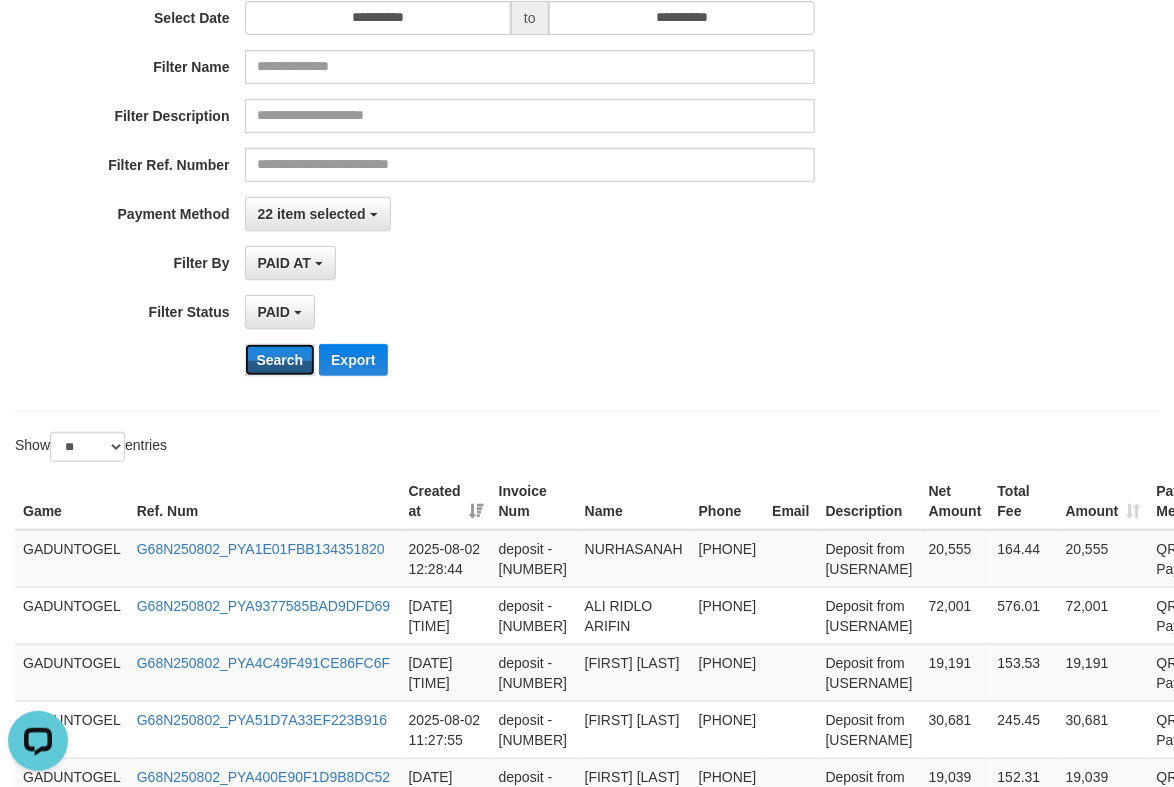 drag, startPoint x: 274, startPoint y: 373, endPoint x: 444, endPoint y: 361, distance: 170.423 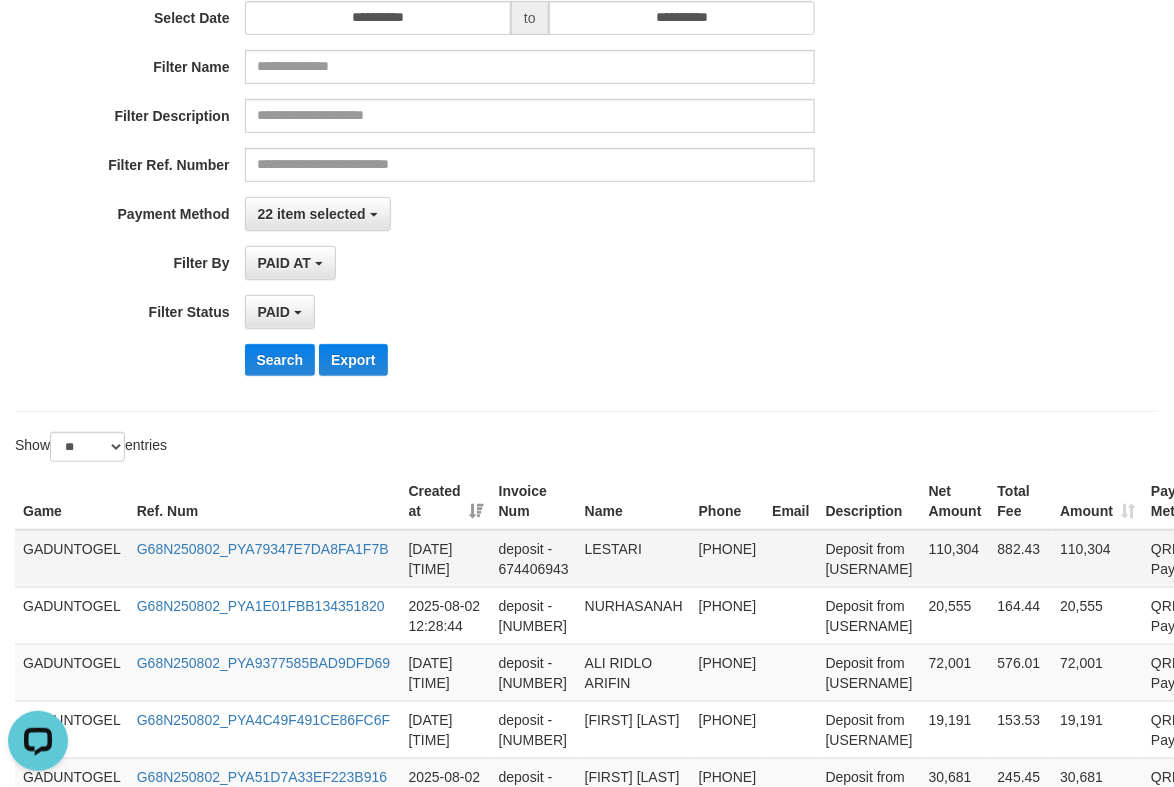 click on "110,304" at bounding box center (955, 559) 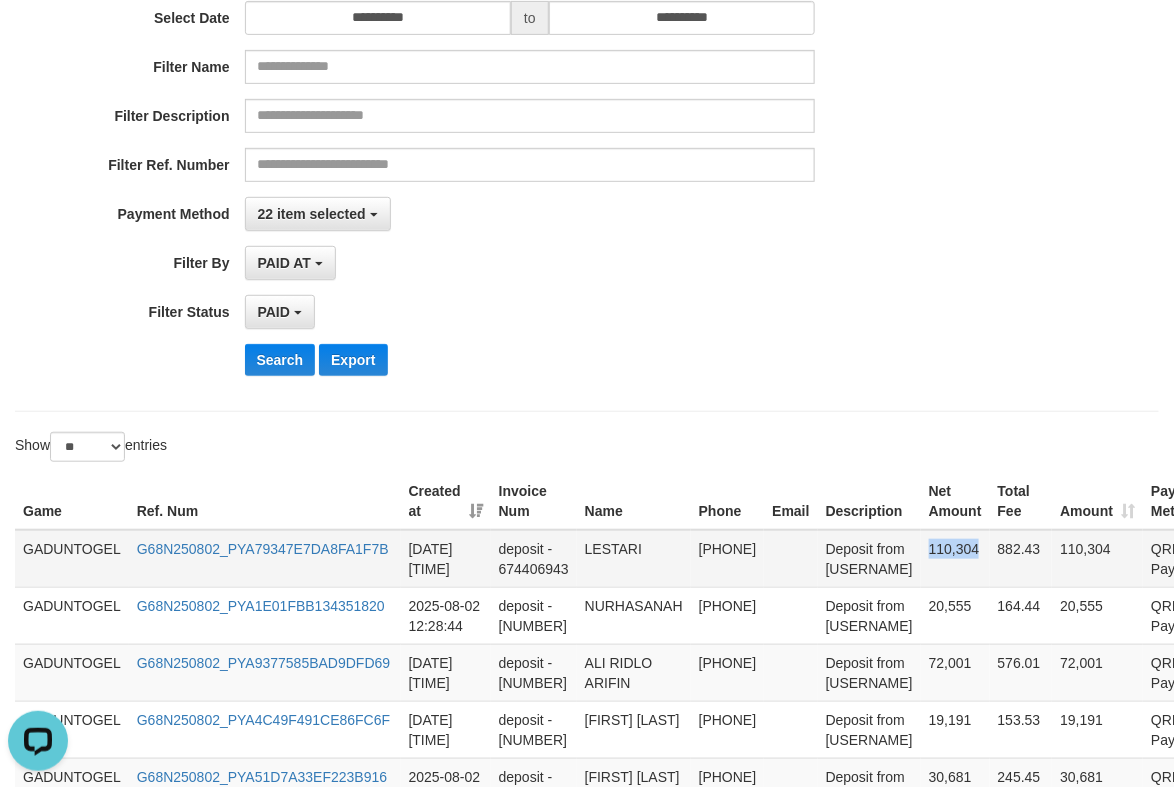 click on "110,304" at bounding box center [955, 559] 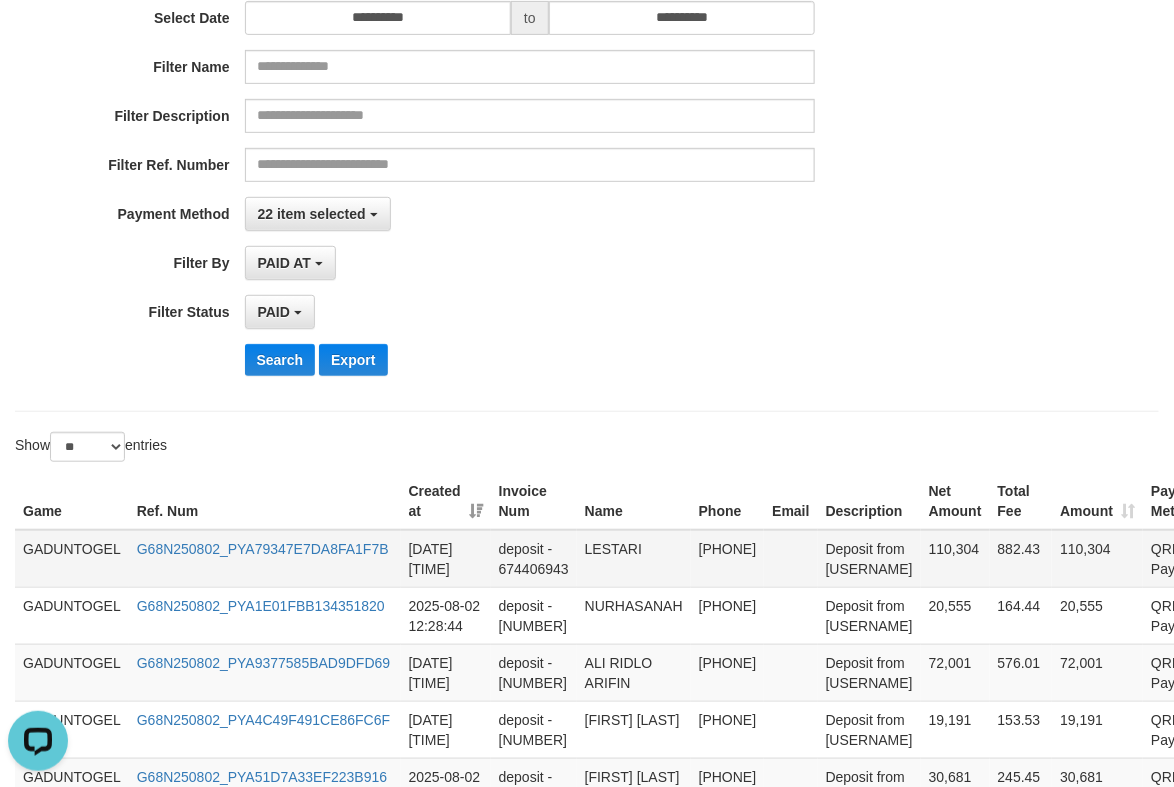 click on "LESTARI" at bounding box center [634, 559] 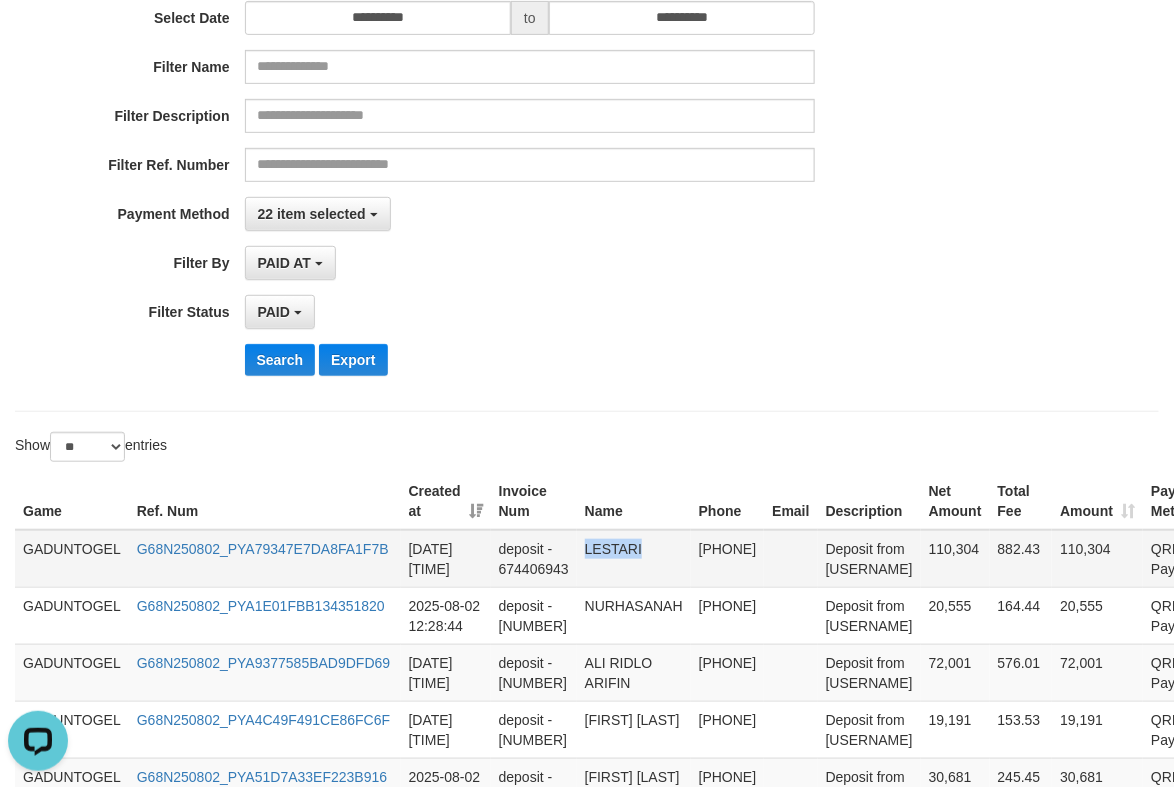 click on "LESTARI" at bounding box center [634, 559] 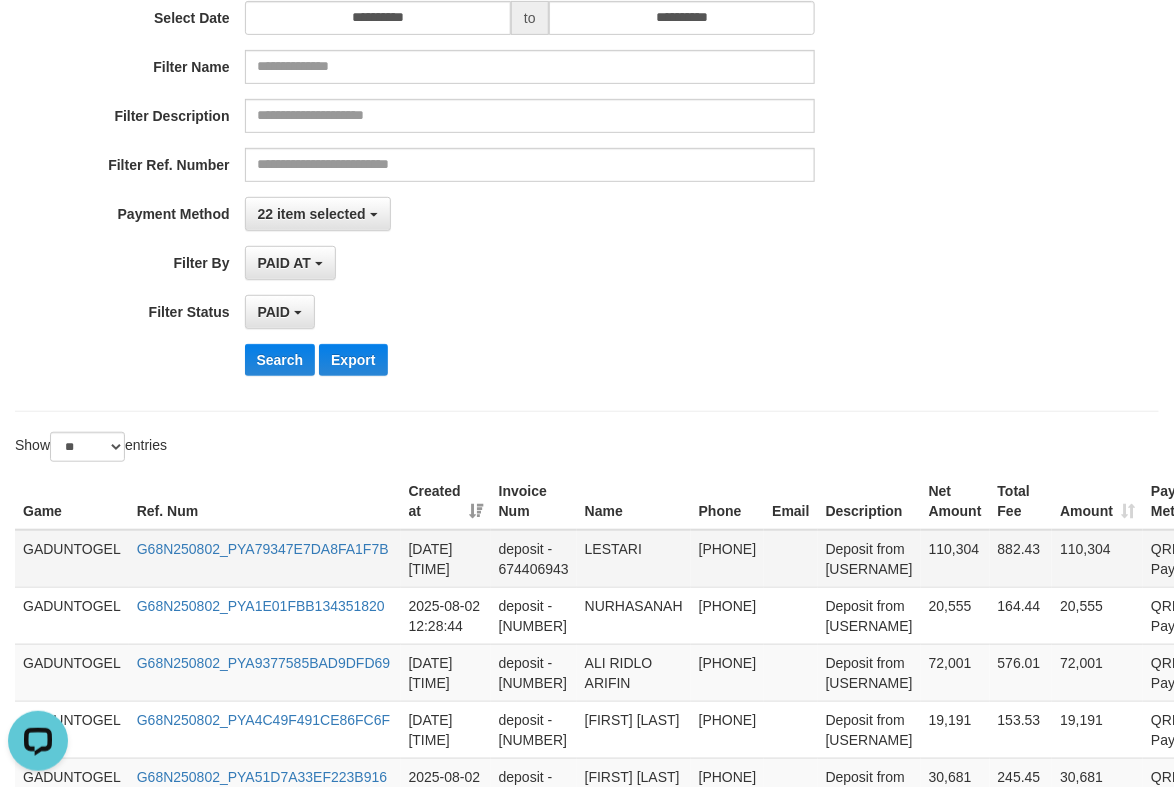 click on "Deposit from [USERNAME]" at bounding box center (869, 559) 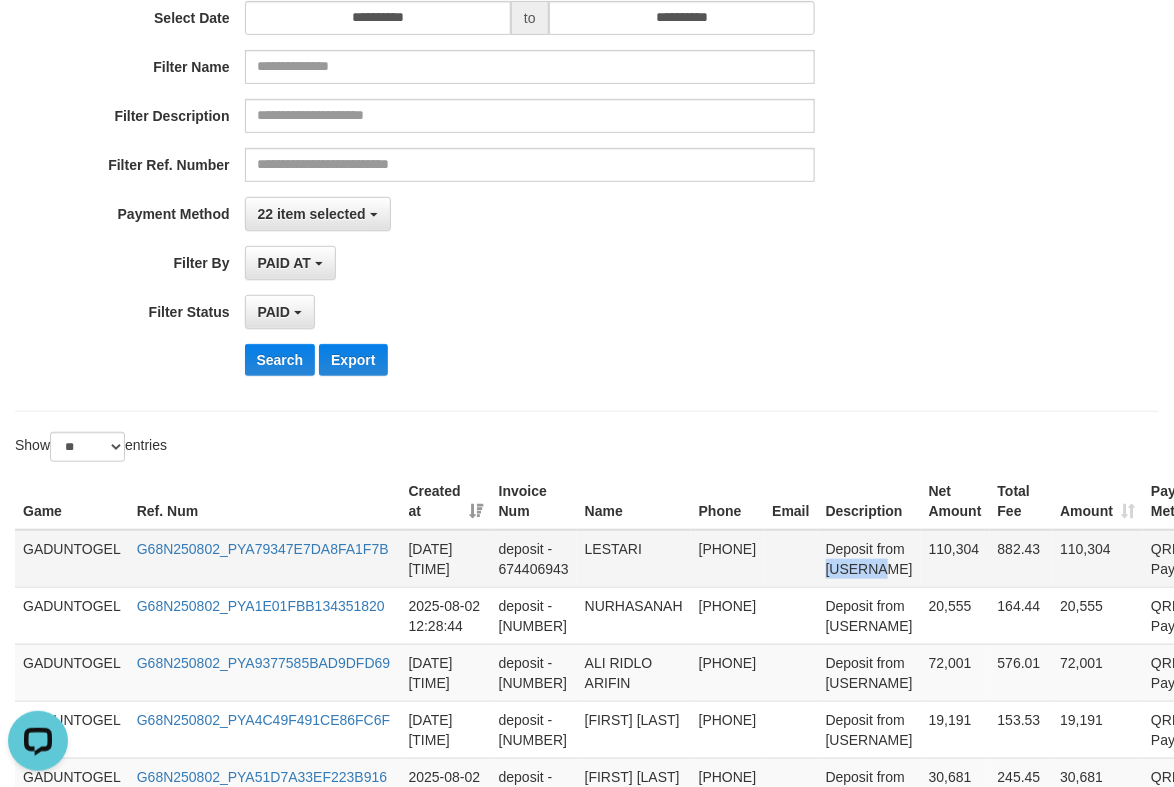 click on "Deposit from [USERNAME]" at bounding box center [869, 559] 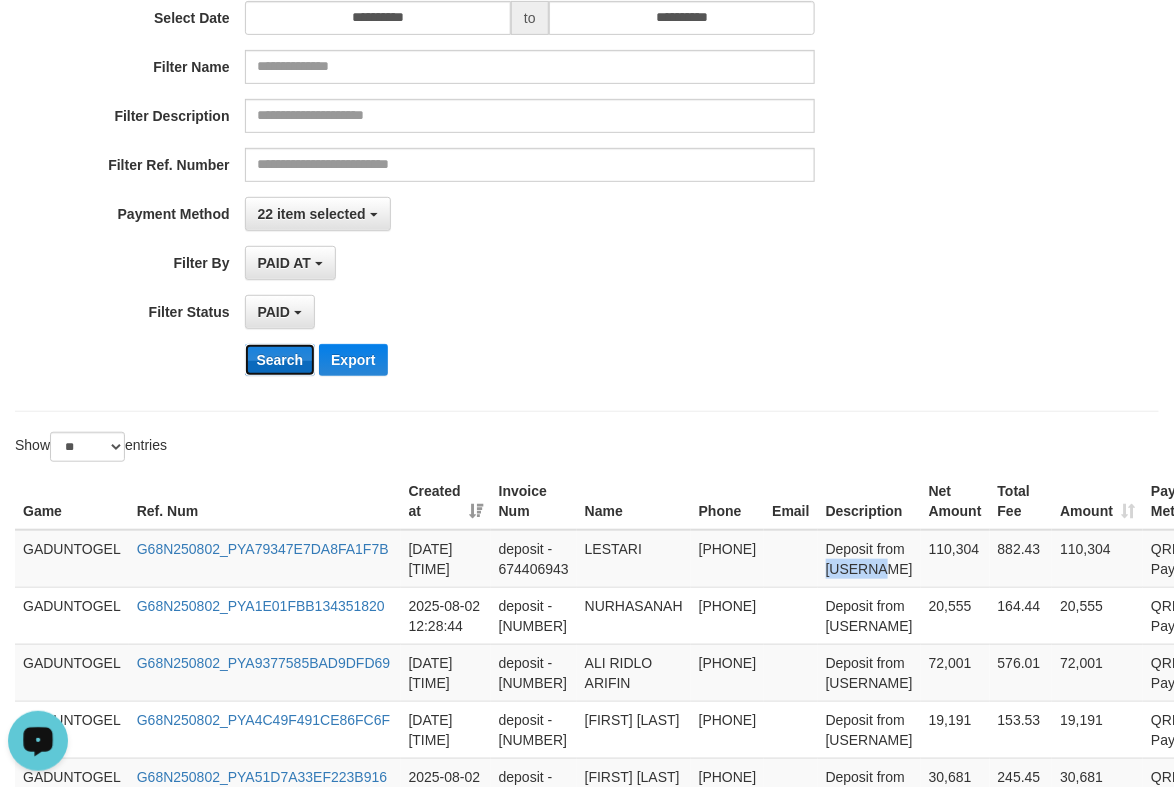 drag, startPoint x: 267, startPoint y: 364, endPoint x: 310, endPoint y: 364, distance: 43 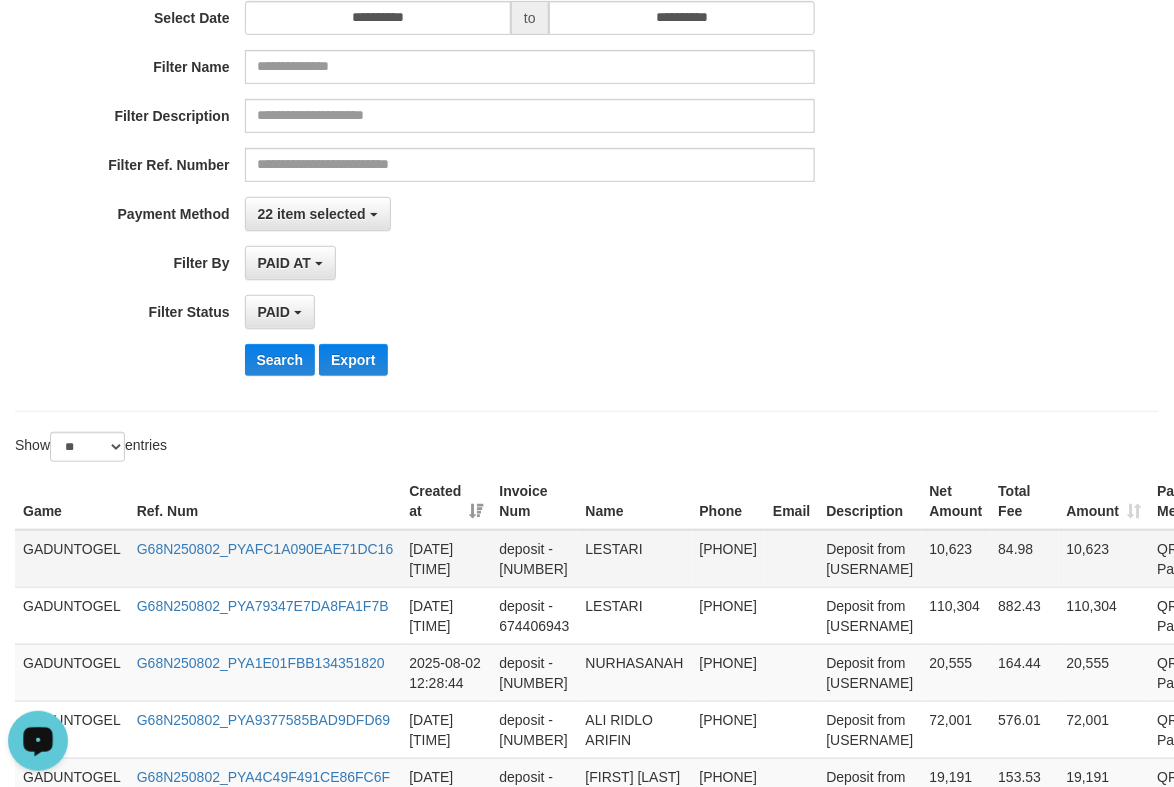 click on "10,623" at bounding box center (956, 559) 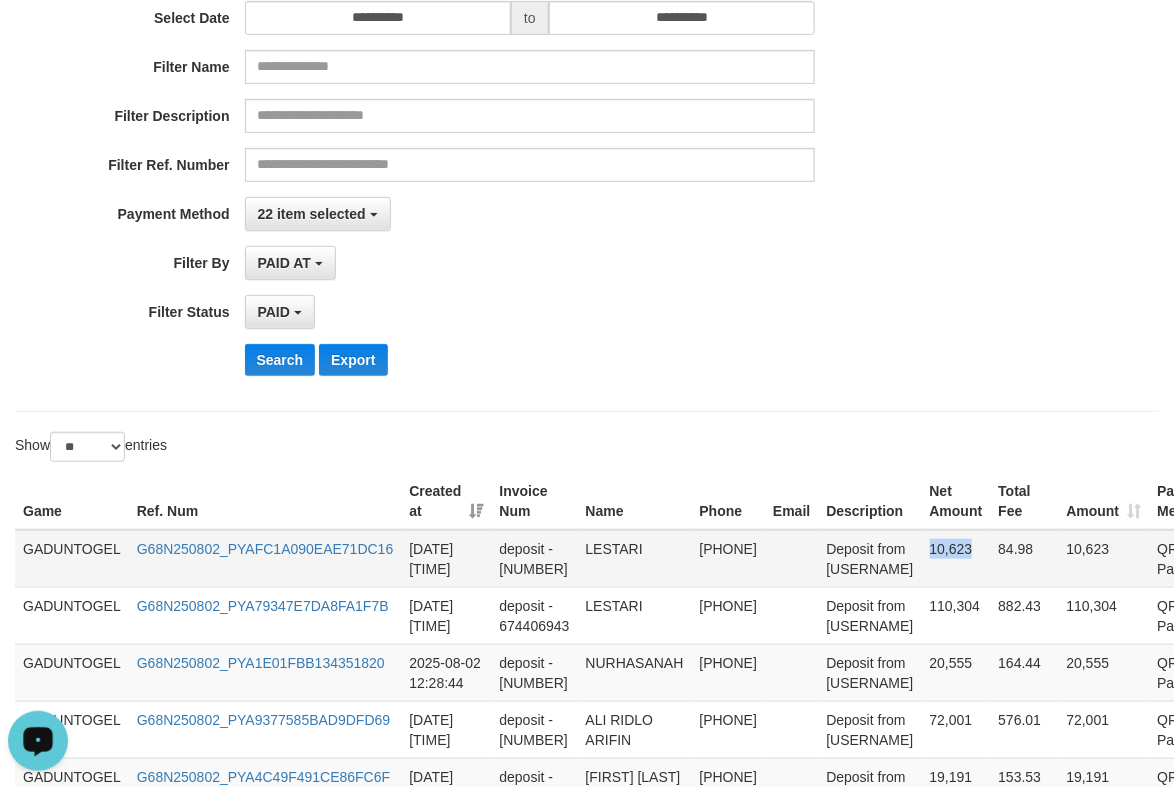 click on "10,623" at bounding box center [956, 559] 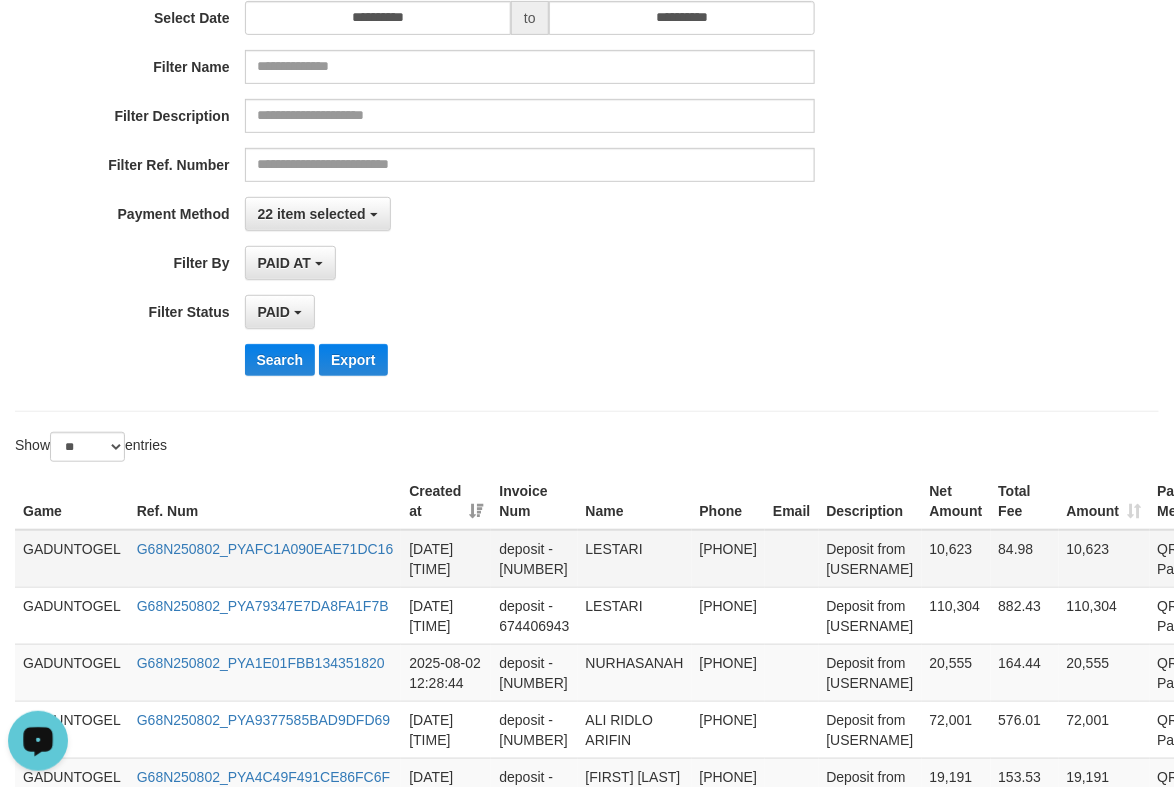 click on "LESTARI" at bounding box center (635, 559) 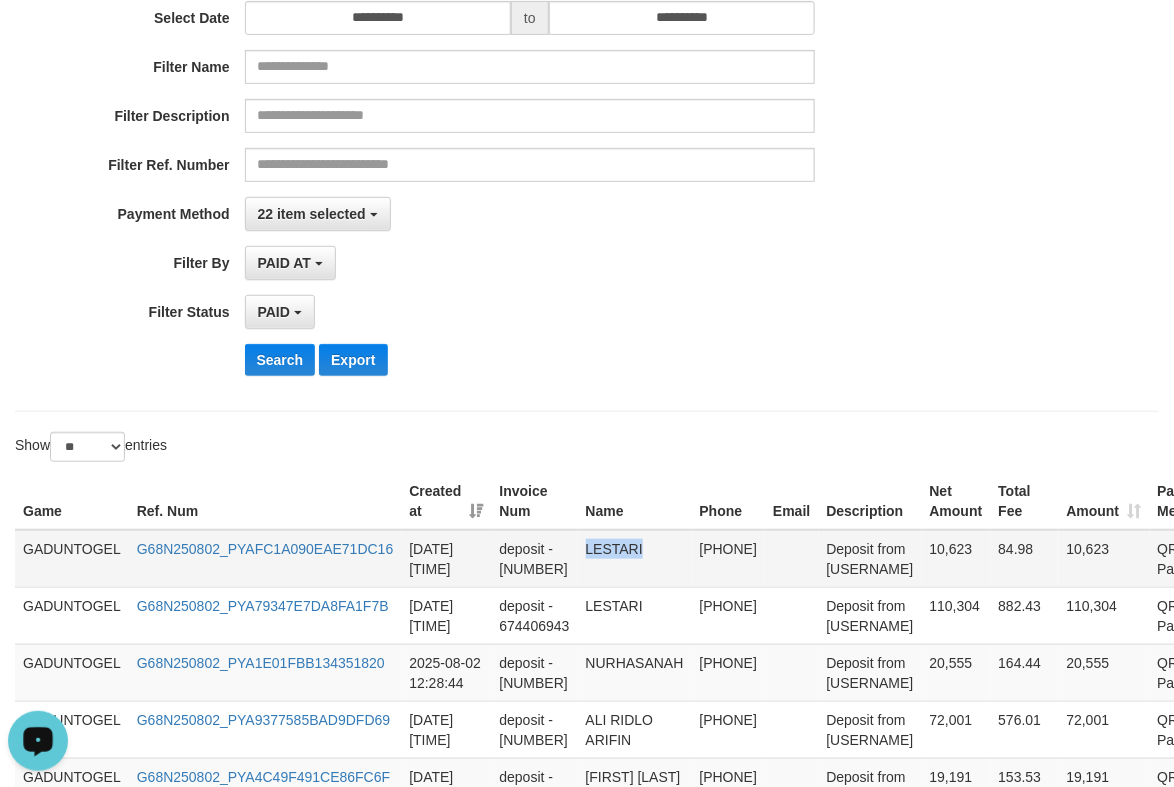 click on "LESTARI" at bounding box center (635, 559) 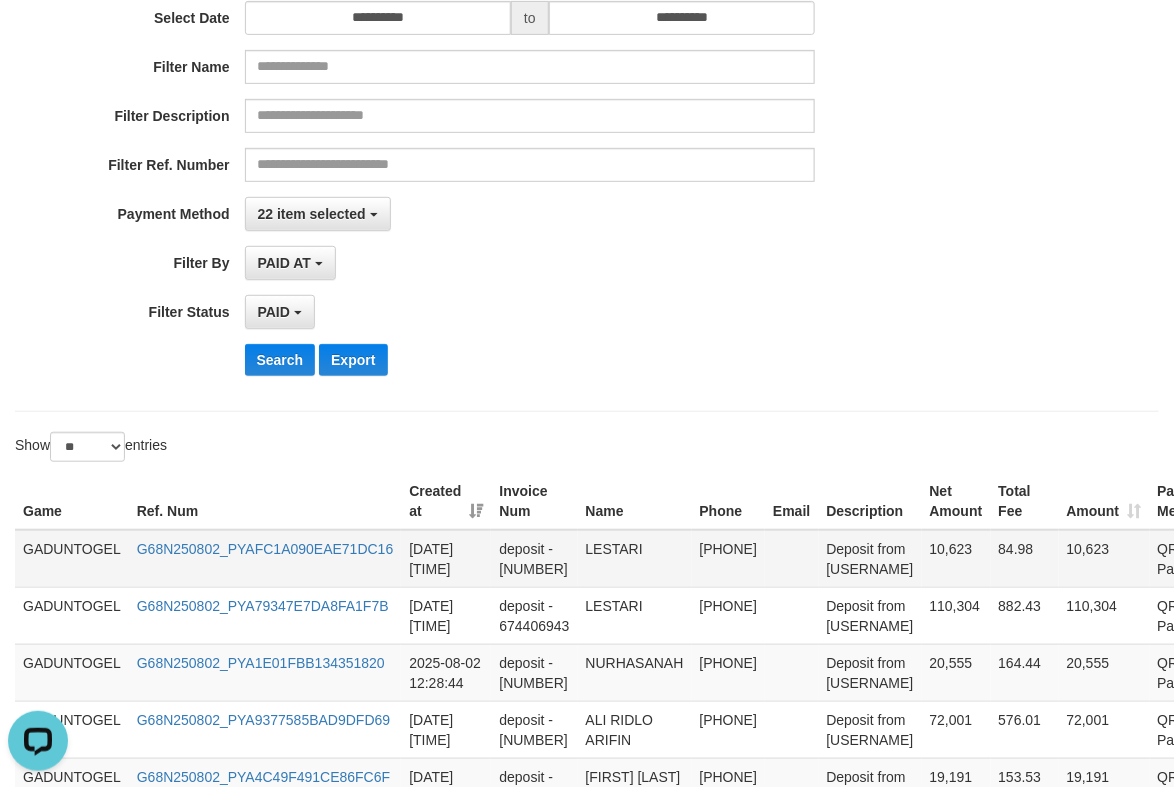 click on "Deposit from [USERNAME]" at bounding box center (870, 559) 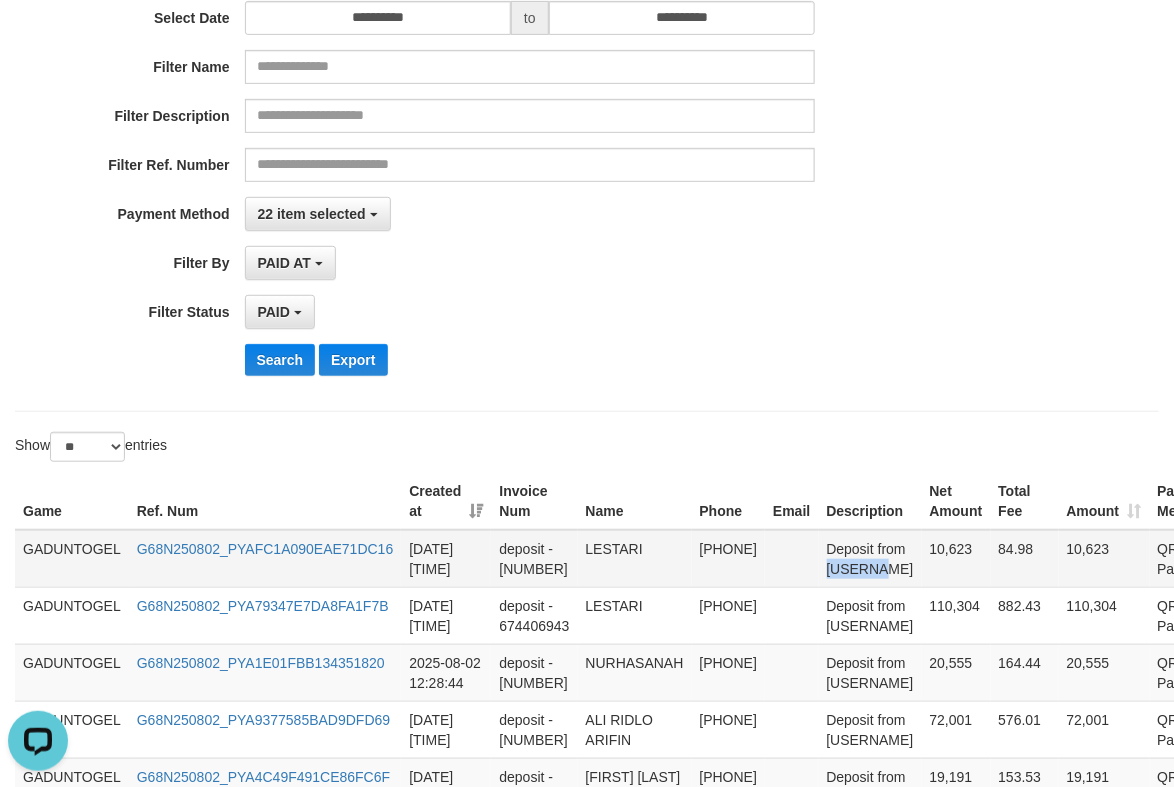 click on "Deposit from [USERNAME]" at bounding box center [870, 559] 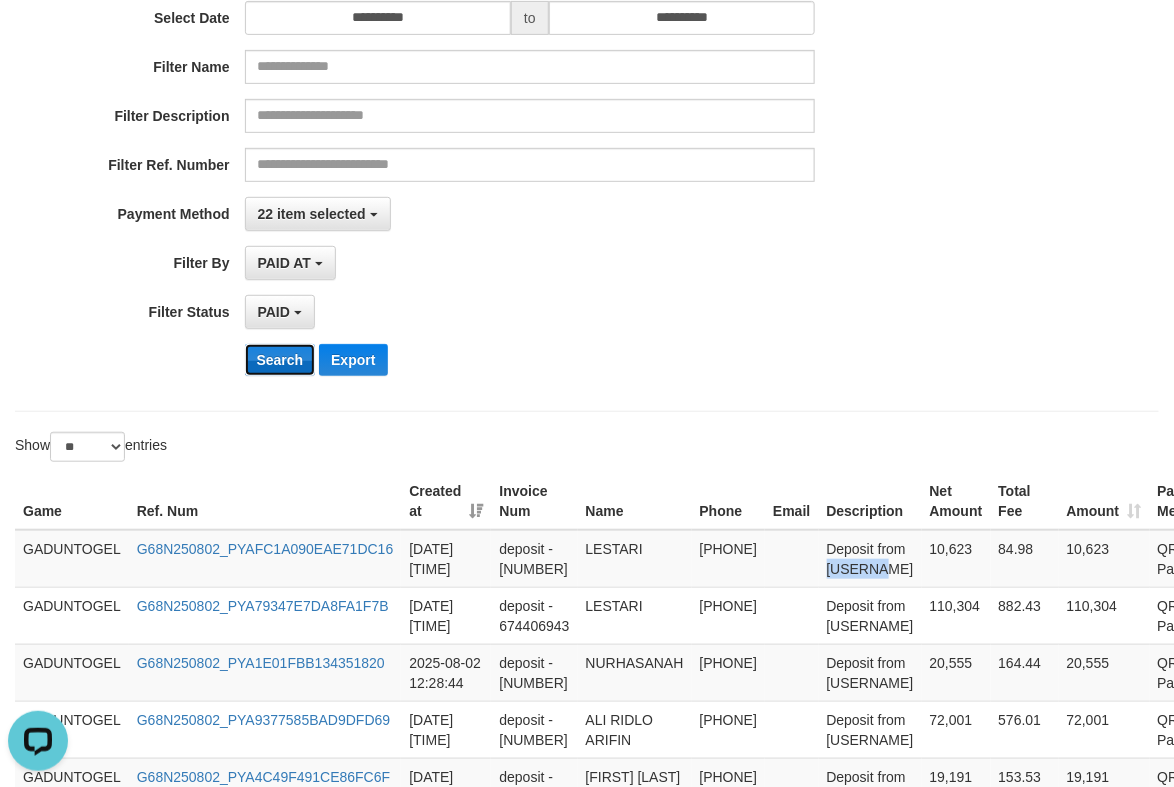 click on "Search" at bounding box center [280, 360] 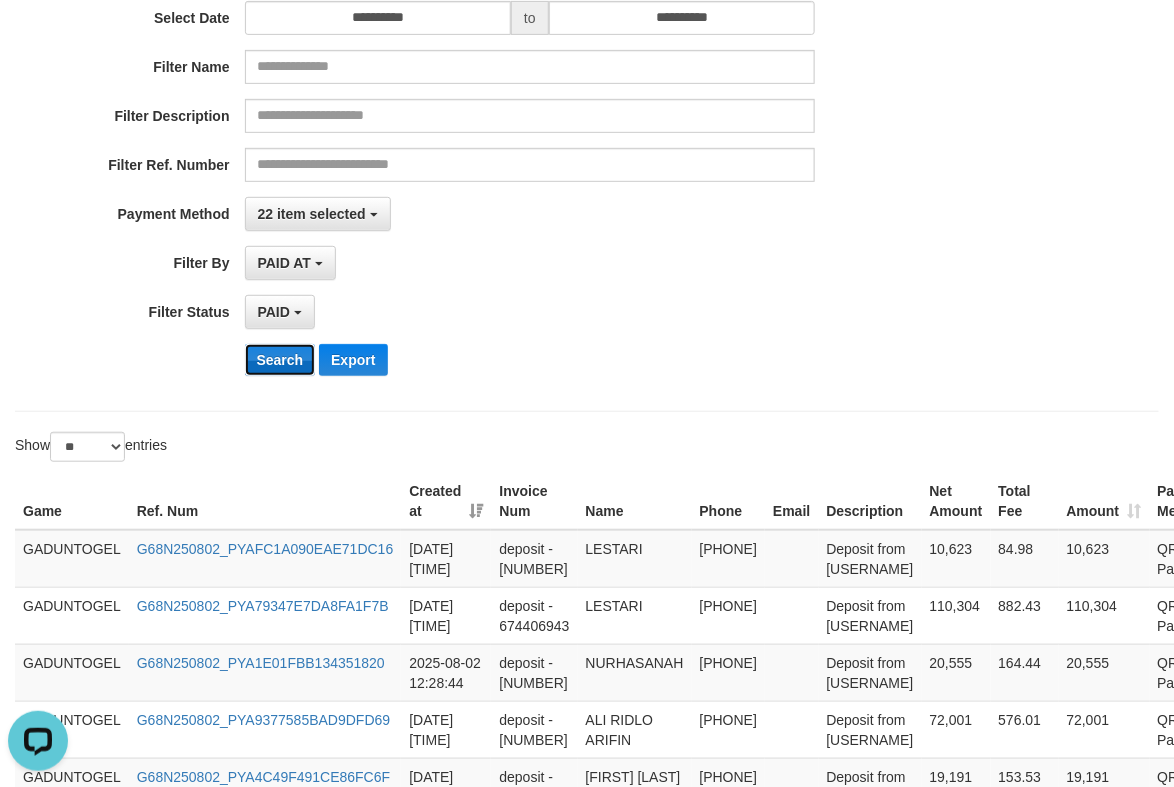 click on "Search" at bounding box center (280, 360) 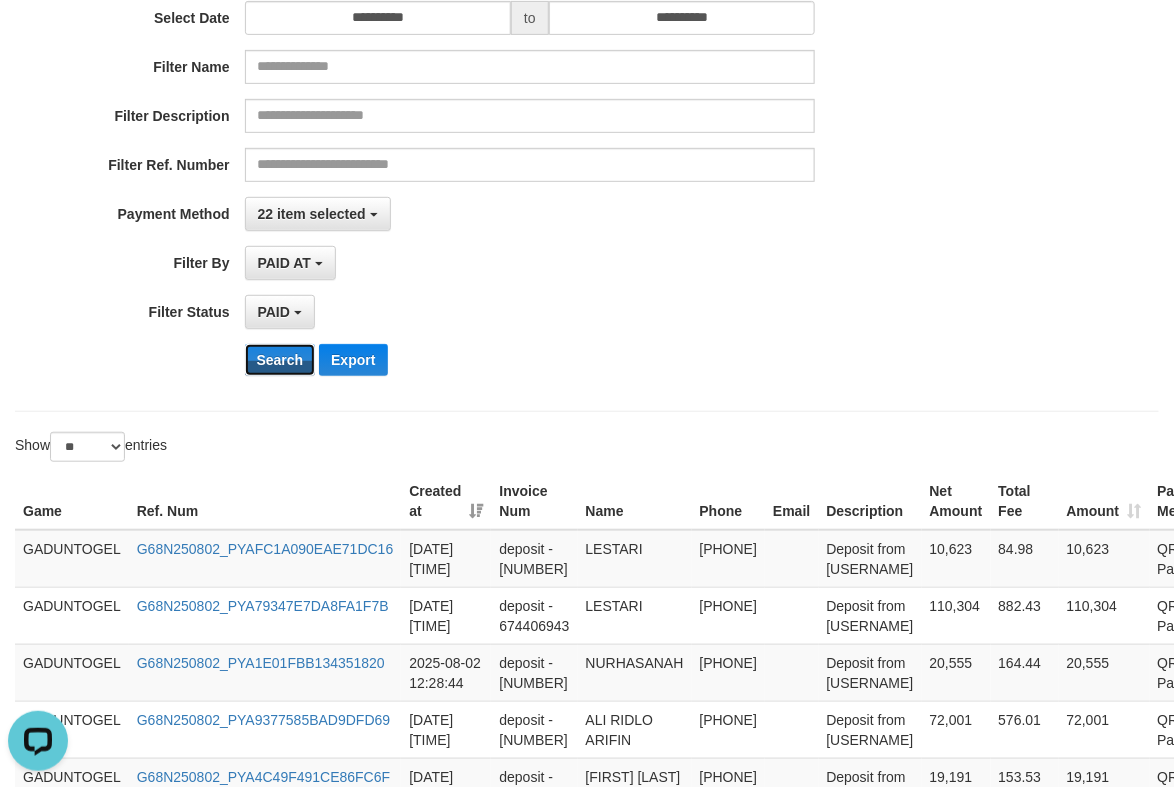 drag, startPoint x: 268, startPoint y: 370, endPoint x: 438, endPoint y: 360, distance: 170.29387 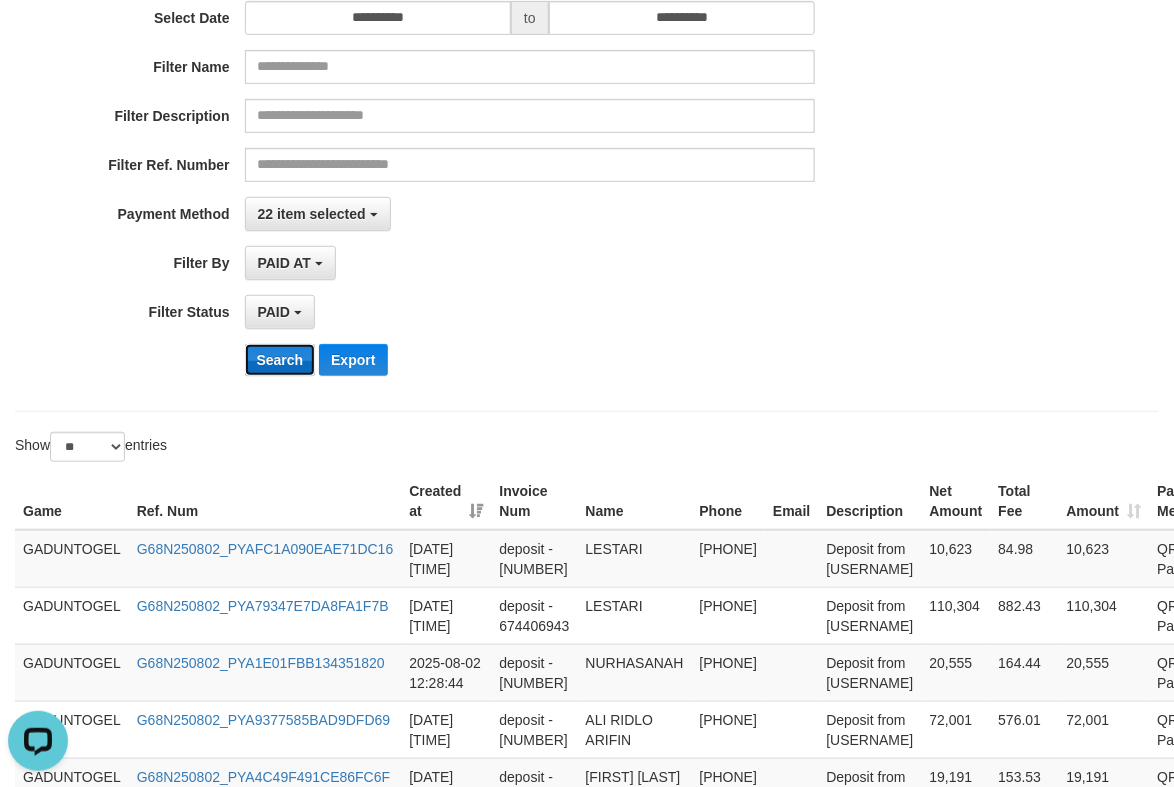 click on "Search" at bounding box center [280, 360] 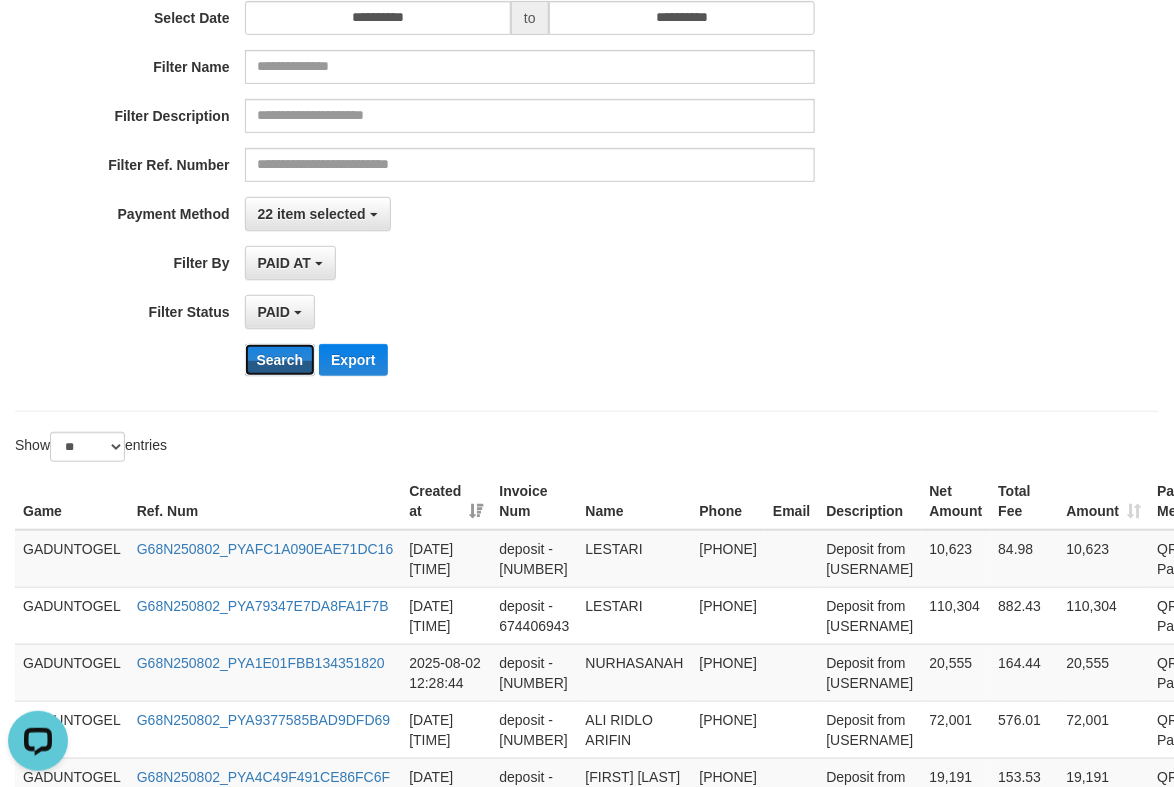 drag, startPoint x: 282, startPoint y: 363, endPoint x: 396, endPoint y: 361, distance: 114.01754 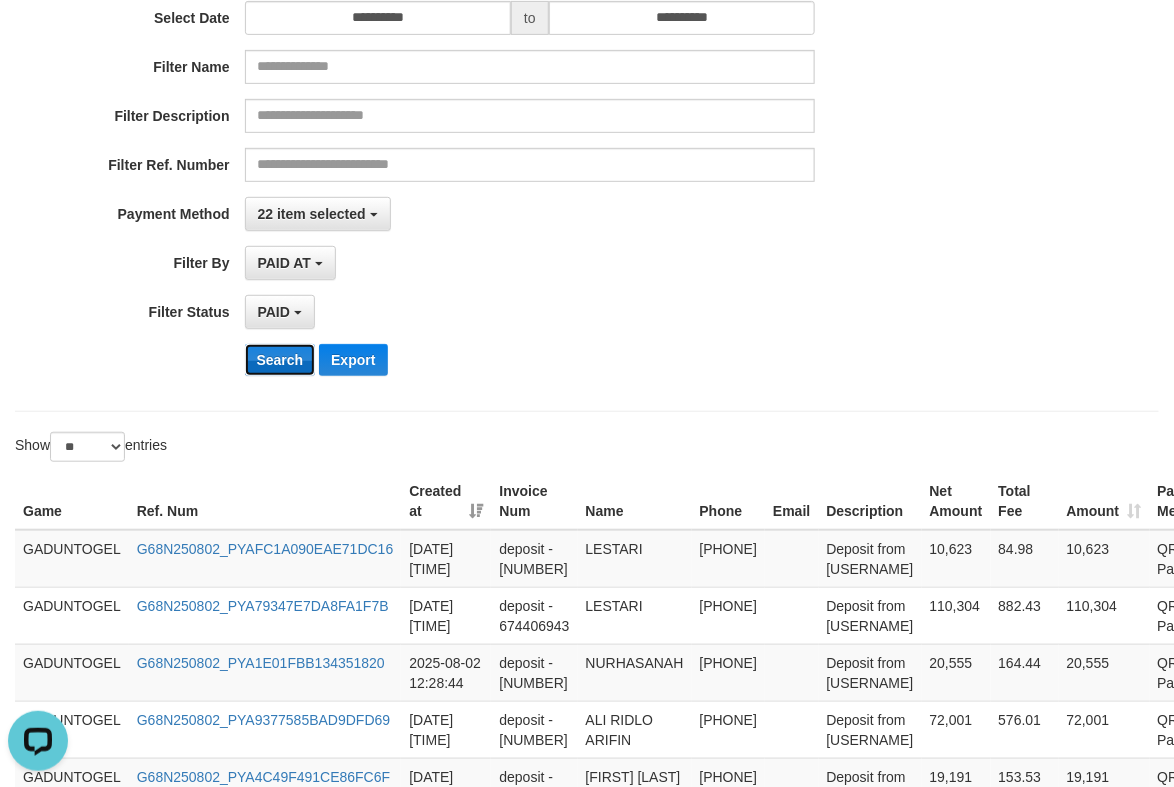 drag, startPoint x: 270, startPoint y: 360, endPoint x: 288, endPoint y: 358, distance: 18.110771 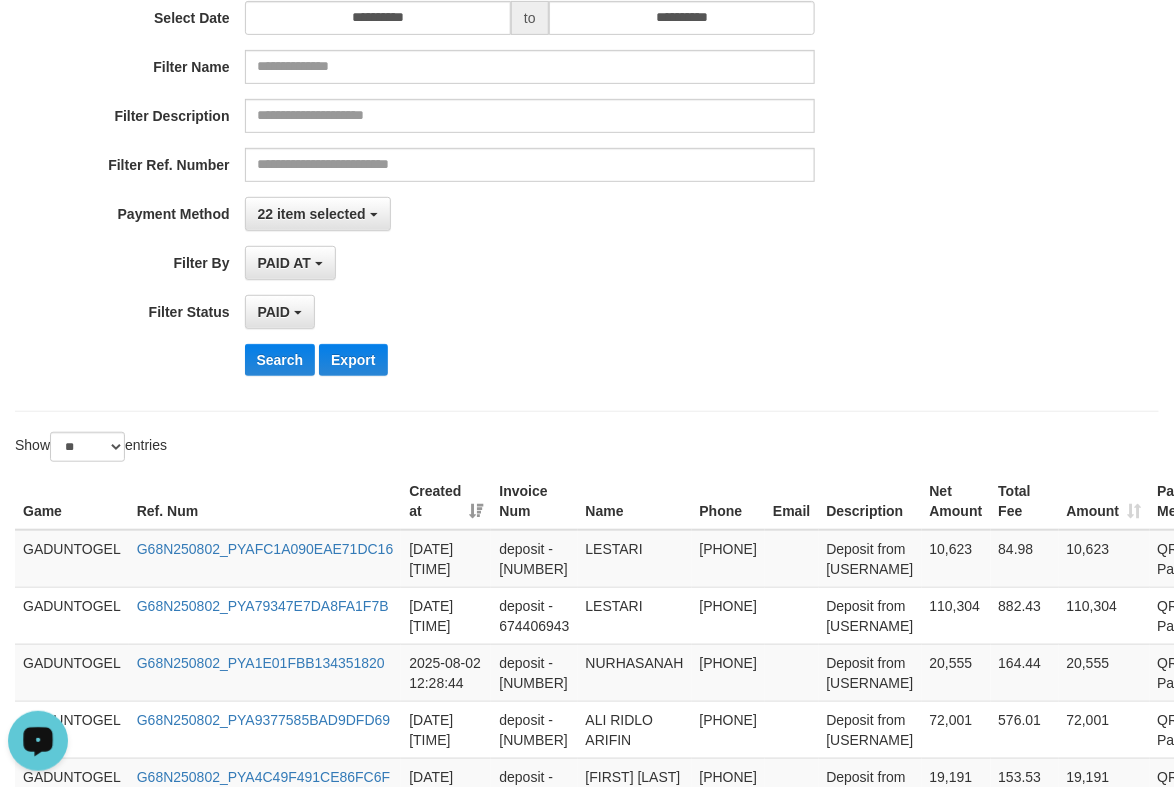 scroll, scrollTop: 0, scrollLeft: 0, axis: both 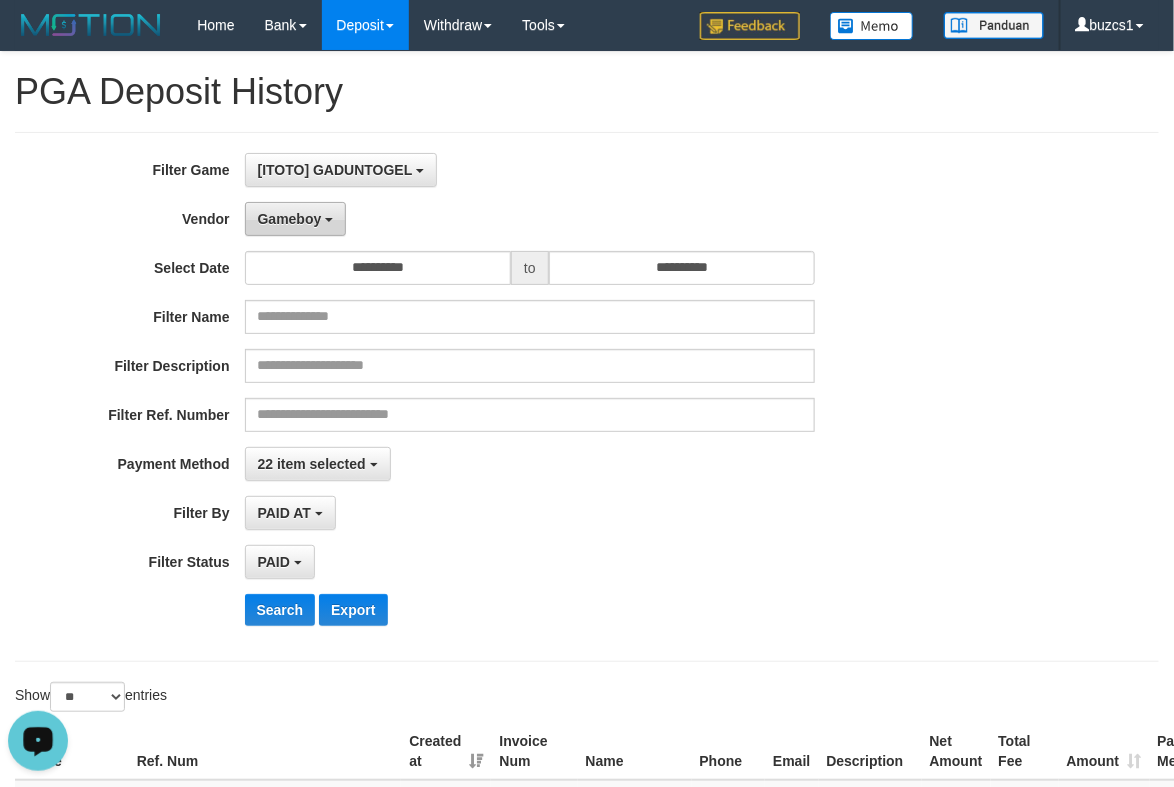 click on "Gameboy" at bounding box center [290, 219] 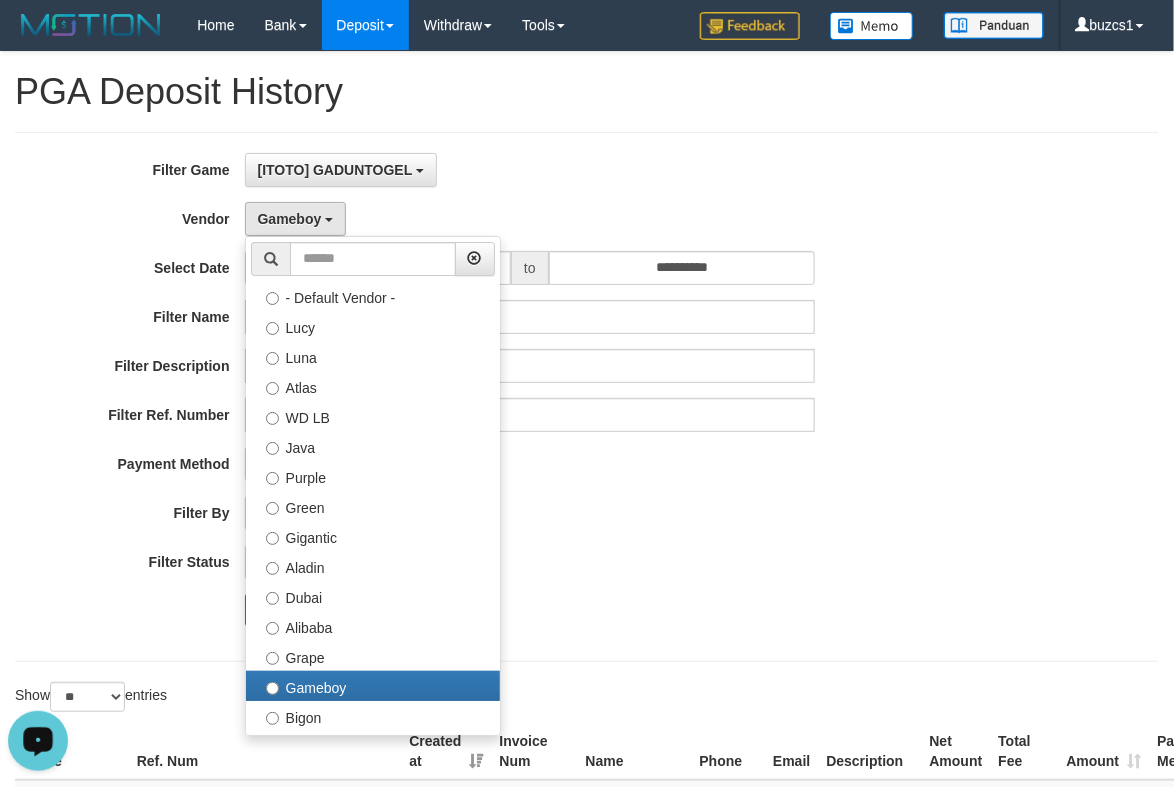 click on "**********" at bounding box center (489, 219) 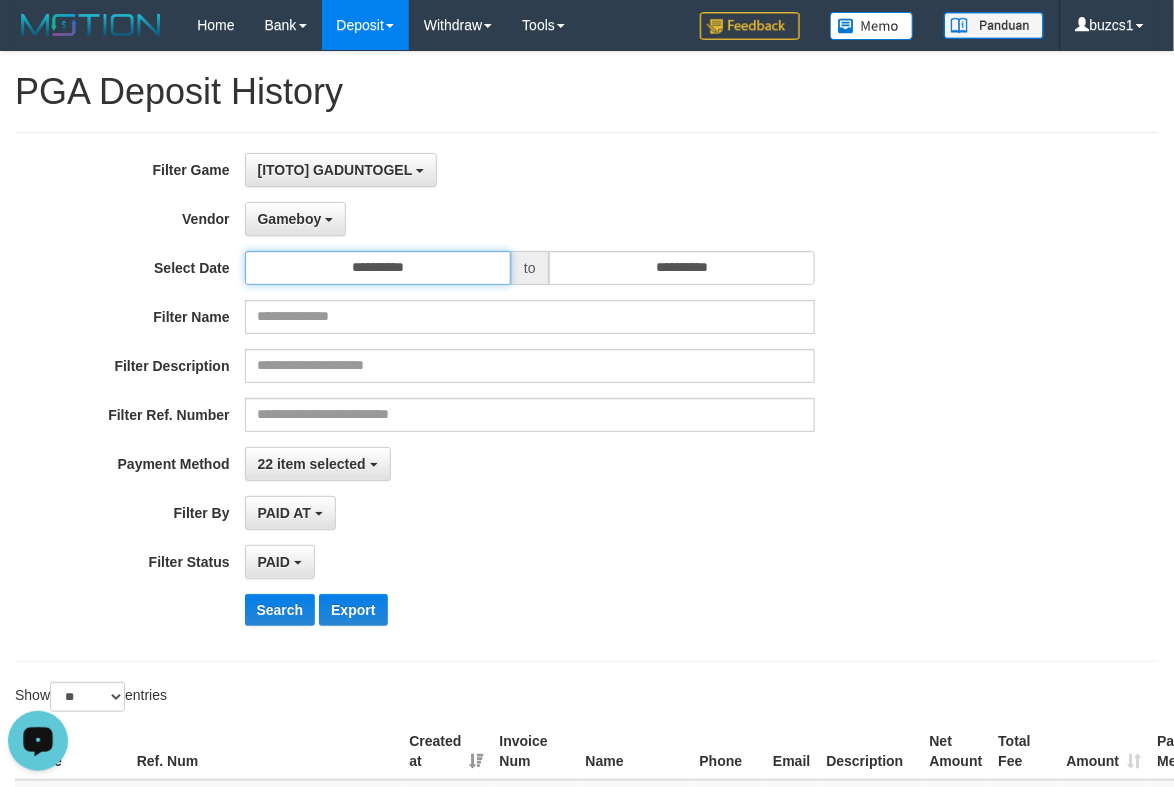 click on "**********" at bounding box center [378, 268] 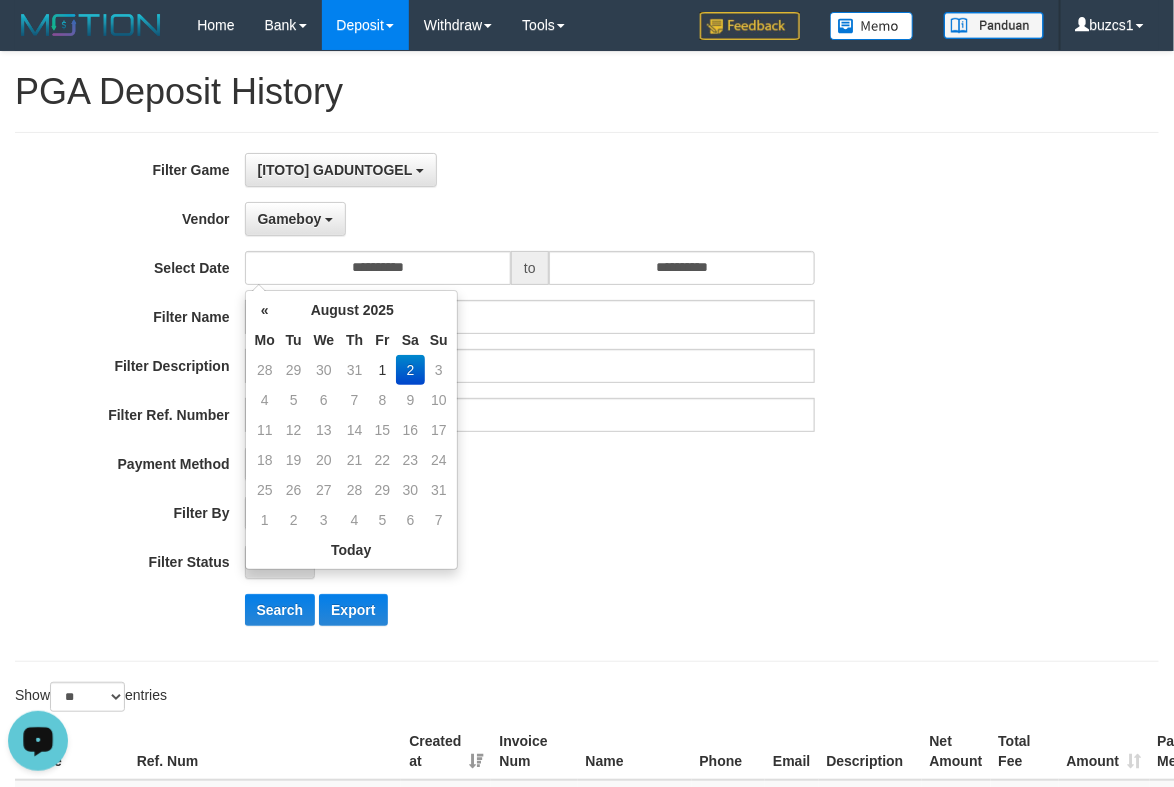 drag, startPoint x: 384, startPoint y: 361, endPoint x: 804, endPoint y: 303, distance: 423.98584 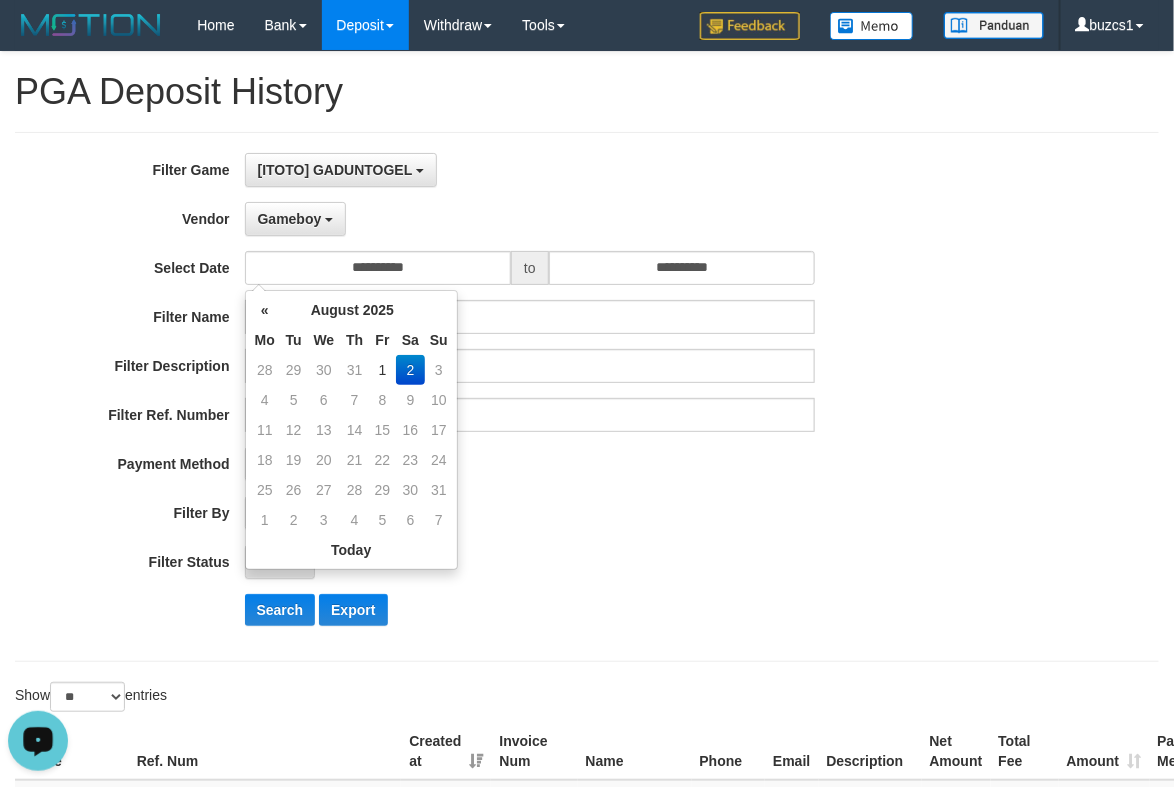 click on "28 29 30 31 1 2 3" at bounding box center [351, 370] 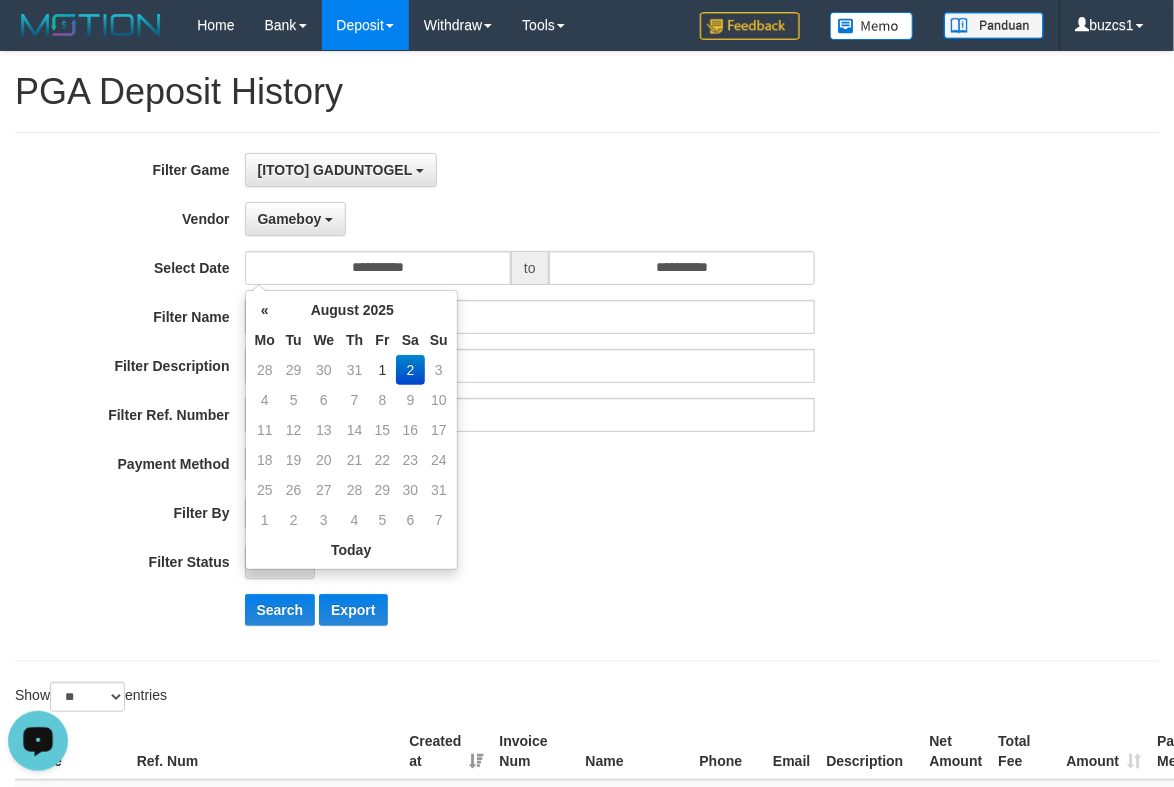 drag, startPoint x: 751, startPoint y: 289, endPoint x: 762, endPoint y: 276, distance: 17.029387 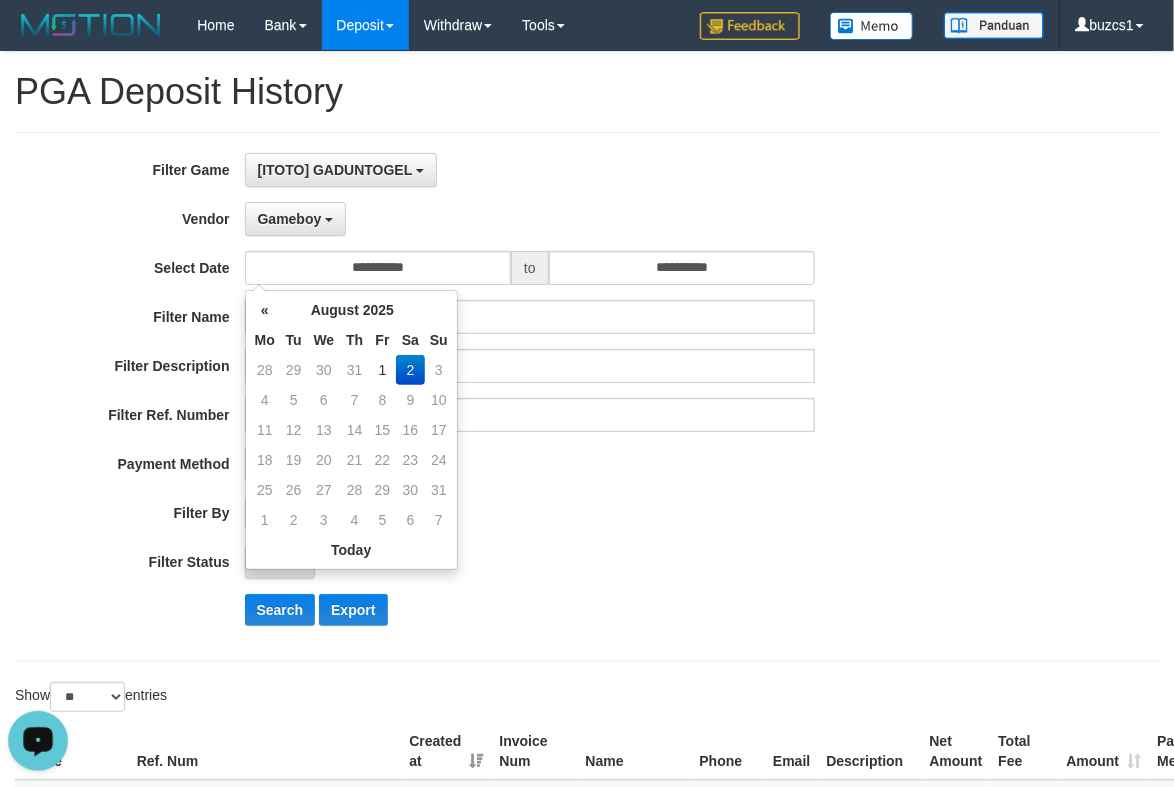 click on "**********" at bounding box center (489, 397) 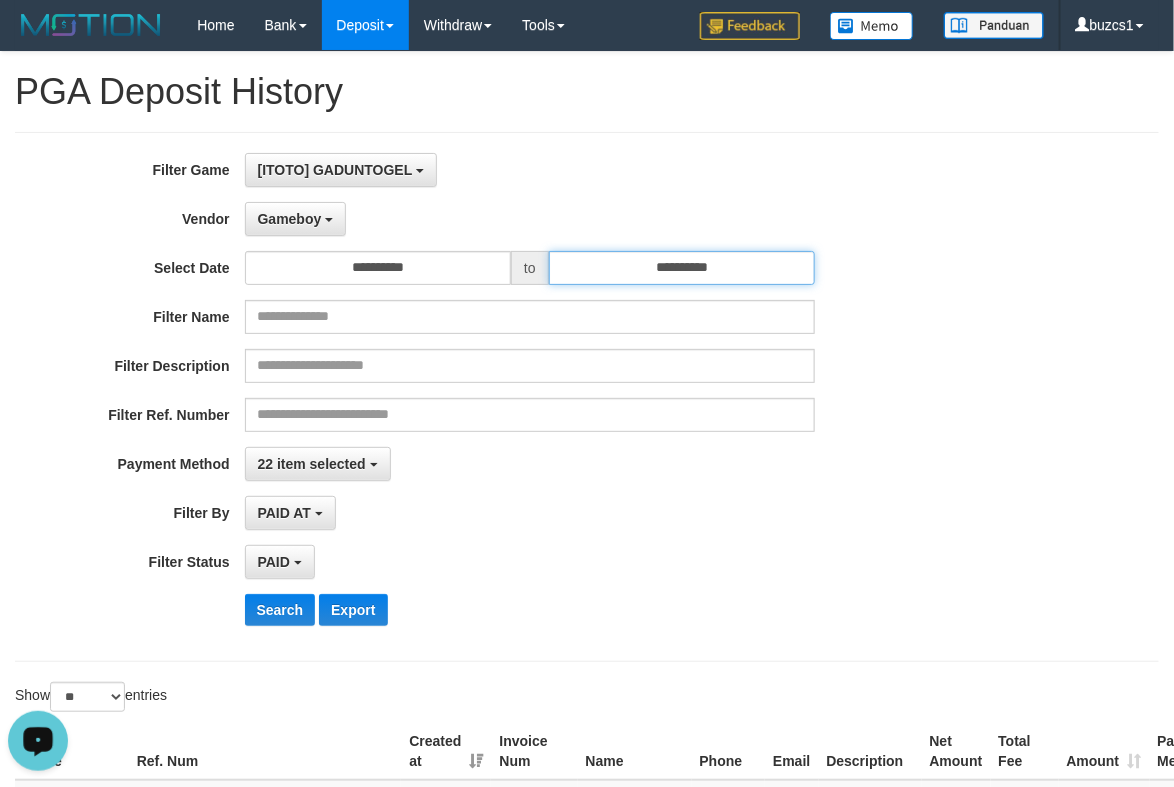 click on "**********" at bounding box center [682, 268] 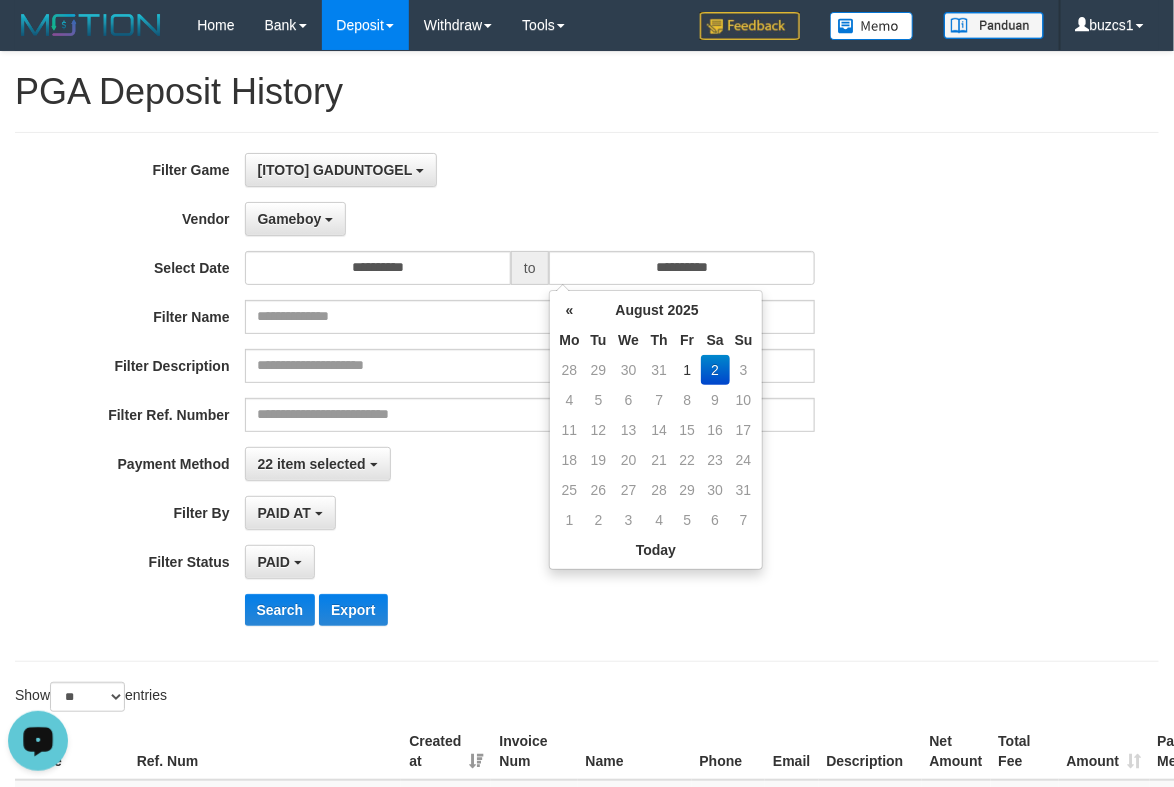 drag, startPoint x: 687, startPoint y: 367, endPoint x: 844, endPoint y: 432, distance: 169.92351 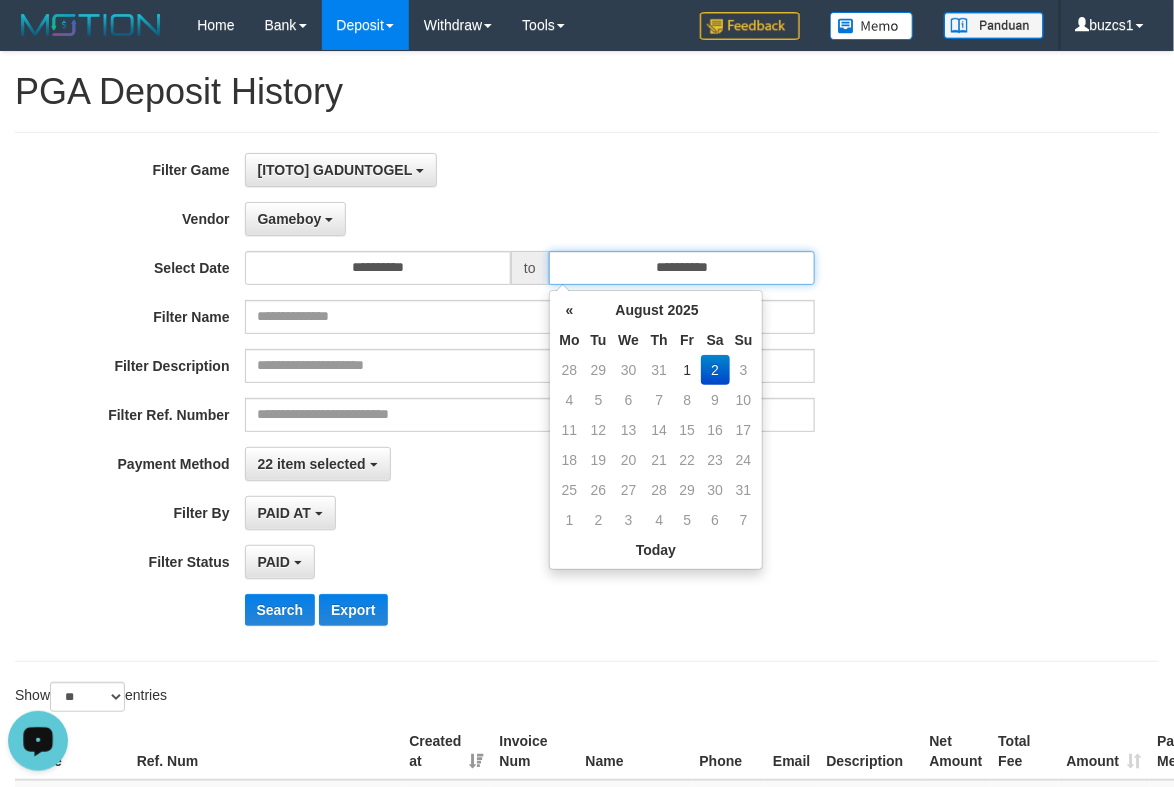 type on "**********" 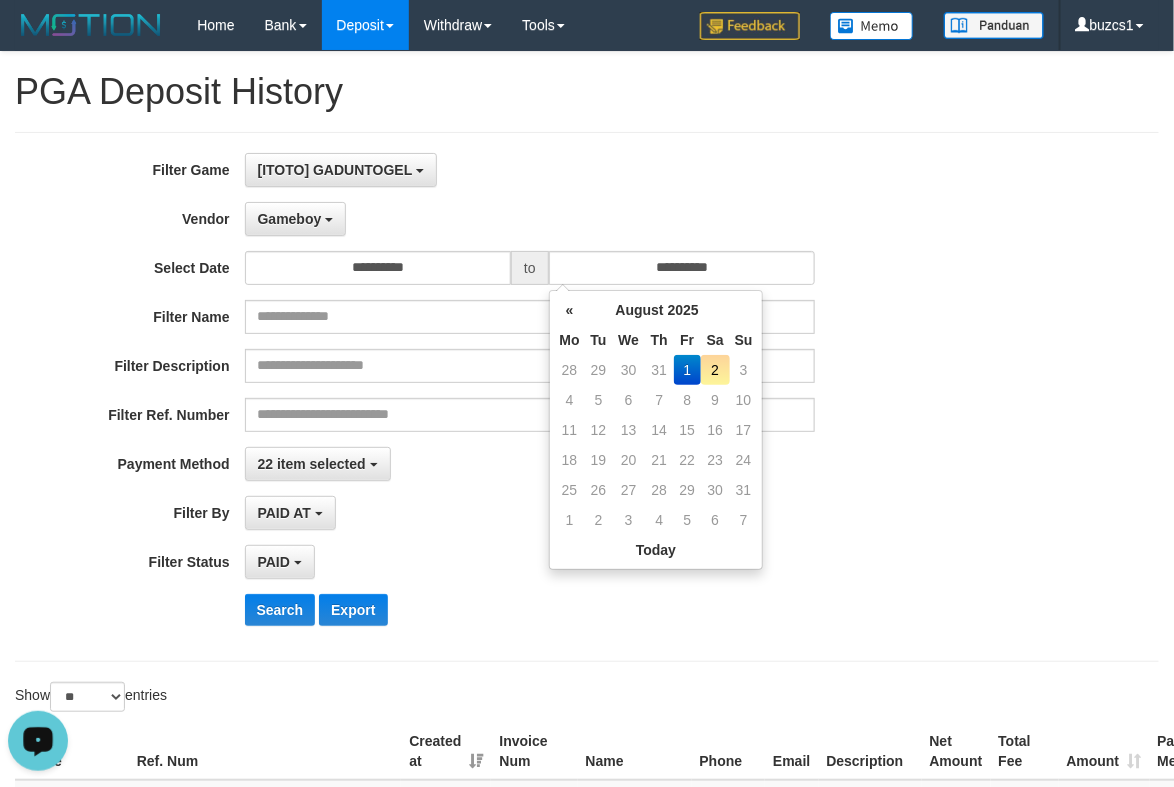 click on "**********" at bounding box center (489, 464) 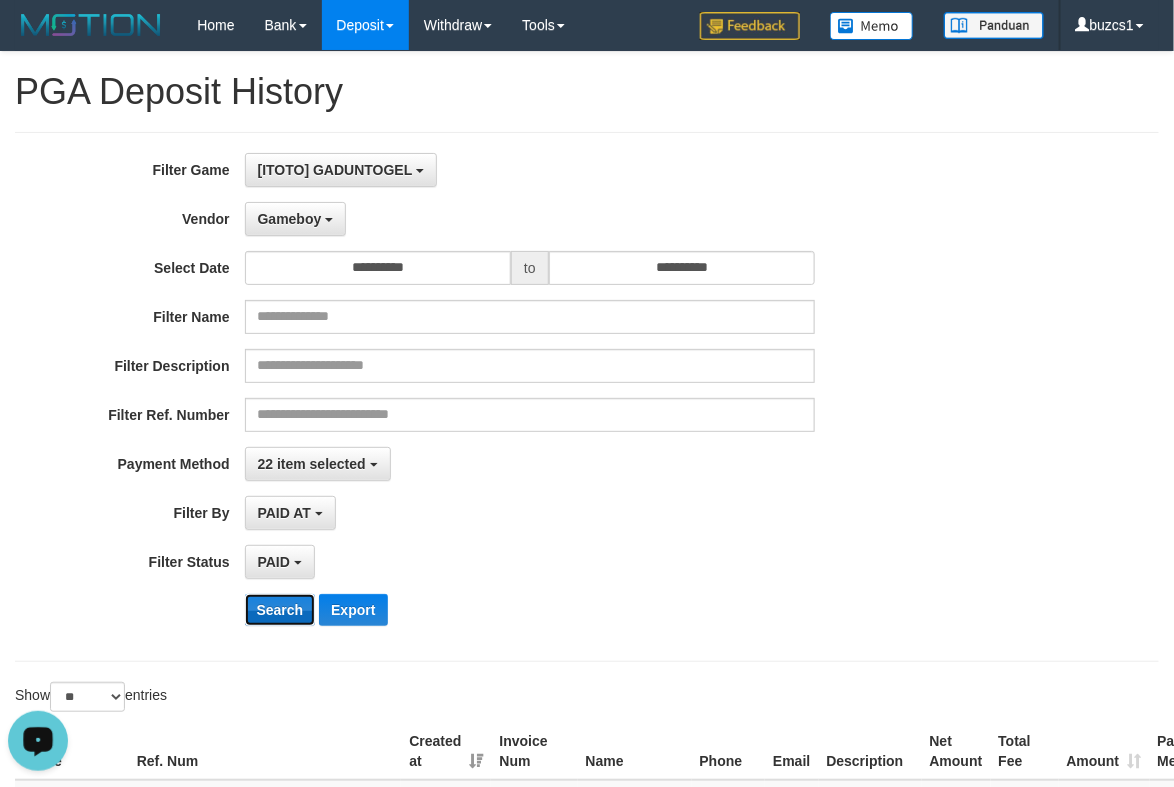 drag, startPoint x: 277, startPoint y: 613, endPoint x: 384, endPoint y: 582, distance: 111.40018 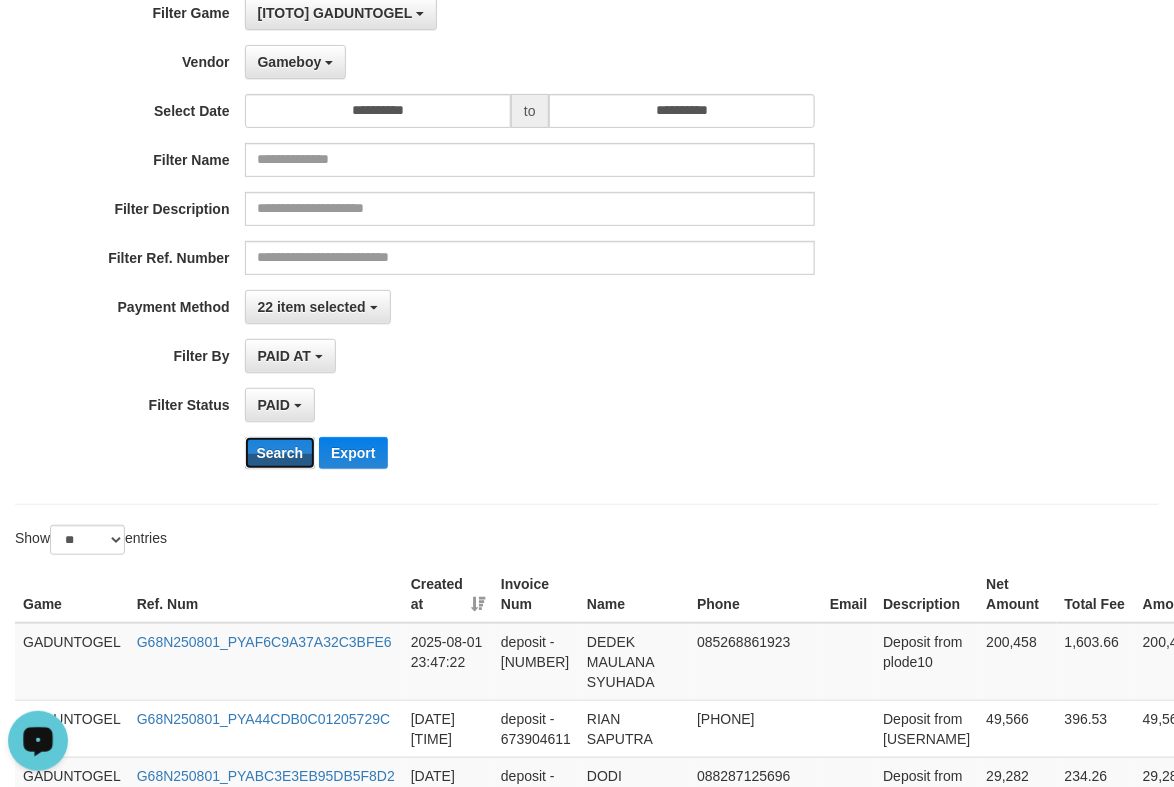 scroll, scrollTop: 0, scrollLeft: 0, axis: both 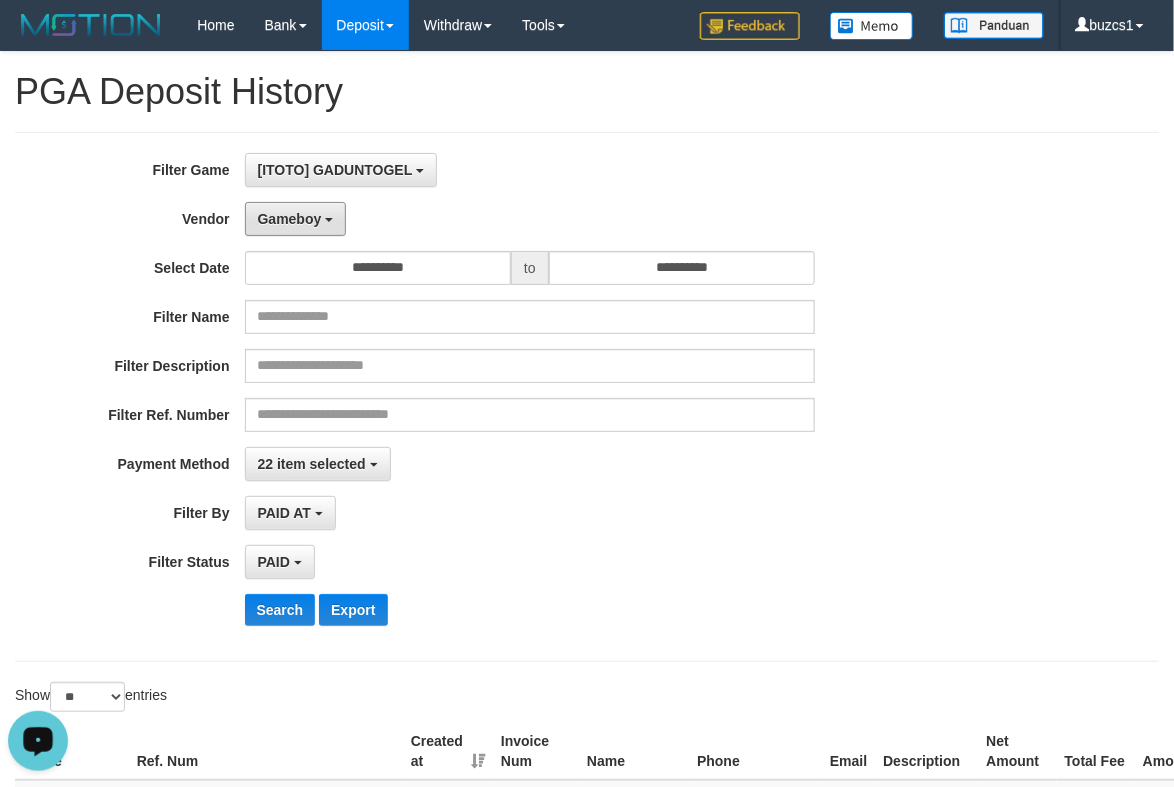 drag, startPoint x: 333, startPoint y: 219, endPoint x: 364, endPoint y: 271, distance: 60.53924 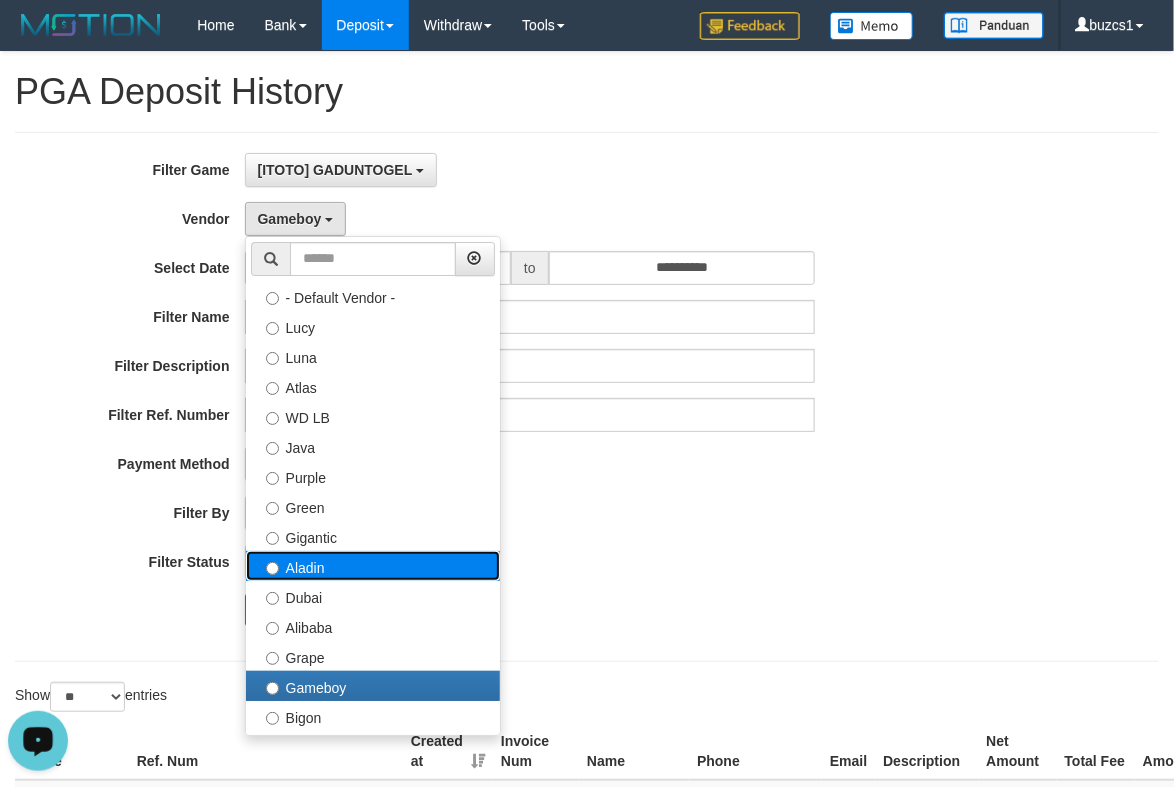 click on "Aladin" at bounding box center [373, 566] 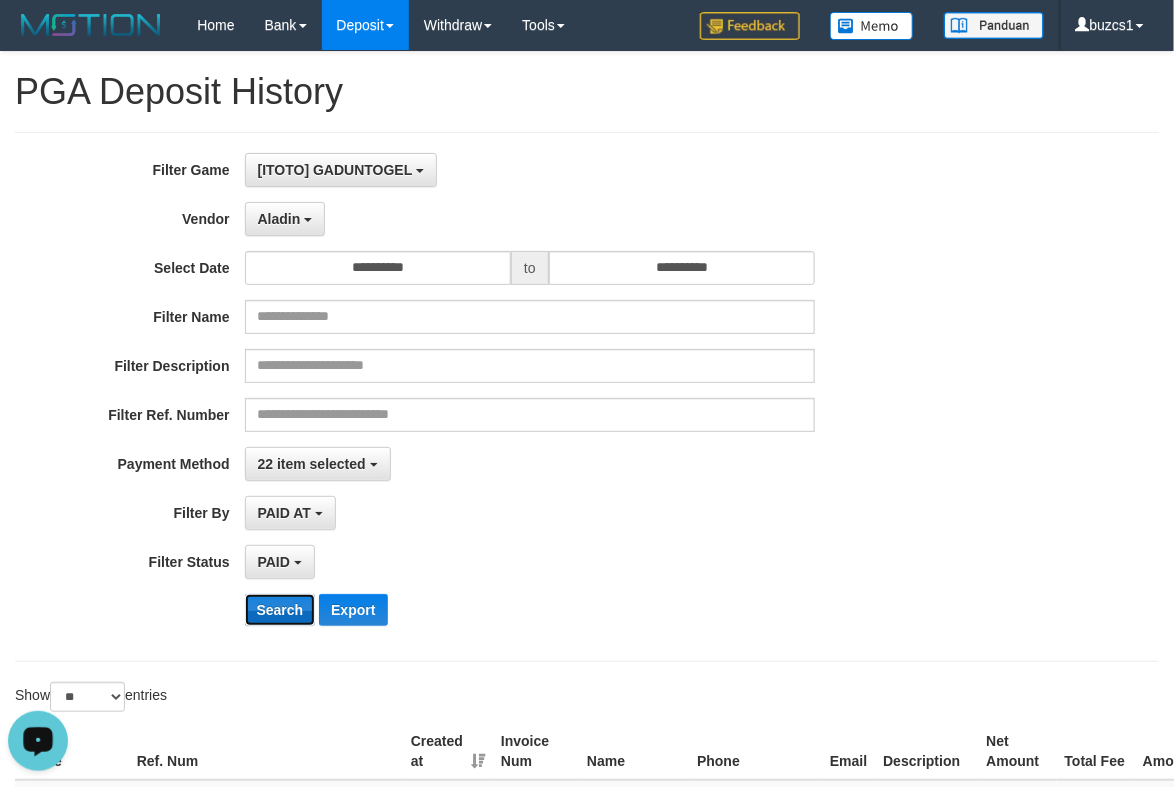 click on "Search" at bounding box center [280, 610] 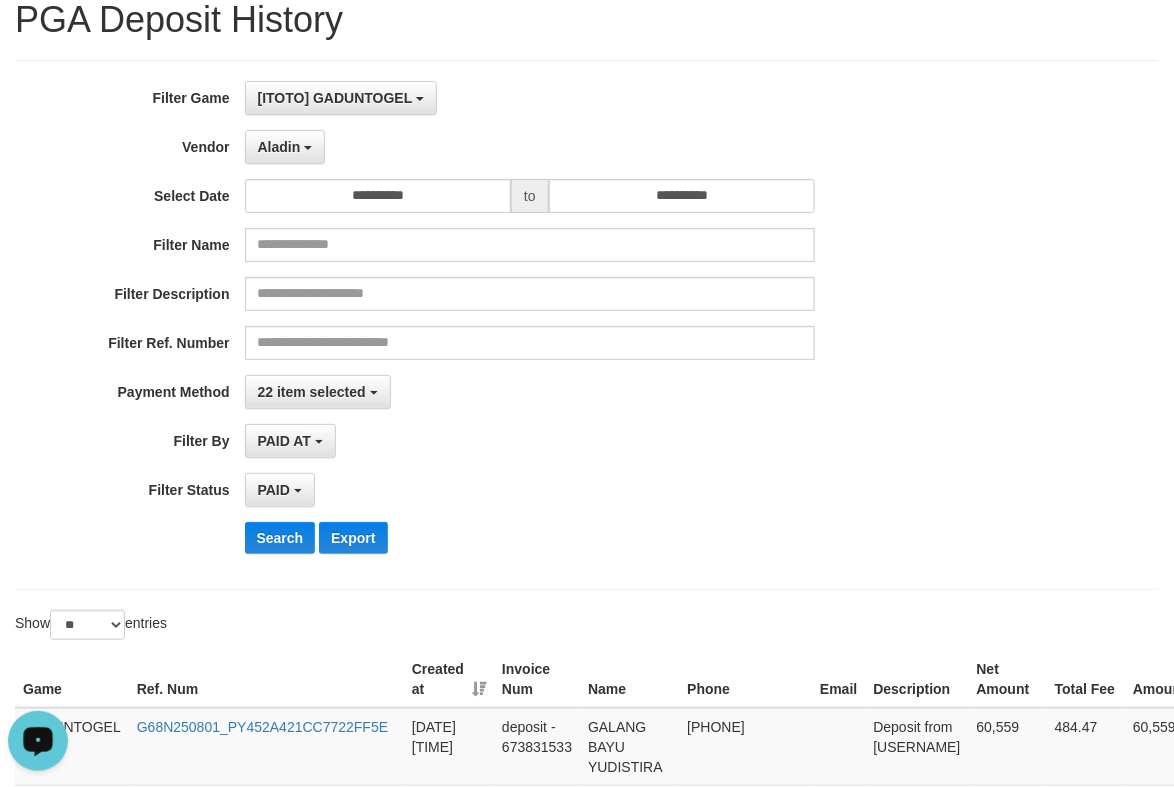 scroll, scrollTop: 0, scrollLeft: 0, axis: both 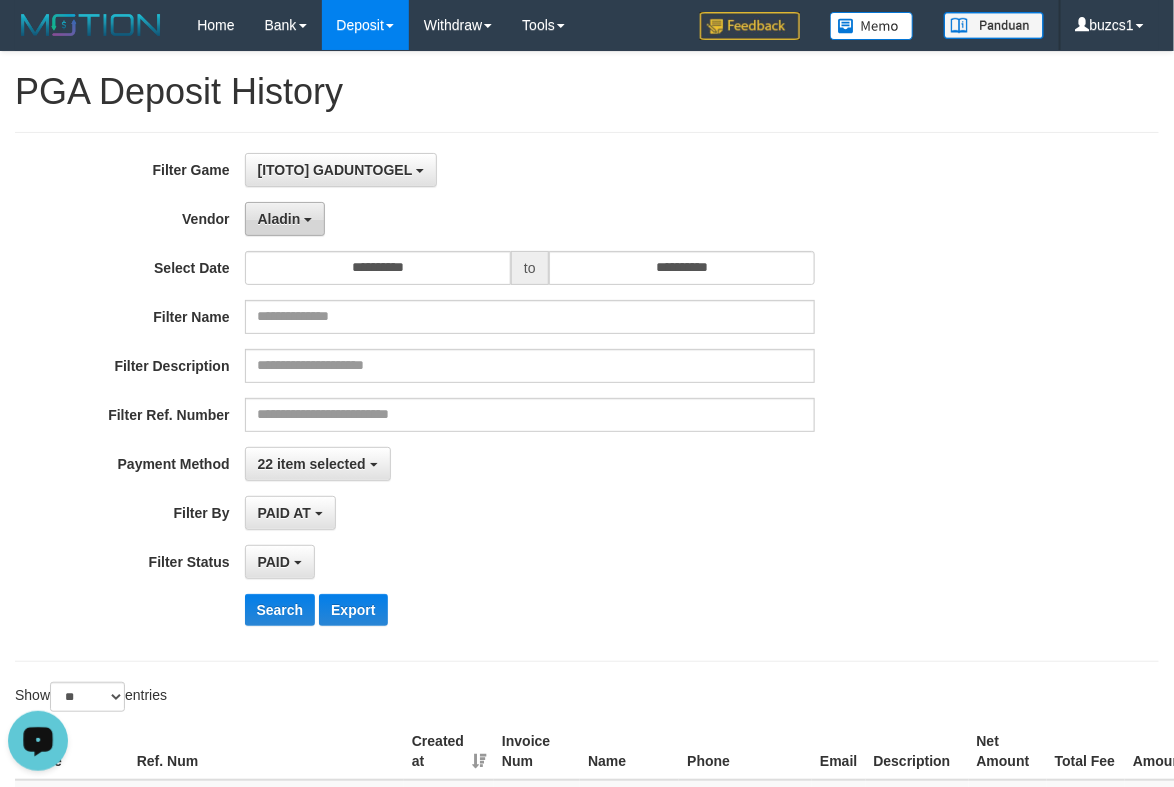 drag, startPoint x: 306, startPoint y: 201, endPoint x: 316, endPoint y: 222, distance: 23.259407 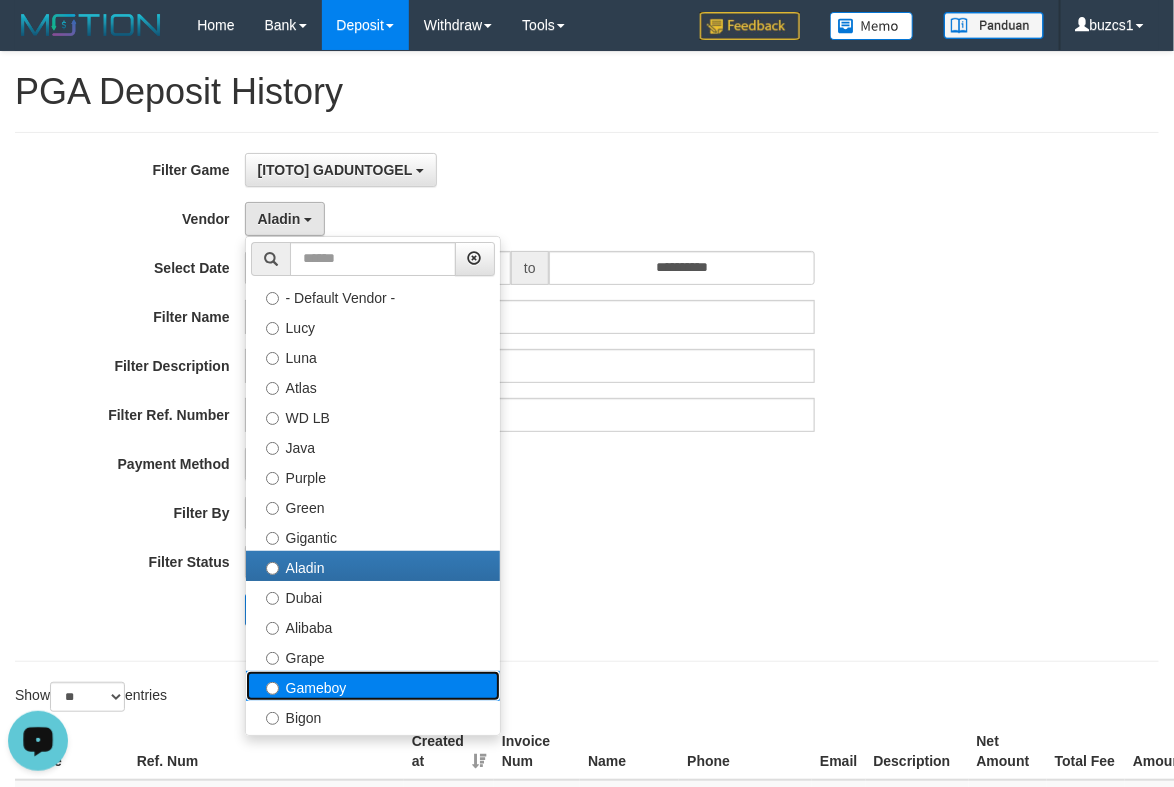 click on "Gameboy" at bounding box center [373, 686] 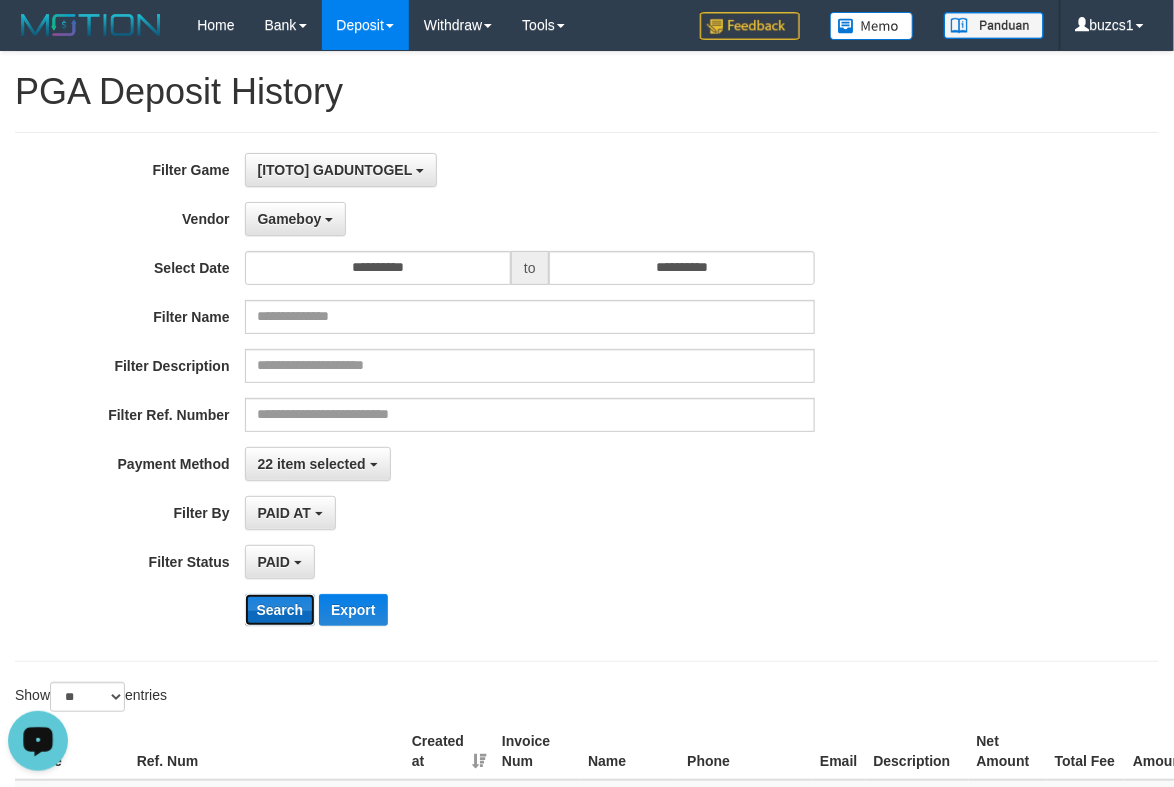 click on "Search" at bounding box center [280, 610] 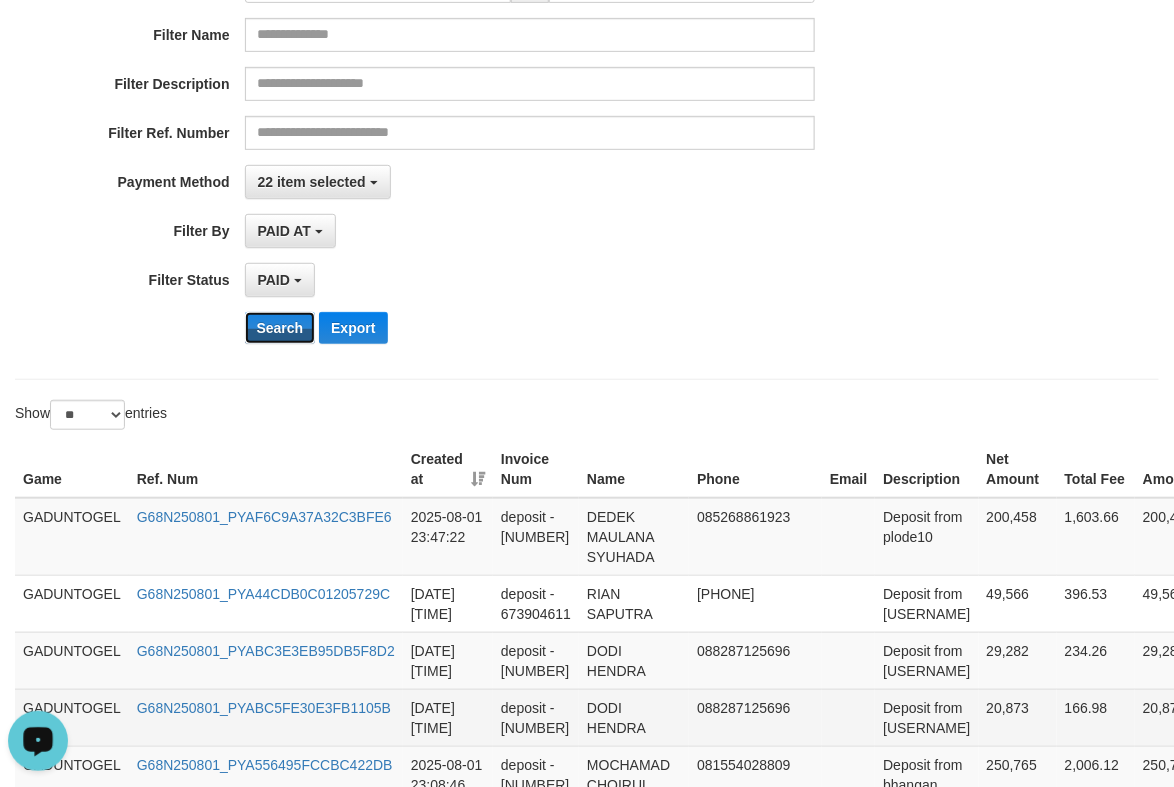 scroll, scrollTop: 0, scrollLeft: 0, axis: both 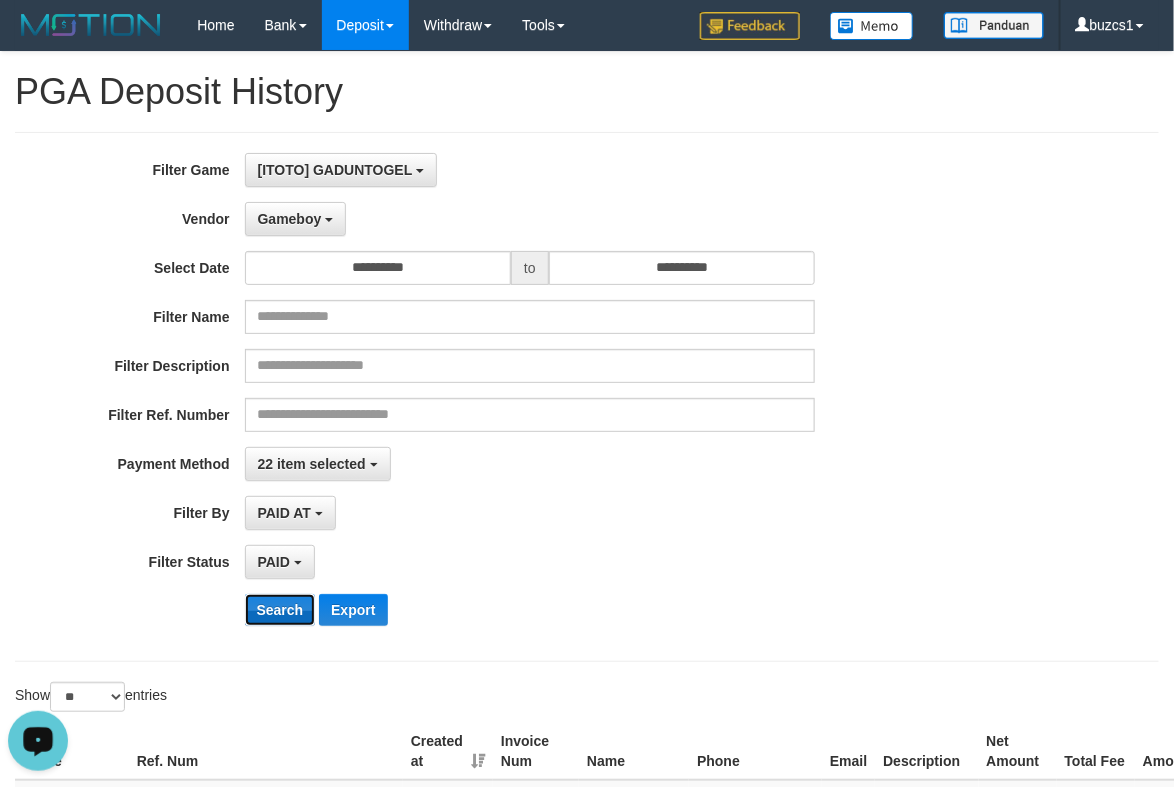 click on "Search" at bounding box center [280, 610] 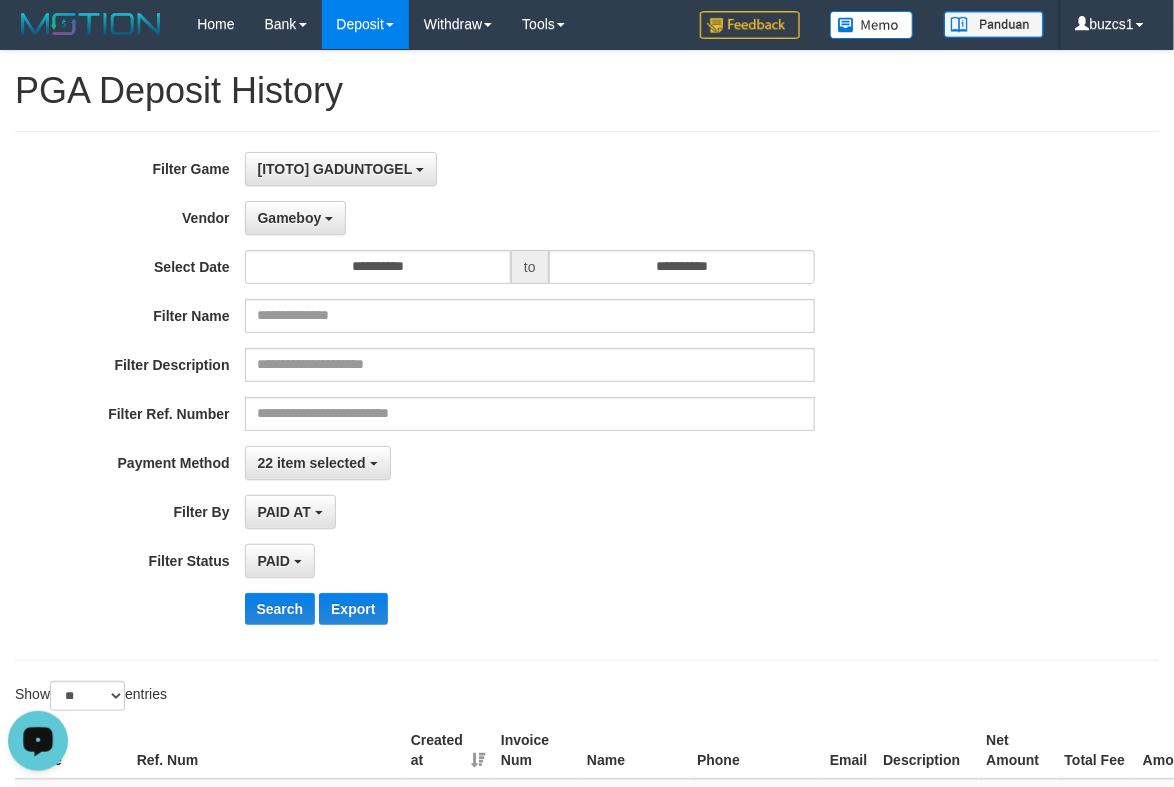scroll, scrollTop: 0, scrollLeft: 0, axis: both 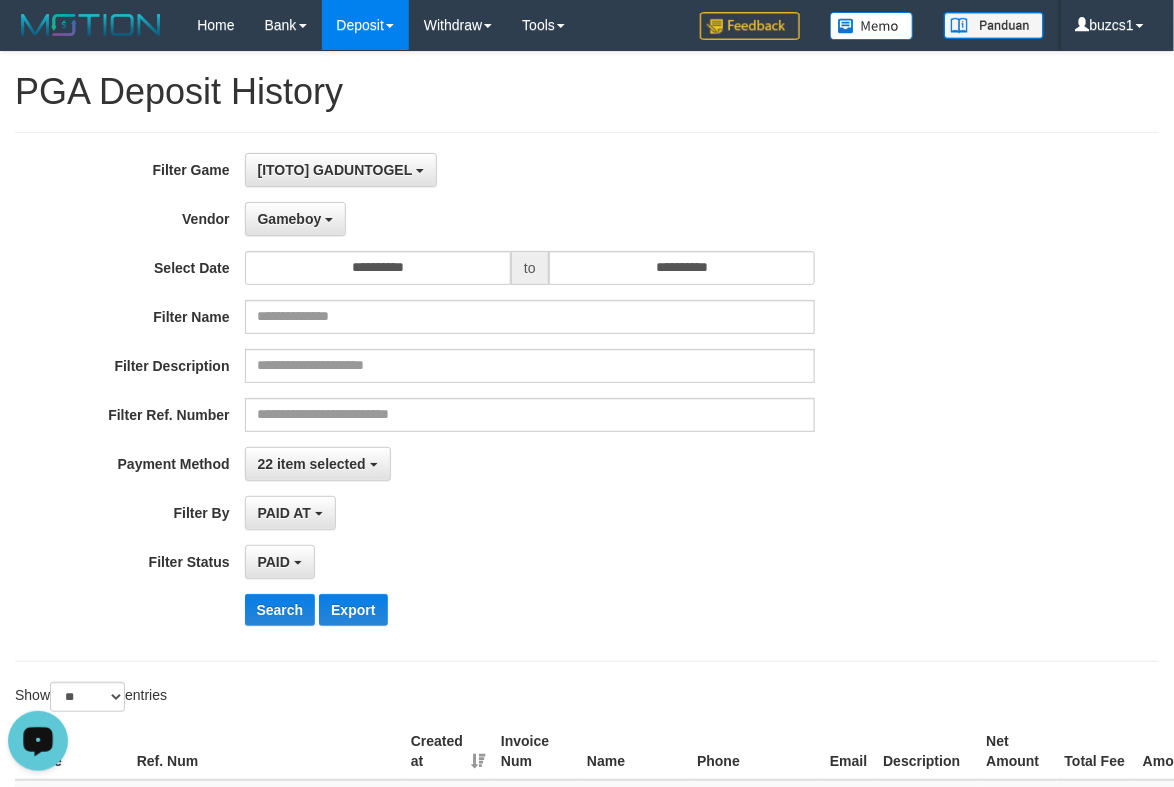 click on "Gameboy    - Default Vendor -  Lucy  Luna  Atlas  WD LB  Java  Purple  Green  Gigantic  Aladin  Dubai  Alibaba  Grape  Gameboy  Bigon  Allstar  Xtr  Gama  IBX11  Borde  Indahjualpulsa  Lemavo  Gogogoy  Itudo  Yuwanatopup  Sidikgame  Voucher100  Awalpulsa  Lambda  Combo  IBX3 NUANSATOPUP  IBX3 Pusatjualpulsa  IBX3 Itemgame  IBX3 SILAKSA  IBX3 Makmurvoucher  IBX3 MAKMURTOPUP  IBX3 Pilihvoucher" at bounding box center (530, 219) 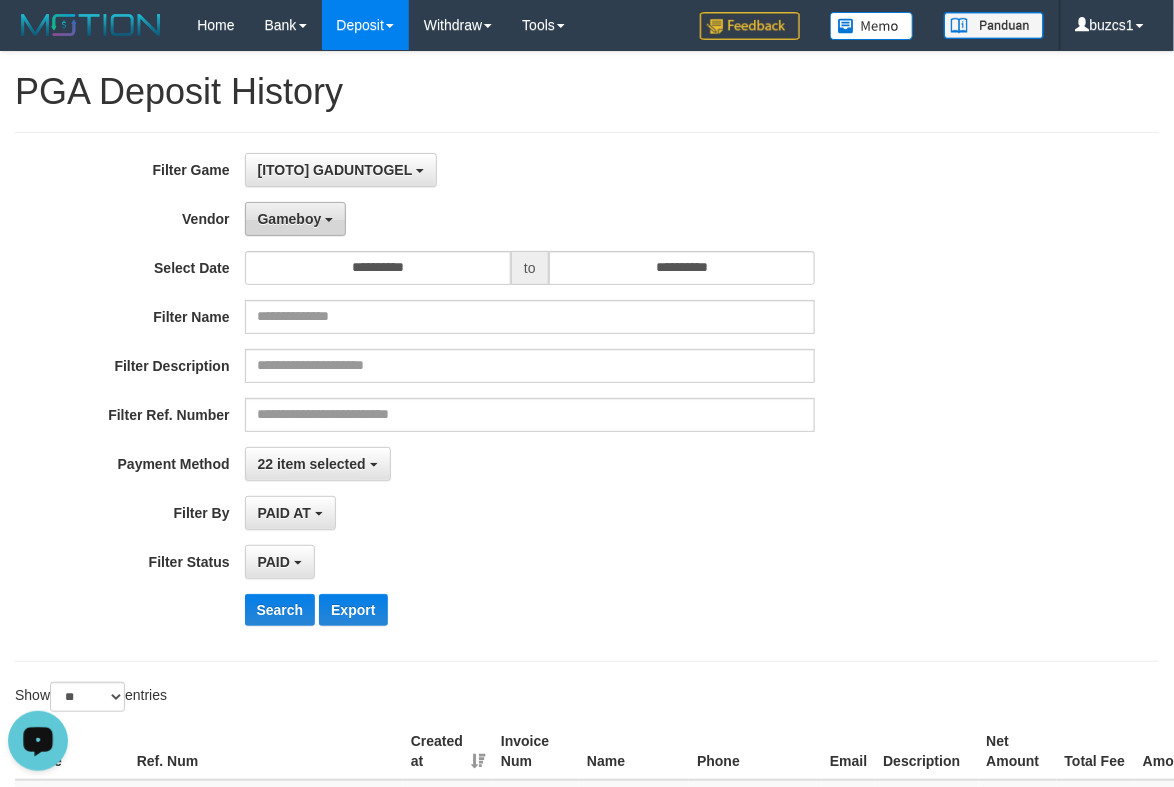 click on "Gameboy" at bounding box center (296, 219) 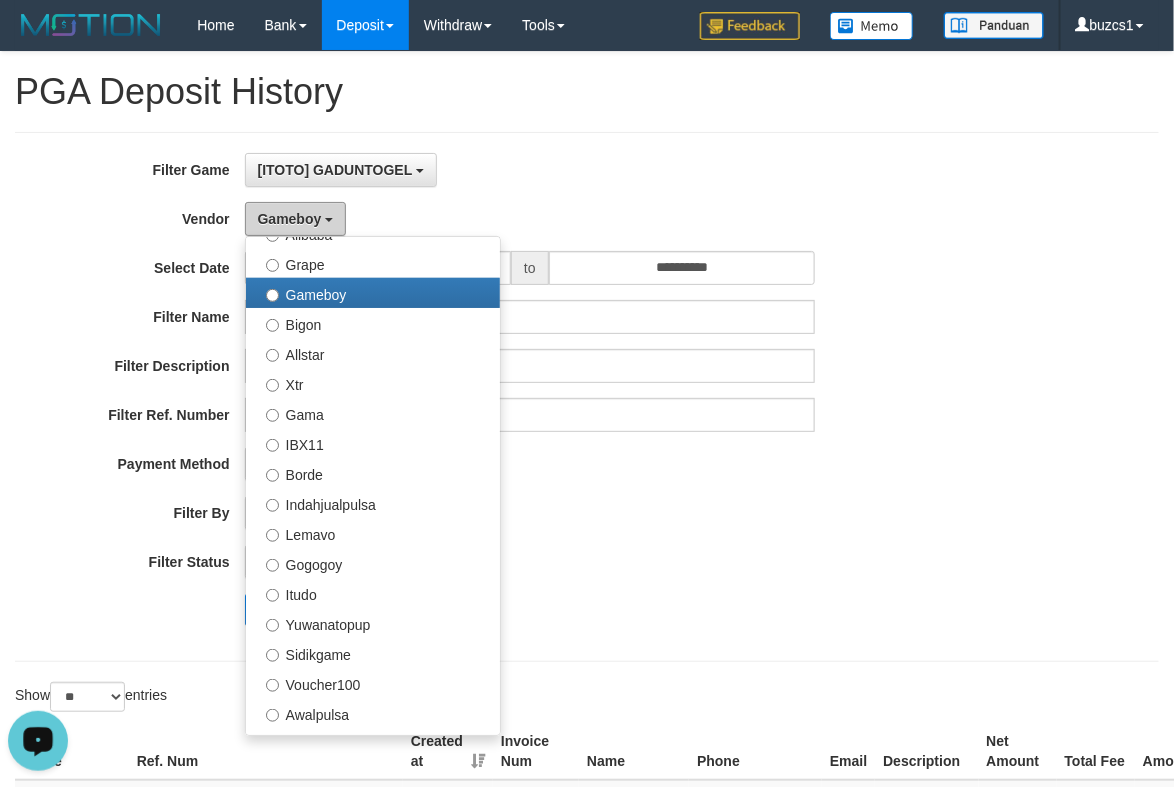 scroll, scrollTop: 655, scrollLeft: 0, axis: vertical 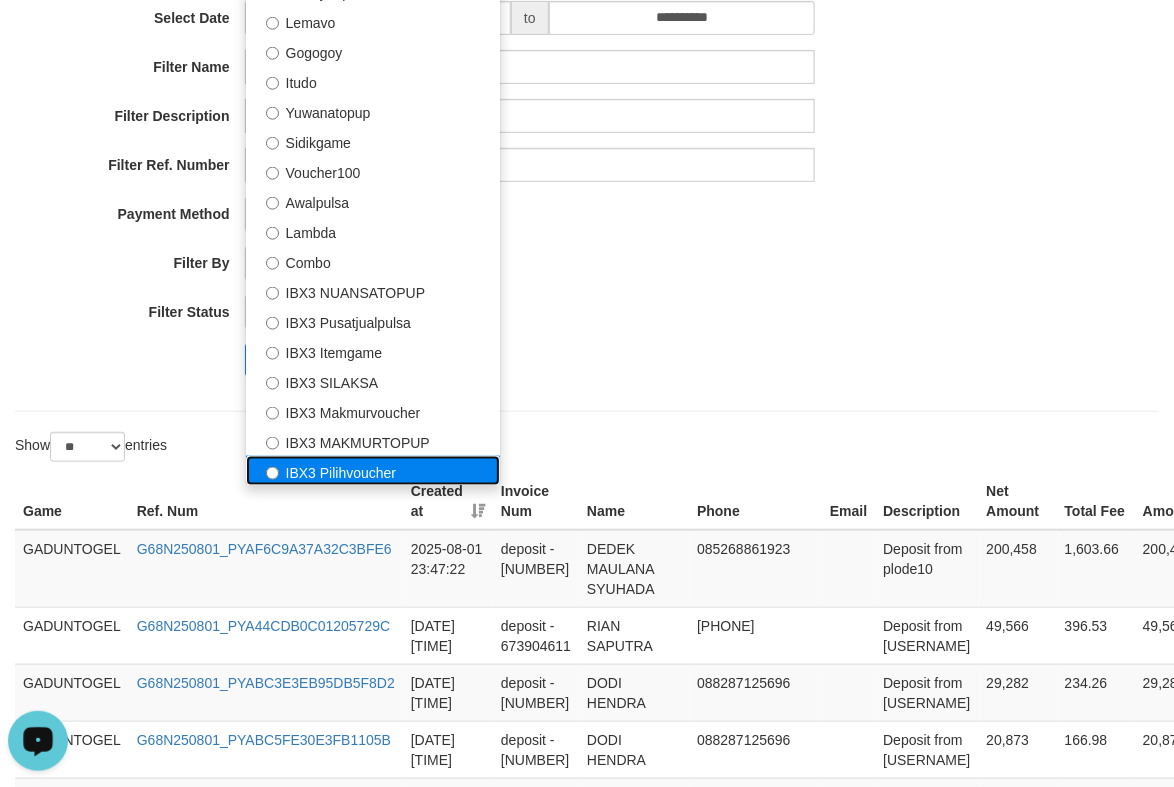 click on "IBX3 Pilihvoucher" at bounding box center [373, 471] 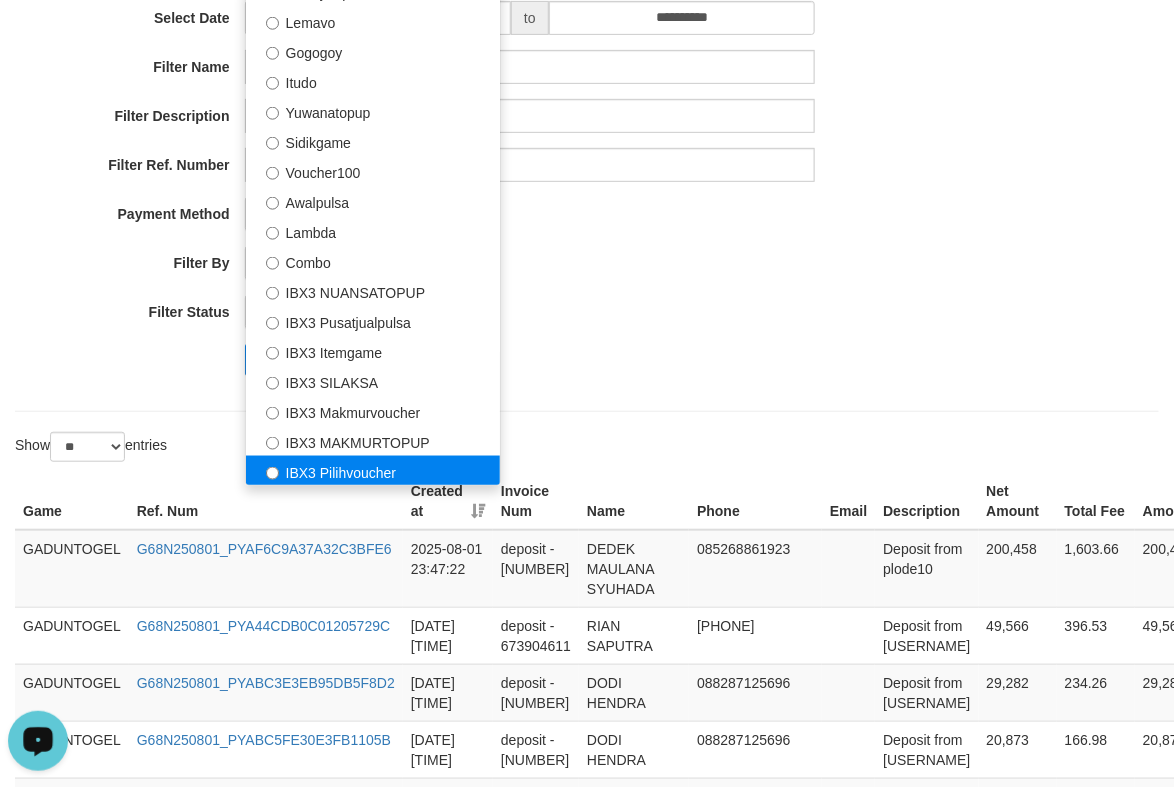 select on "**********" 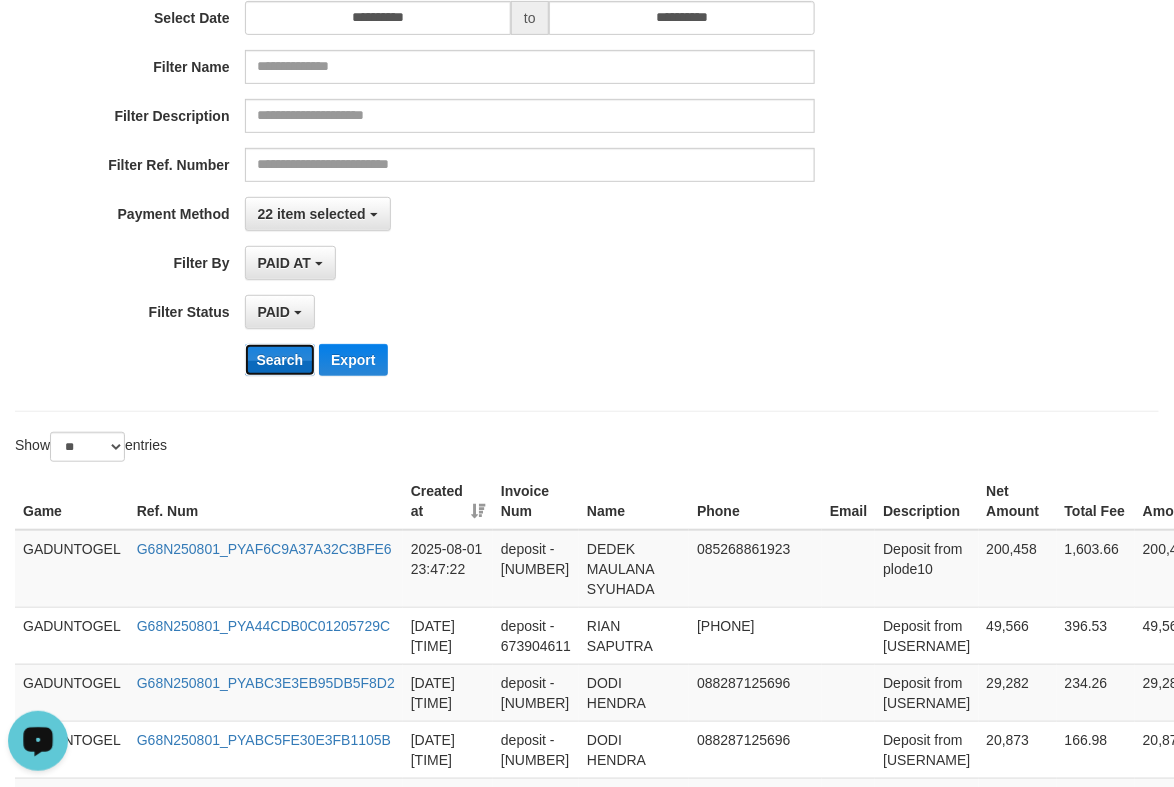 drag, startPoint x: 282, startPoint y: 373, endPoint x: 687, endPoint y: 322, distance: 408.1985 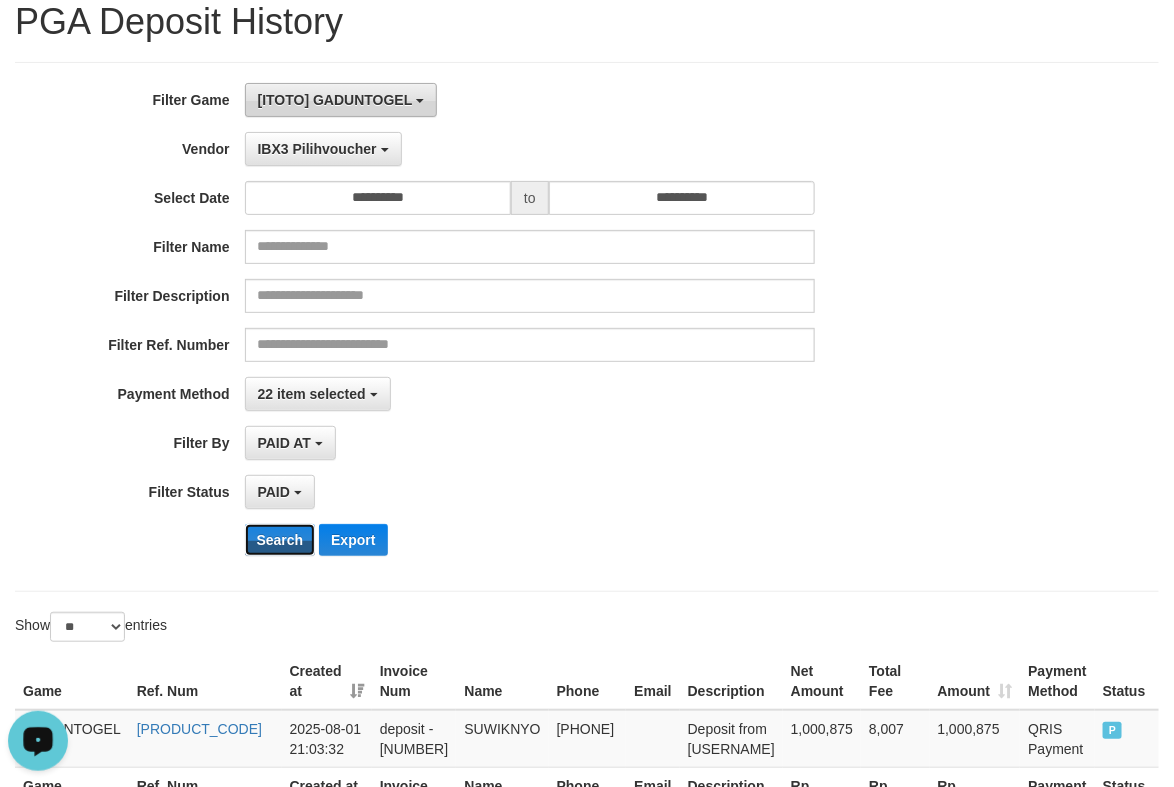 scroll, scrollTop: 0, scrollLeft: 0, axis: both 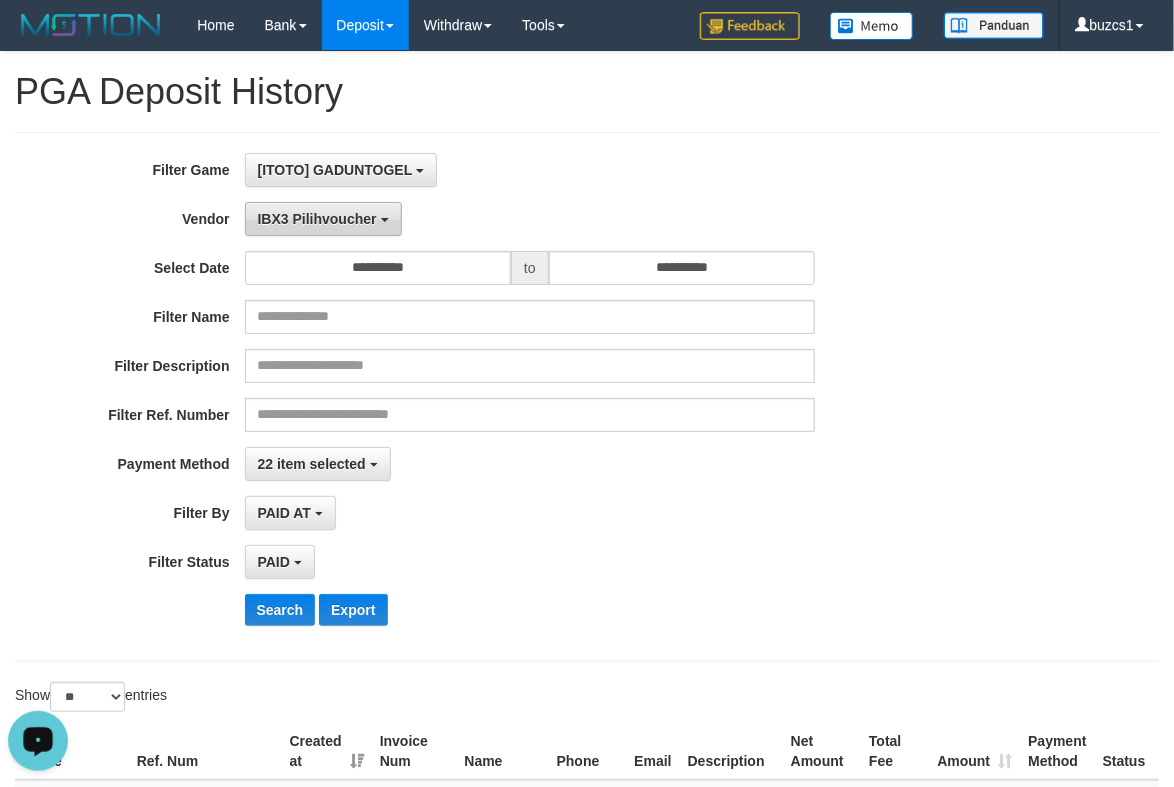 click on "IBX3 Pilihvoucher" at bounding box center (323, 219) 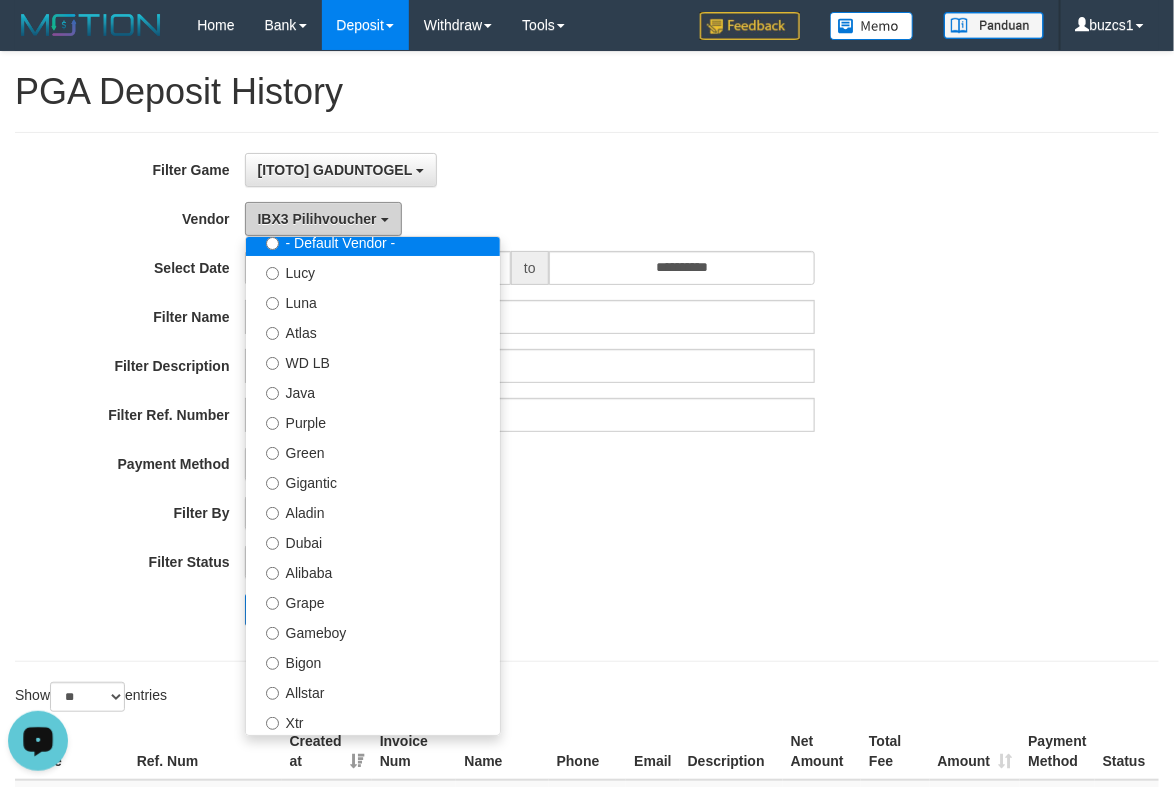 scroll, scrollTop: 0, scrollLeft: 0, axis: both 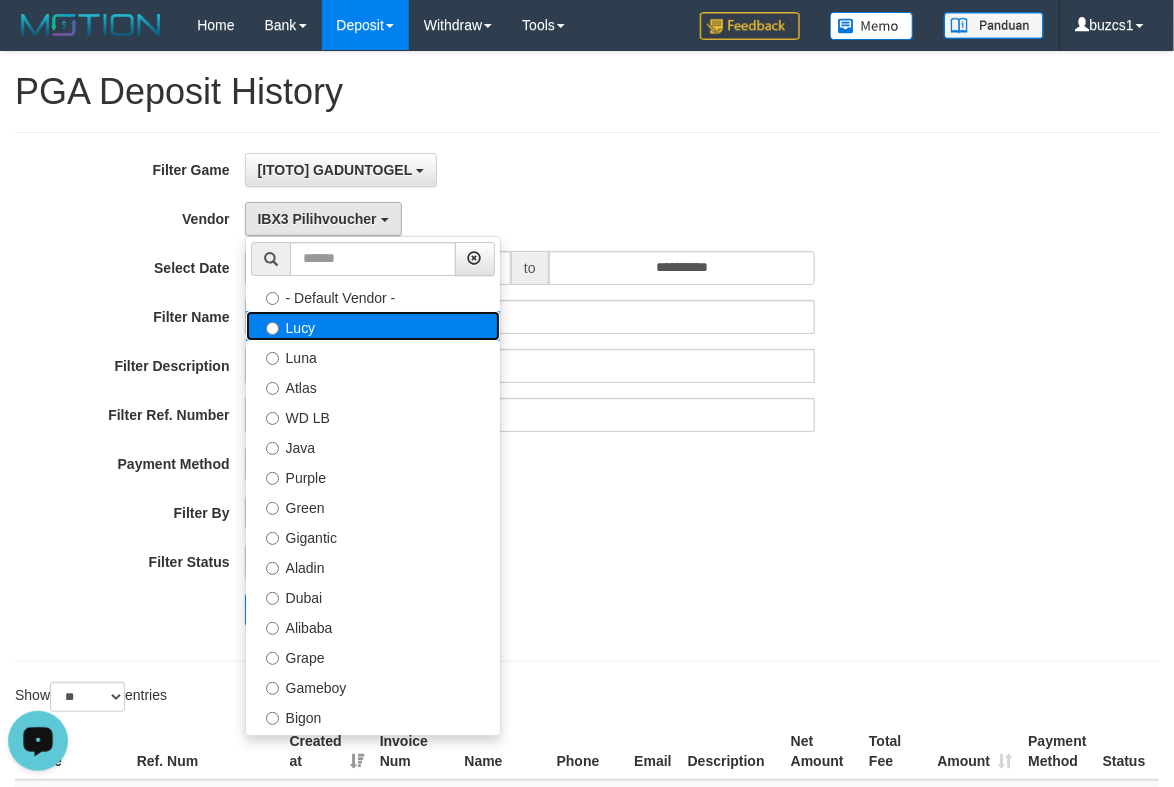 click on "Lucy" at bounding box center [373, 326] 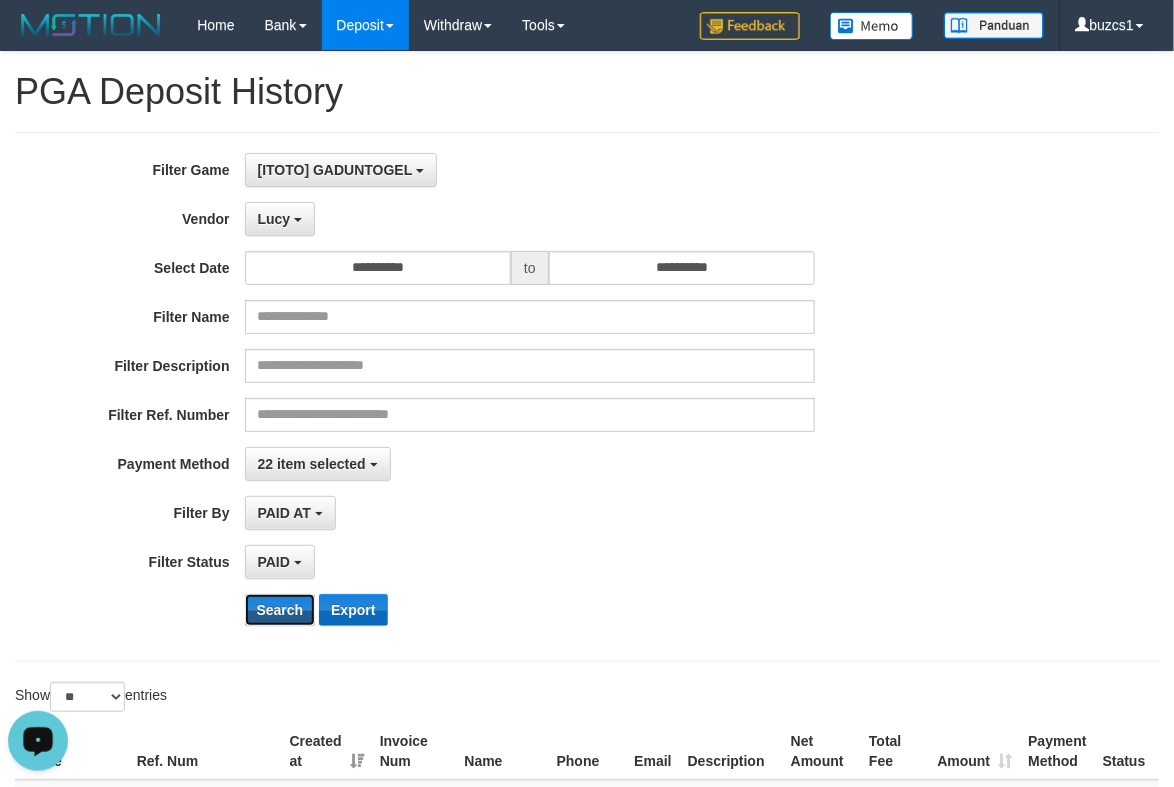 drag, startPoint x: 268, startPoint y: 619, endPoint x: 321, endPoint y: 598, distance: 57.00877 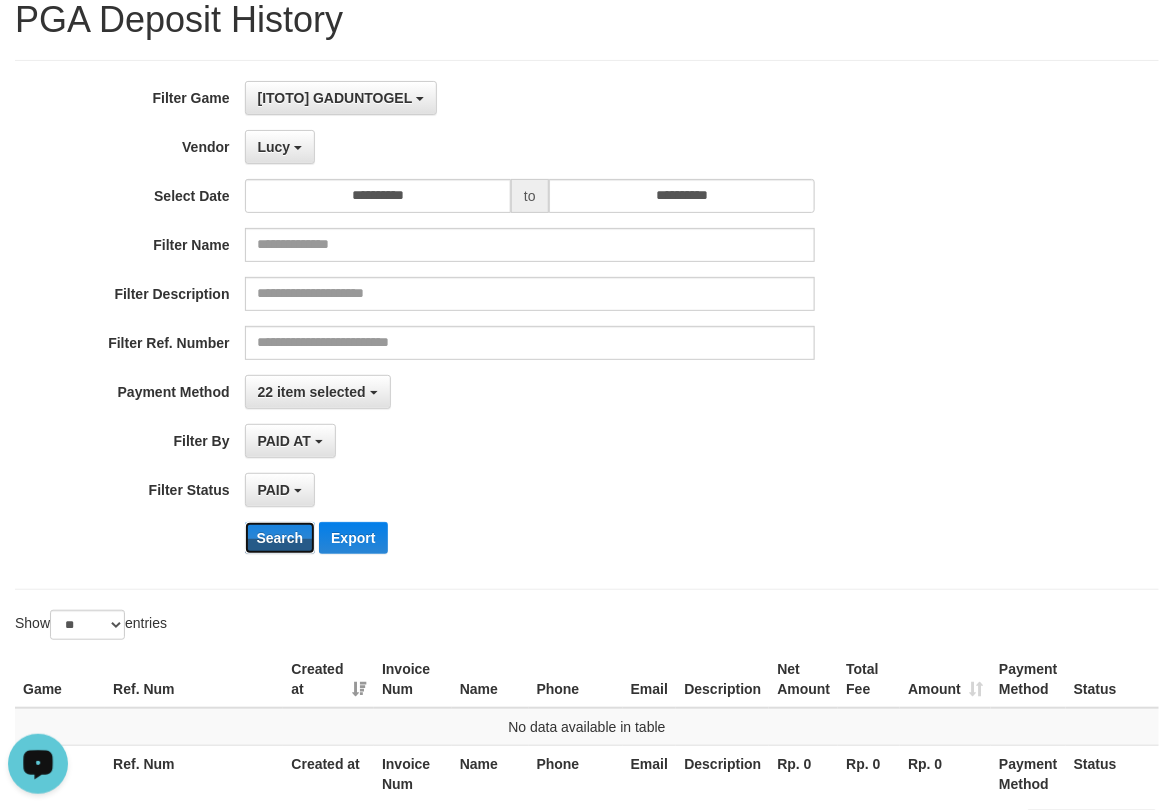 scroll, scrollTop: 0, scrollLeft: 0, axis: both 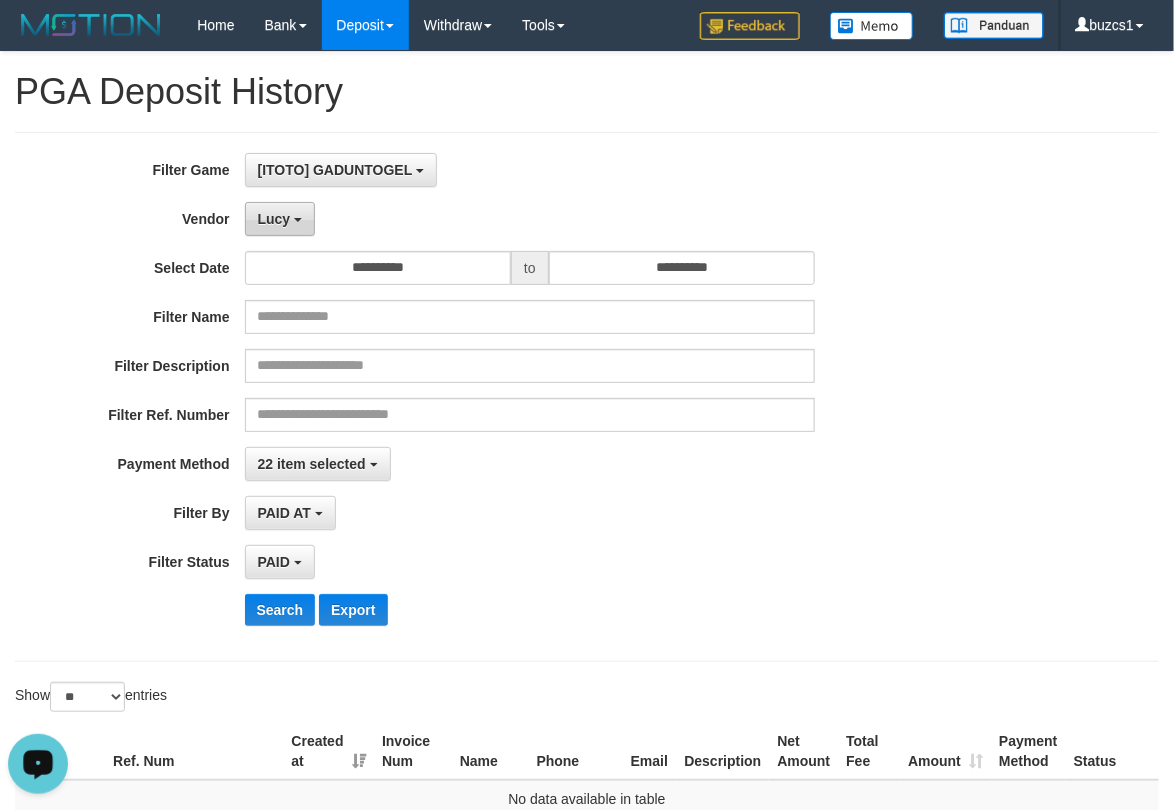 click on "Lucy" at bounding box center [280, 219] 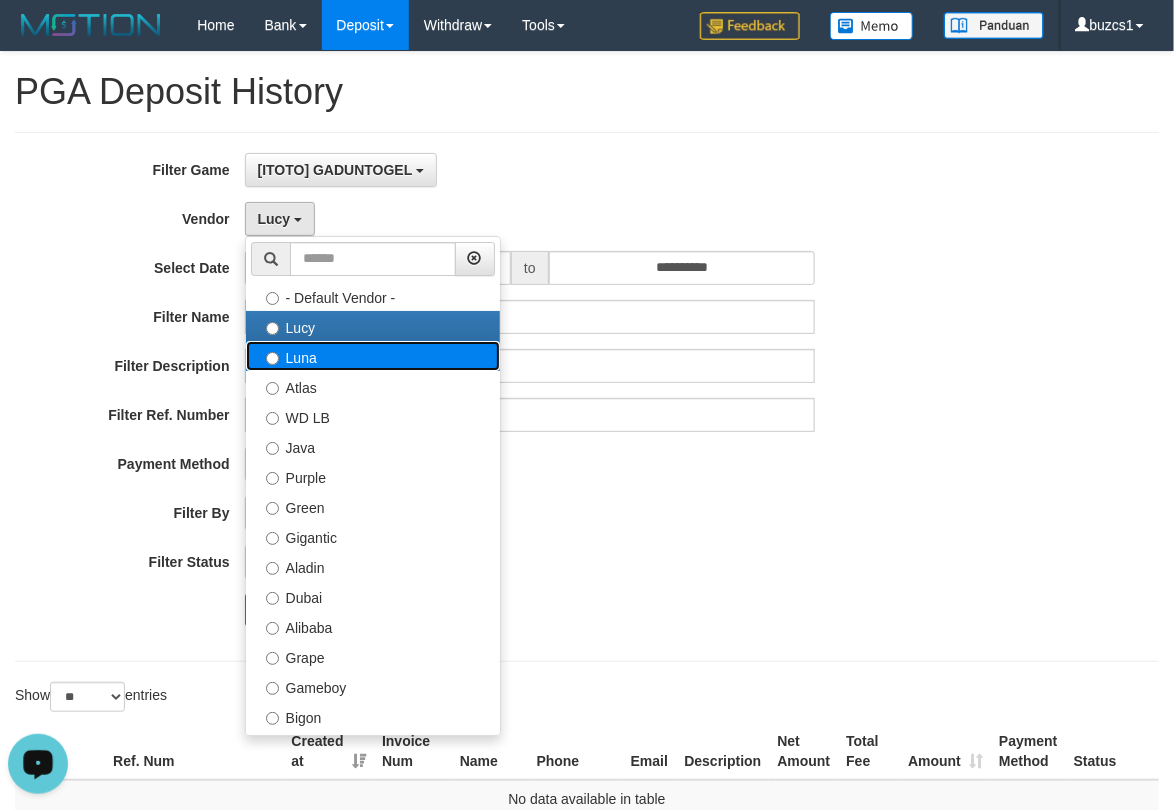 click on "Luna" at bounding box center (373, 356) 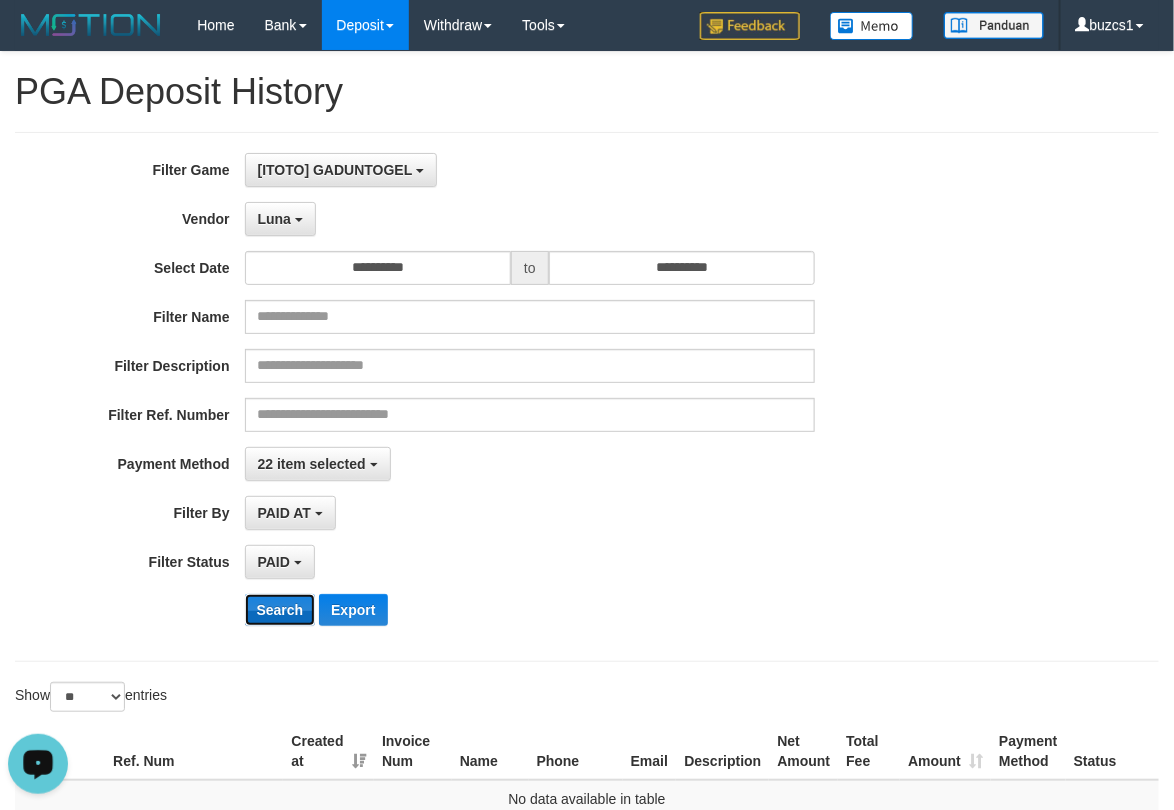 drag, startPoint x: 265, startPoint y: 616, endPoint x: 295, endPoint y: 612, distance: 30.265491 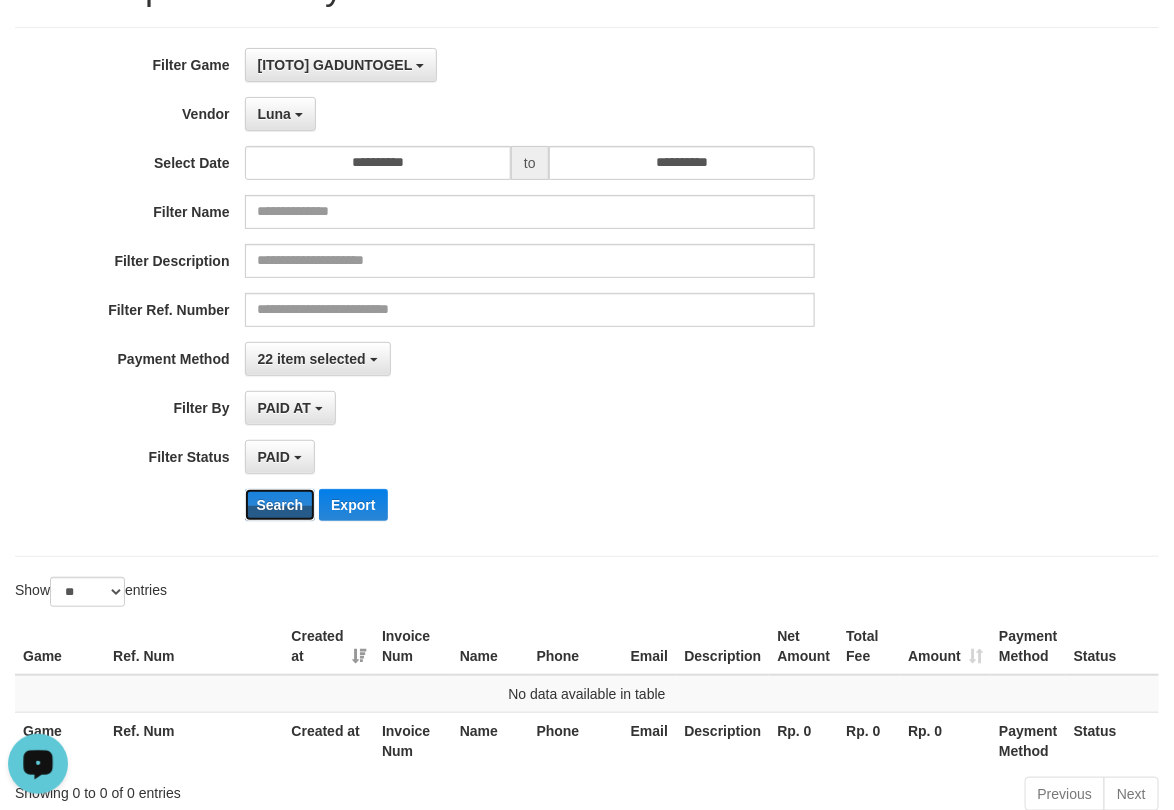 scroll, scrollTop: 0, scrollLeft: 0, axis: both 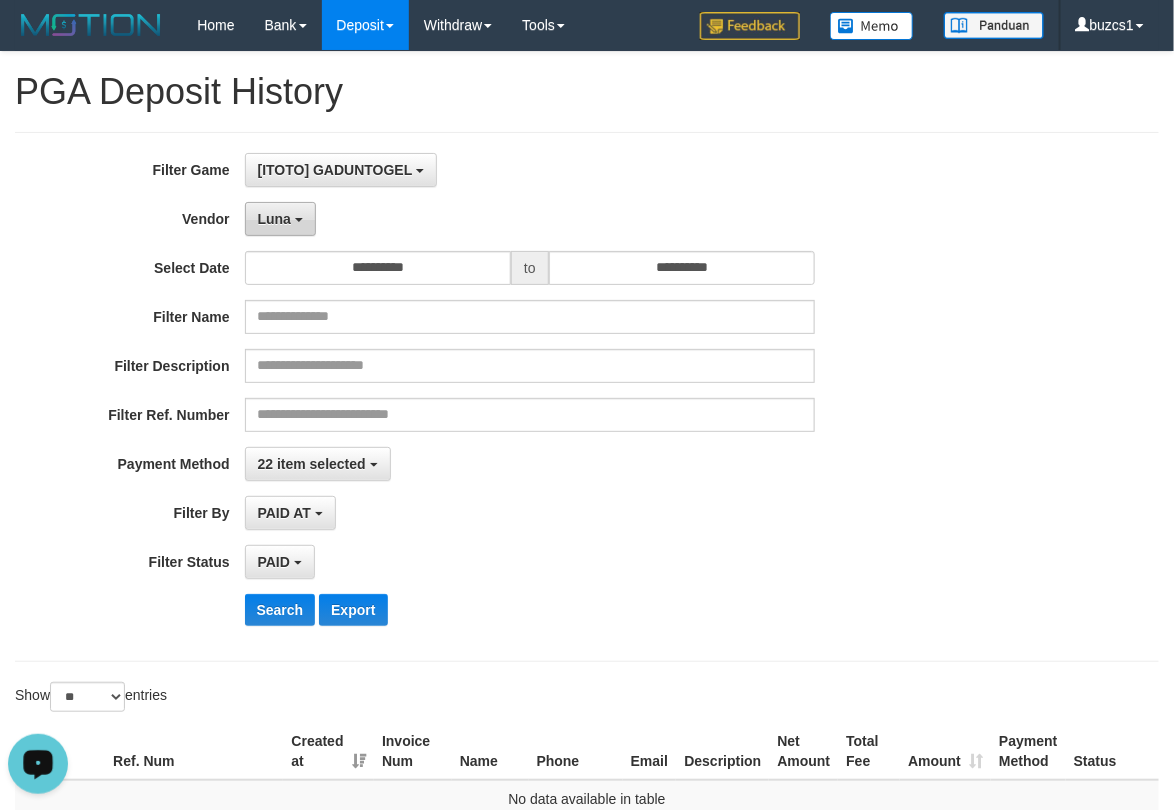 click on "Luna" at bounding box center (280, 219) 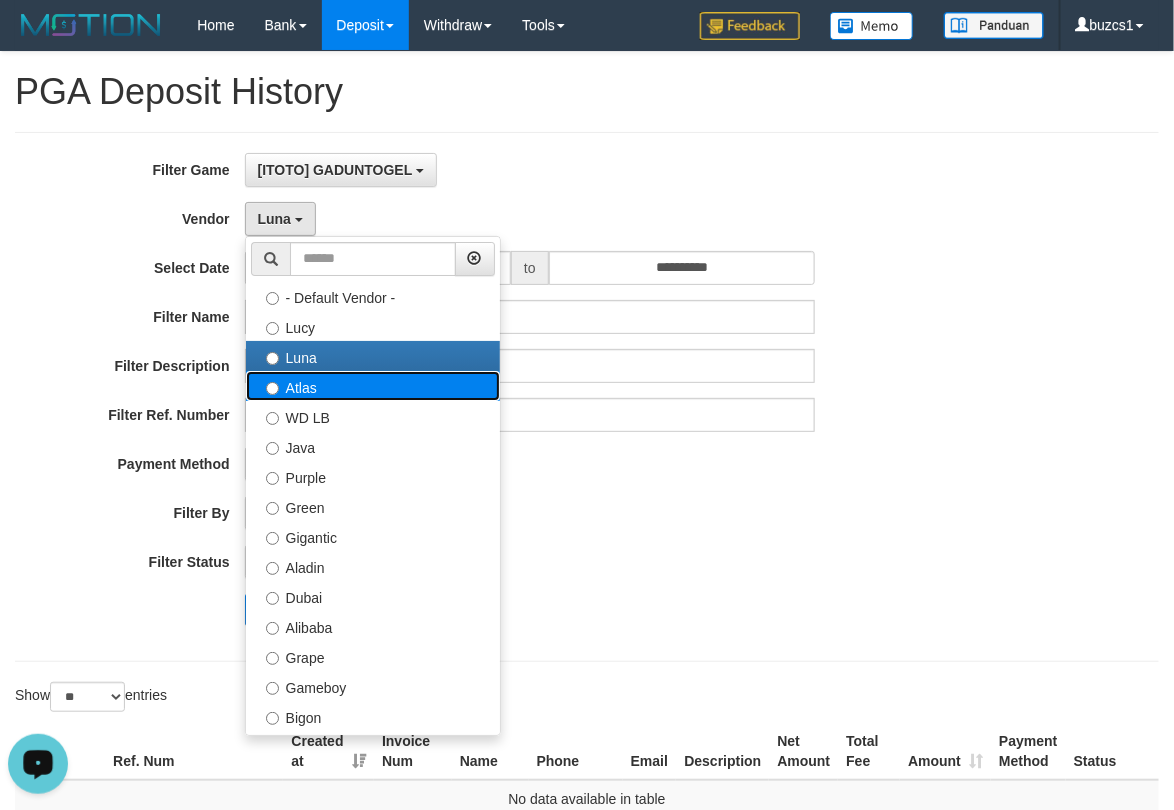 click on "Atlas" at bounding box center [373, 386] 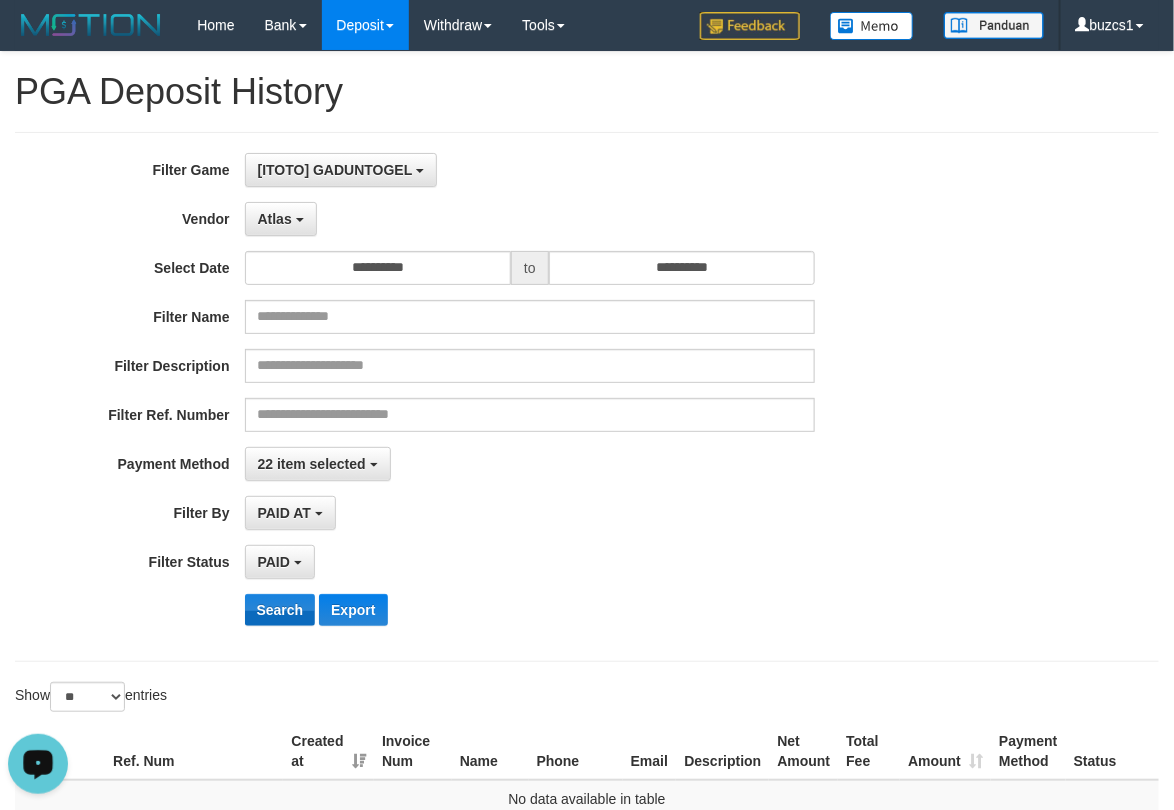 click on "**********" at bounding box center (489, 397) 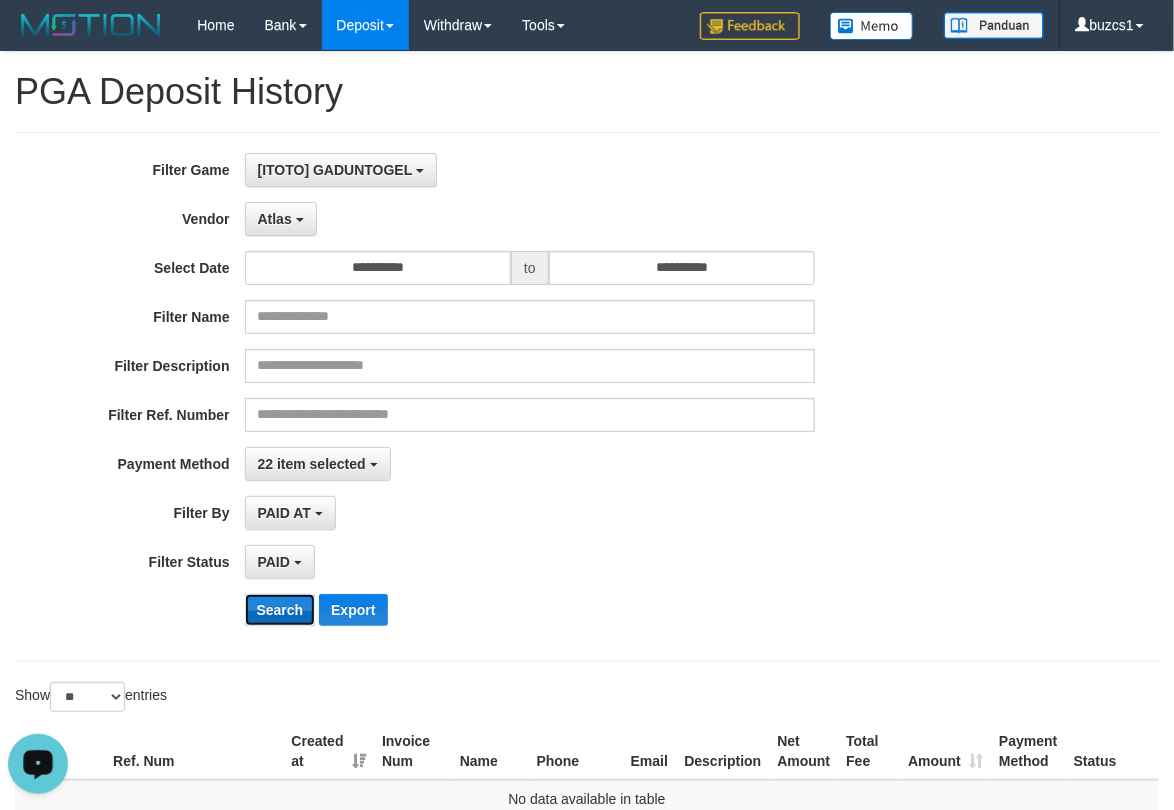 click on "Search" at bounding box center [280, 610] 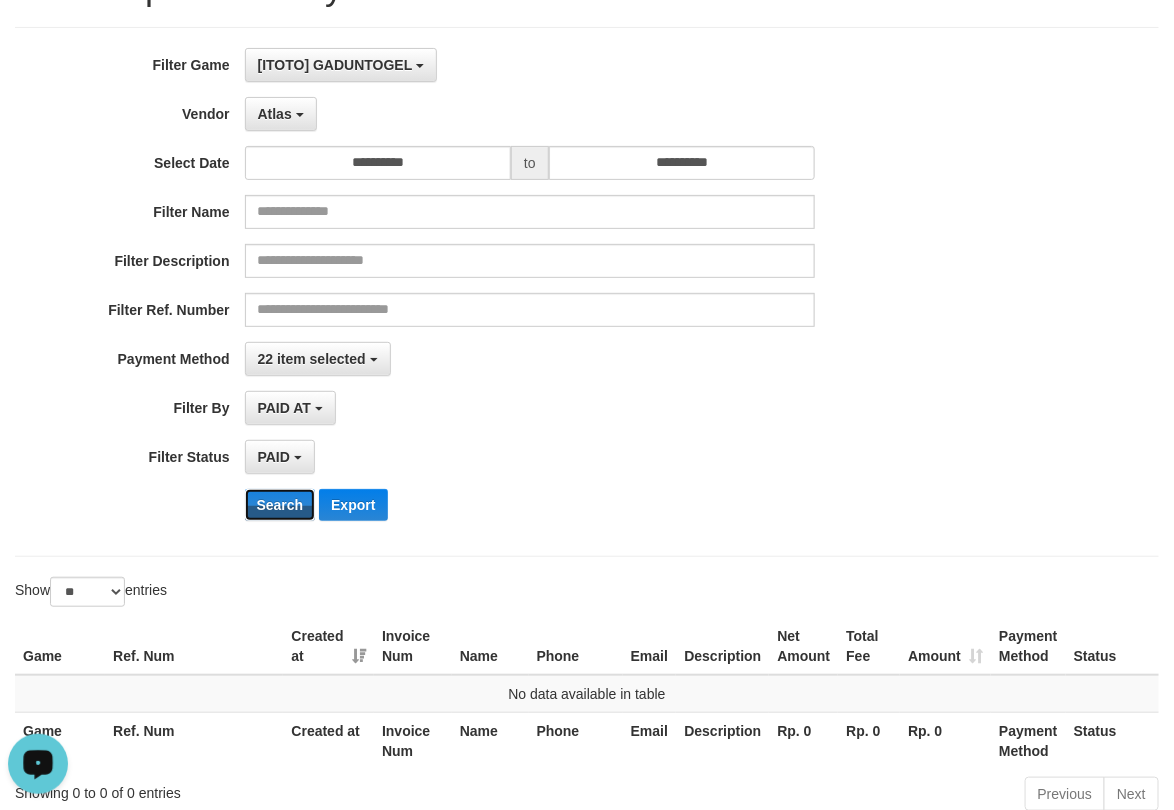 scroll, scrollTop: 0, scrollLeft: 0, axis: both 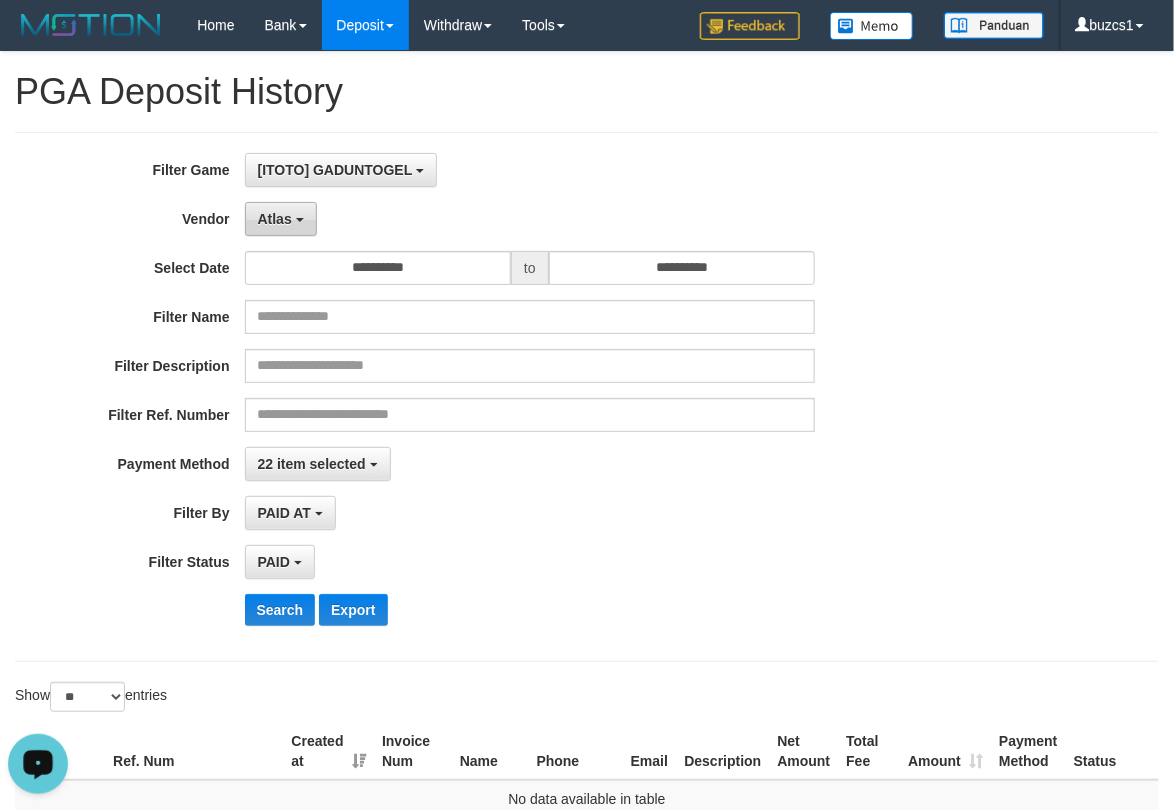 drag, startPoint x: 306, startPoint y: 222, endPoint x: 307, endPoint y: 232, distance: 10.049875 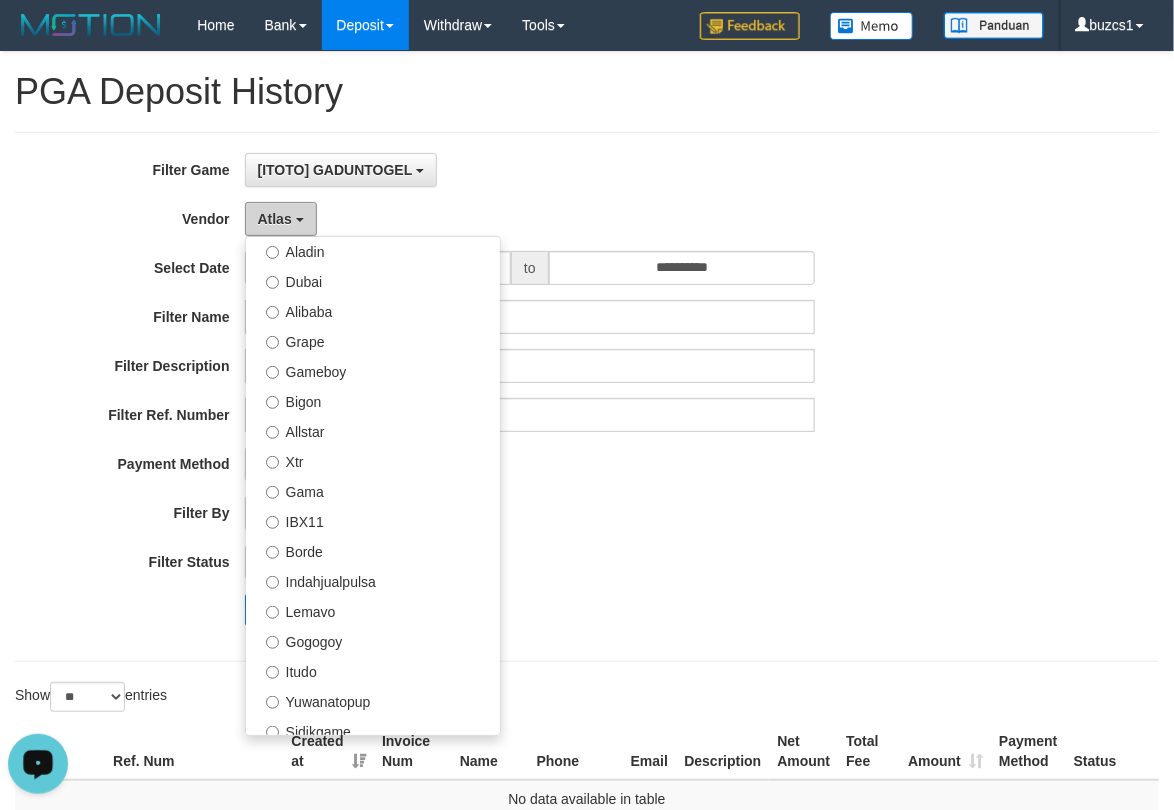 scroll, scrollTop: 655, scrollLeft: 0, axis: vertical 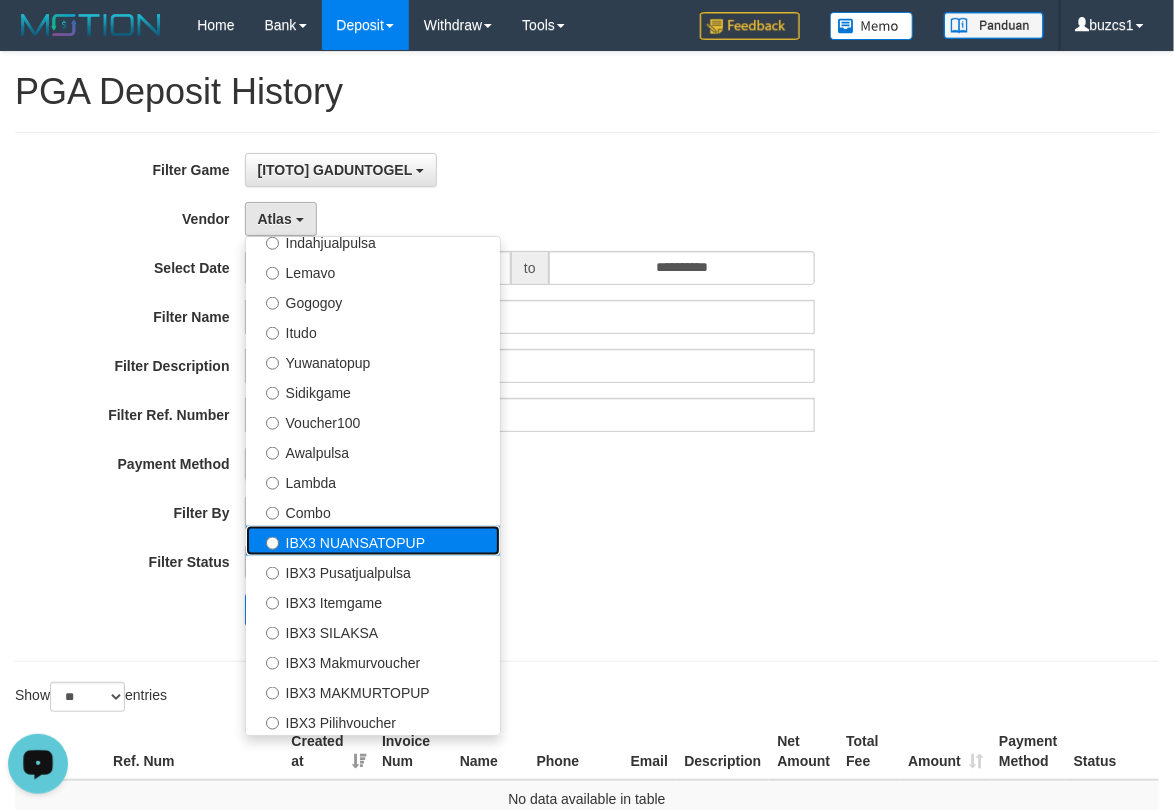 click on "IBX3 NUANSATOPUP" at bounding box center [373, 541] 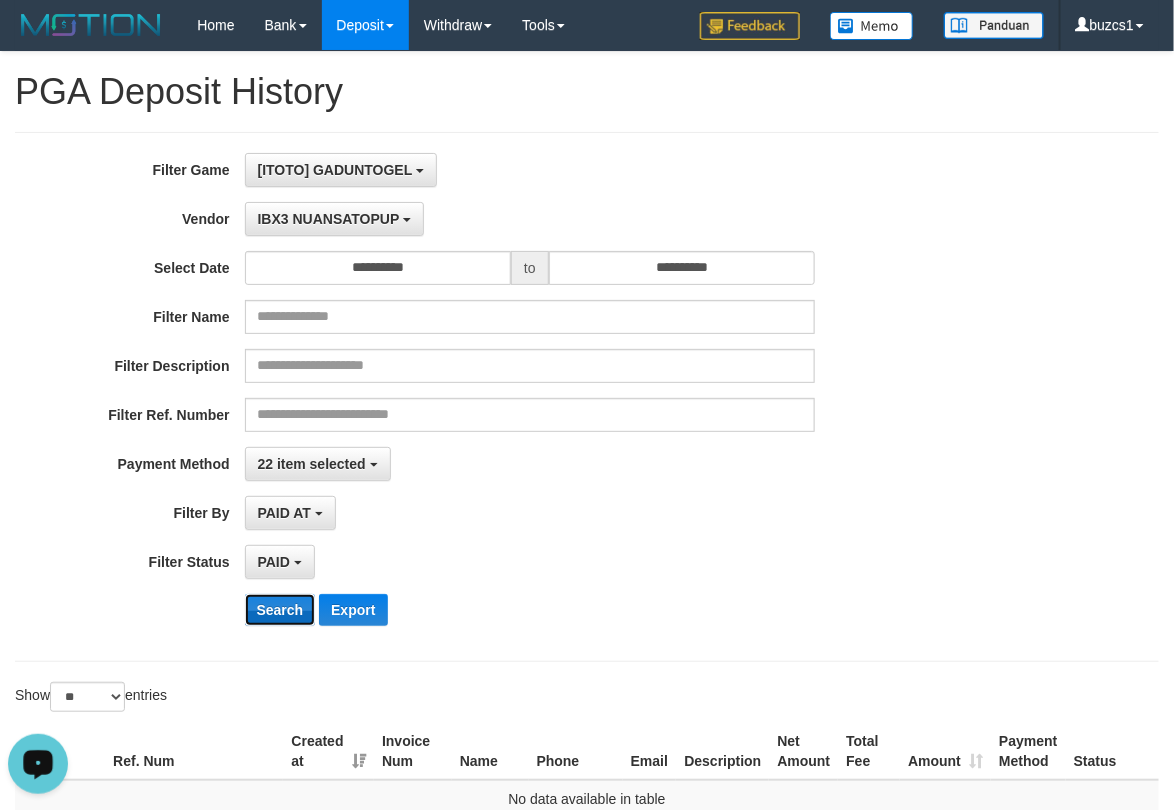 click on "Search" at bounding box center [280, 610] 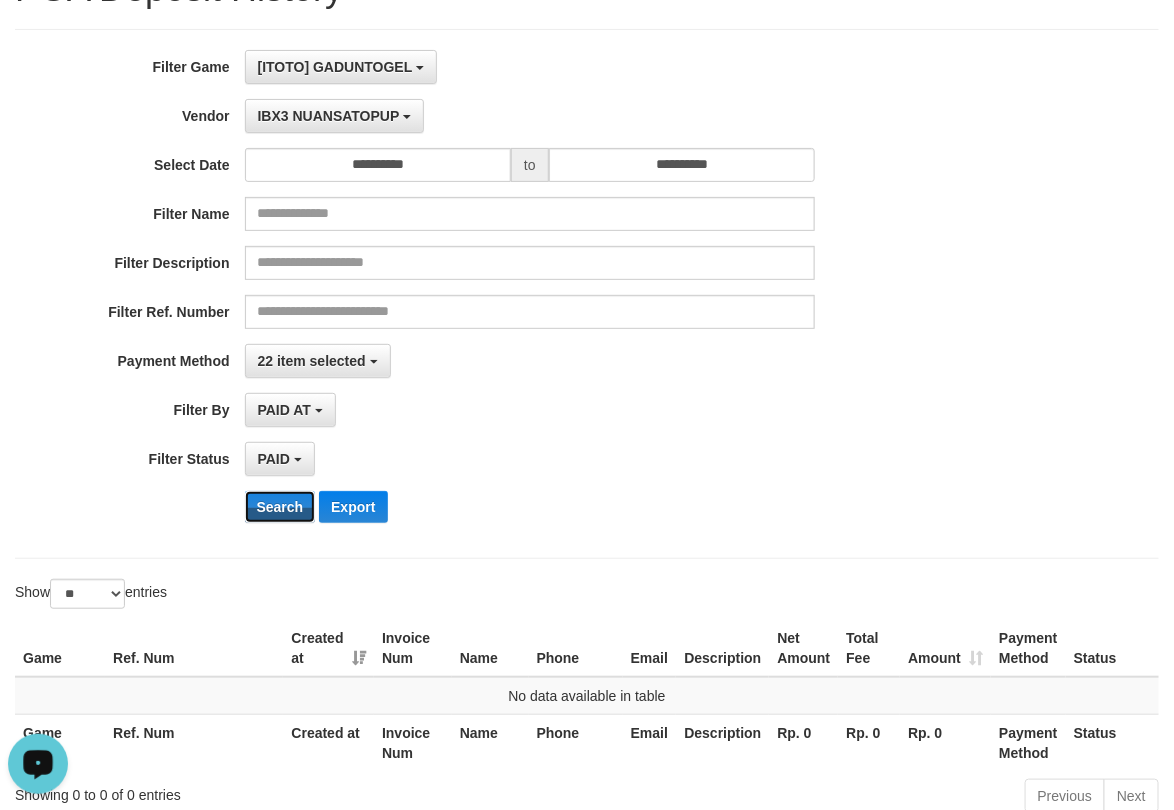 scroll, scrollTop: 0, scrollLeft: 0, axis: both 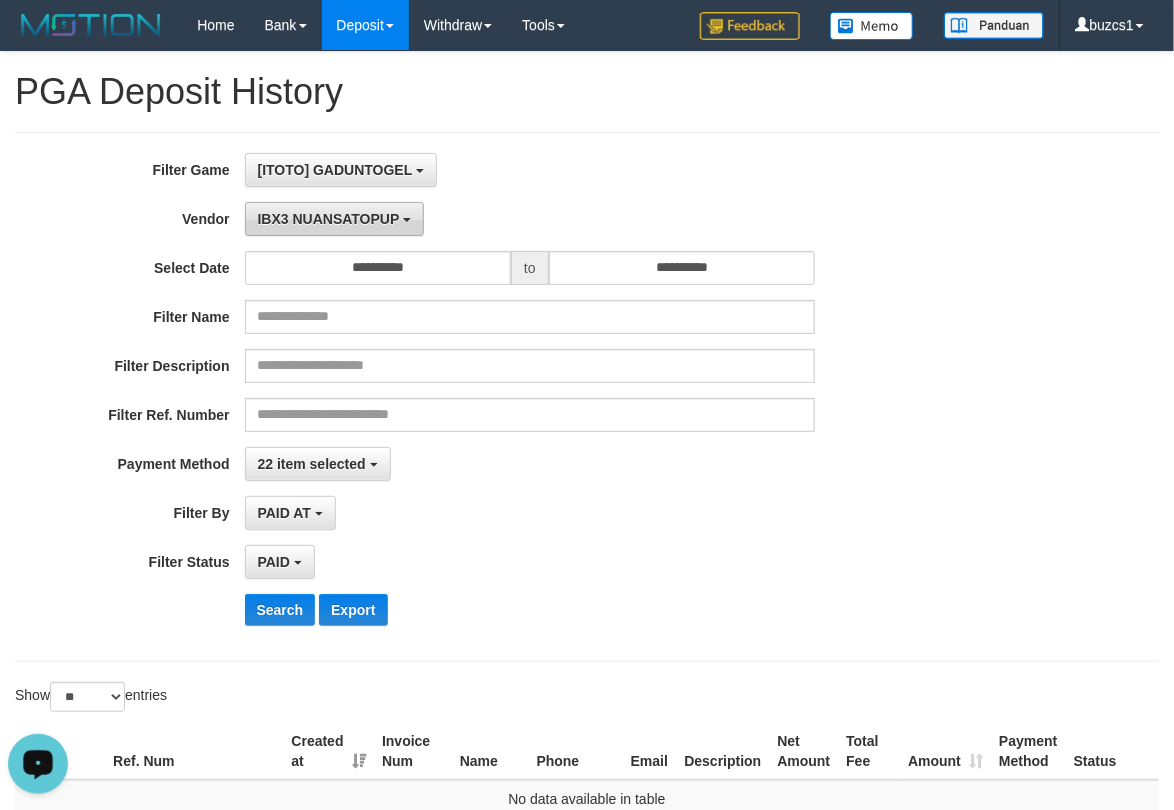 click on "IBX3 NUANSATOPUP" at bounding box center [334, 219] 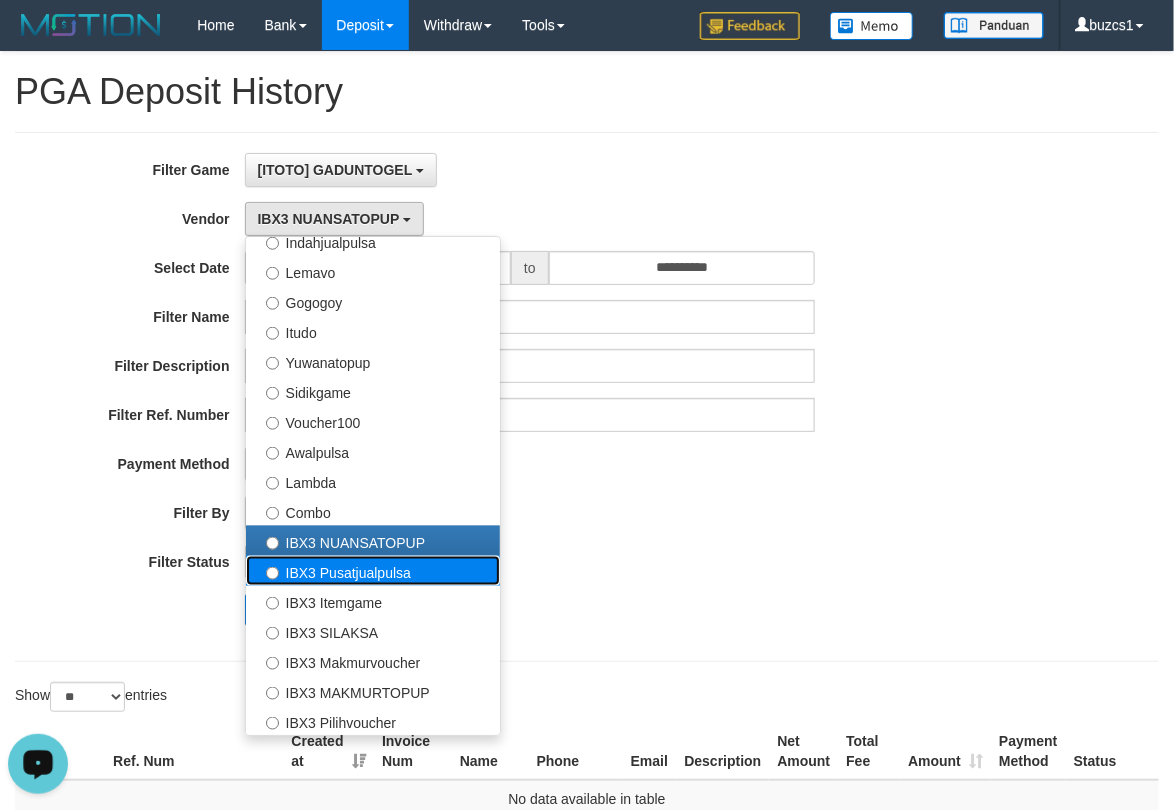 click on "IBX3 Pusatjualpulsa" at bounding box center (373, 571) 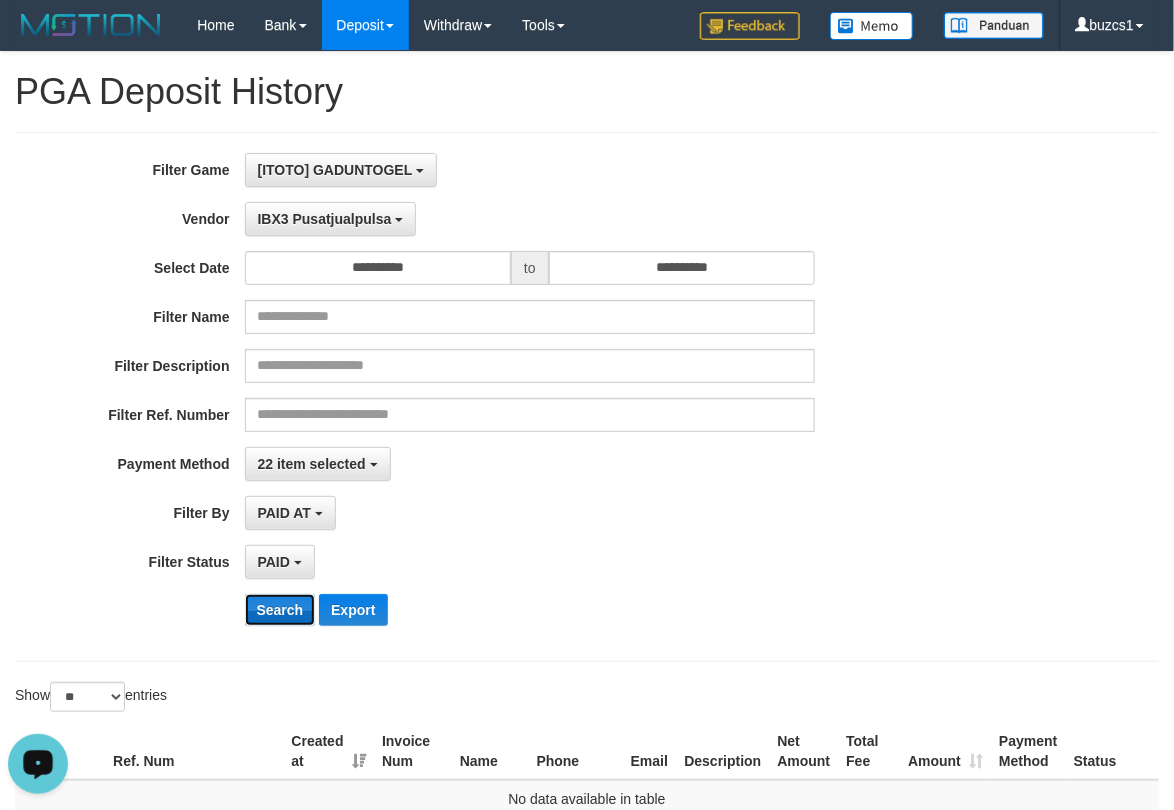 click on "Search" at bounding box center (280, 610) 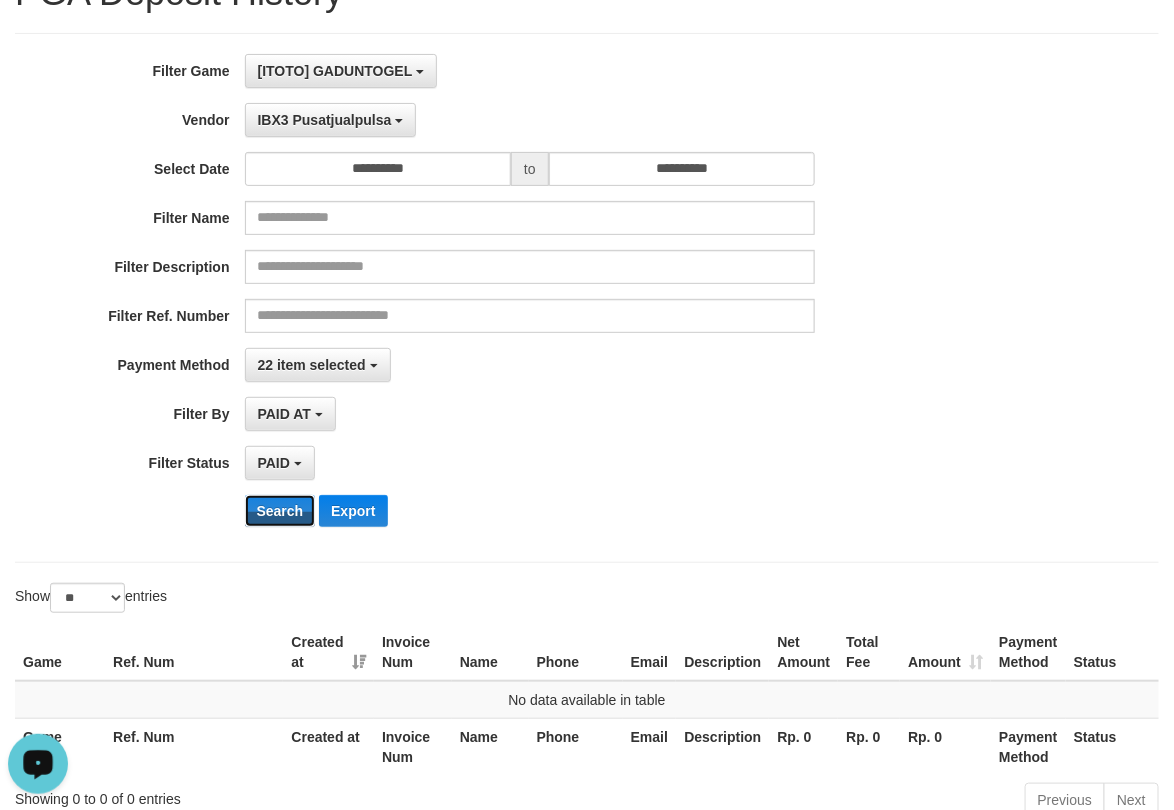 scroll, scrollTop: 0, scrollLeft: 0, axis: both 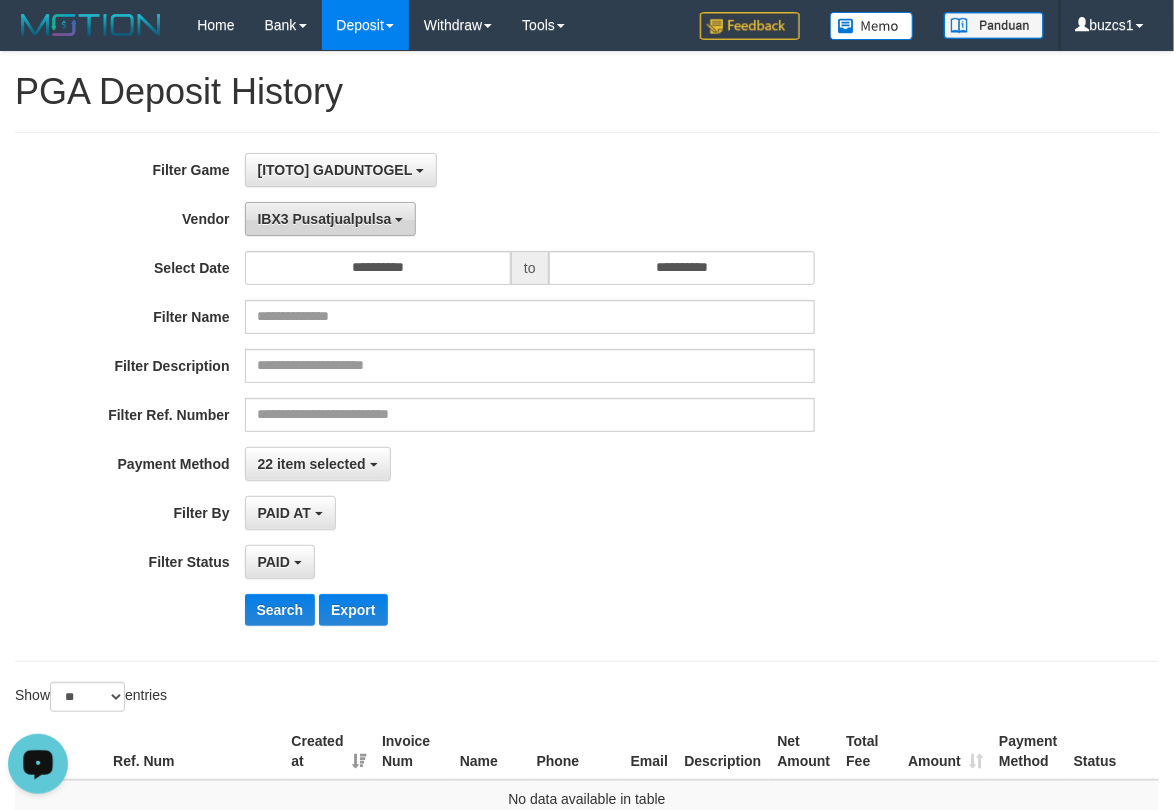 click on "IBX3 Pusatjualpulsa" at bounding box center [331, 219] 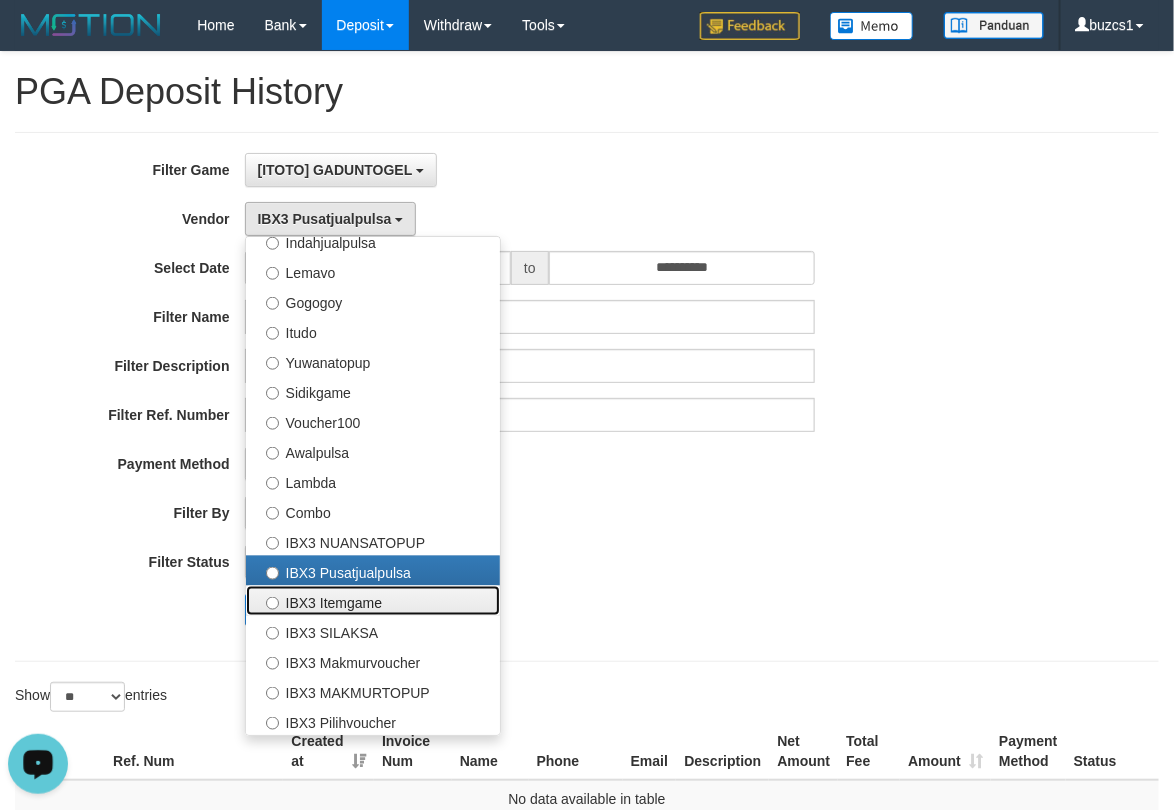 click on "IBX3 Itemgame" at bounding box center (373, 601) 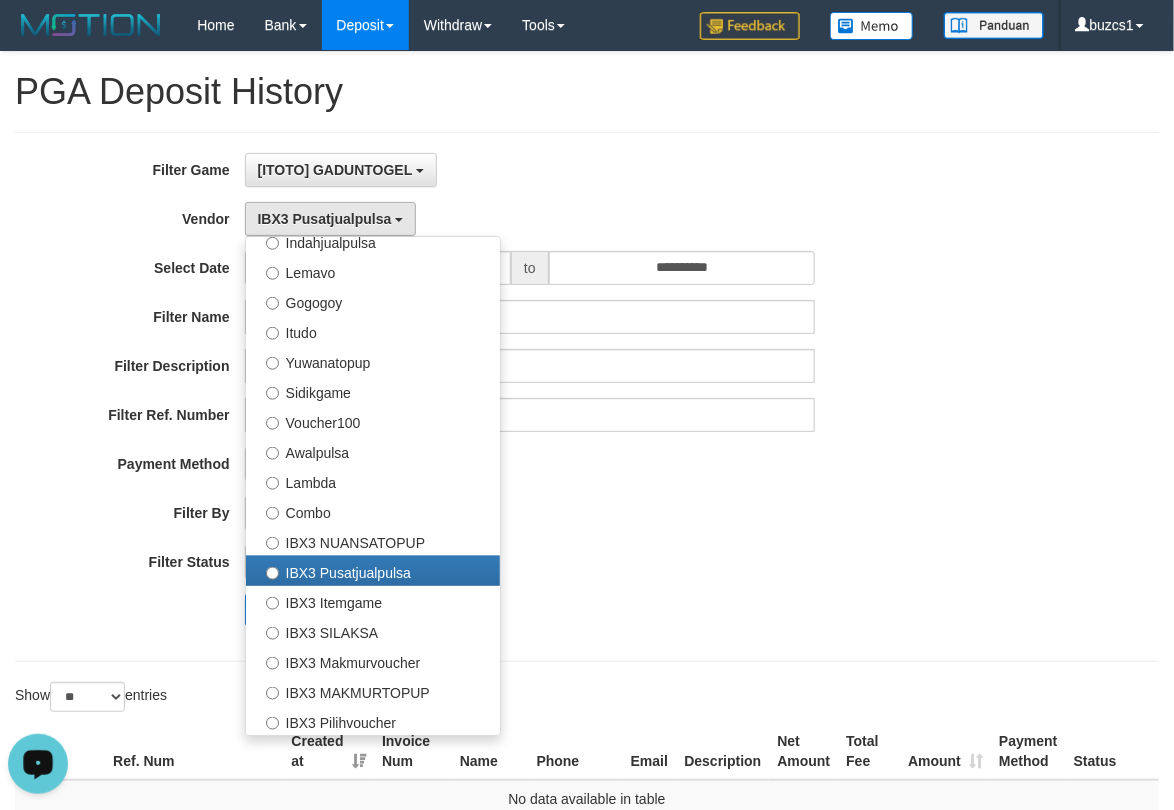 select on "**********" 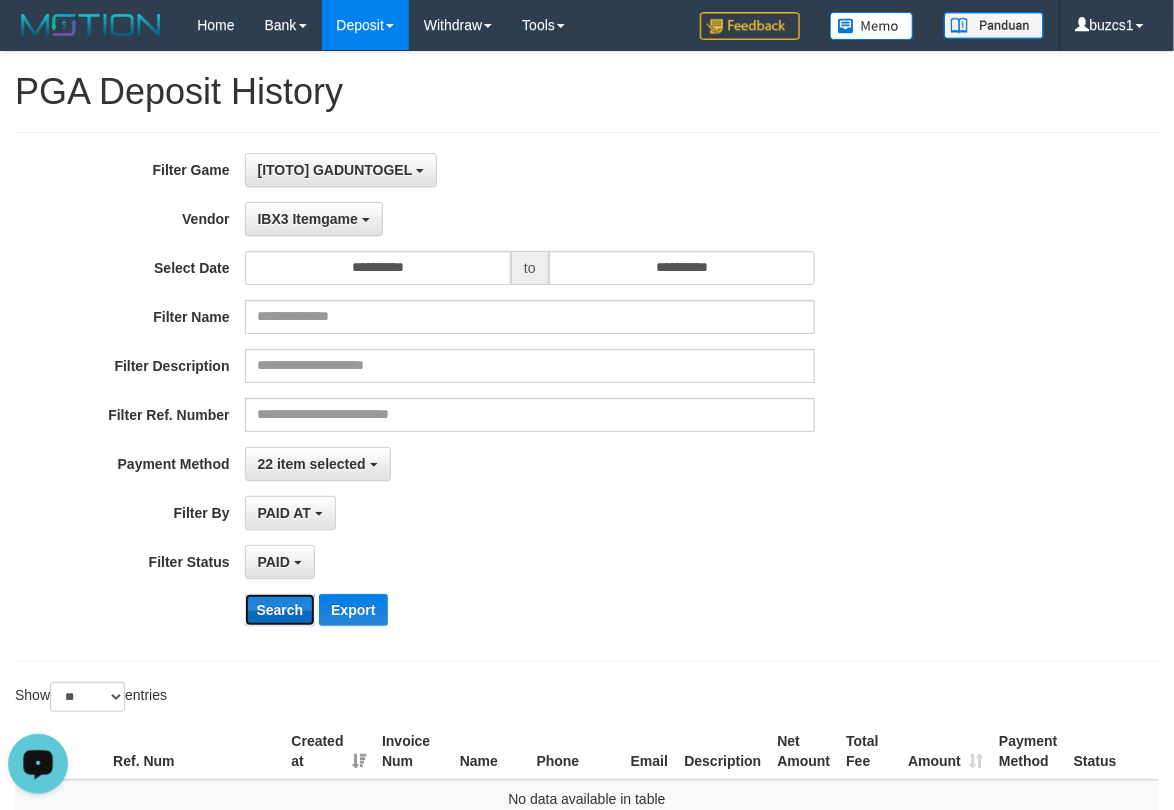 drag, startPoint x: 282, startPoint y: 607, endPoint x: 306, endPoint y: 606, distance: 24.020824 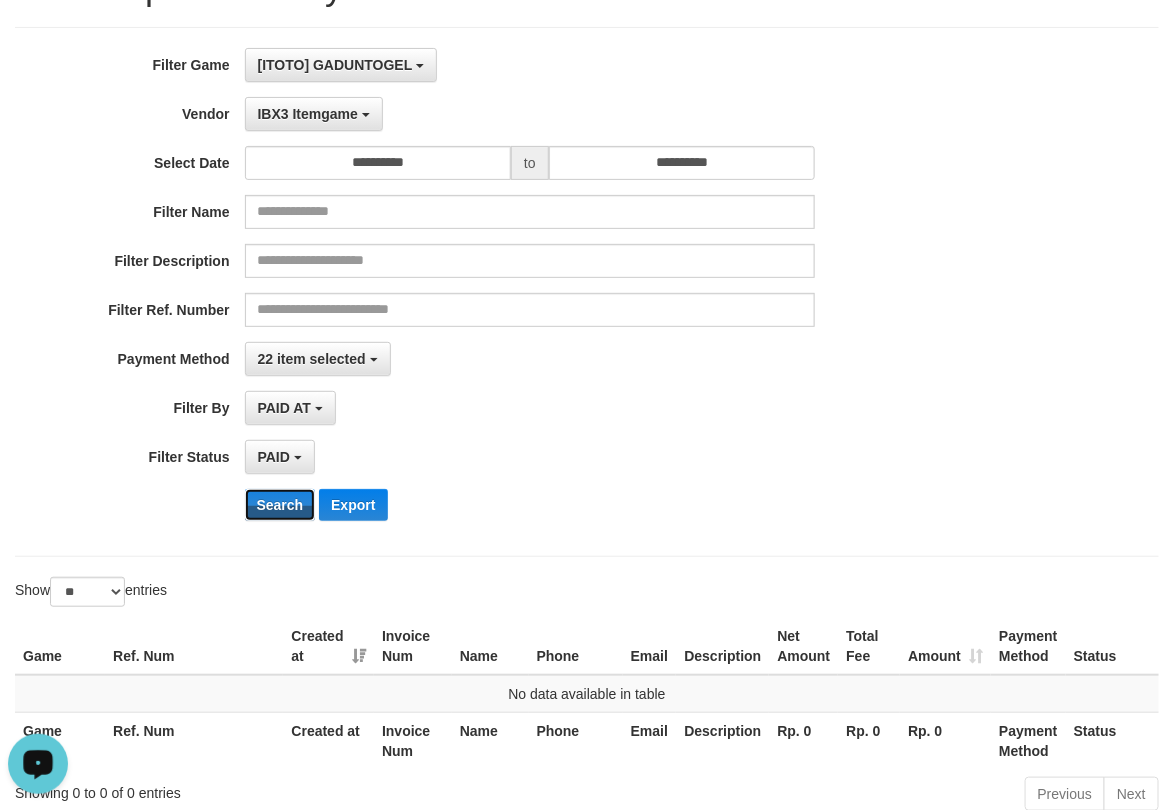 scroll, scrollTop: 0, scrollLeft: 0, axis: both 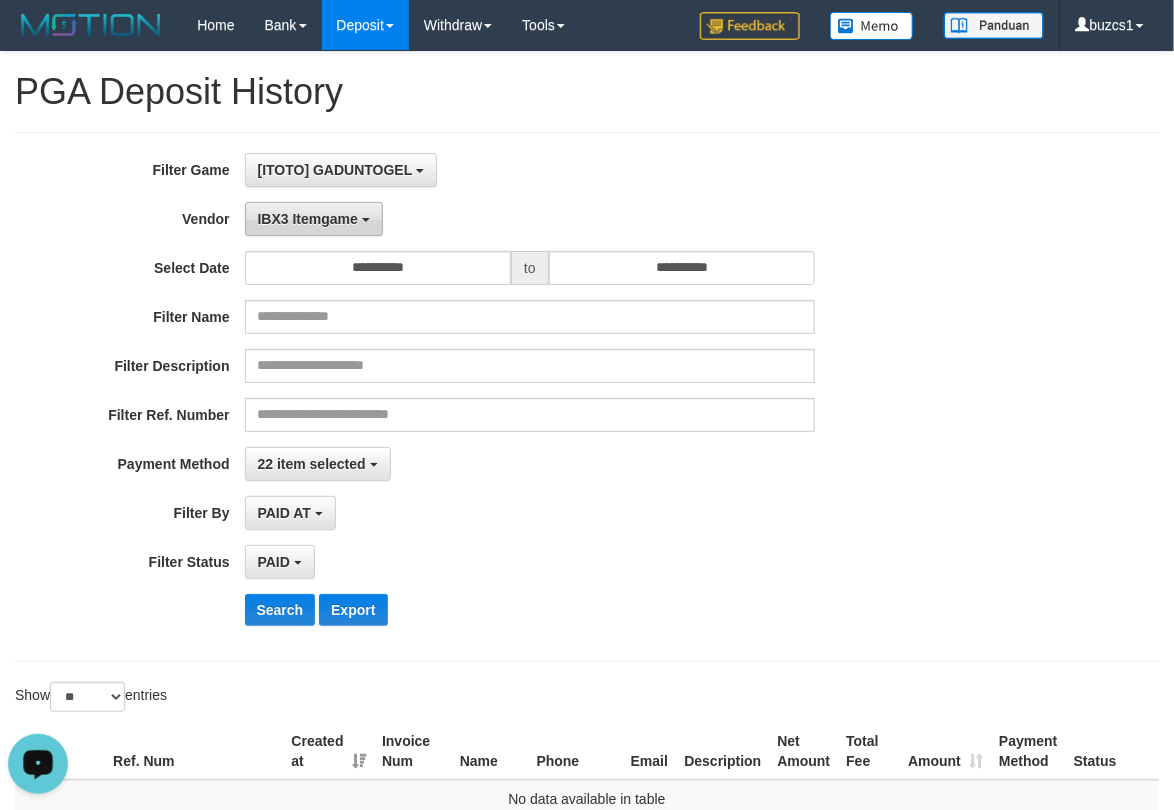 click on "IBX3 Itemgame" at bounding box center (314, 219) 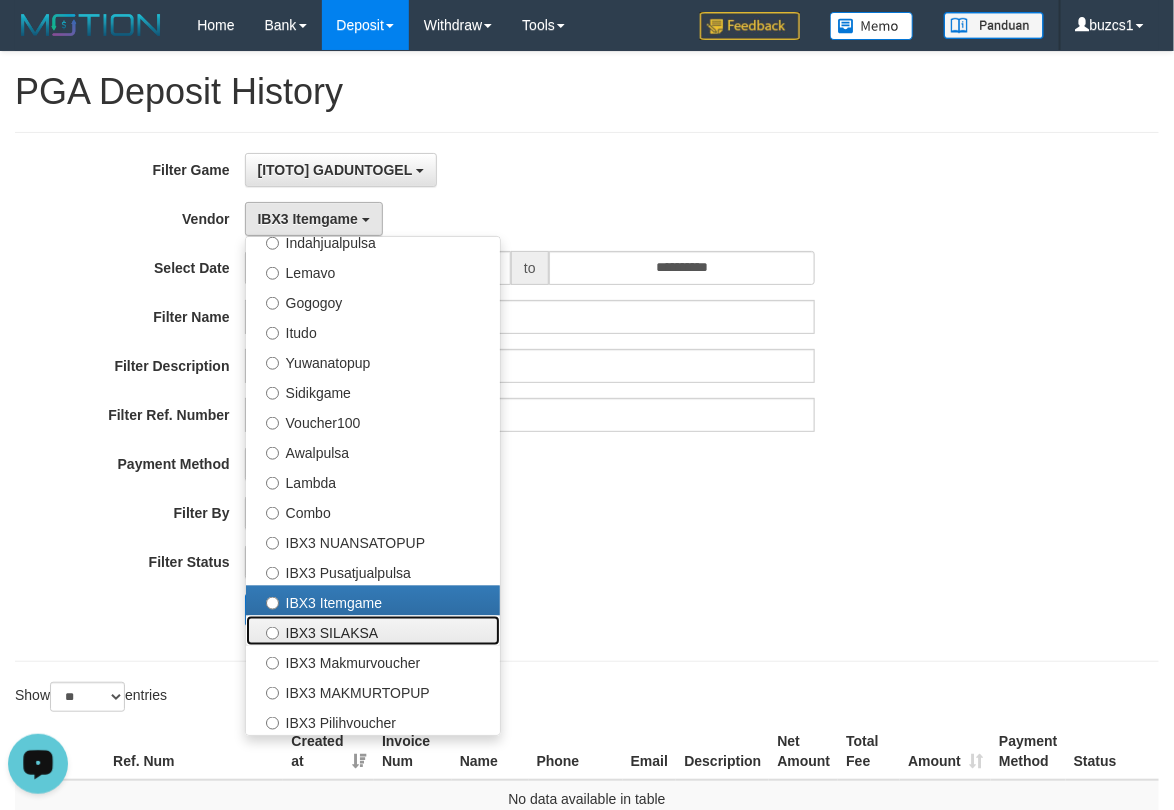 click on "IBX3 SILAKSA" at bounding box center (373, 631) 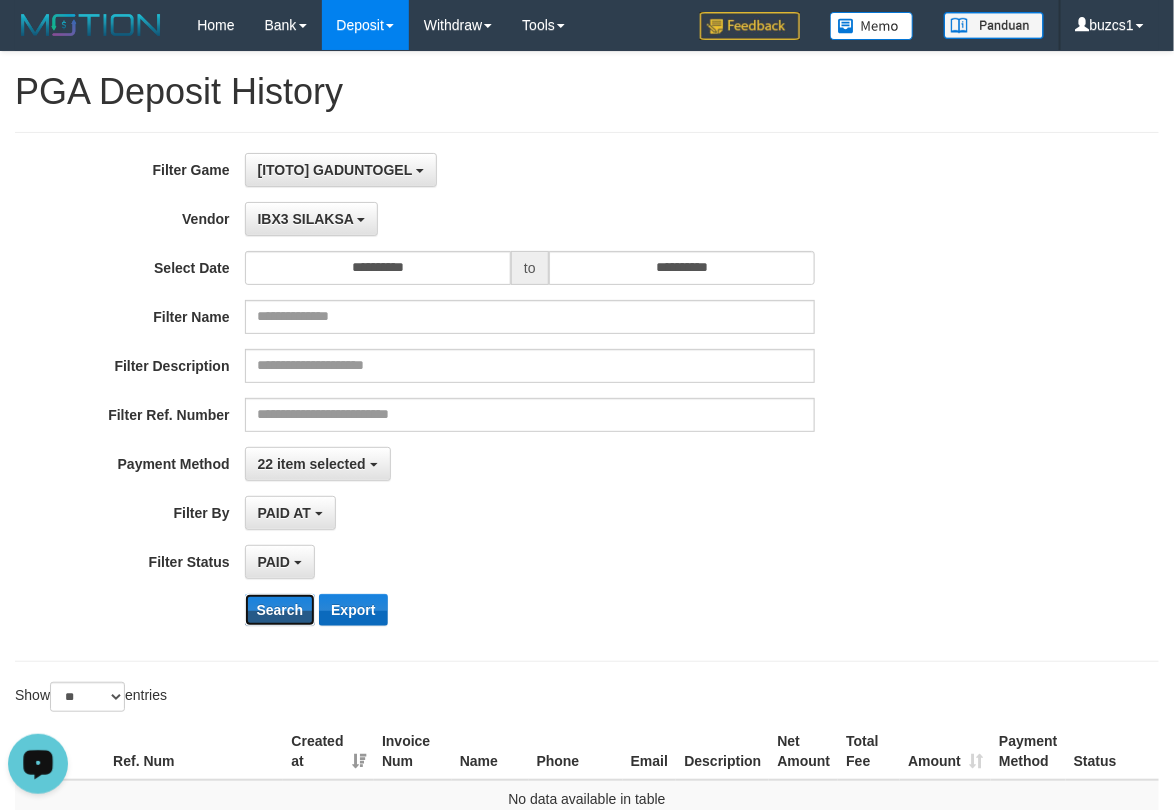 drag, startPoint x: 259, startPoint y: 613, endPoint x: 339, endPoint y: 610, distance: 80.05623 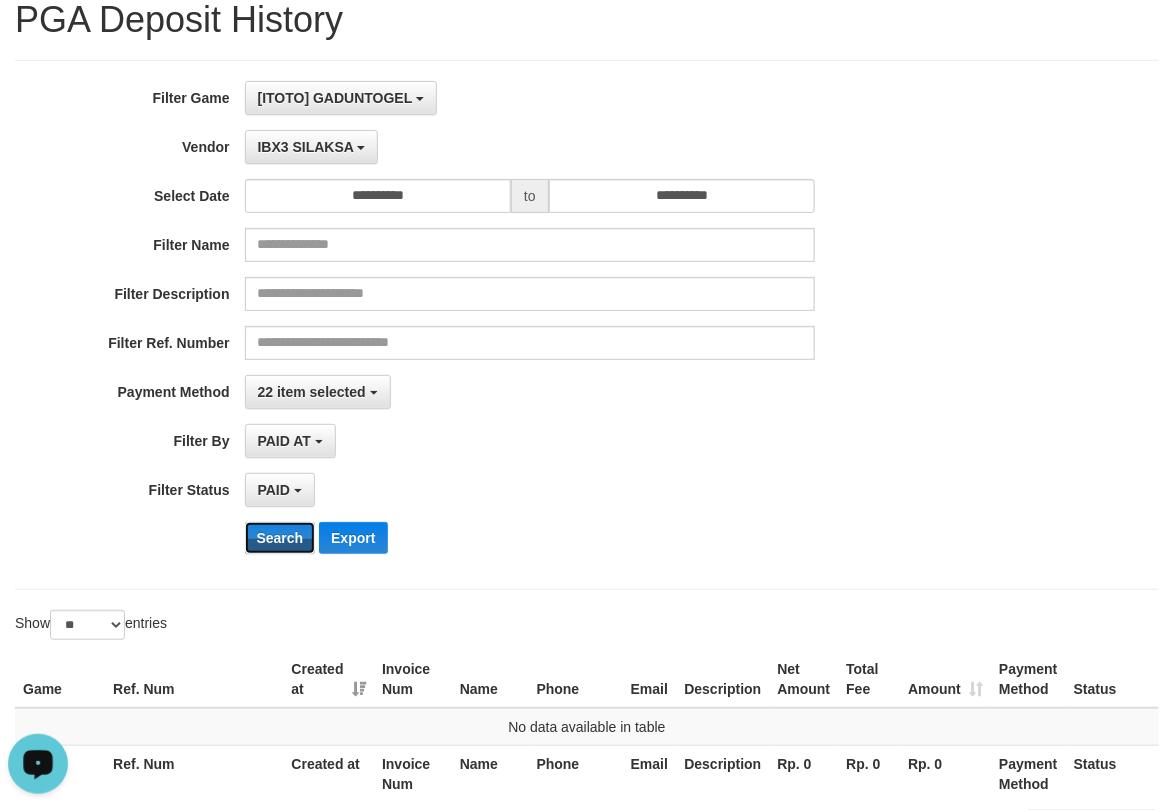 scroll, scrollTop: 0, scrollLeft: 0, axis: both 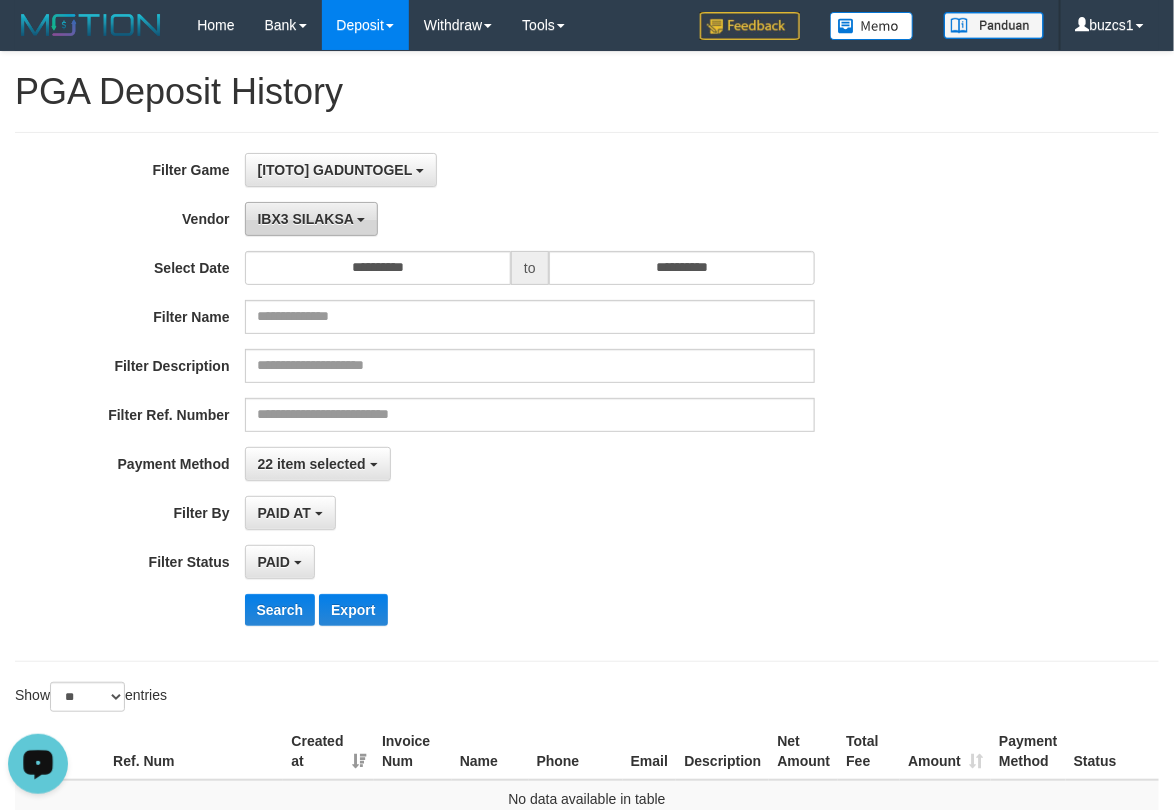 click on "IBX3 SILAKSA" at bounding box center (312, 219) 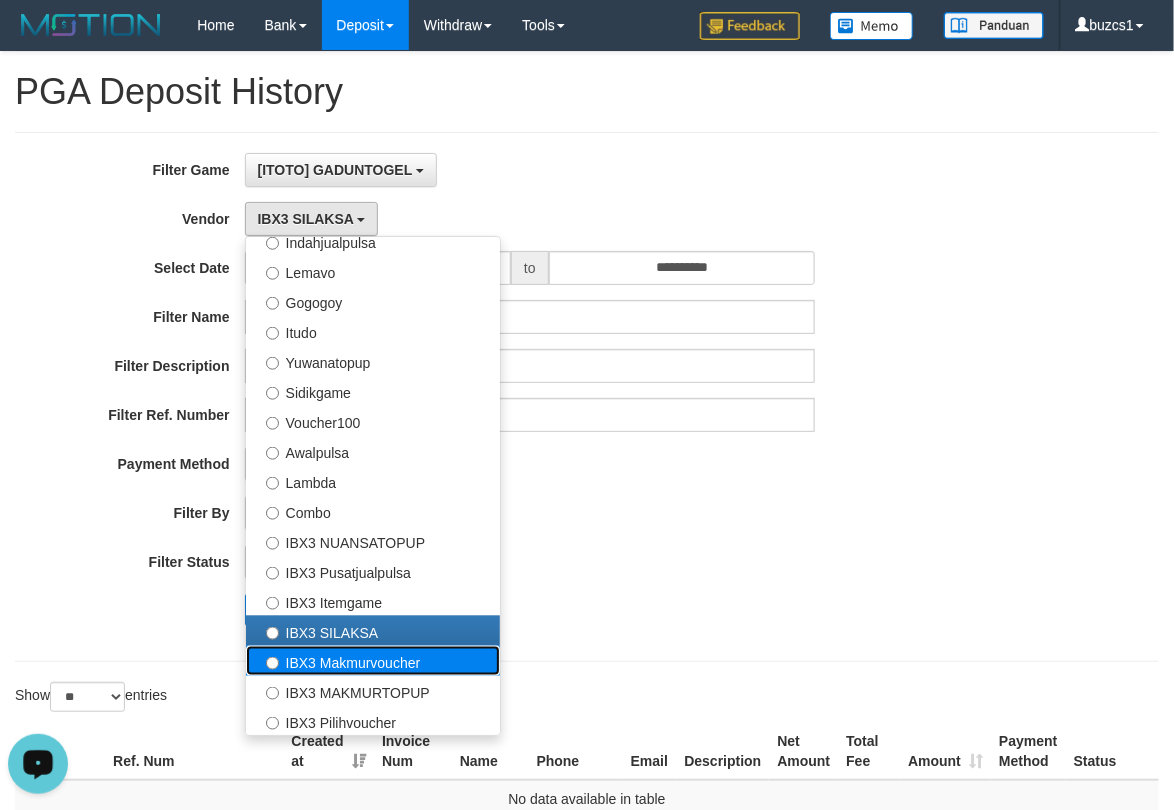 click on "IBX3 Makmurvoucher" at bounding box center [373, 661] 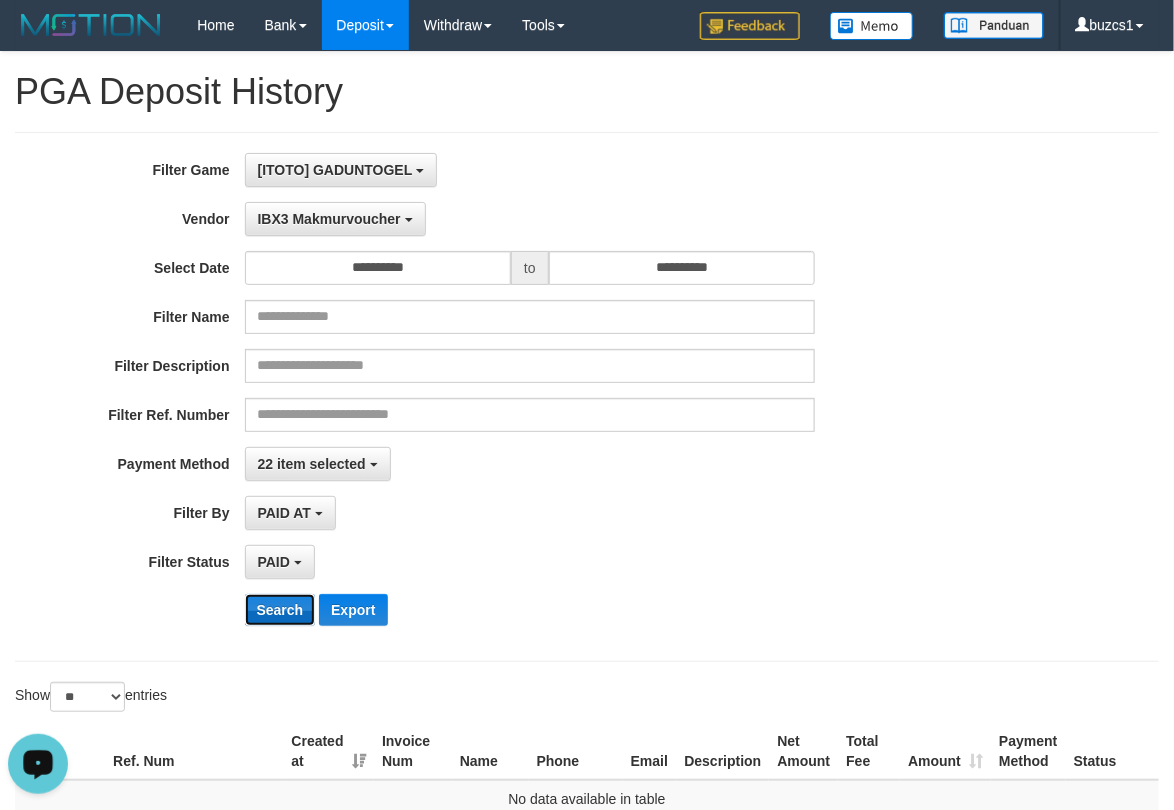 click on "Search" at bounding box center (280, 610) 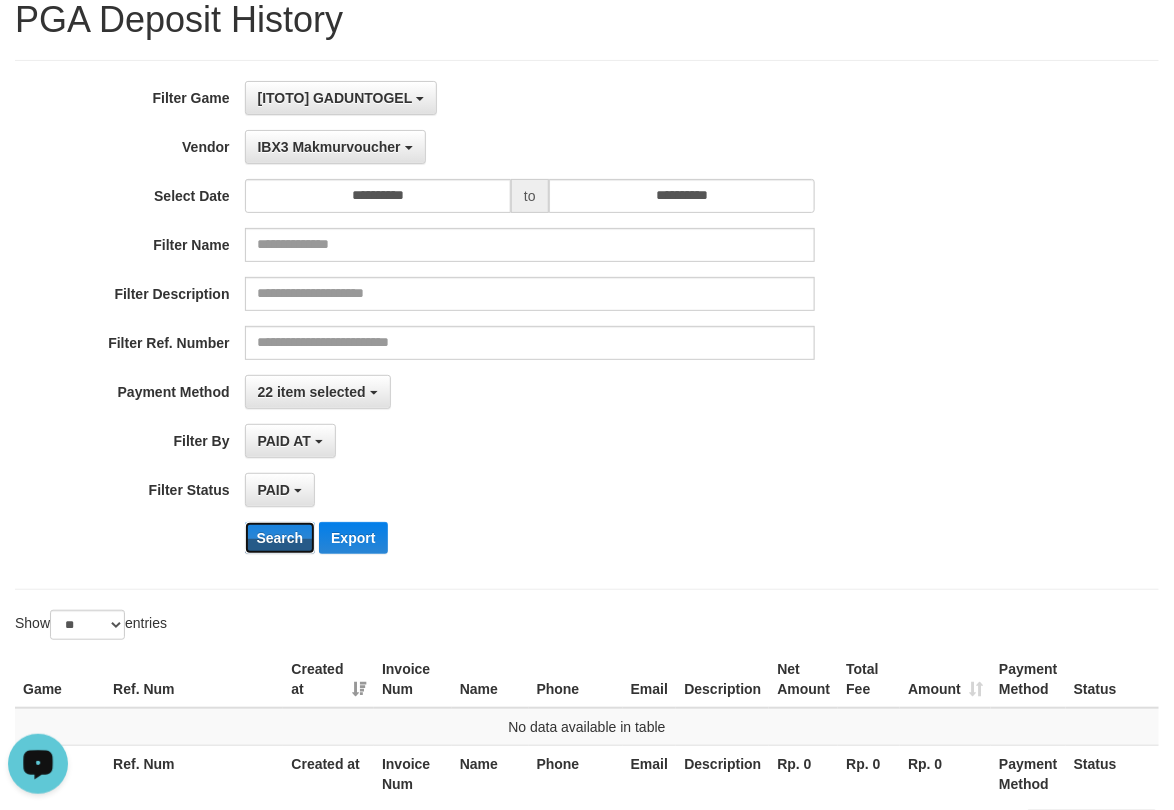 scroll, scrollTop: 0, scrollLeft: 0, axis: both 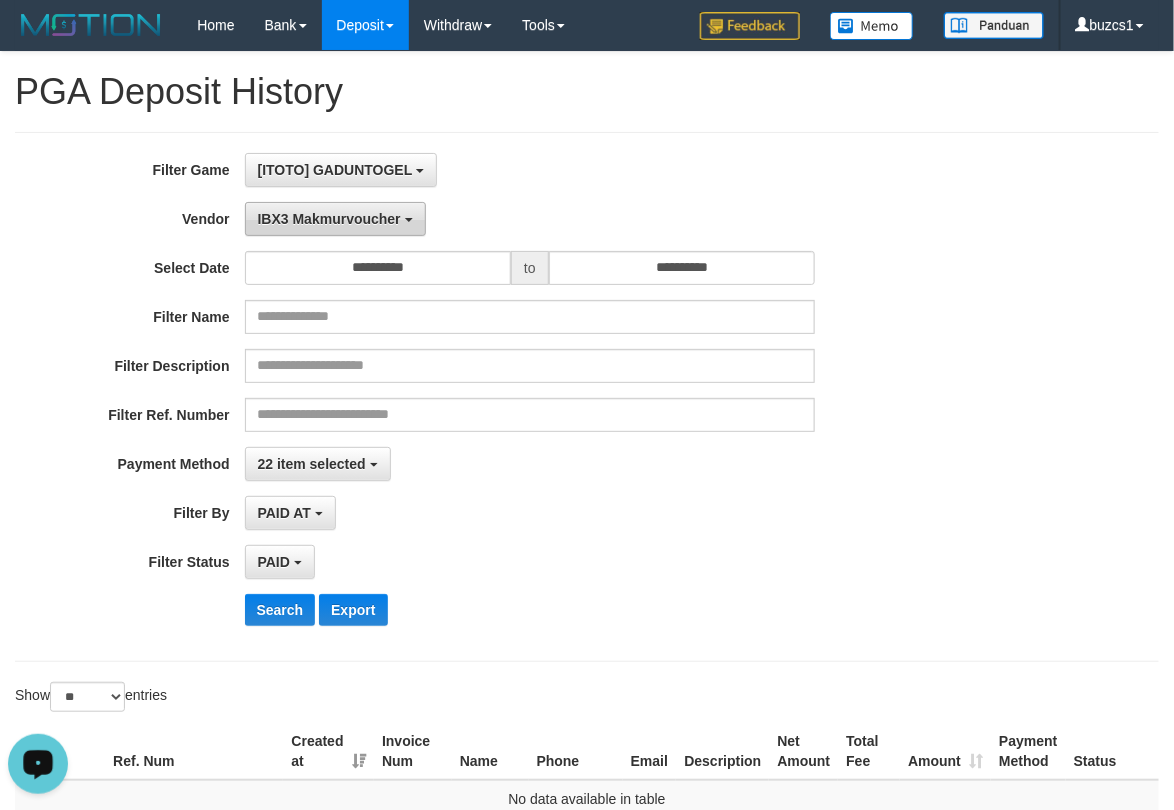 click on "IBX3 Makmurvoucher" at bounding box center (335, 219) 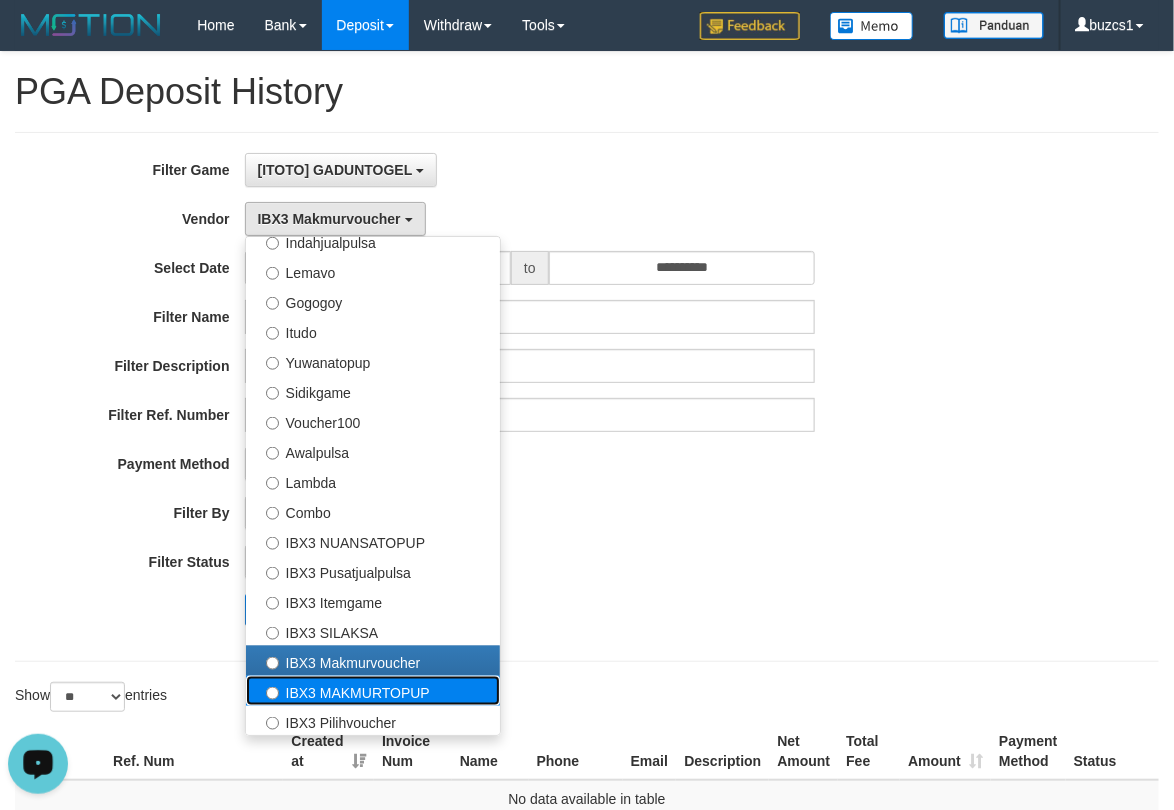 click on "IBX3 MAKMURTOPUP" at bounding box center [373, 691] 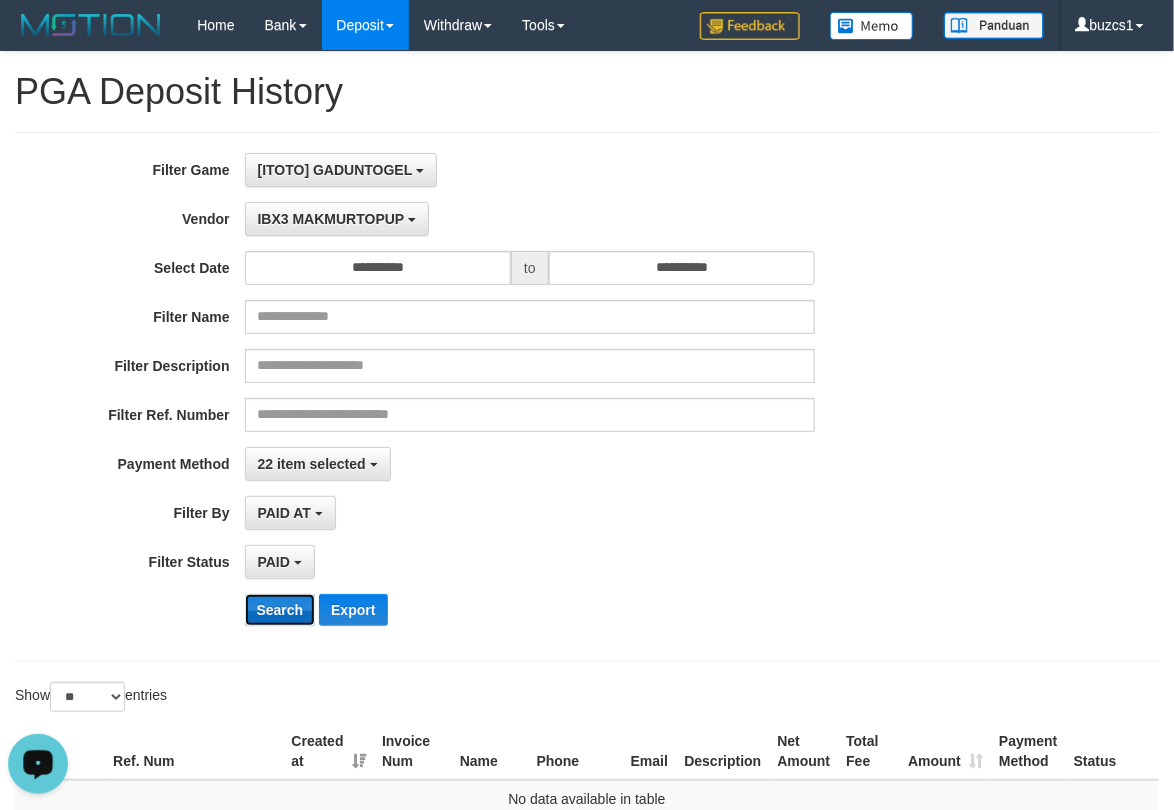 click on "Search" at bounding box center [280, 610] 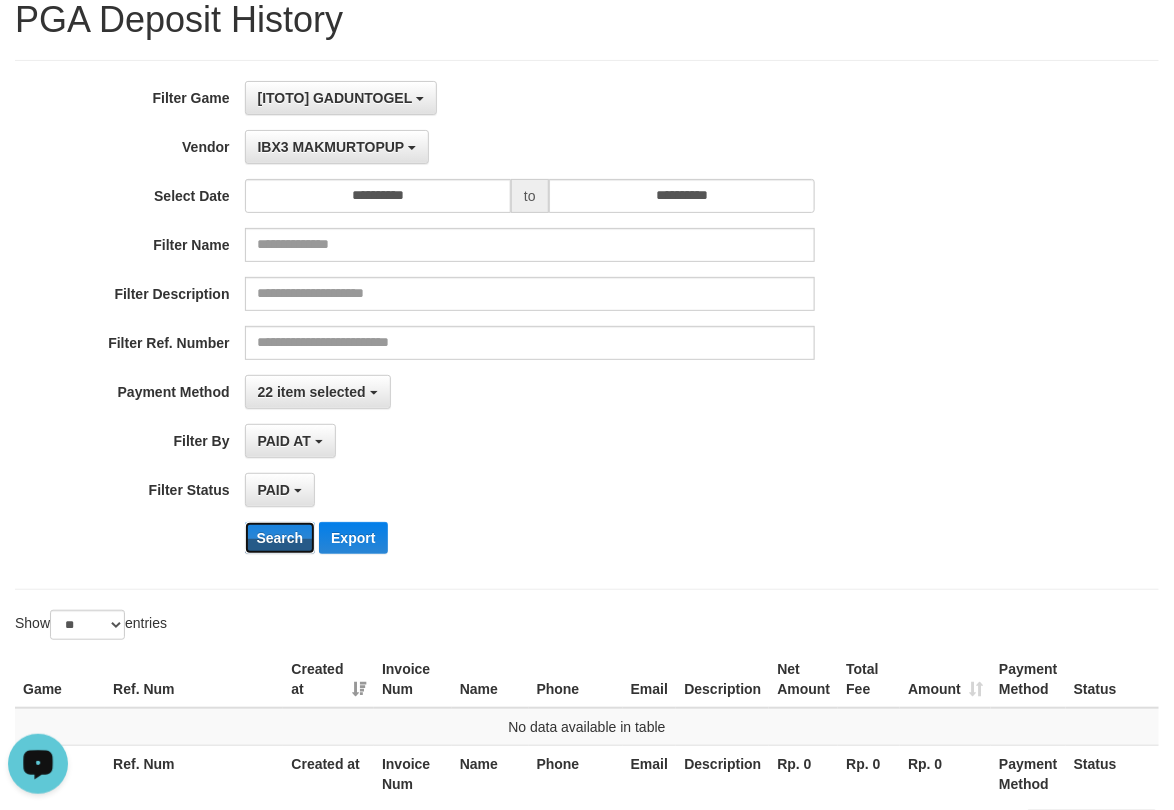 scroll, scrollTop: 0, scrollLeft: 0, axis: both 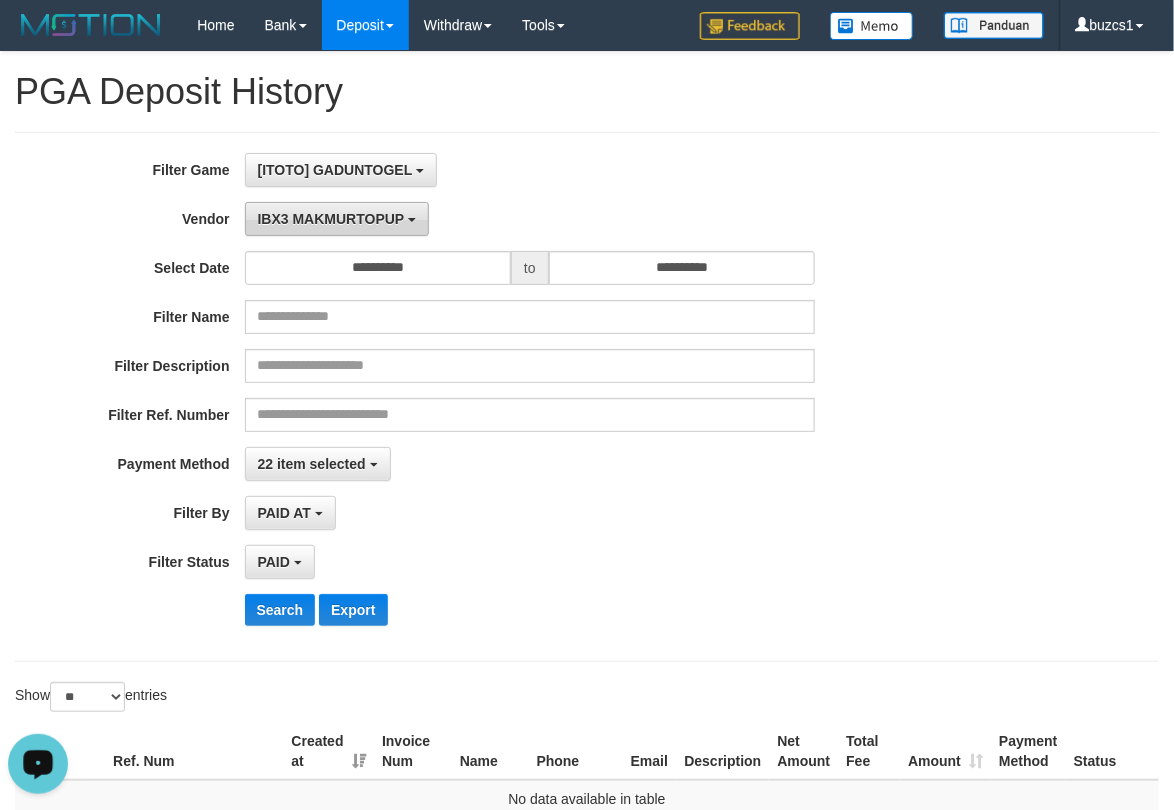 click on "IBX3 MAKMURTOPUP" at bounding box center [331, 219] 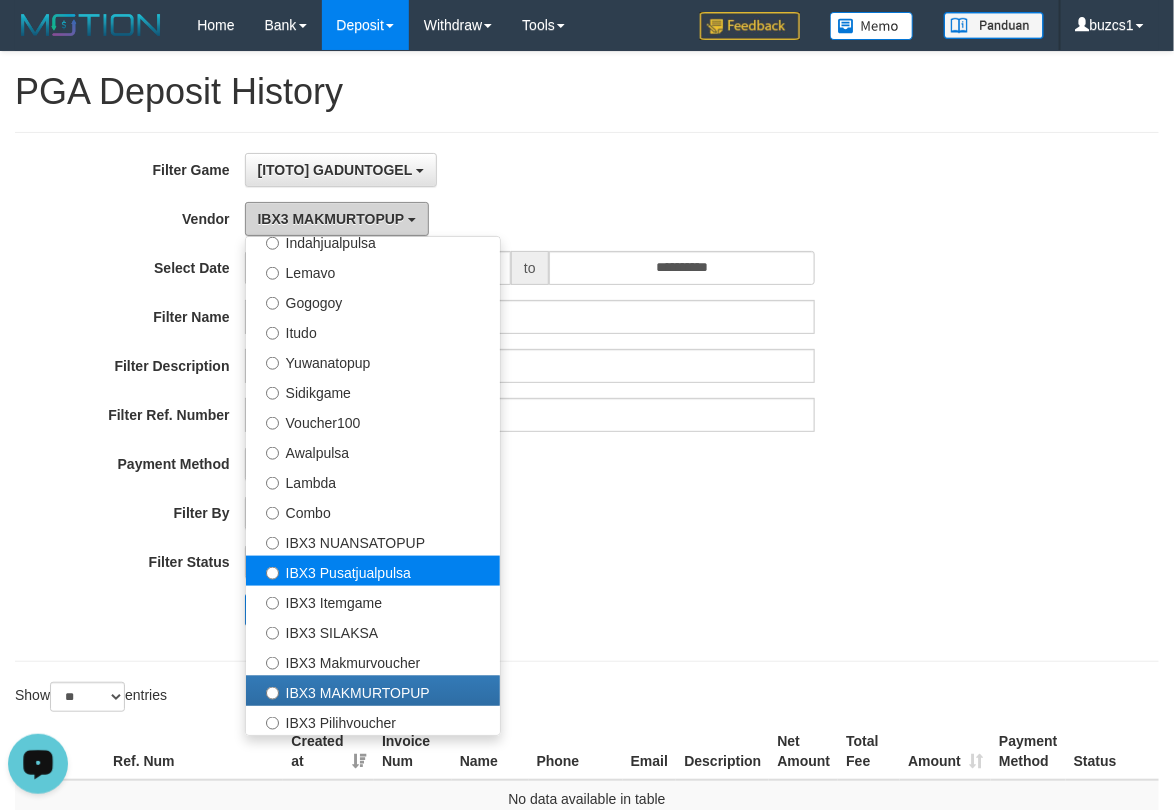 scroll, scrollTop: 232, scrollLeft: 0, axis: vertical 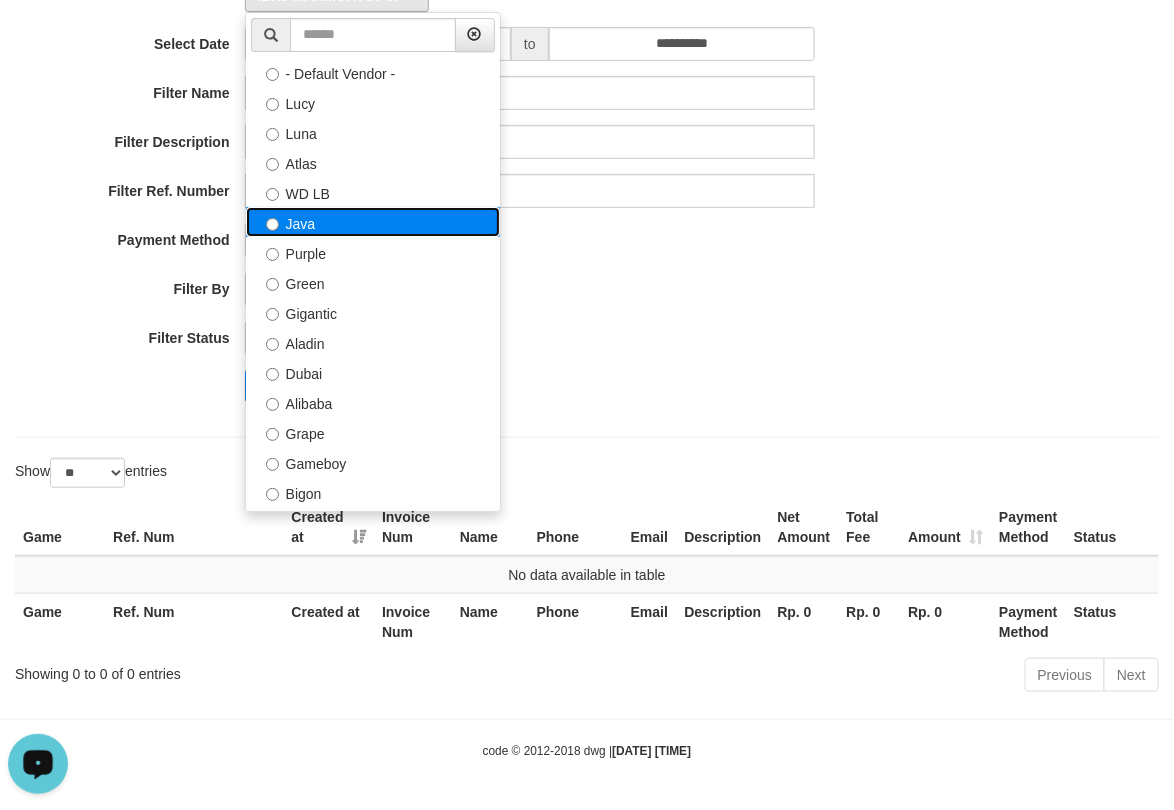 click on "Java" at bounding box center [373, 222] 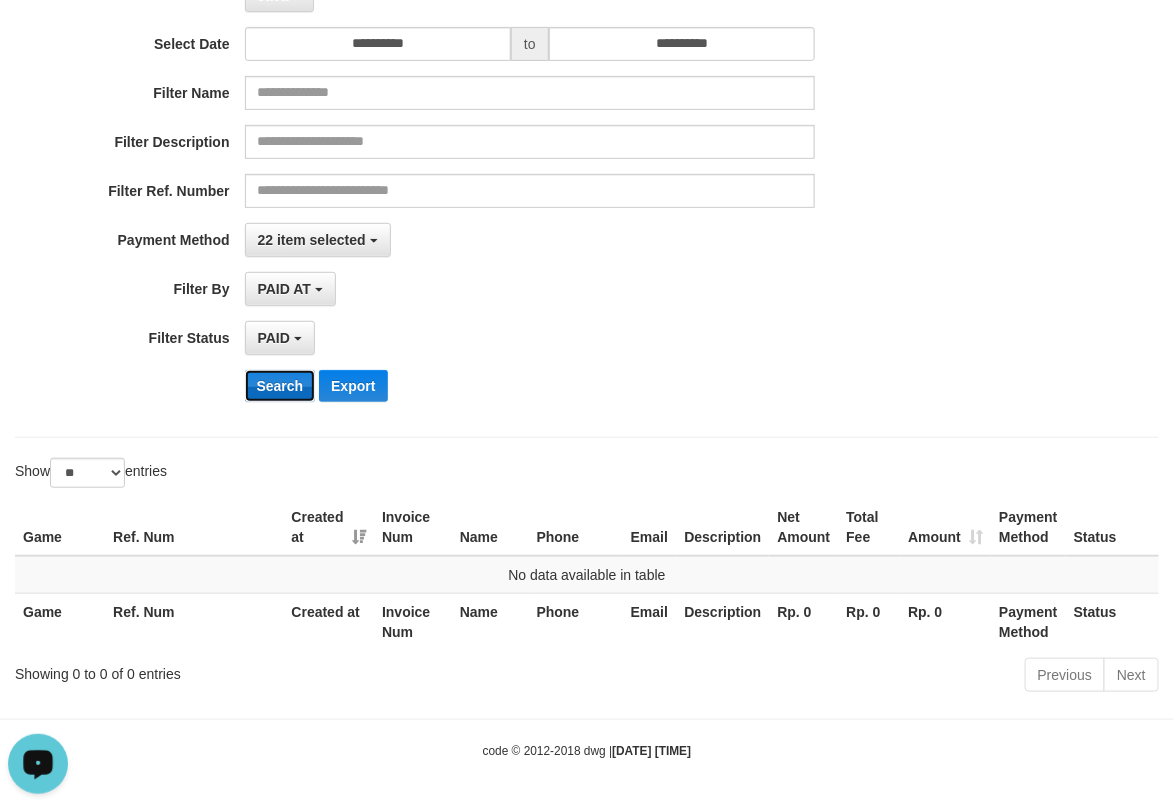 click on "Search" at bounding box center [280, 386] 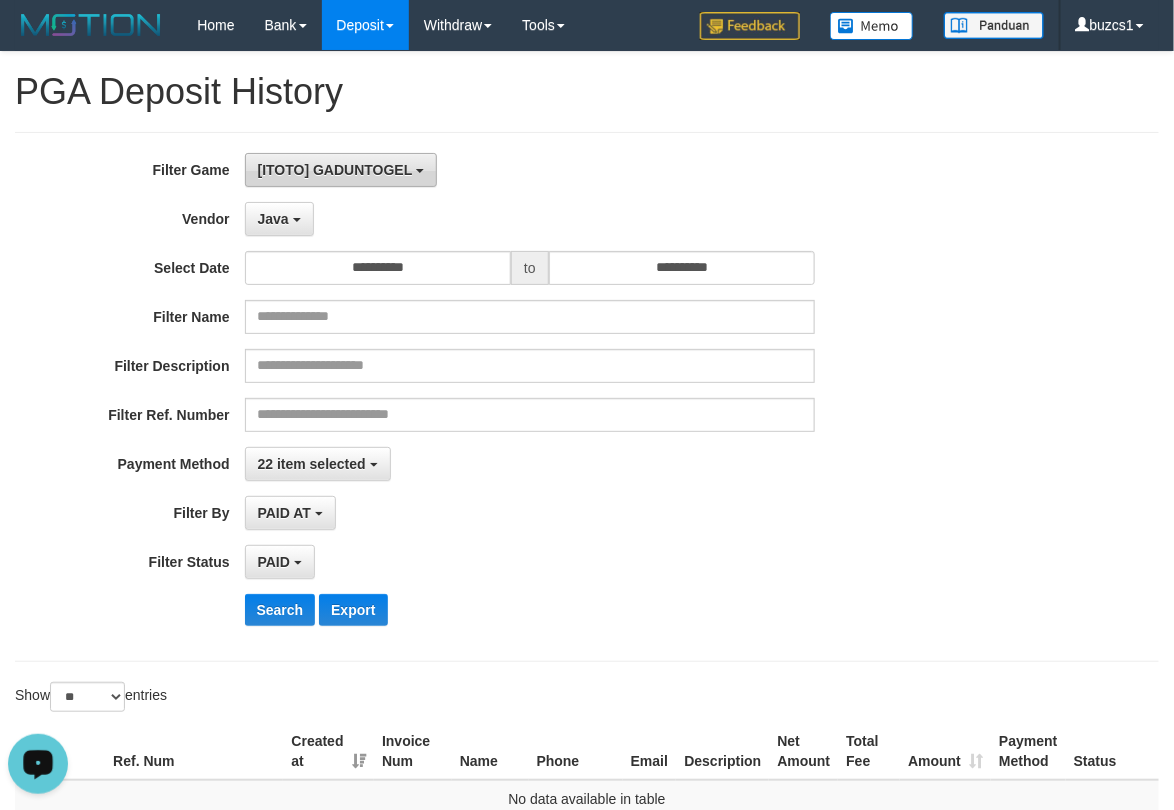 click on "[ITOTO] GADUNTOGEL" at bounding box center [335, 170] 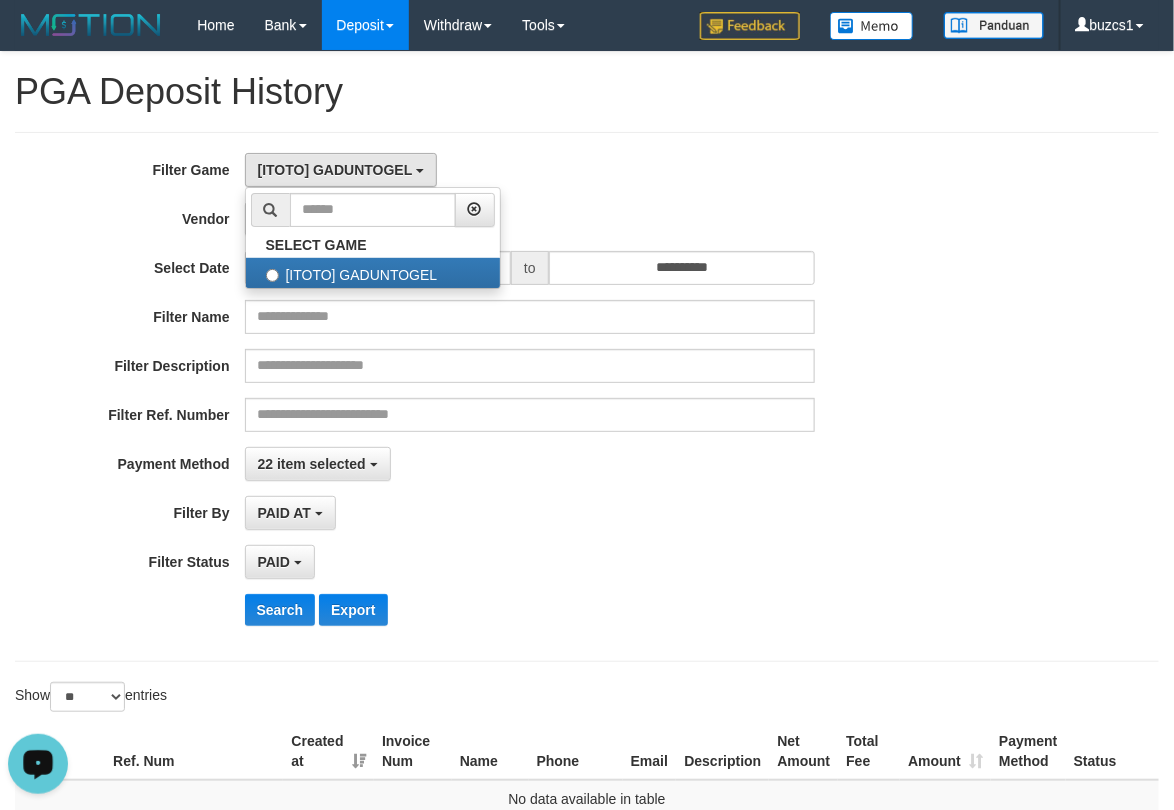 click on "PAID AT
PAID AT
CREATED AT" at bounding box center (530, 513) 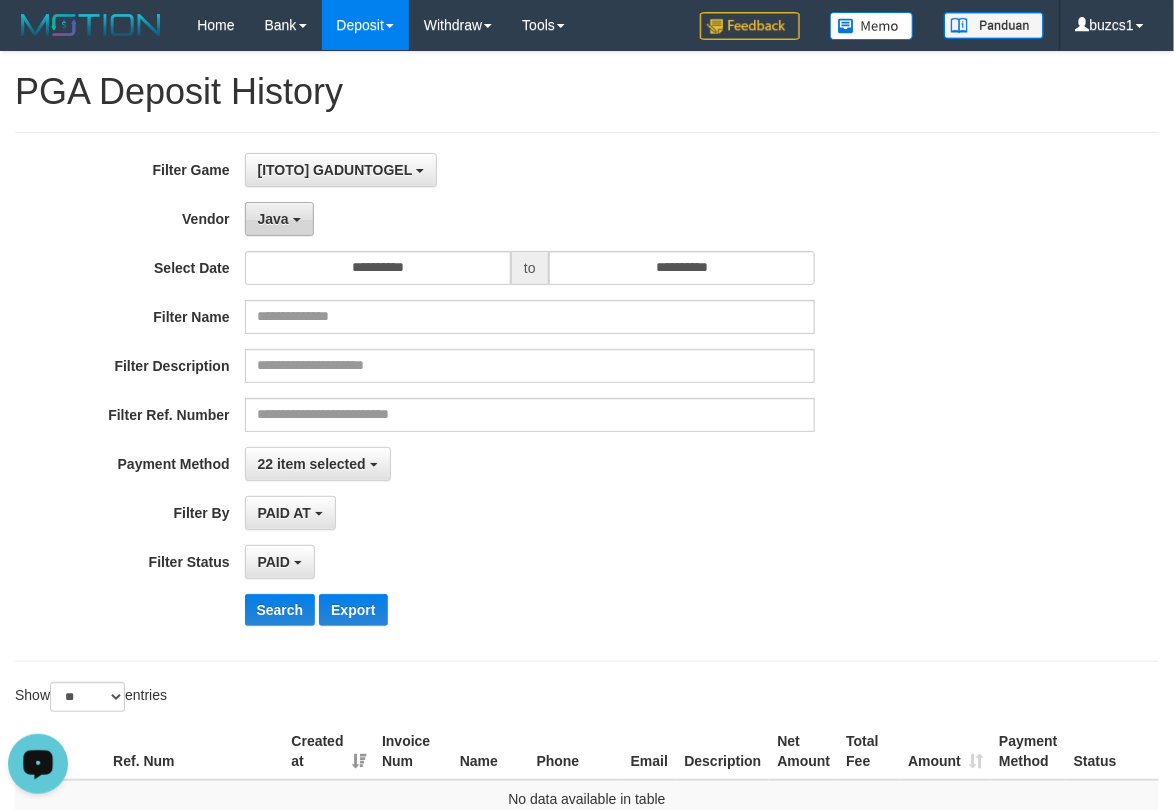 click at bounding box center (297, 220) 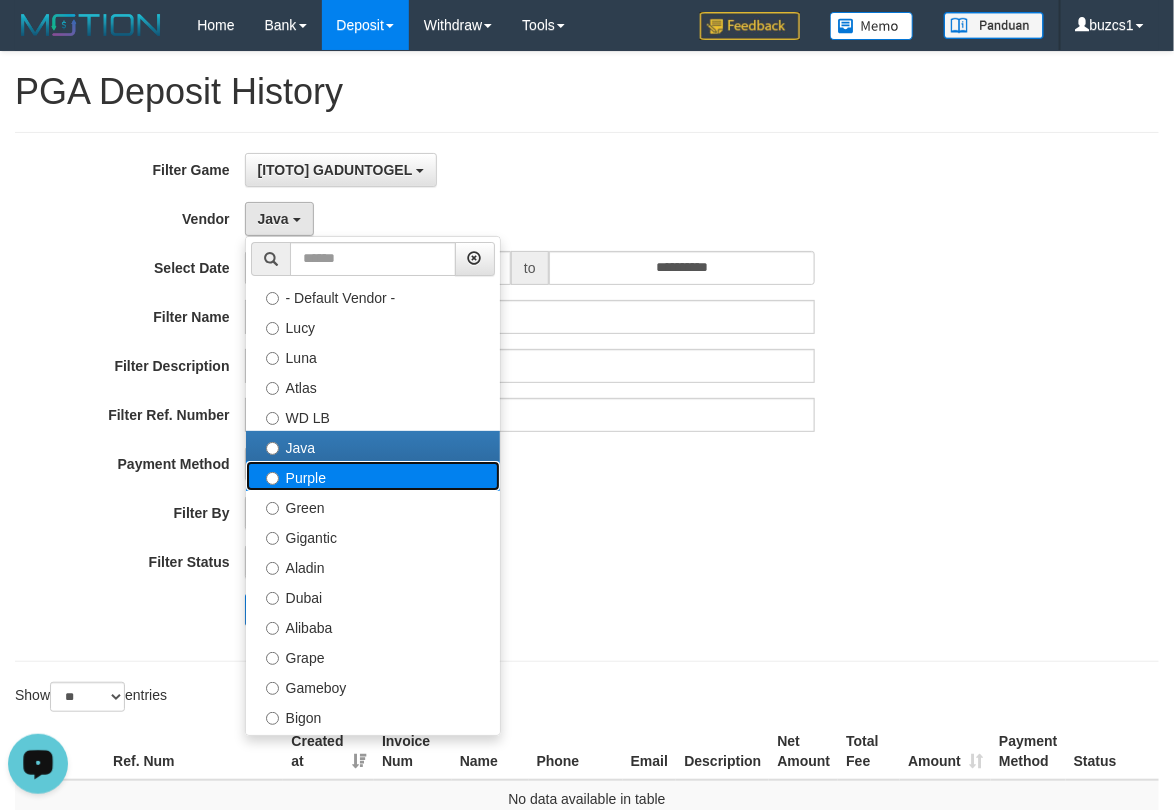 click on "Purple" at bounding box center (373, 476) 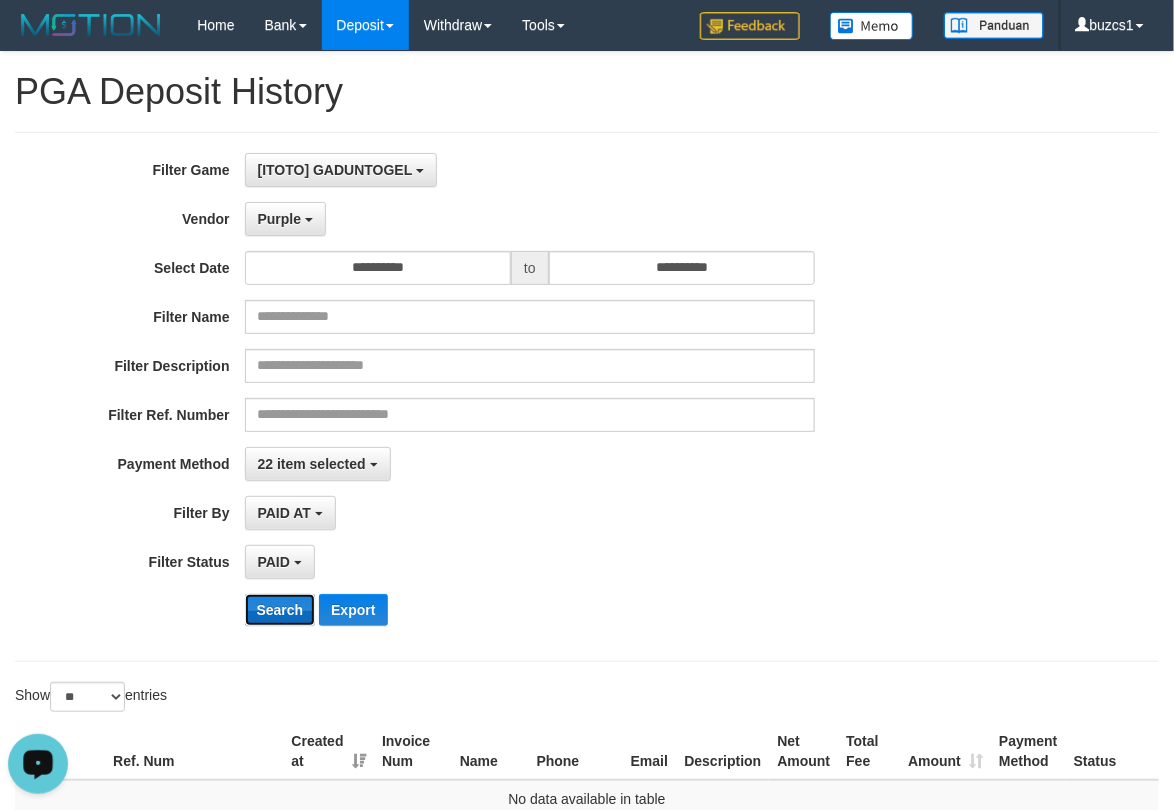 click on "Search" at bounding box center (280, 610) 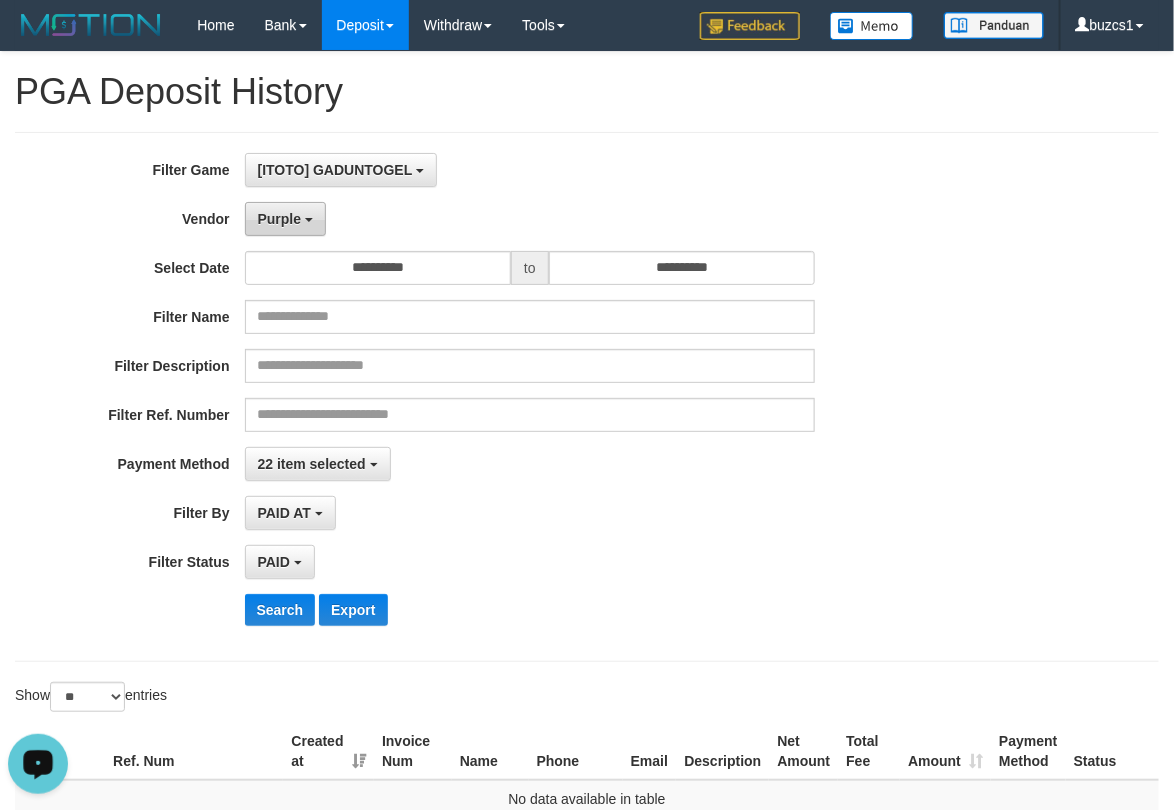 click on "Purple" at bounding box center (285, 219) 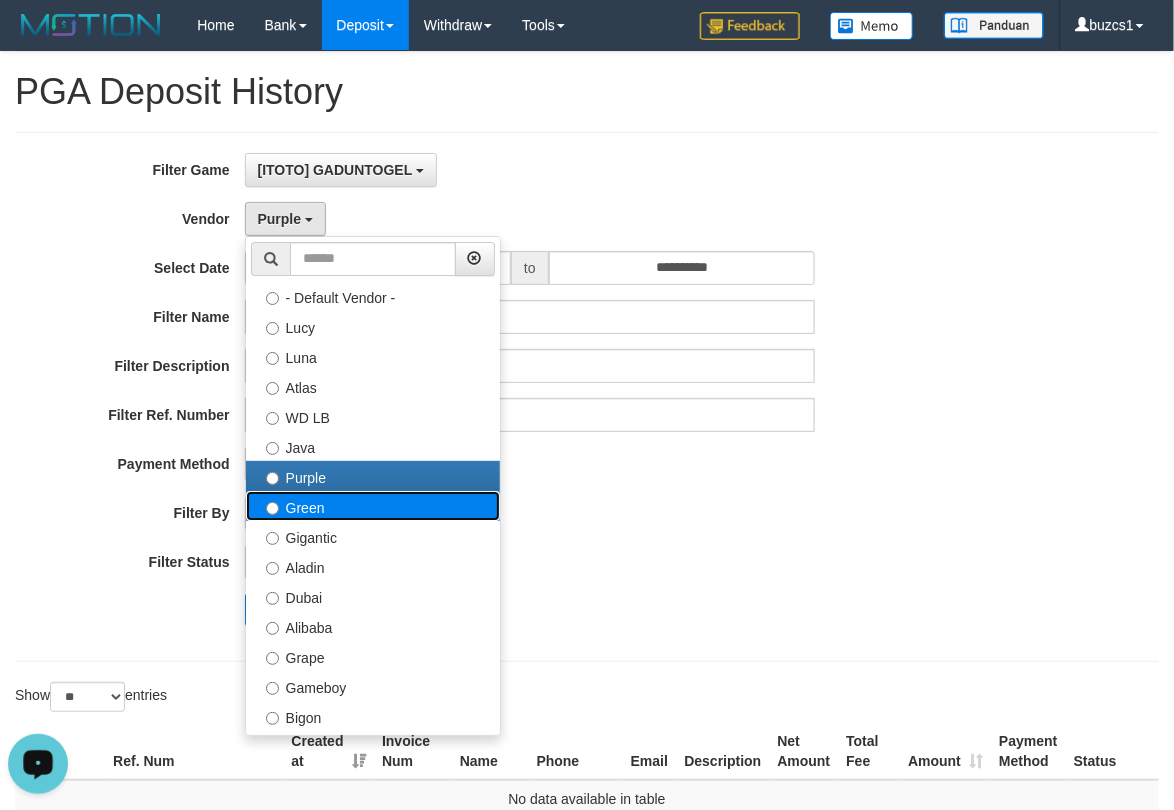 click on "Green" at bounding box center [373, 506] 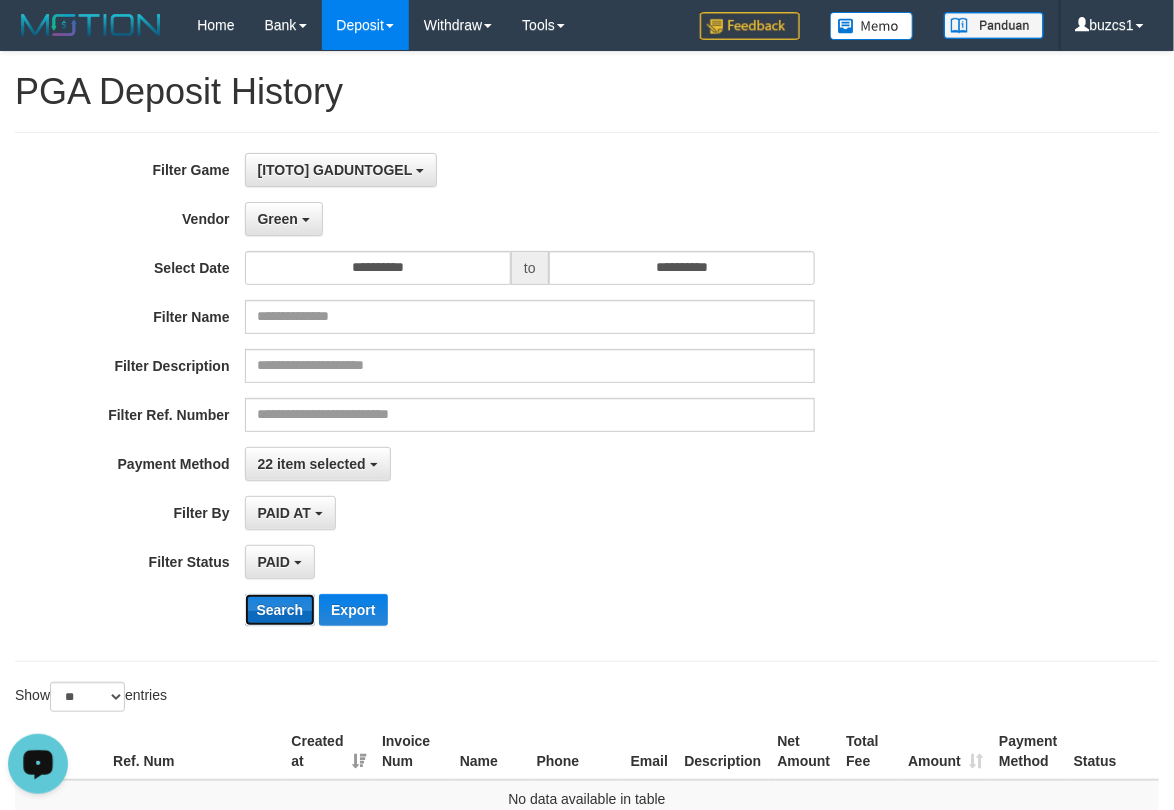 click on "Search" at bounding box center (280, 610) 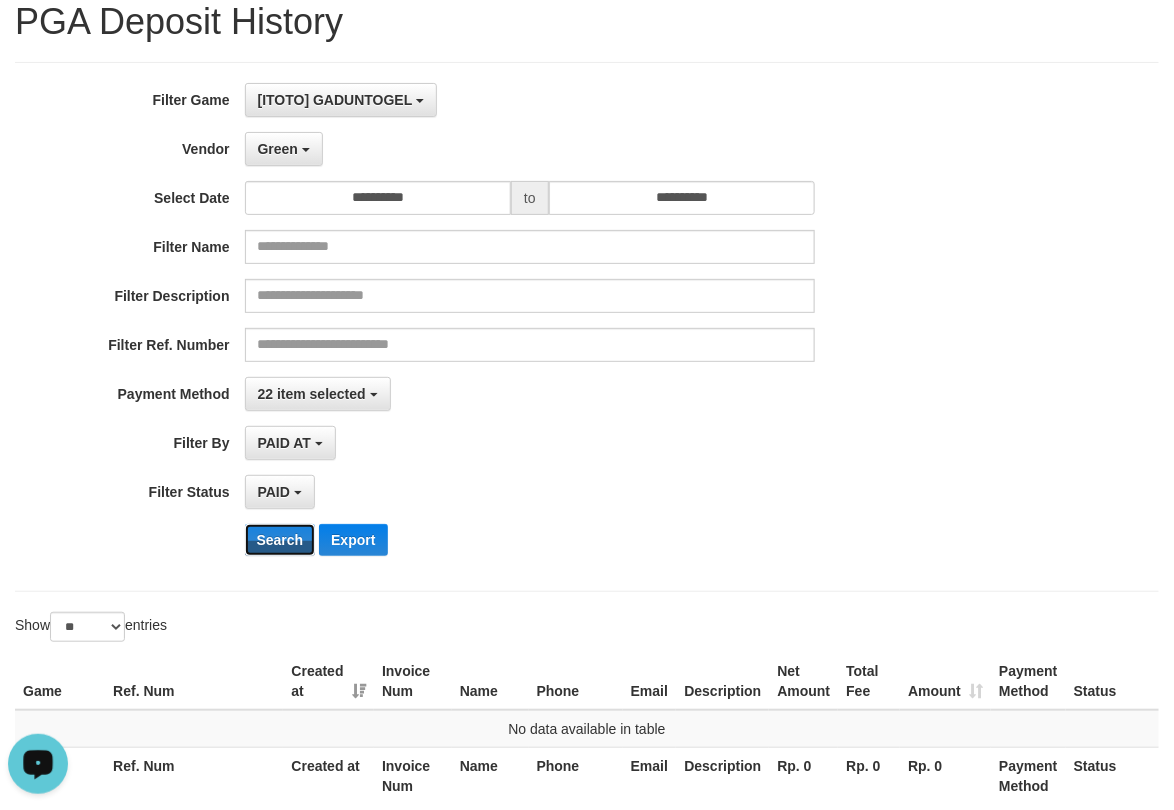 scroll, scrollTop: 0, scrollLeft: 0, axis: both 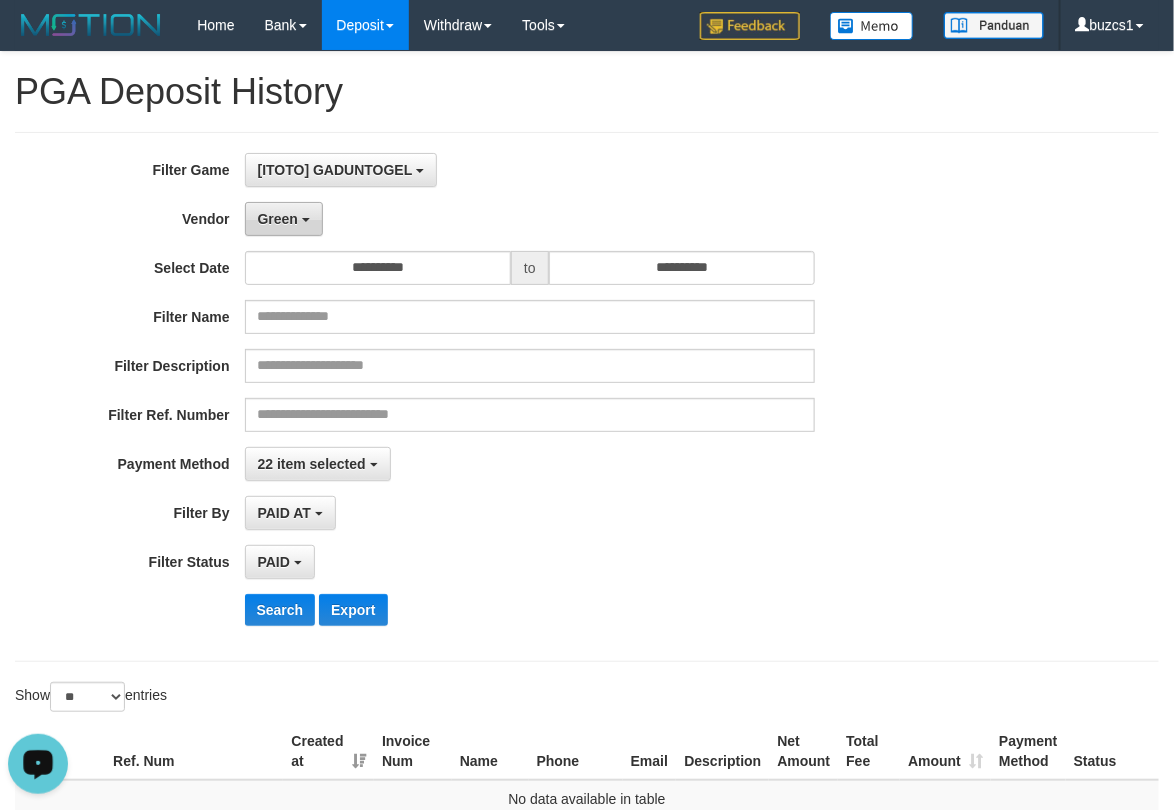 click on "Green" at bounding box center [284, 219] 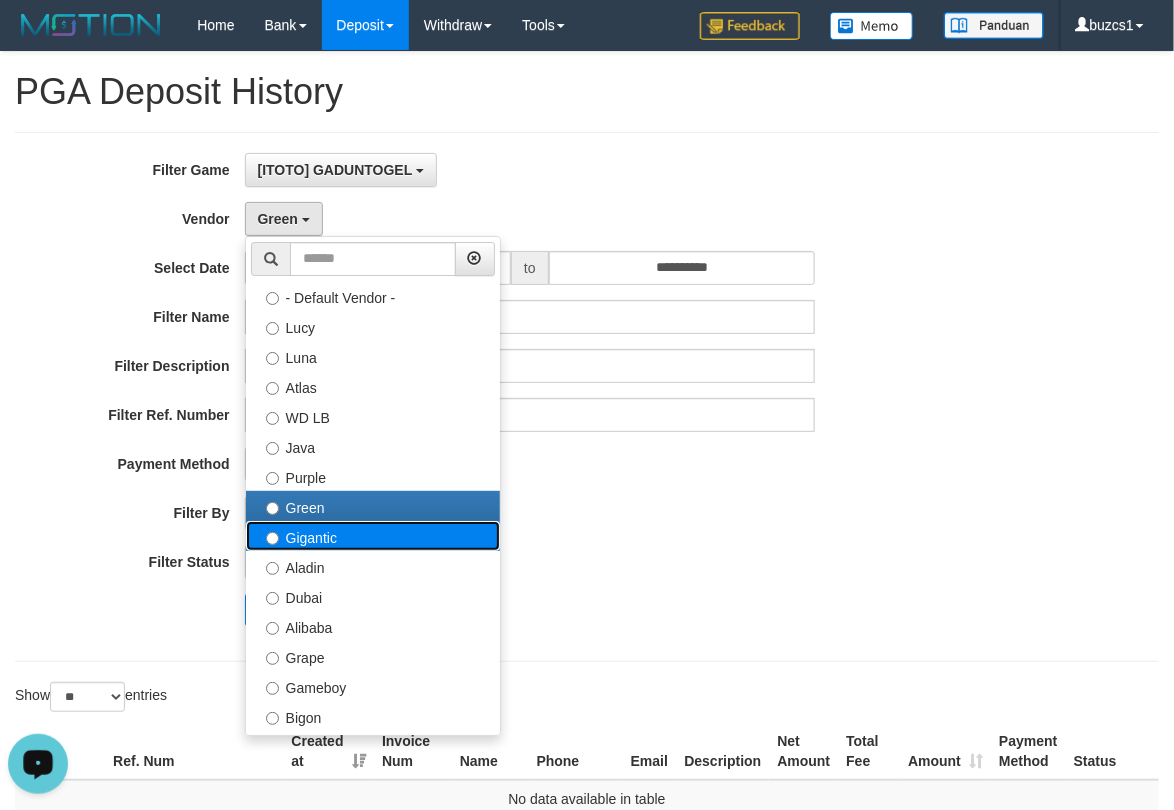 click on "Gigantic" at bounding box center [373, 536] 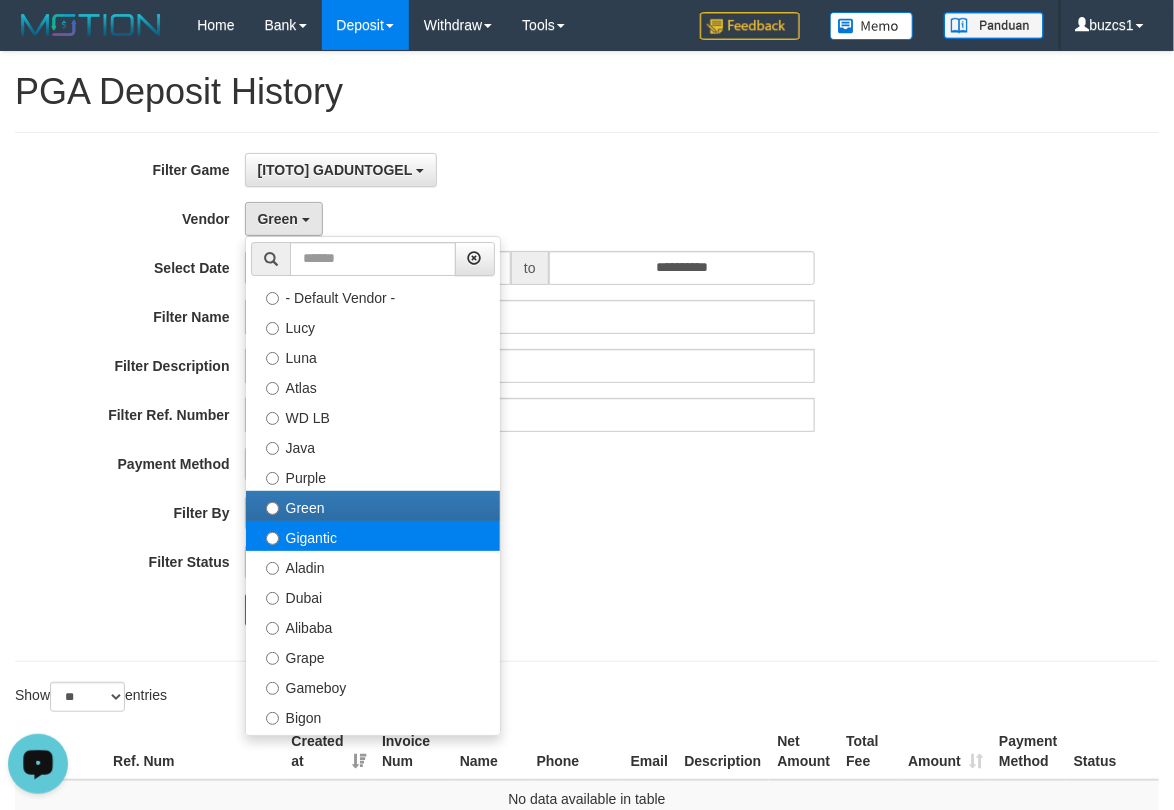 select on "**********" 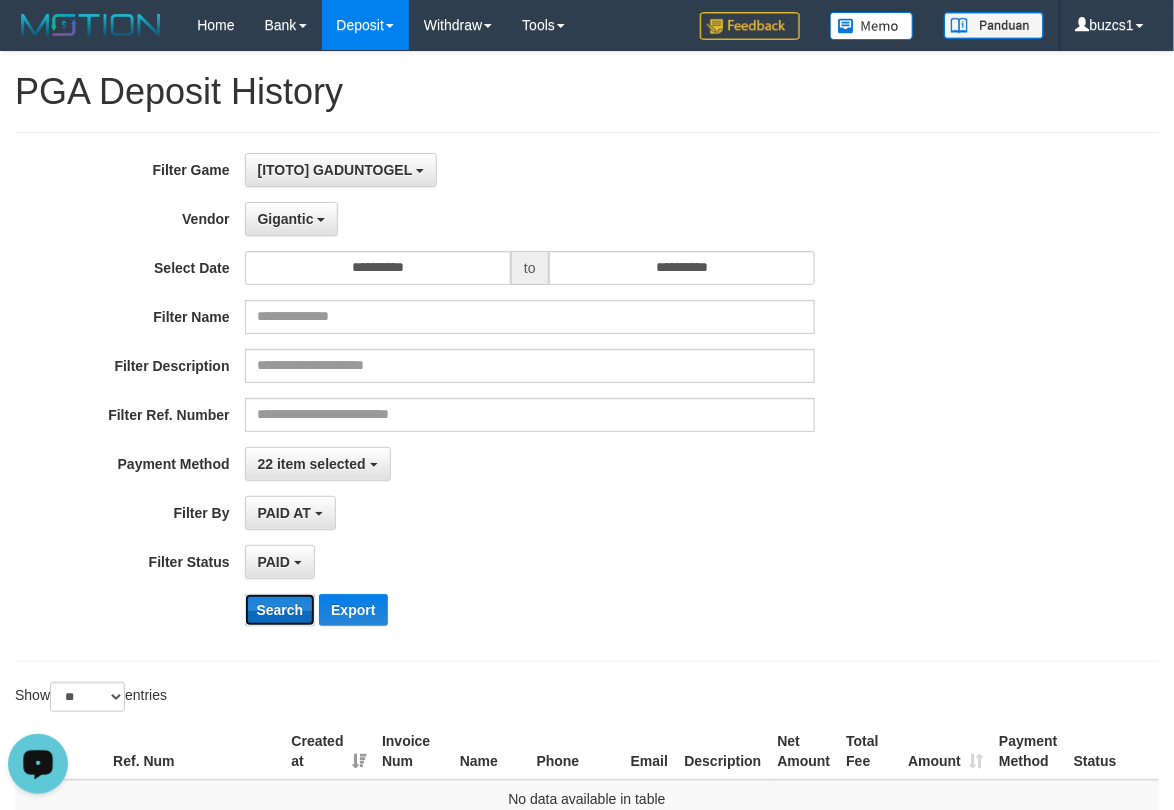 click on "Search" at bounding box center (280, 610) 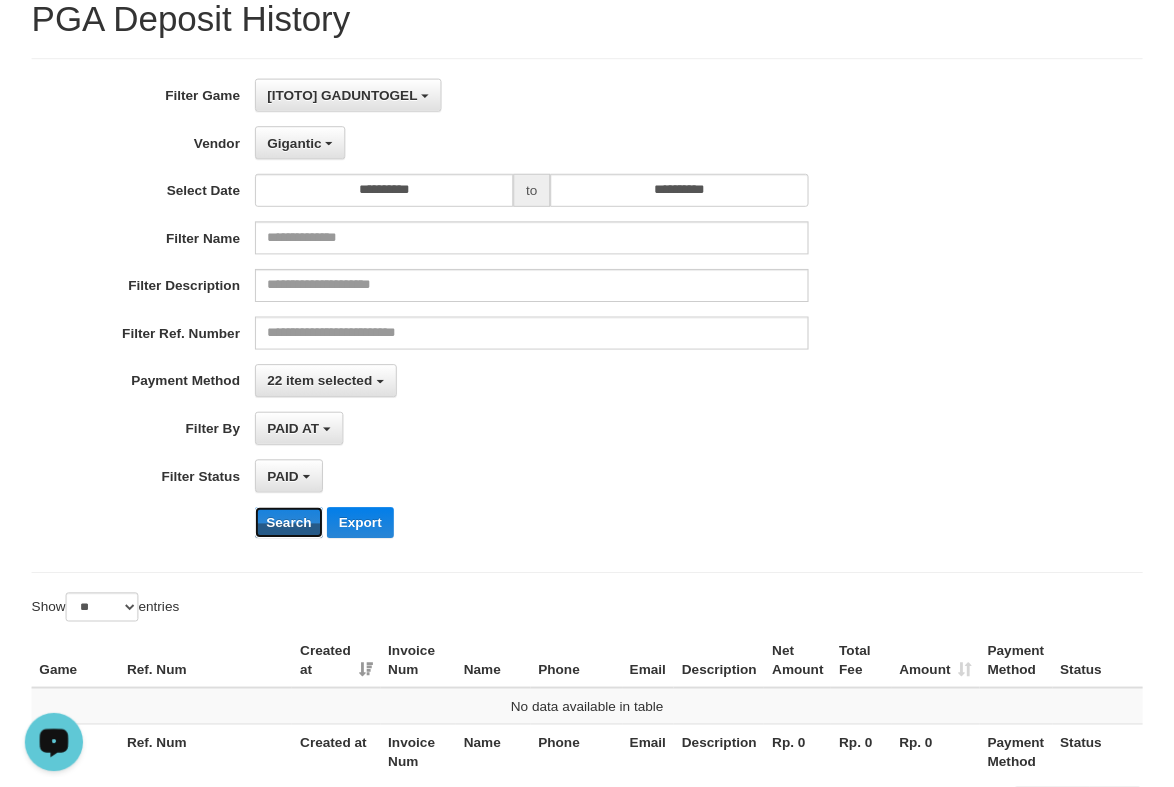 scroll, scrollTop: 0, scrollLeft: 0, axis: both 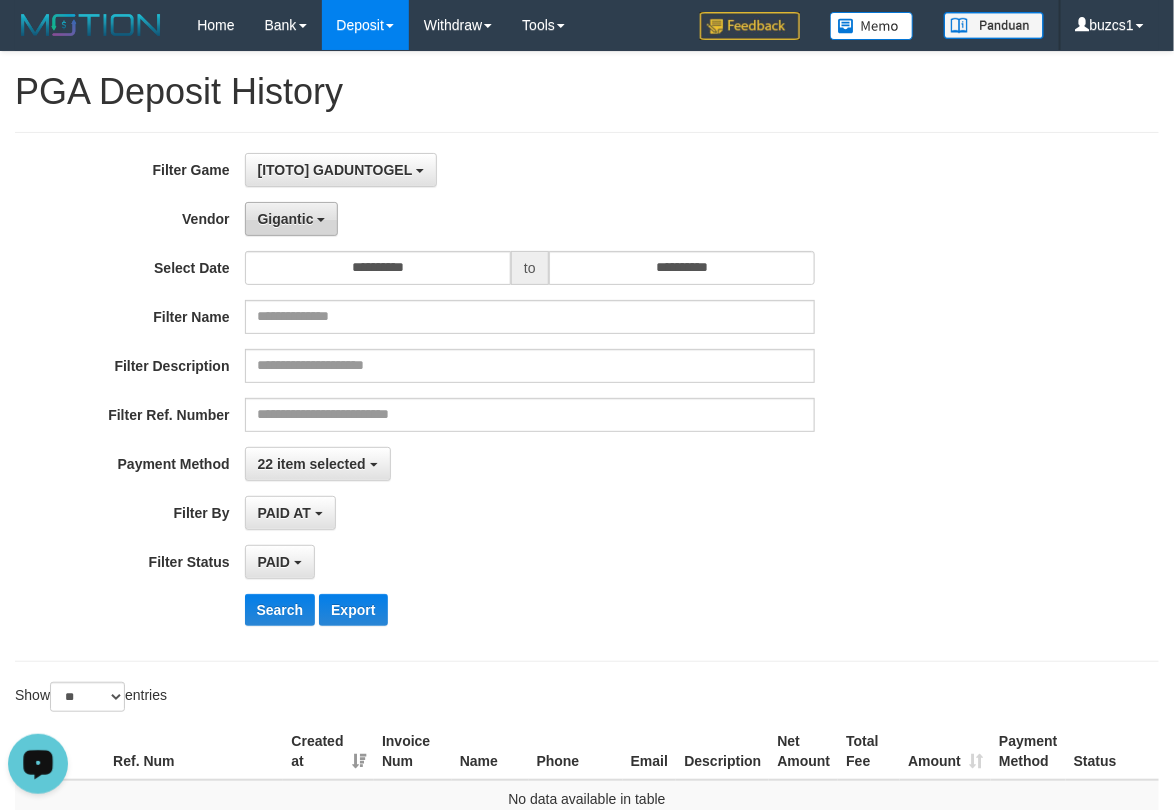 click on "Gigantic" at bounding box center (292, 219) 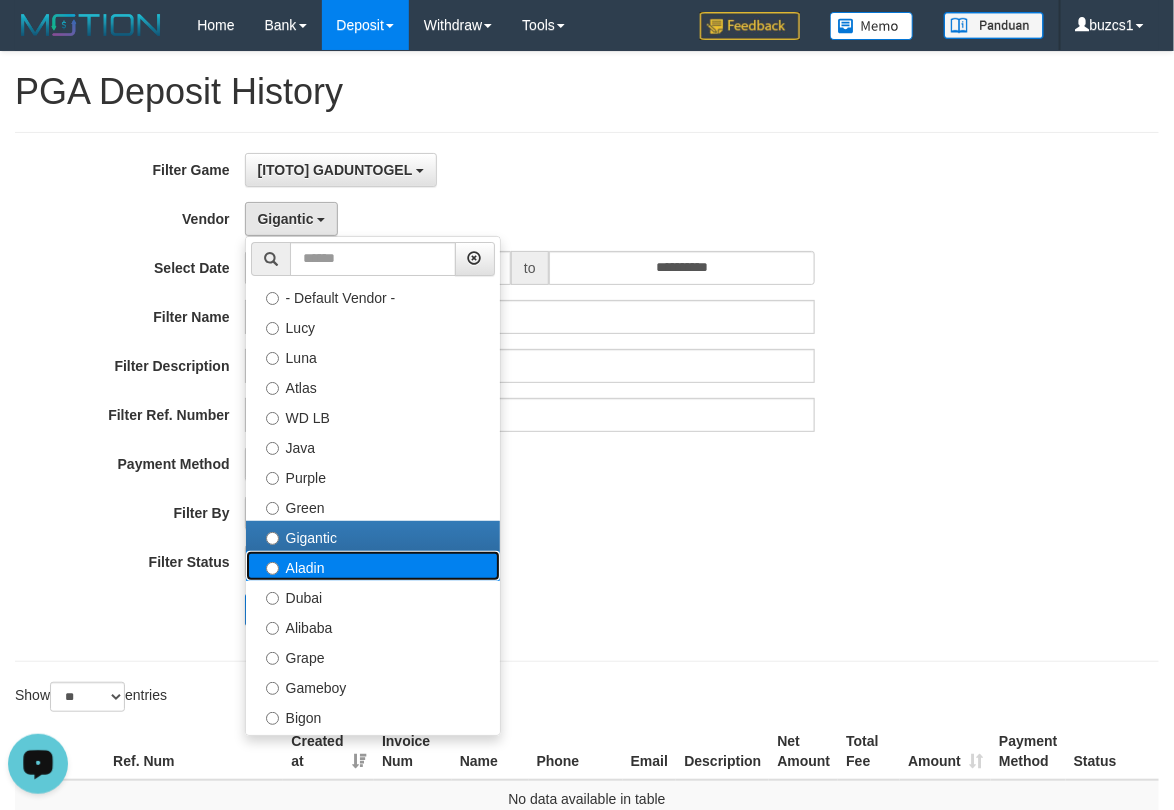 click on "Aladin" at bounding box center [373, 566] 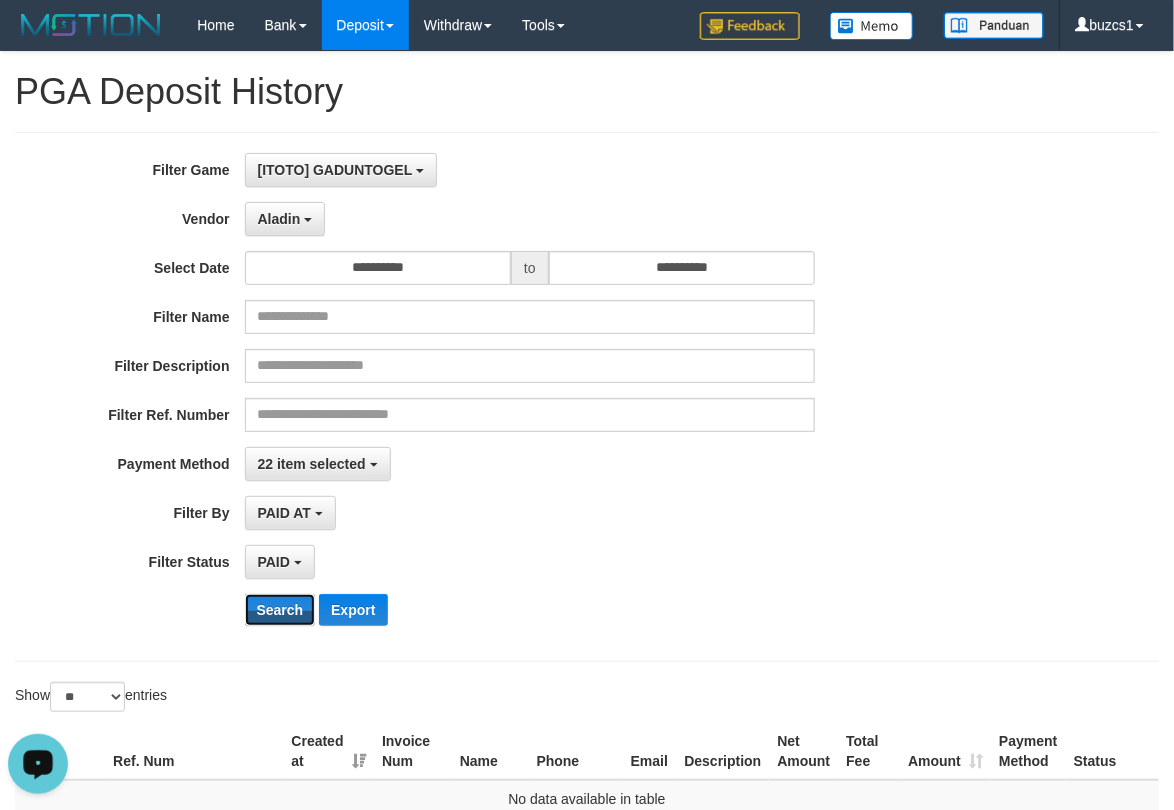 click on "Search" at bounding box center [280, 610] 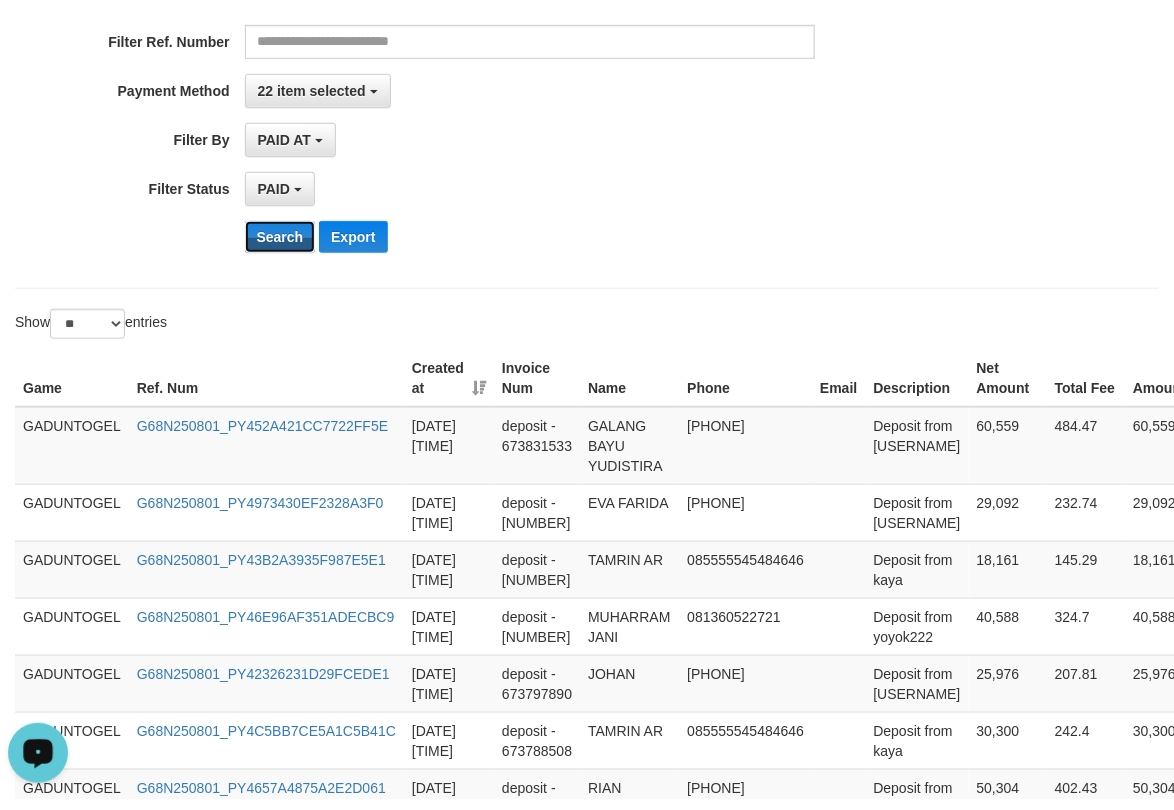 scroll, scrollTop: 0, scrollLeft: 0, axis: both 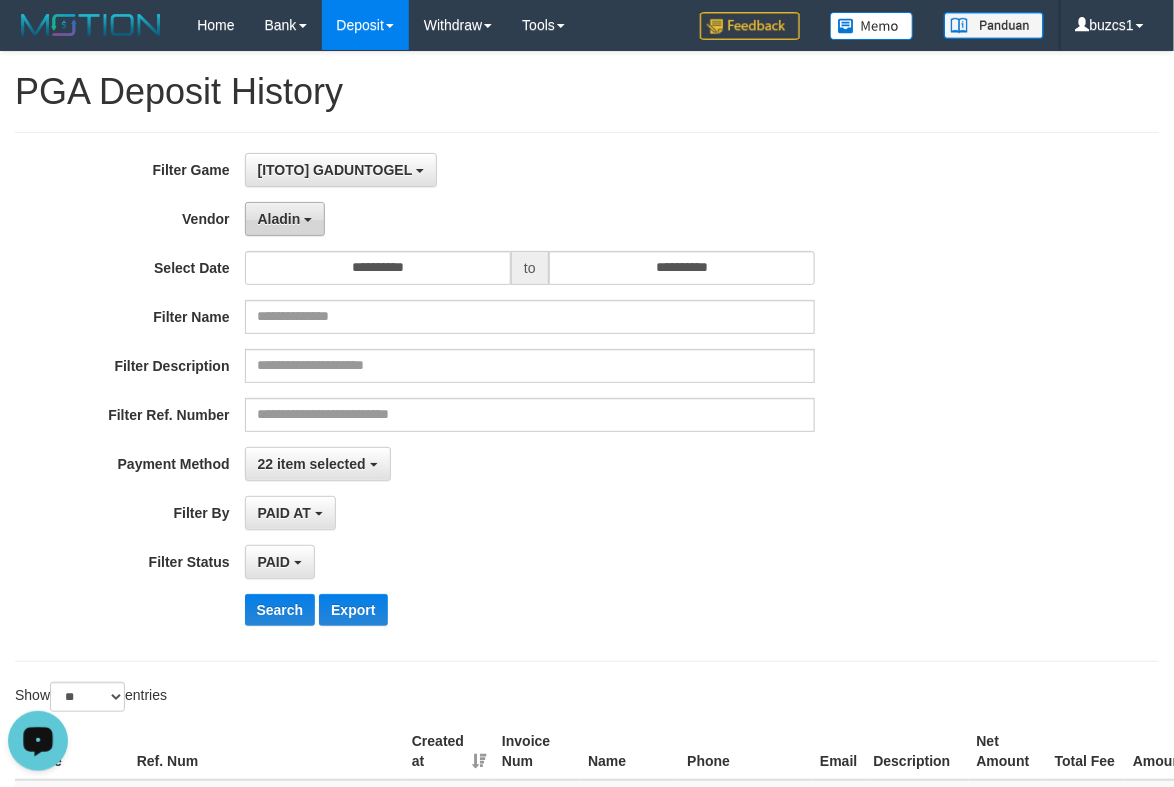 click on "Aladin" at bounding box center (285, 219) 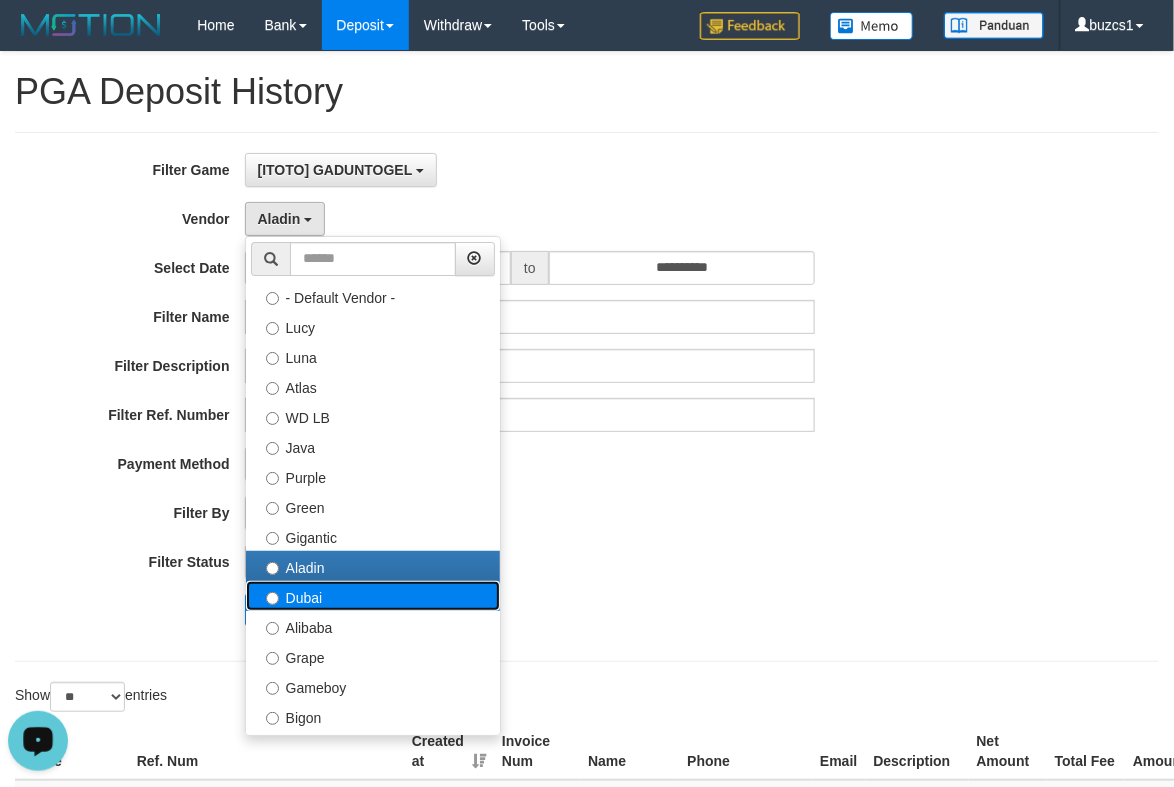 click on "Dubai" at bounding box center [373, 596] 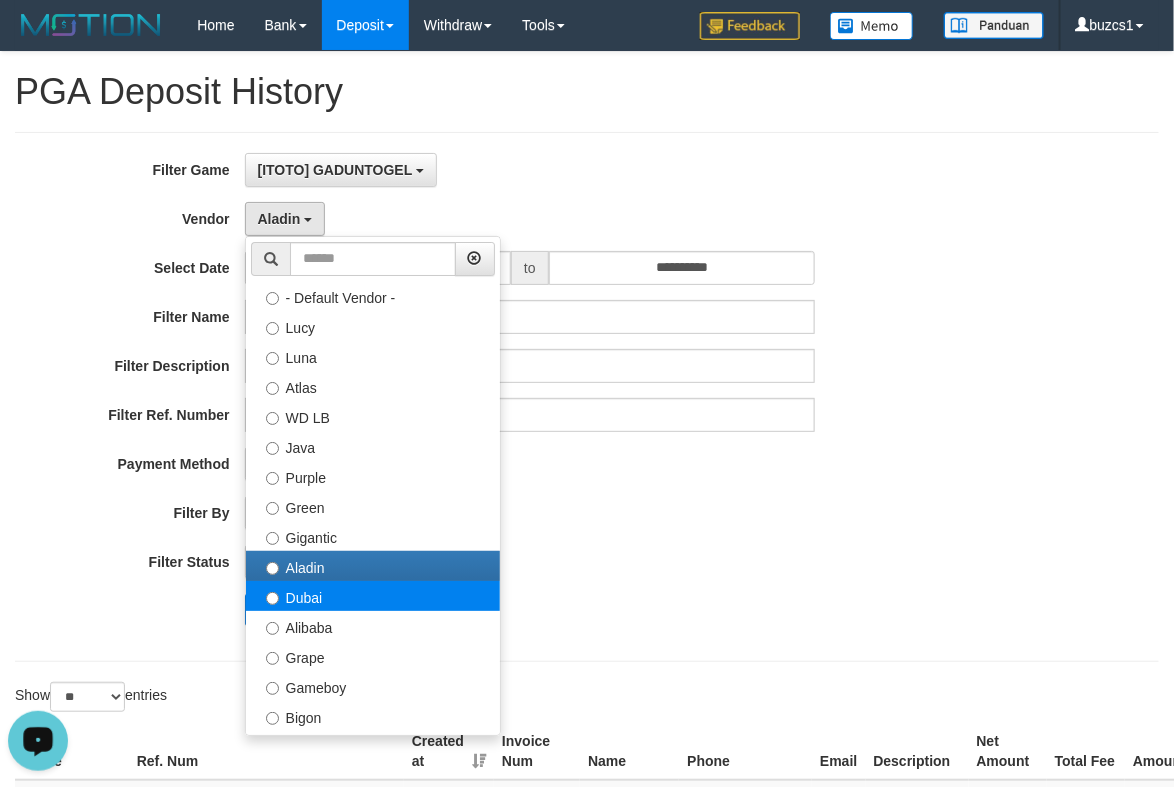 select on "**********" 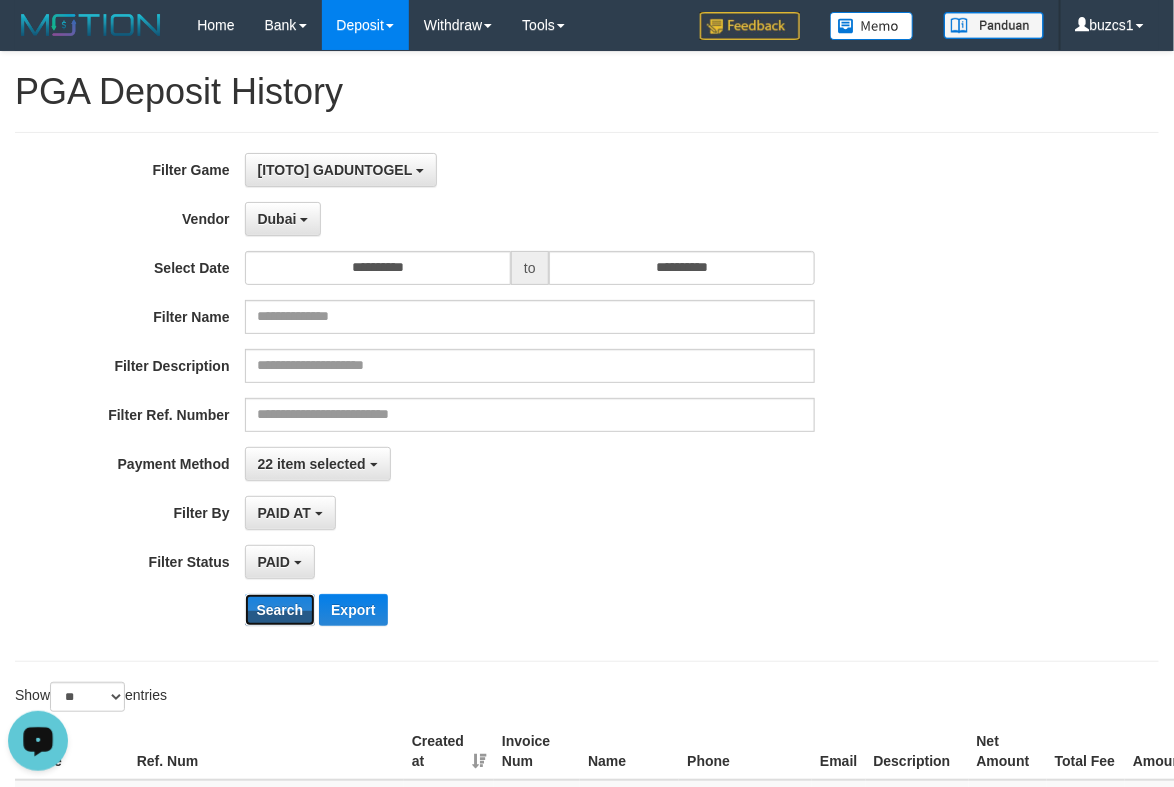 drag, startPoint x: 268, startPoint y: 619, endPoint x: 420, endPoint y: 600, distance: 153.18289 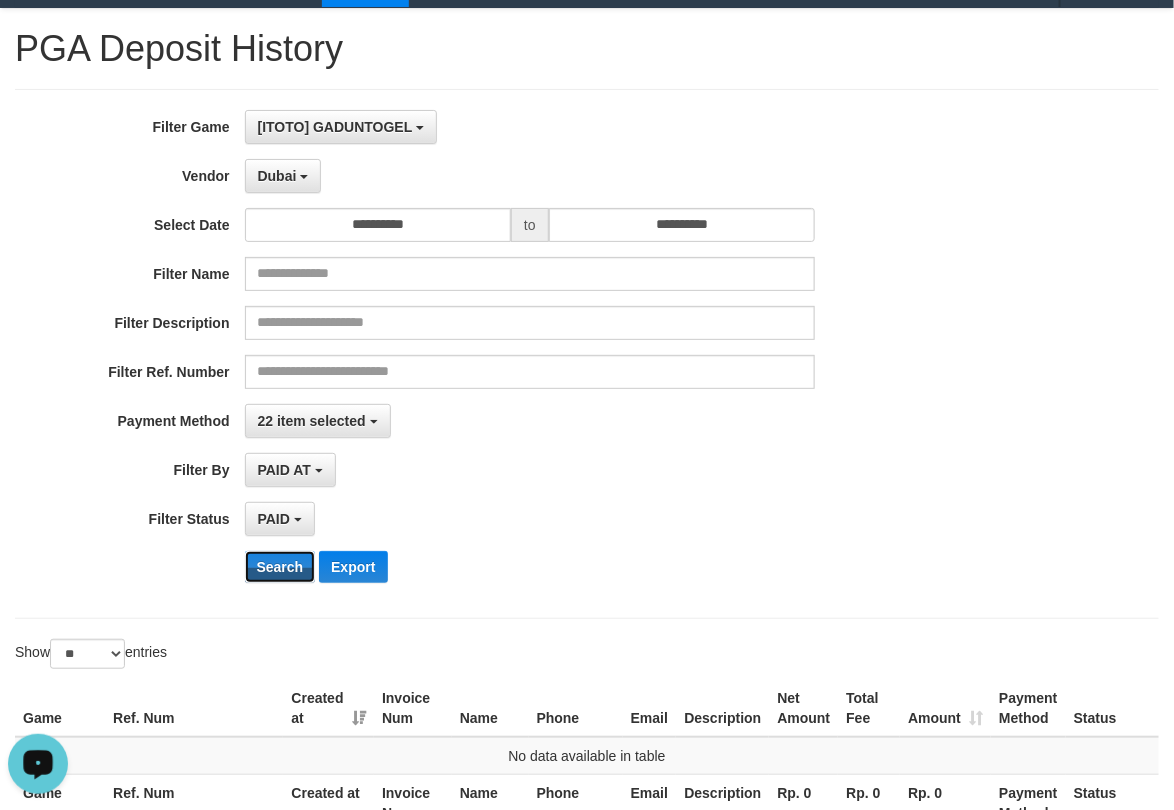 scroll, scrollTop: 0, scrollLeft: 0, axis: both 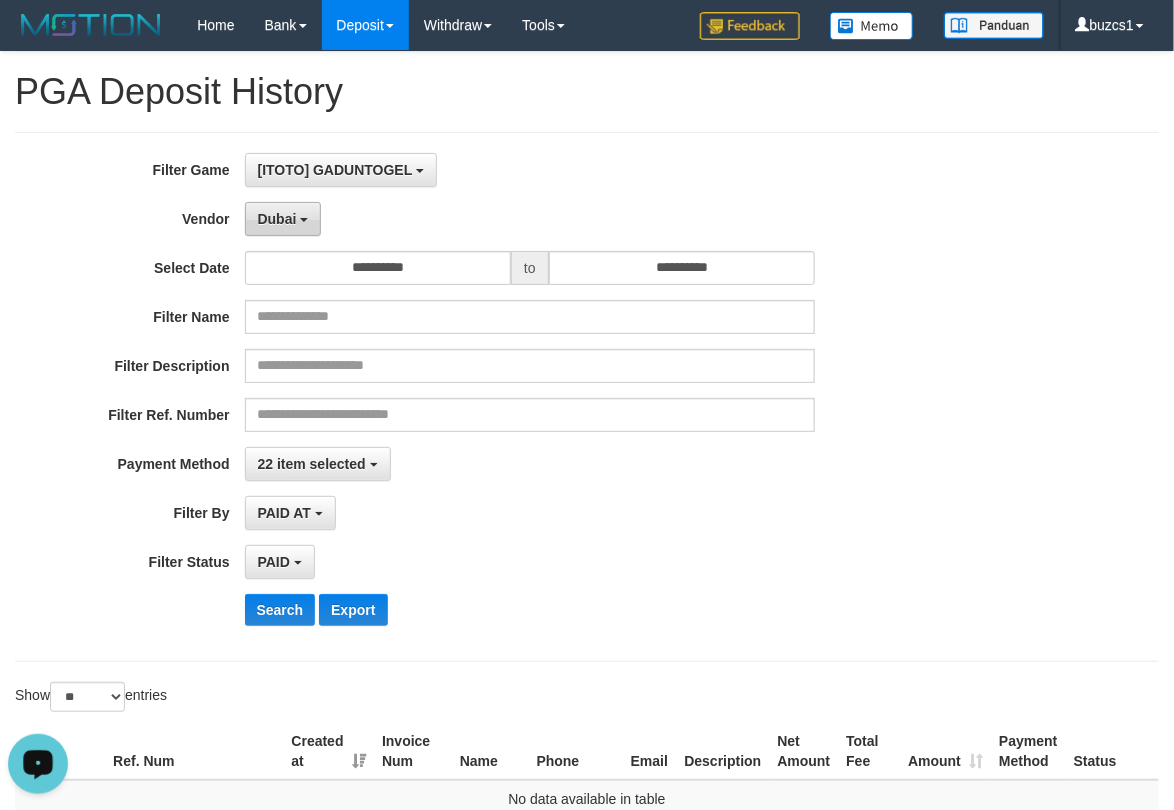 click on "Dubai" at bounding box center [283, 219] 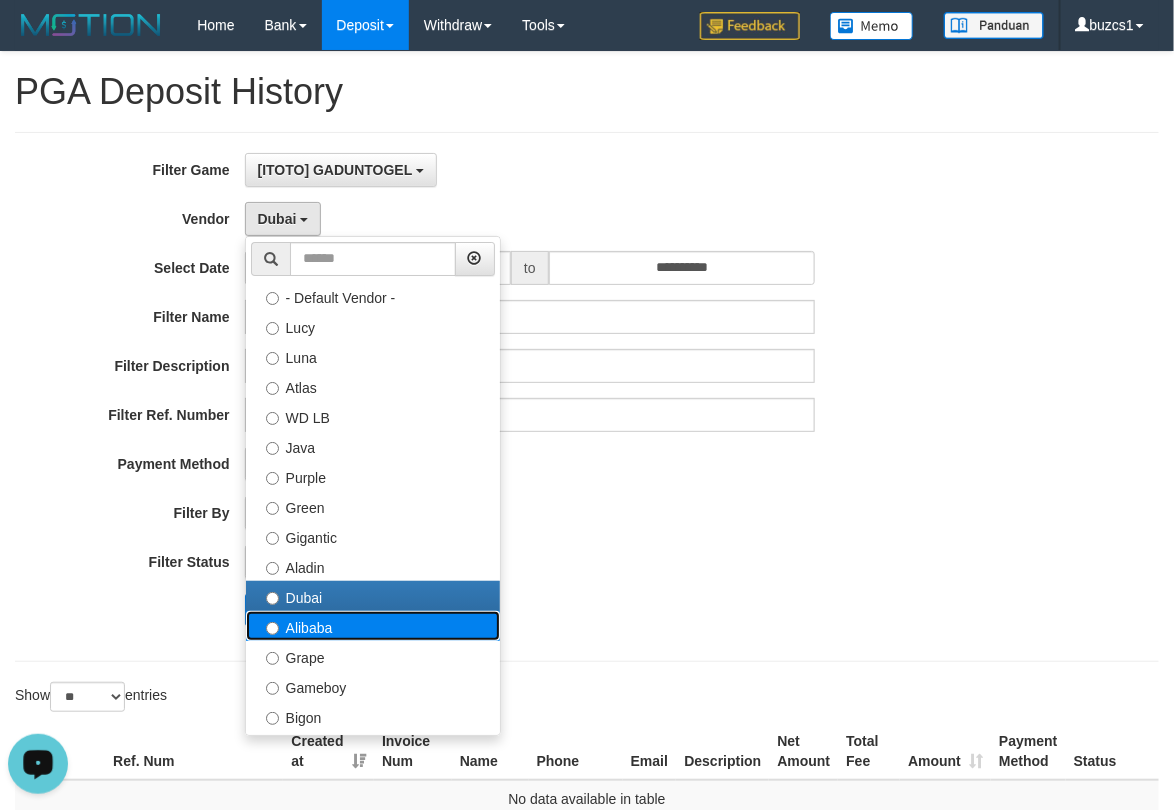 click on "Alibaba" at bounding box center (373, 626) 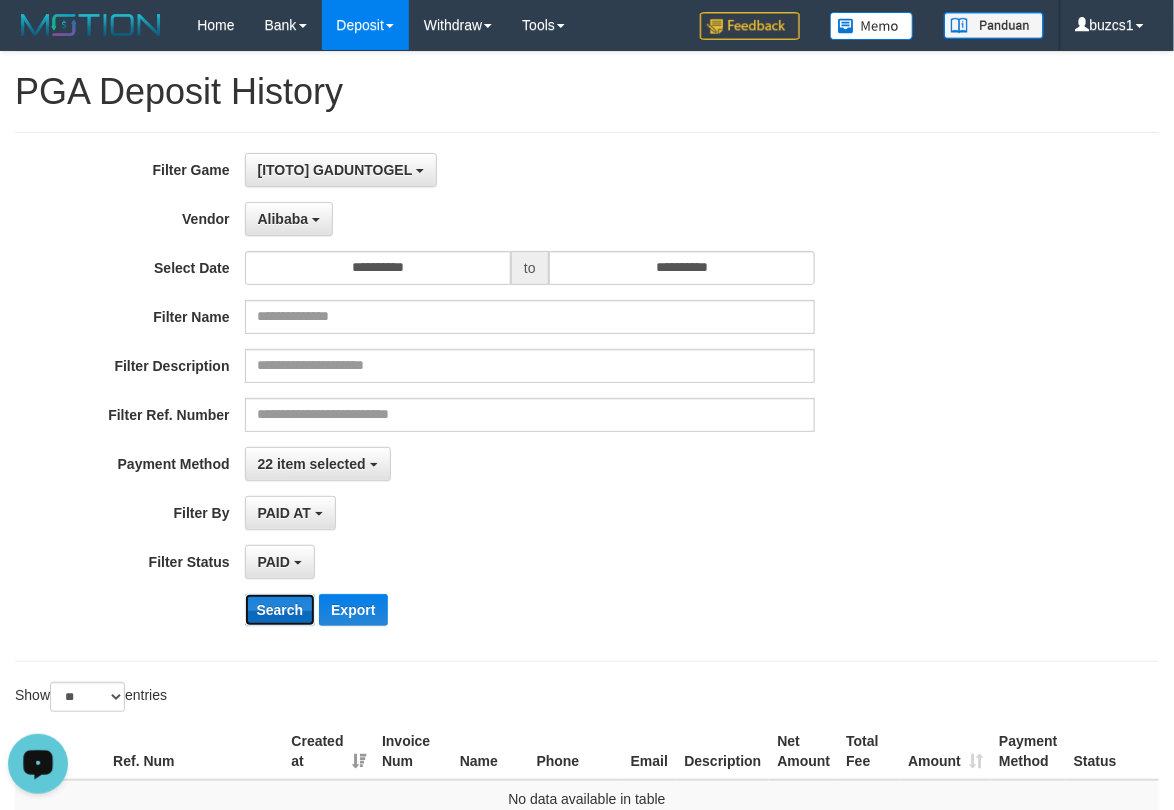 drag, startPoint x: 276, startPoint y: 613, endPoint x: 312, endPoint y: 568, distance: 57.628117 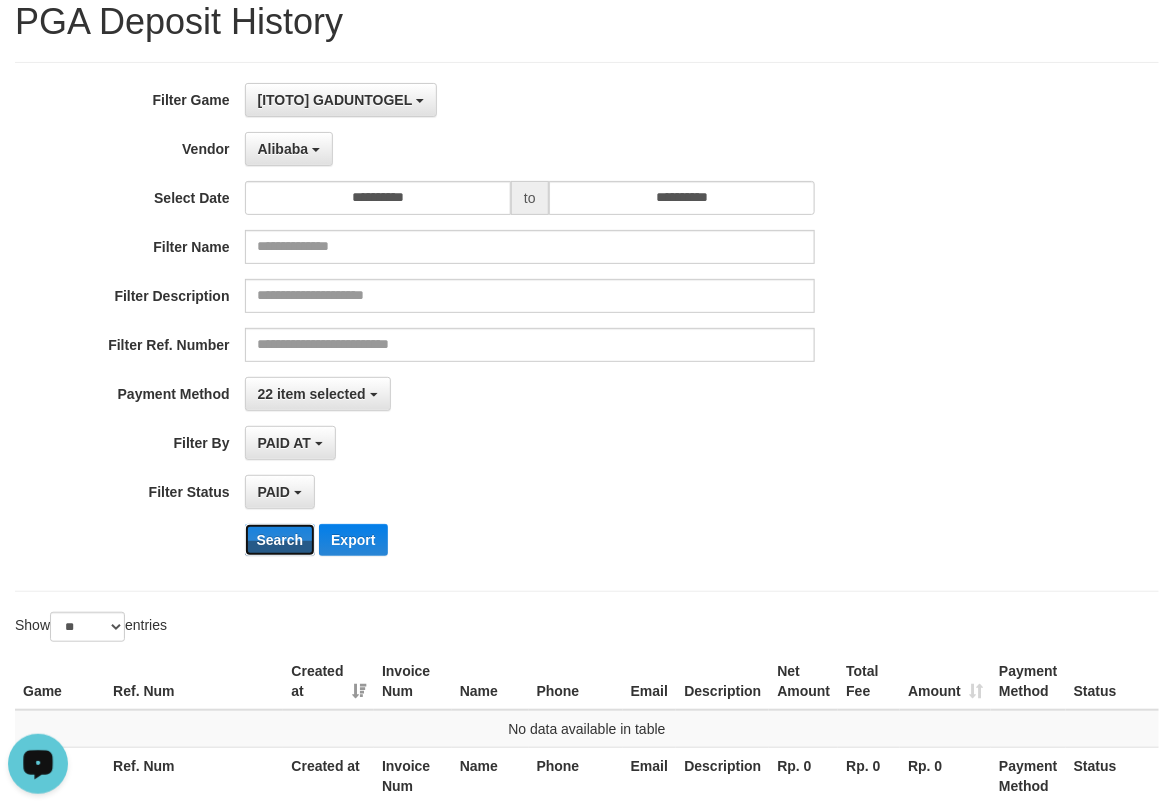 scroll, scrollTop: 0, scrollLeft: 0, axis: both 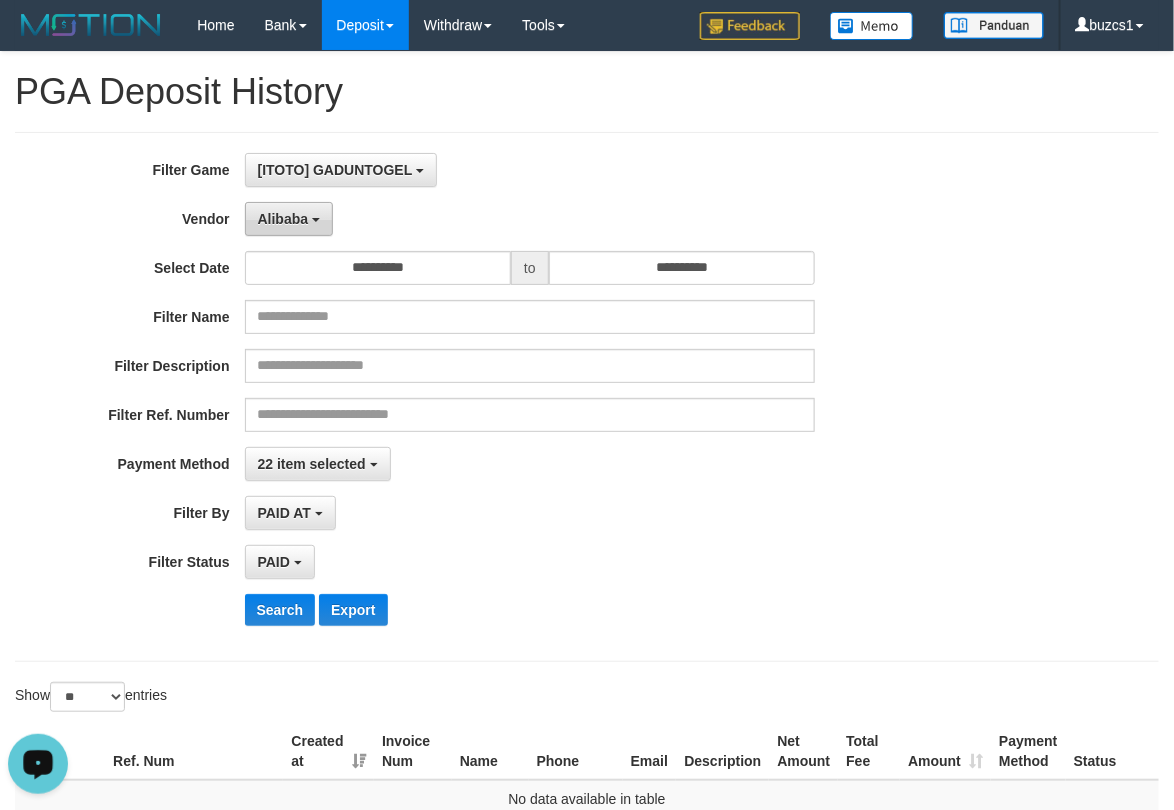 click on "Alibaba" at bounding box center (283, 219) 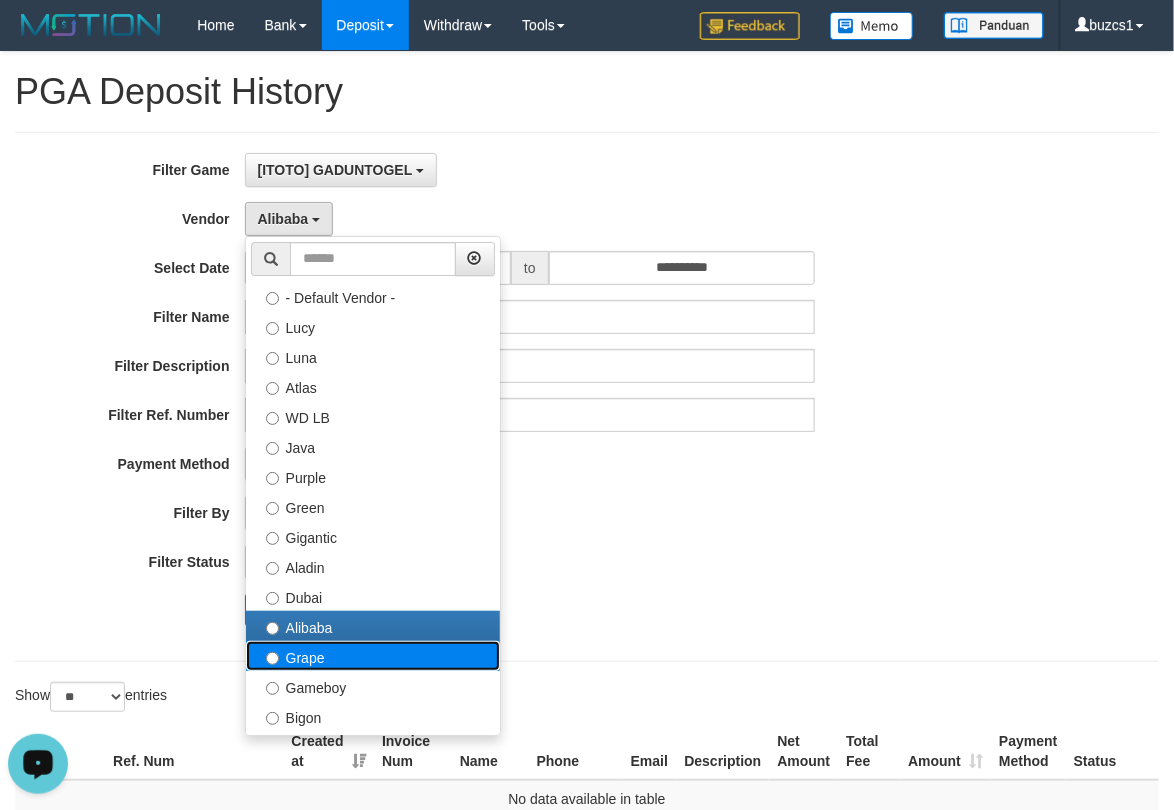 click on "Grape" at bounding box center (373, 656) 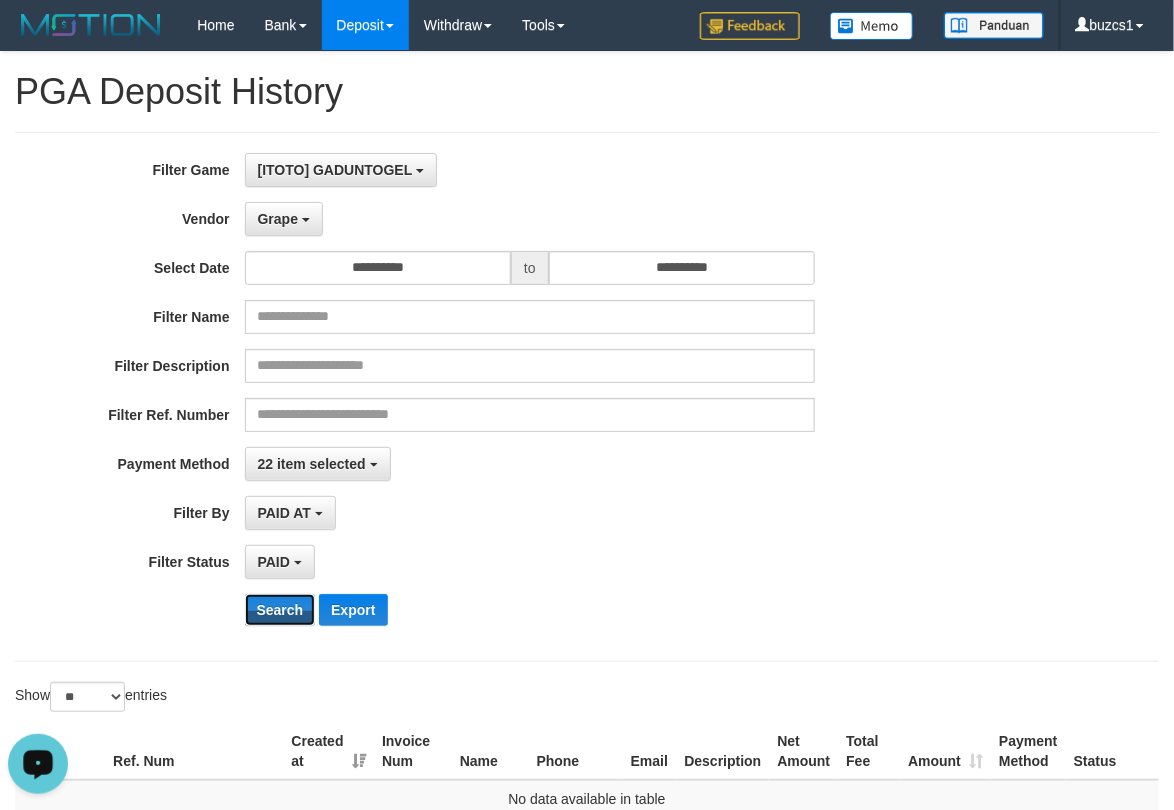 drag, startPoint x: 273, startPoint y: 618, endPoint x: 316, endPoint y: 595, distance: 48.76474 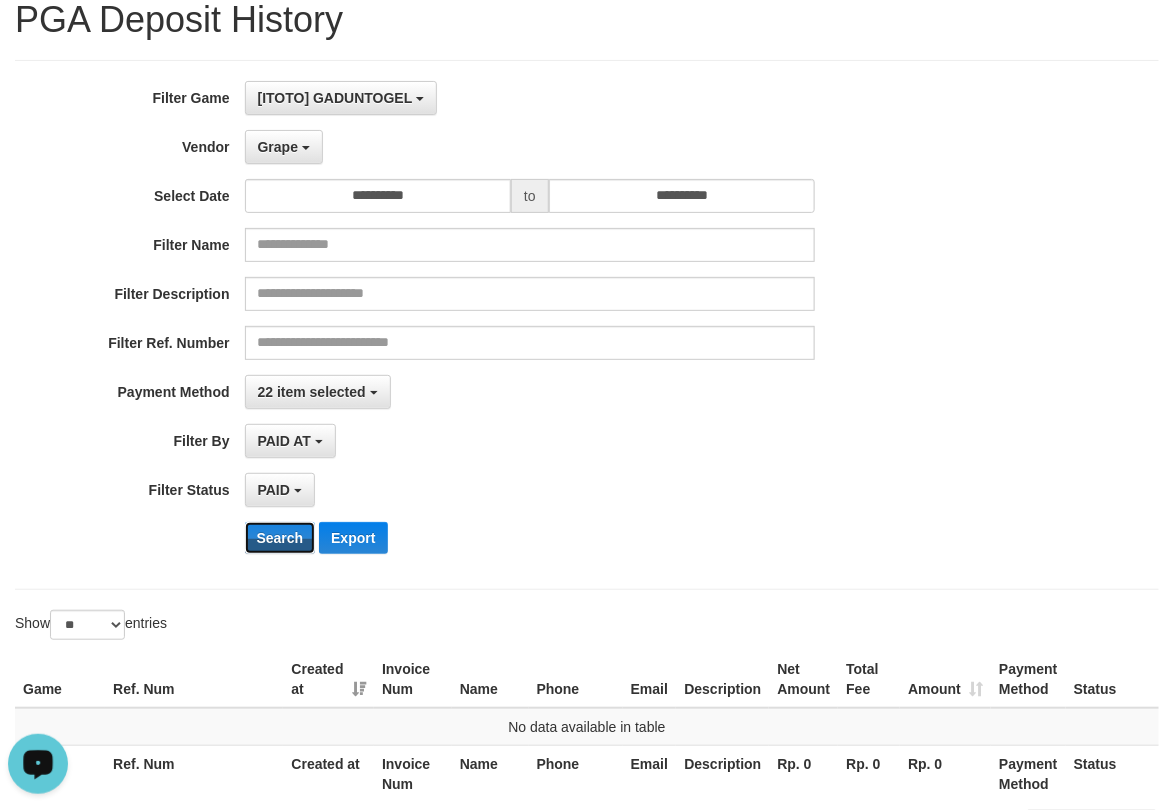 scroll, scrollTop: 0, scrollLeft: 0, axis: both 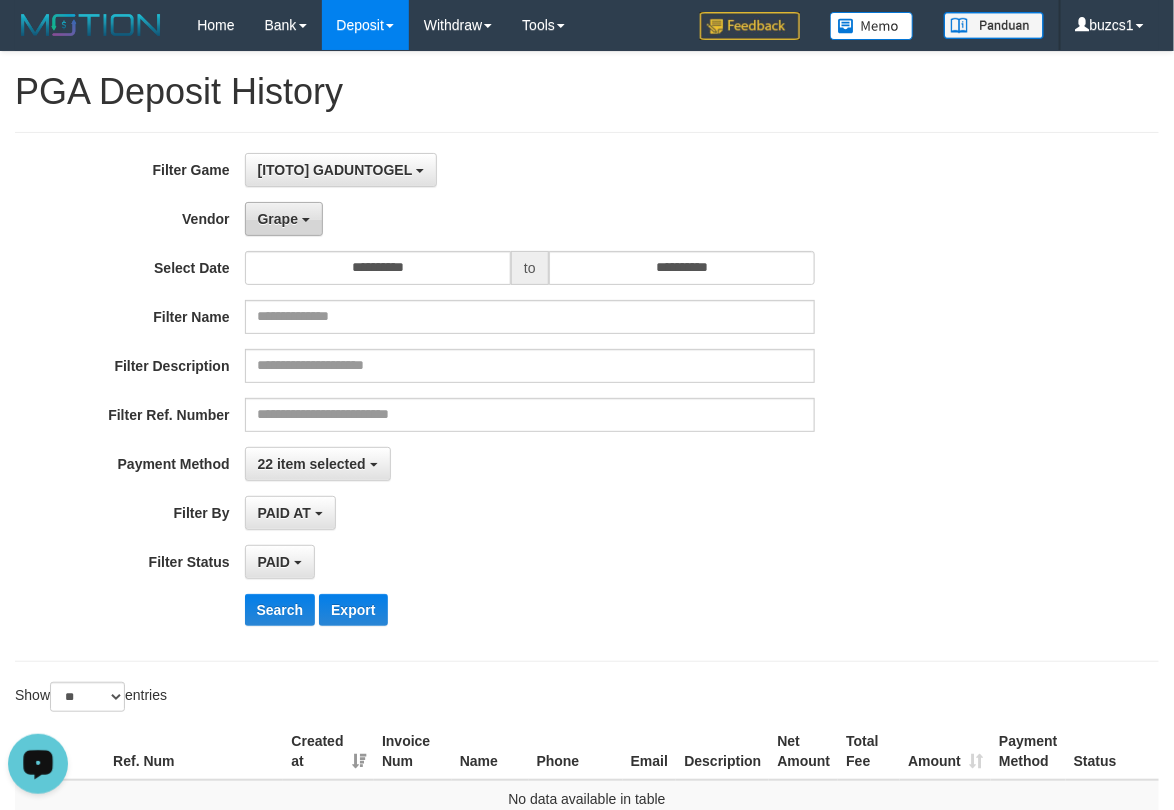 click on "Grape" at bounding box center [284, 219] 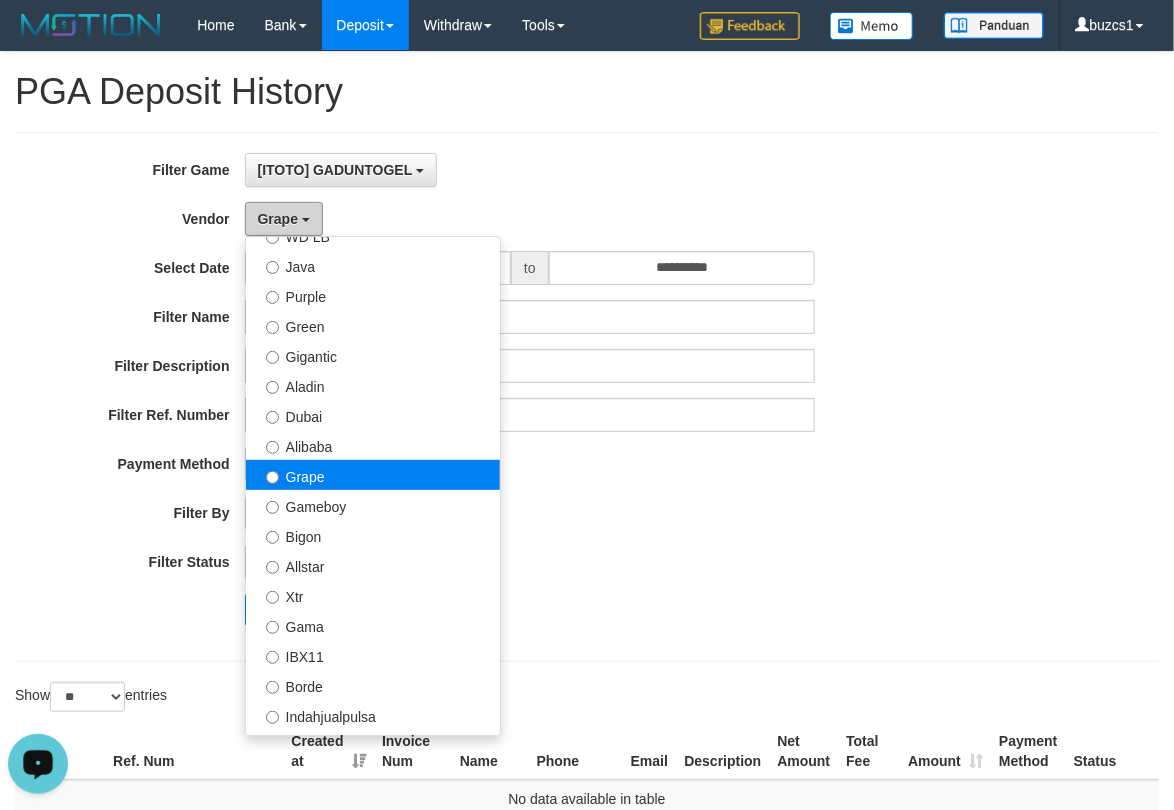 scroll, scrollTop: 250, scrollLeft: 0, axis: vertical 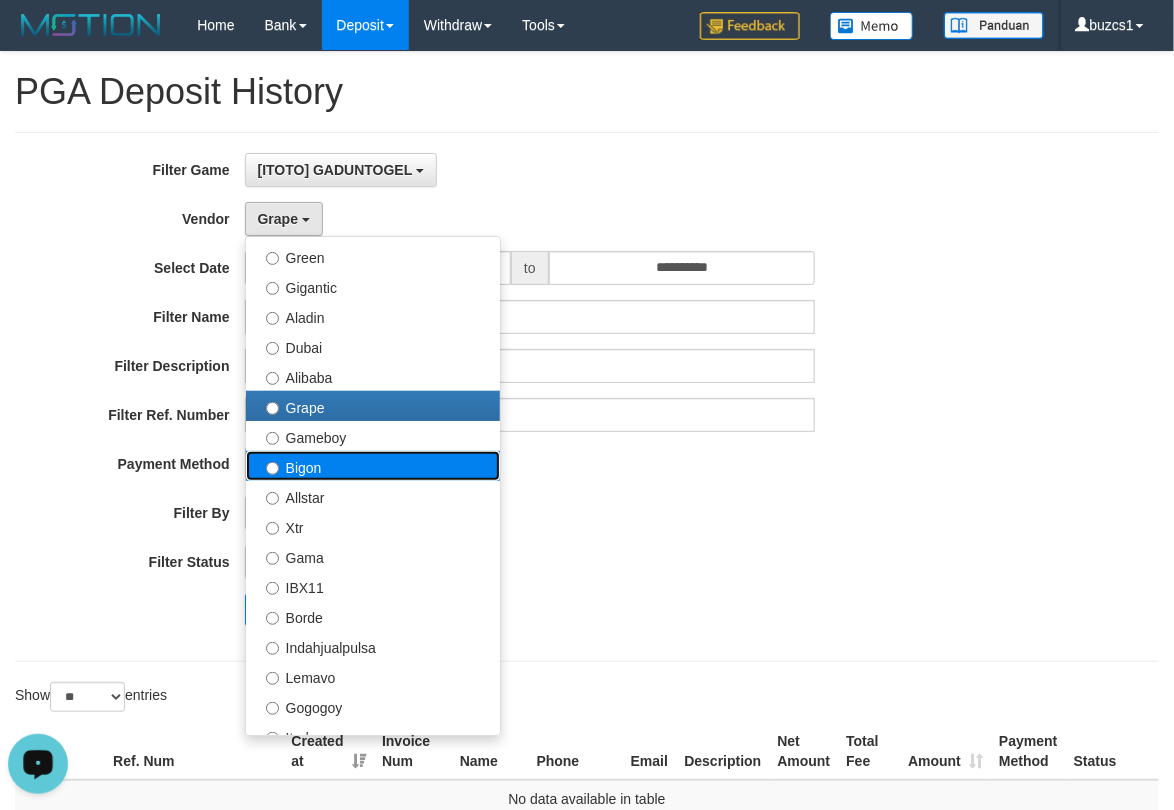 click on "Bigon" at bounding box center [373, 466] 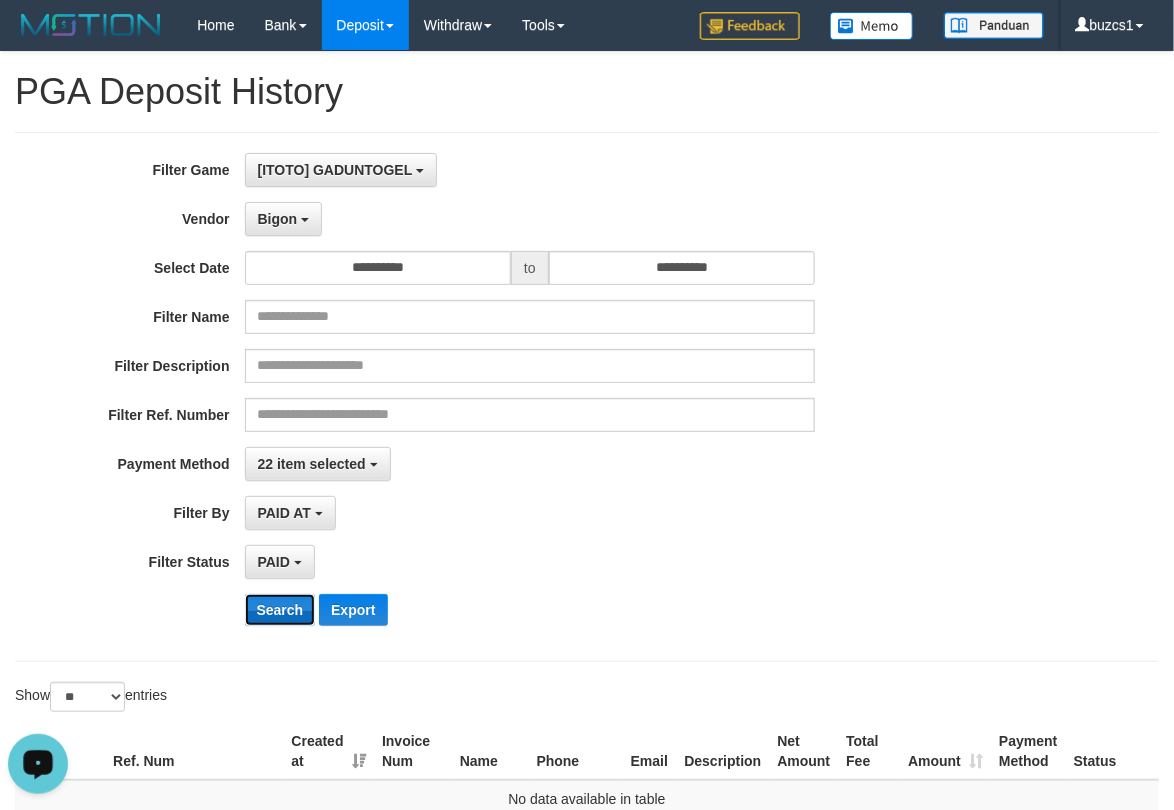 drag, startPoint x: 288, startPoint y: 604, endPoint x: 334, endPoint y: 568, distance: 58.412327 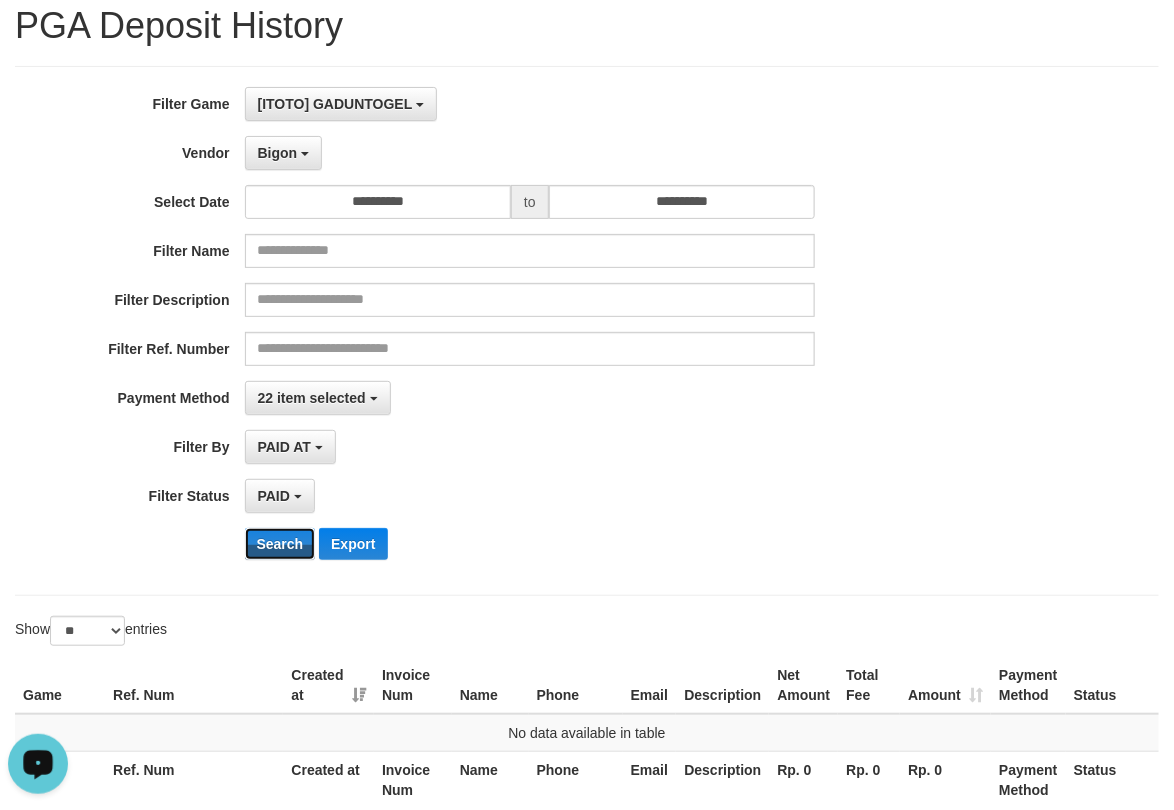scroll, scrollTop: 0, scrollLeft: 0, axis: both 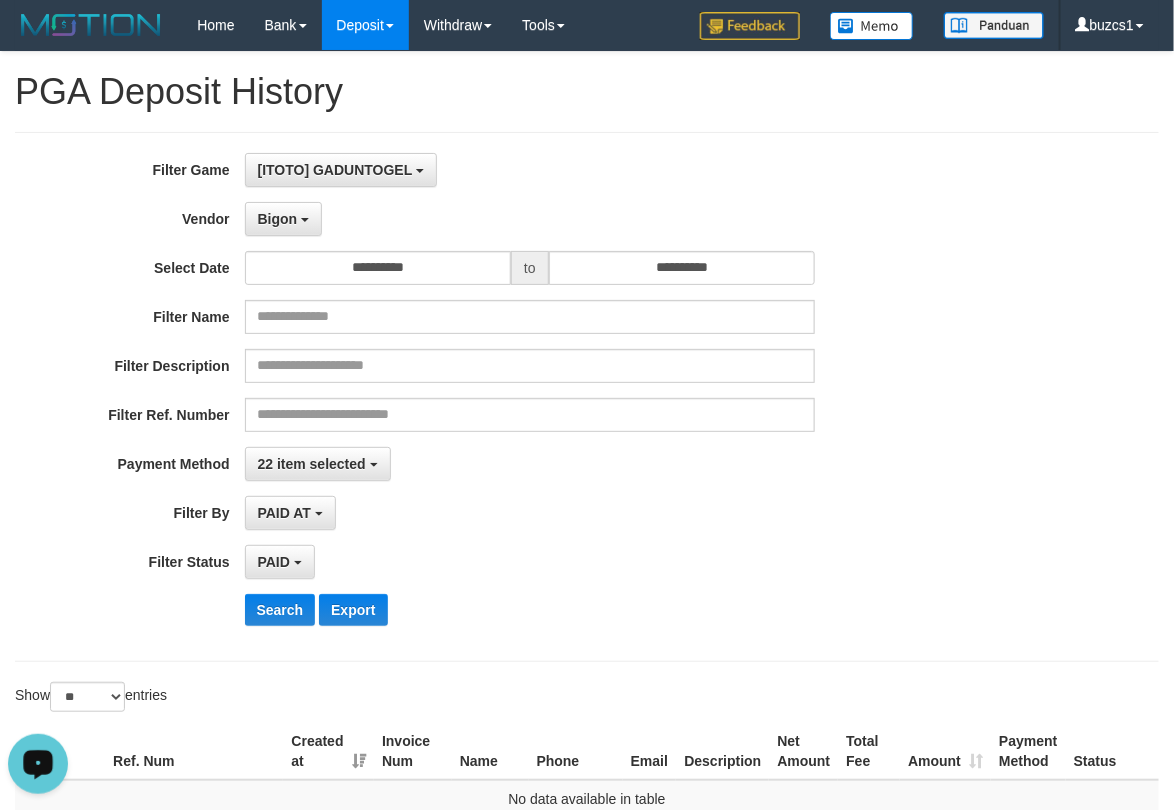 click on "**********" at bounding box center [489, 397] 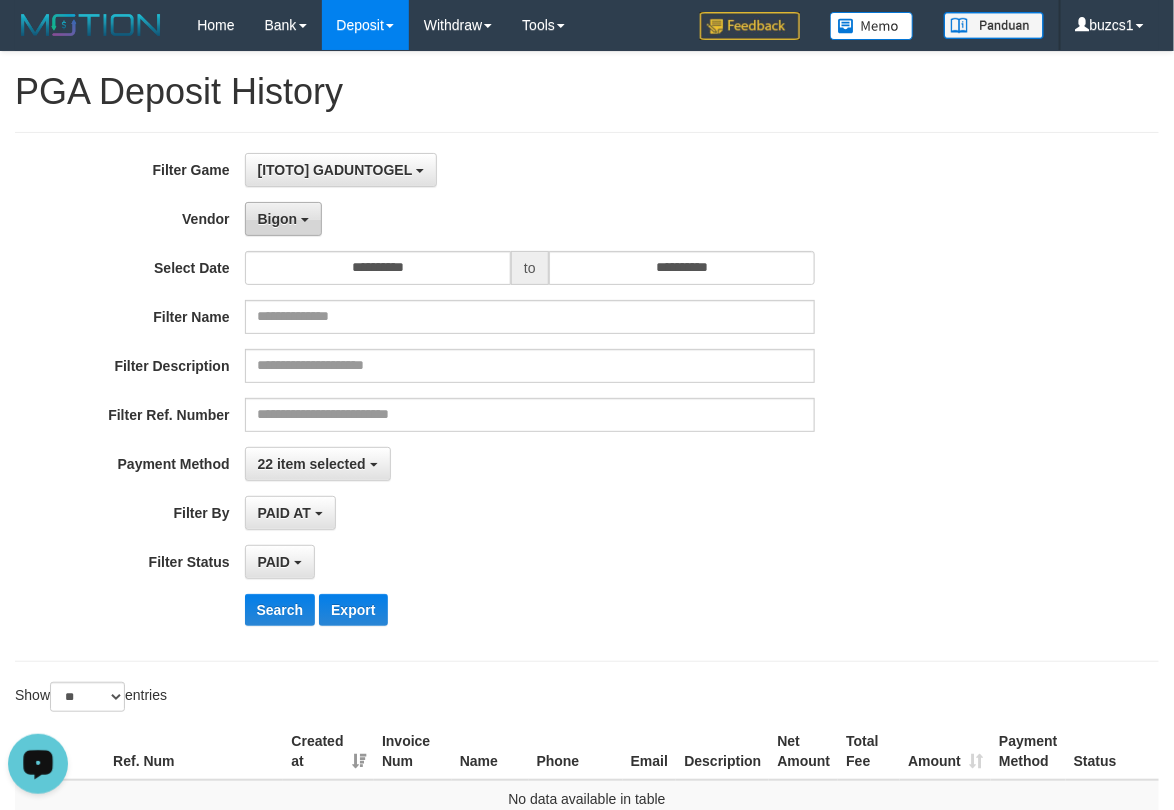 click on "Bigon" at bounding box center [284, 219] 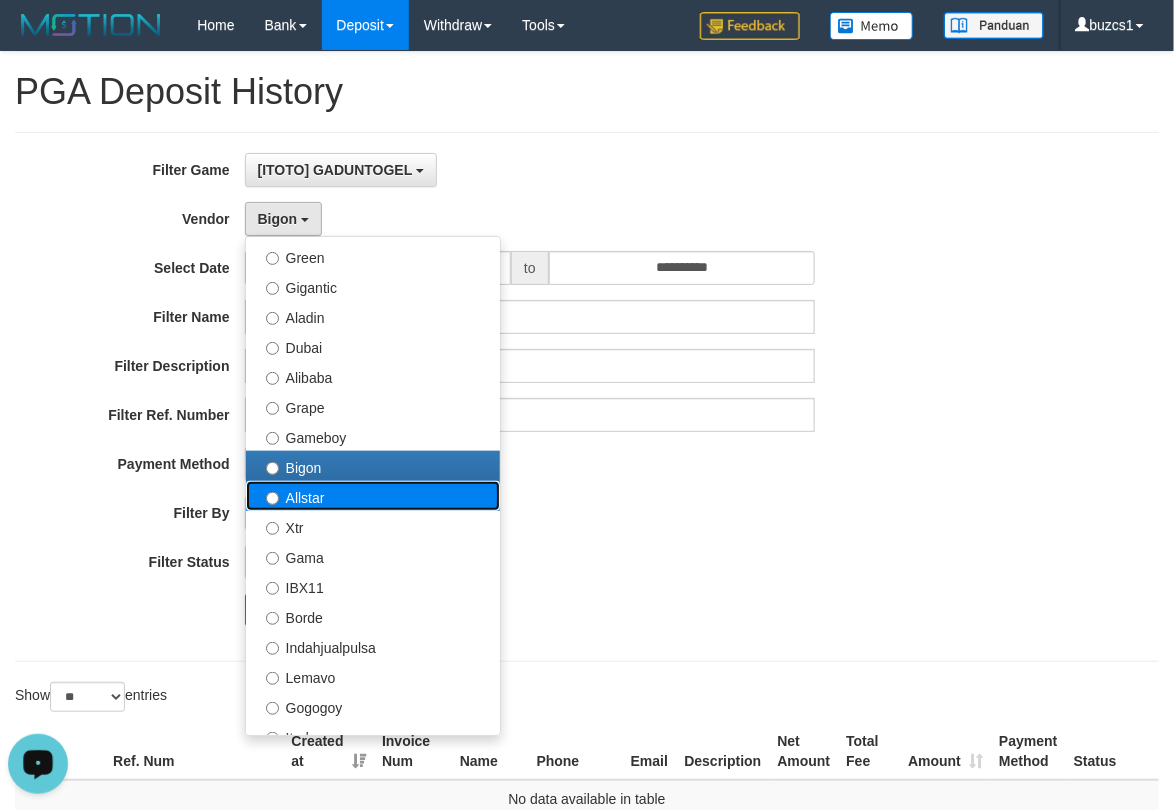 click on "Allstar" at bounding box center [373, 496] 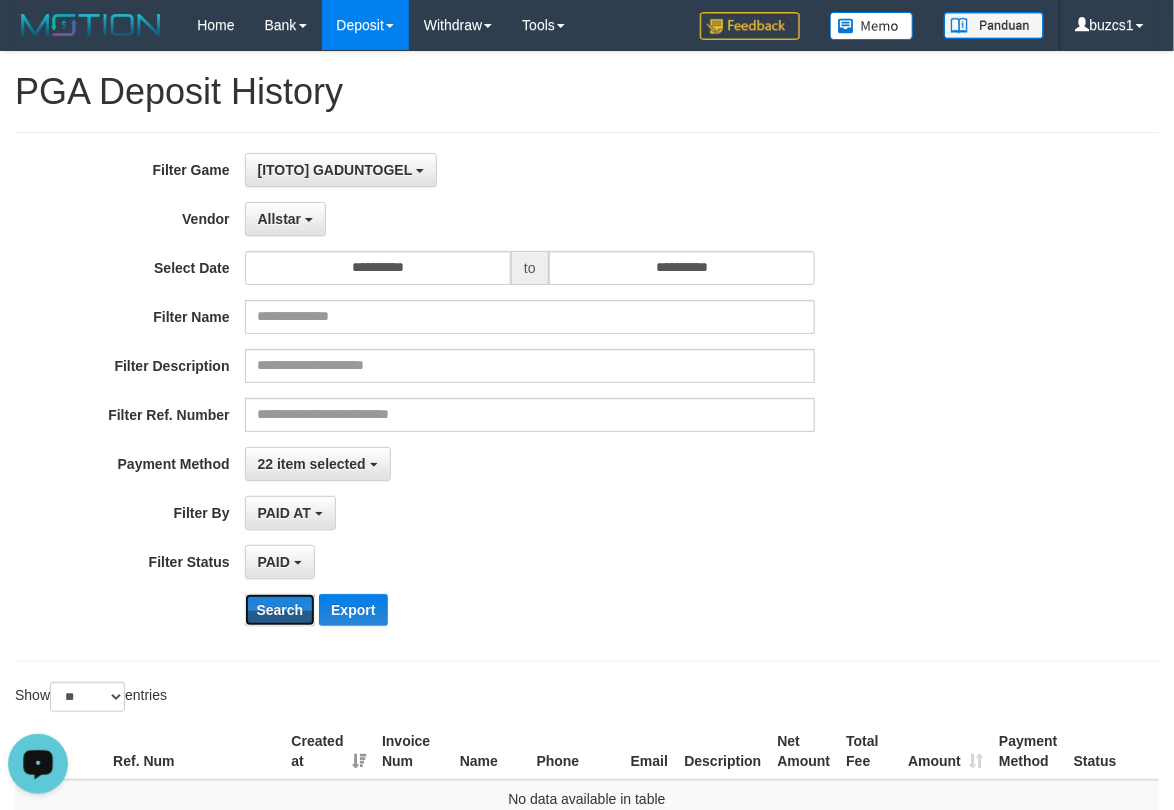 drag, startPoint x: 253, startPoint y: 600, endPoint x: 319, endPoint y: 594, distance: 66.27216 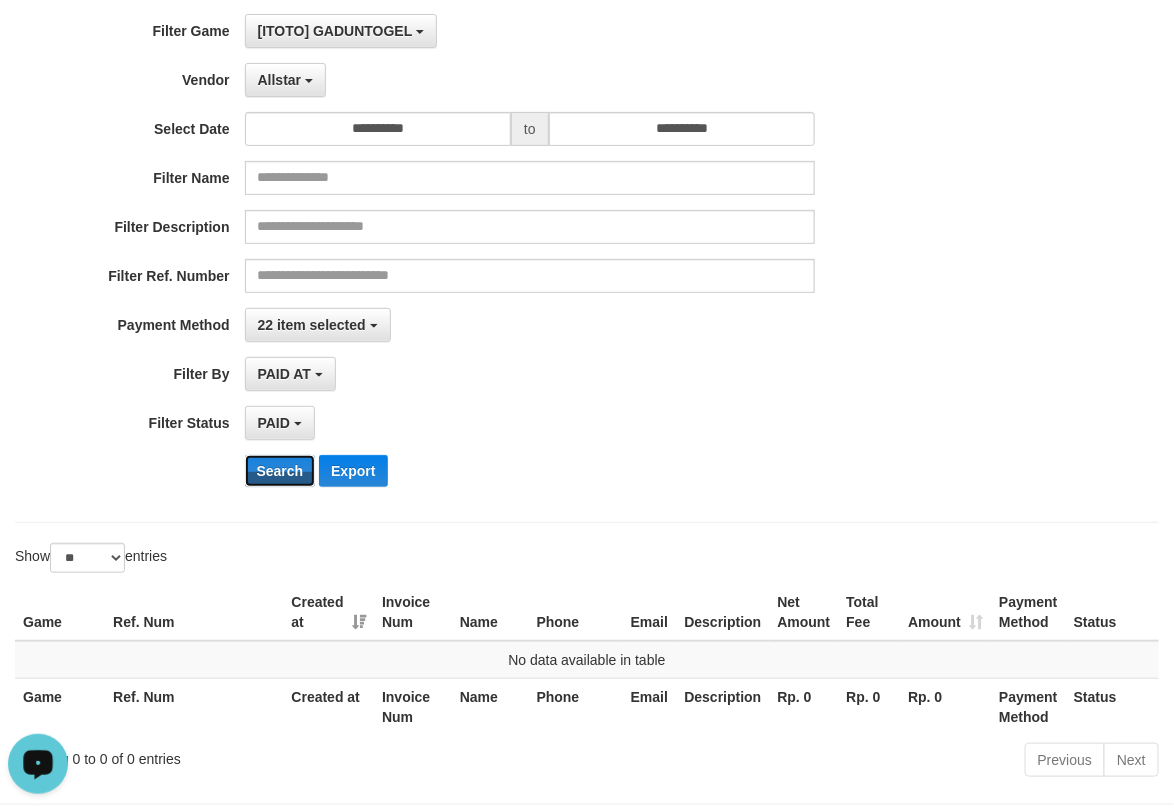 scroll, scrollTop: 0, scrollLeft: 0, axis: both 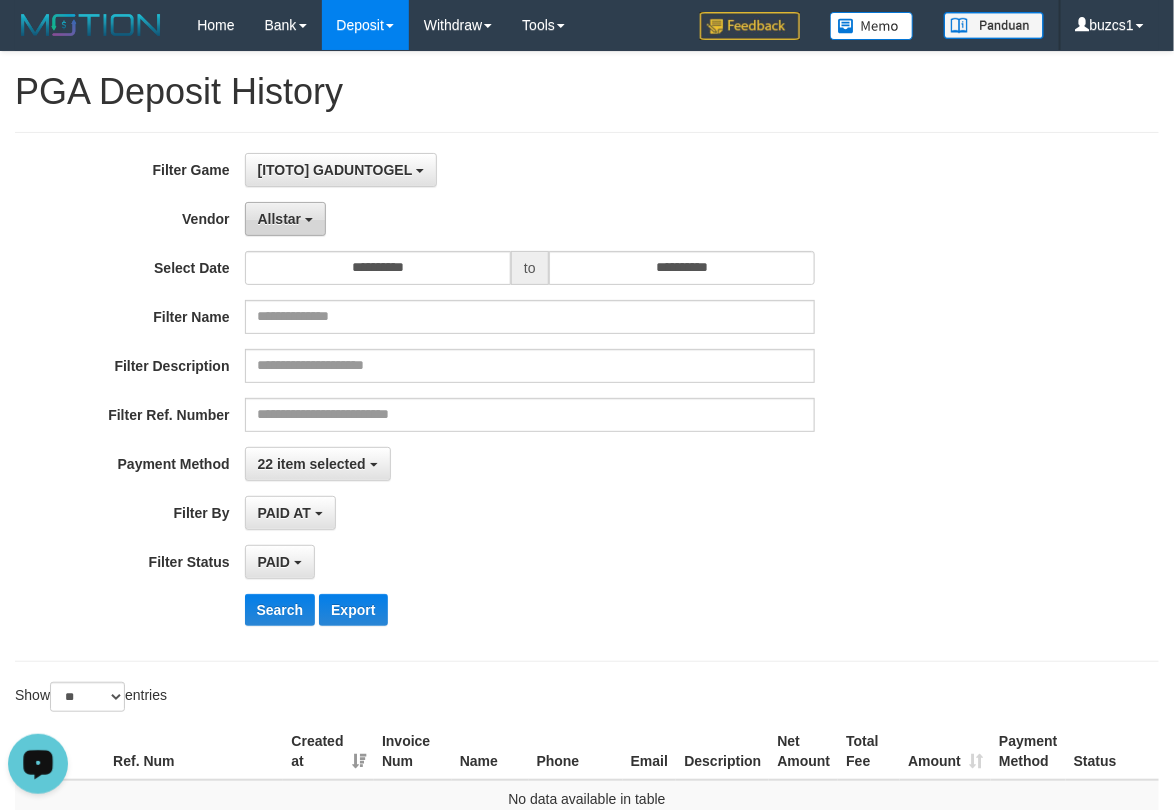 click on "Allstar" at bounding box center (280, 219) 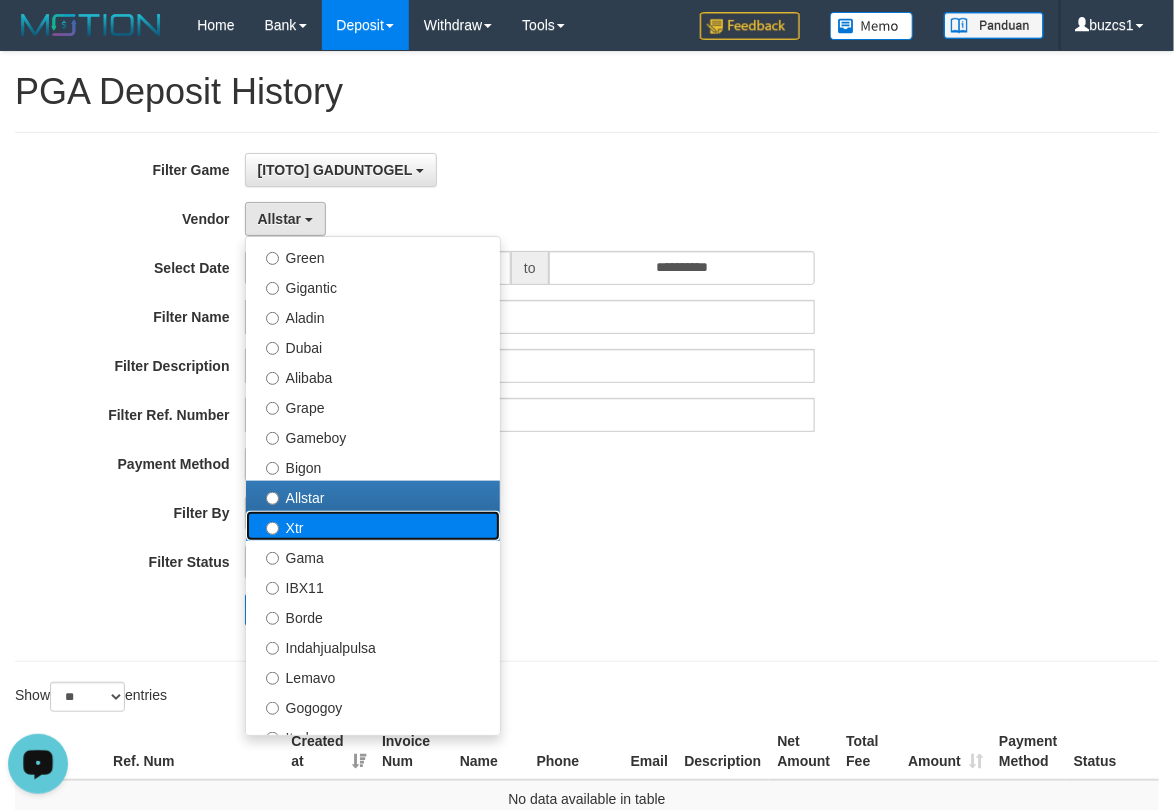 click on "Xtr" at bounding box center (373, 526) 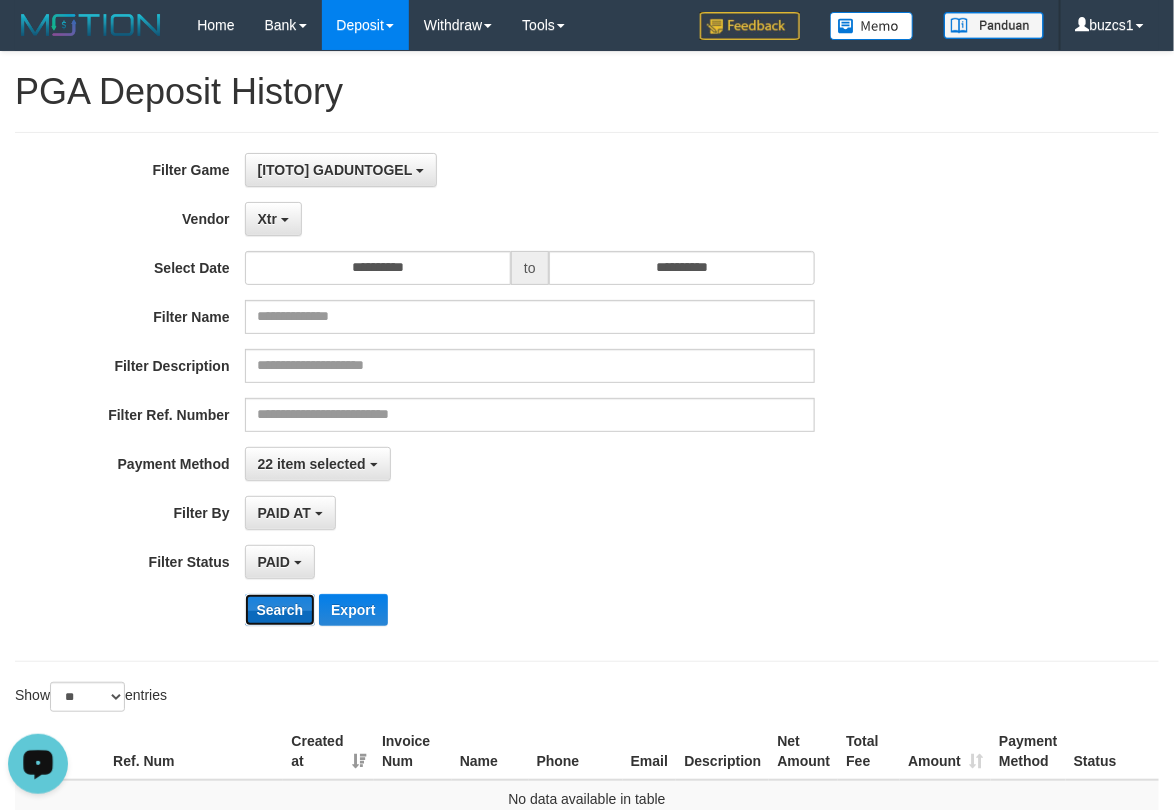 click on "Search" at bounding box center [280, 610] 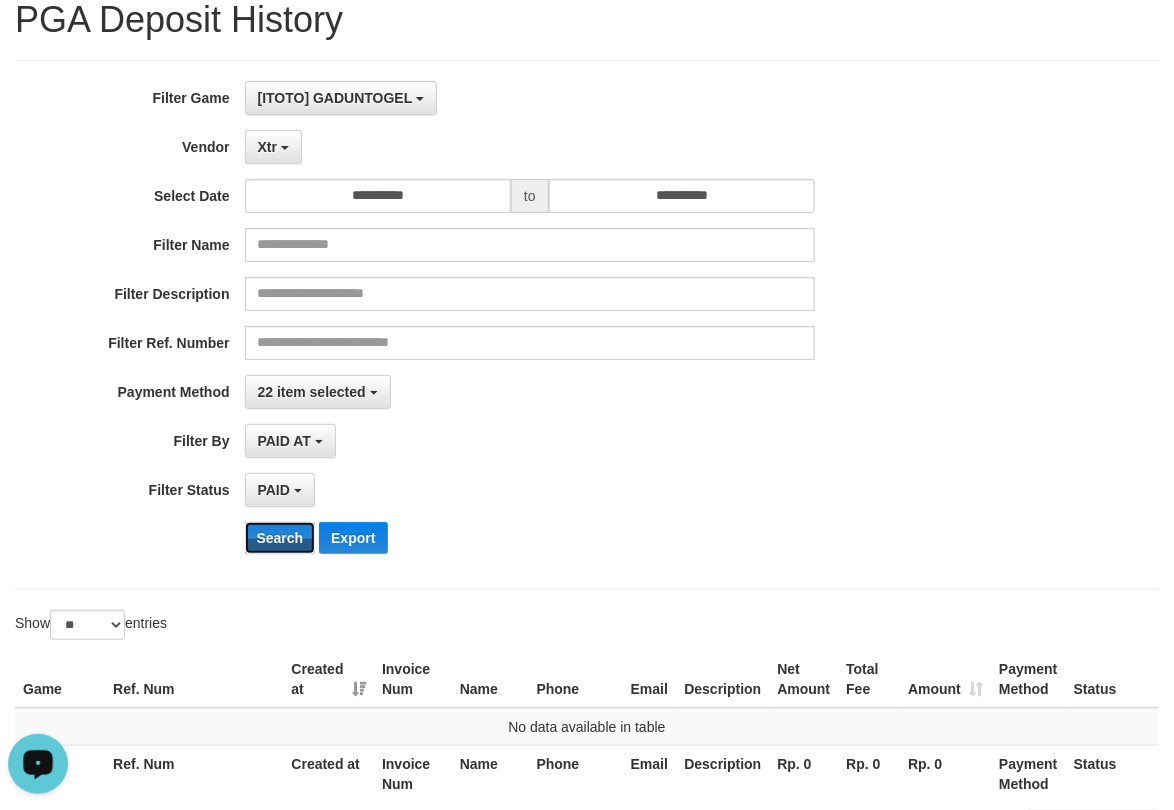 scroll, scrollTop: 0, scrollLeft: 0, axis: both 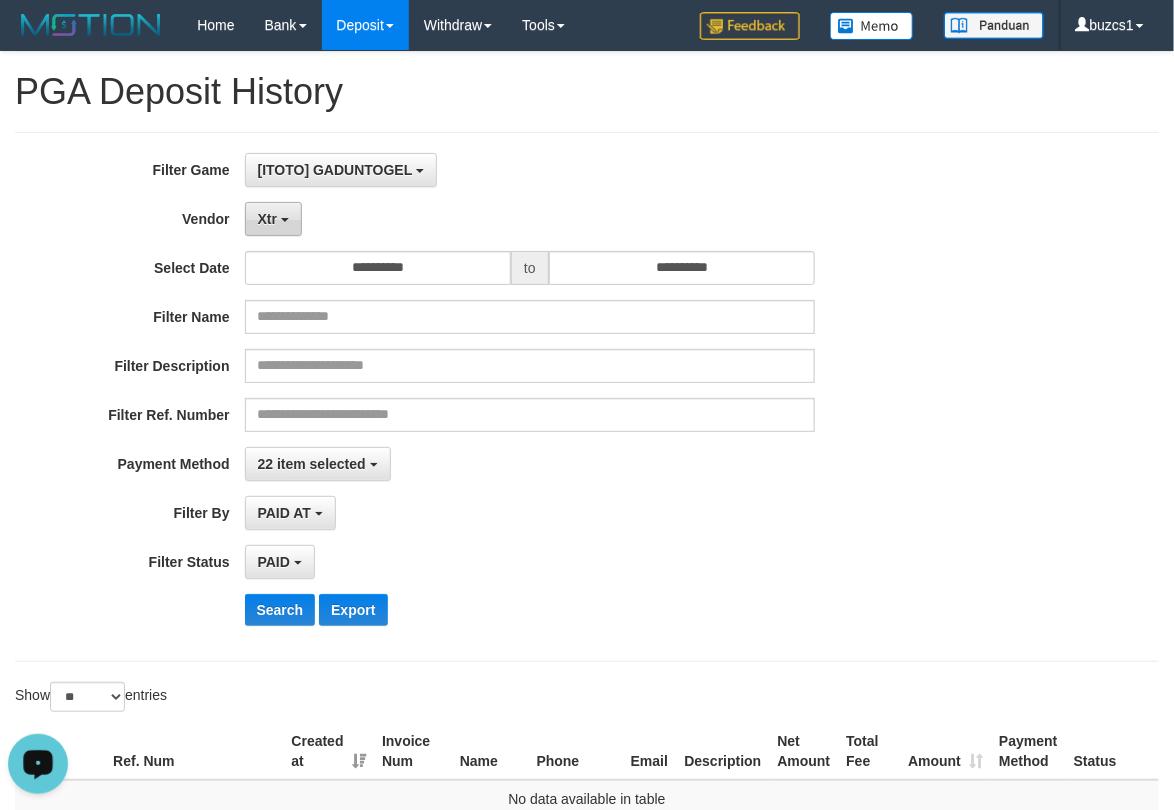 click on "Xtr" at bounding box center (273, 219) 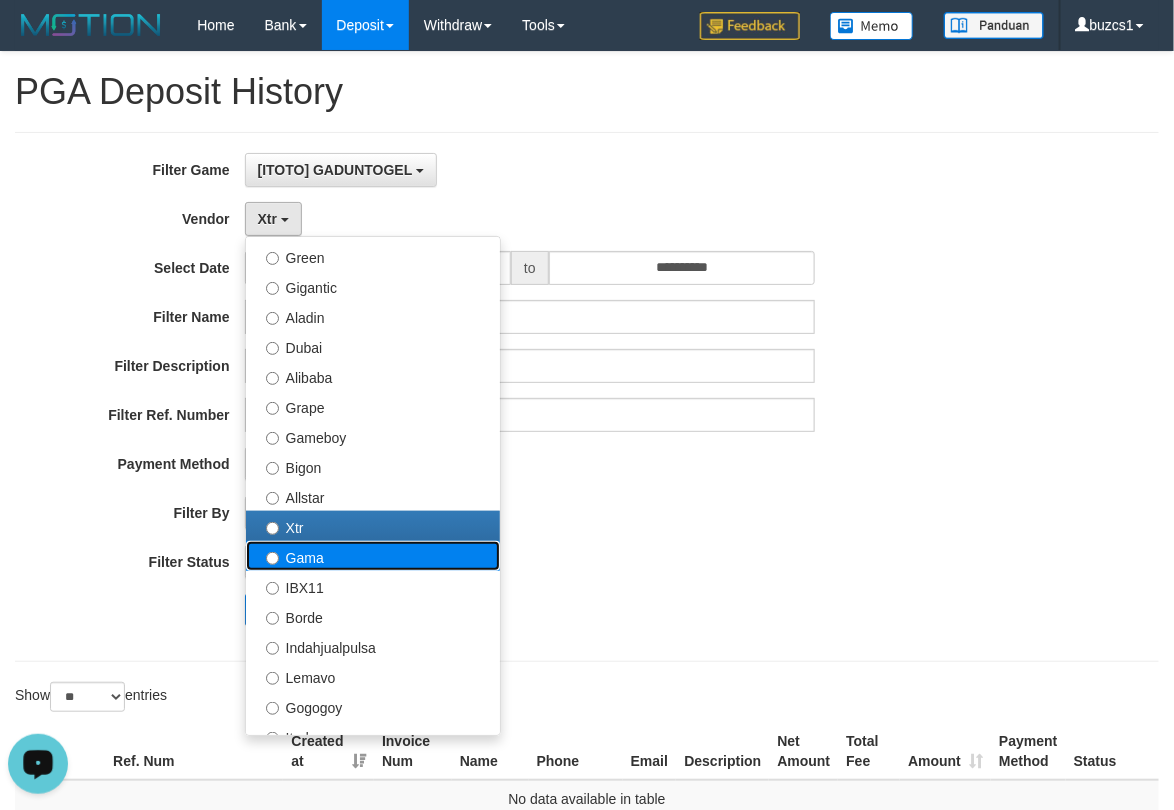 click on "Gama" at bounding box center [373, 556] 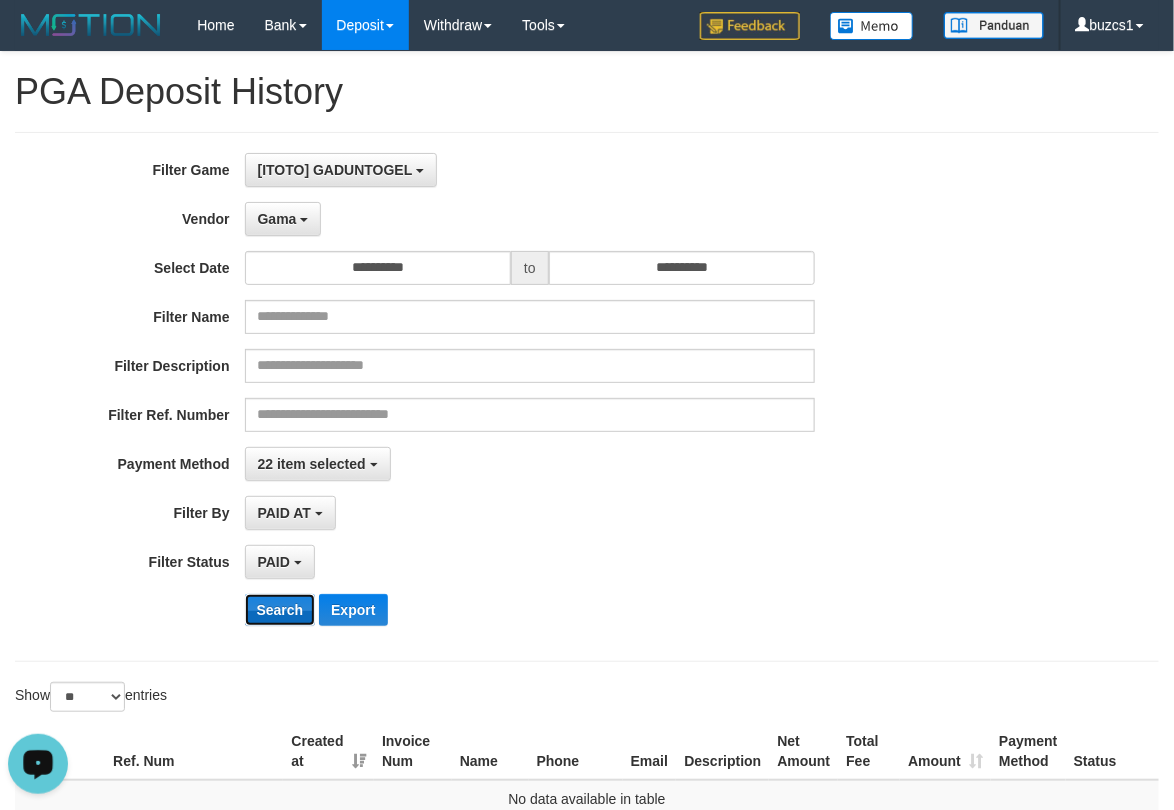 click on "Search" at bounding box center (280, 610) 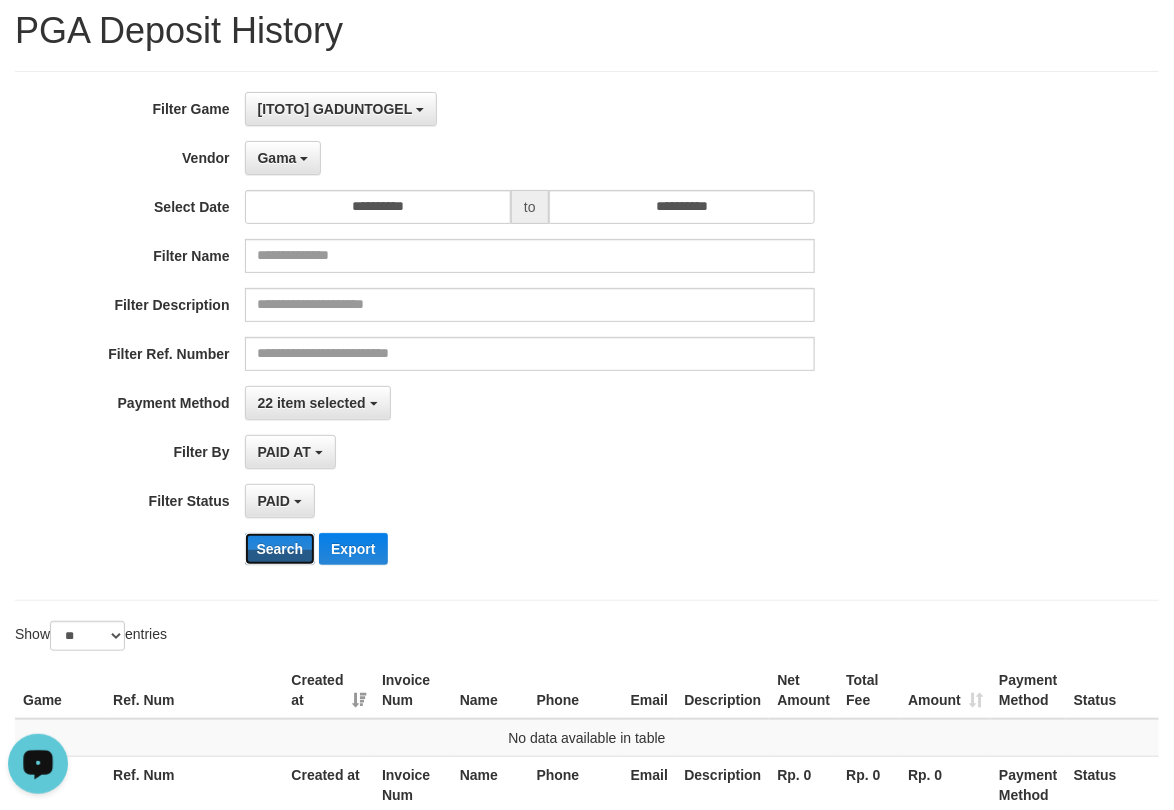 scroll, scrollTop: 0, scrollLeft: 0, axis: both 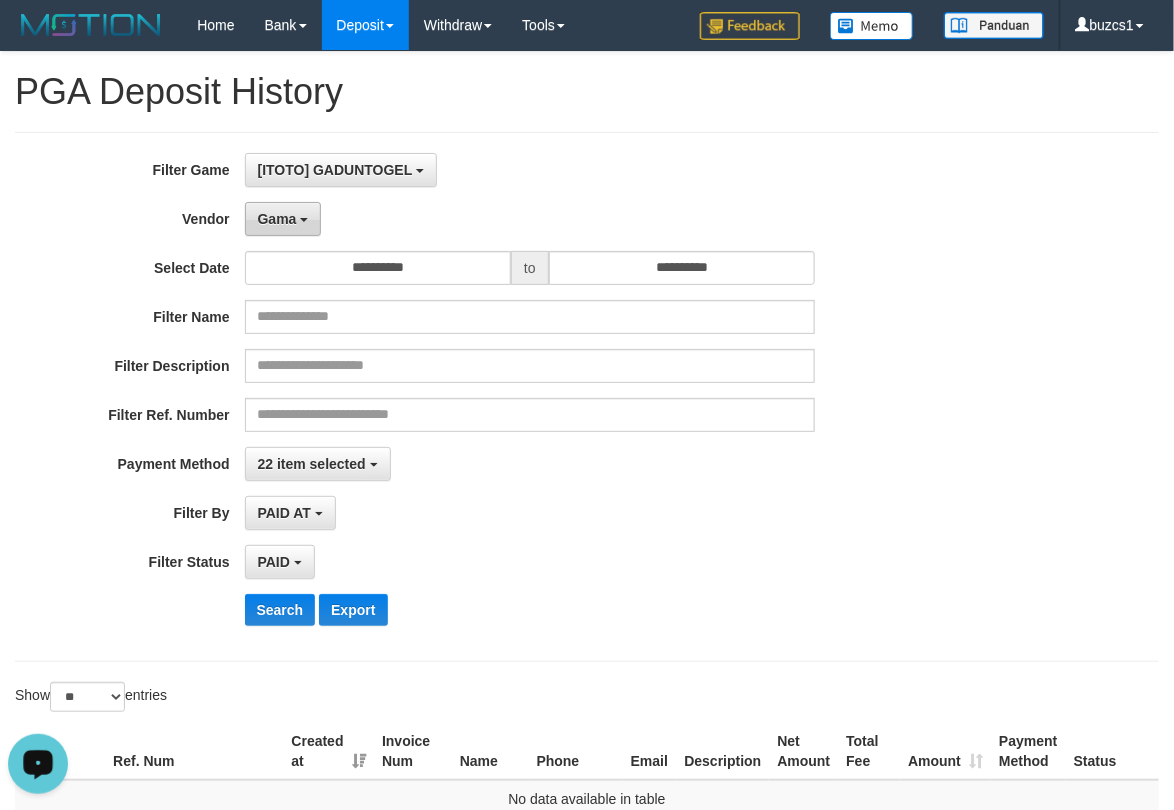 click on "Gama" at bounding box center (283, 219) 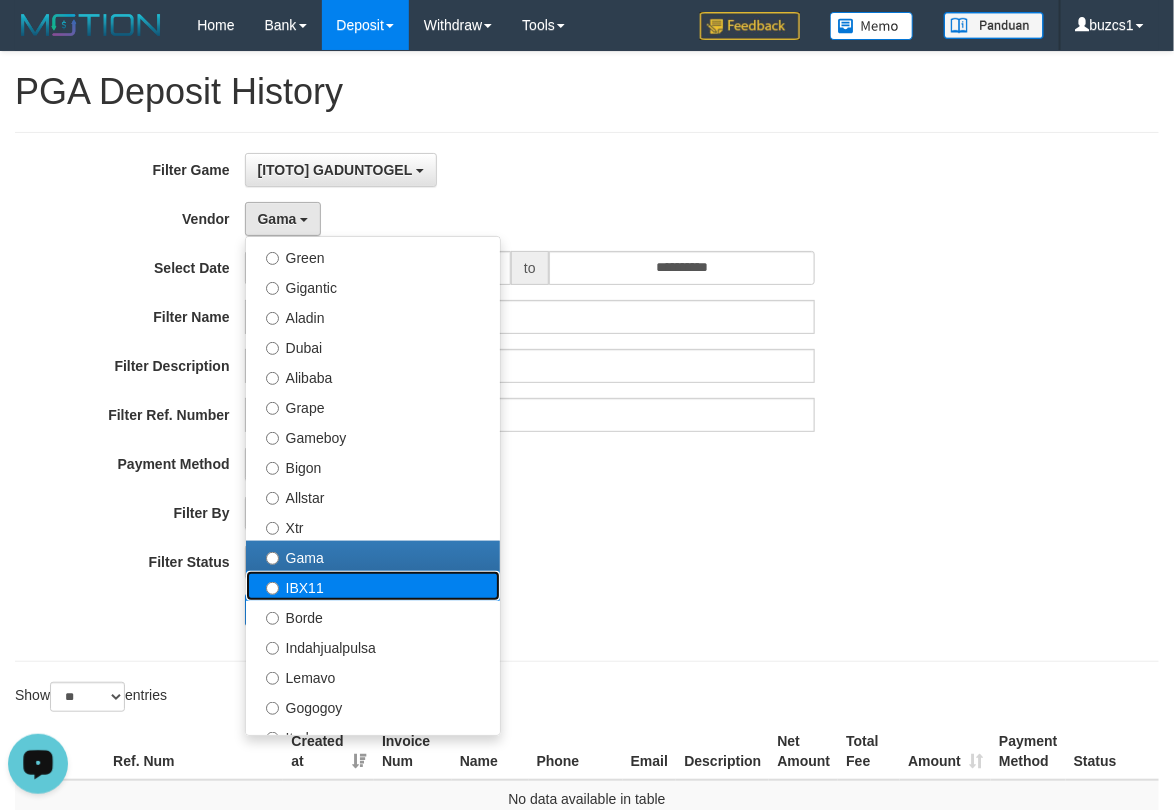 click on "IBX11" at bounding box center [373, 586] 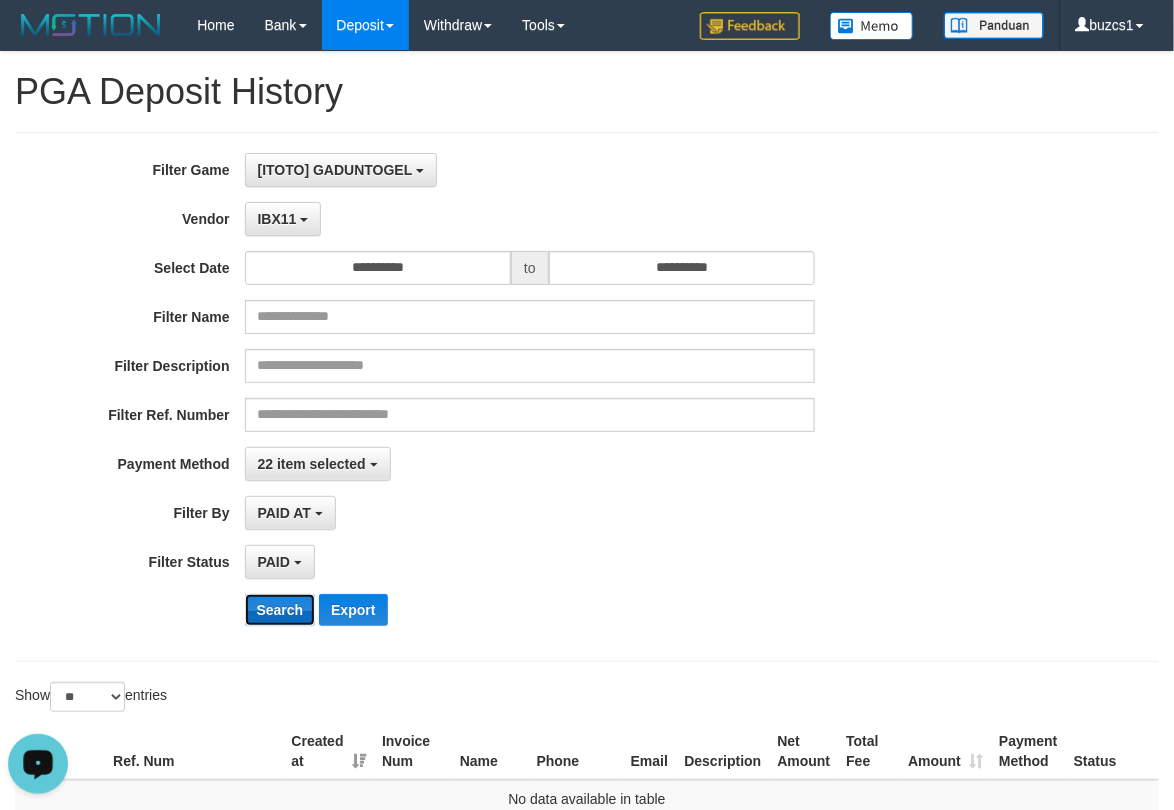 click on "Search" at bounding box center (280, 610) 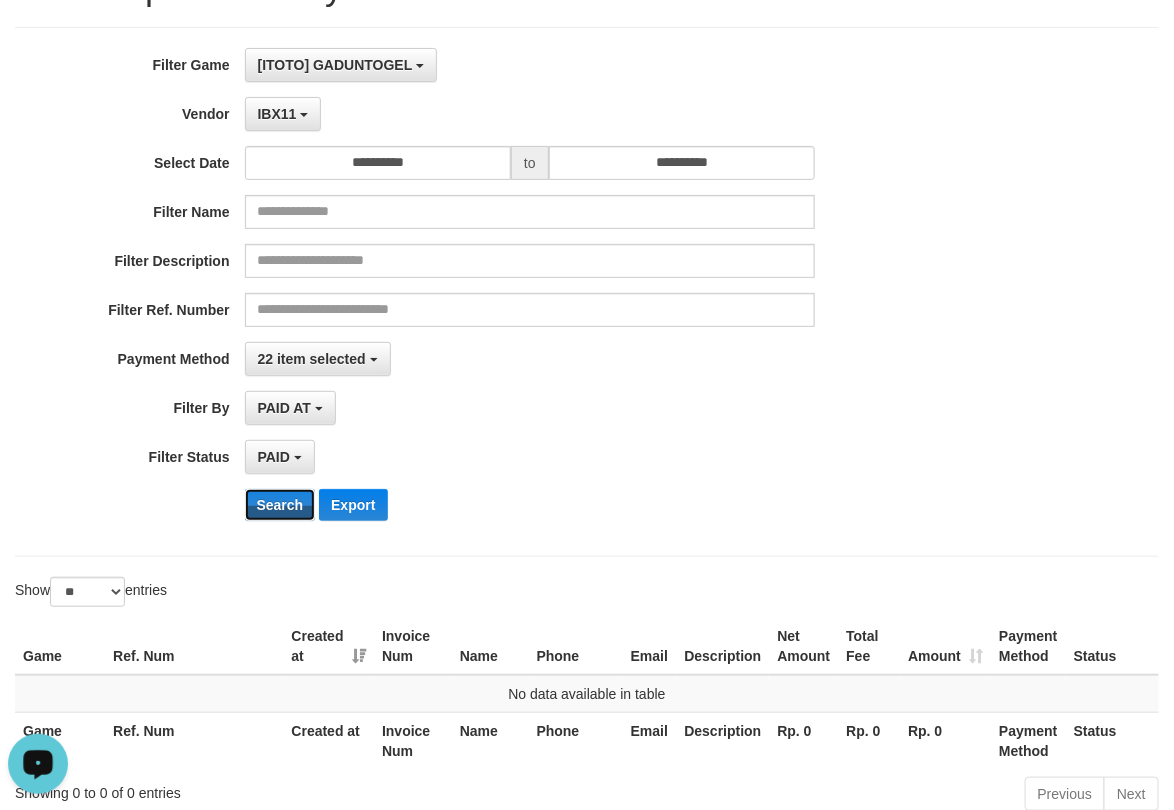 scroll, scrollTop: 0, scrollLeft: 0, axis: both 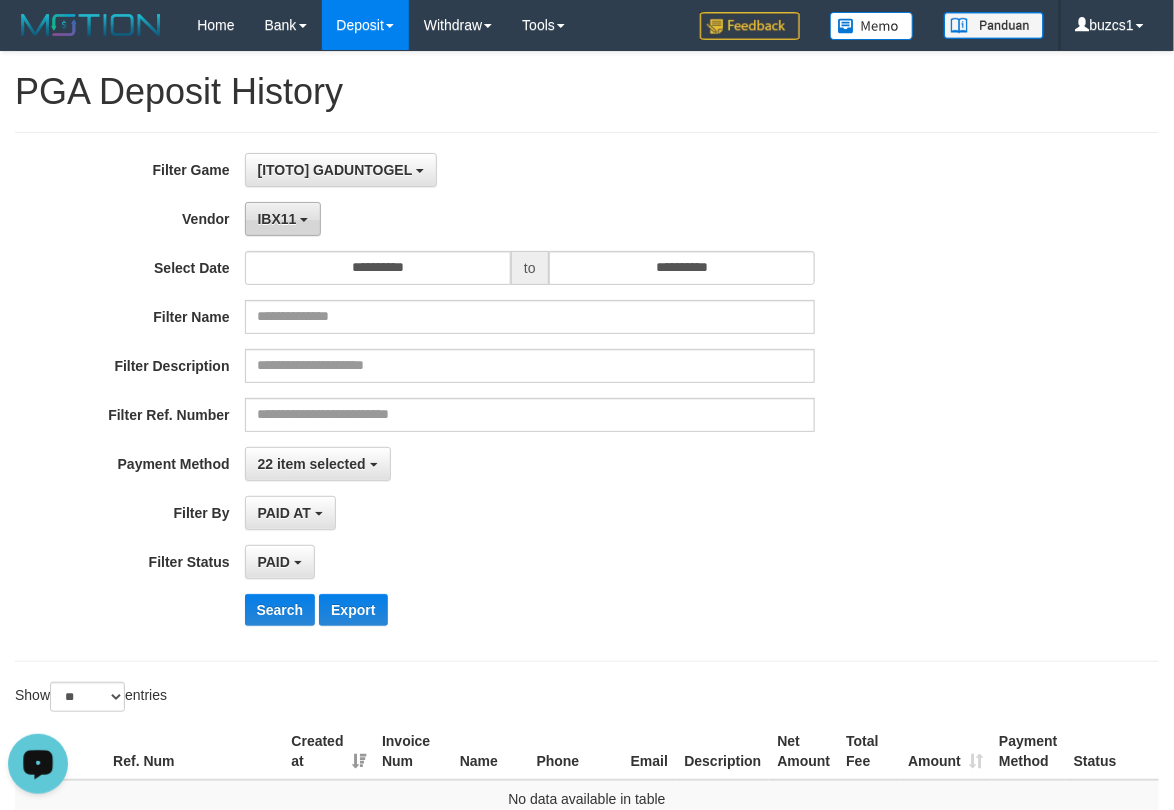 click on "IBX11" at bounding box center (283, 219) 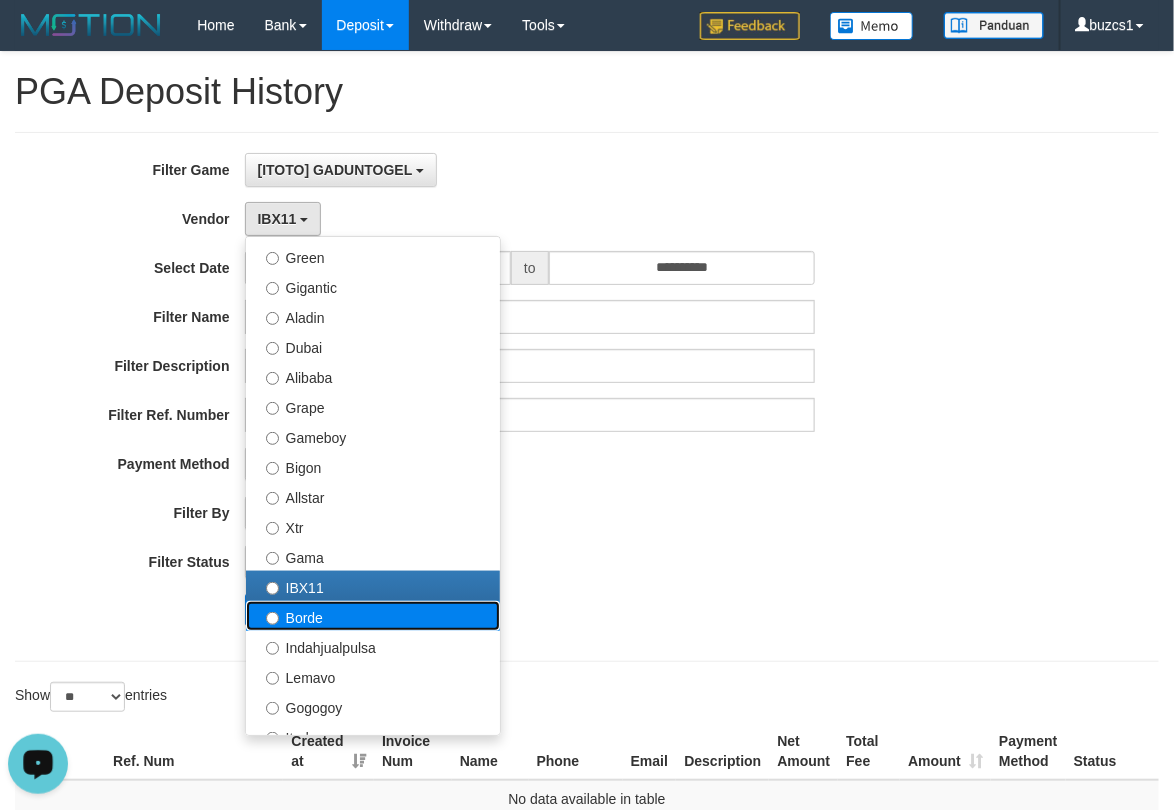click on "Borde" at bounding box center (373, 616) 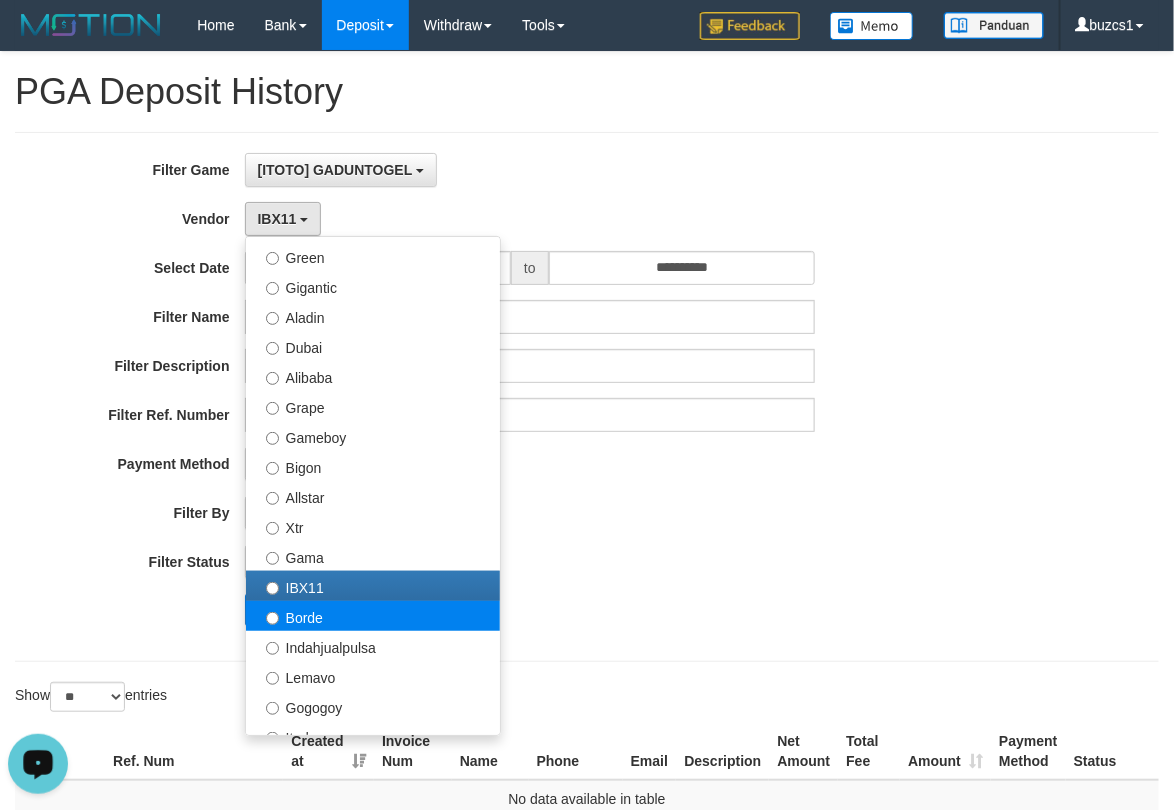 select on "**********" 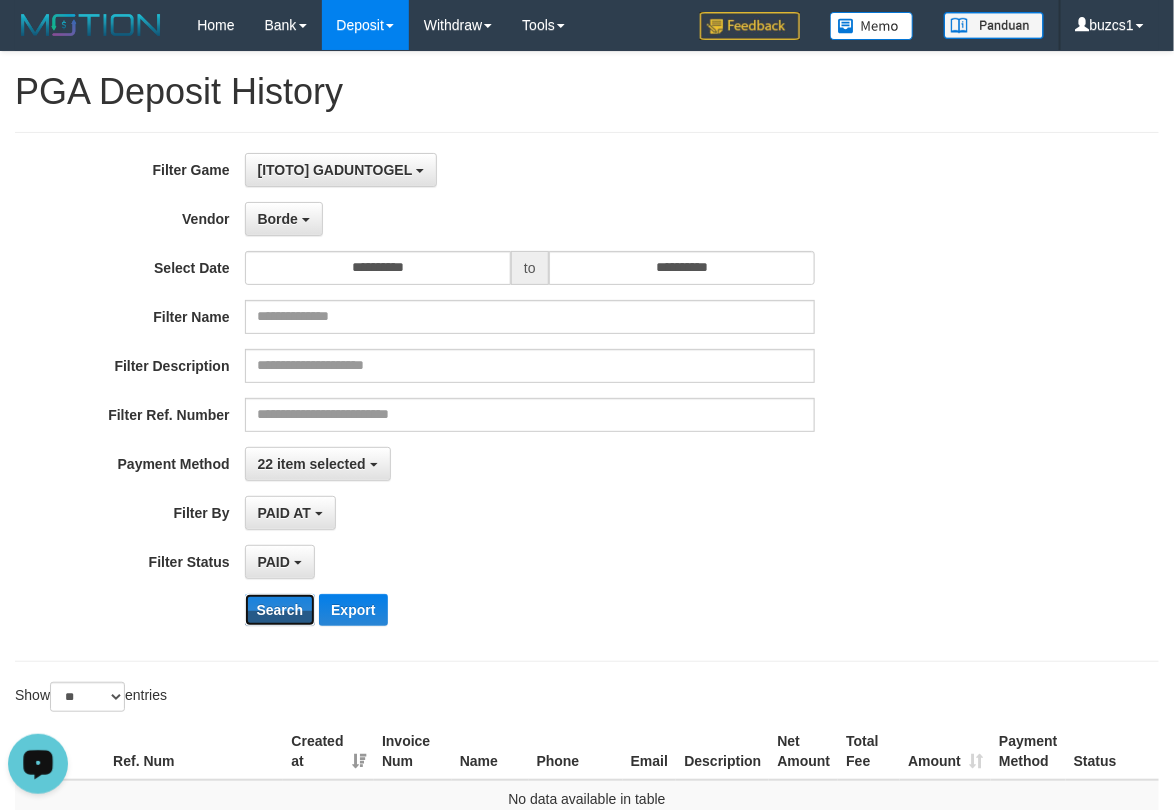 drag, startPoint x: 288, startPoint y: 610, endPoint x: 646, endPoint y: 529, distance: 367.04904 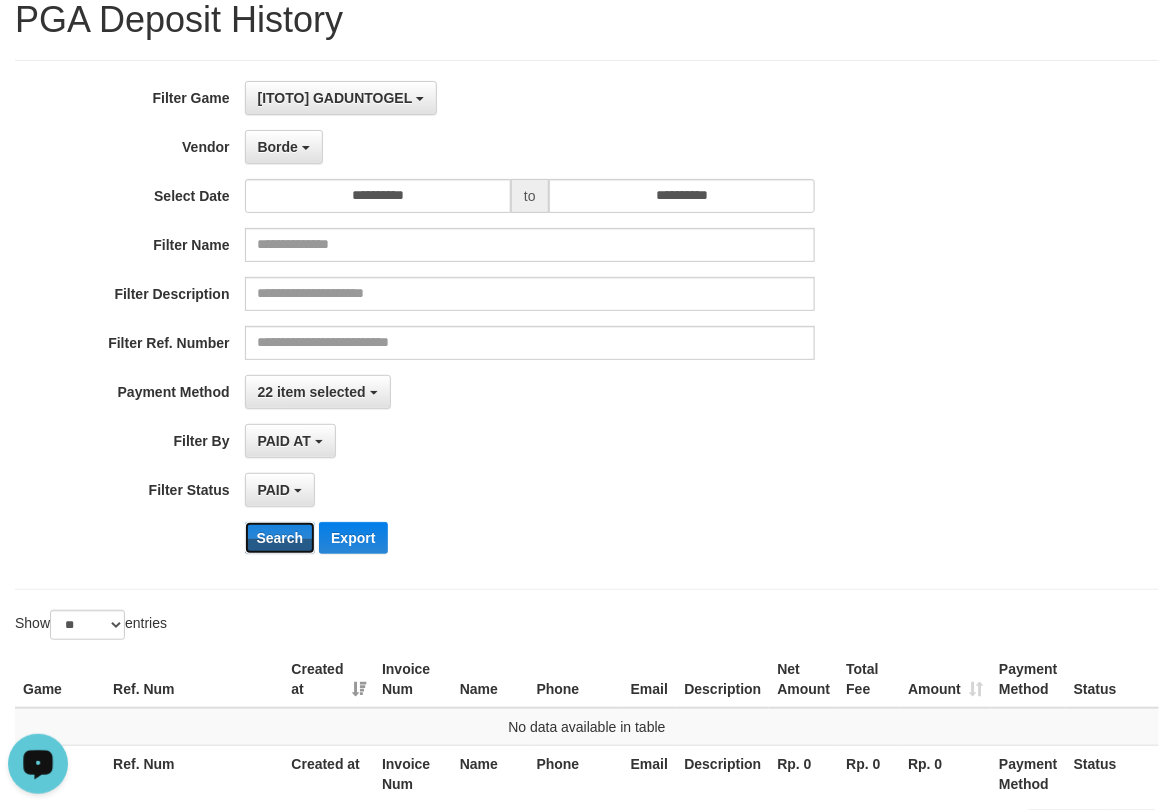 scroll, scrollTop: 0, scrollLeft: 0, axis: both 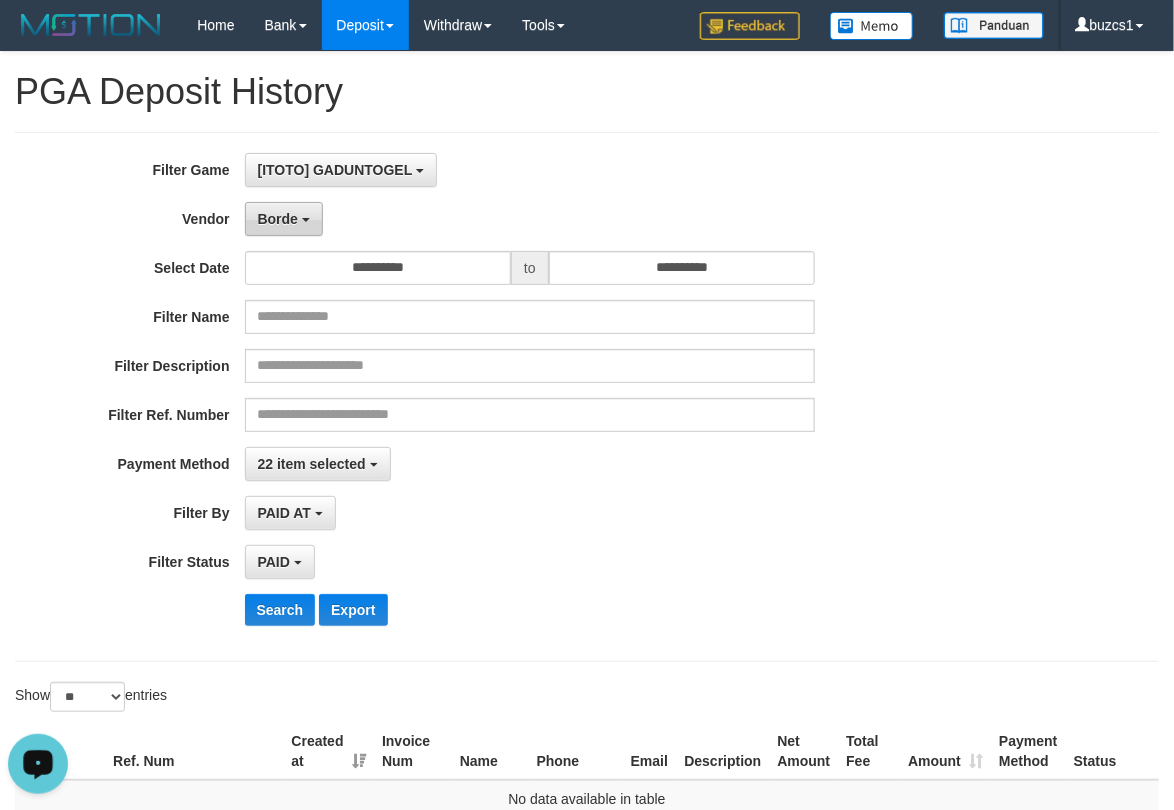 click on "Borde" at bounding box center [284, 219] 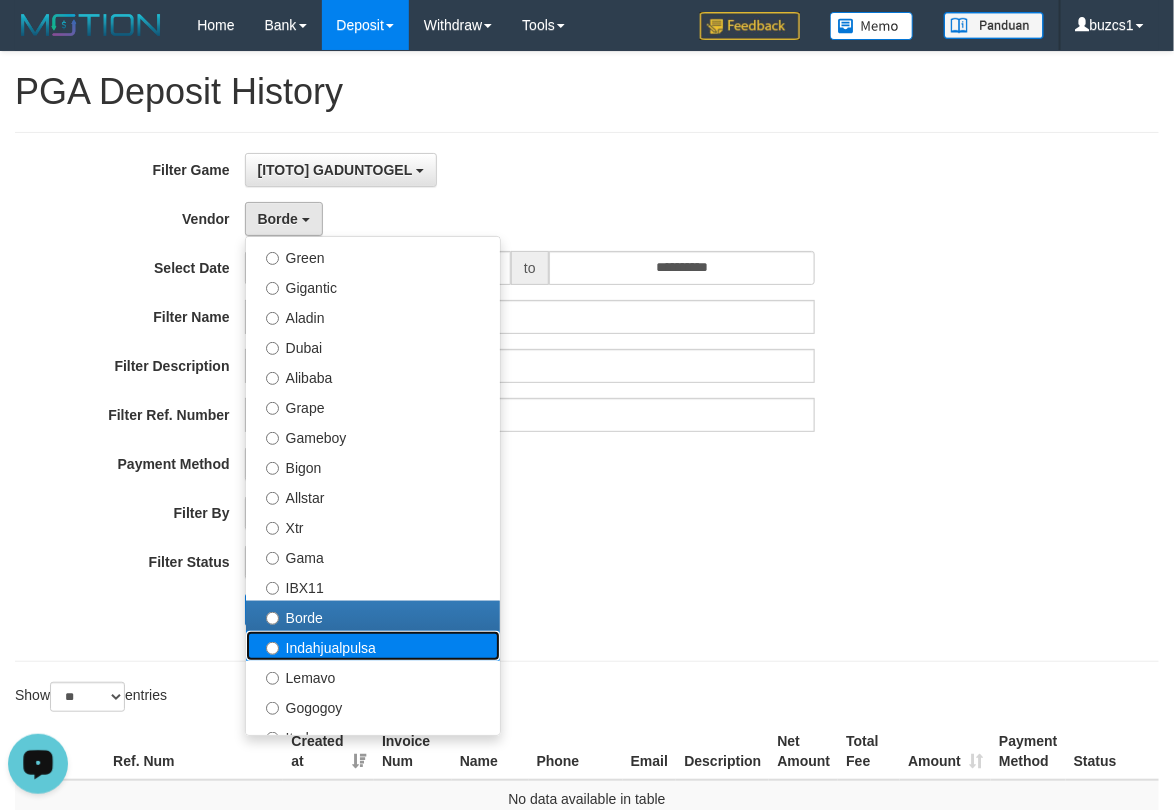 click on "Indahjualpulsa" at bounding box center (373, 646) 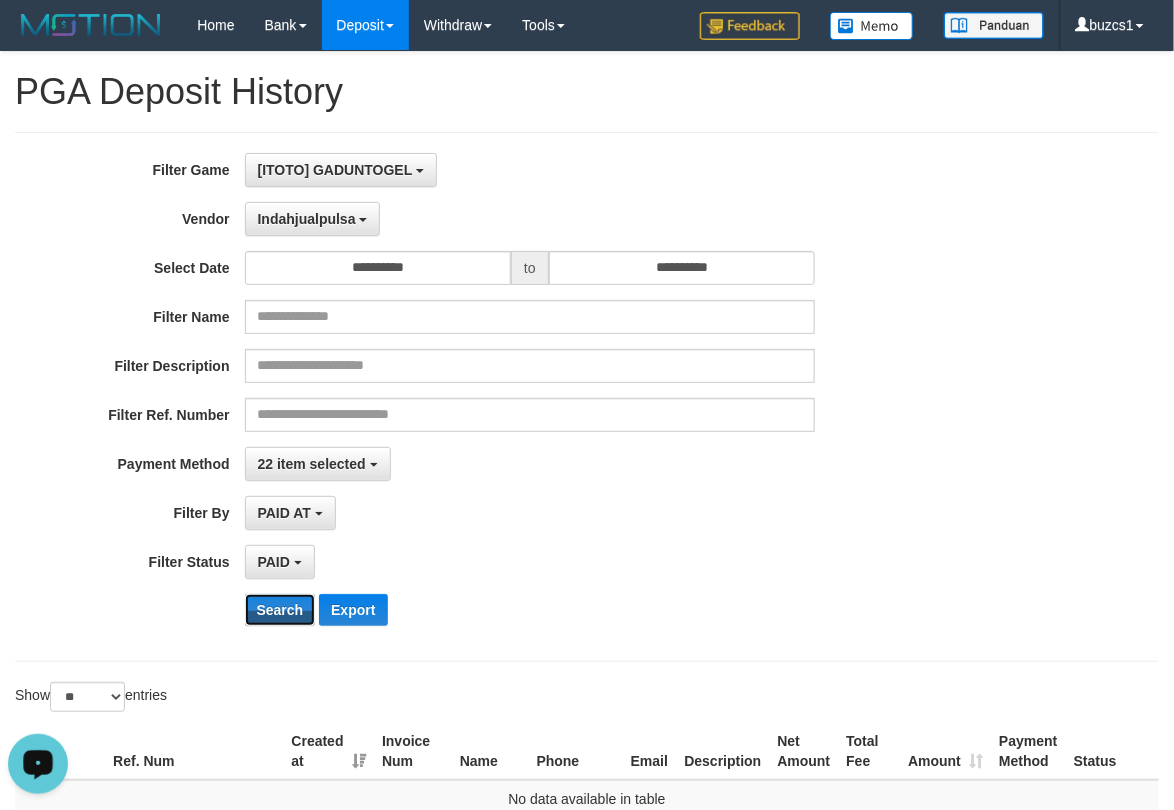 drag, startPoint x: 292, startPoint y: 619, endPoint x: 679, endPoint y: 543, distance: 394.39194 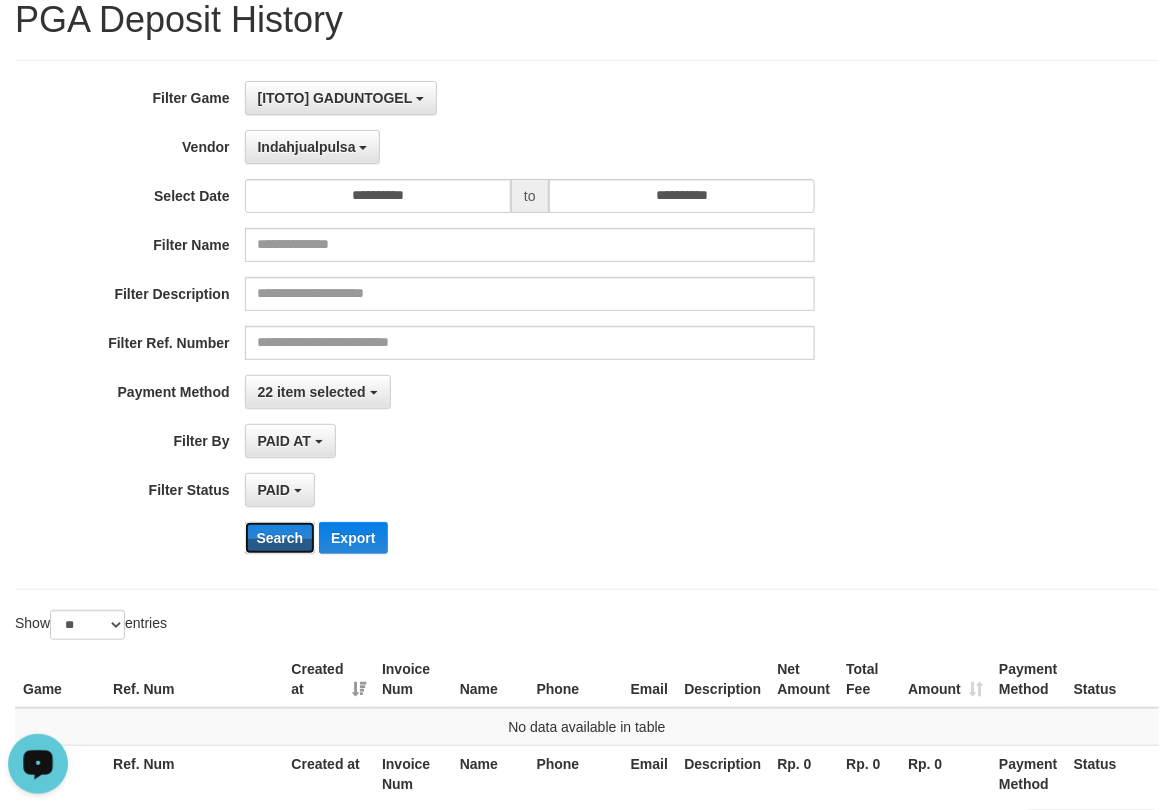 scroll, scrollTop: 0, scrollLeft: 0, axis: both 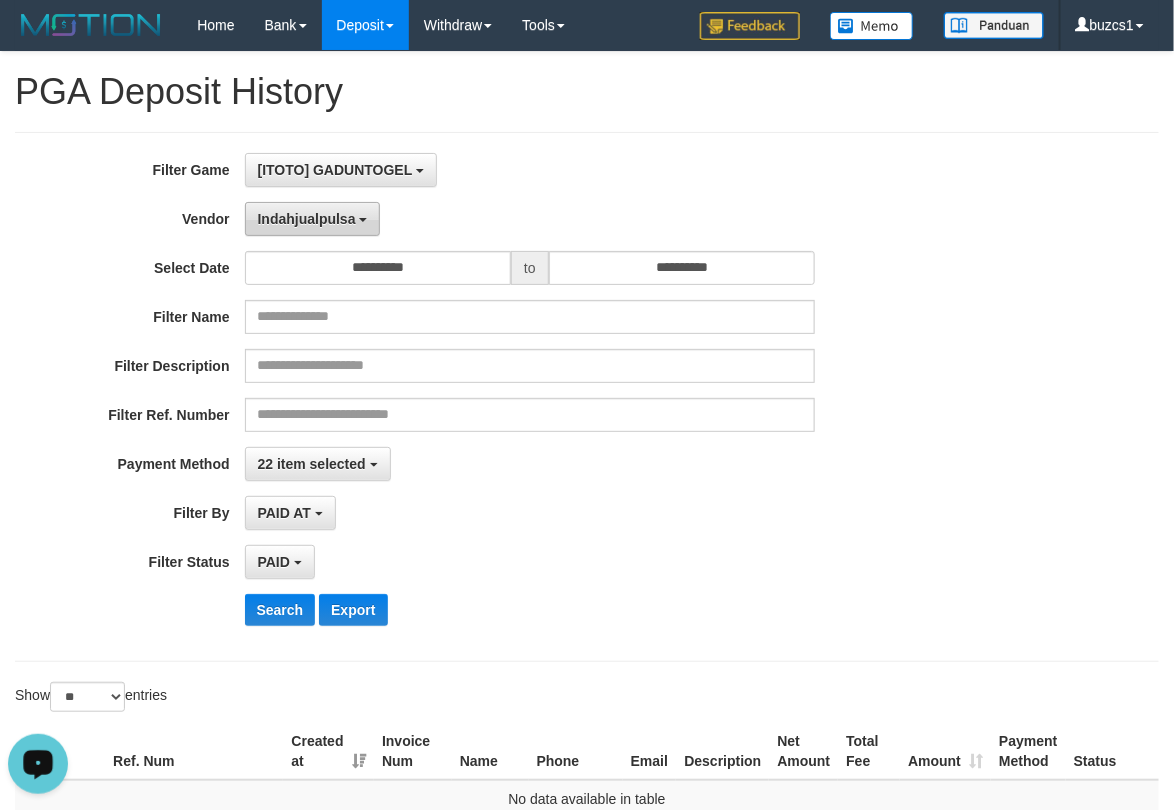 click on "Indahjualpulsa" at bounding box center (313, 219) 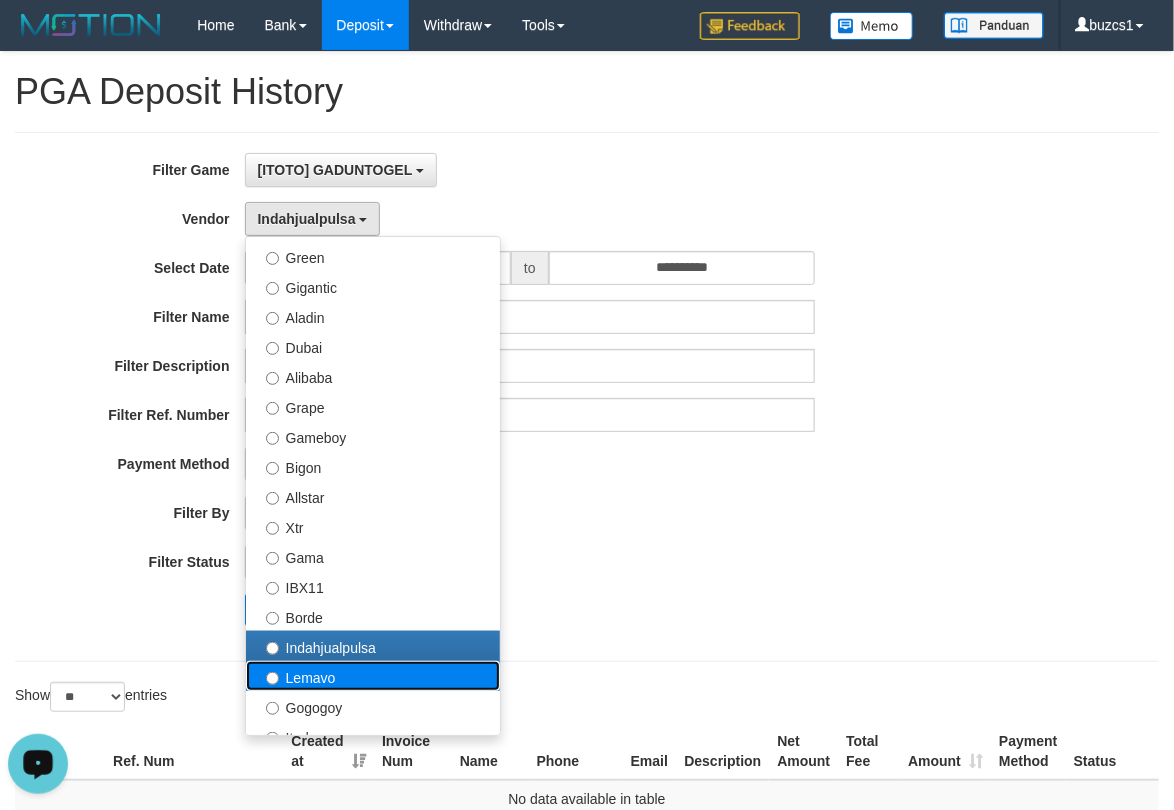 click on "Lemavo" at bounding box center [373, 676] 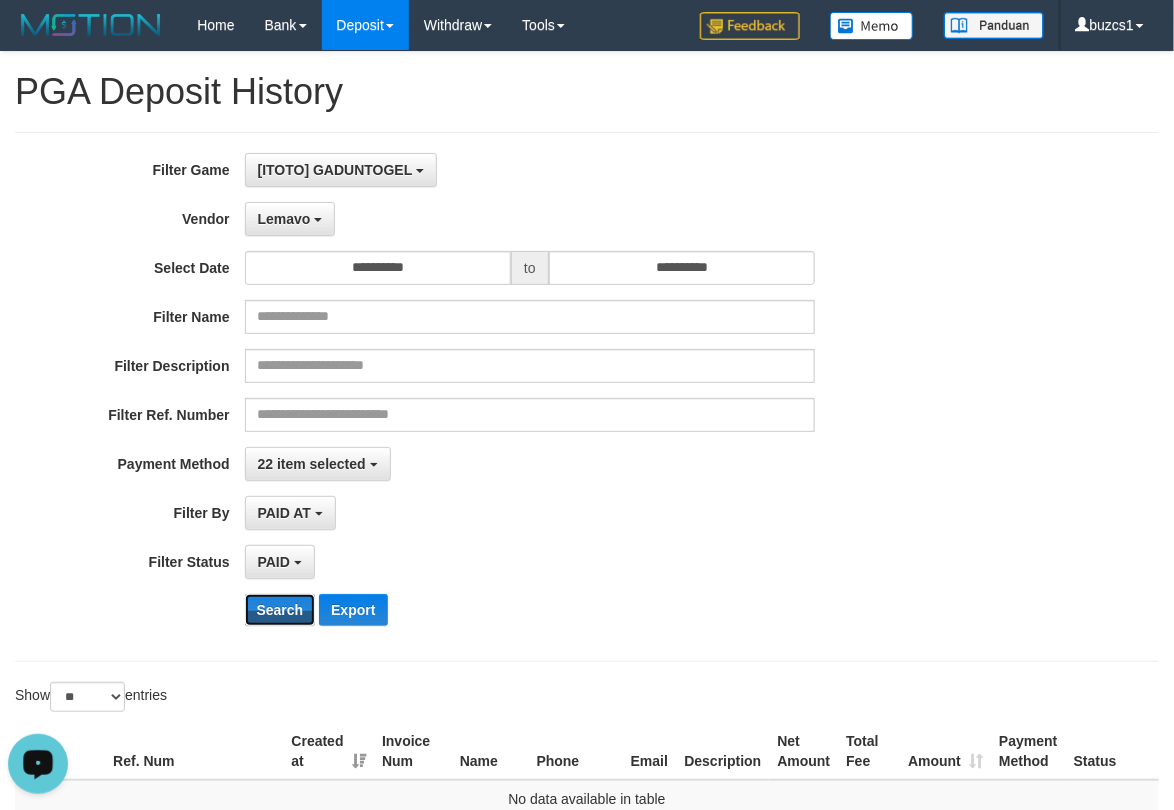 drag, startPoint x: 294, startPoint y: 628, endPoint x: 709, endPoint y: 574, distance: 418.4985 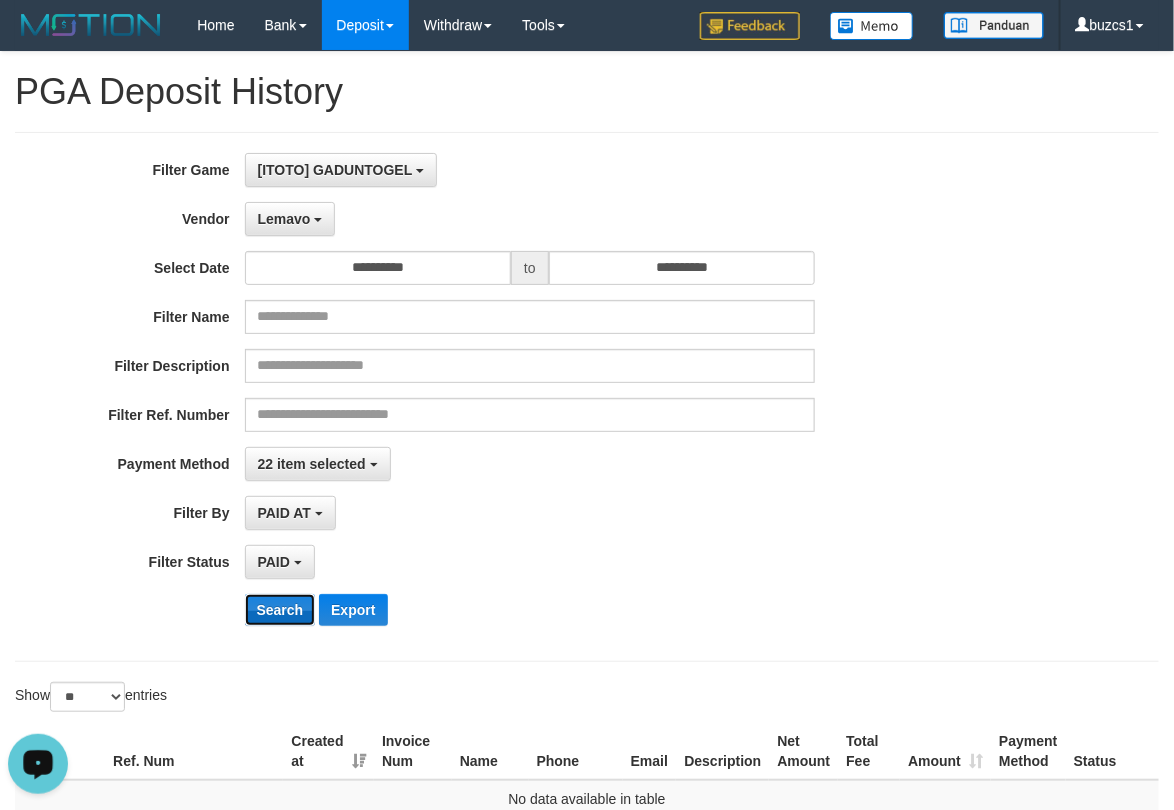click on "Search" at bounding box center (280, 610) 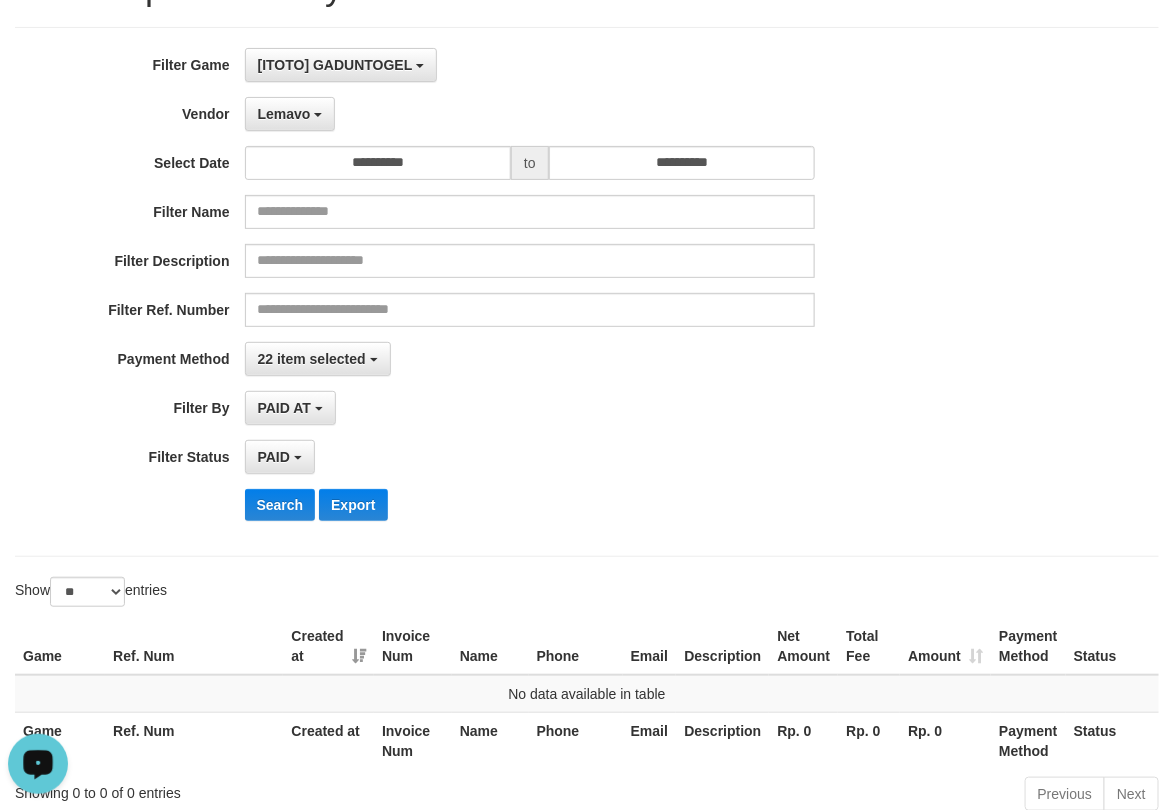 scroll, scrollTop: 0, scrollLeft: 0, axis: both 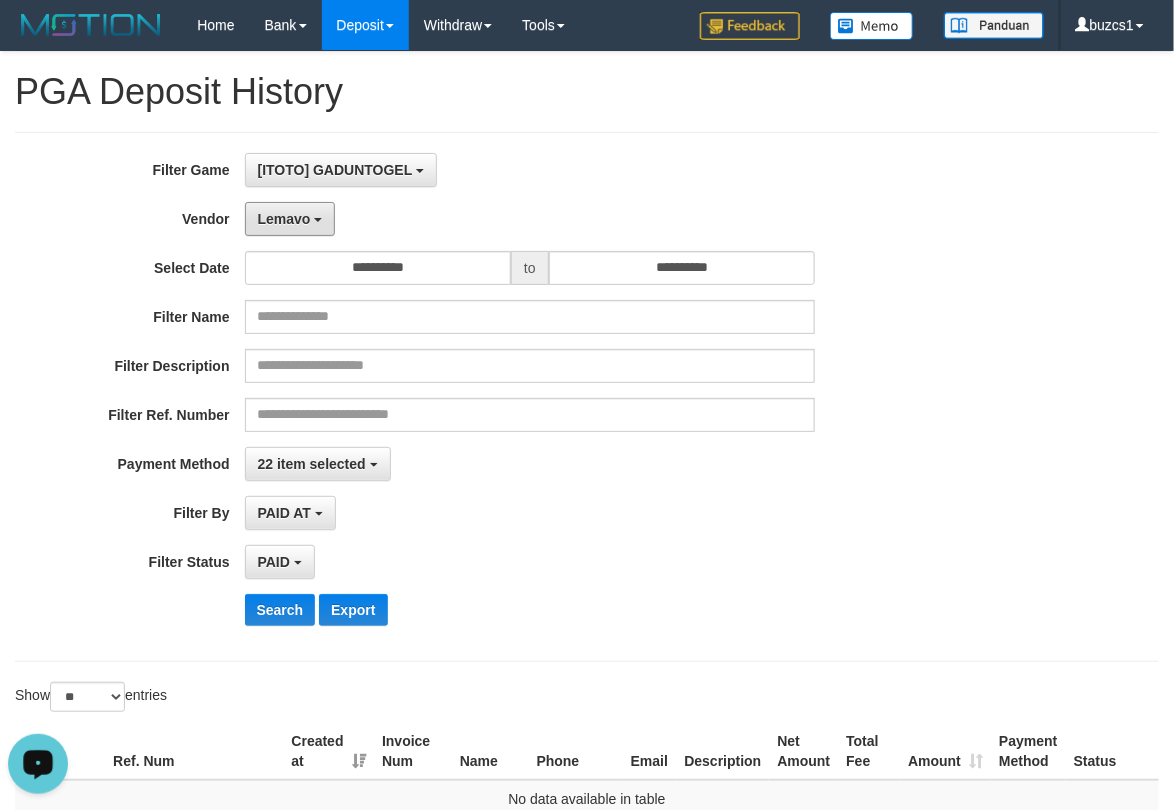 drag, startPoint x: 313, startPoint y: 216, endPoint x: 424, endPoint y: 361, distance: 182.60887 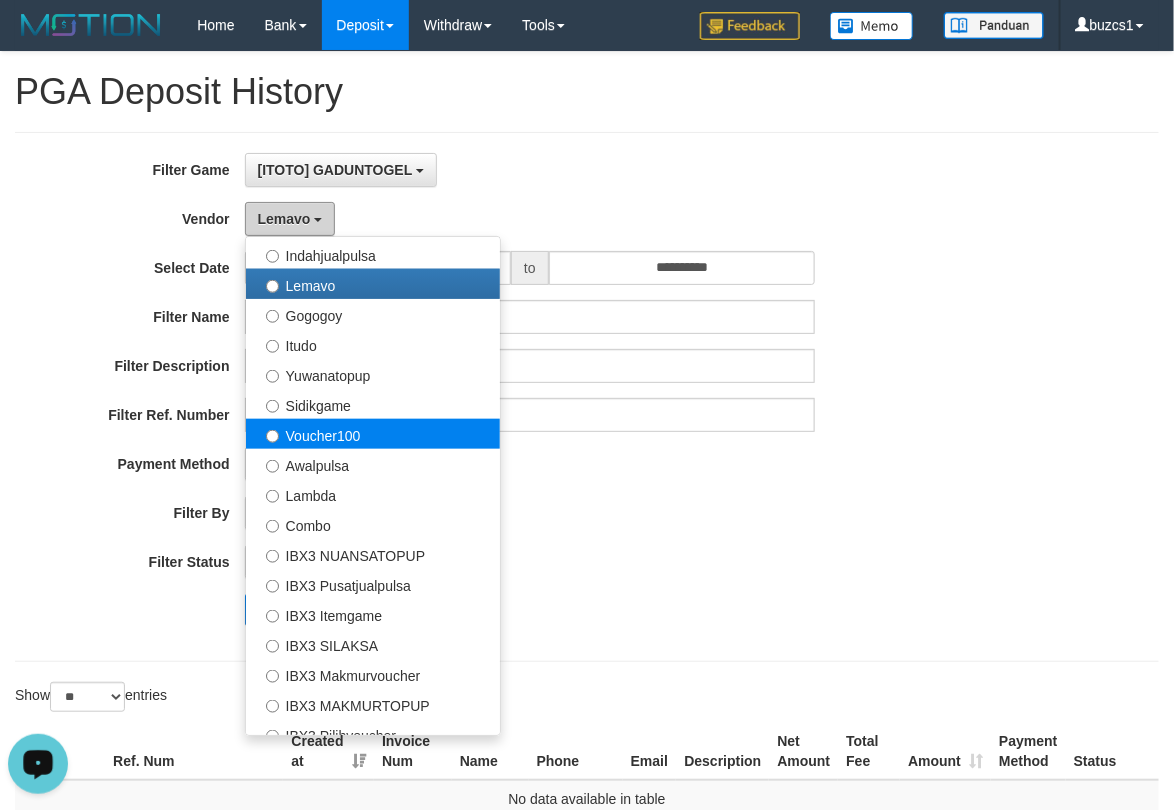 scroll, scrollTop: 655, scrollLeft: 0, axis: vertical 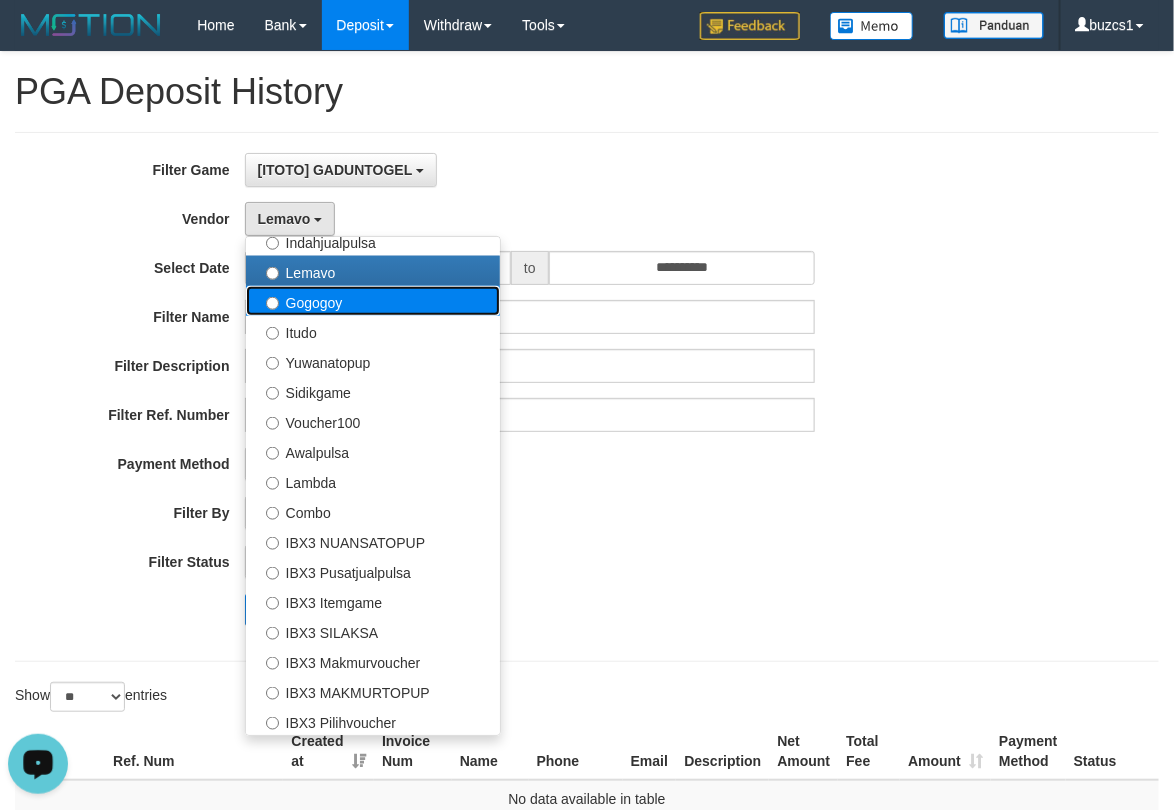 click on "Gogogoy" at bounding box center [373, 301] 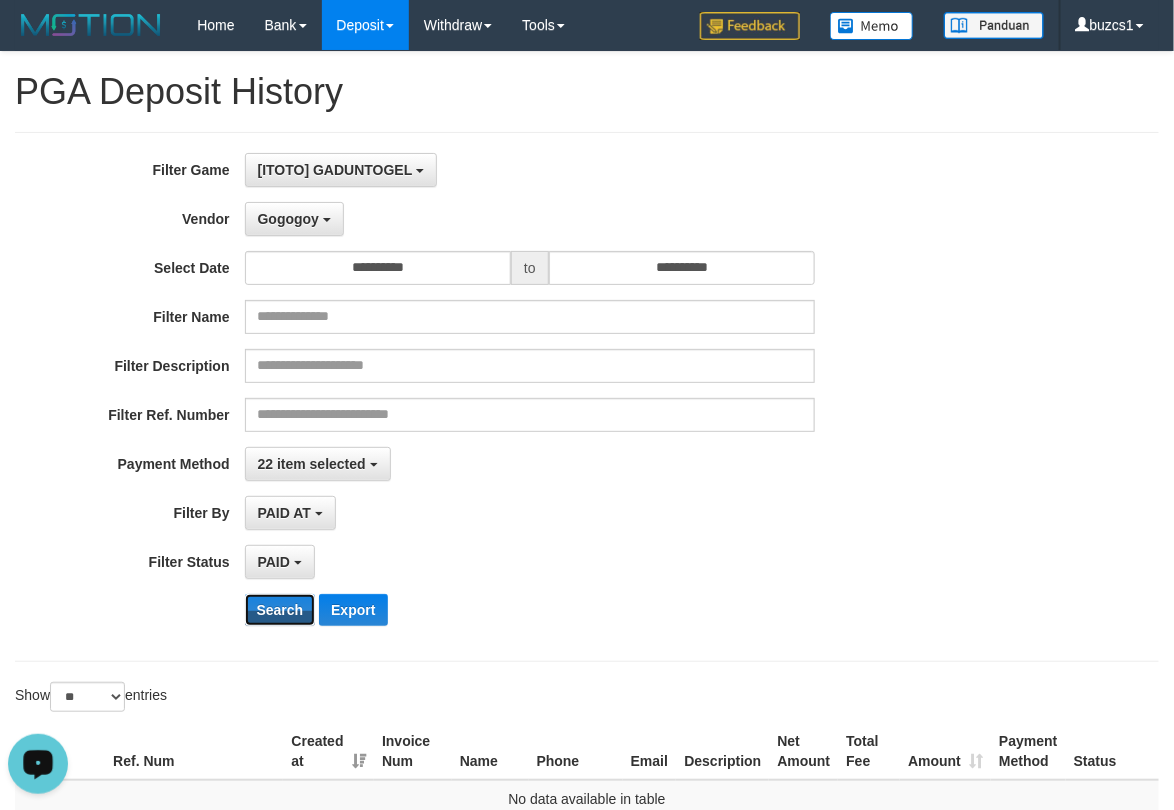 drag, startPoint x: 285, startPoint y: 600, endPoint x: 348, endPoint y: 567, distance: 71.11962 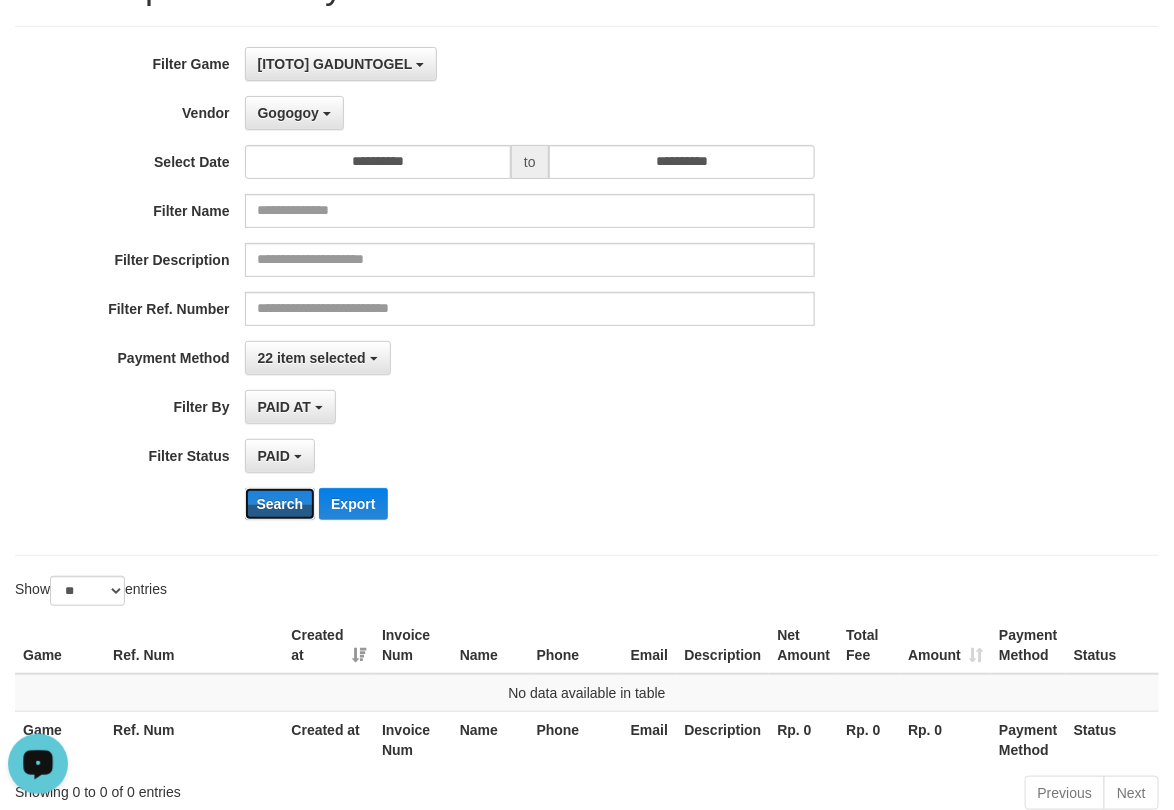 scroll, scrollTop: 0, scrollLeft: 0, axis: both 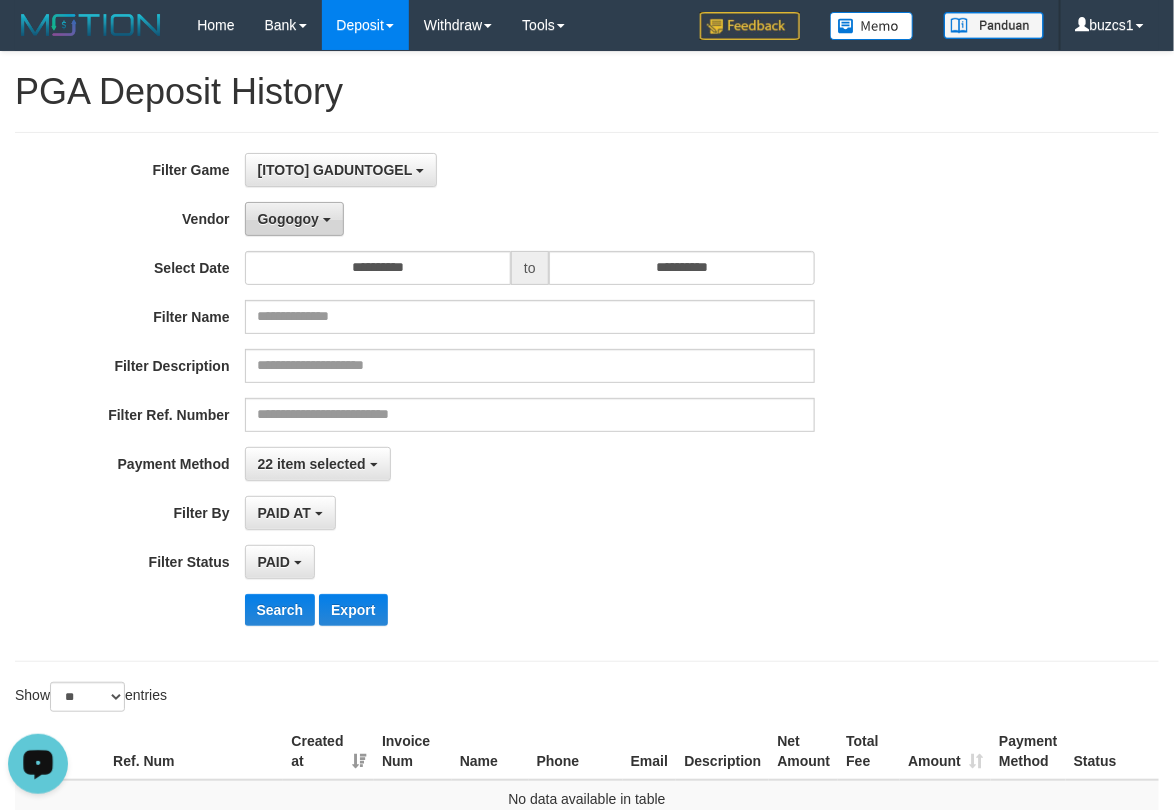 drag, startPoint x: 327, startPoint y: 214, endPoint x: 364, endPoint y: 303, distance: 96.38464 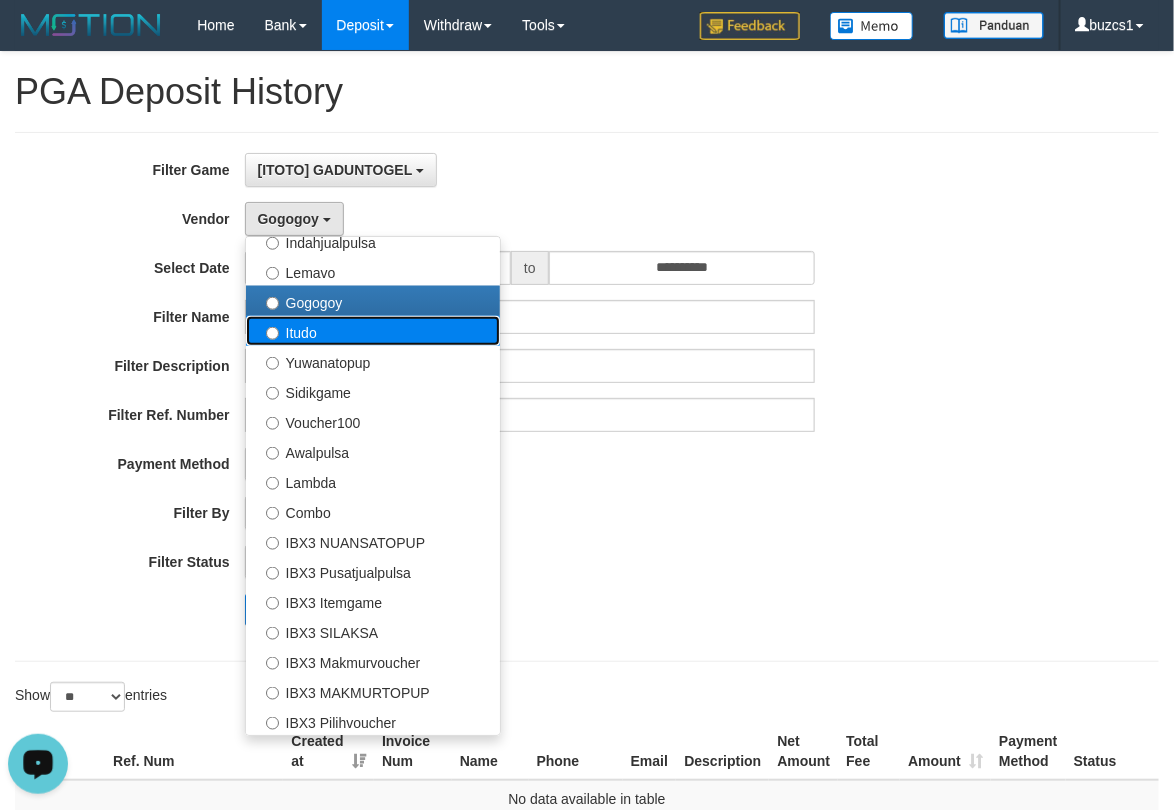 click on "Itudo" at bounding box center (373, 331) 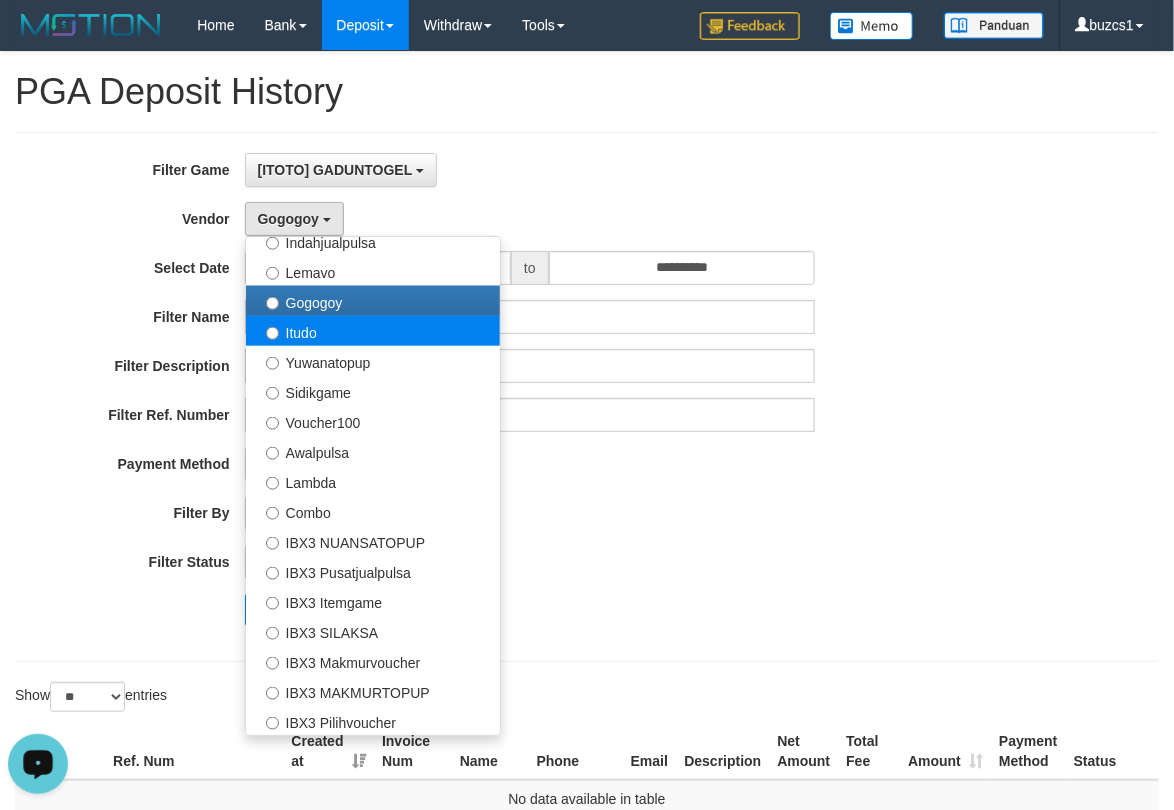 select on "**********" 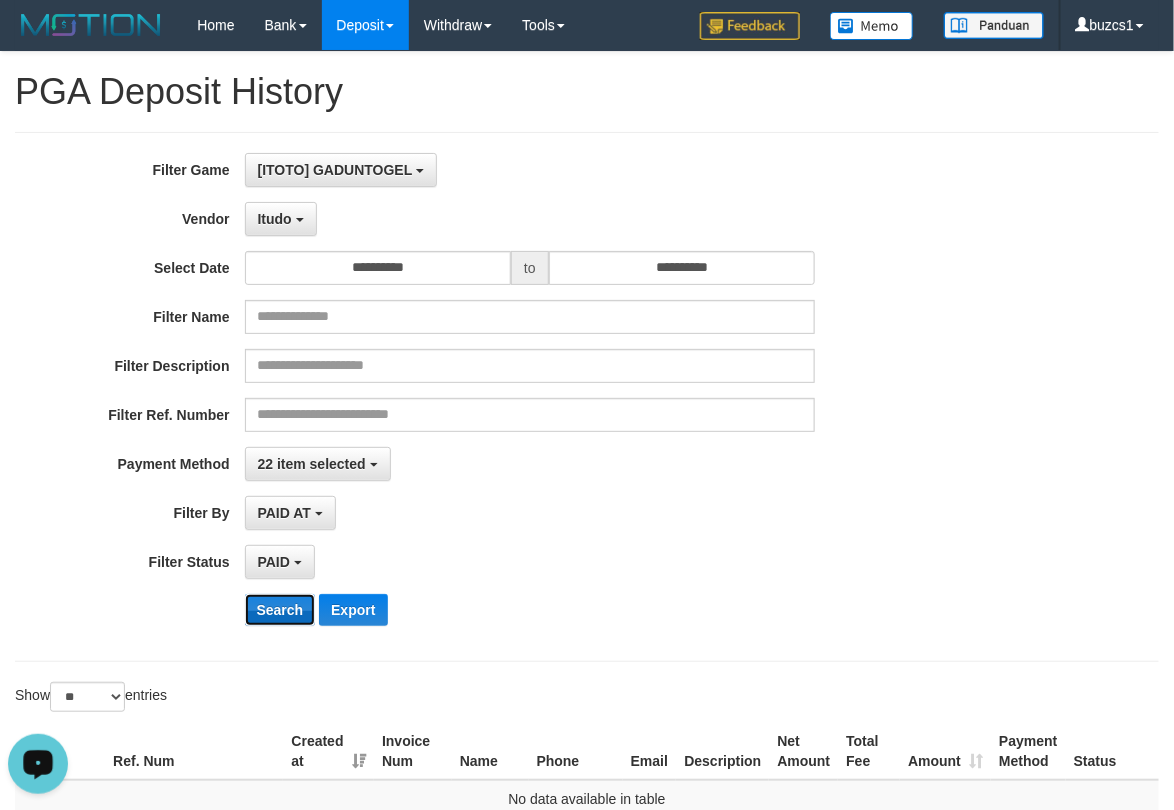 drag, startPoint x: 267, startPoint y: 609, endPoint x: 300, endPoint y: 598, distance: 34.785053 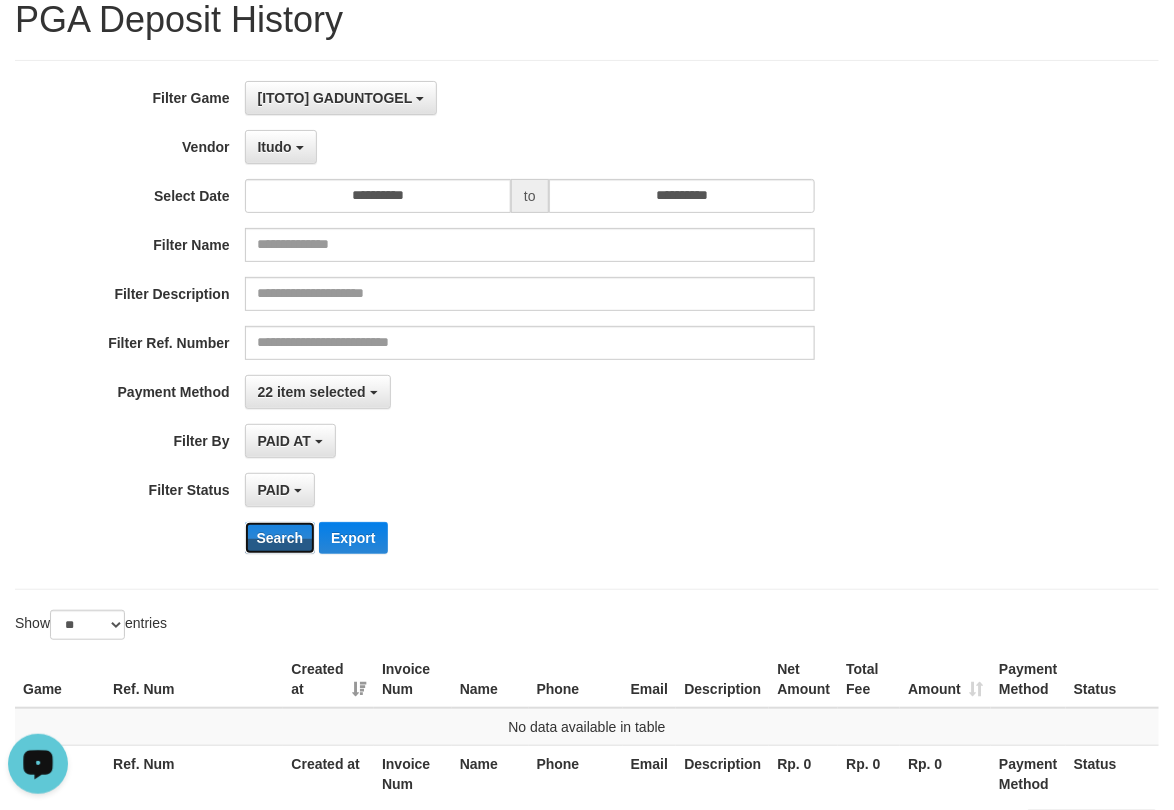 scroll, scrollTop: 0, scrollLeft: 0, axis: both 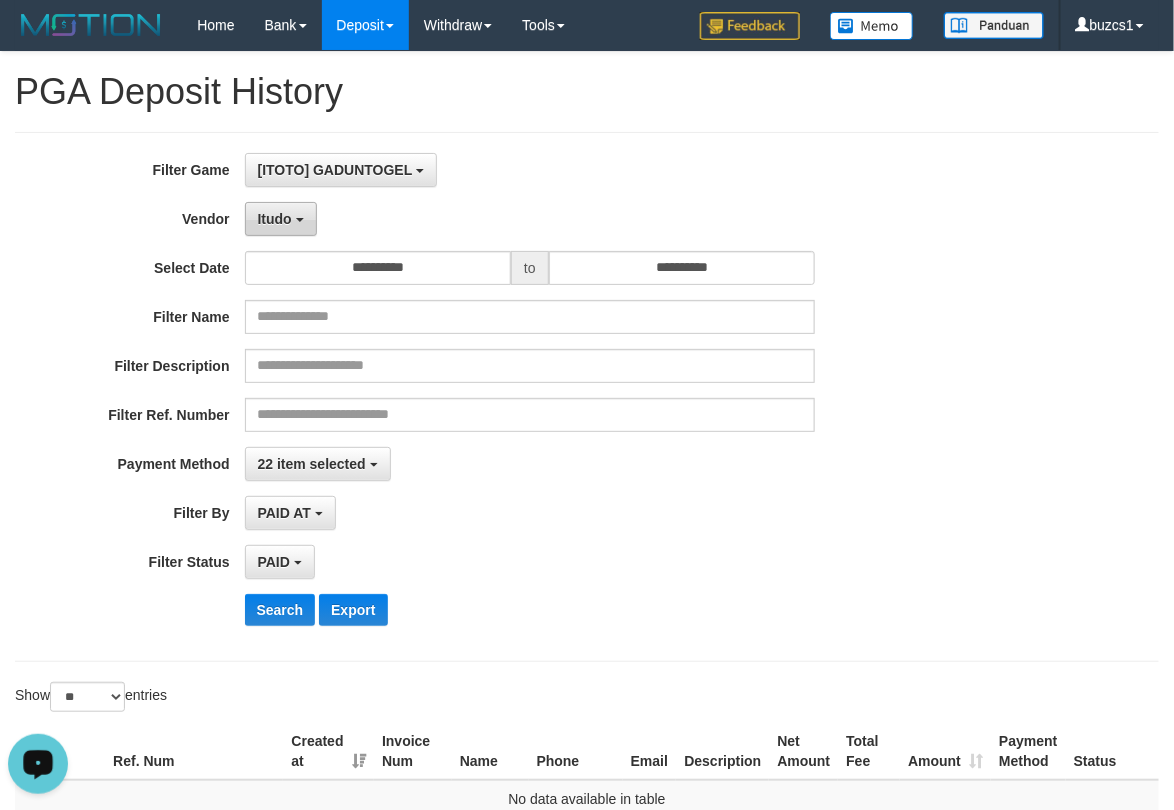 click on "Itudo" at bounding box center (281, 219) 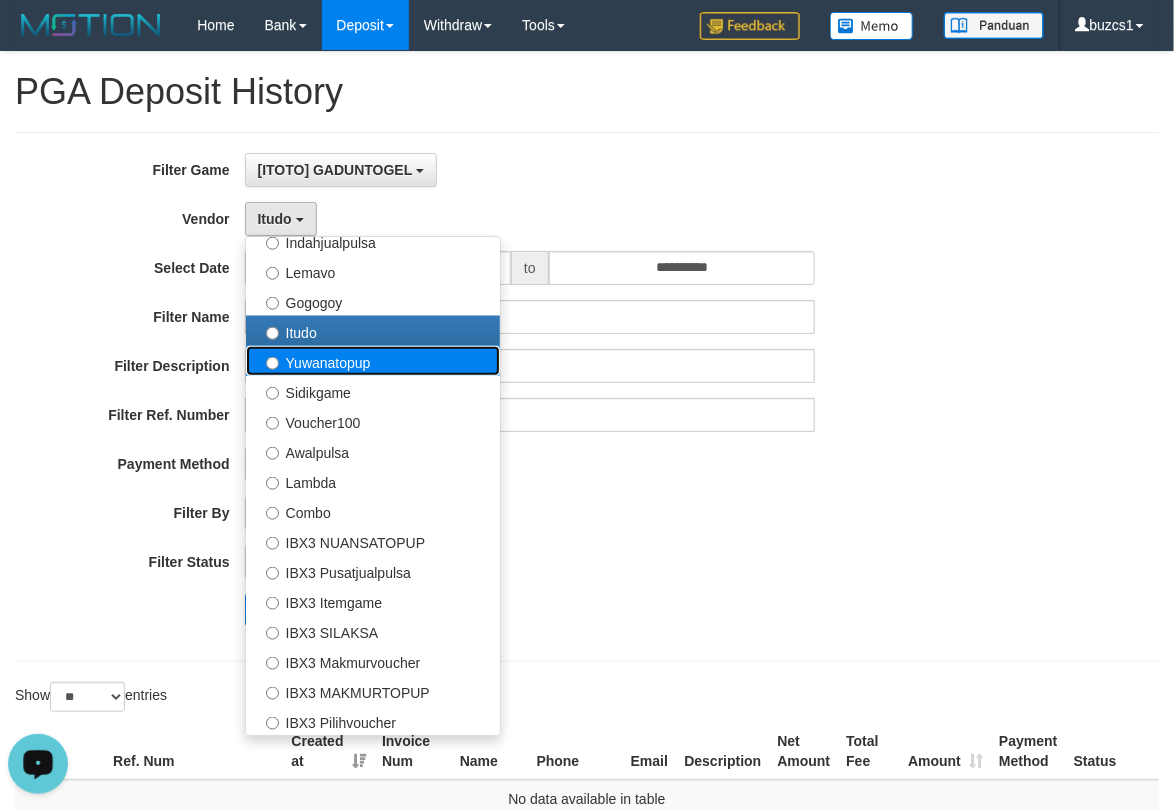 click on "Yuwanatopup" at bounding box center (373, 361) 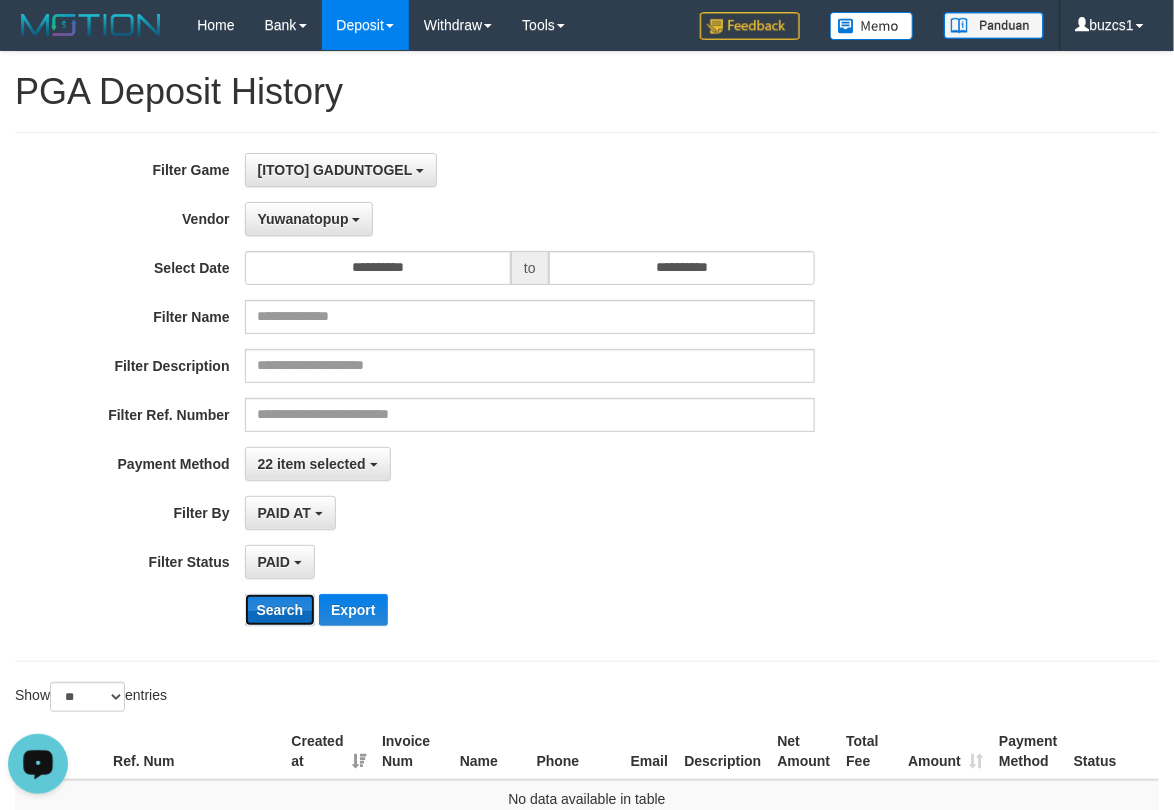 click on "Search" at bounding box center (280, 610) 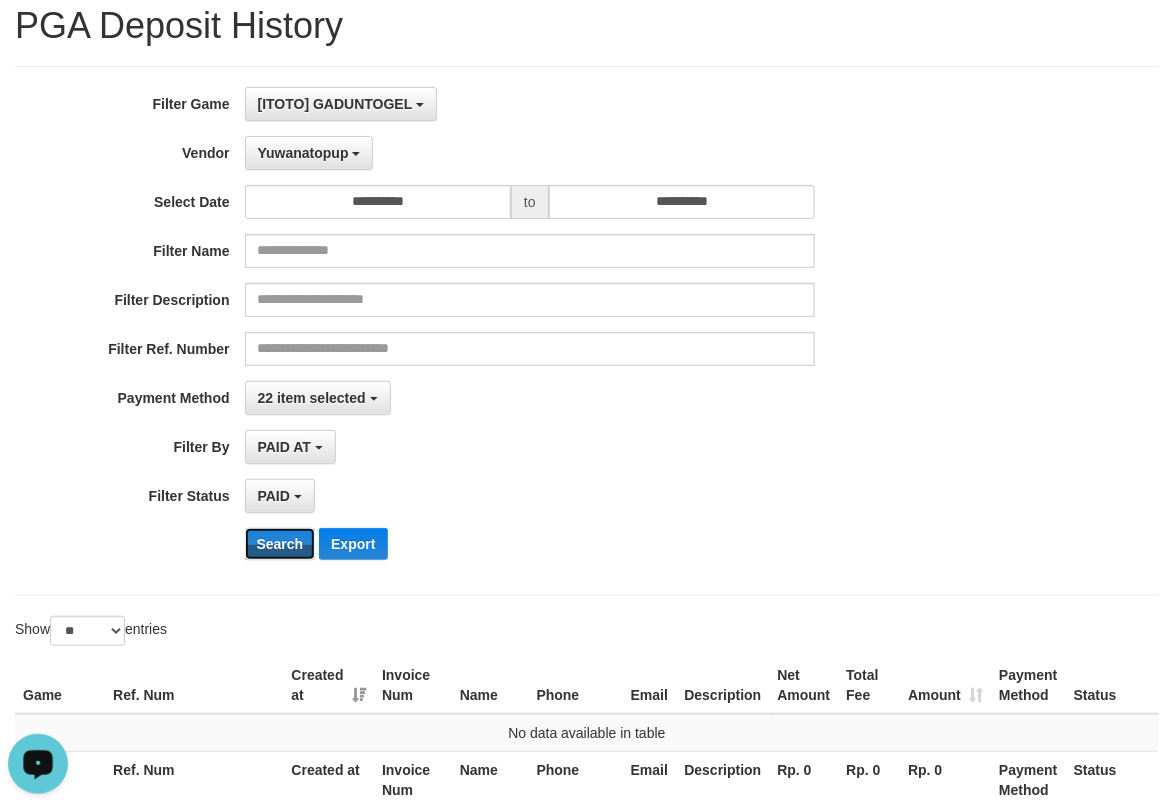 scroll, scrollTop: 0, scrollLeft: 0, axis: both 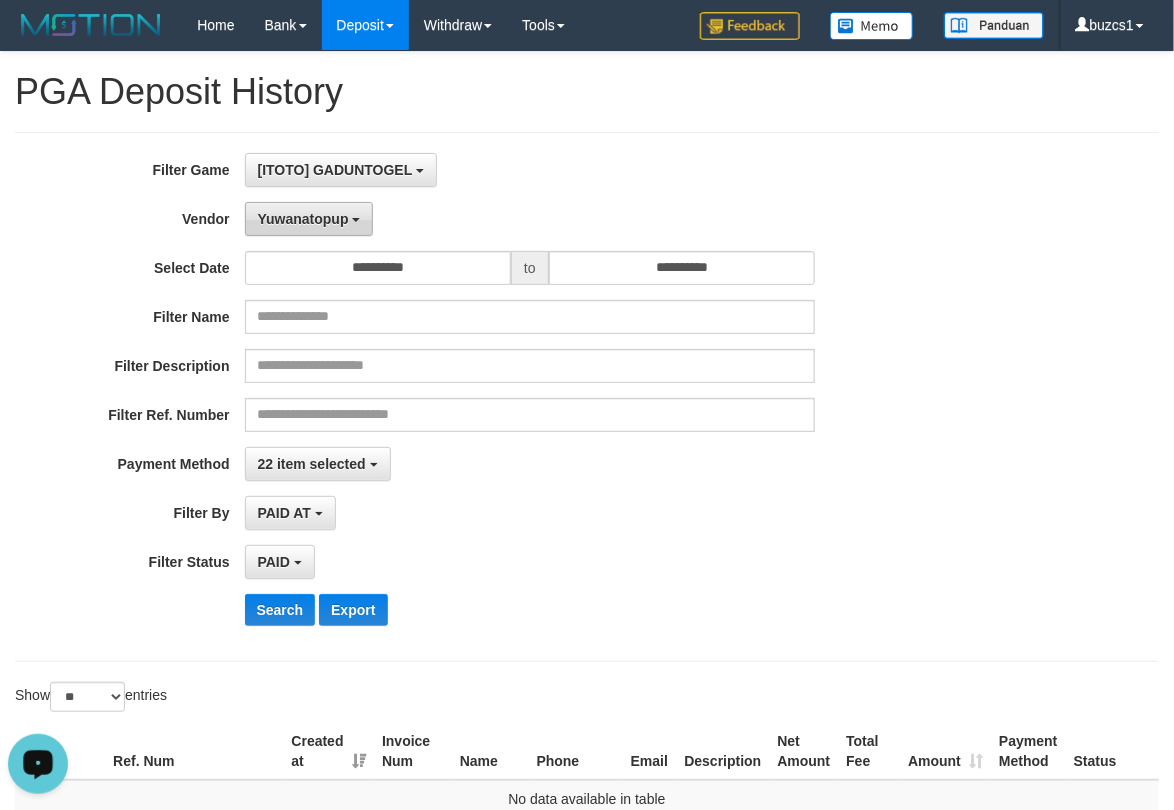 click on "Yuwanatopup" at bounding box center (309, 219) 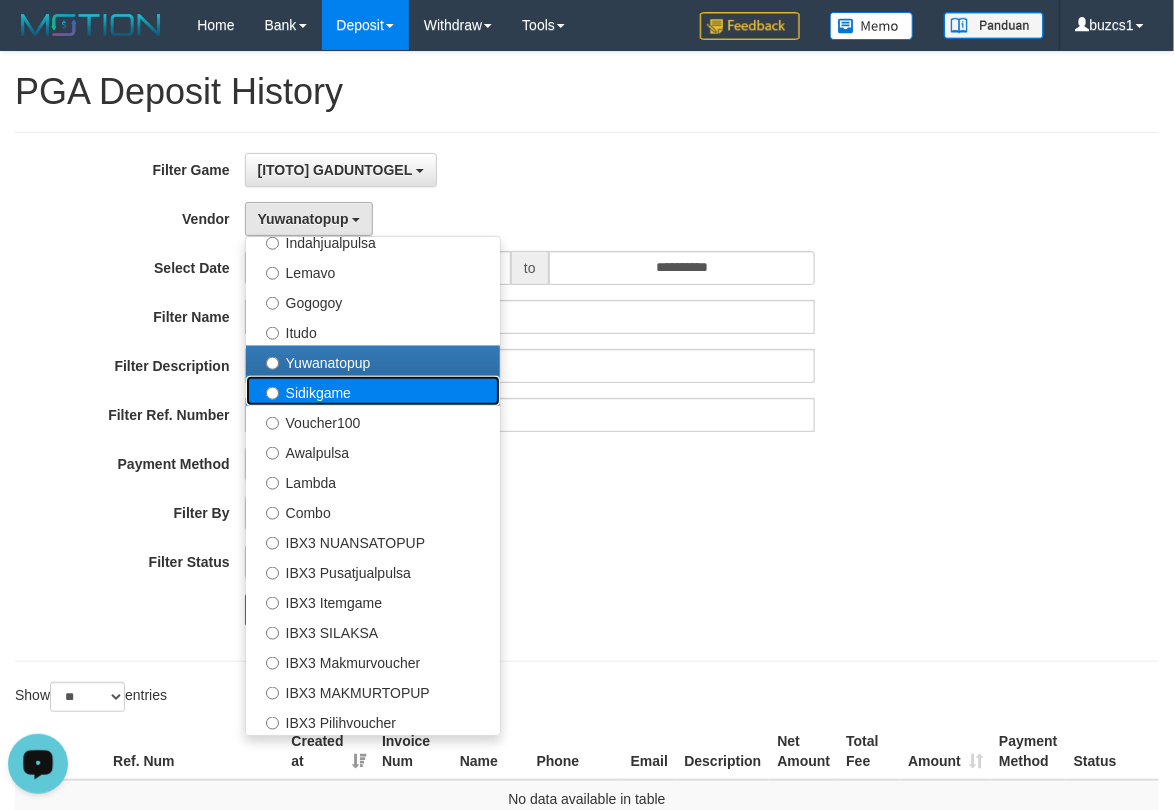 click on "Sidikgame" at bounding box center [373, 391] 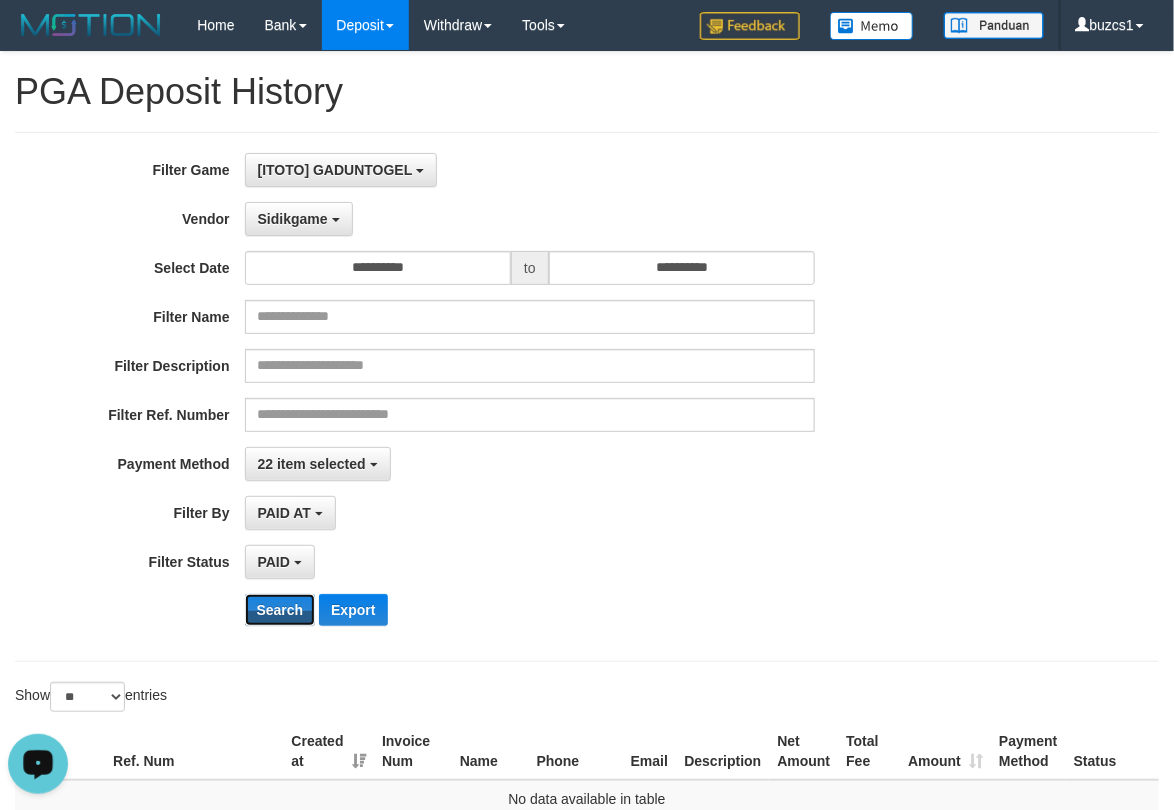 drag, startPoint x: 273, startPoint y: 619, endPoint x: 495, endPoint y: 591, distance: 223.7588 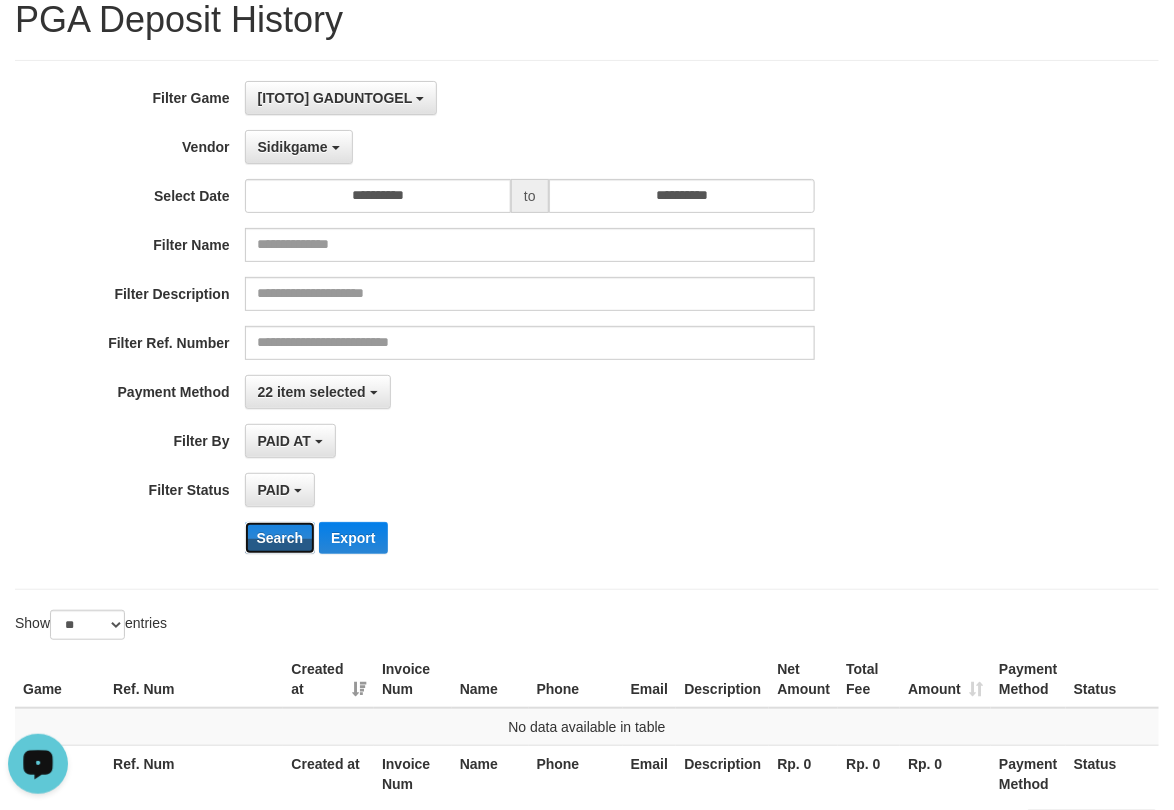 scroll, scrollTop: 0, scrollLeft: 0, axis: both 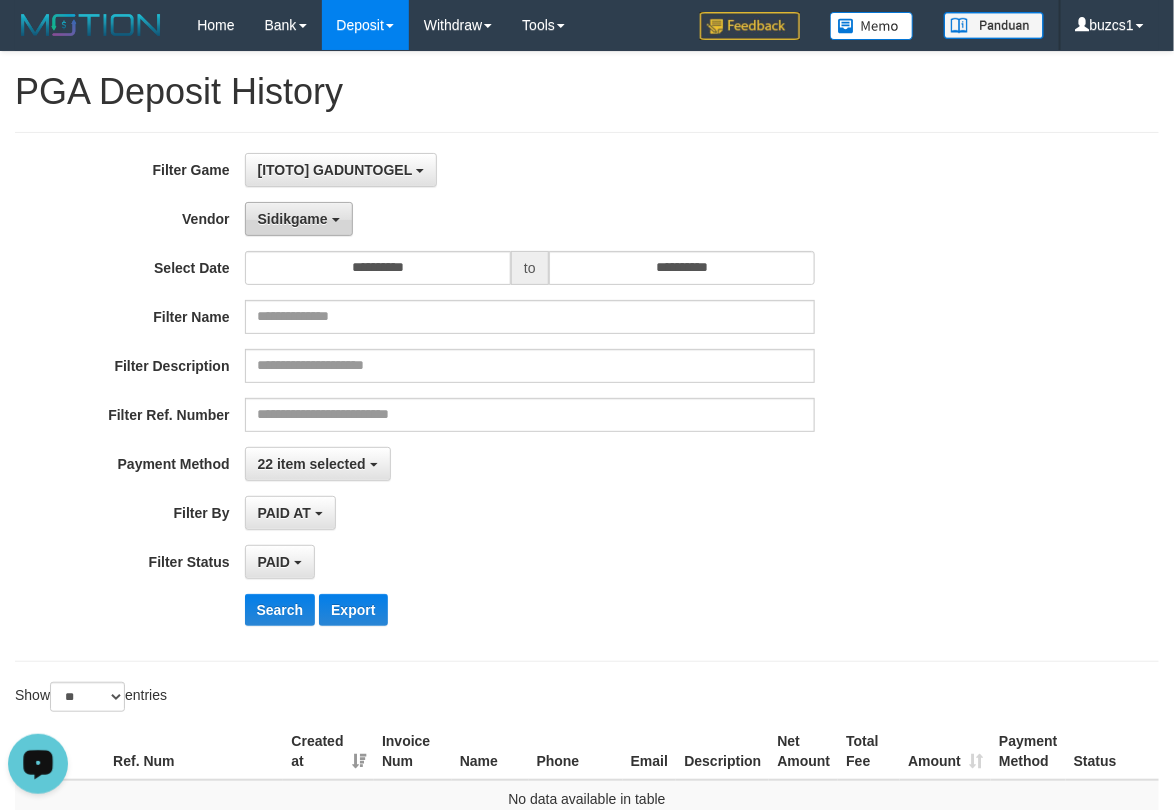 click at bounding box center [336, 220] 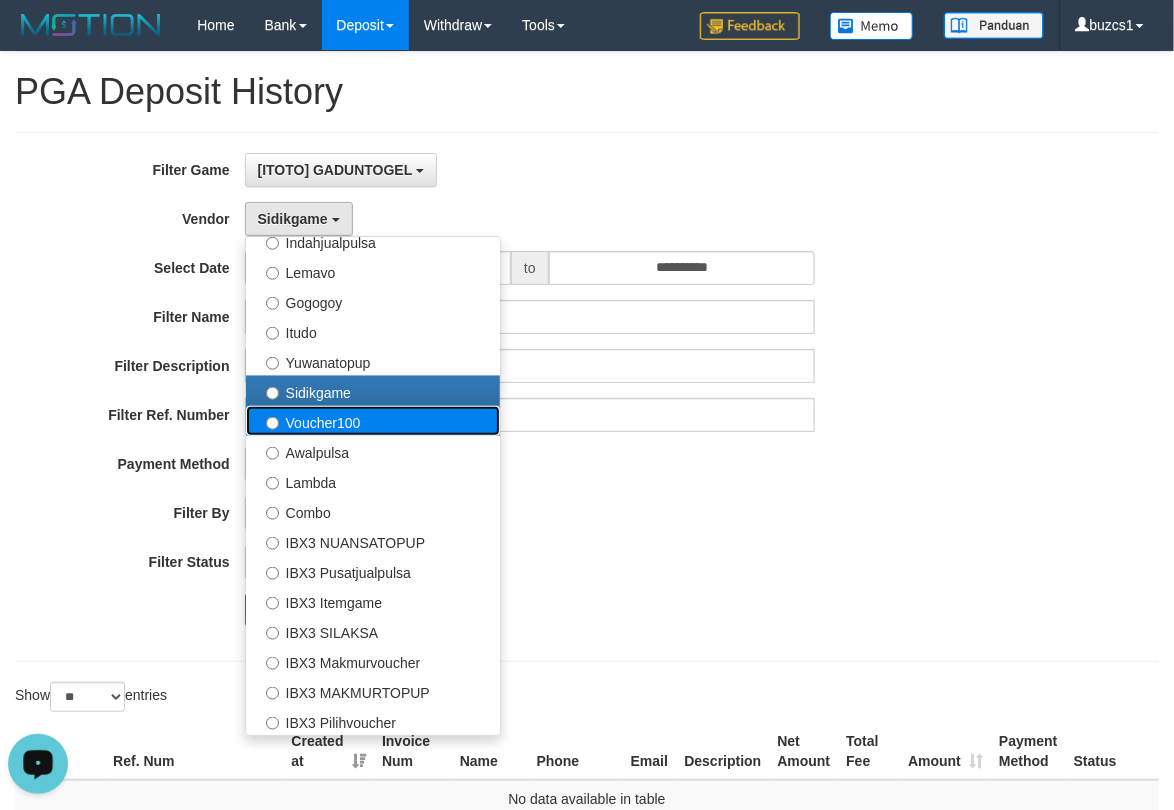 click on "Voucher100" at bounding box center [373, 421] 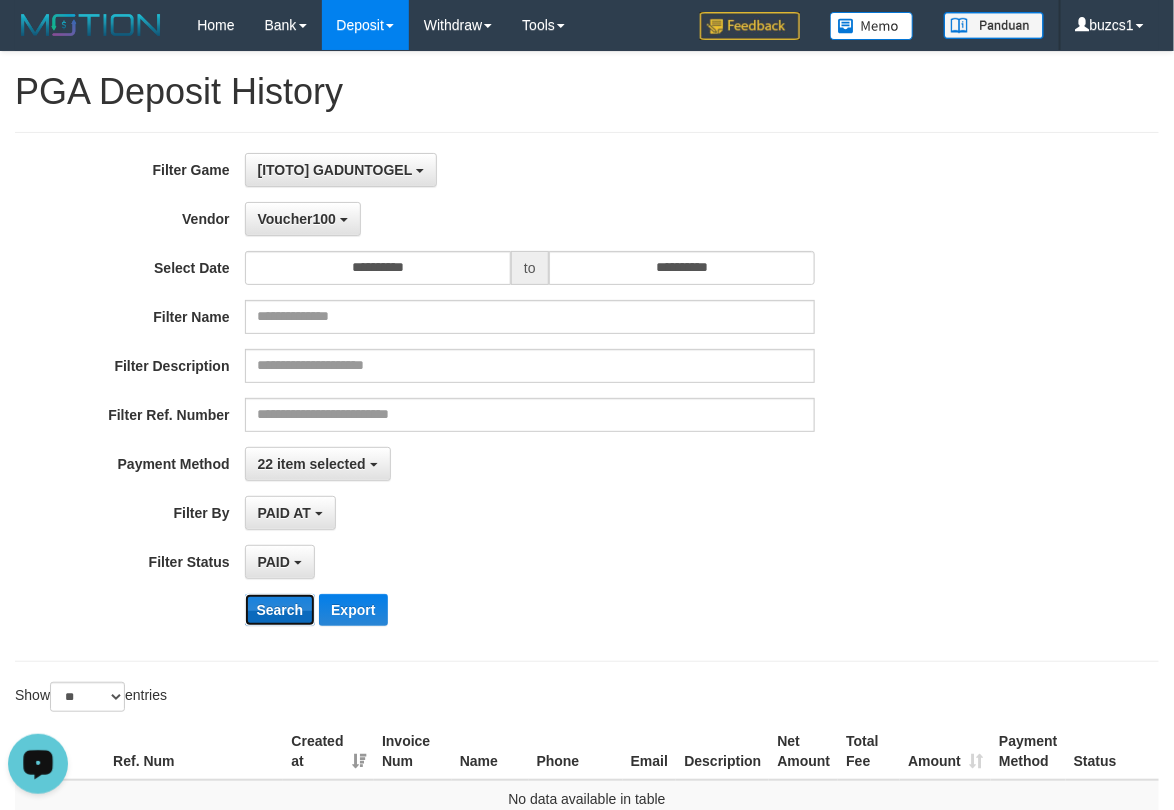 click on "Search" at bounding box center (280, 610) 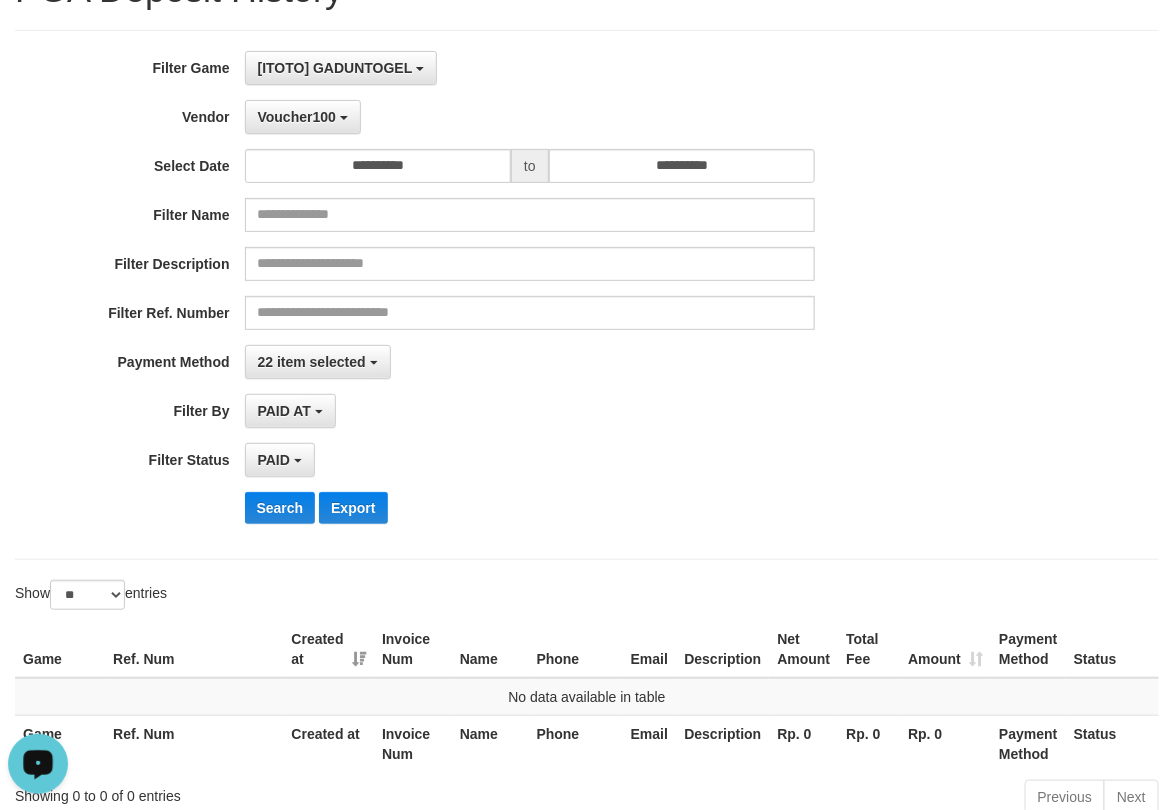 scroll, scrollTop: 0, scrollLeft: 0, axis: both 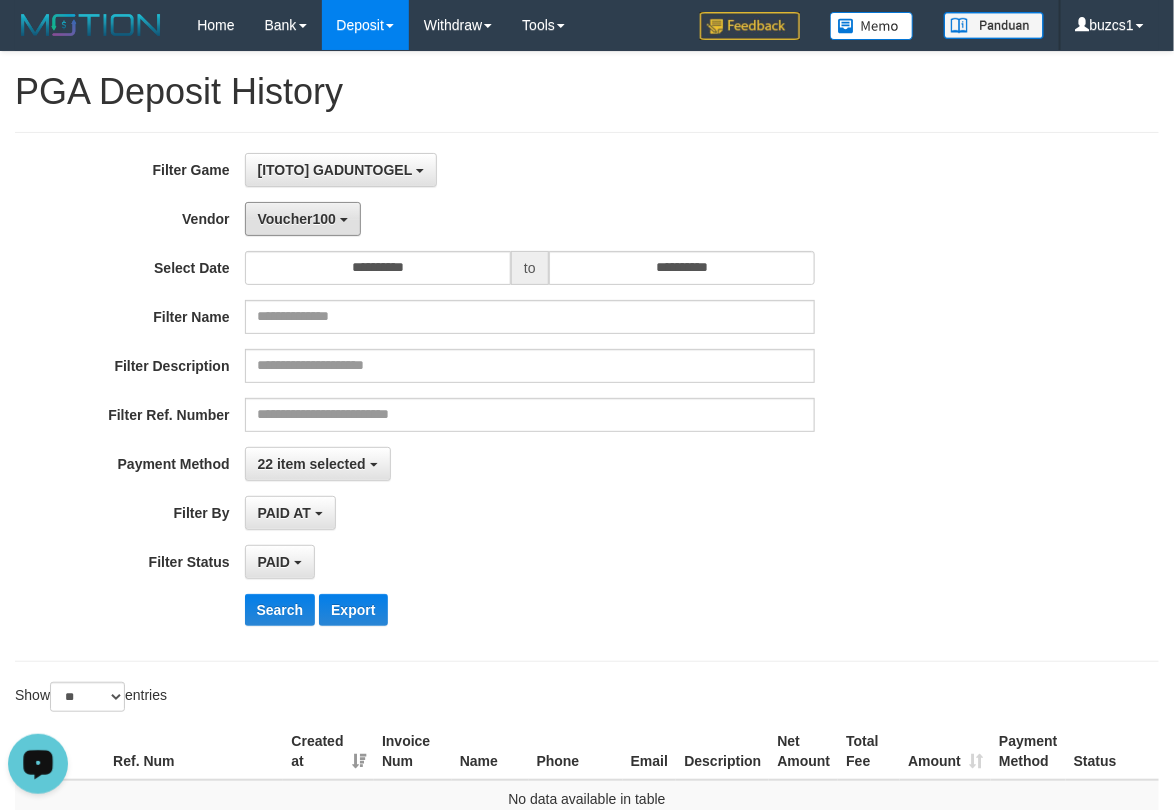 click on "Voucher100" at bounding box center (303, 219) 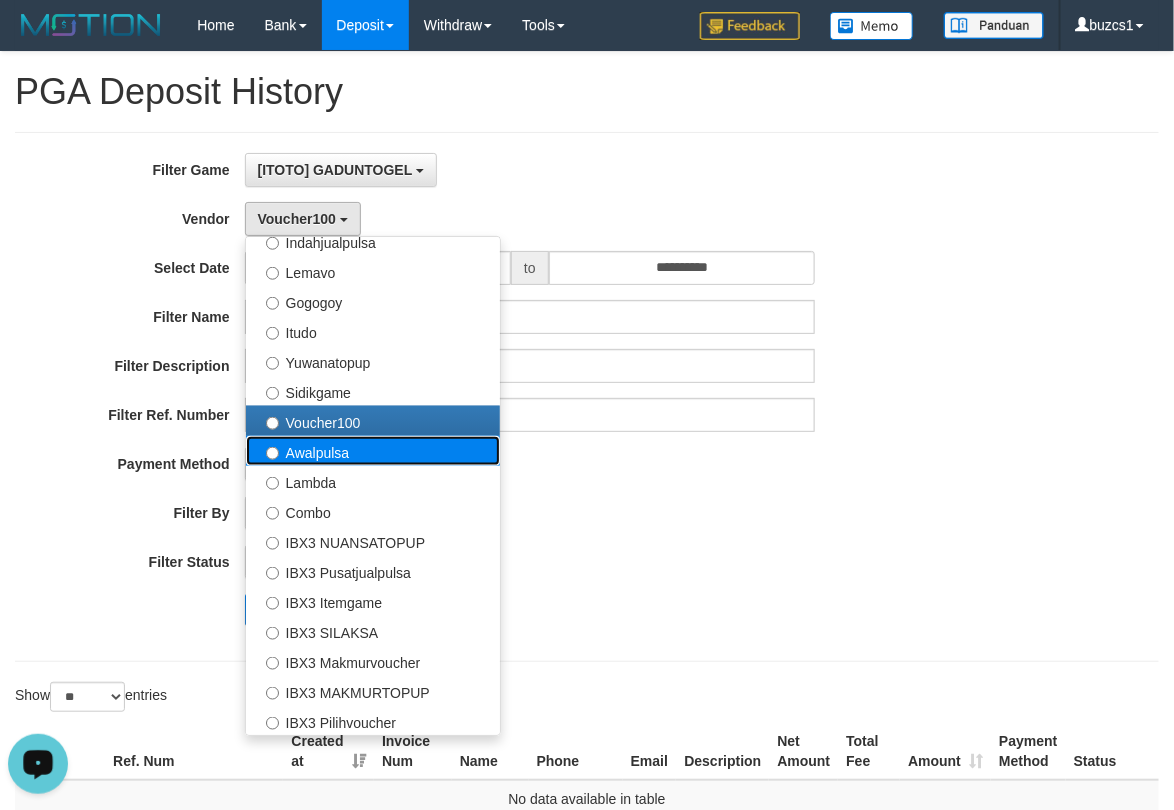 click on "Awalpulsa" at bounding box center (373, 451) 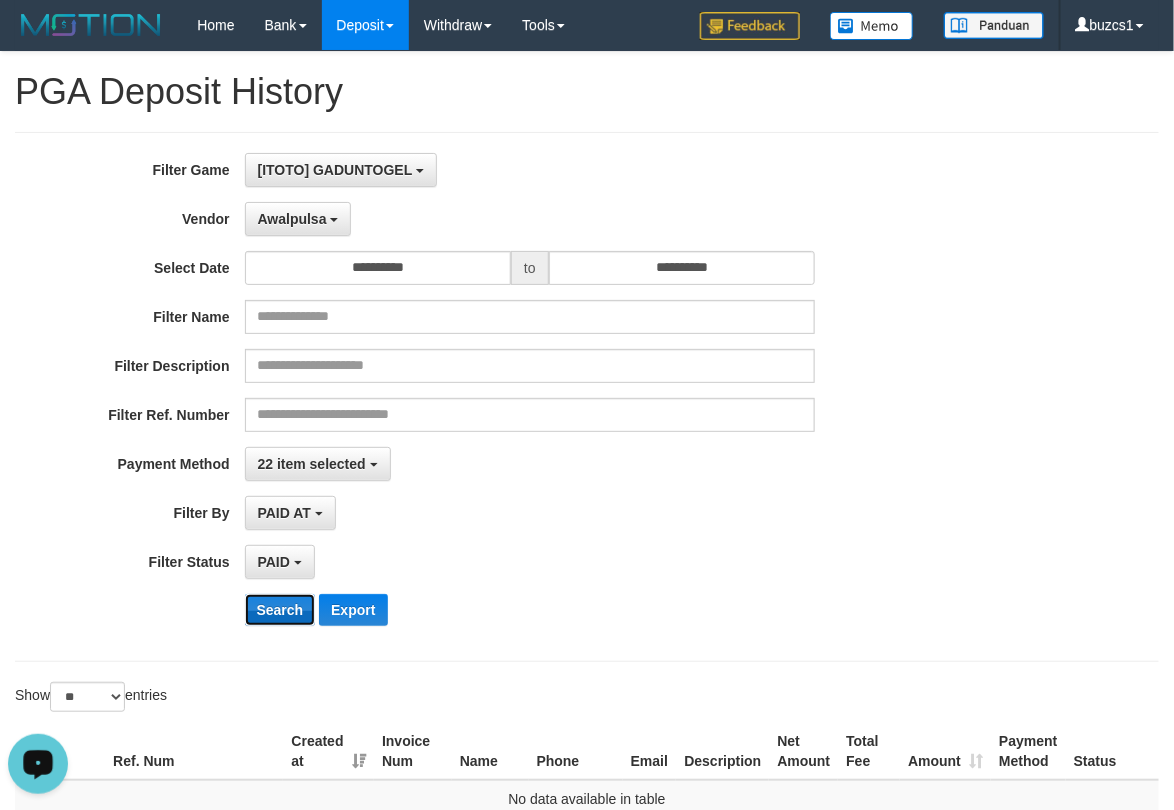 drag, startPoint x: 283, startPoint y: 624, endPoint x: 439, endPoint y: 540, distance: 177.17787 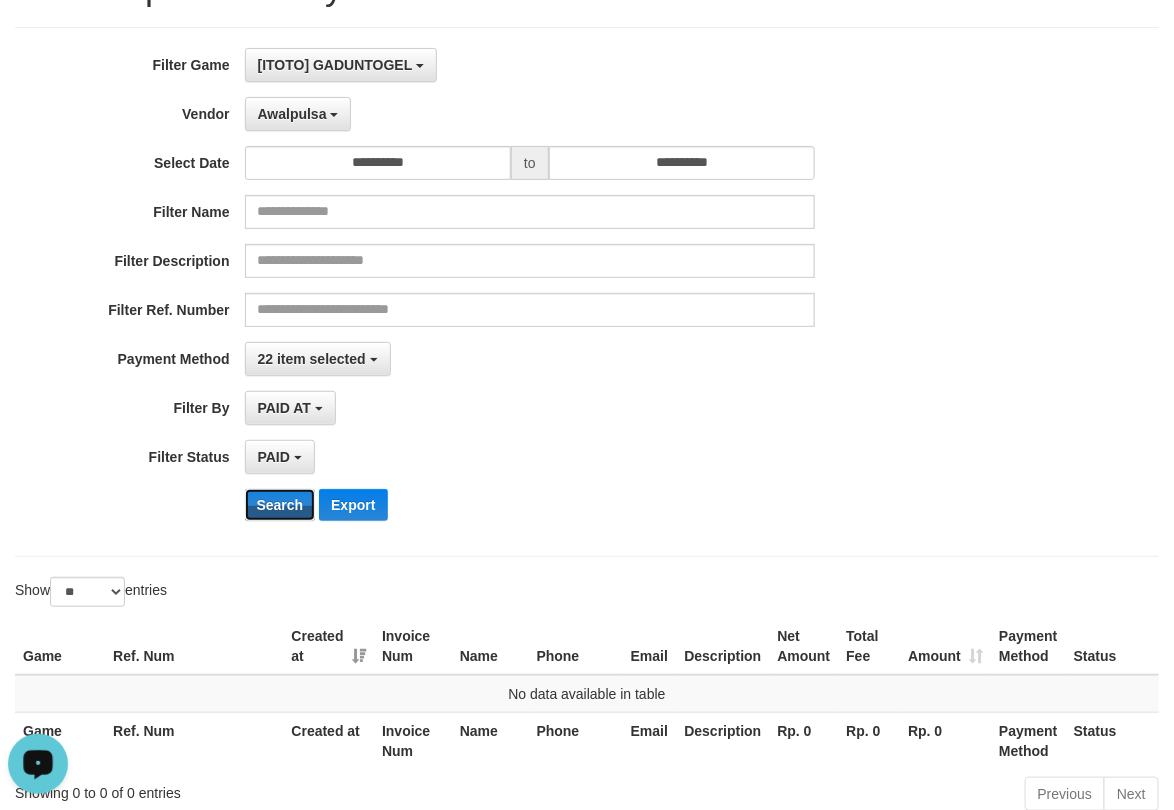 scroll, scrollTop: 0, scrollLeft: 0, axis: both 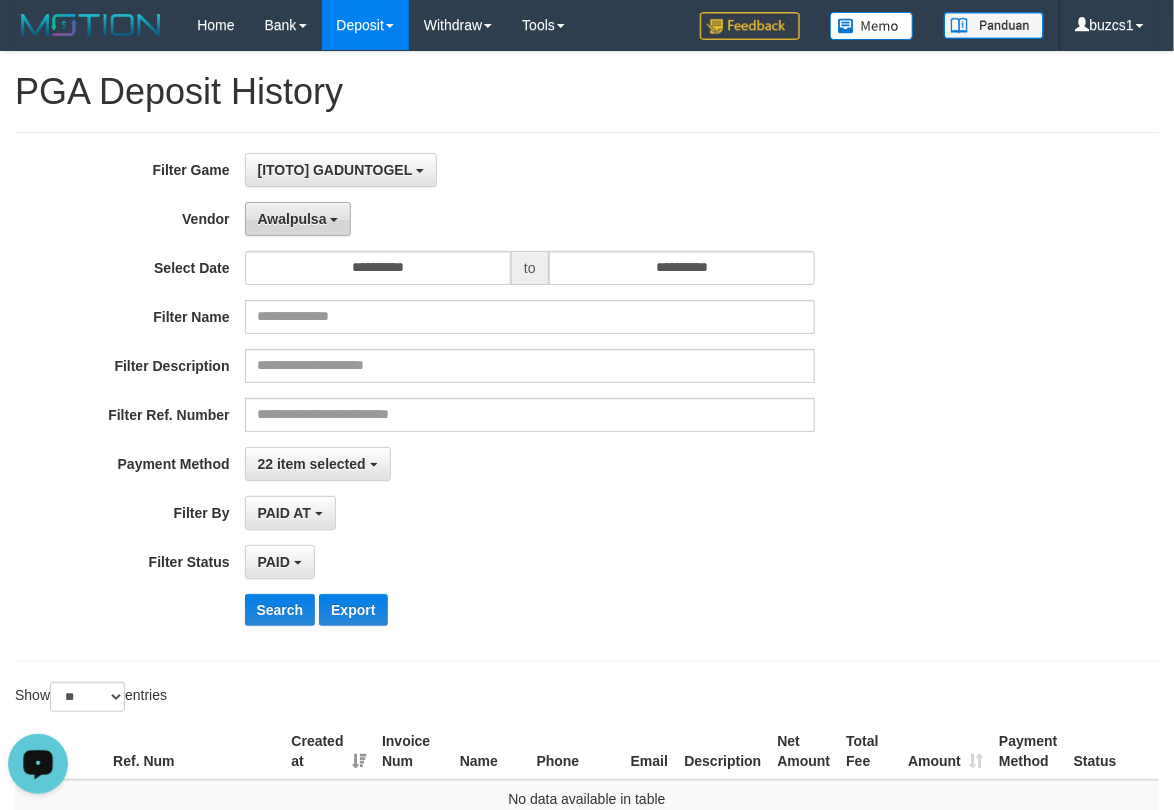 click on "Awalpulsa" at bounding box center (292, 219) 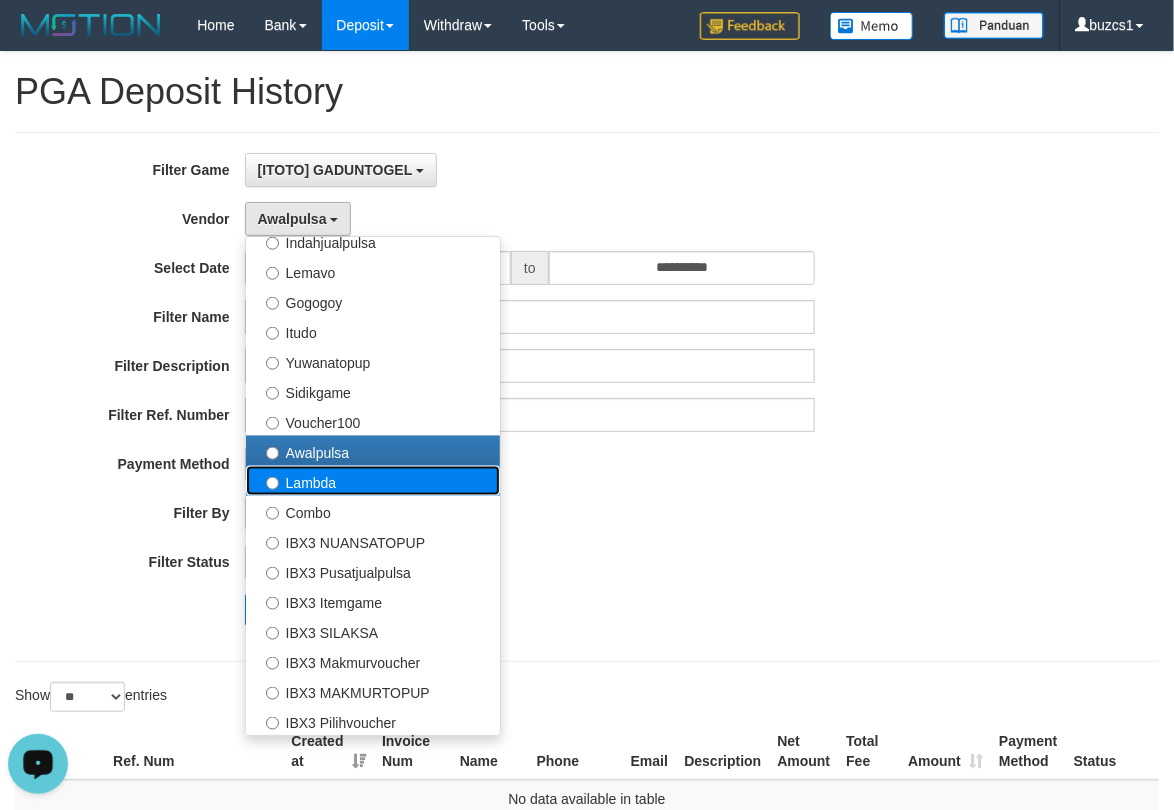 click on "Lambda" at bounding box center [373, 481] 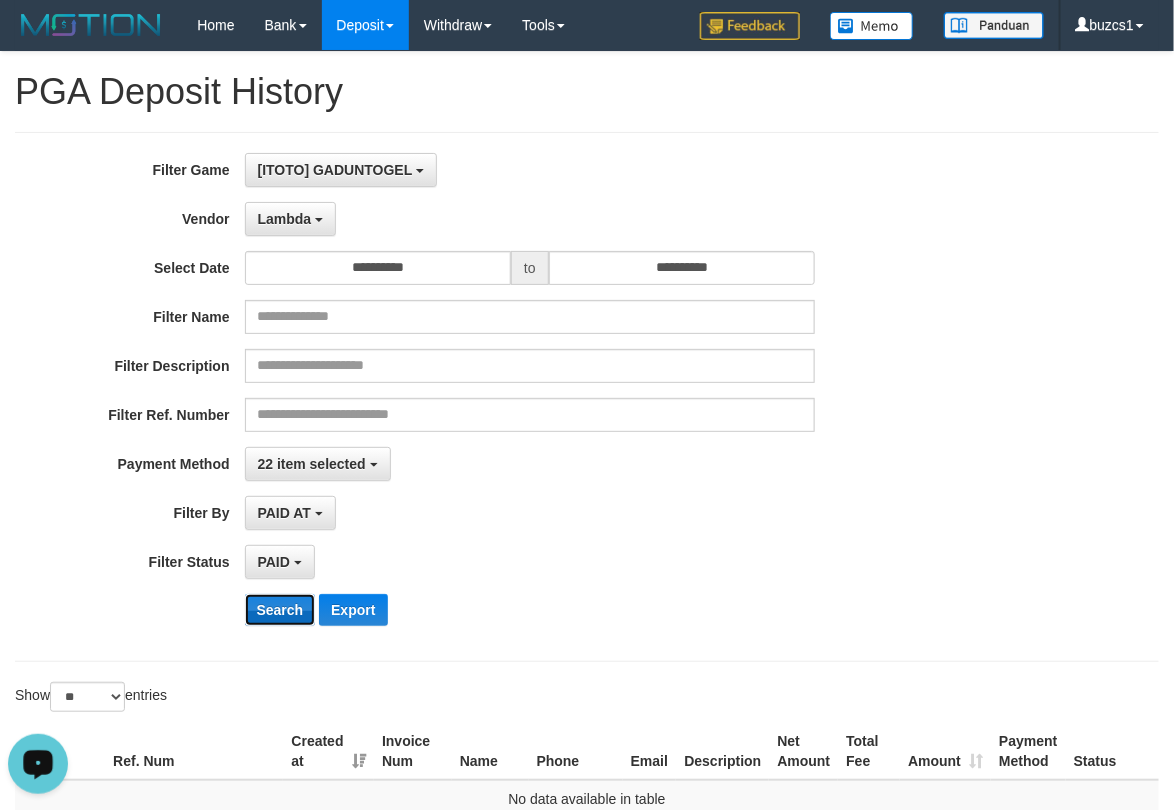 drag, startPoint x: 270, startPoint y: 615, endPoint x: 343, endPoint y: 606, distance: 73.552704 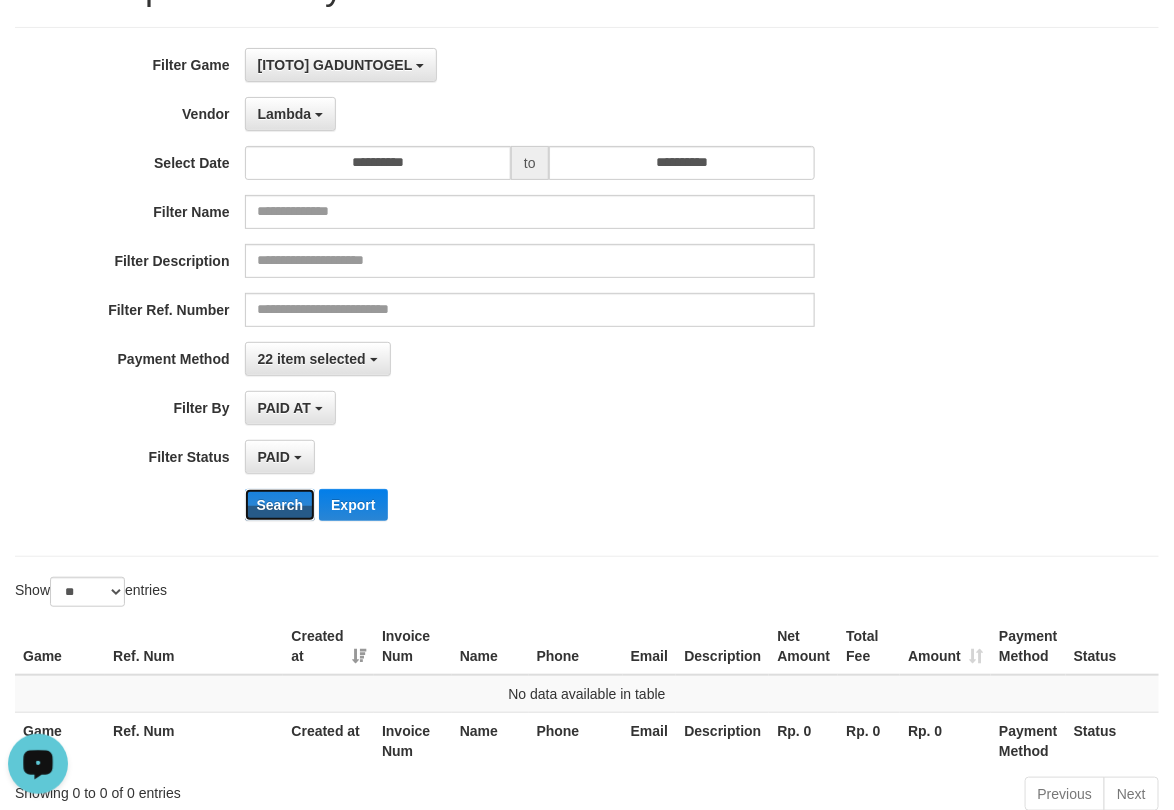 scroll, scrollTop: 0, scrollLeft: 0, axis: both 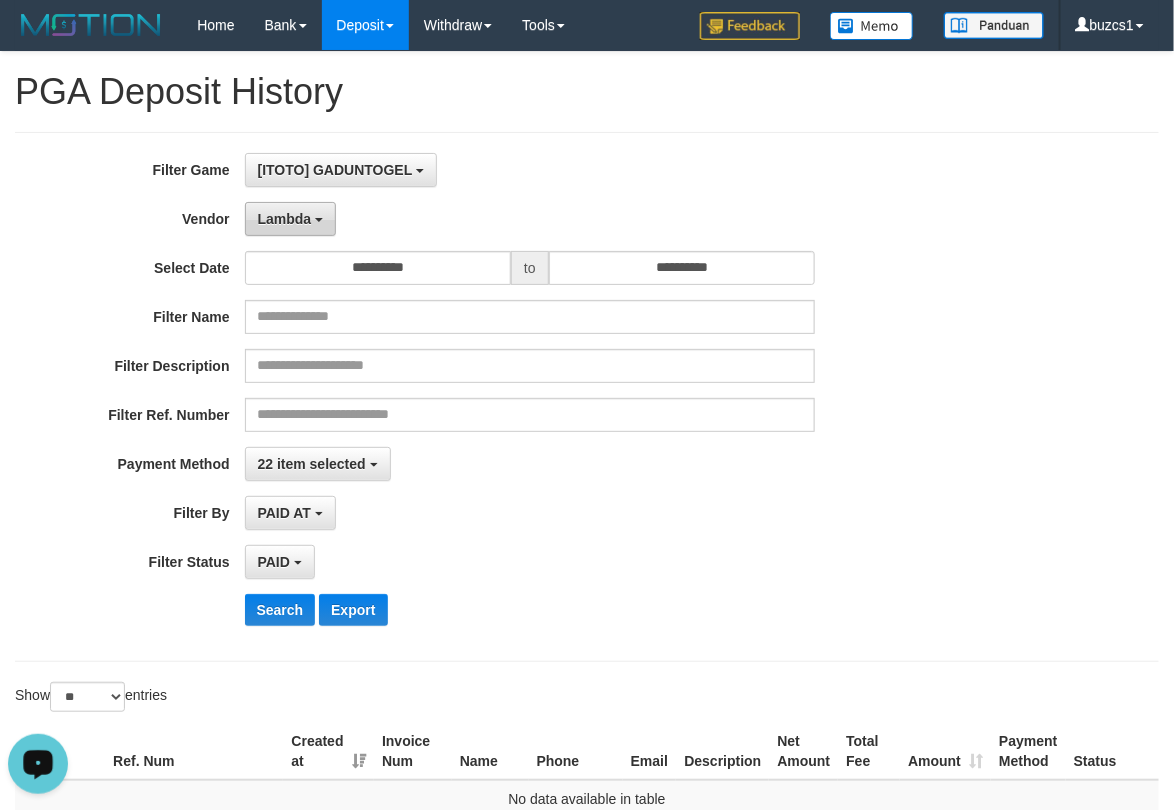 click on "Lambda" at bounding box center (291, 219) 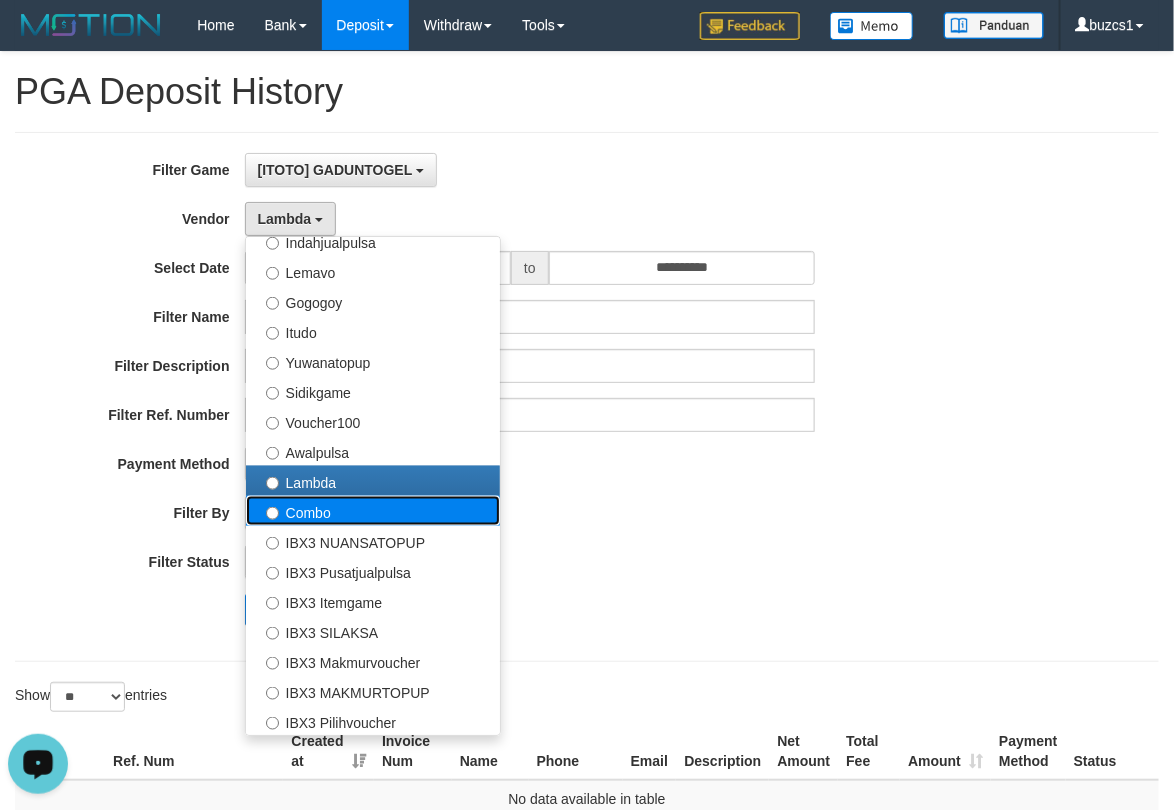 click on "Combo" at bounding box center [373, 511] 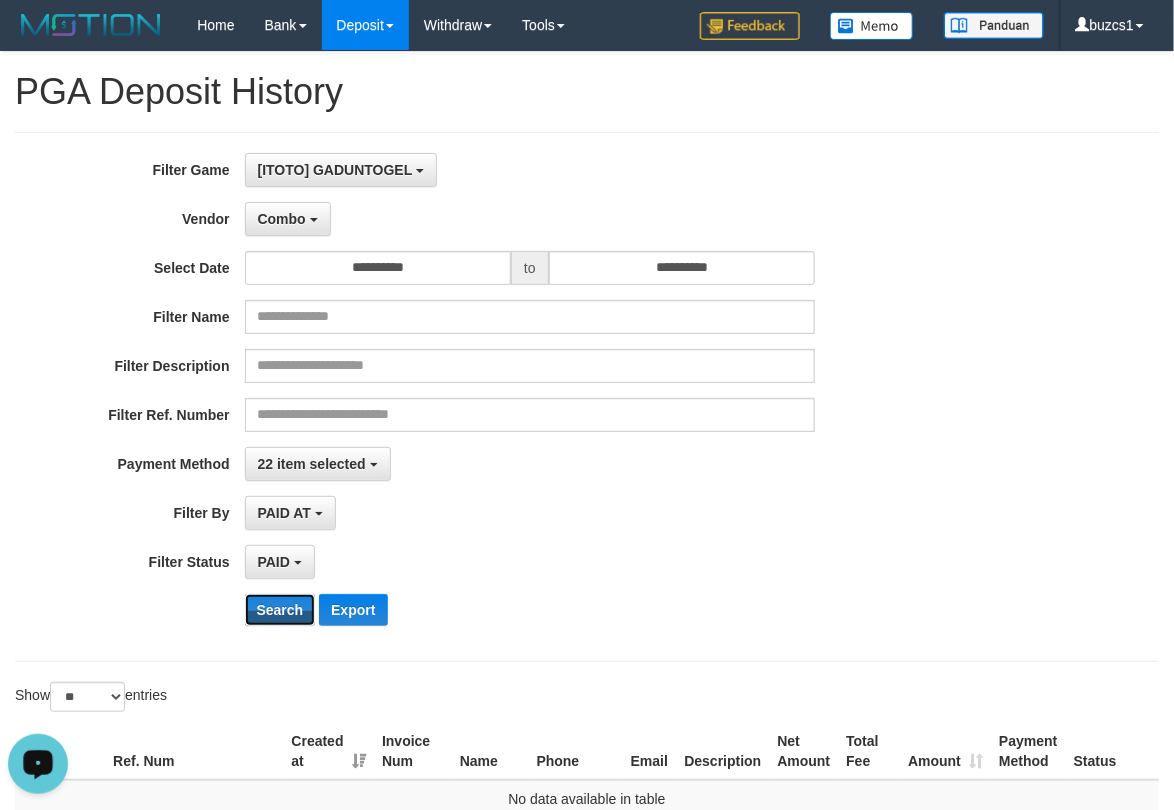 drag, startPoint x: 285, startPoint y: 609, endPoint x: 408, endPoint y: 591, distance: 124.3101 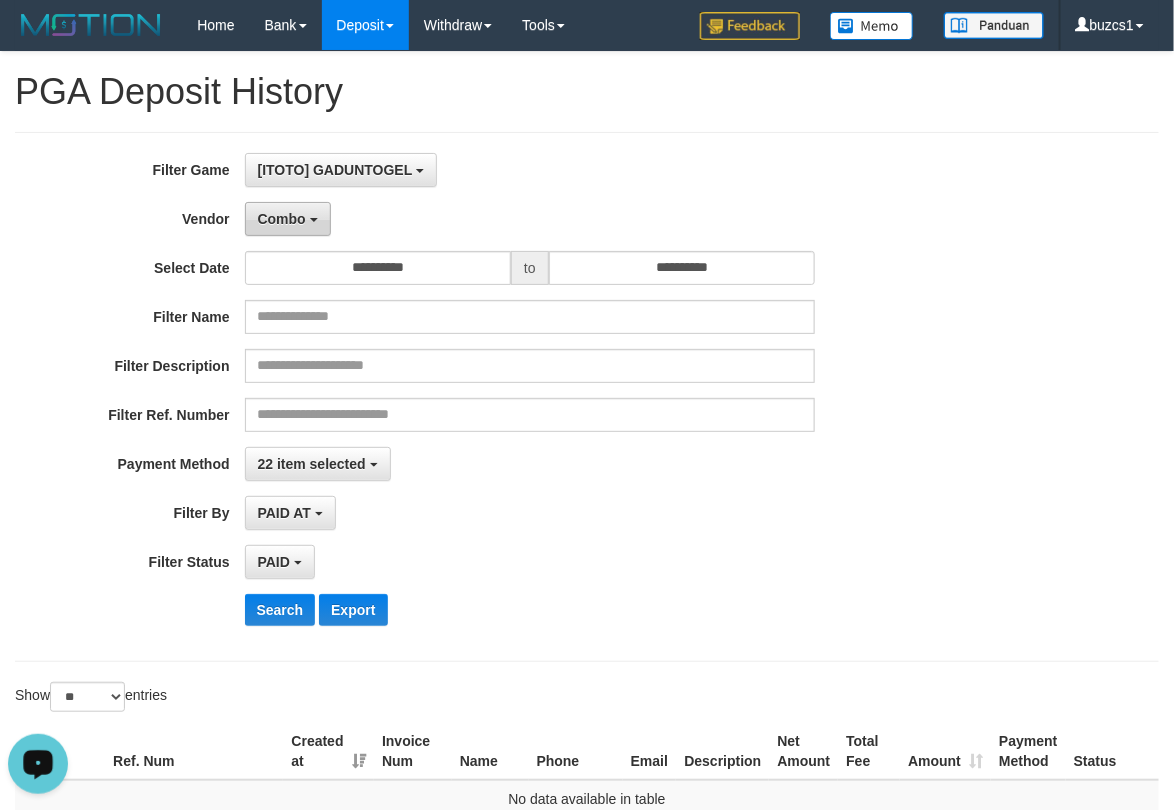 click on "Combo" at bounding box center (288, 219) 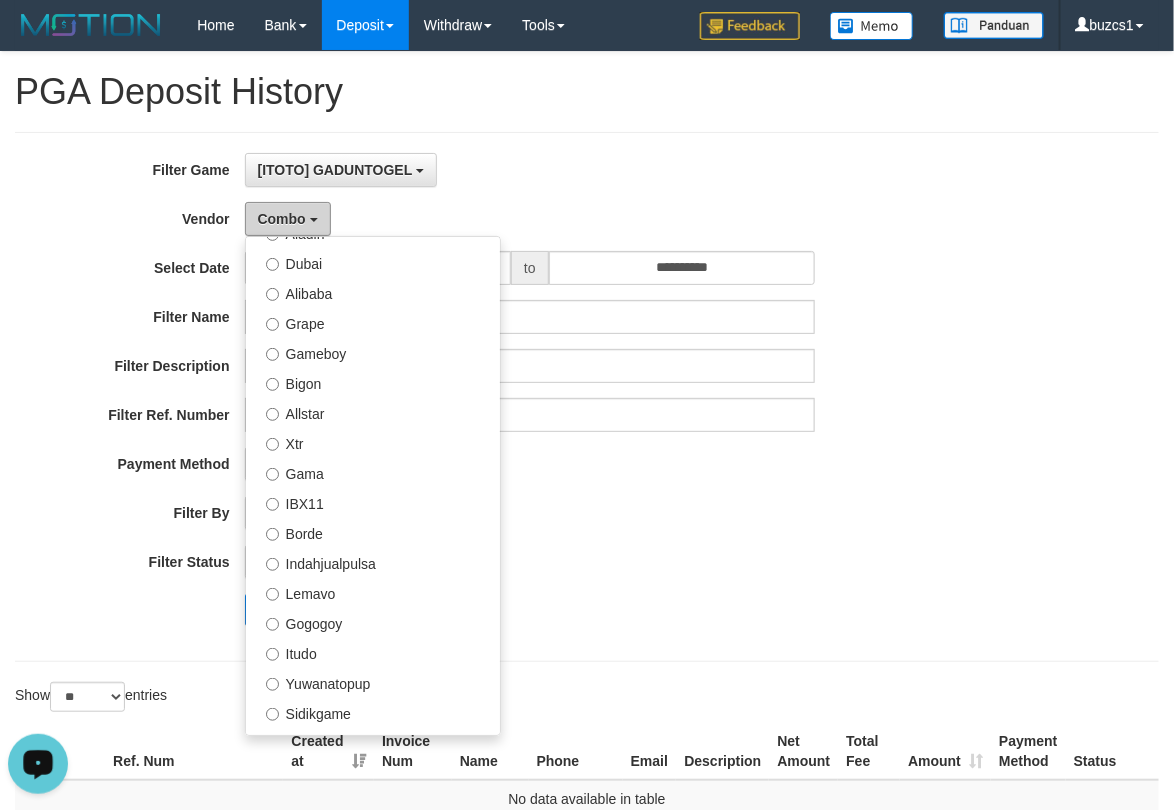 scroll, scrollTop: 0, scrollLeft: 0, axis: both 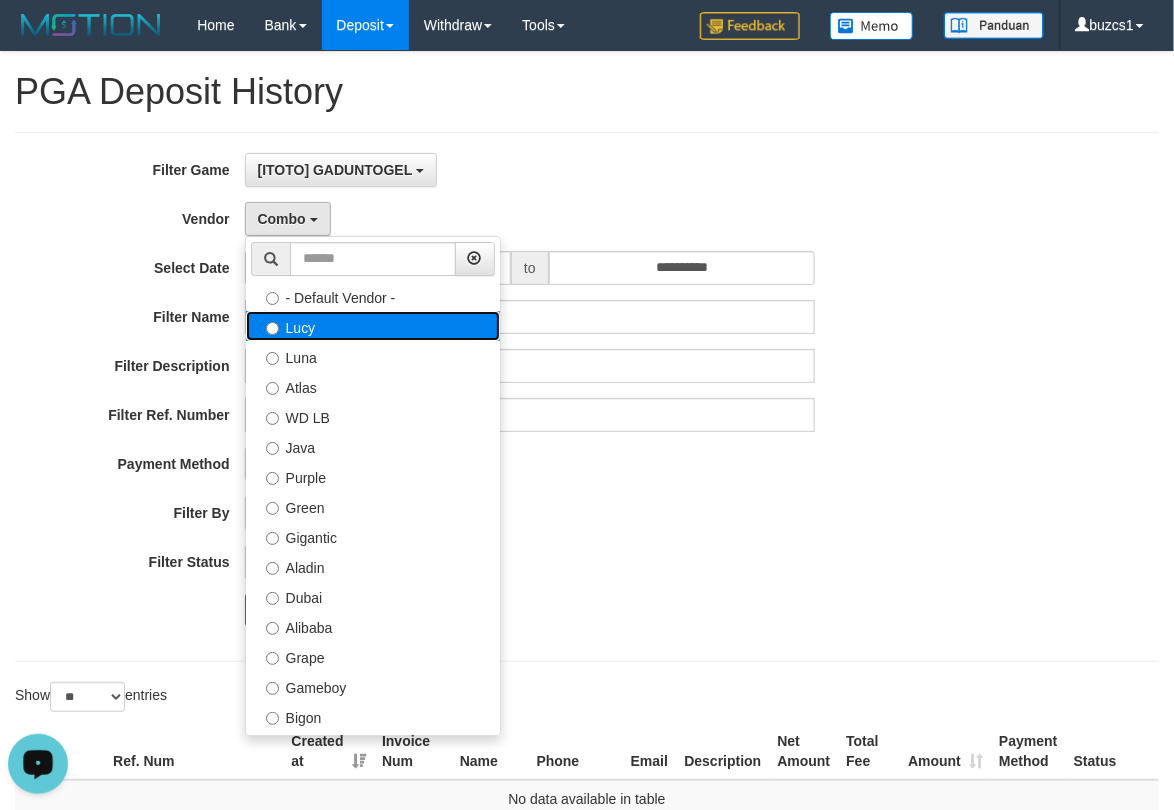 click on "Lucy" at bounding box center (373, 326) 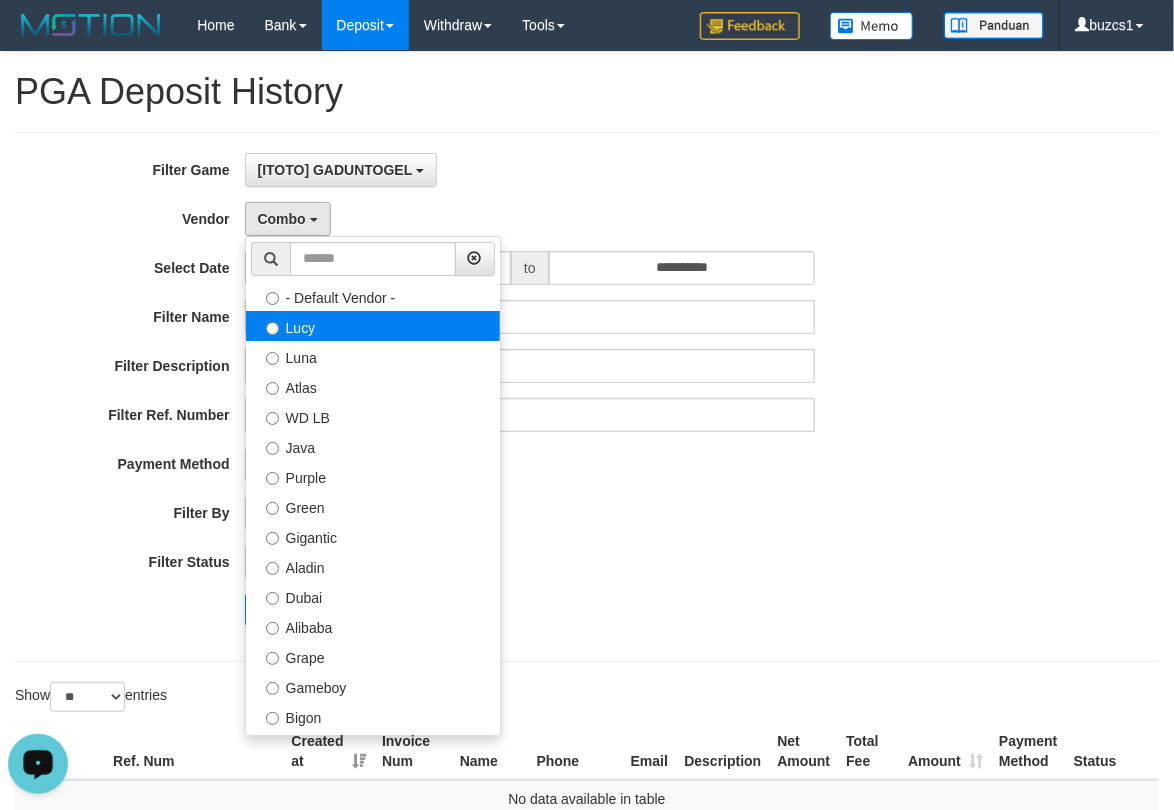 select on "**********" 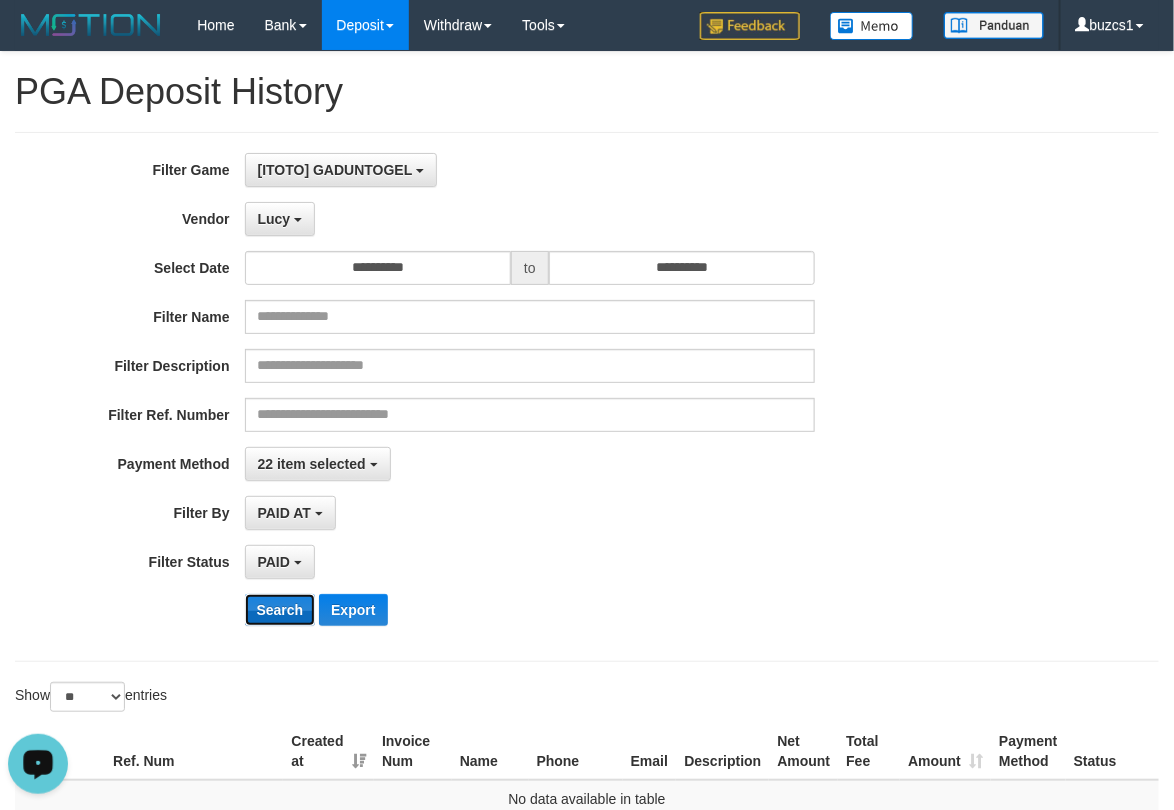 click on "Search" at bounding box center [280, 610] 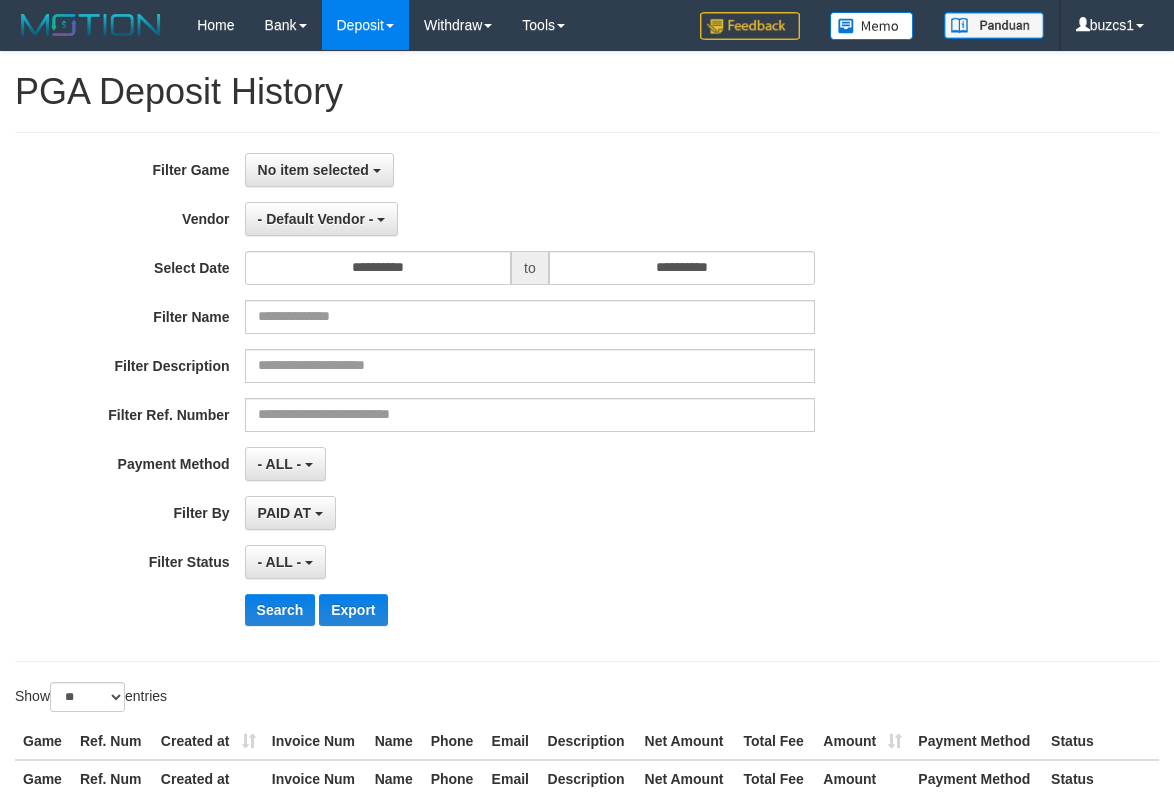 select 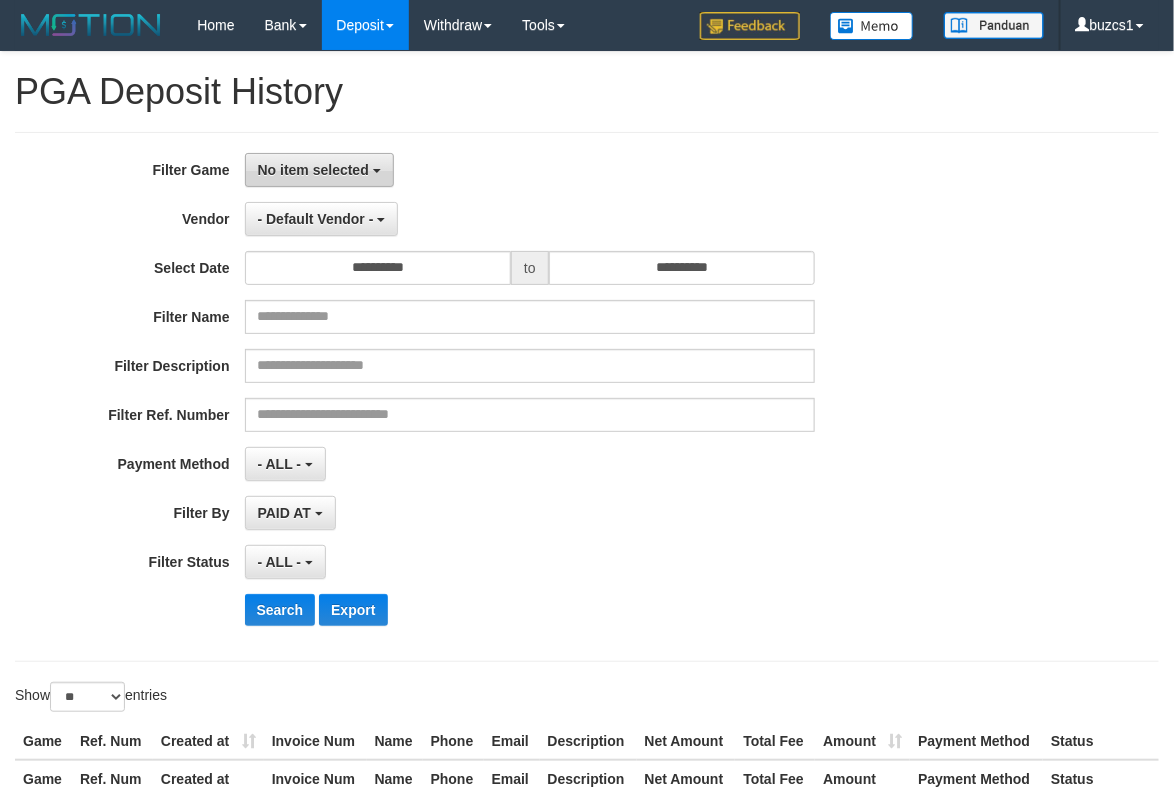 click on "No item selected" at bounding box center [319, 170] 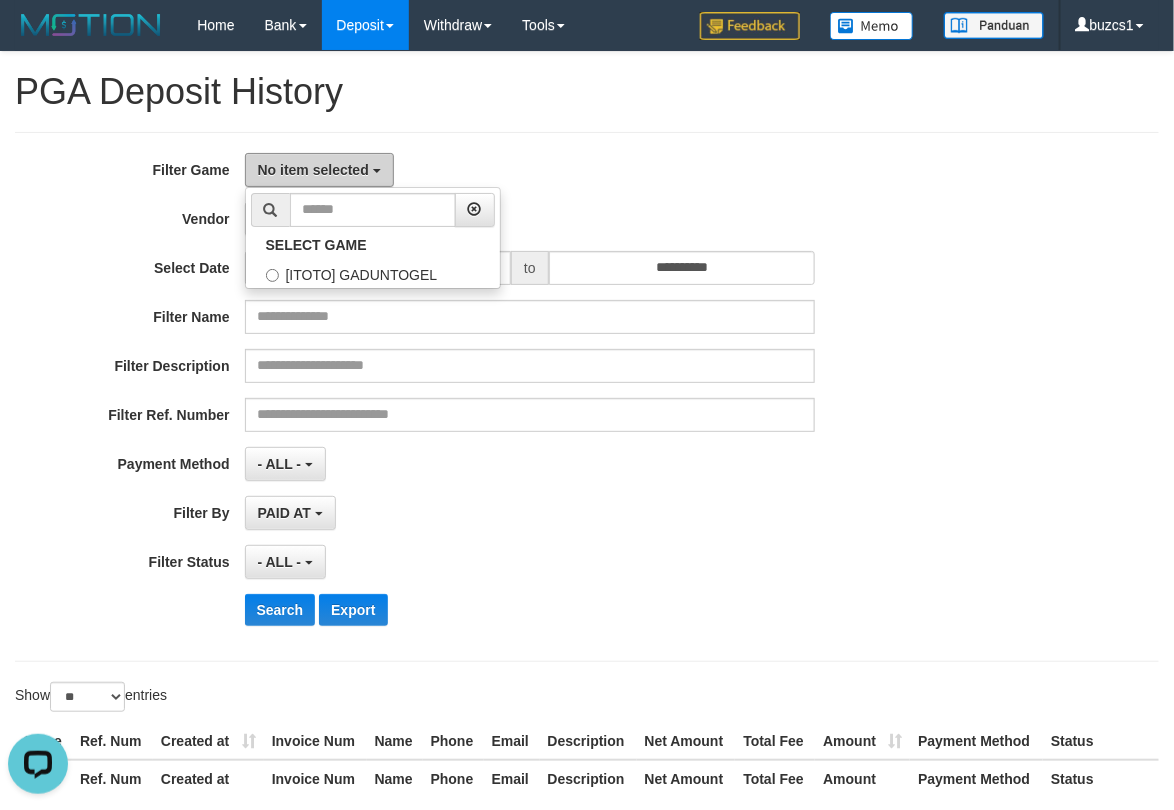 scroll, scrollTop: 0, scrollLeft: 0, axis: both 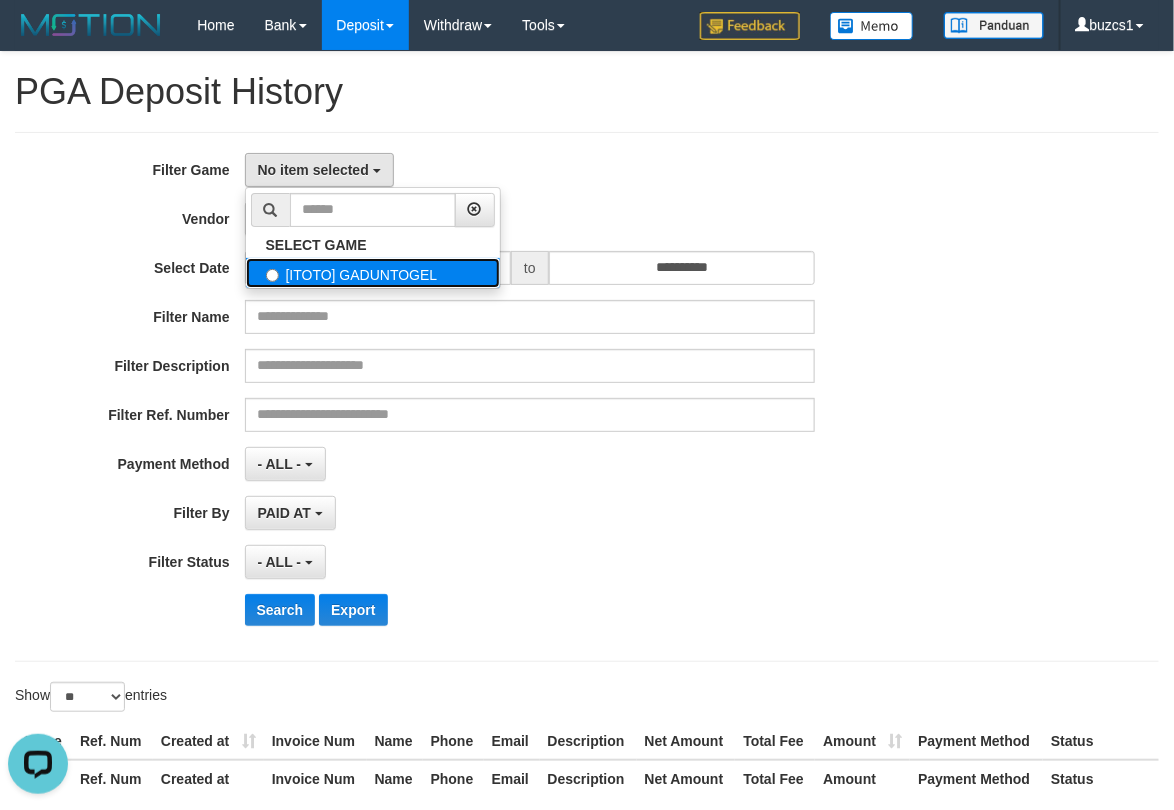 click on "[ITOTO] GADUNTOGEL" at bounding box center [373, 273] 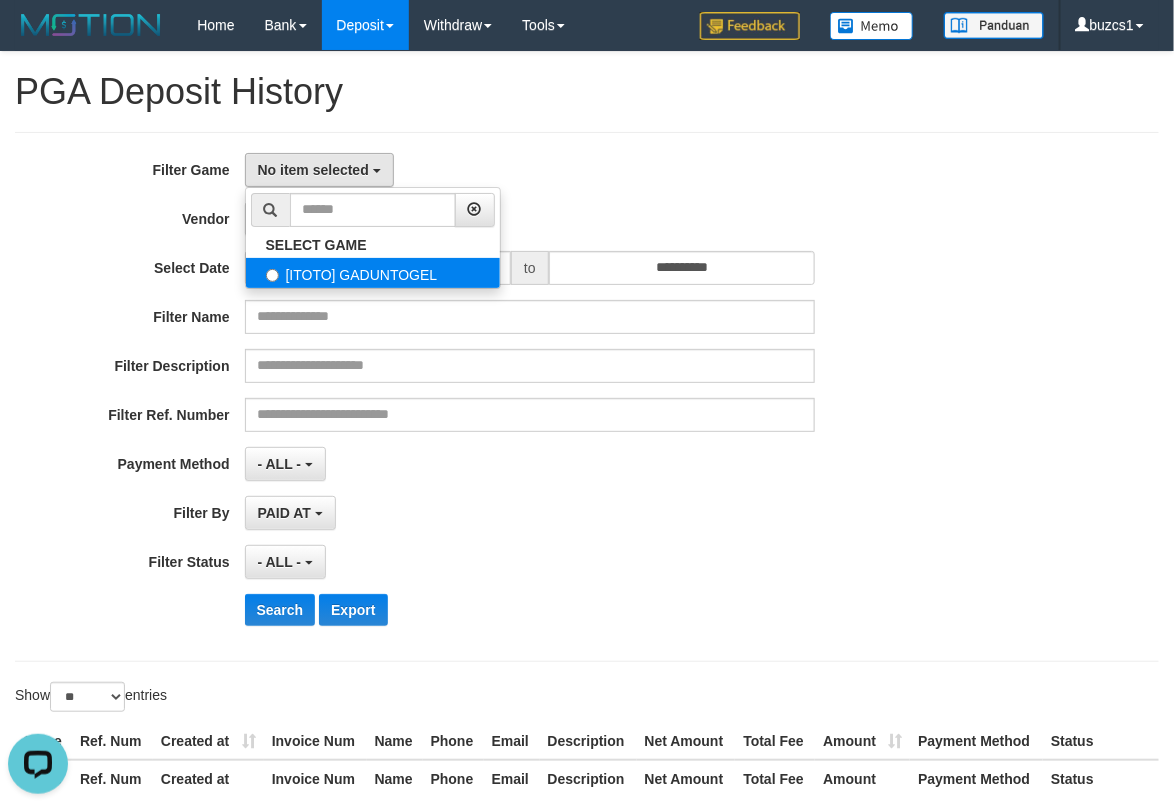 select on "****" 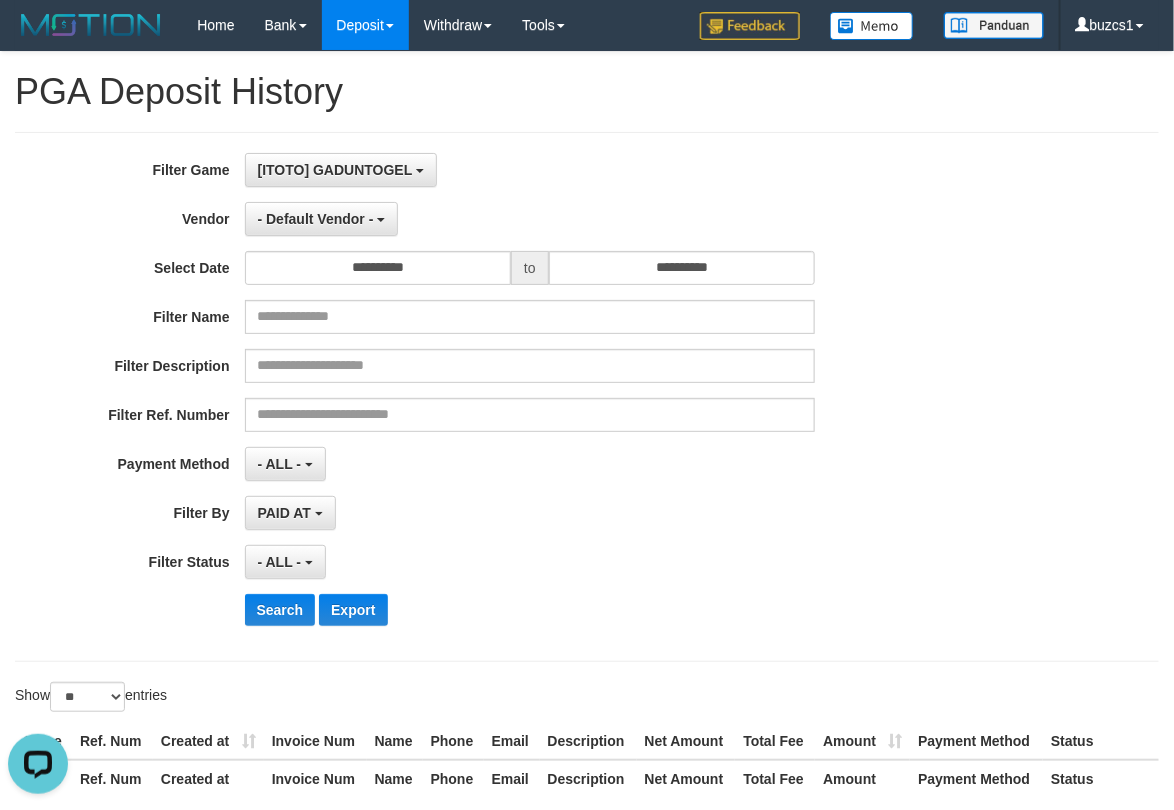 scroll, scrollTop: 18, scrollLeft: 0, axis: vertical 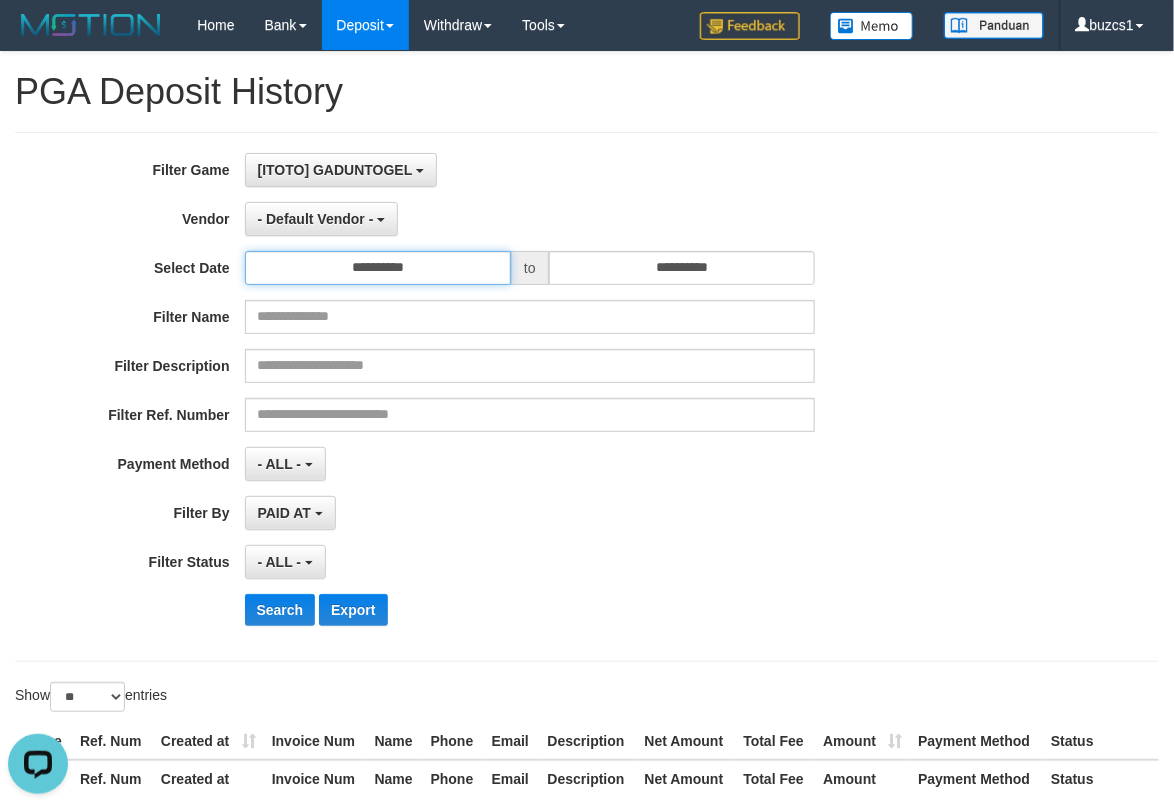 click on "**********" at bounding box center (378, 268) 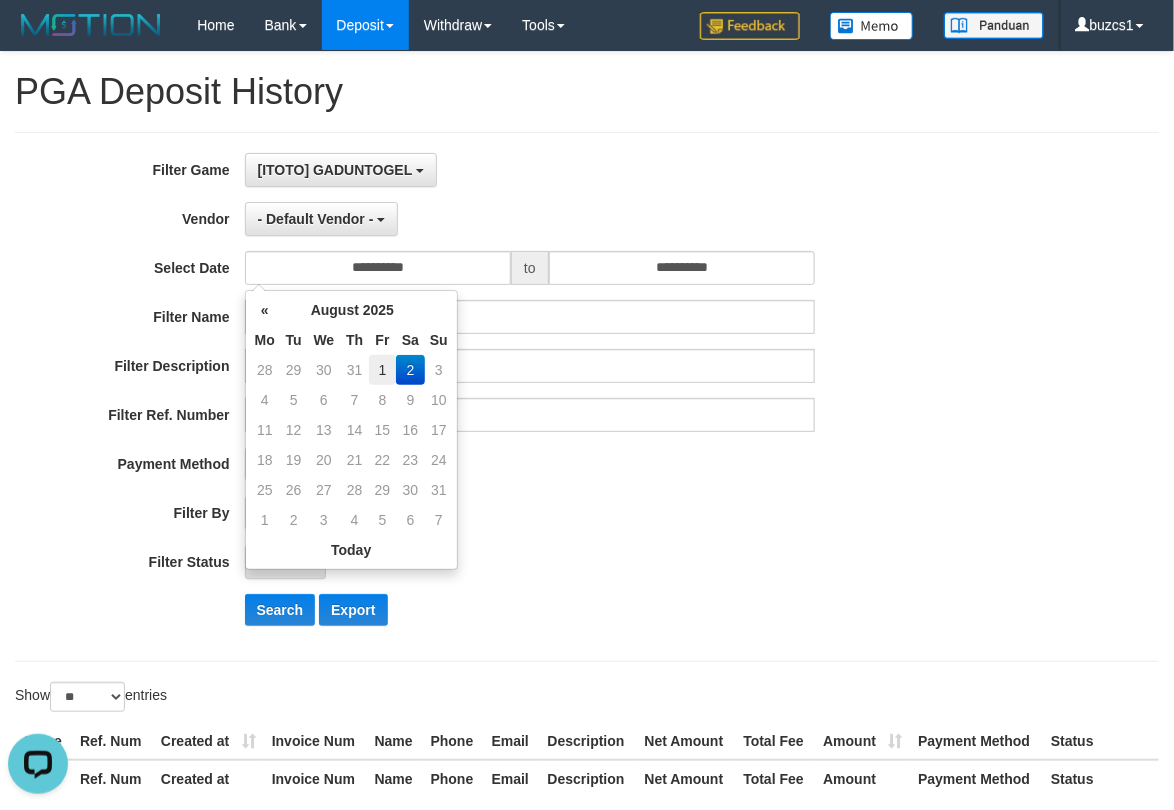 click on "1" at bounding box center (382, 370) 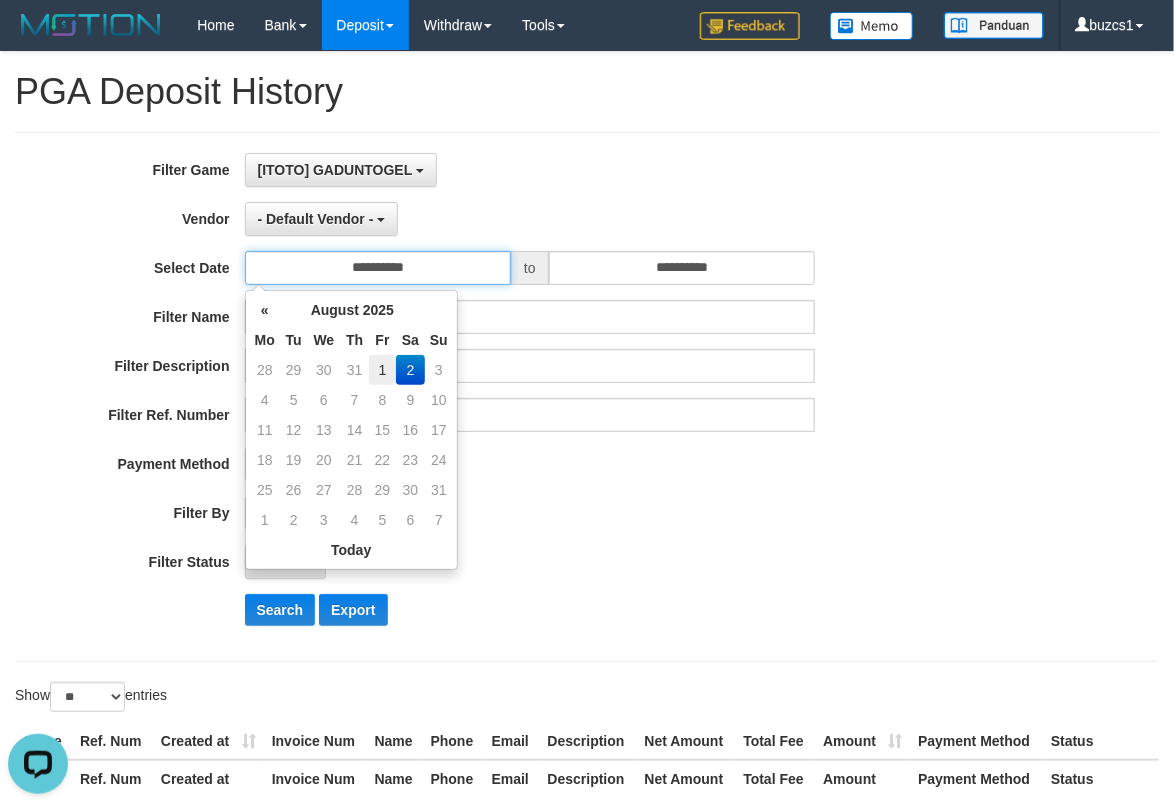 type on "**********" 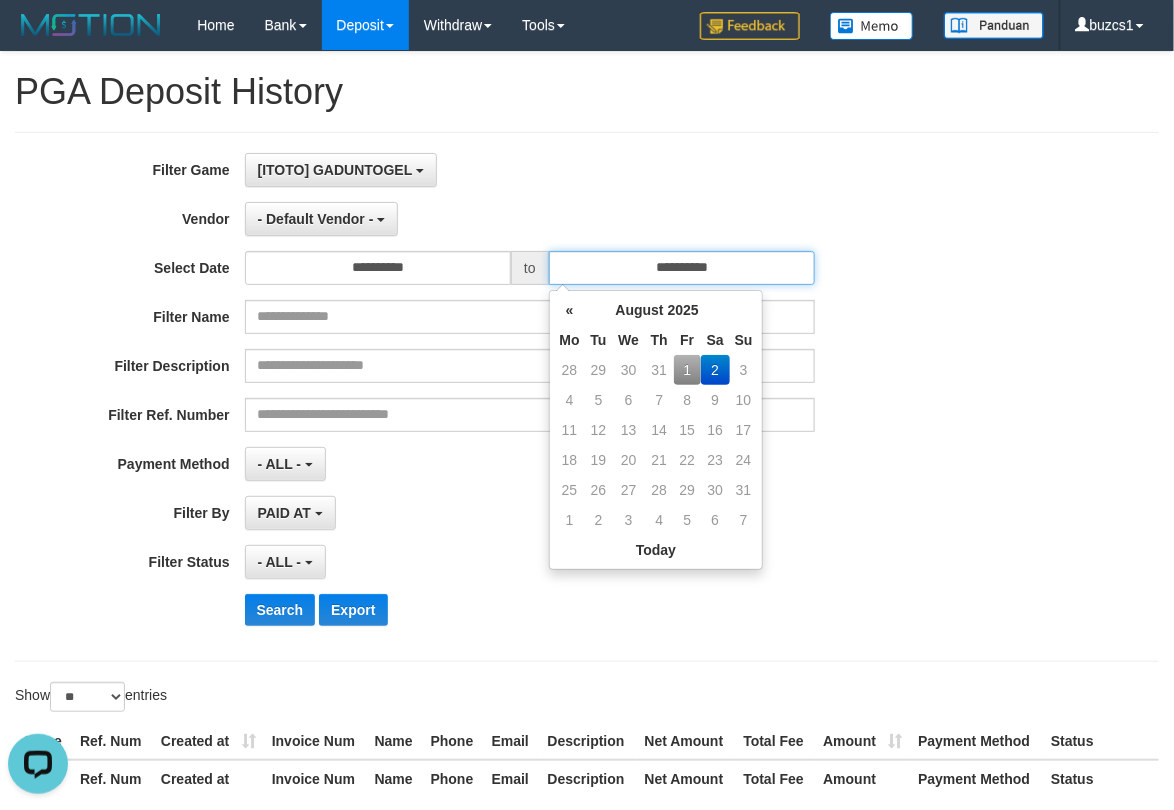 click on "**********" at bounding box center (682, 268) 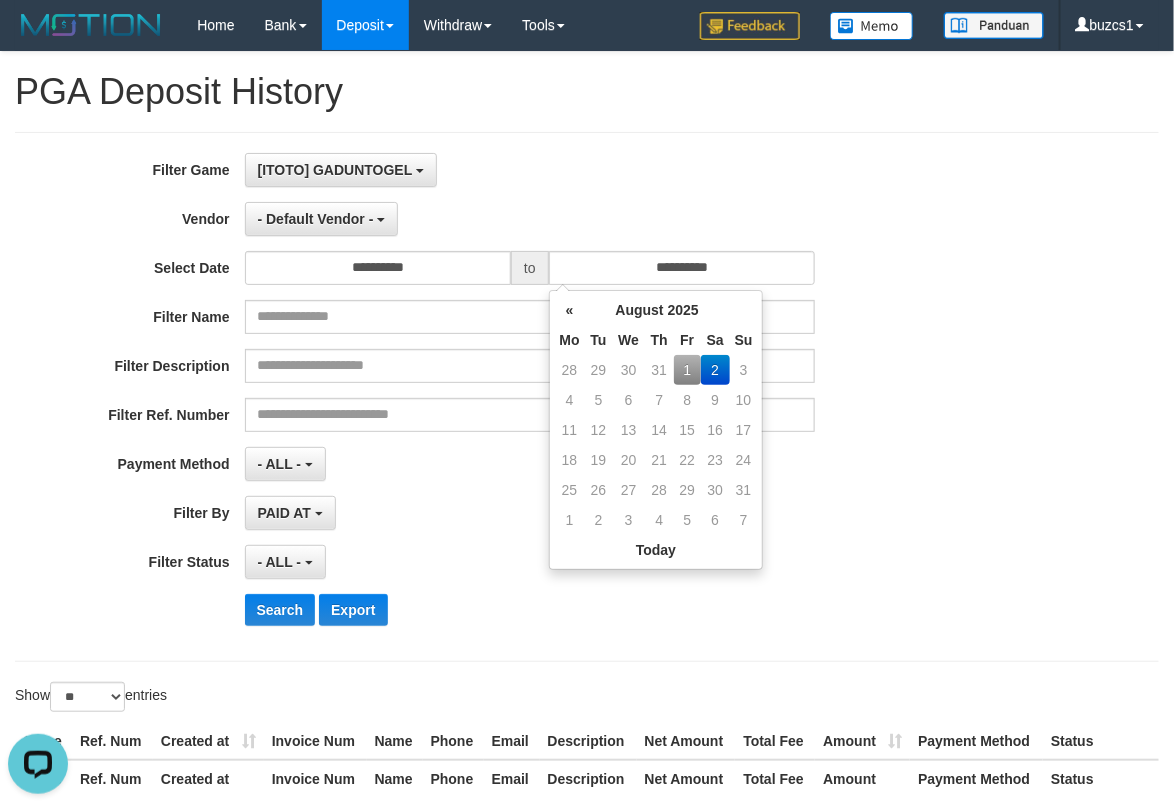click on "1" at bounding box center (687, 370) 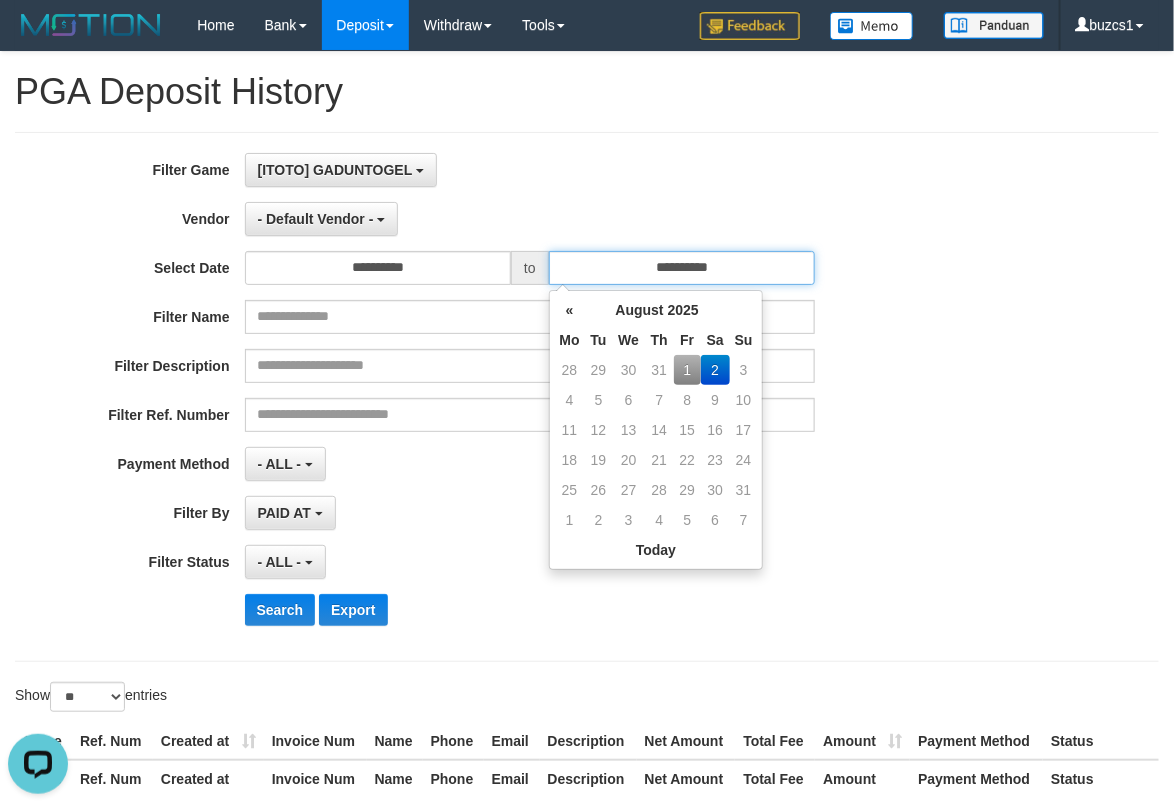 type on "**********" 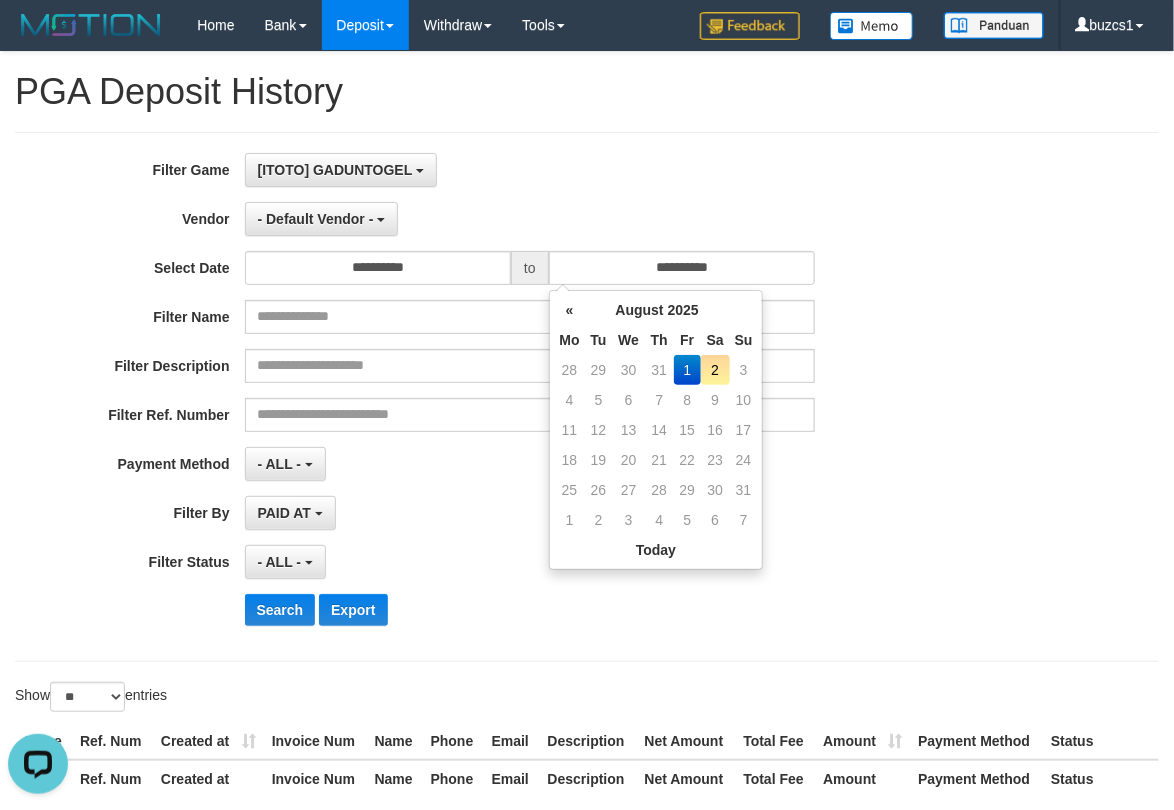 drag, startPoint x: 844, startPoint y: 441, endPoint x: 687, endPoint y: 453, distance: 157.45793 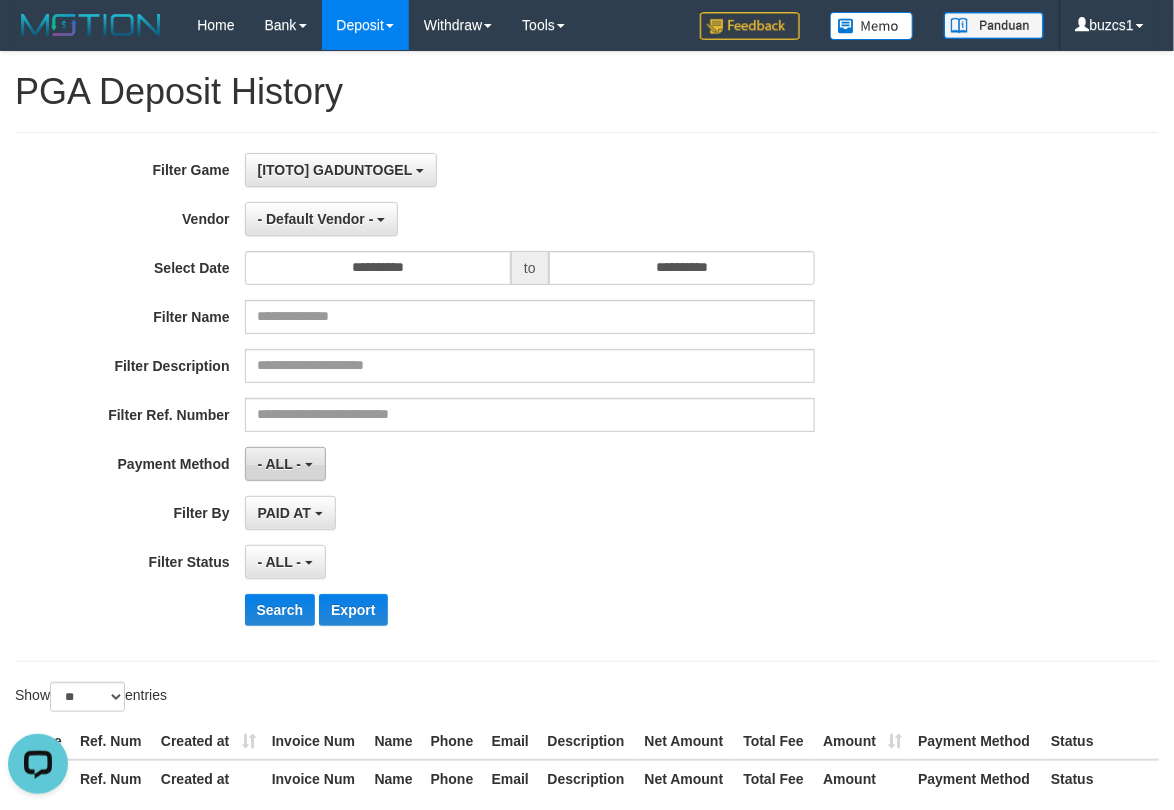click on "- ALL -" at bounding box center (280, 464) 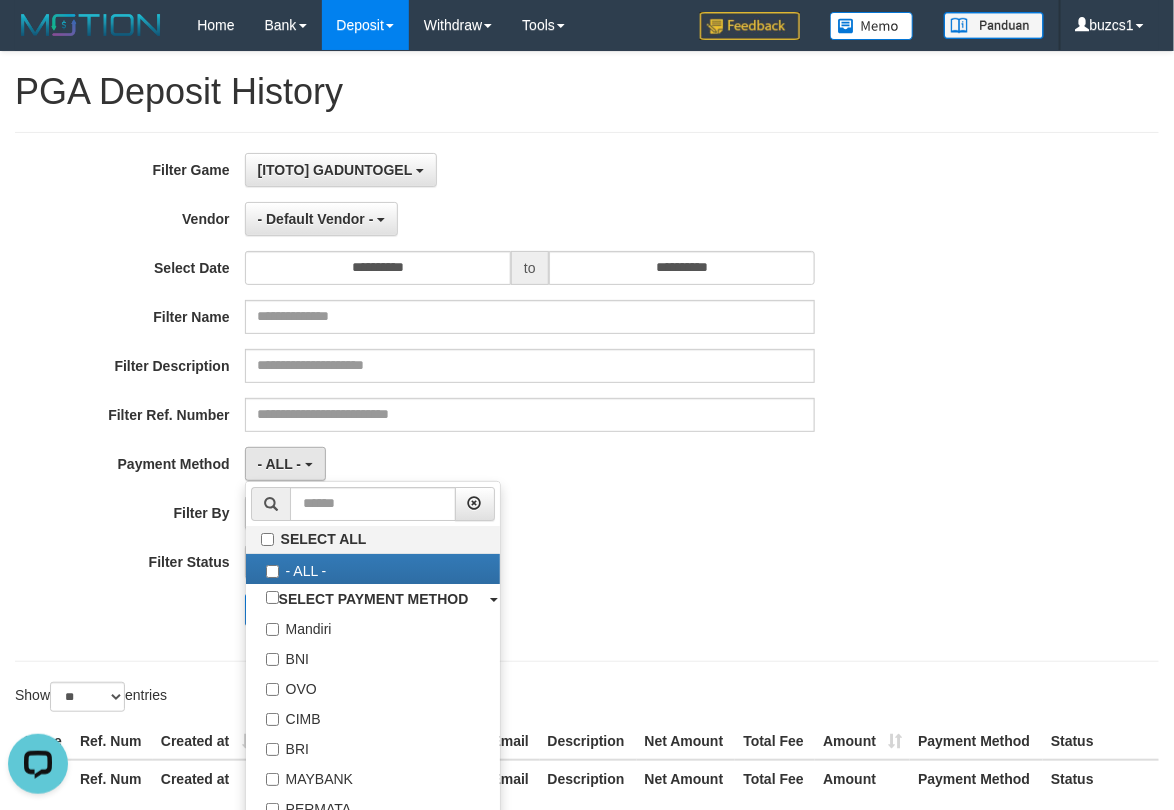 click on "Search
Export" at bounding box center [612, 610] 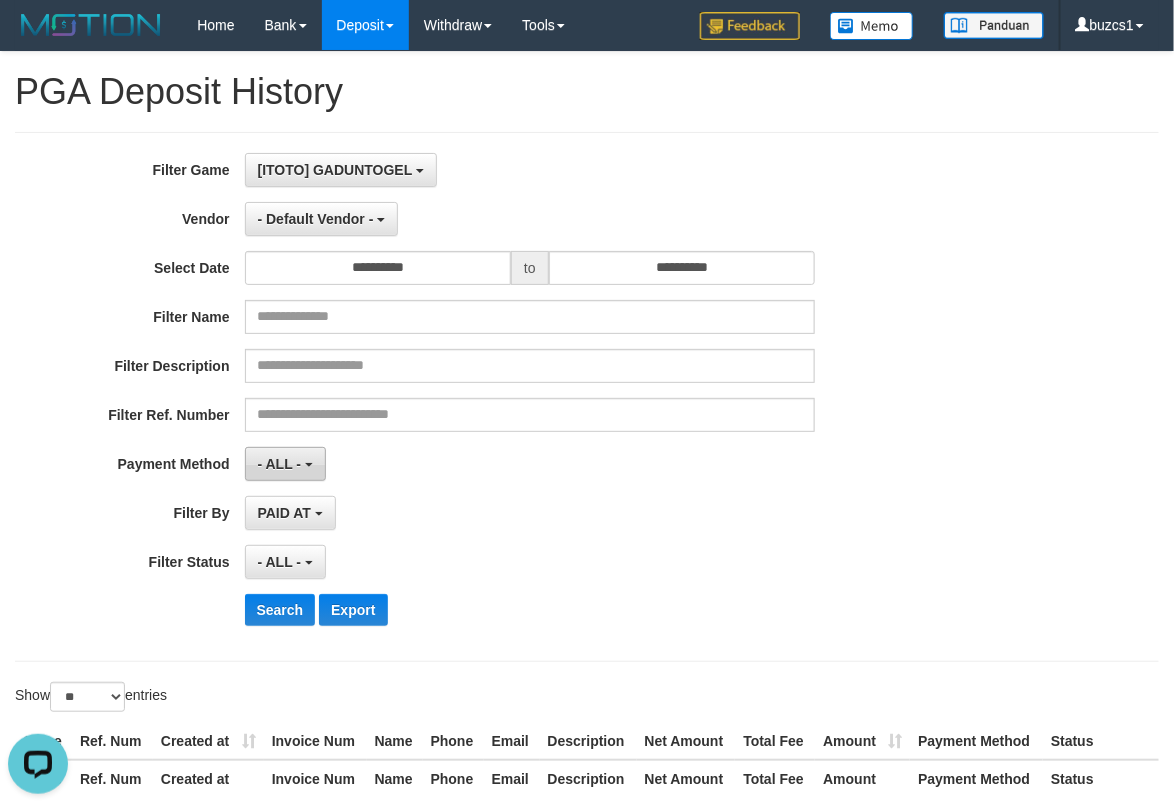 click on "- ALL -" at bounding box center (285, 464) 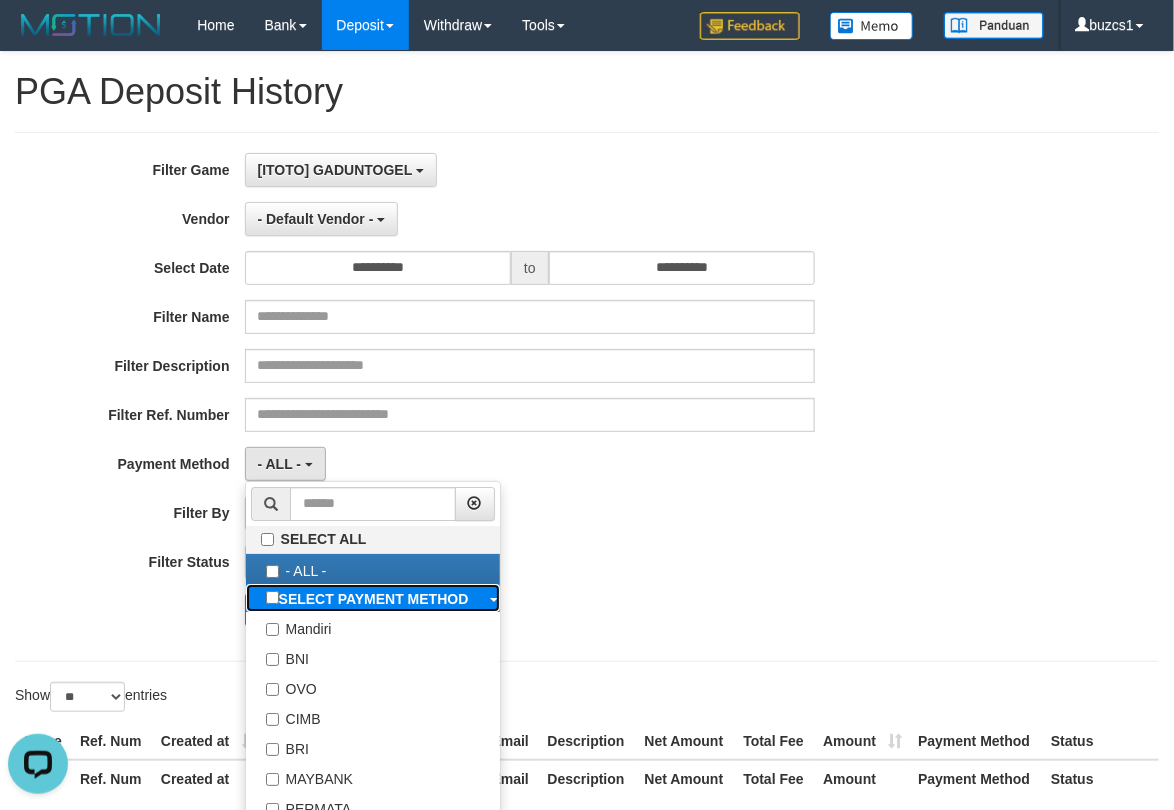 click on "SELECT PAYMENT METHOD" at bounding box center [374, 599] 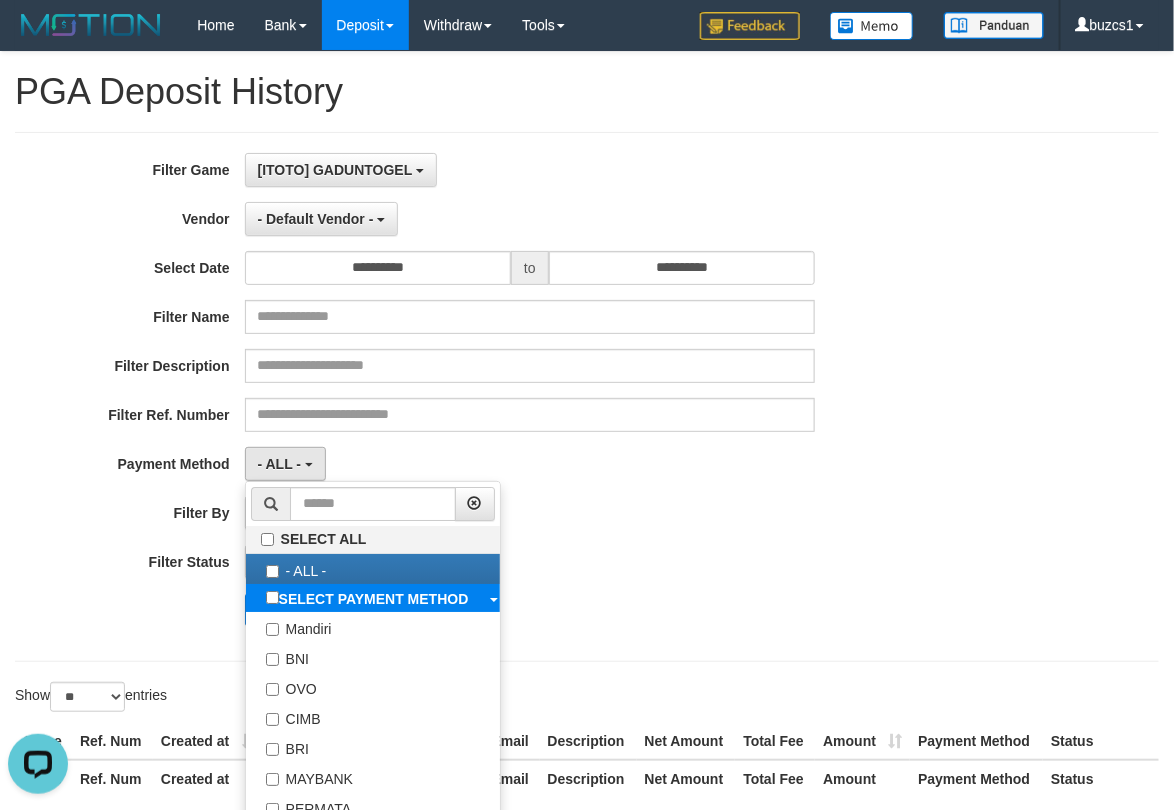 select on "*********" 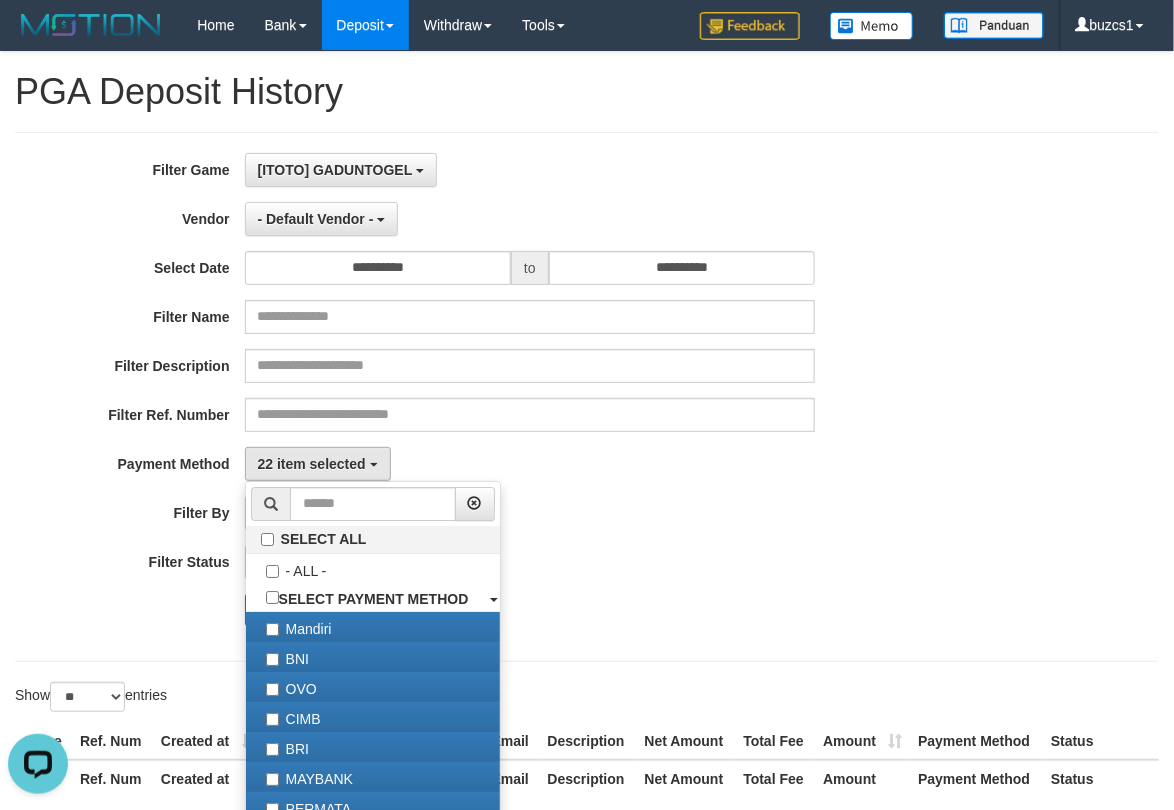 click on "- ALL -    SELECT ALL  - ALL -  SELECT STATUS
PENDING/UNPAID
PAID
CANCELED
EXPIRED" at bounding box center [530, 562] 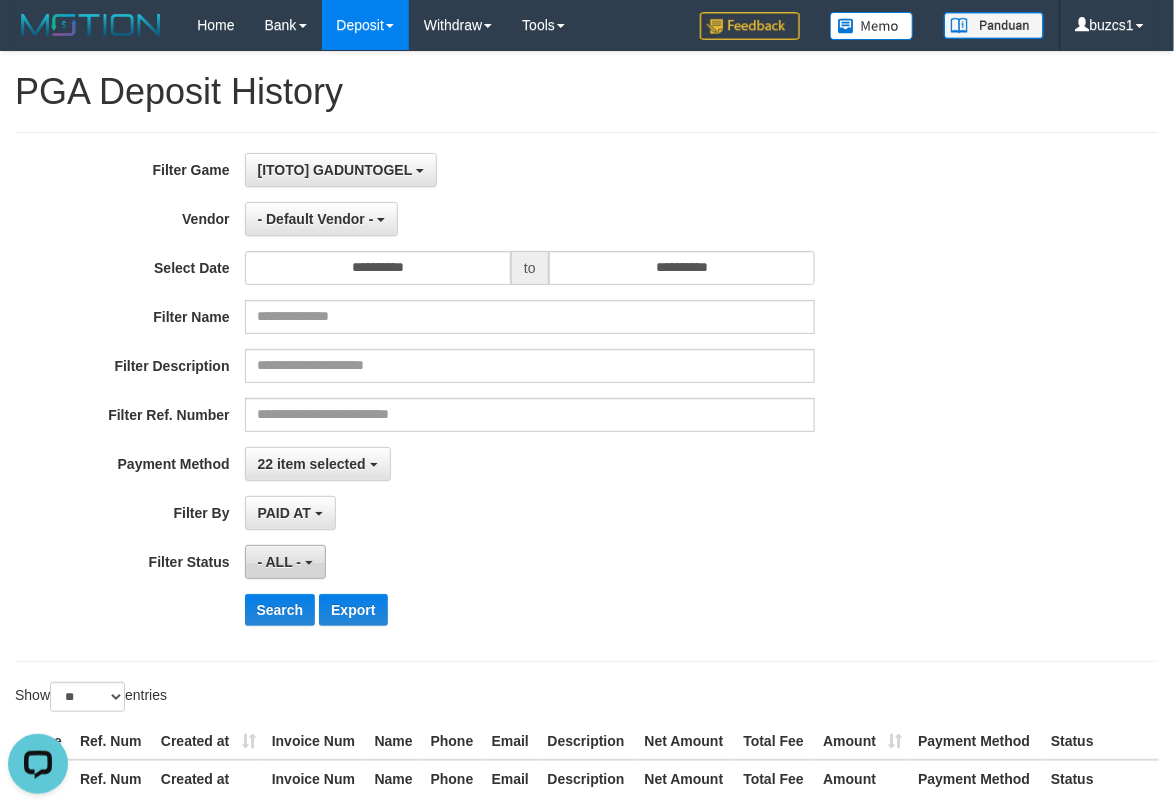 click on "- ALL -" at bounding box center [285, 562] 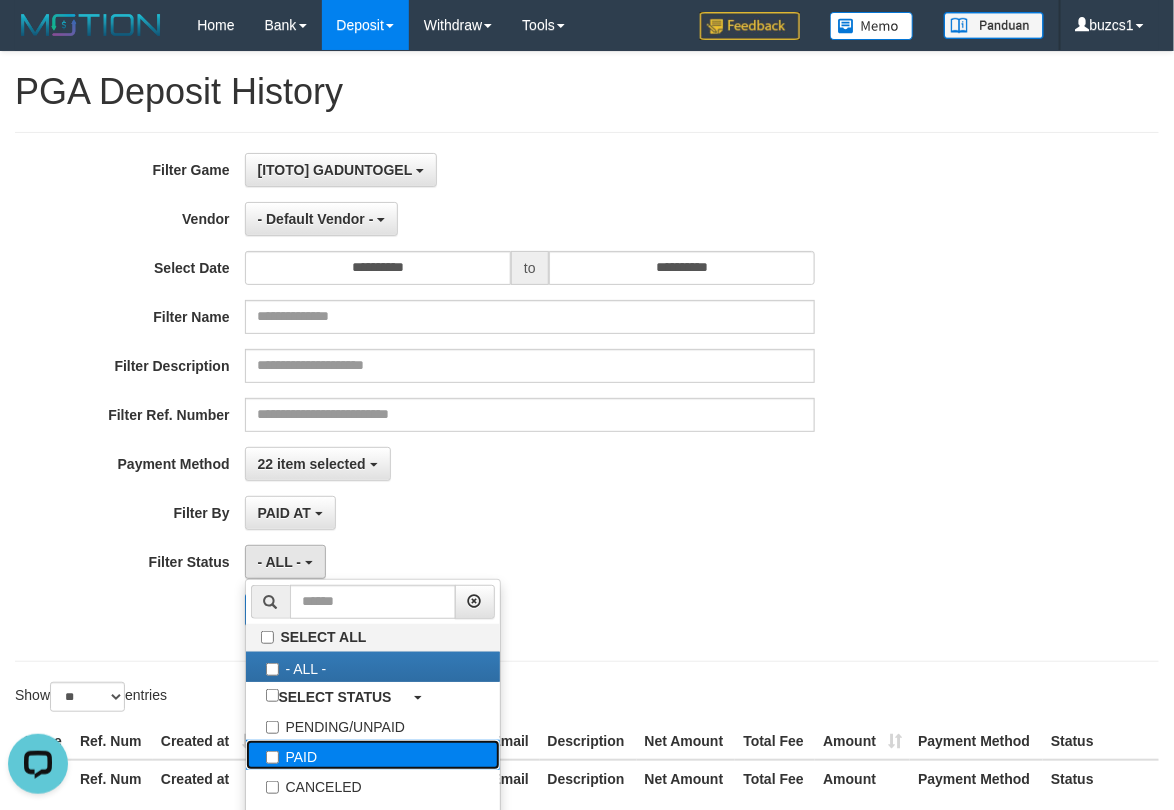 click on "PAID" at bounding box center (373, 755) 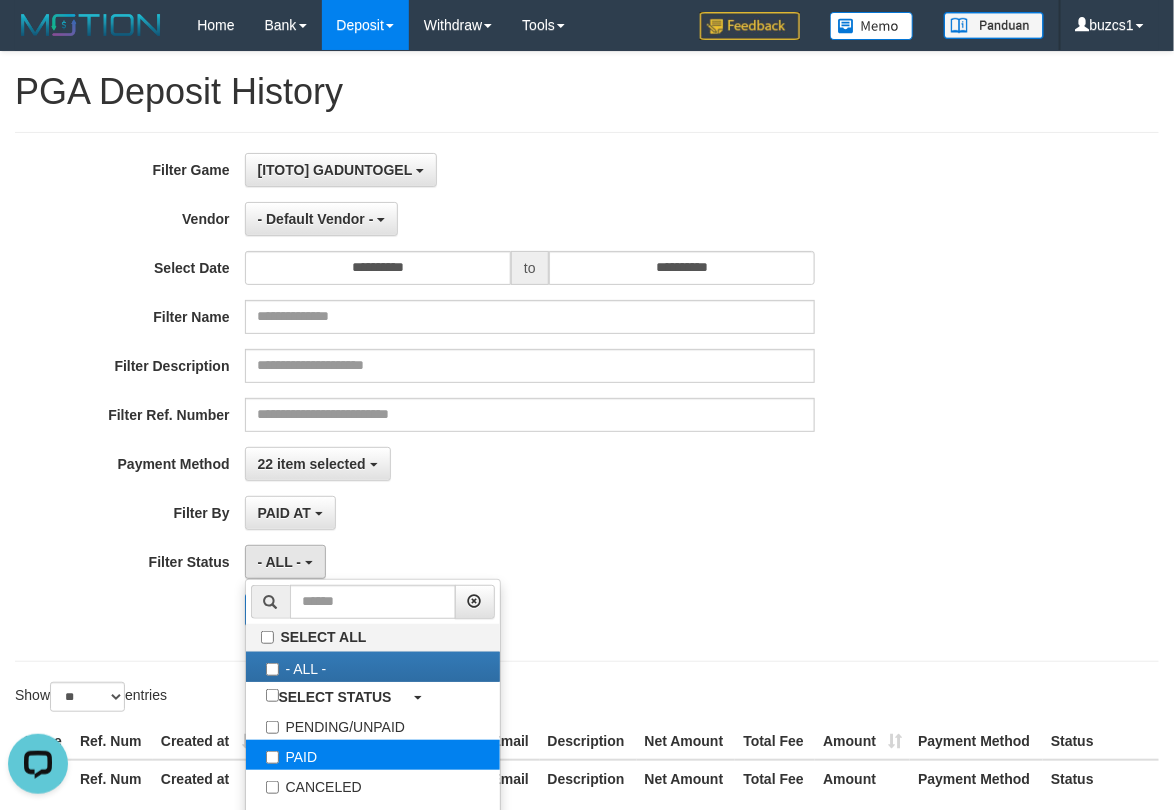 select on "*" 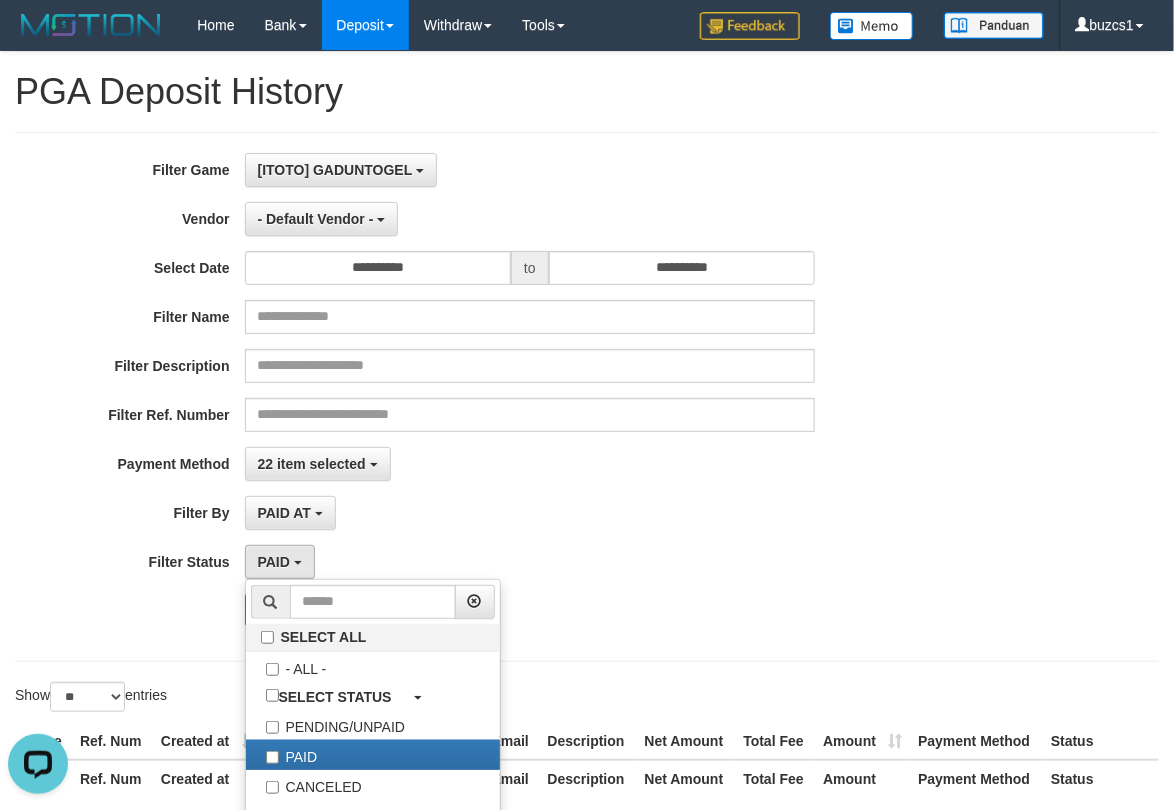 click on "**********" at bounding box center (587, 431) 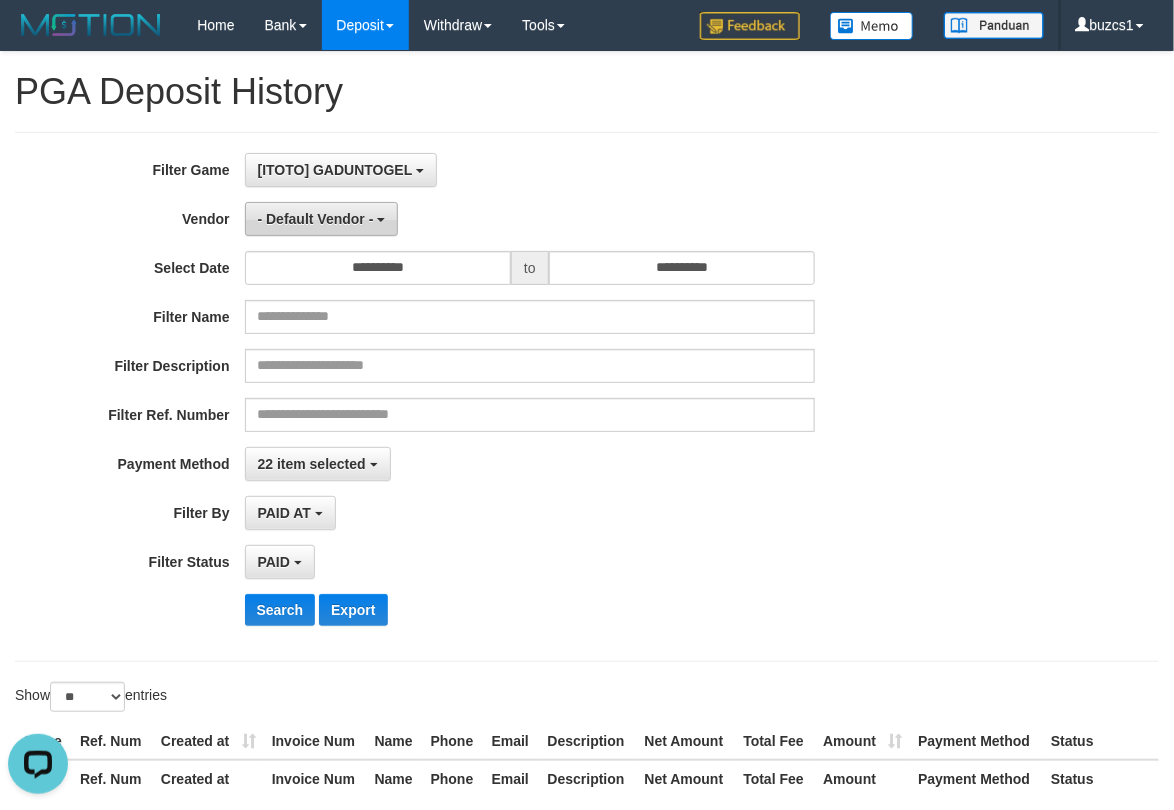 drag, startPoint x: 358, startPoint y: 222, endPoint x: 393, endPoint y: 303, distance: 88.23831 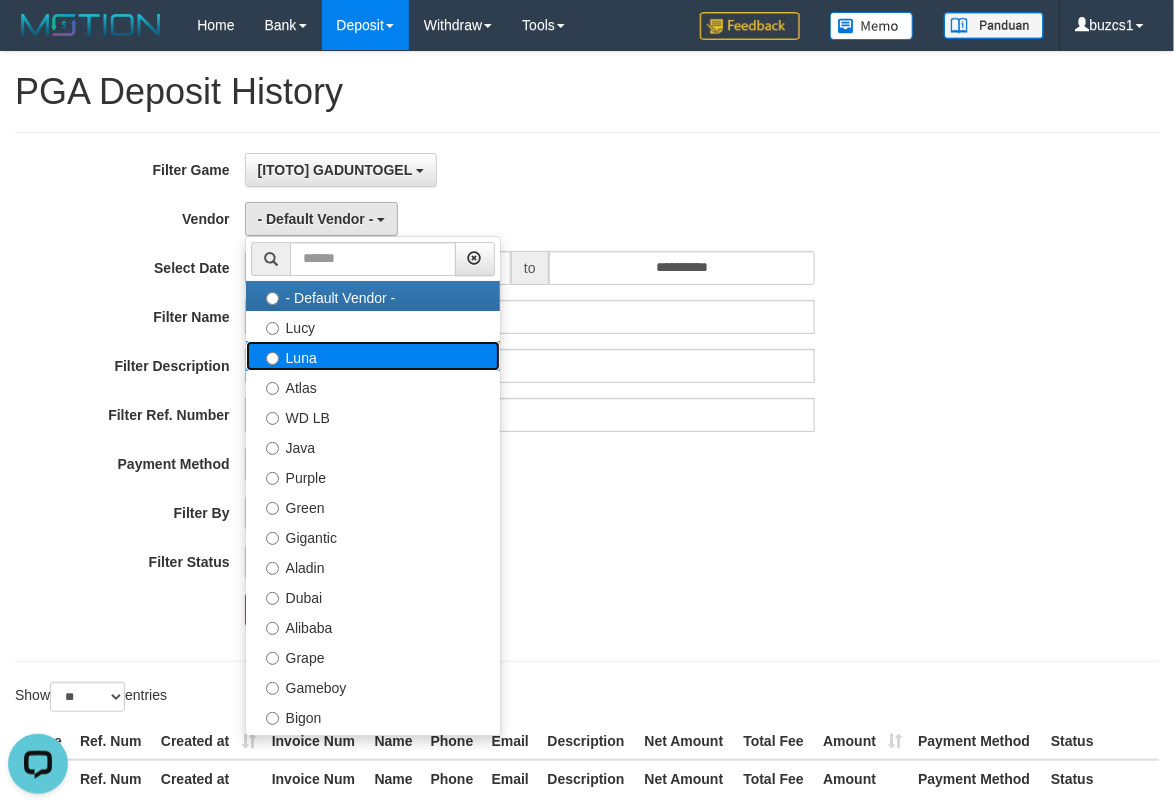 click on "Luna" at bounding box center [373, 356] 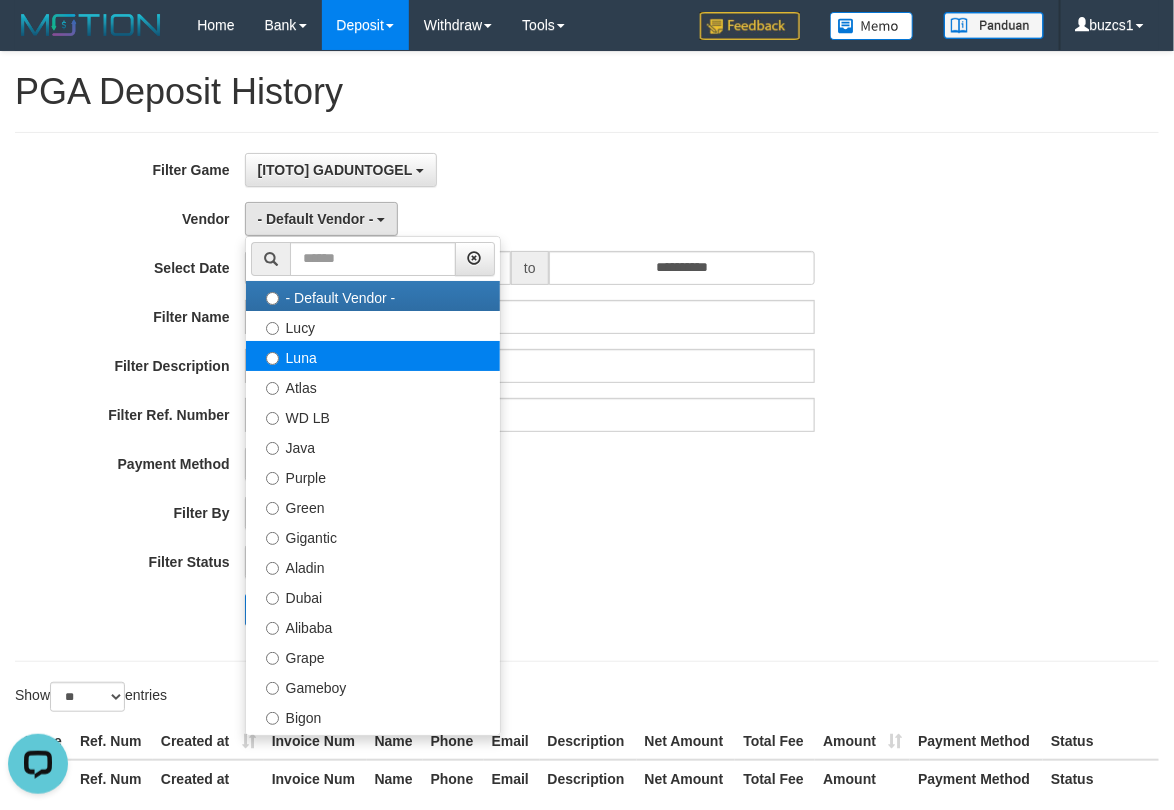 select on "**********" 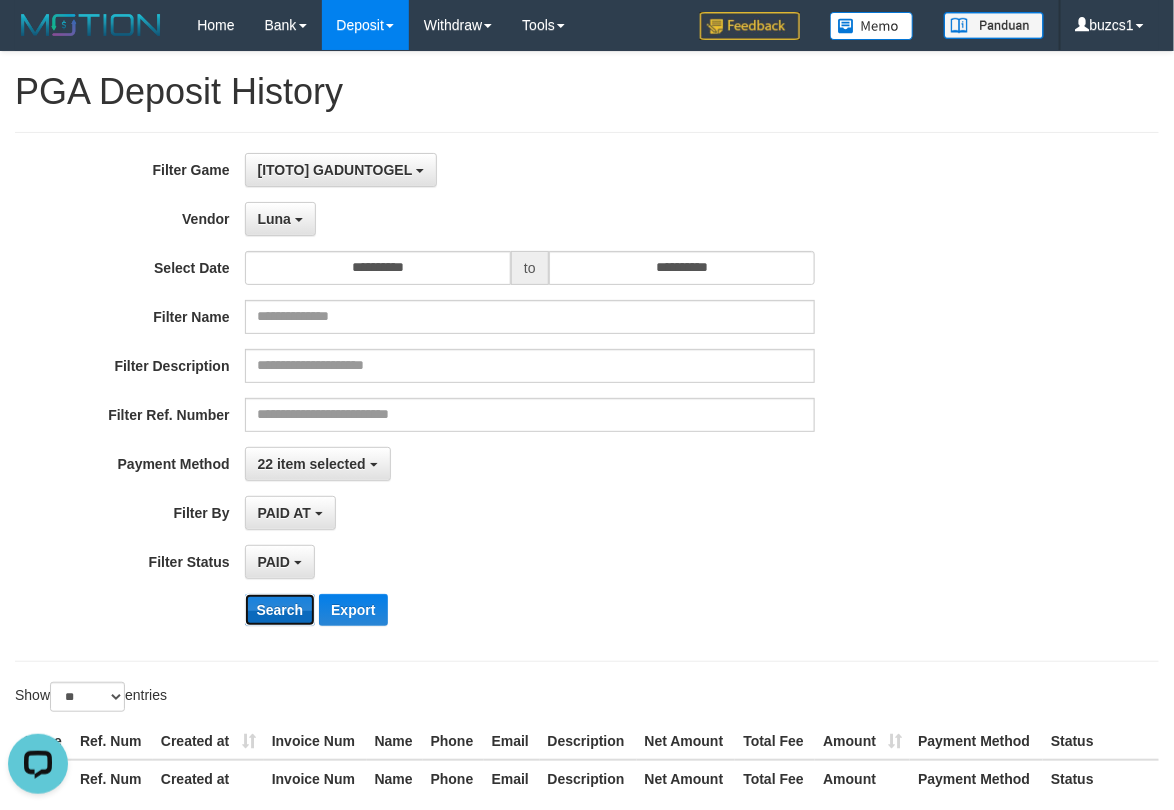 drag, startPoint x: 276, startPoint y: 615, endPoint x: 1057, endPoint y: 484, distance: 791.91034 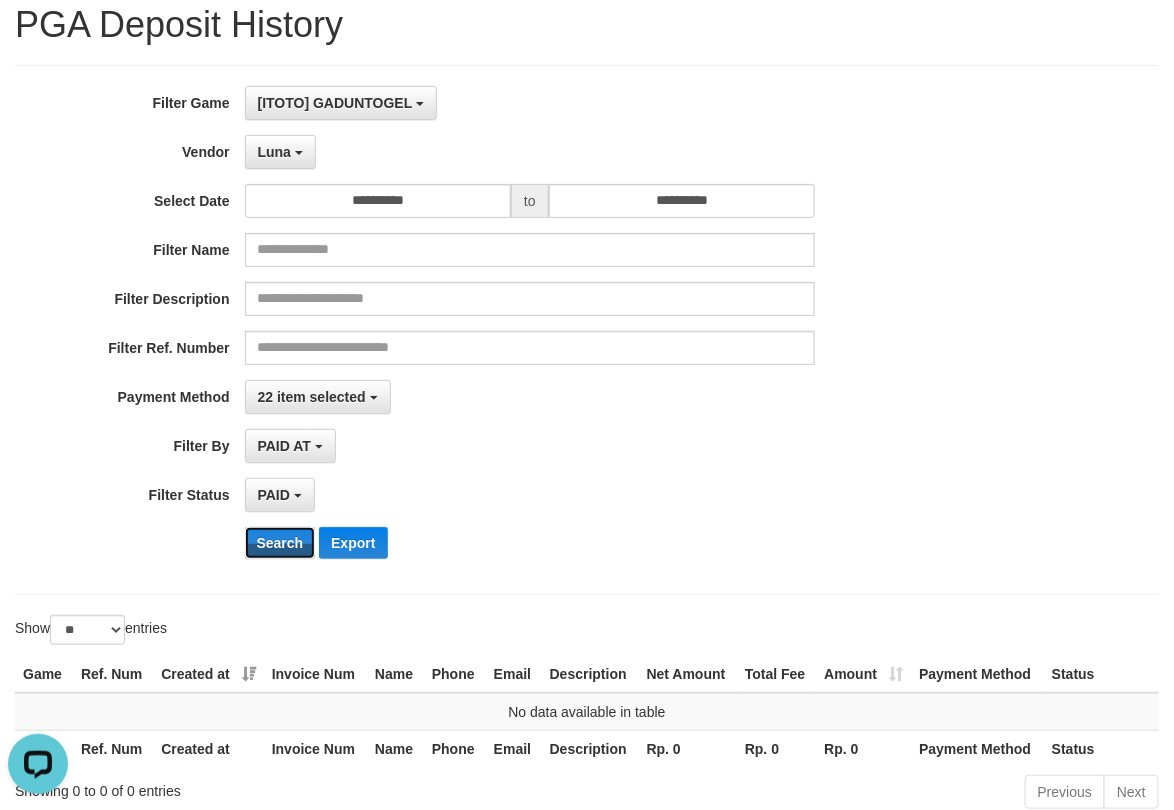 scroll, scrollTop: 0, scrollLeft: 0, axis: both 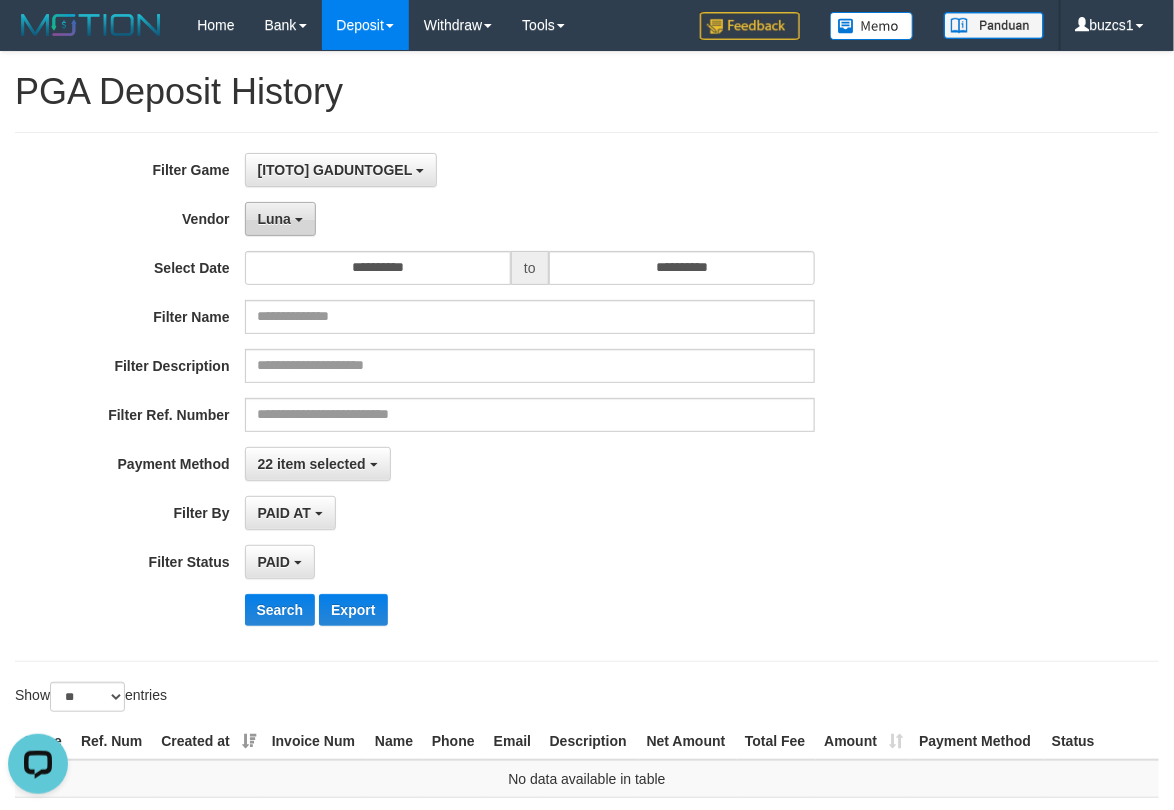 click on "Luna" at bounding box center [280, 219] 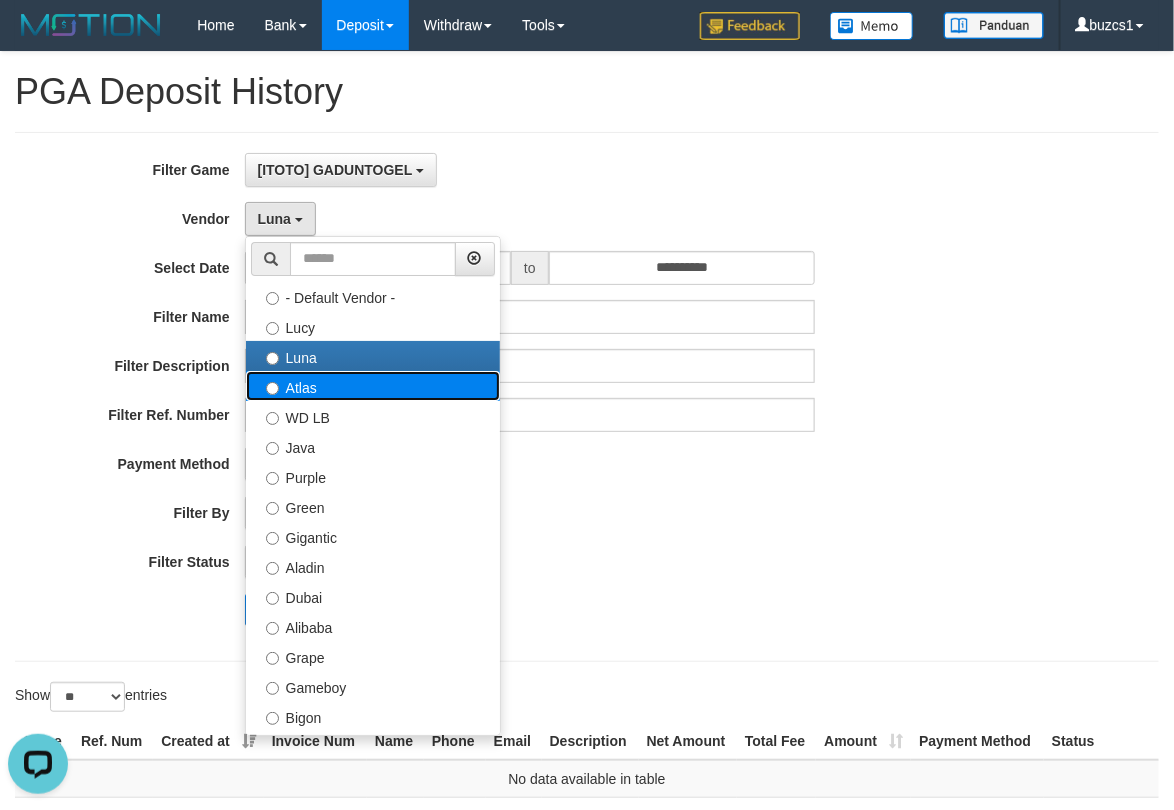click on "Atlas" at bounding box center (373, 386) 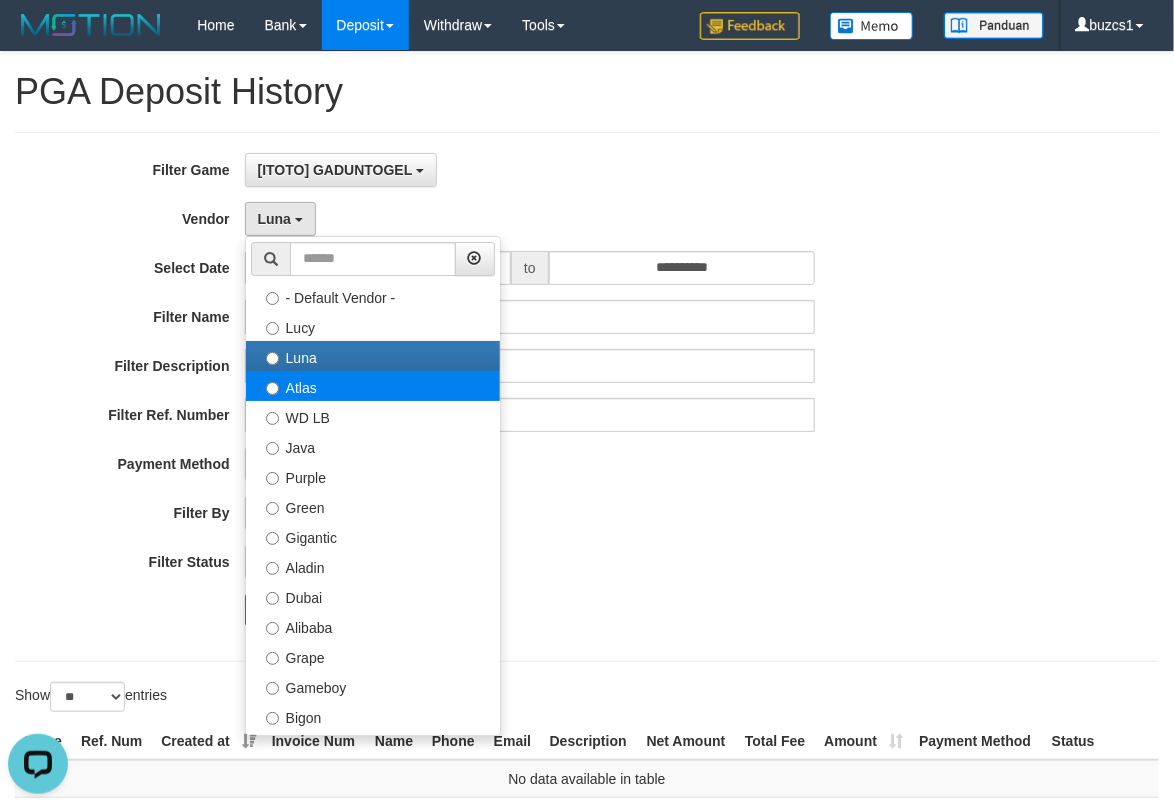 select on "**********" 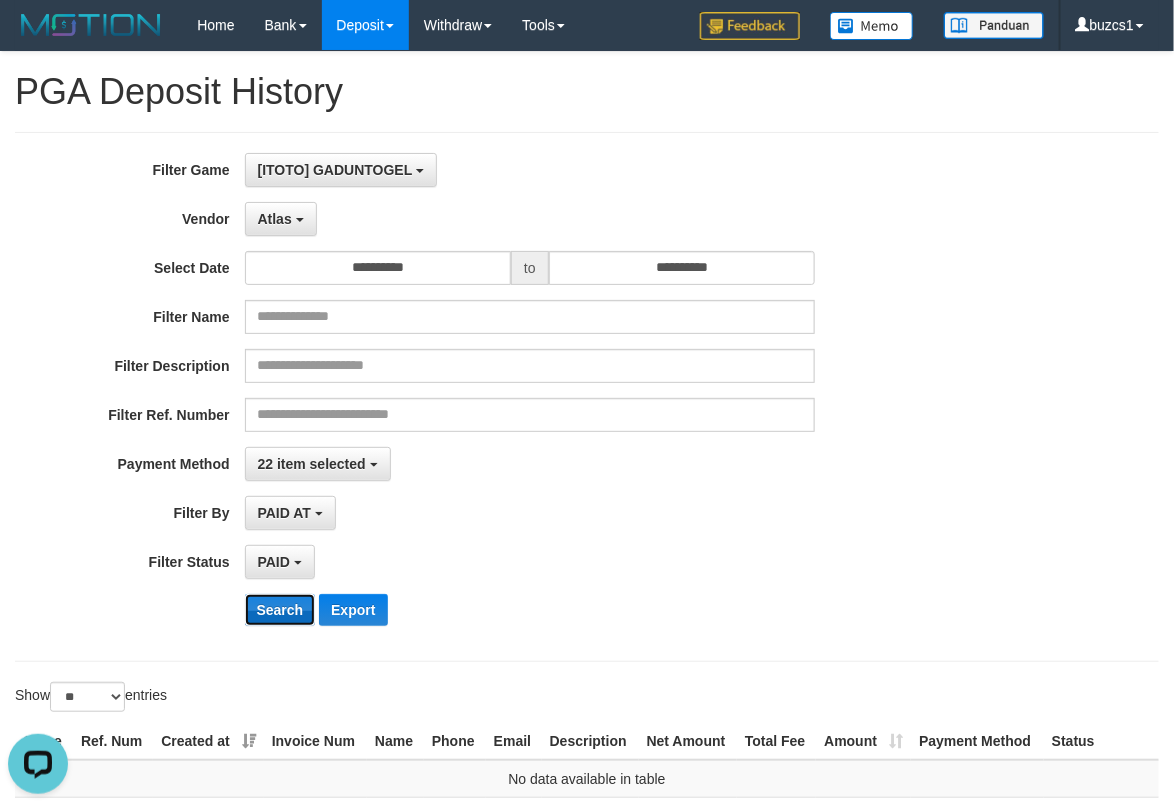 drag, startPoint x: 279, startPoint y: 610, endPoint x: 609, endPoint y: 483, distance: 353.5944 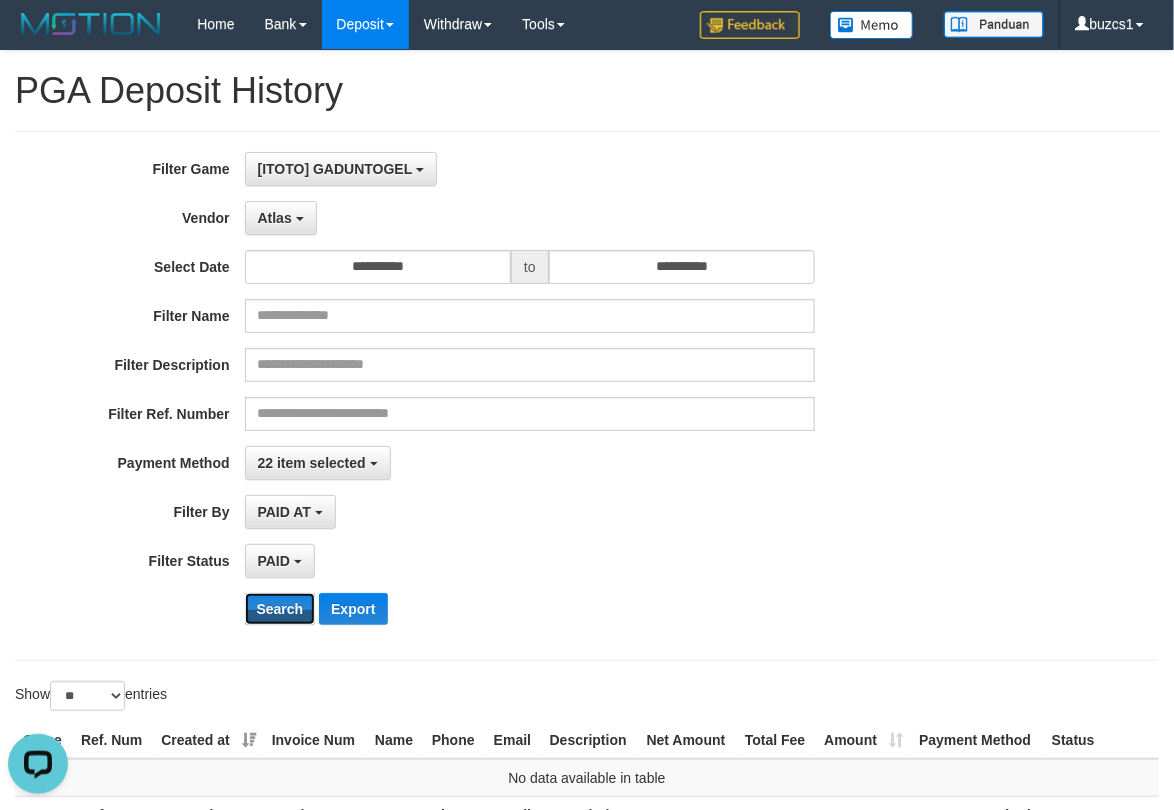 scroll, scrollTop: 0, scrollLeft: 0, axis: both 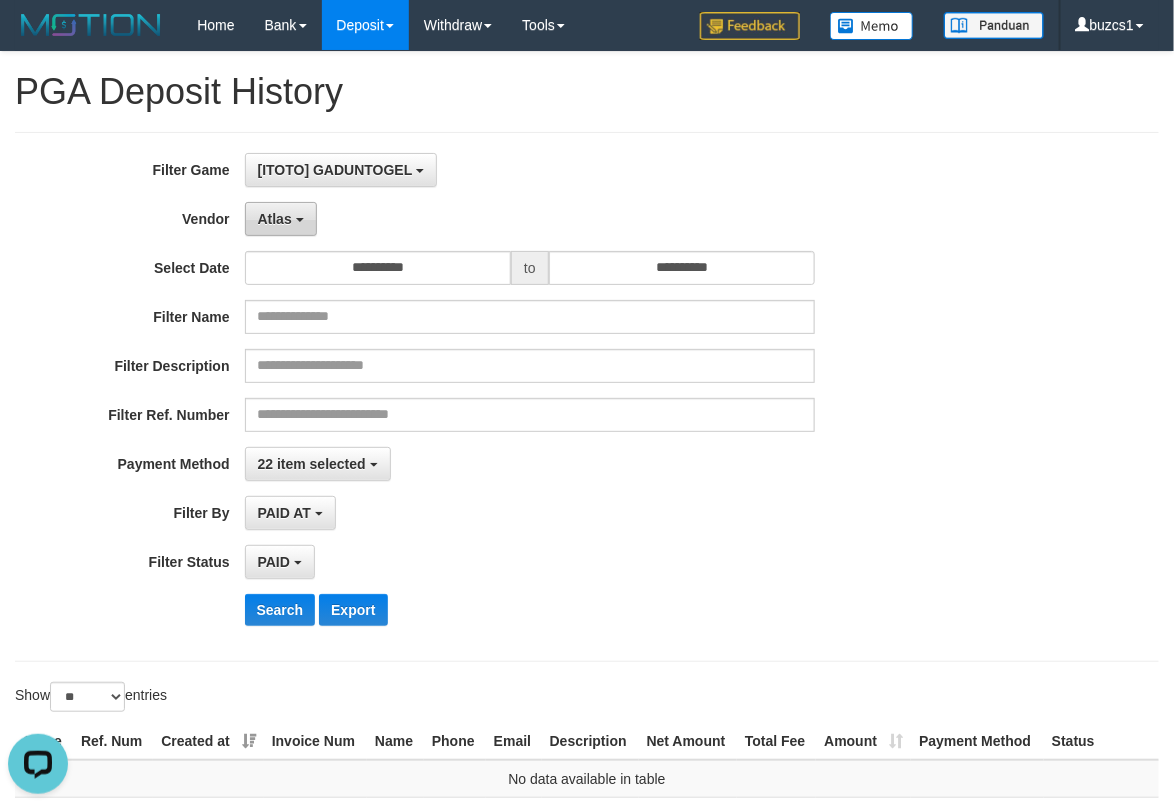 click on "Atlas" at bounding box center [281, 219] 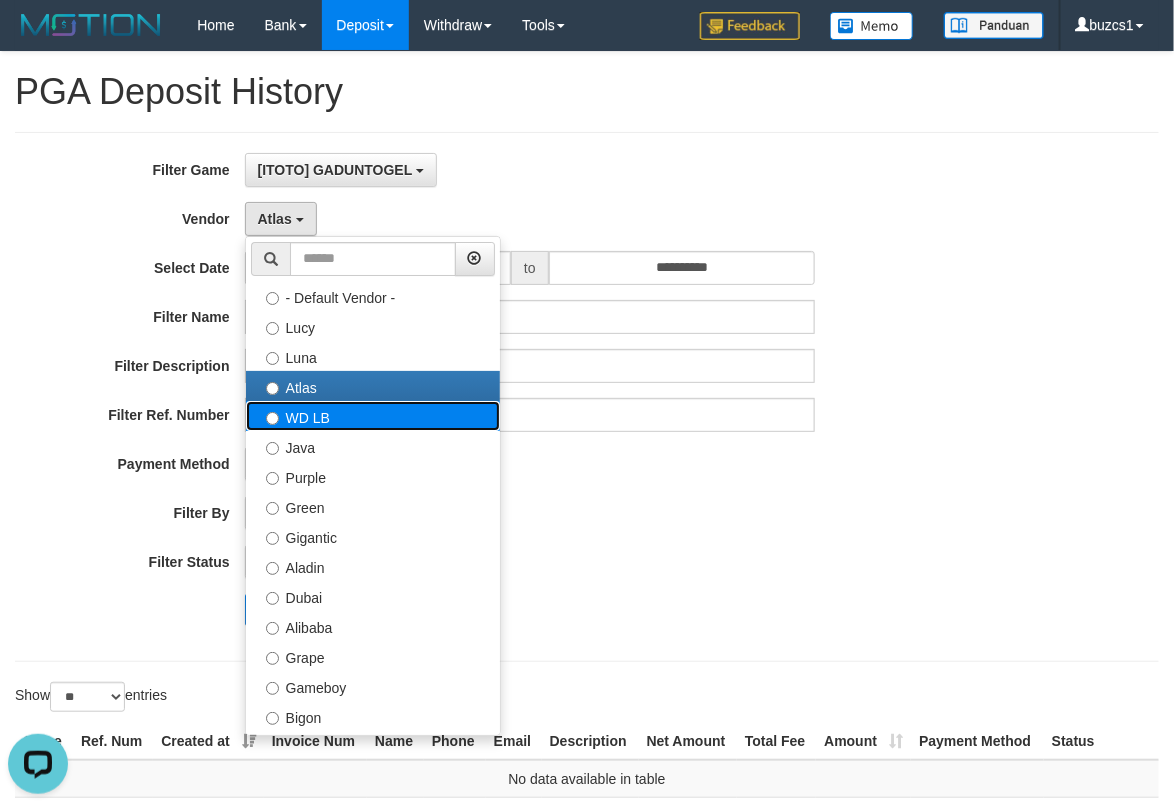 click on "WD LB" at bounding box center (373, 416) 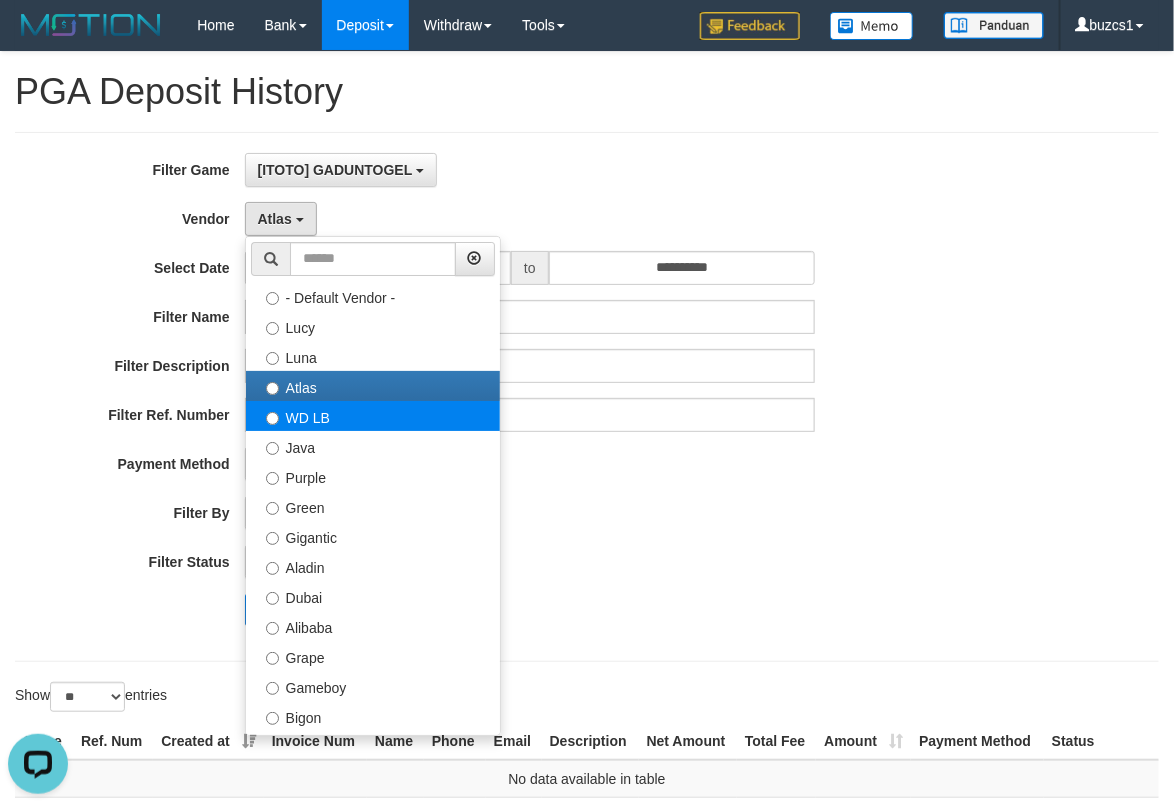 select on "**********" 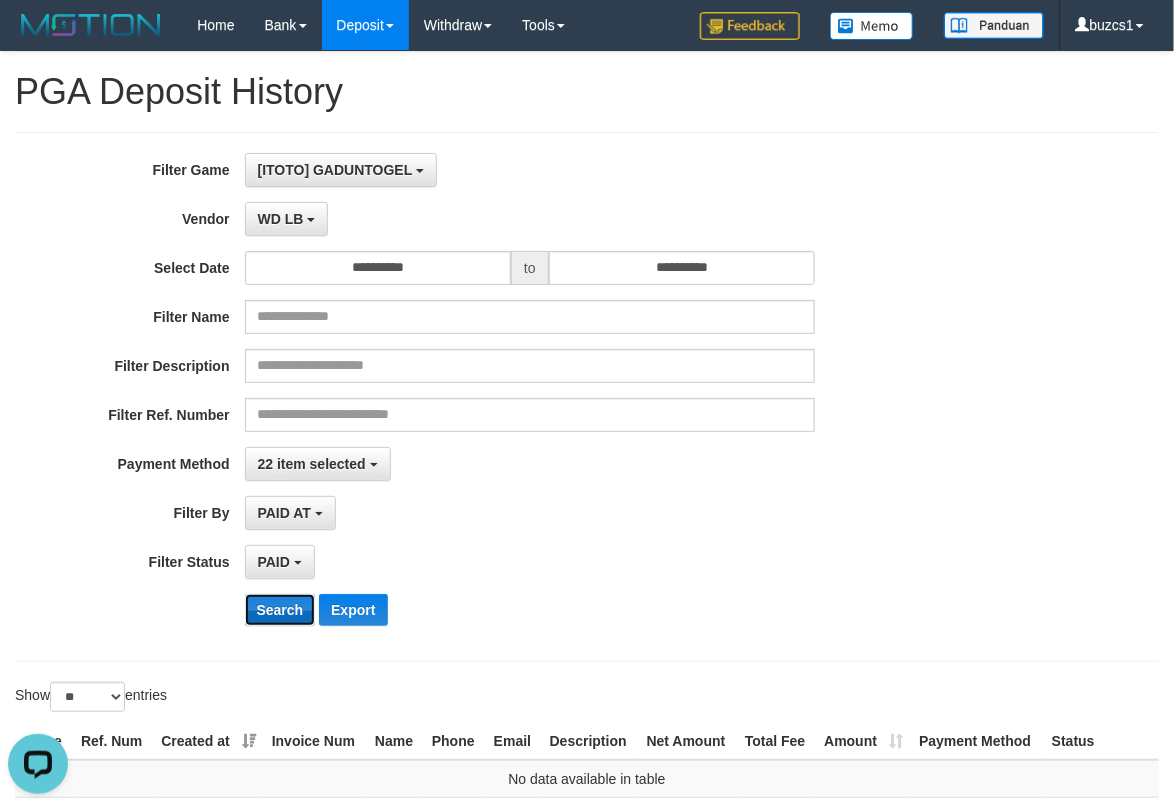 click on "Search" at bounding box center (280, 610) 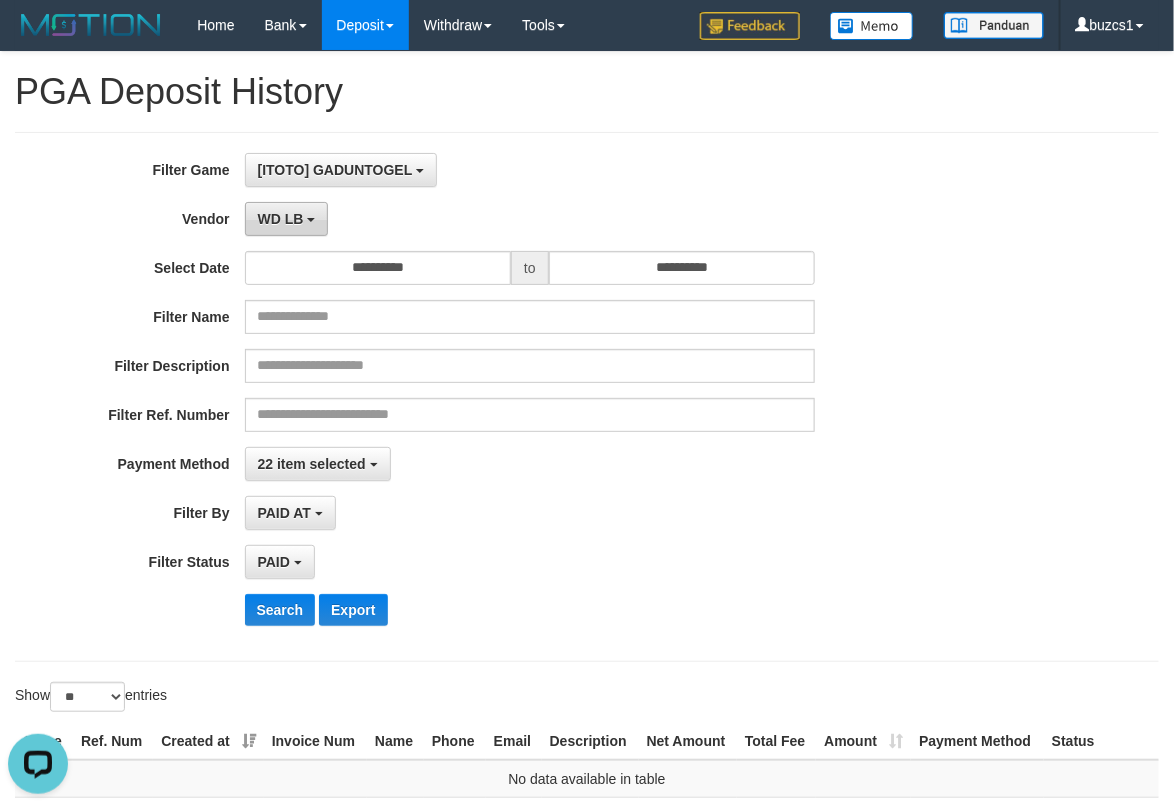 click on "WD LB" at bounding box center [287, 219] 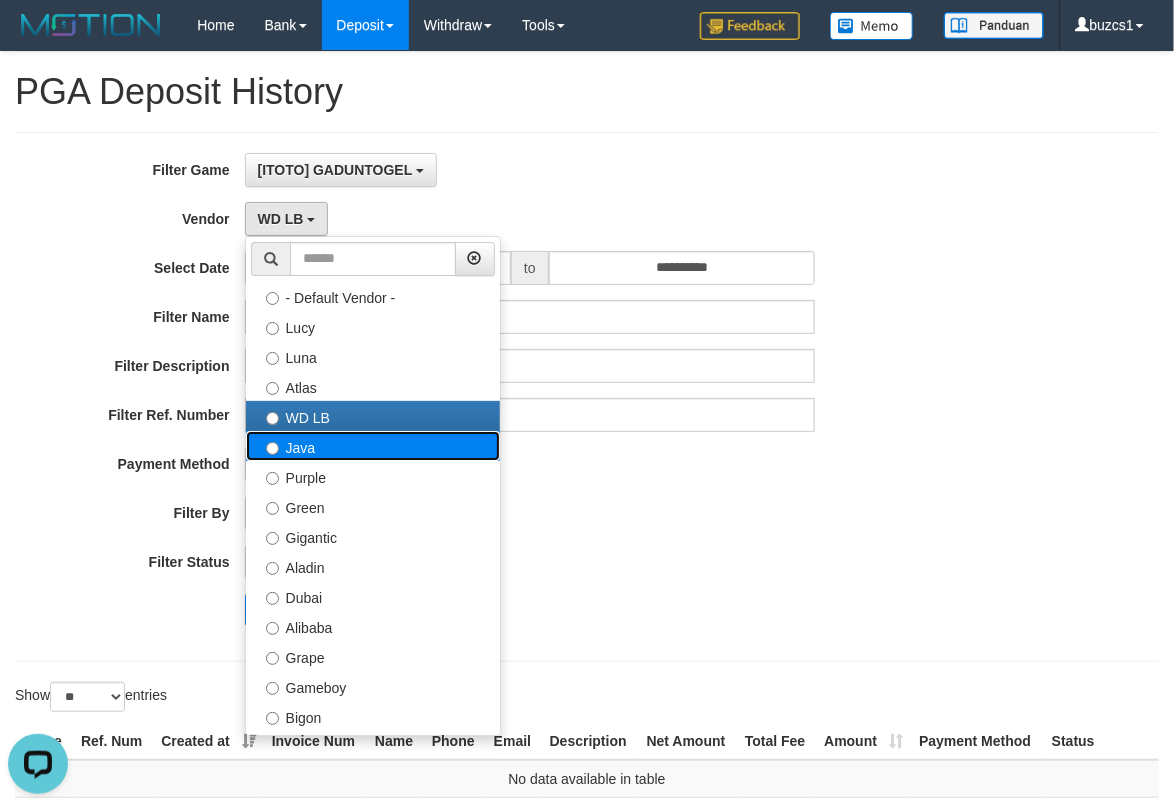 click on "Java" at bounding box center (373, 446) 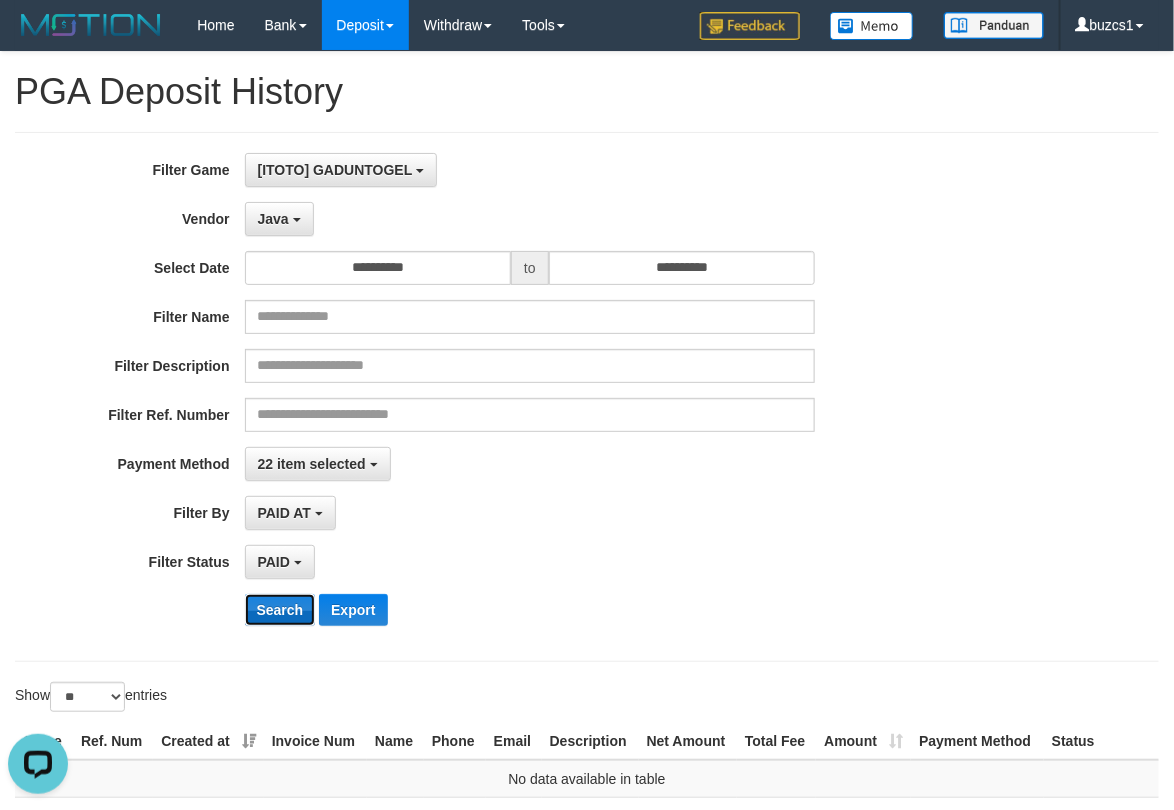 drag, startPoint x: 280, startPoint y: 631, endPoint x: 307, endPoint y: 619, distance: 29.546574 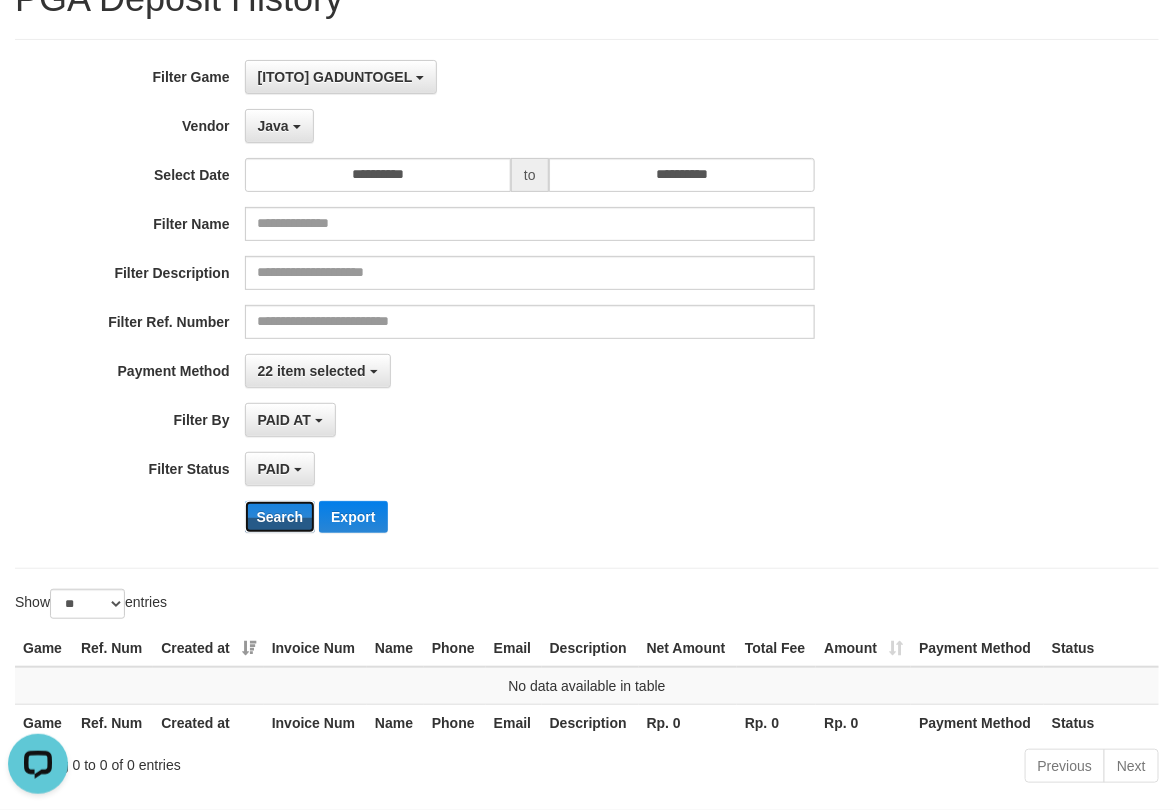 scroll, scrollTop: 0, scrollLeft: 0, axis: both 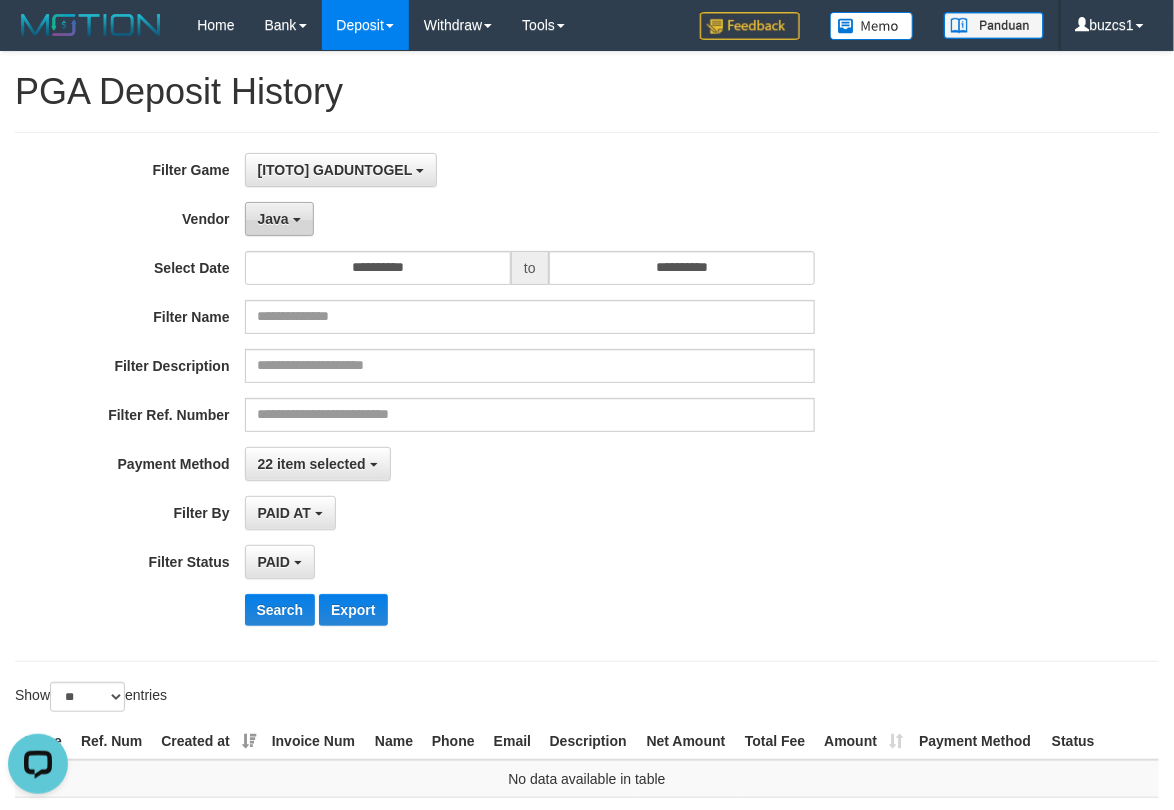 click on "Java" at bounding box center (279, 219) 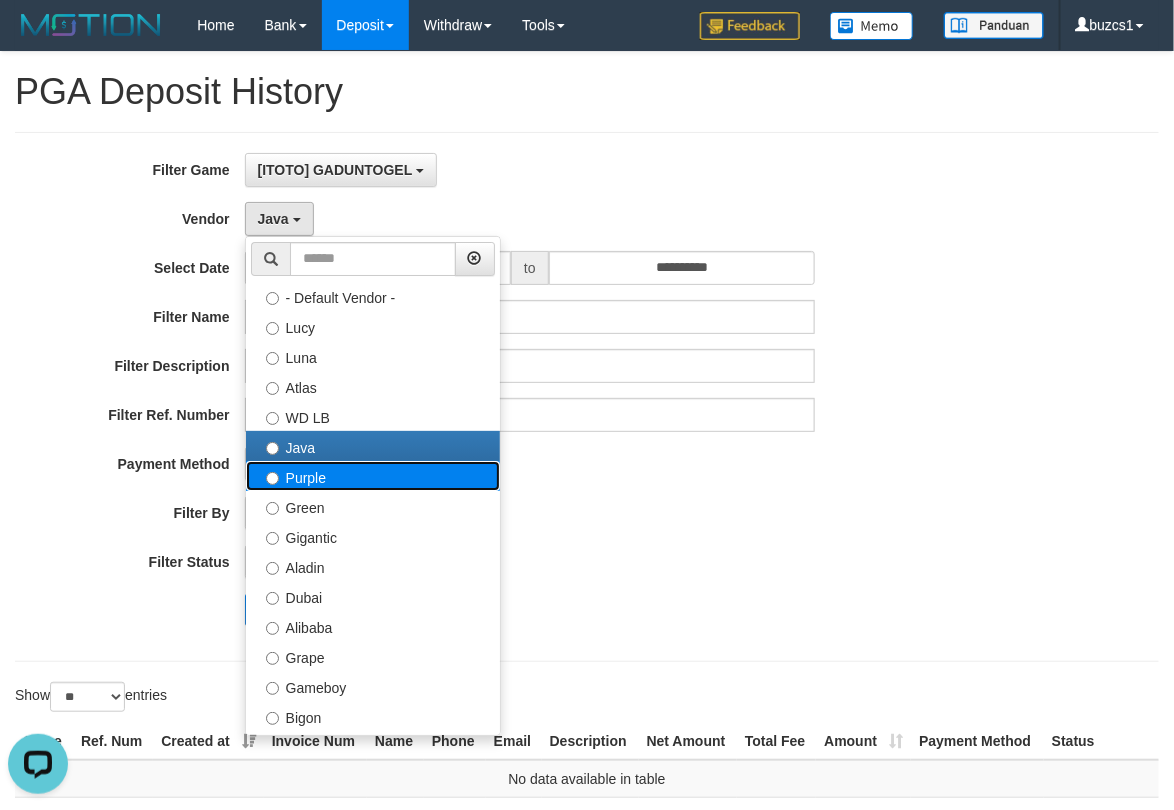 click on "Purple" at bounding box center (373, 476) 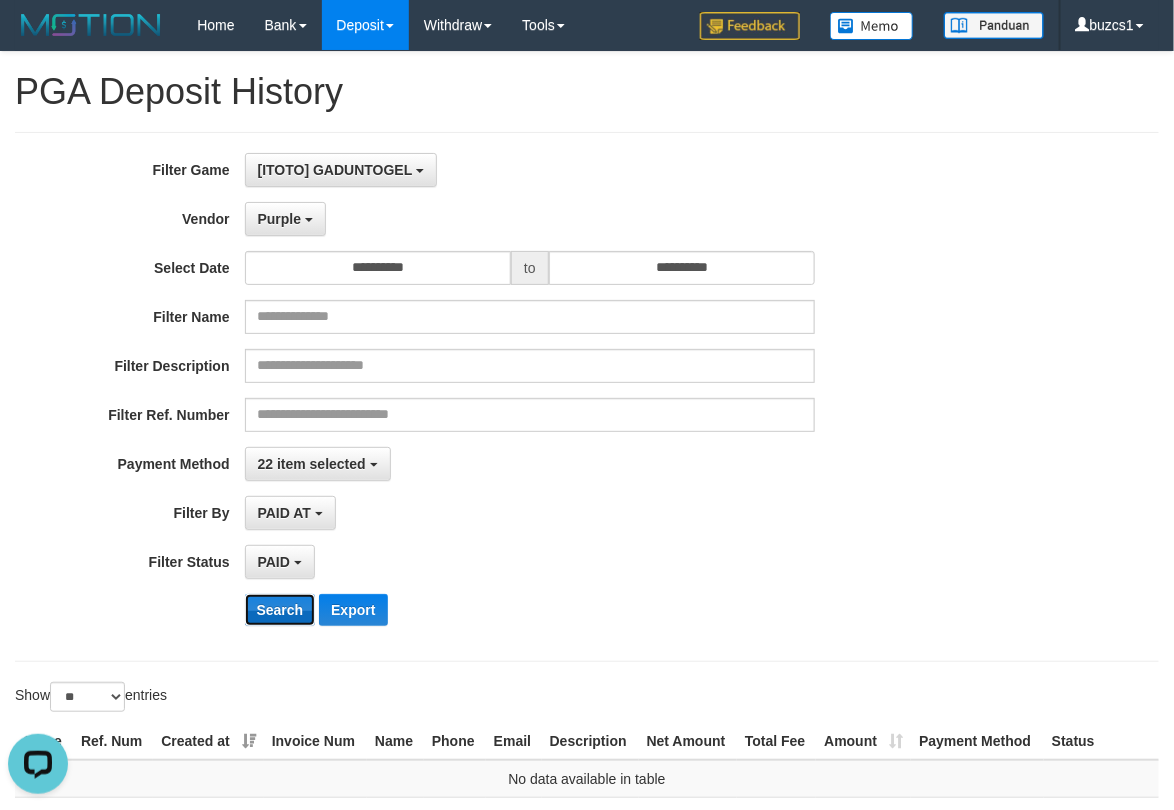 drag, startPoint x: 283, startPoint y: 607, endPoint x: 310, endPoint y: 607, distance: 27 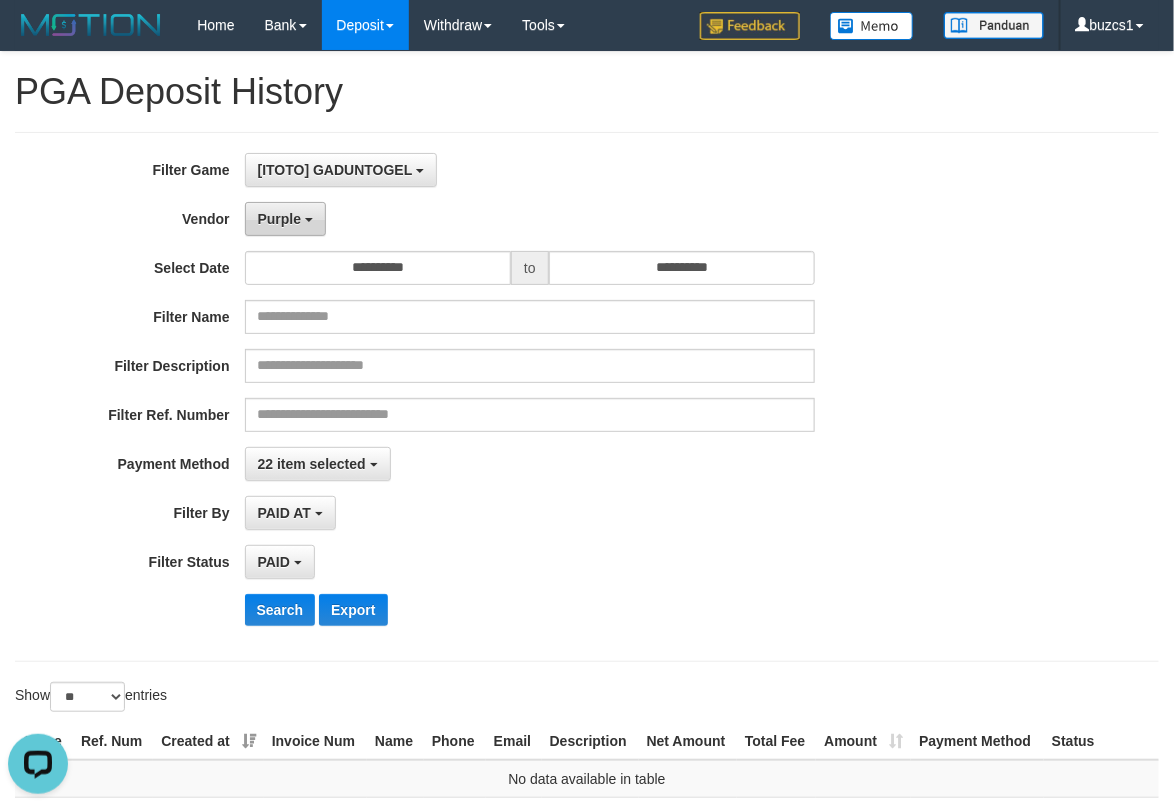 click on "Purple" at bounding box center [285, 219] 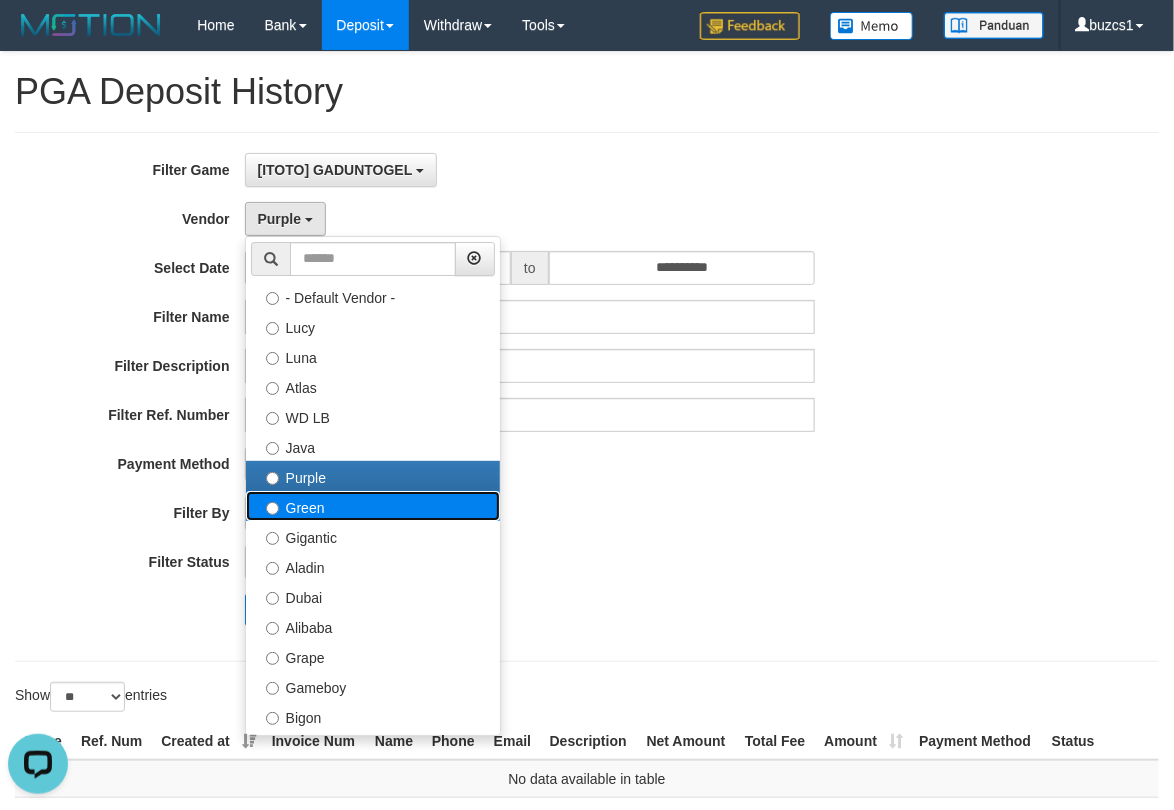 click on "Green" at bounding box center (373, 506) 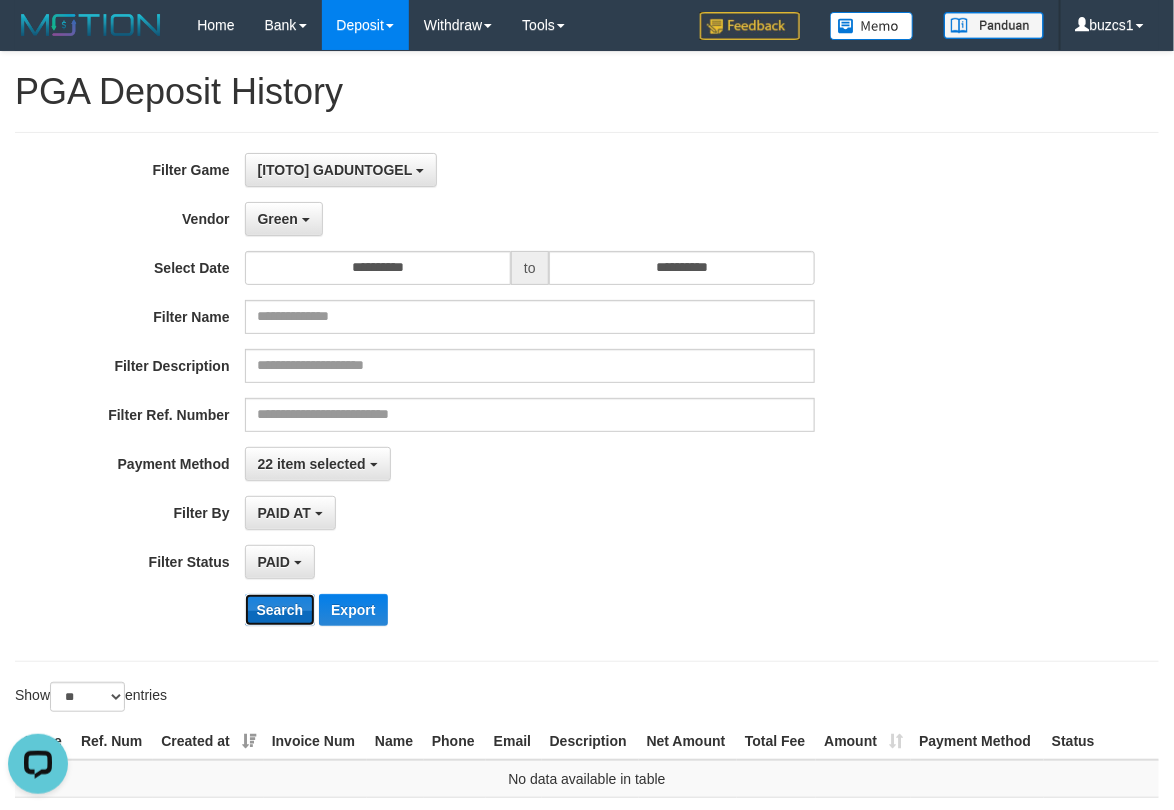 drag, startPoint x: 280, startPoint y: 607, endPoint x: 346, endPoint y: 595, distance: 67.08204 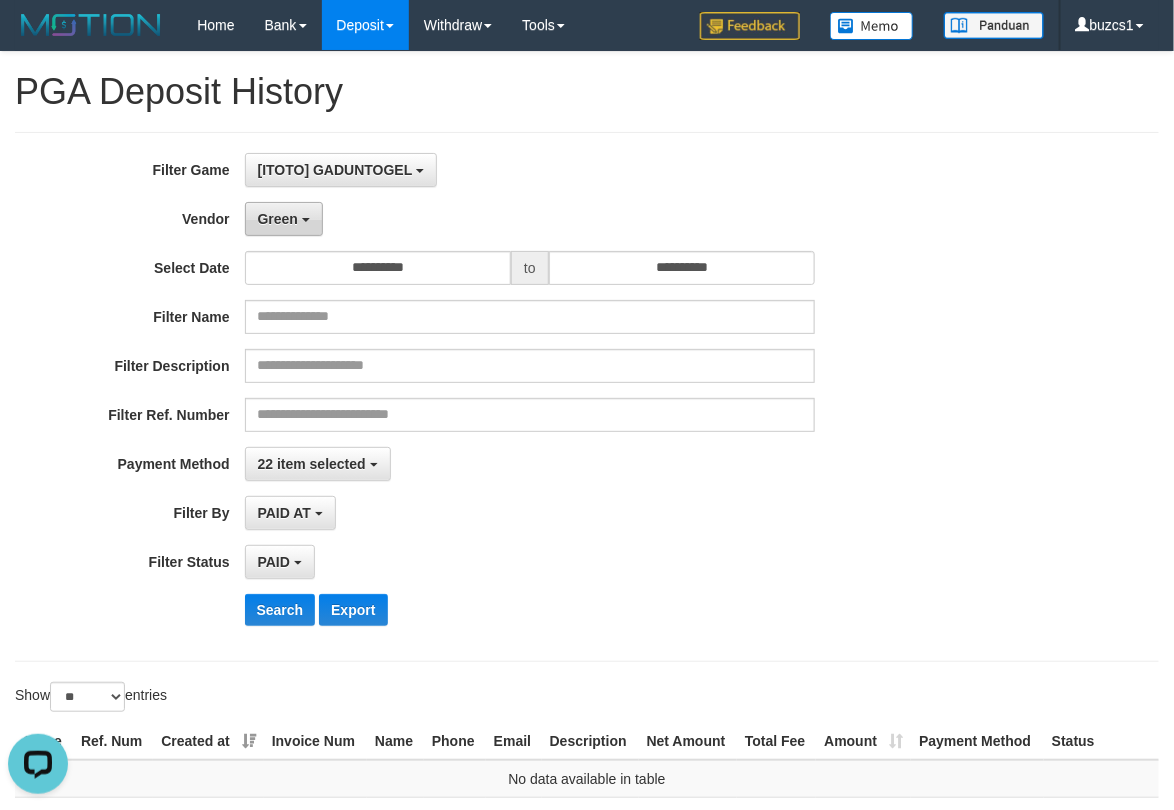 click on "Green" at bounding box center [284, 219] 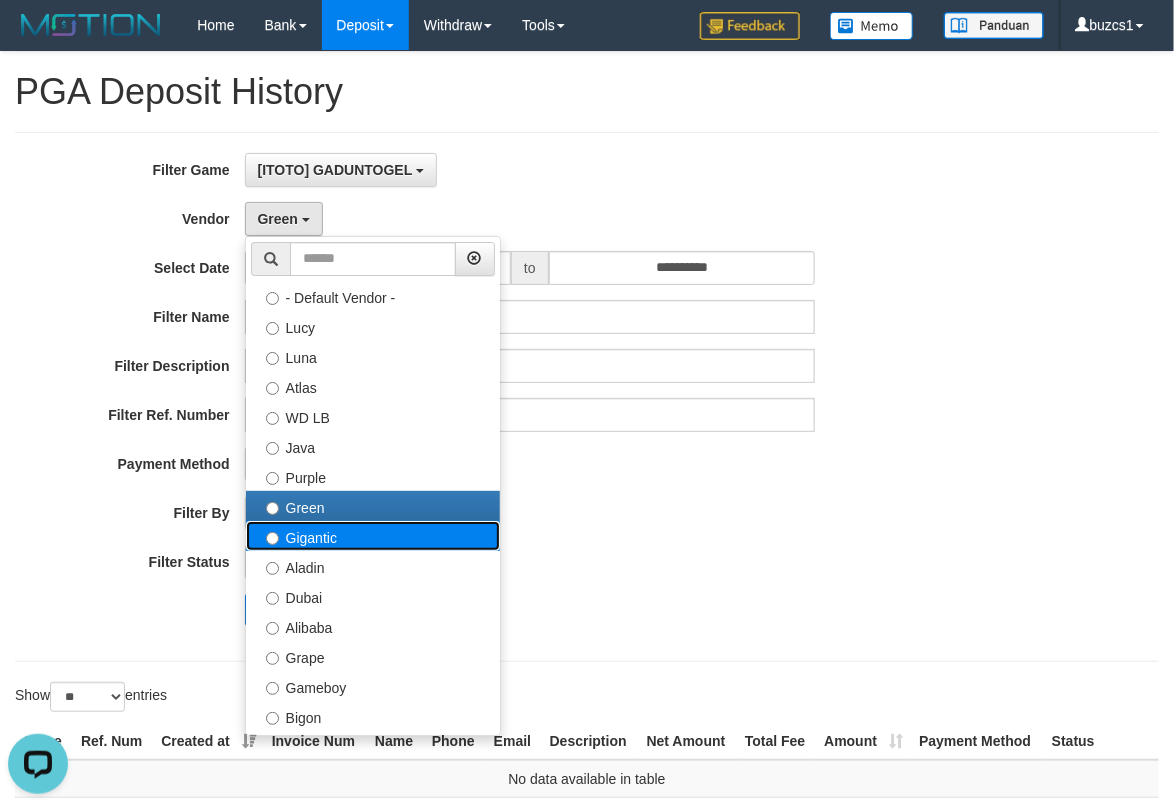 click on "Gigantic" at bounding box center (373, 536) 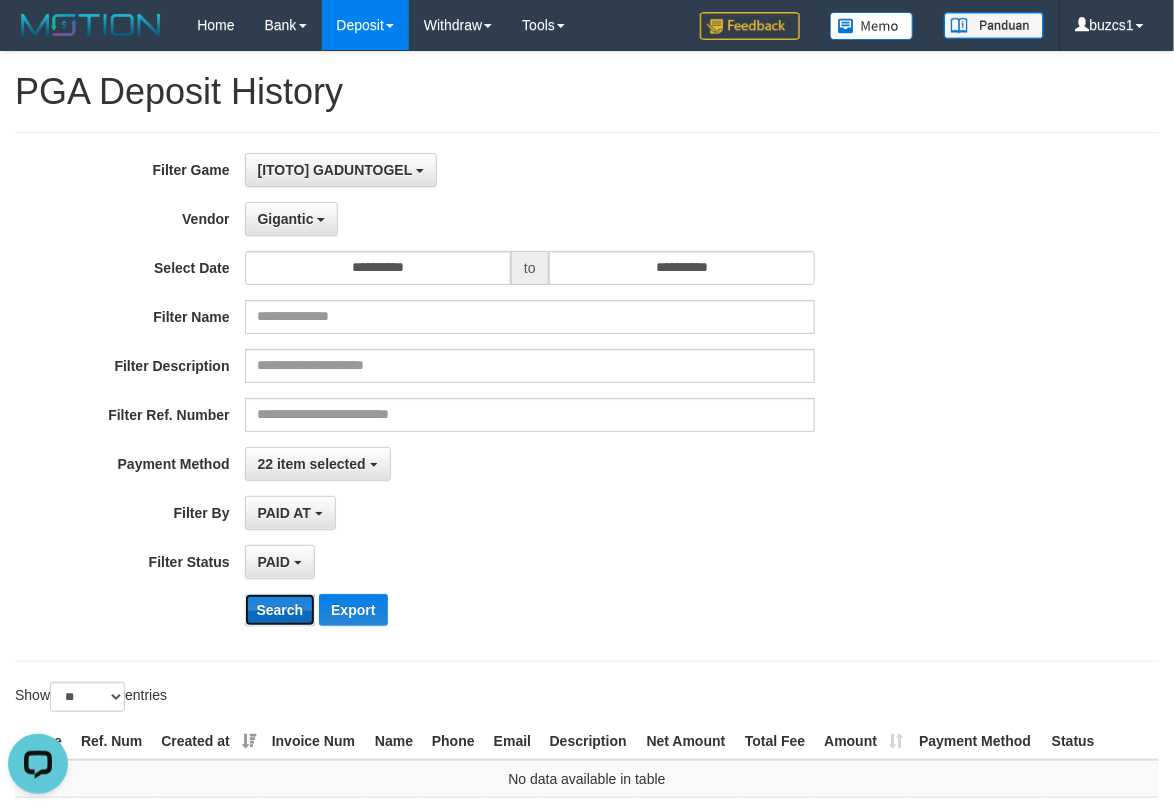 click on "Search" at bounding box center (280, 610) 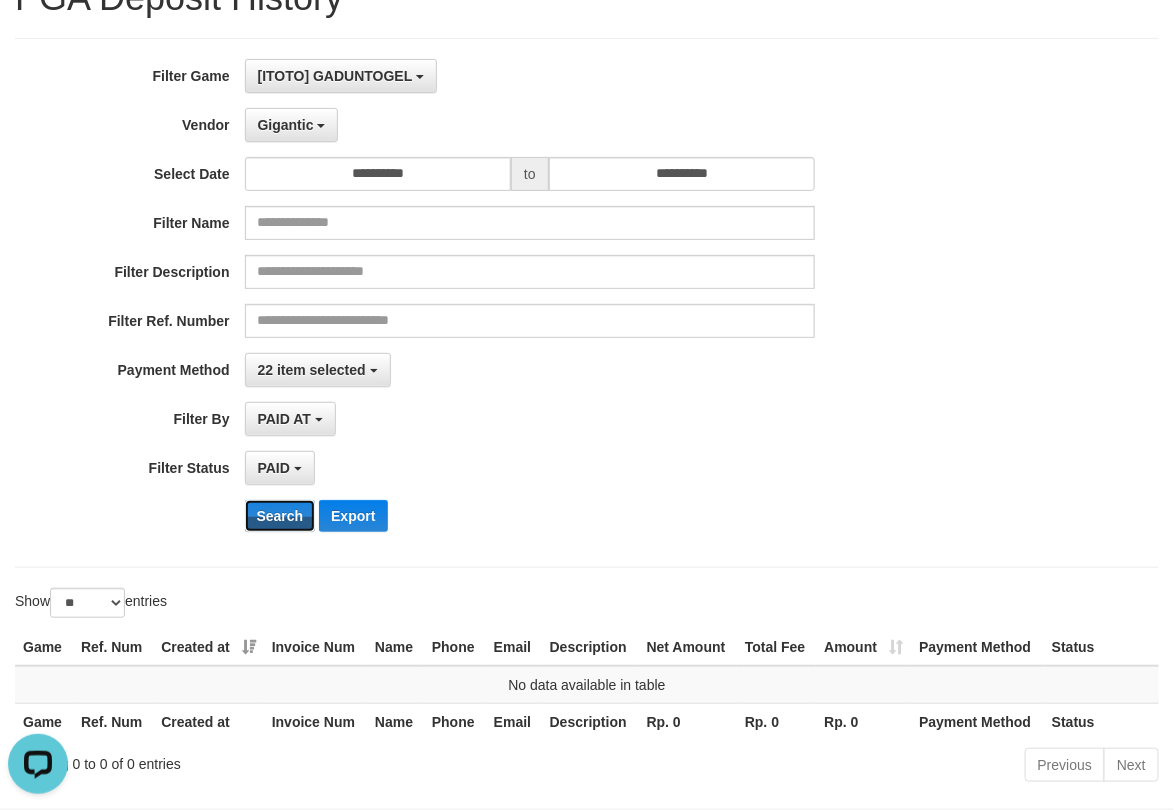 scroll, scrollTop: 0, scrollLeft: 0, axis: both 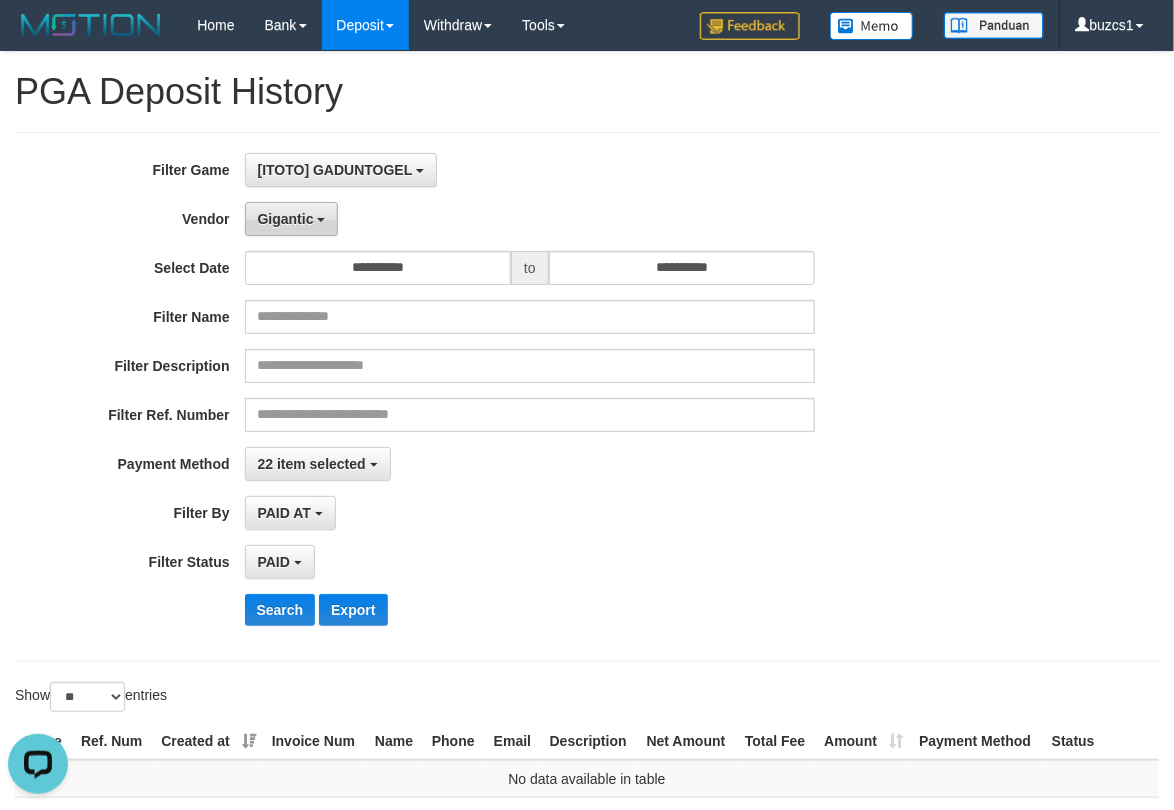 click on "Gigantic" at bounding box center [292, 219] 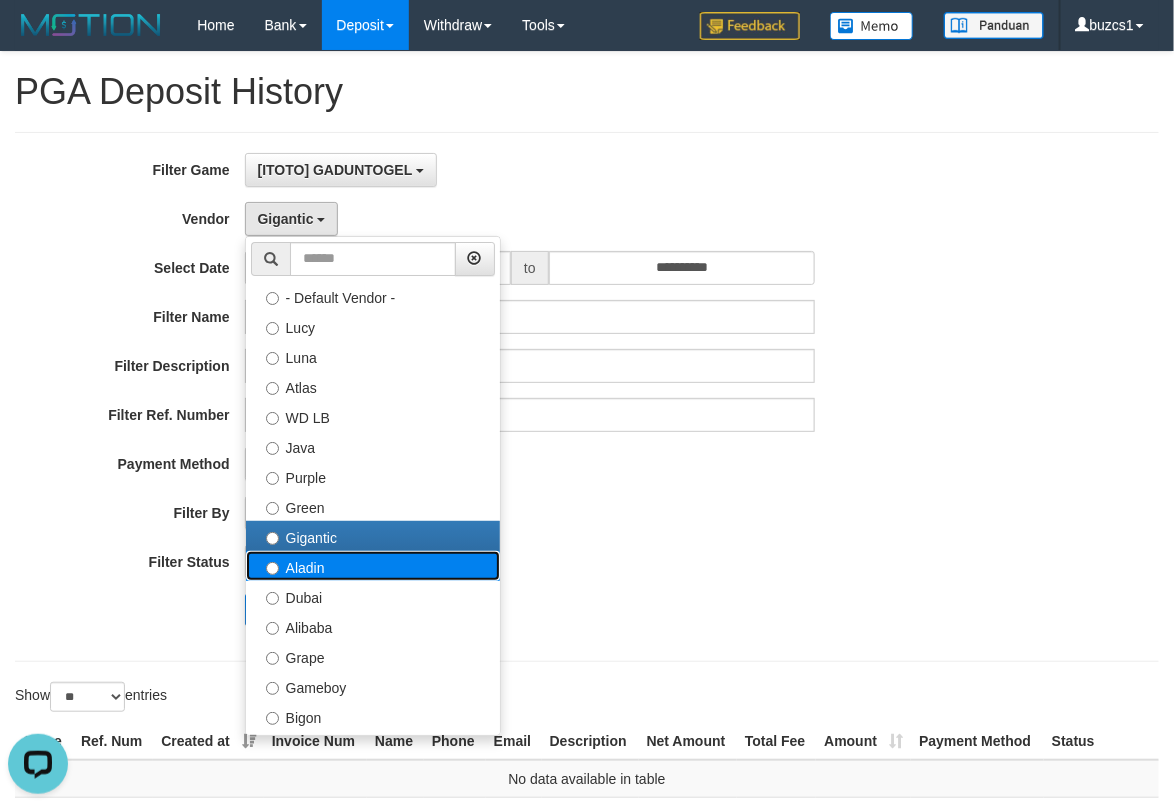 click on "Aladin" at bounding box center (373, 566) 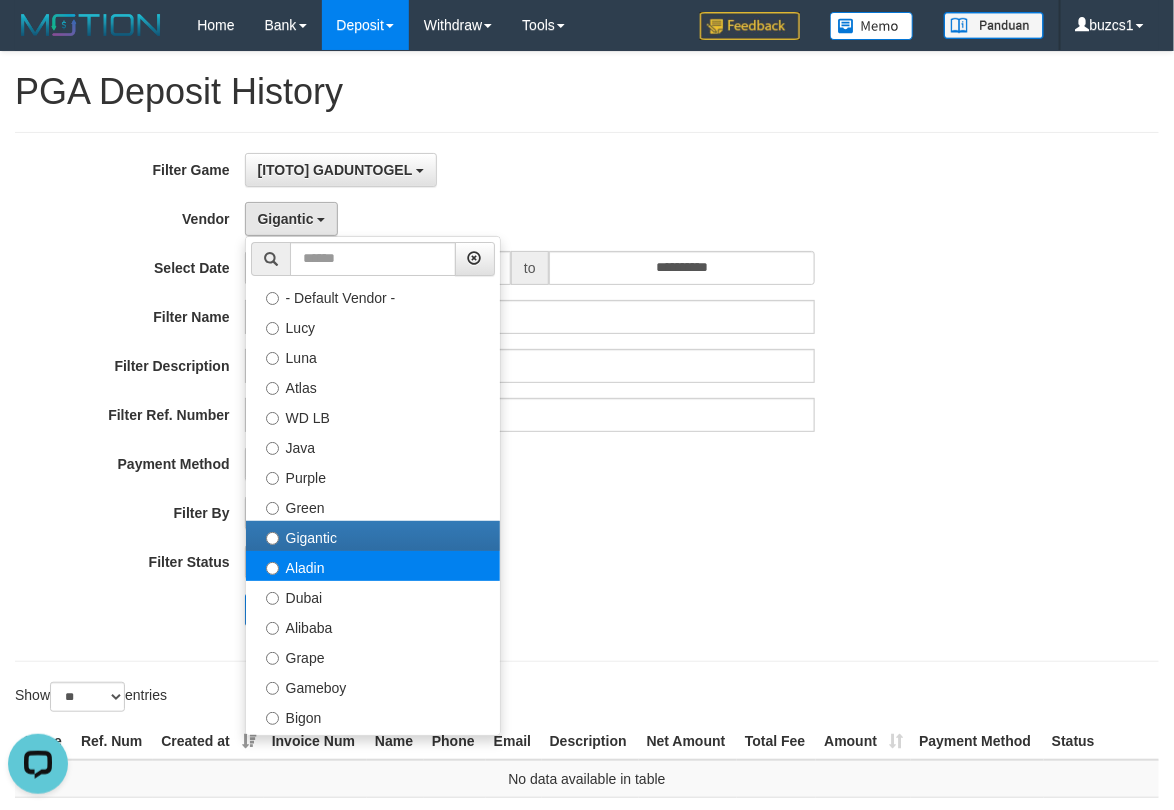 select on "**********" 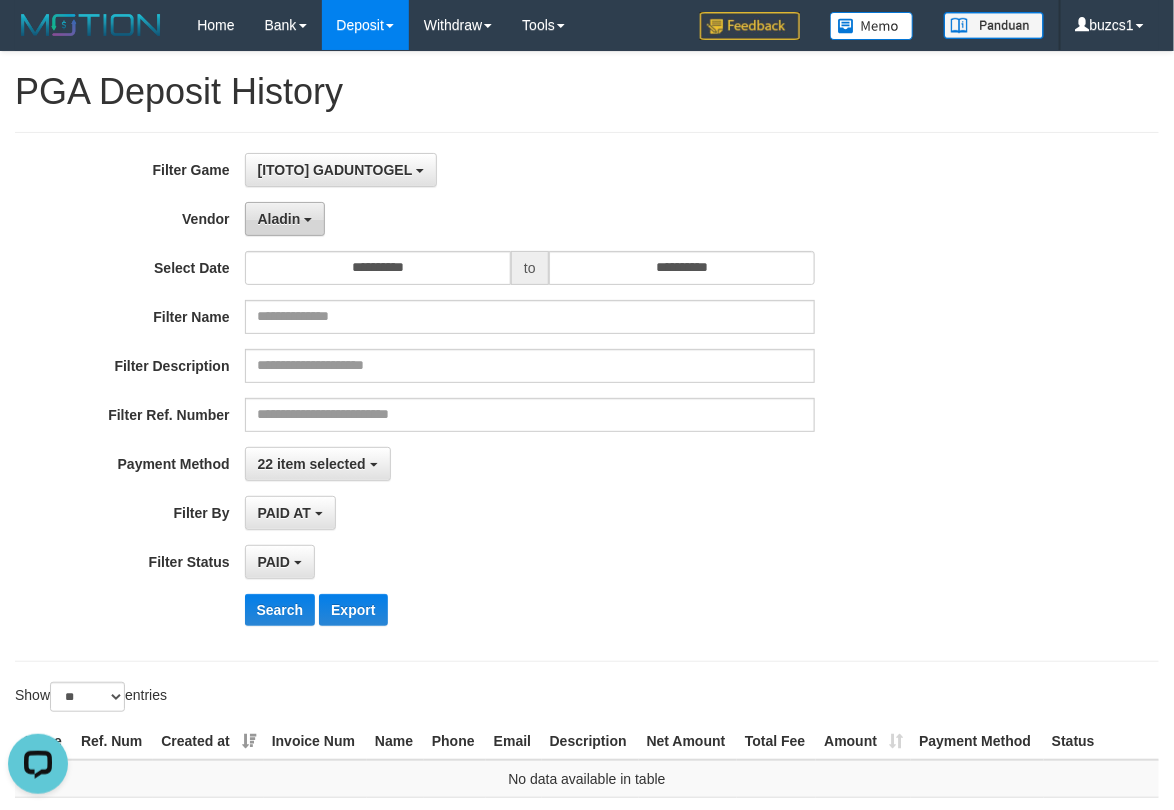 click on "Aladin" at bounding box center (285, 219) 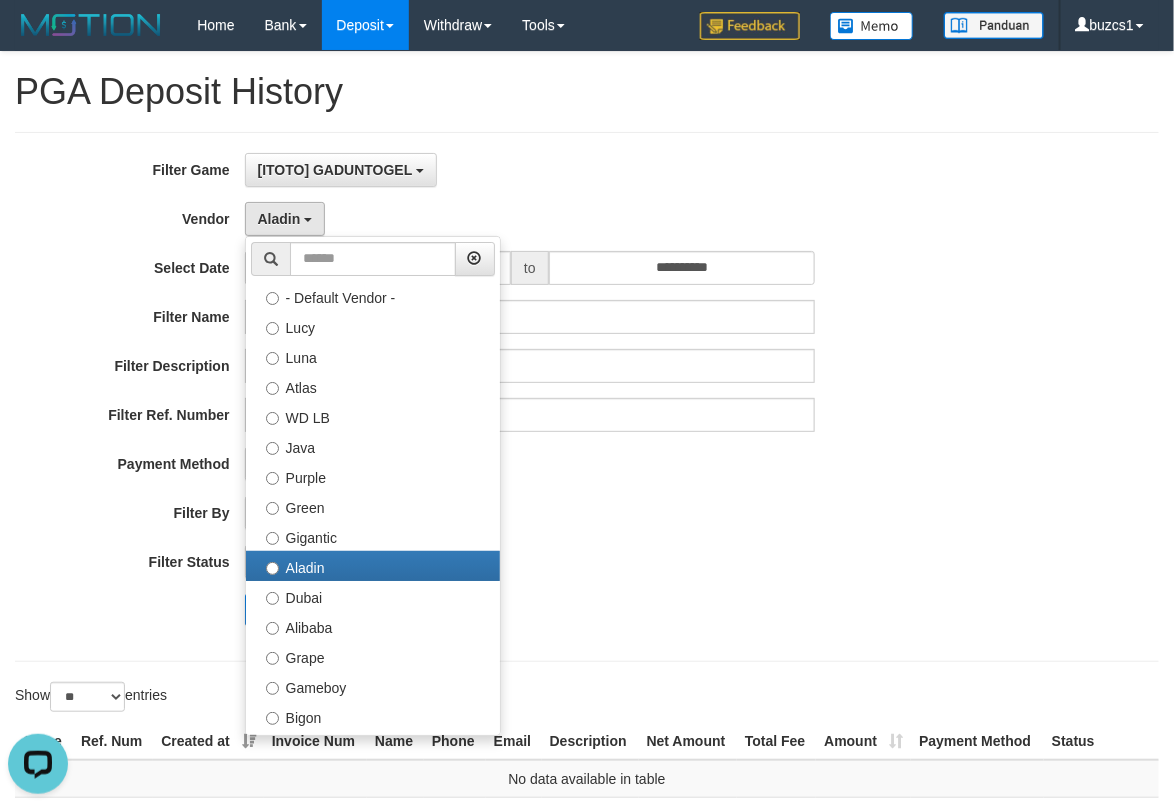 drag, startPoint x: 883, startPoint y: 487, endPoint x: 871, endPoint y: 477, distance: 15.6205 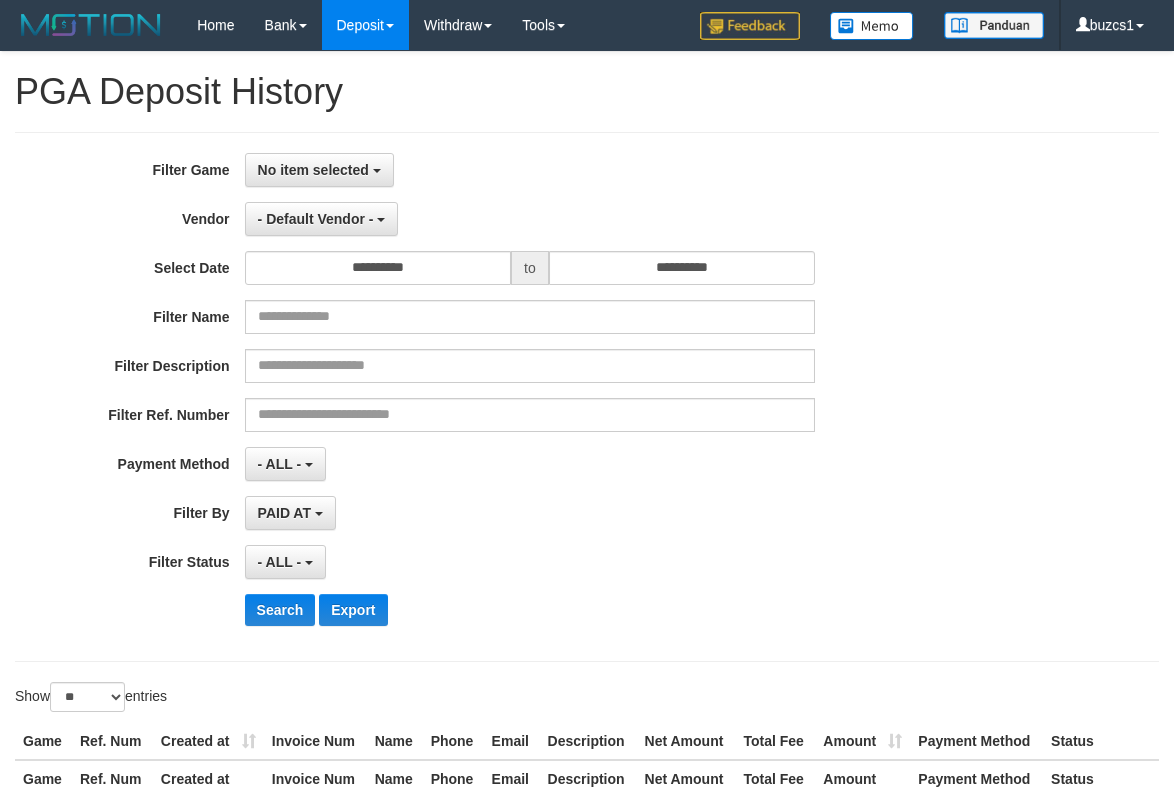 select 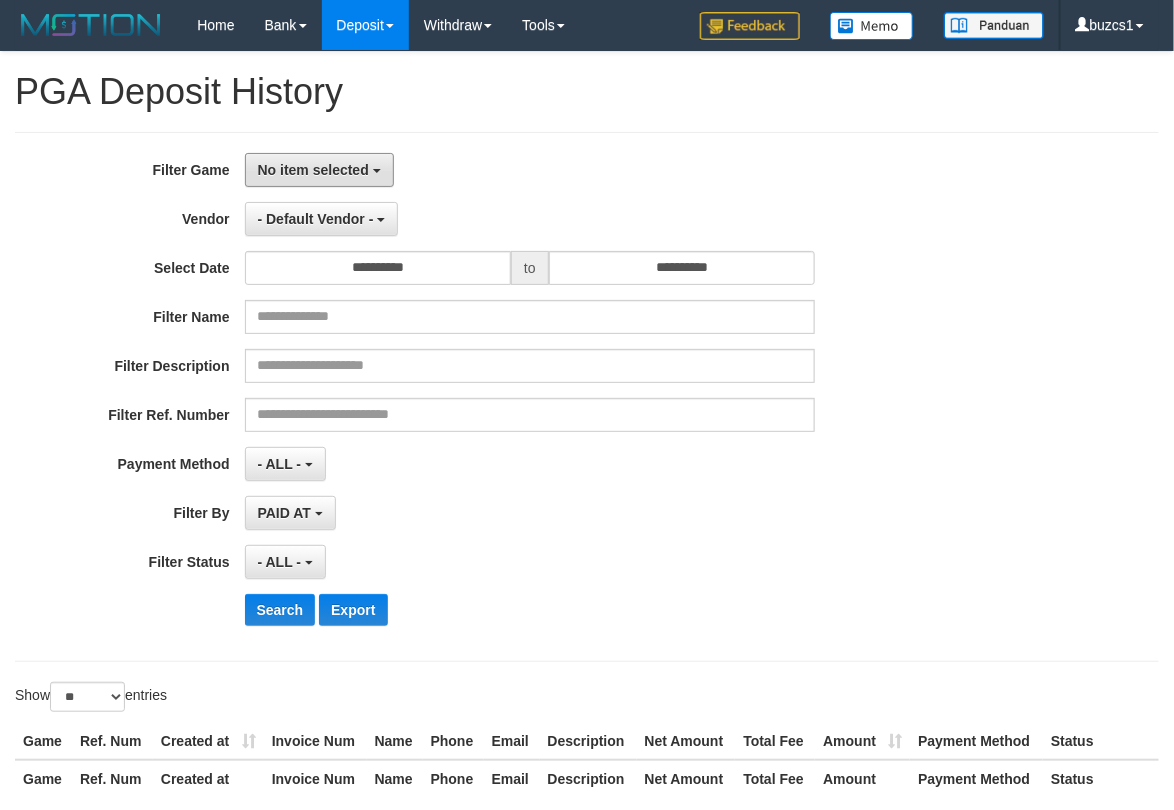drag, startPoint x: 364, startPoint y: 175, endPoint x: 381, endPoint y: 201, distance: 31.06445 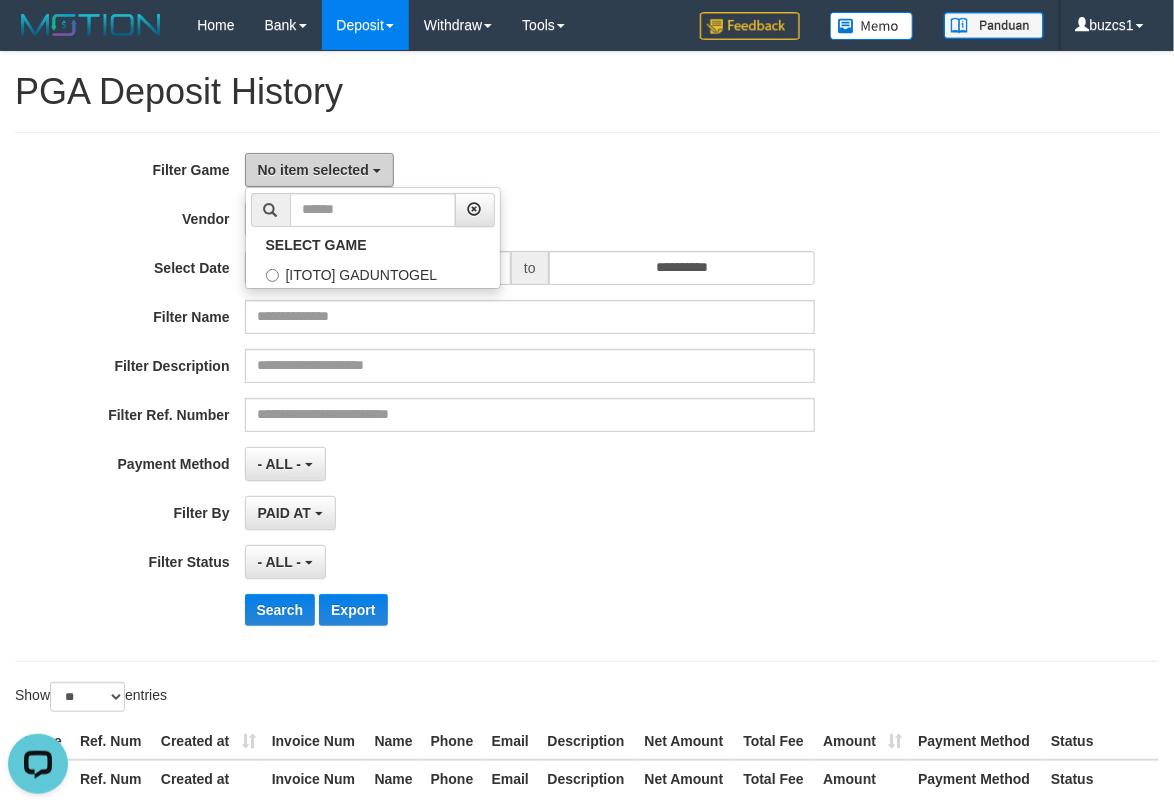 scroll, scrollTop: 0, scrollLeft: 0, axis: both 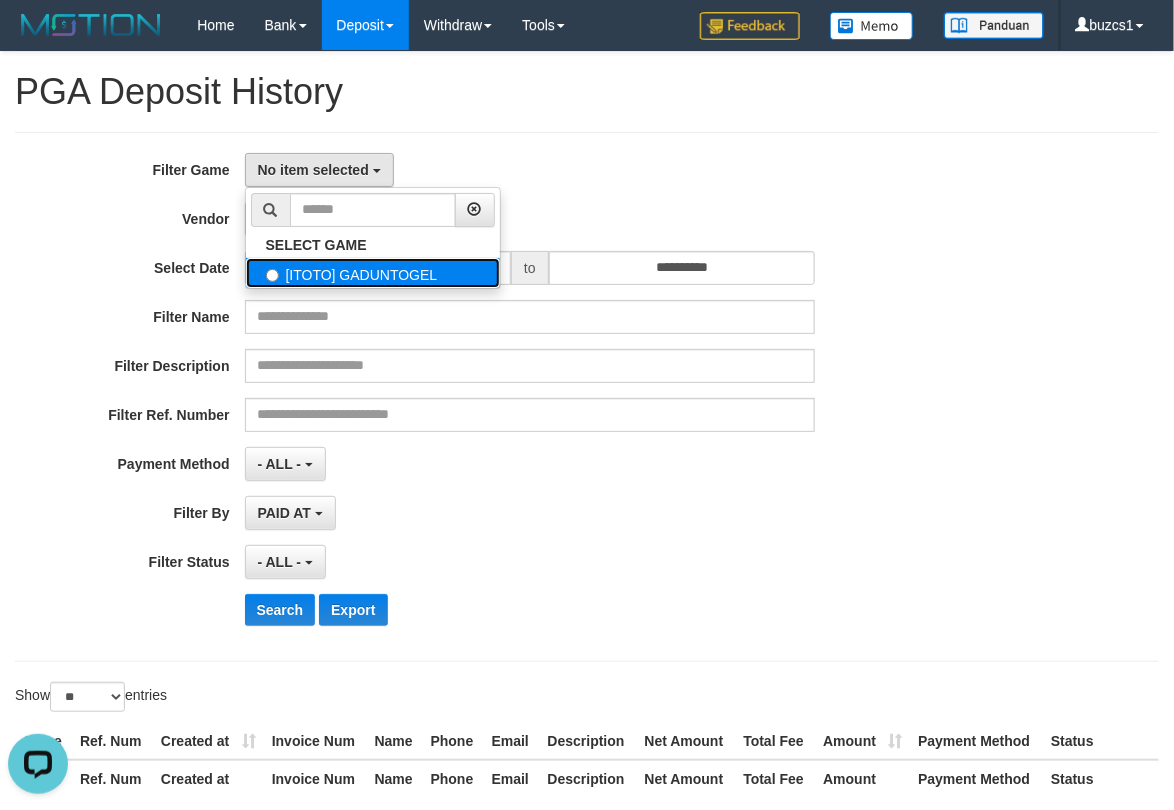 click on "[ITOTO] GADUNTOGEL" at bounding box center (373, 273) 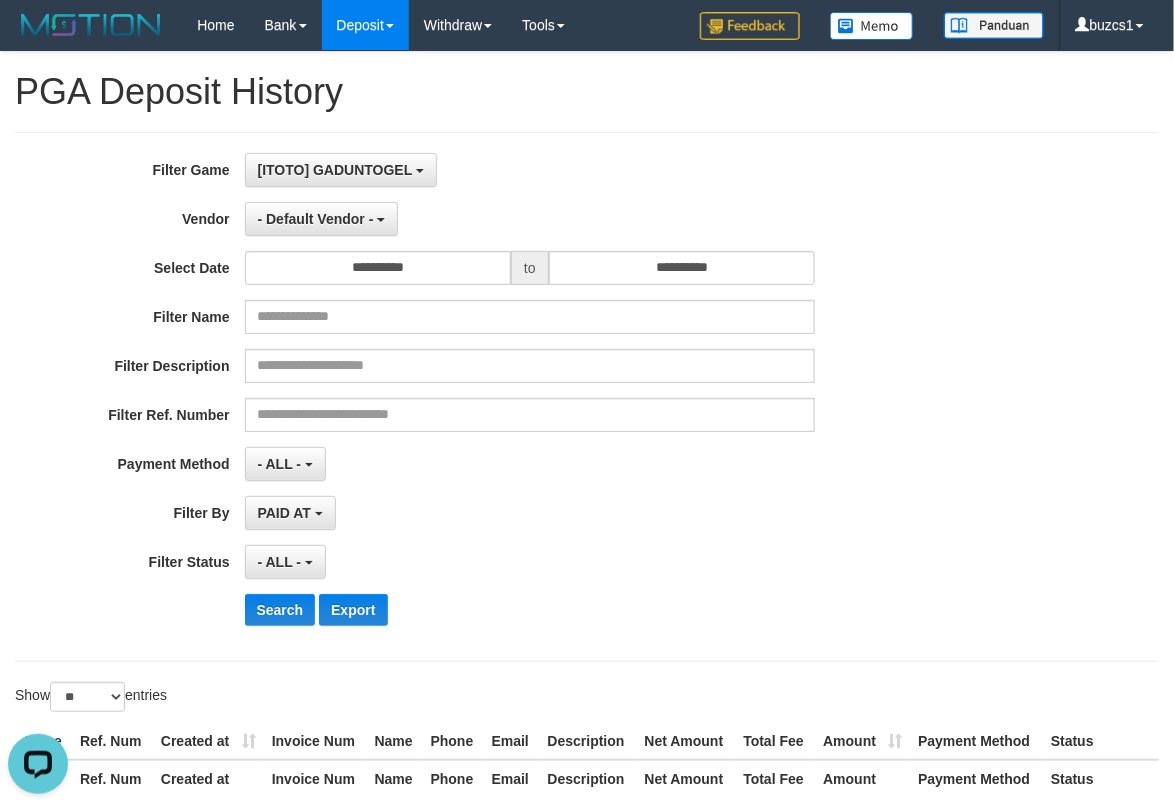 select on "****" 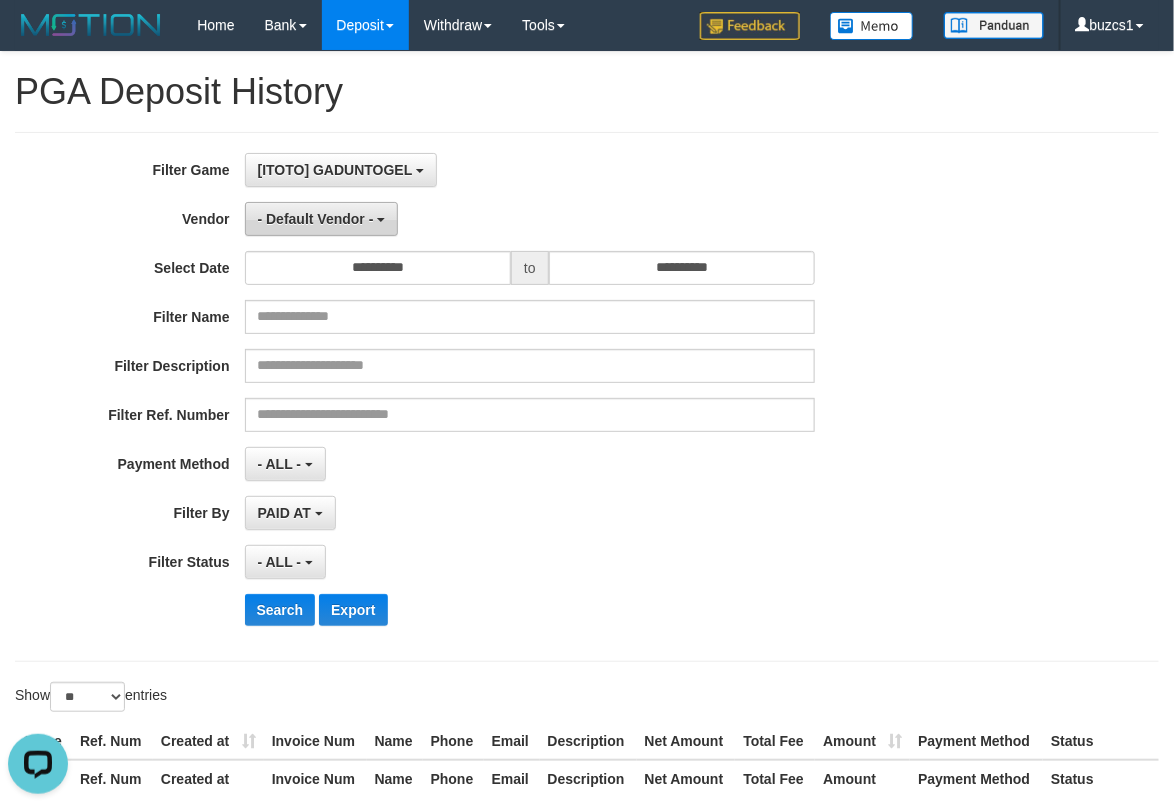 scroll, scrollTop: 18, scrollLeft: 0, axis: vertical 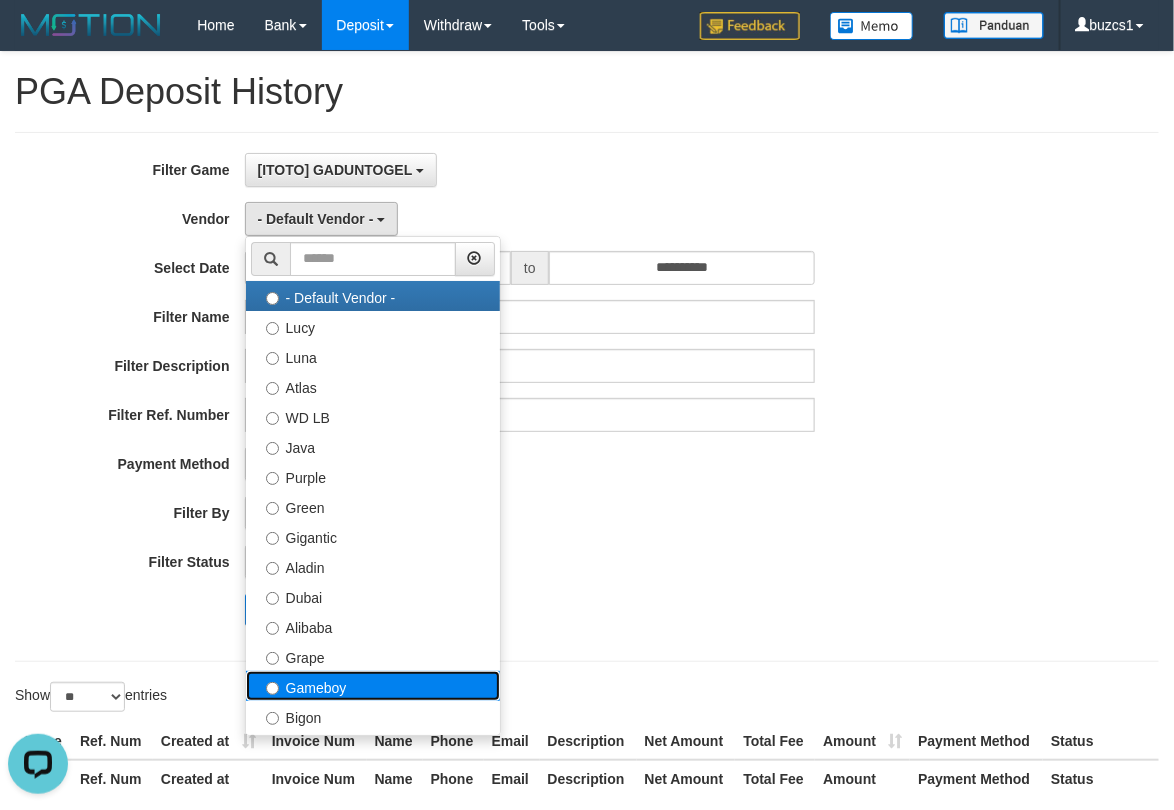 drag, startPoint x: 375, startPoint y: 685, endPoint x: 570, endPoint y: 367, distance: 373.0268 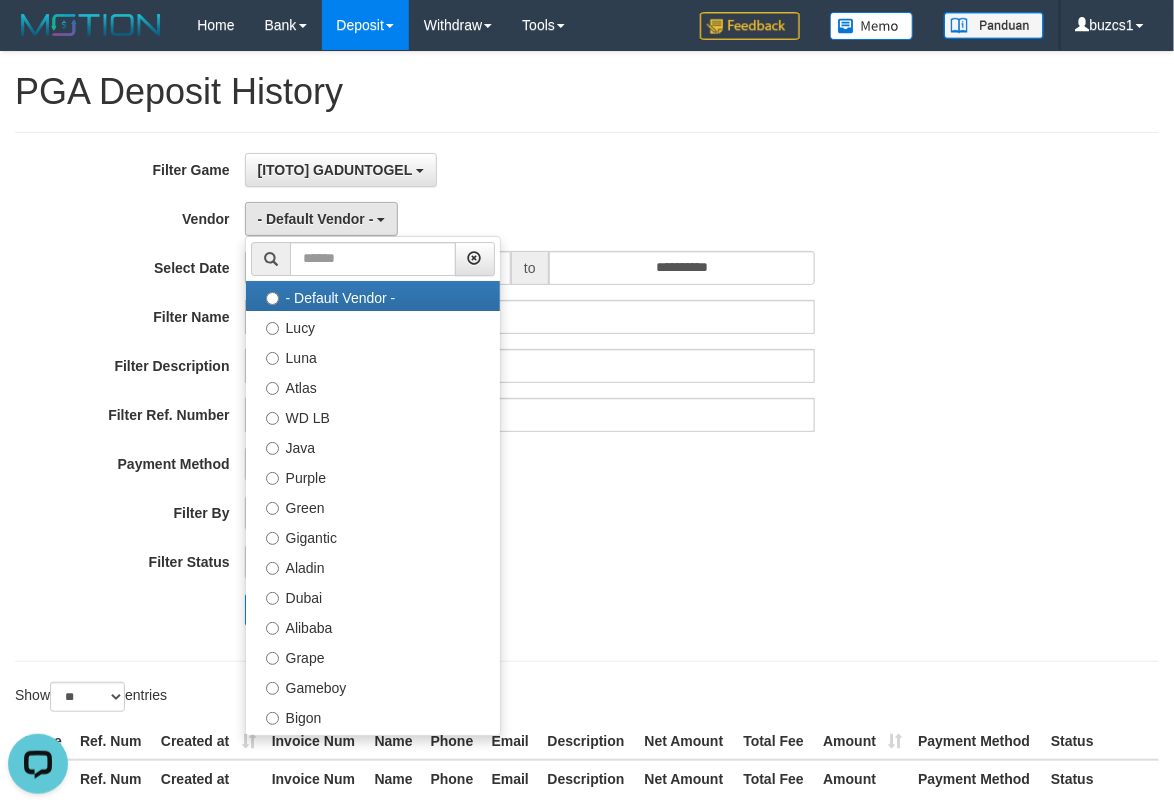 select on "**********" 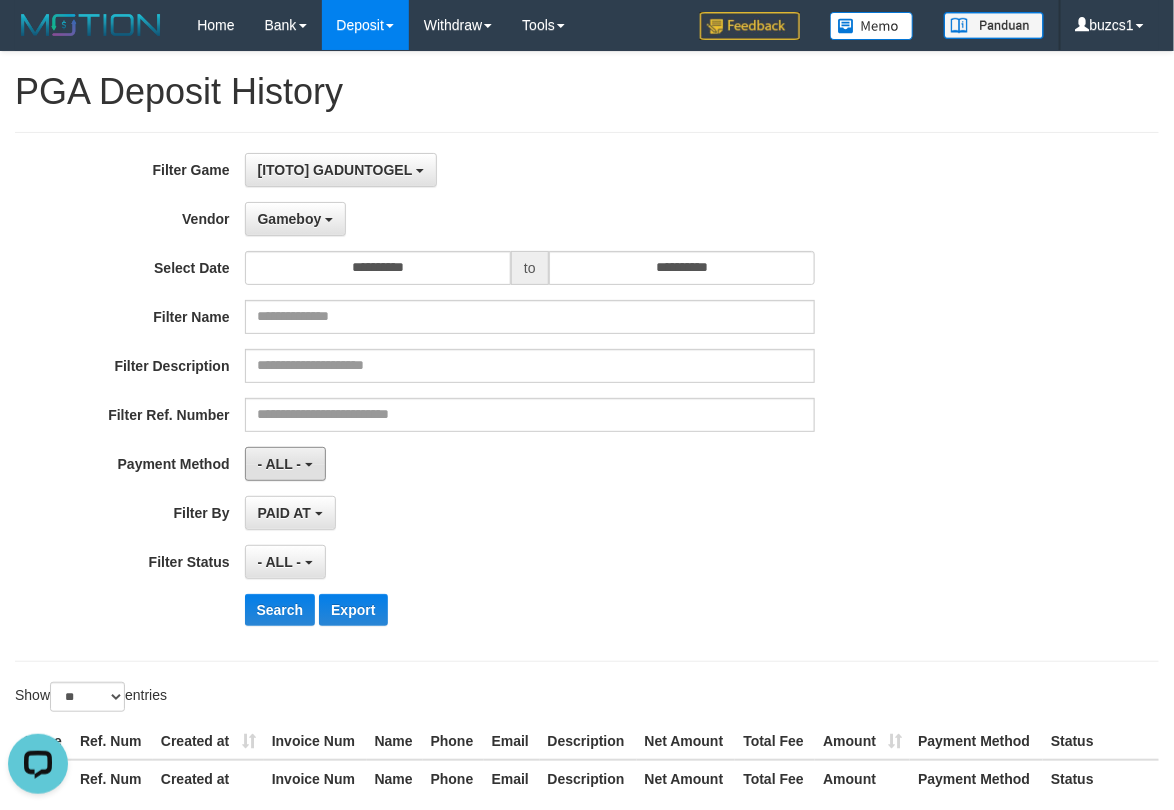 drag, startPoint x: 306, startPoint y: 457, endPoint x: 336, endPoint y: 478, distance: 36.619667 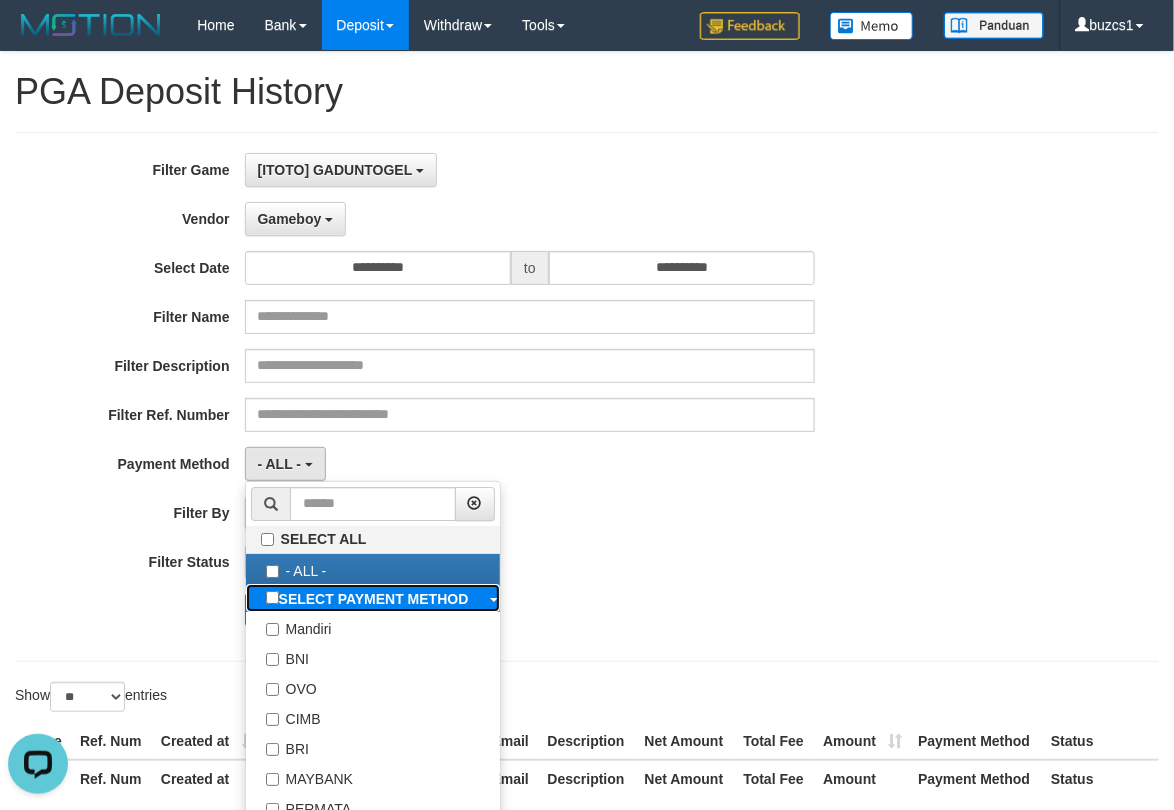 click on "SELECT PAYMENT METHOD" at bounding box center [374, 599] 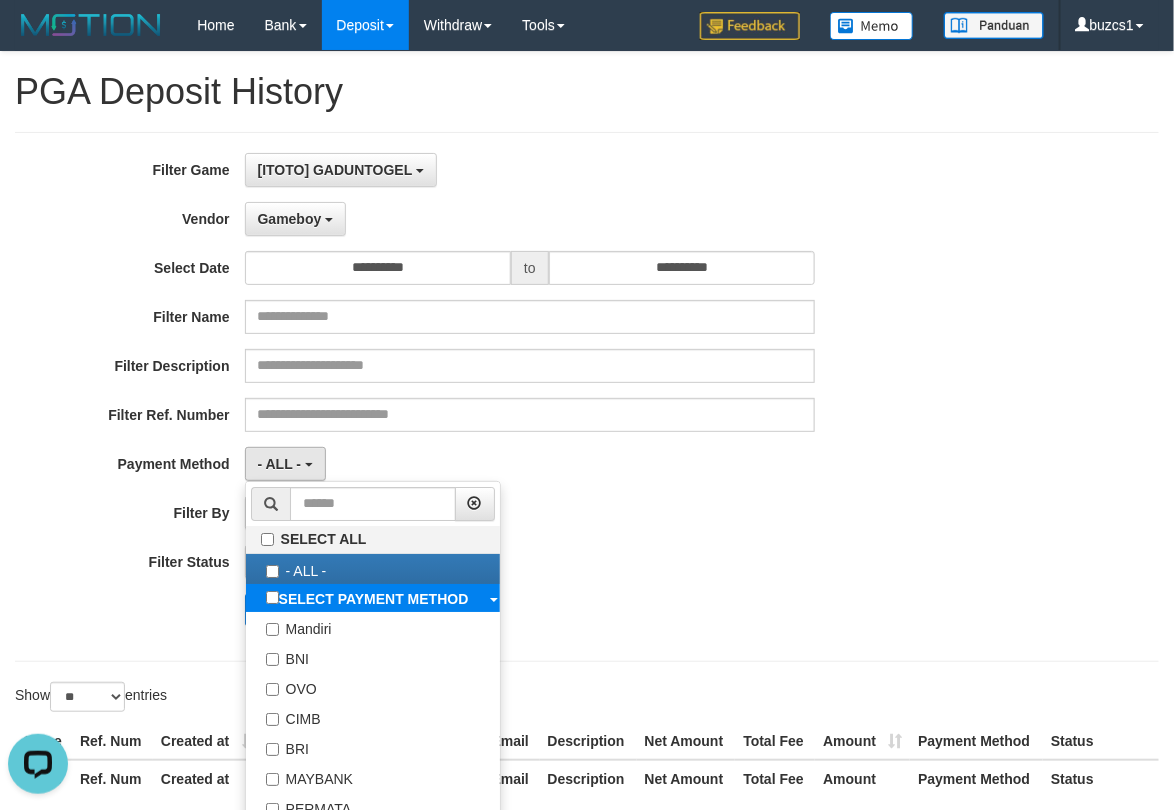 select on "*********" 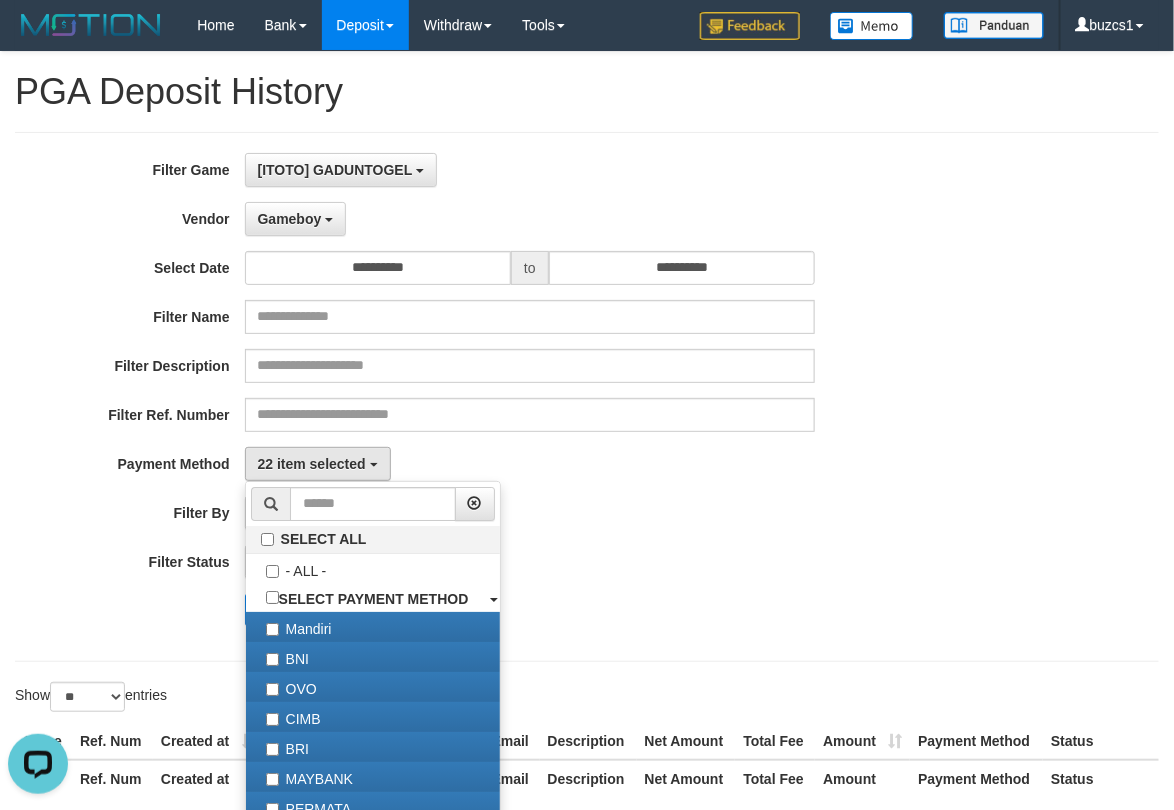 click on "**********" at bounding box center (489, 397) 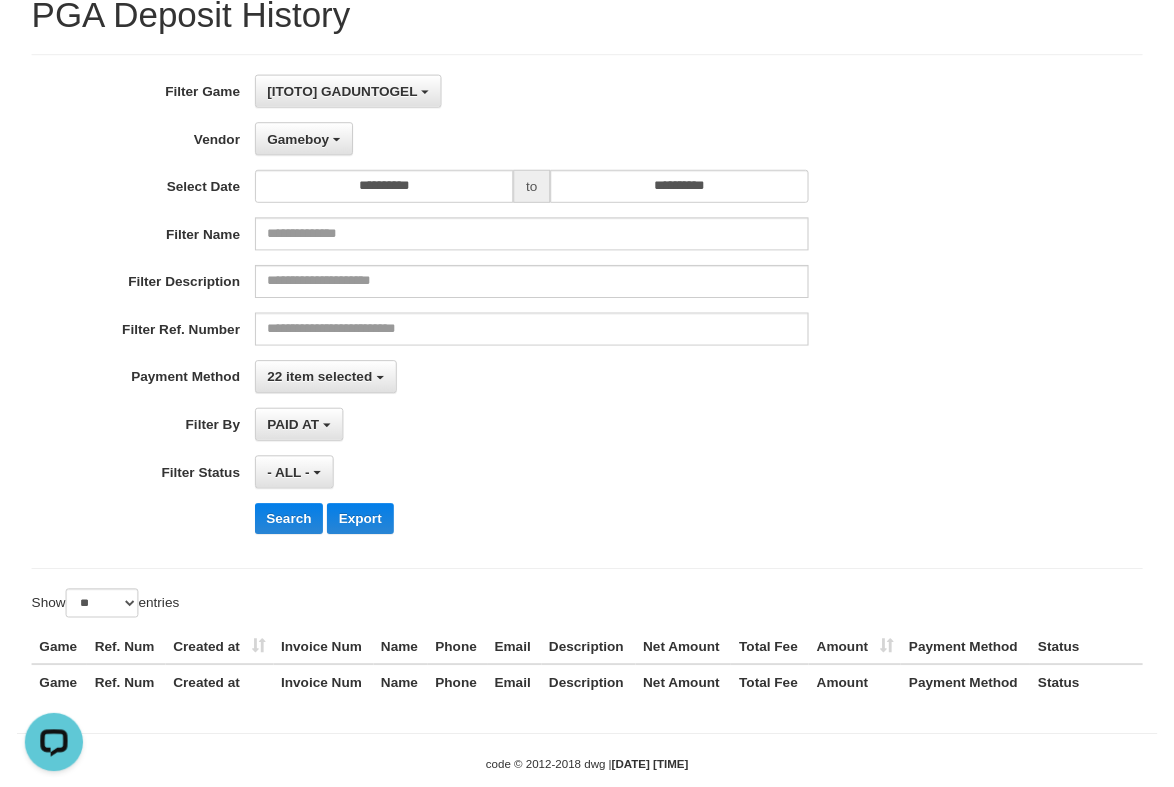 scroll, scrollTop: 118, scrollLeft: 0, axis: vertical 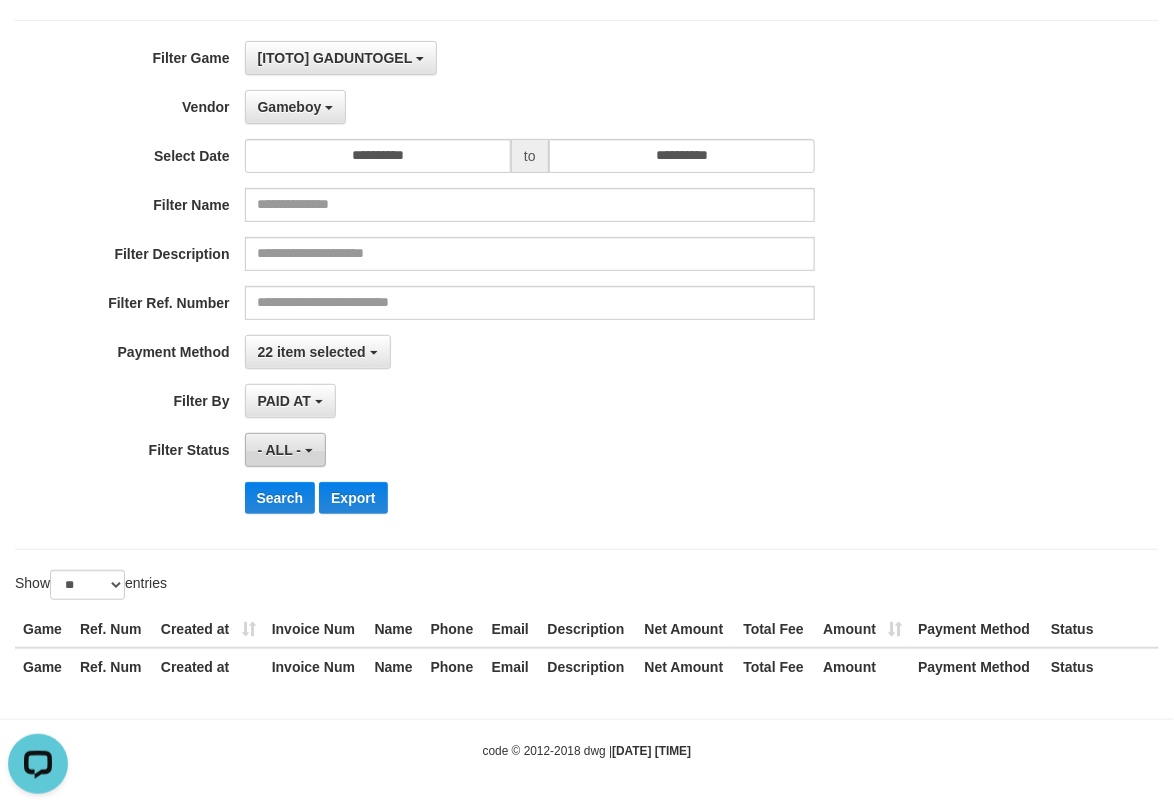 click on "- ALL -" at bounding box center (285, 450) 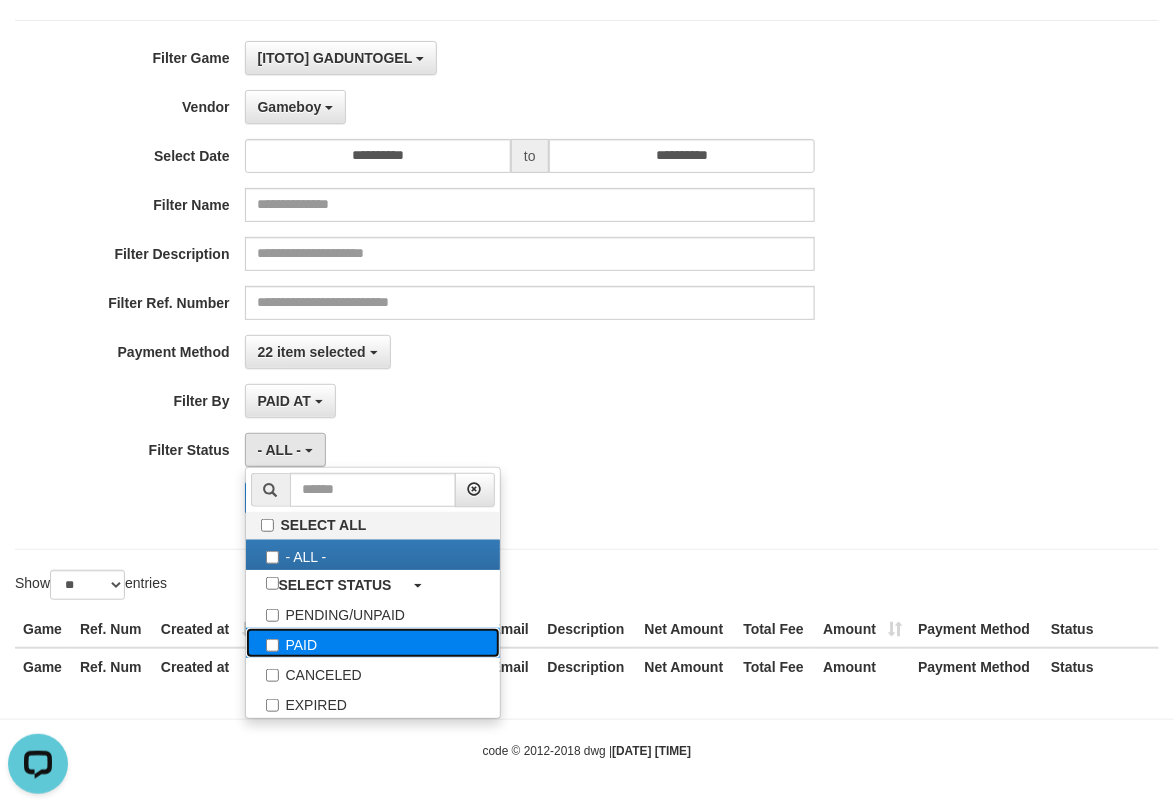 click on "PAID" at bounding box center (373, 643) 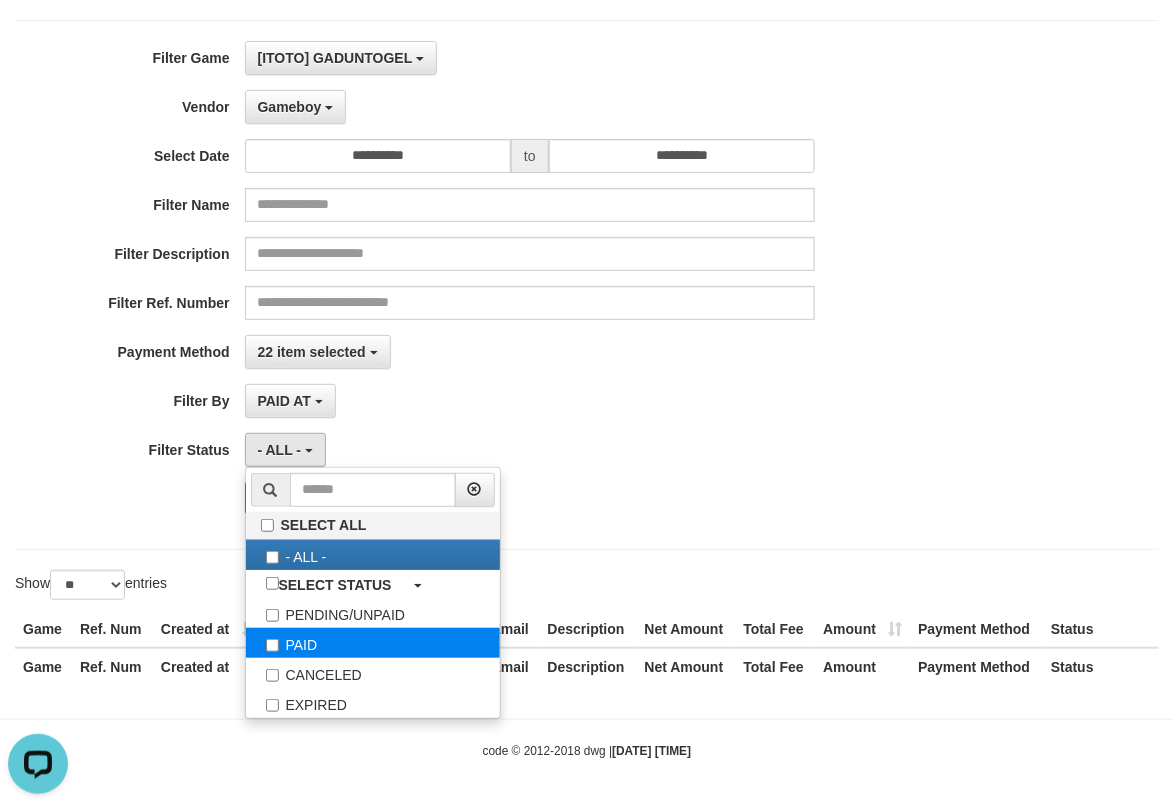 select on "*" 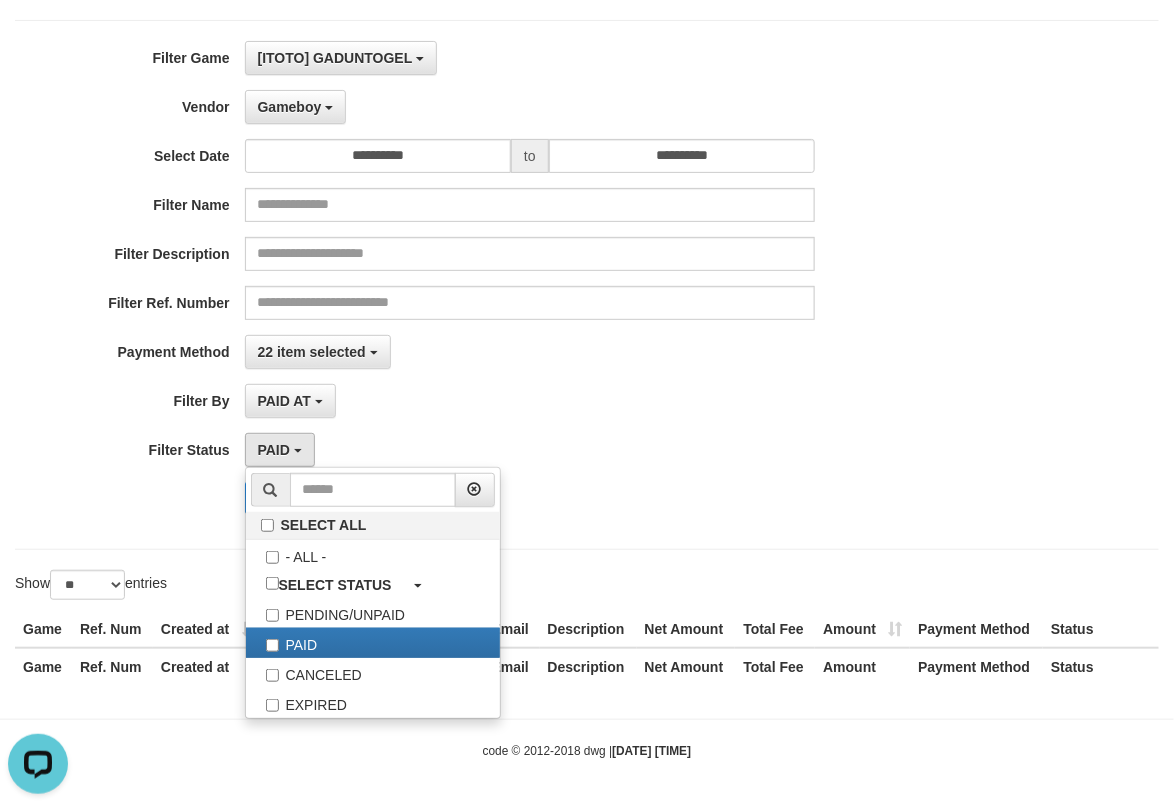 click on "Search
Export" at bounding box center (612, 498) 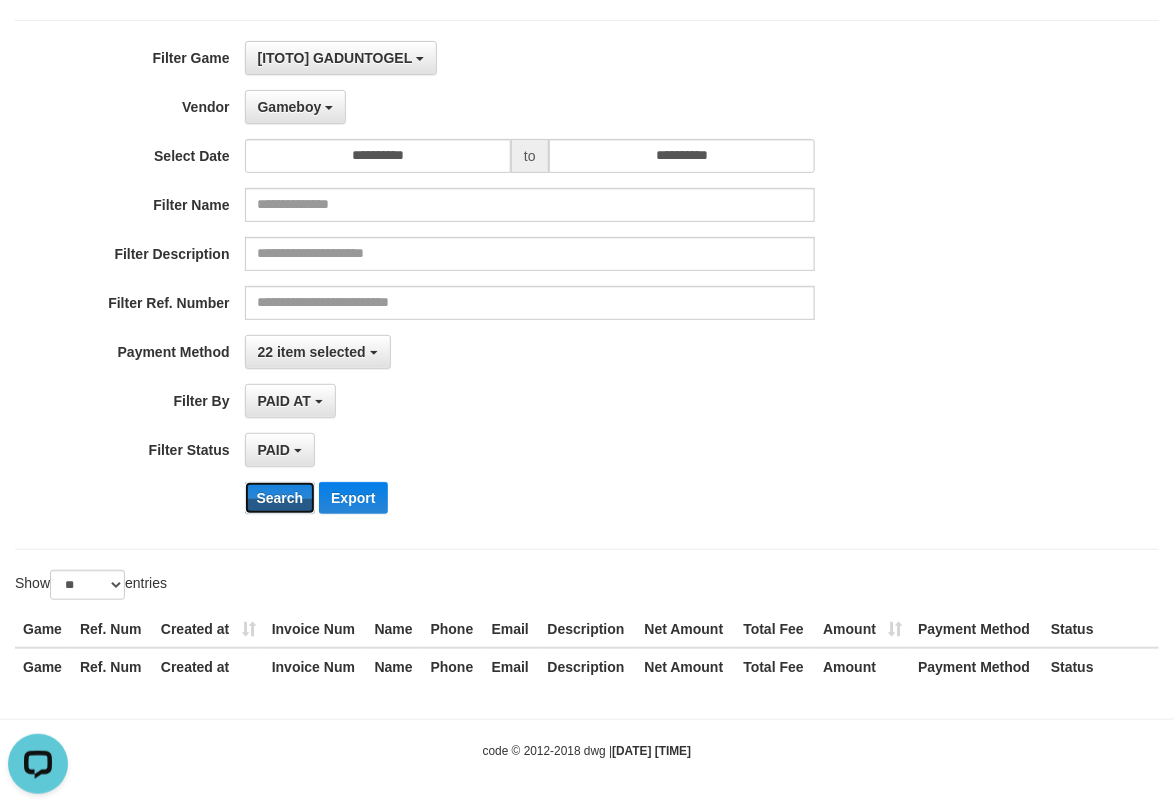 click on "Search" at bounding box center [280, 498] 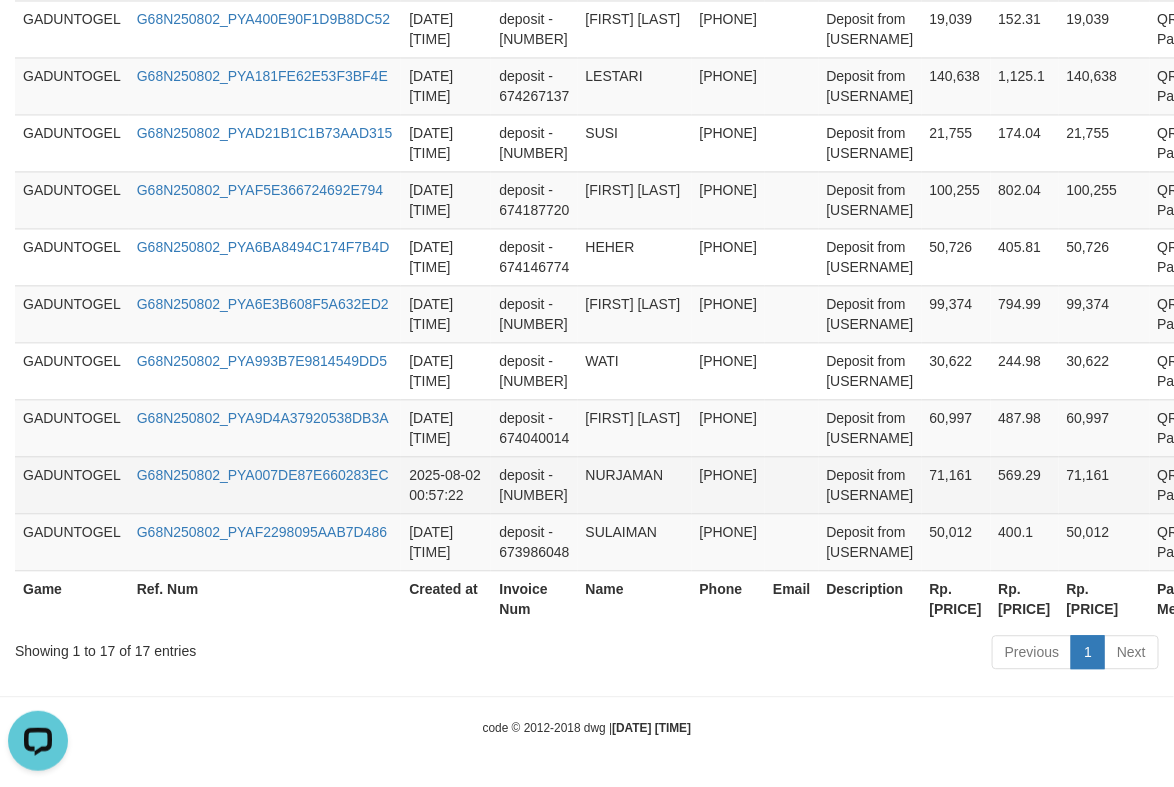 scroll, scrollTop: 1434, scrollLeft: 0, axis: vertical 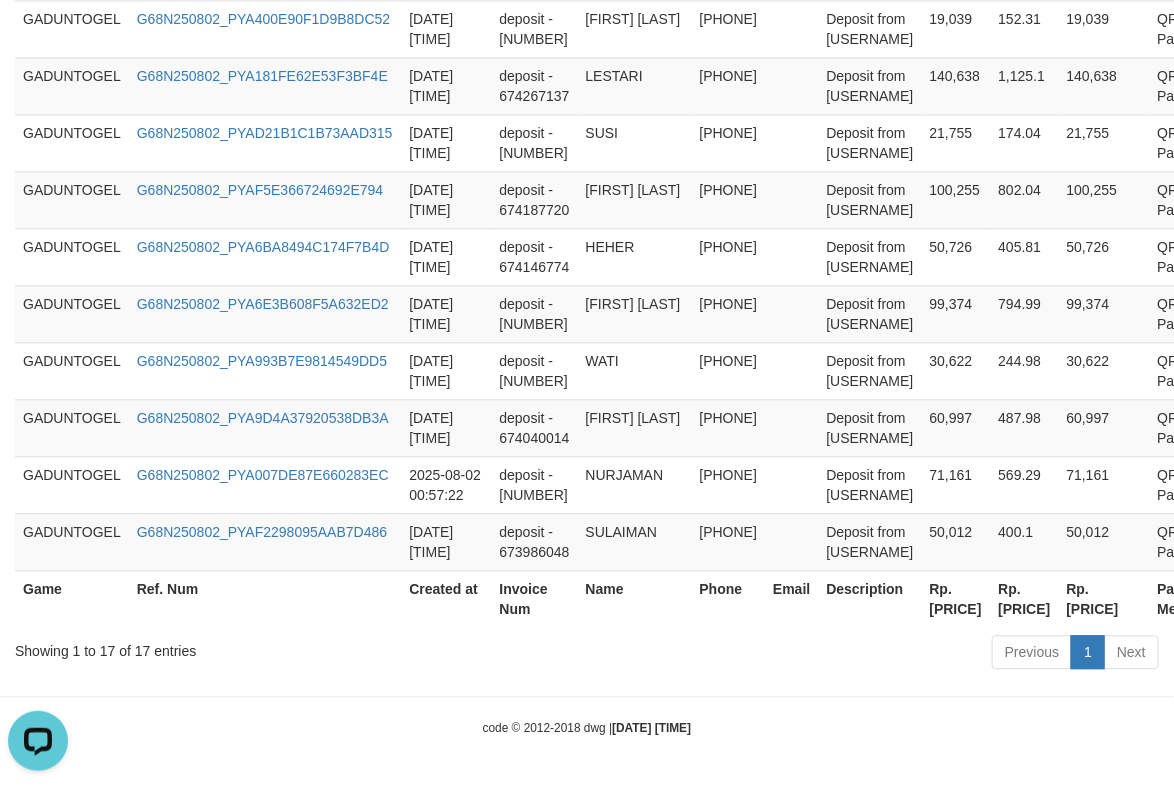 click on "Rp. [PRICE]" at bounding box center (956, 598) 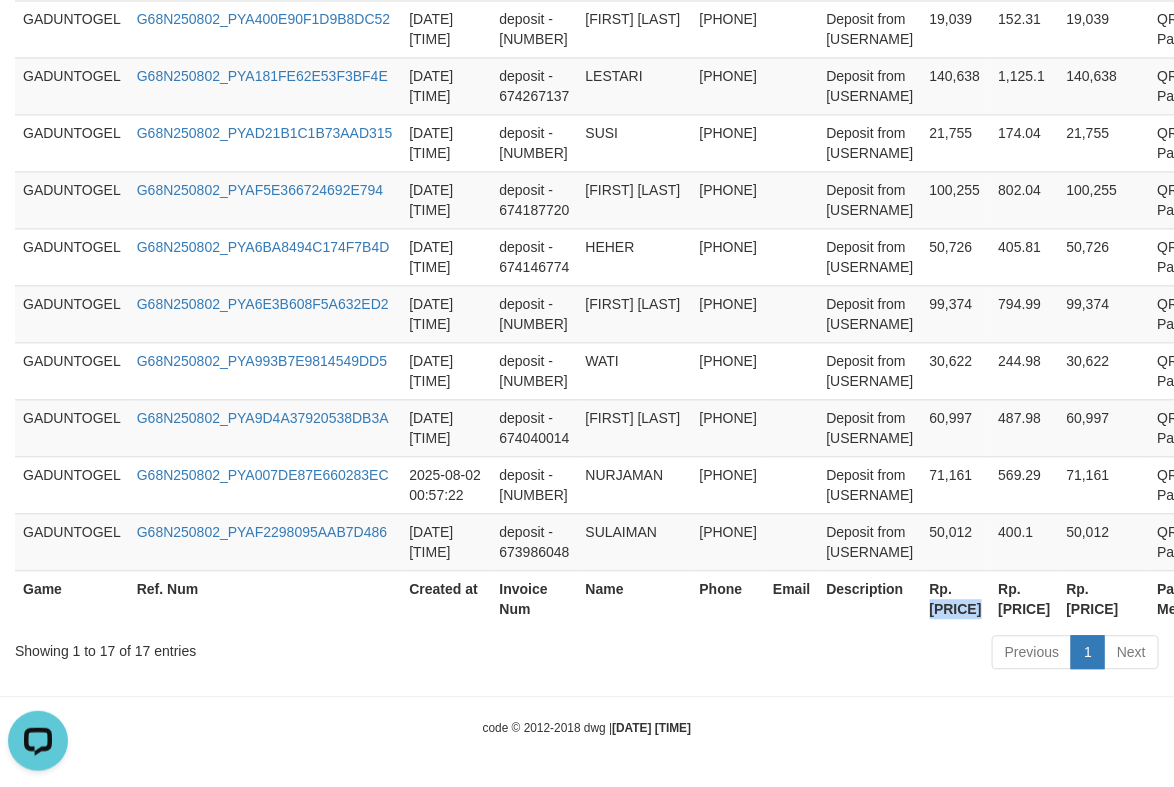 click on "Rp. [PRICE]" at bounding box center [956, 598] 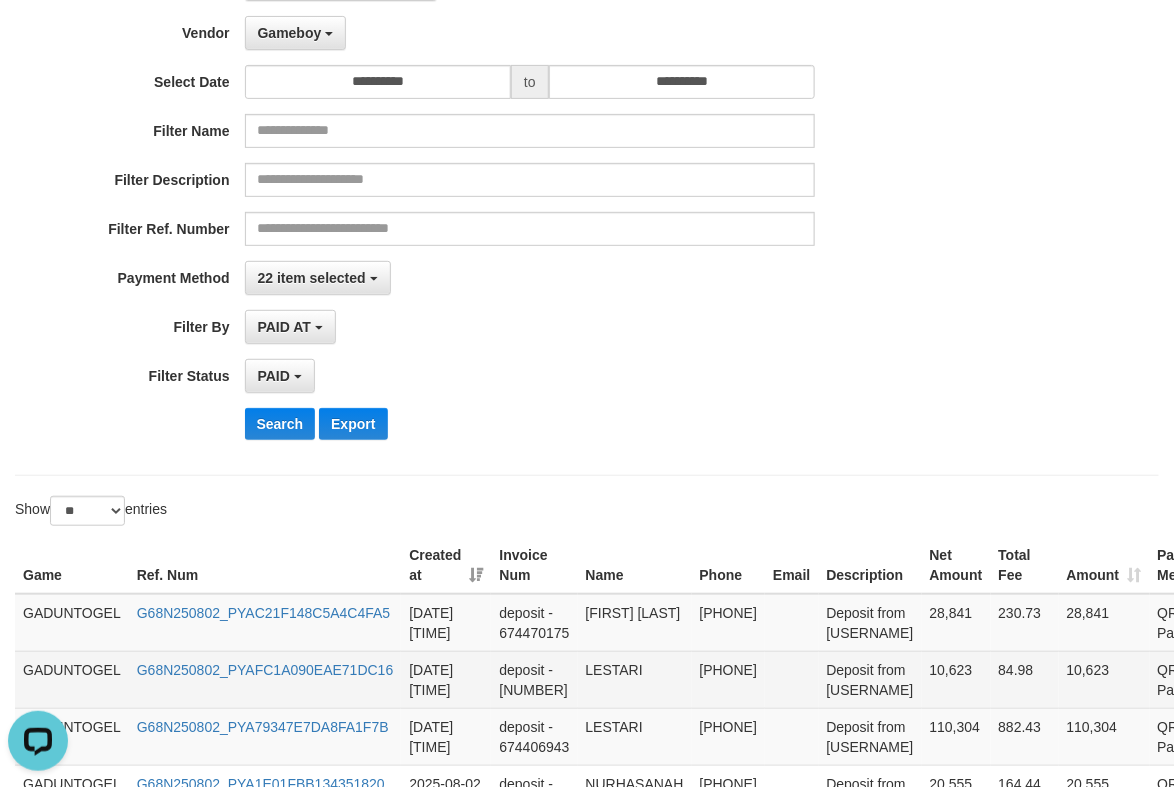 scroll, scrollTop: 184, scrollLeft: 0, axis: vertical 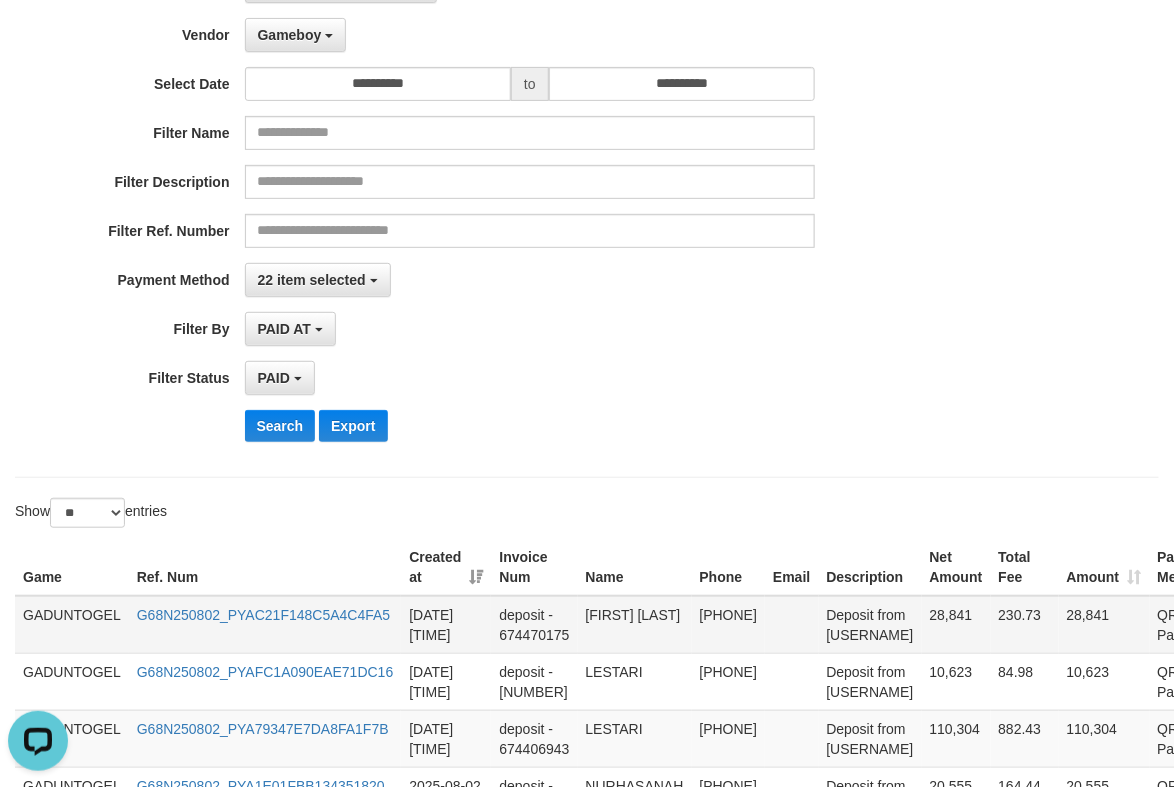 click on "28,841" at bounding box center (956, 625) 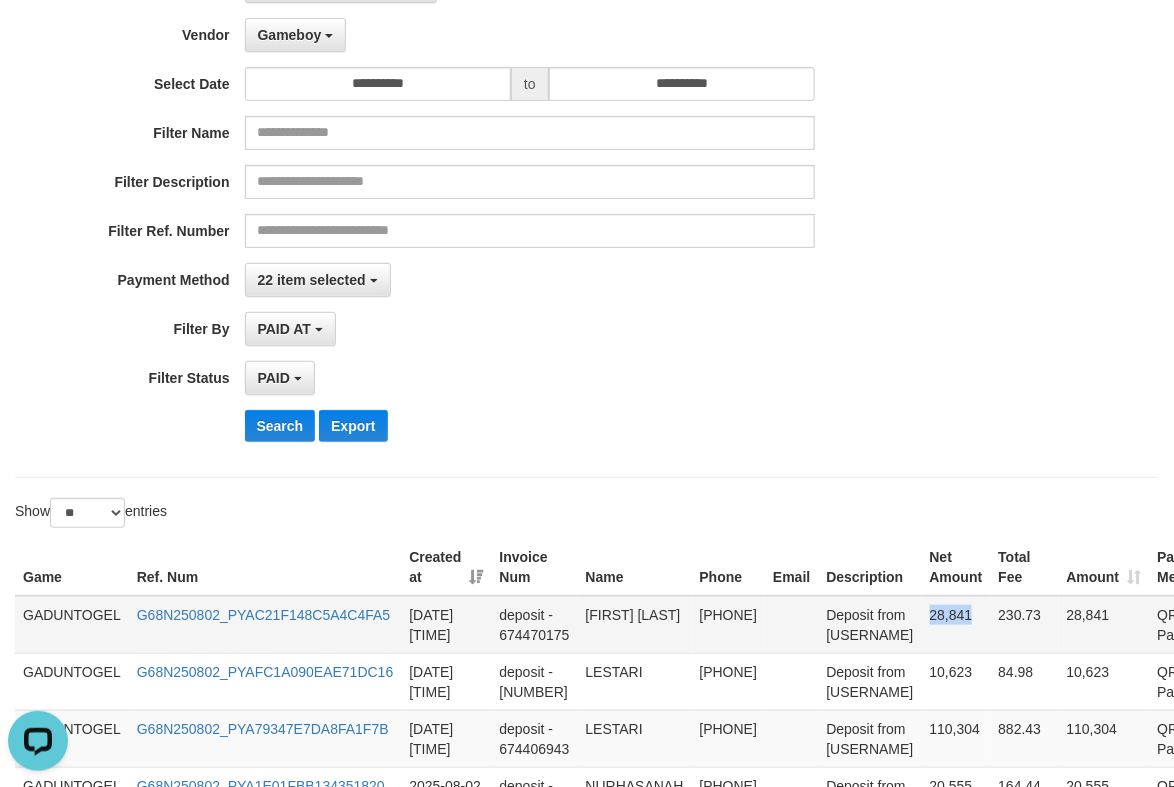 click on "28,841" at bounding box center [956, 625] 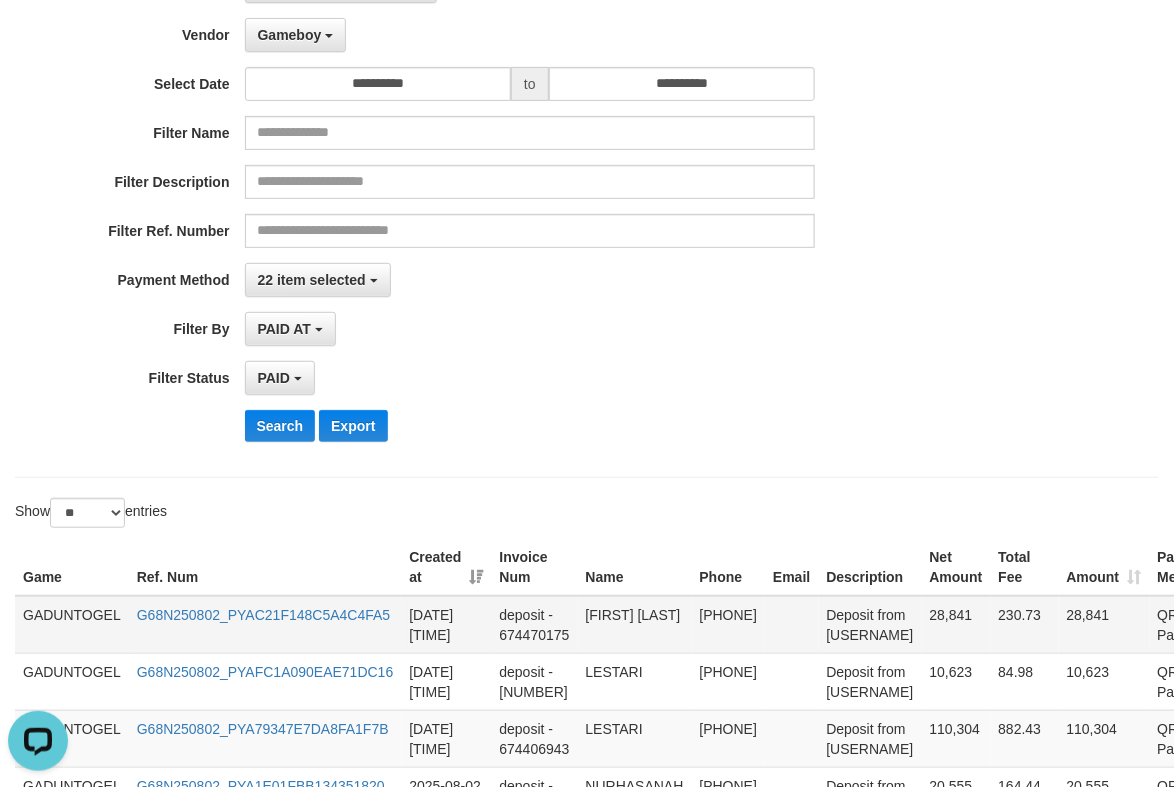 click on "[FIRST] [LAST]" at bounding box center [635, 625] 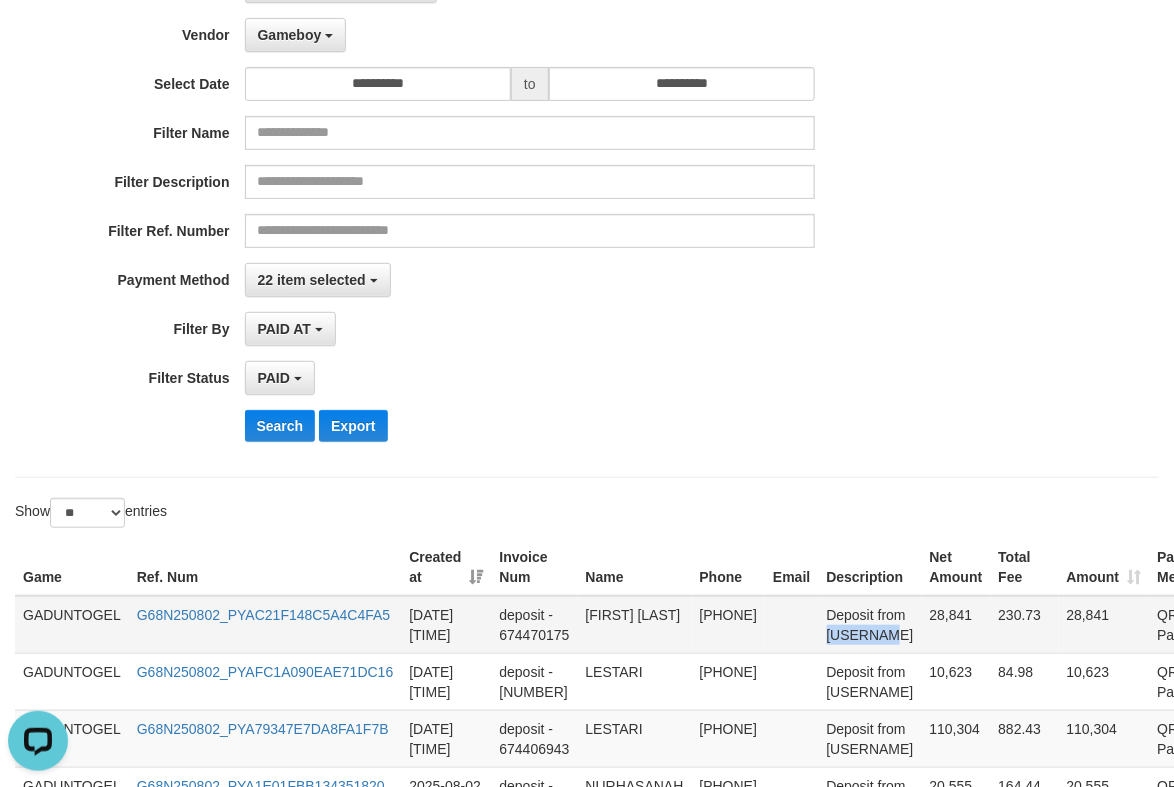 click on "Deposit from [USERNAME]" at bounding box center (870, 625) 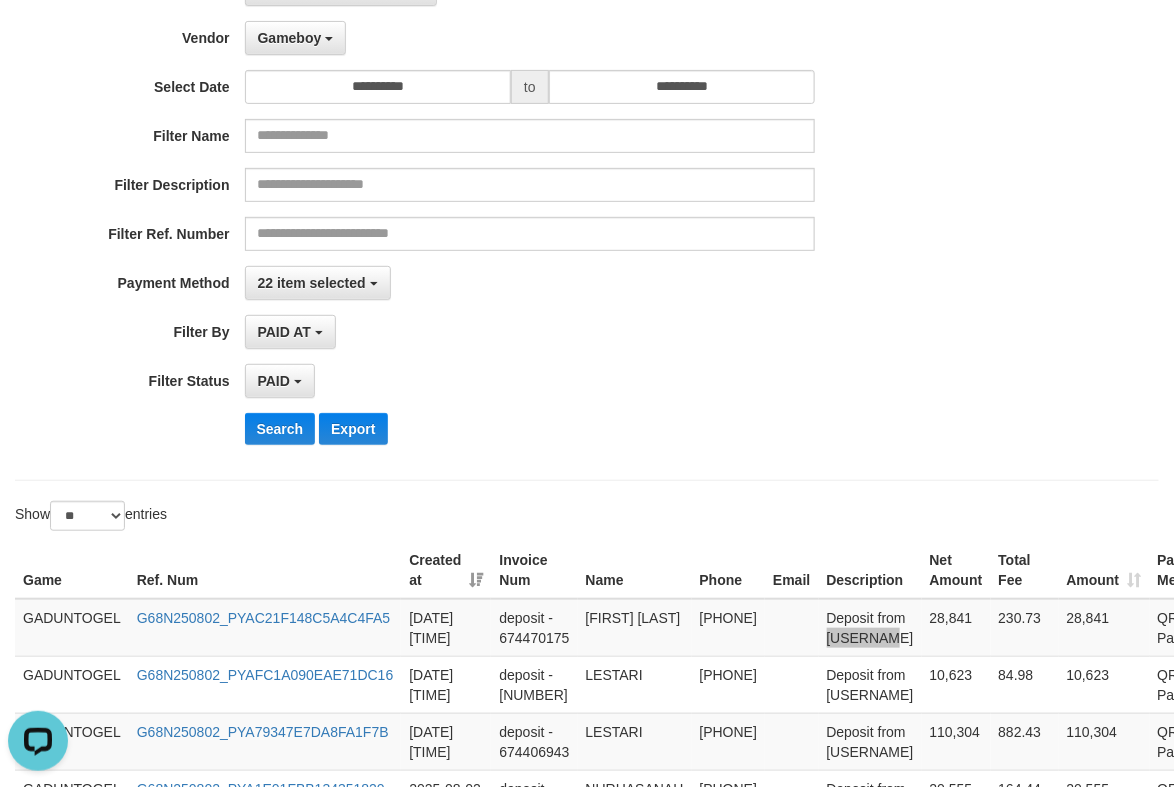 scroll, scrollTop: 0, scrollLeft: 0, axis: both 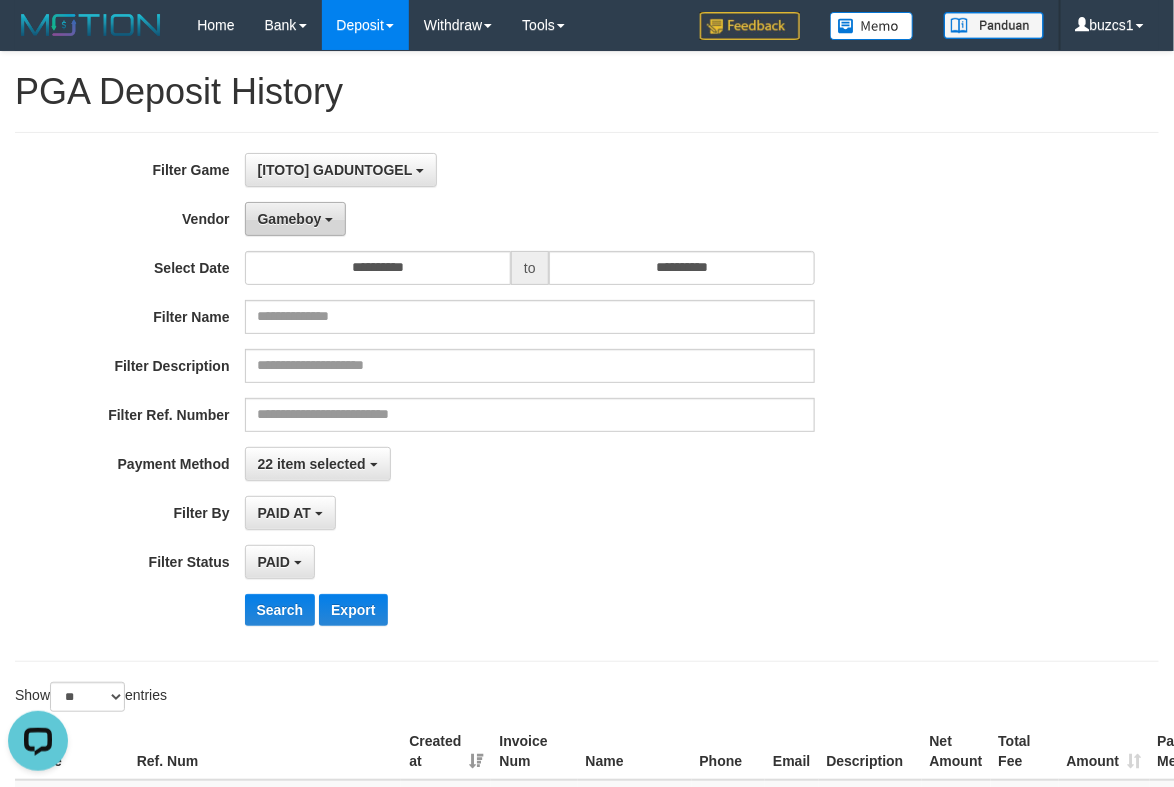 click on "Gameboy" at bounding box center [296, 219] 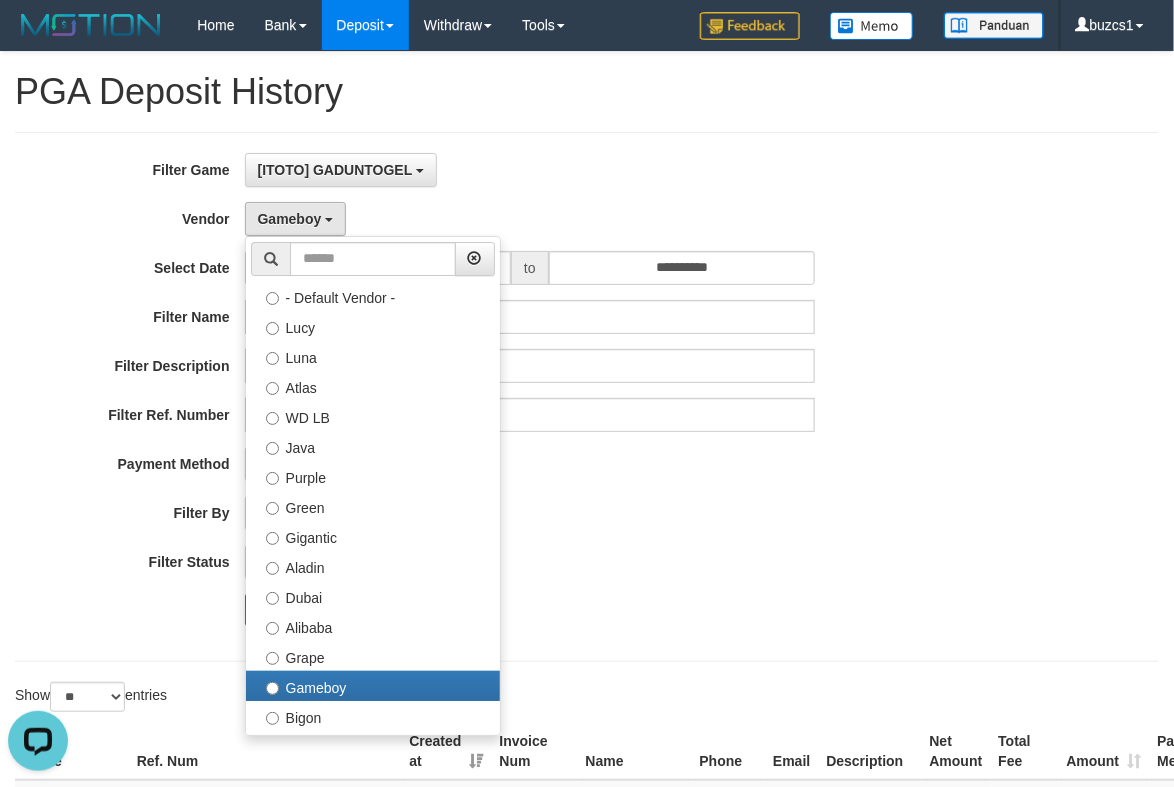 click on "22 item selected    SELECT ALL  - ALL -  SELECT PAYMENT METHOD
Mandiri
BNI
OVO
CIMB
BRI
MAYBANK
PERMATA
DANAMON
INDOMARET
ALFAMART
GOPAY
CC
BCA
QRIS
SINARMAS
LINKAJA
SHOPEEPAY
ATMBERSAMA
DANA
ARTHAGRAHA
SAMPOERNA
OCBCNISP" at bounding box center (530, 464) 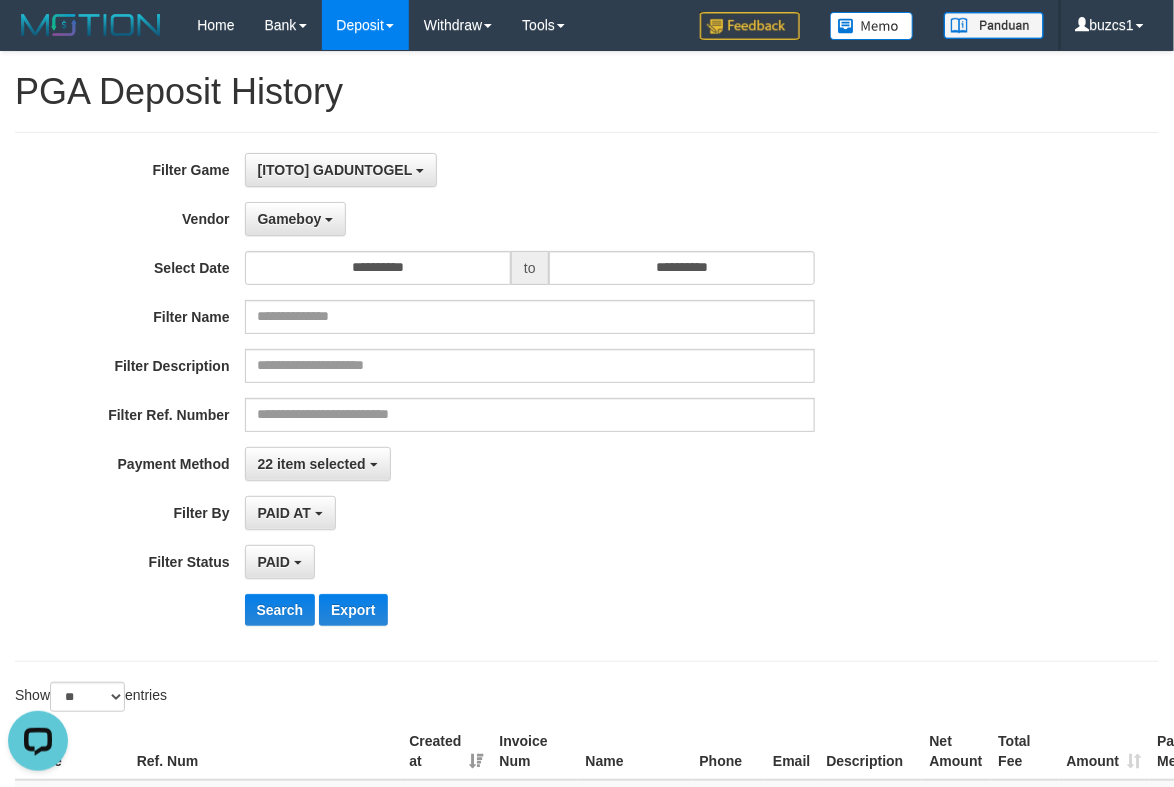 click on "**********" at bounding box center (489, 397) 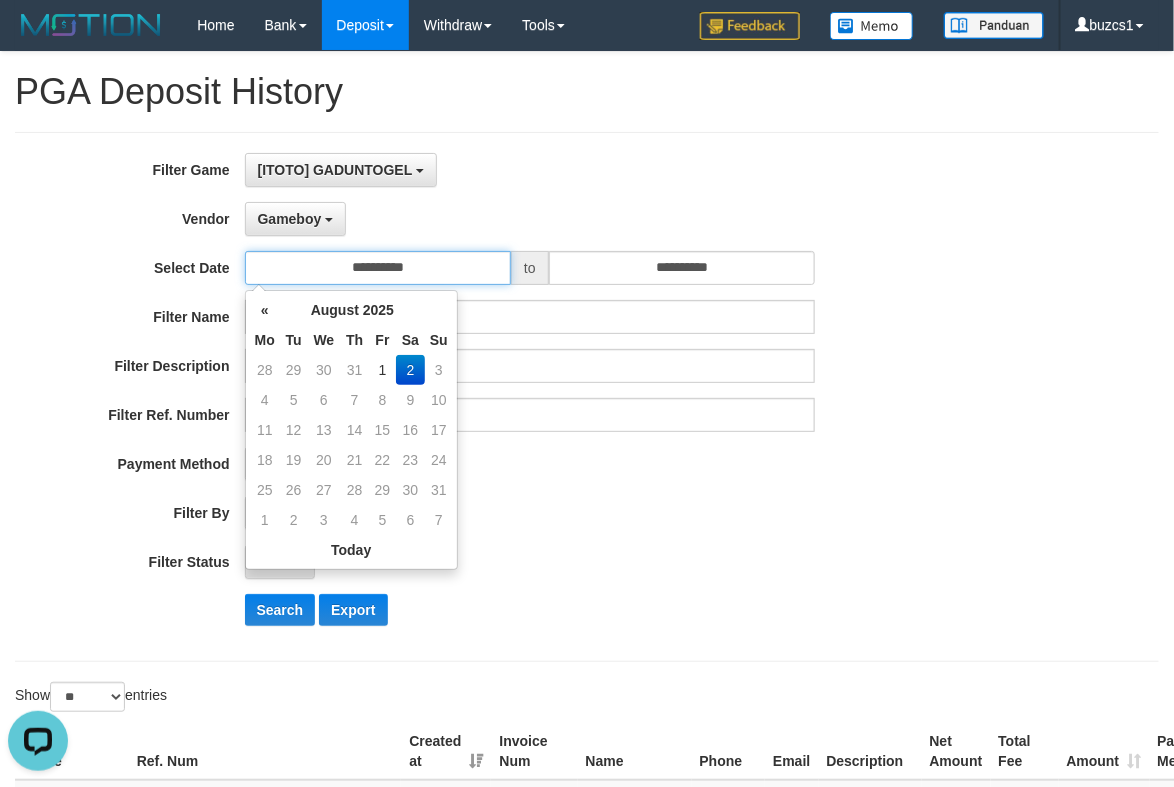 click on "**********" at bounding box center (378, 268) 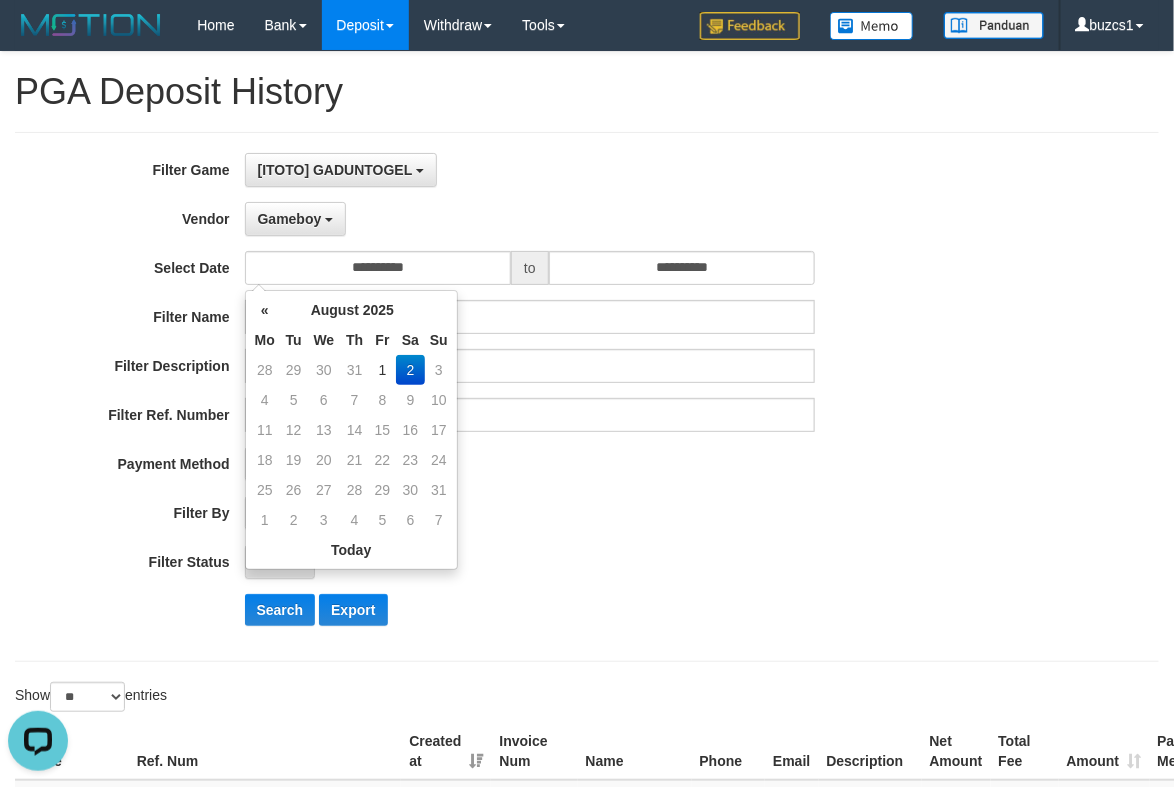 drag, startPoint x: 378, startPoint y: 361, endPoint x: 513, endPoint y: 316, distance: 142.30249 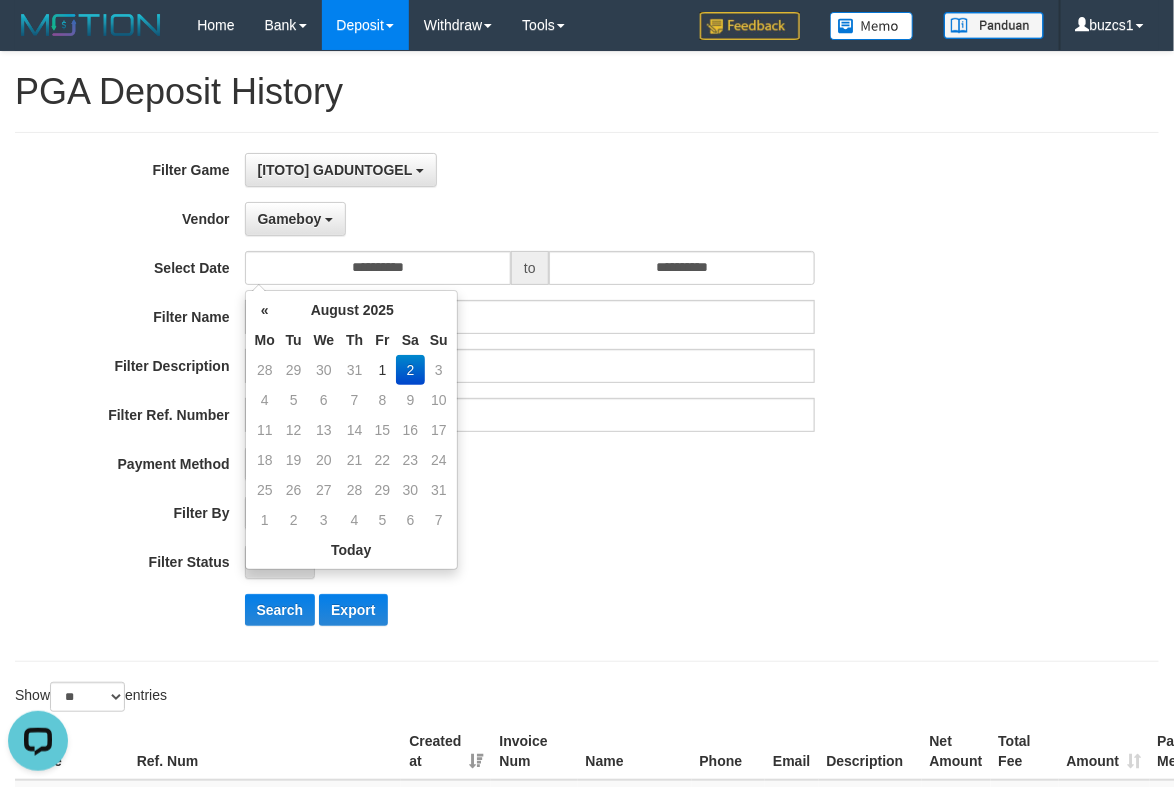 click on "1" at bounding box center [382, 370] 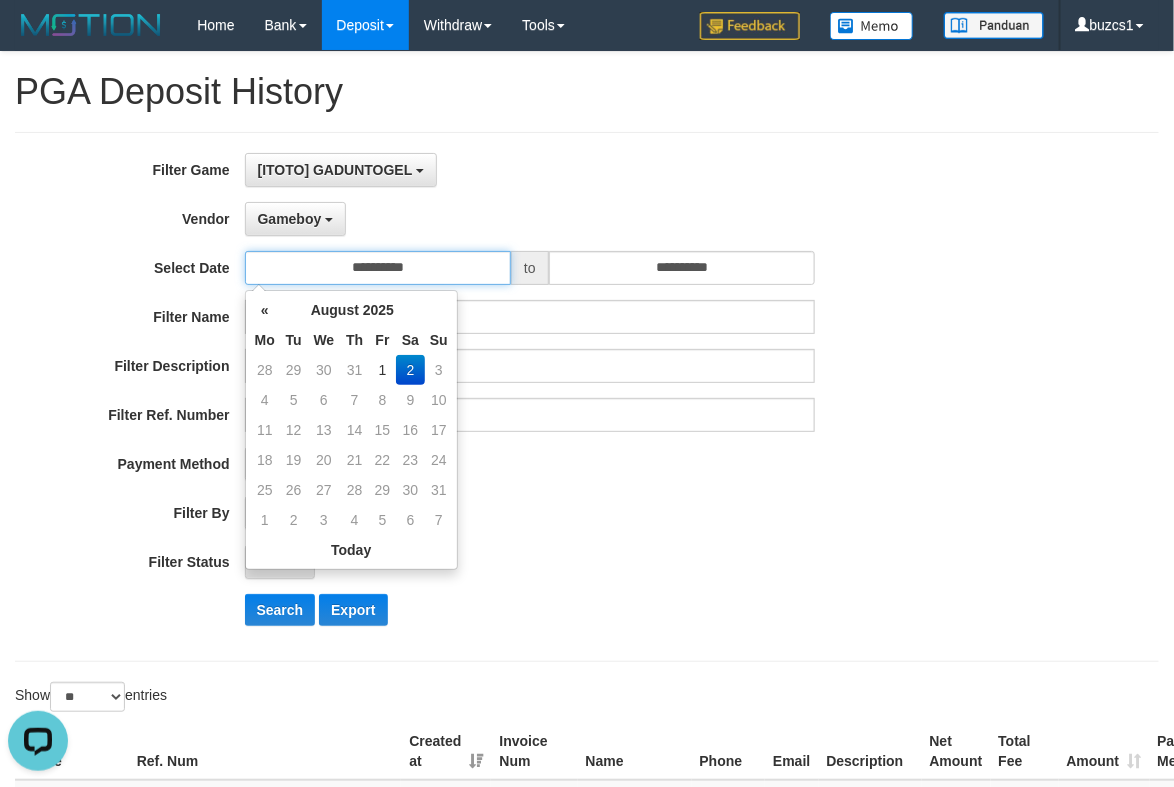 type on "**********" 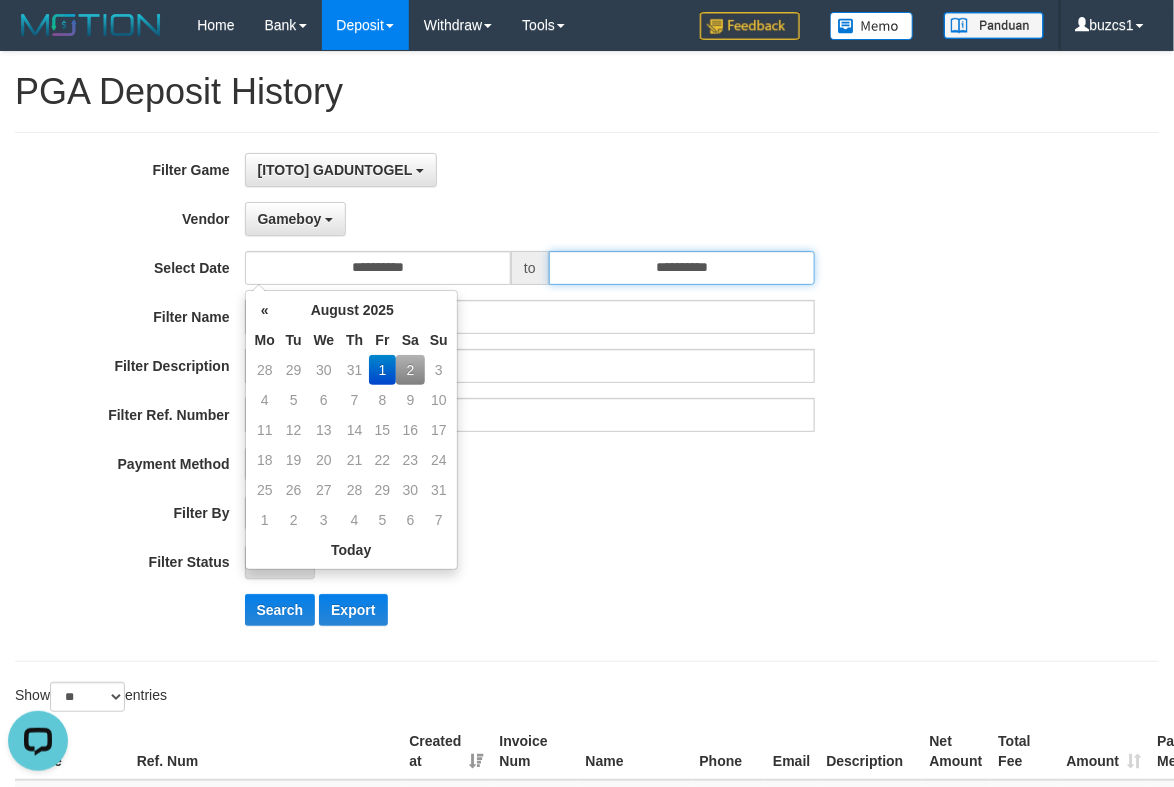 click on "**********" at bounding box center [682, 268] 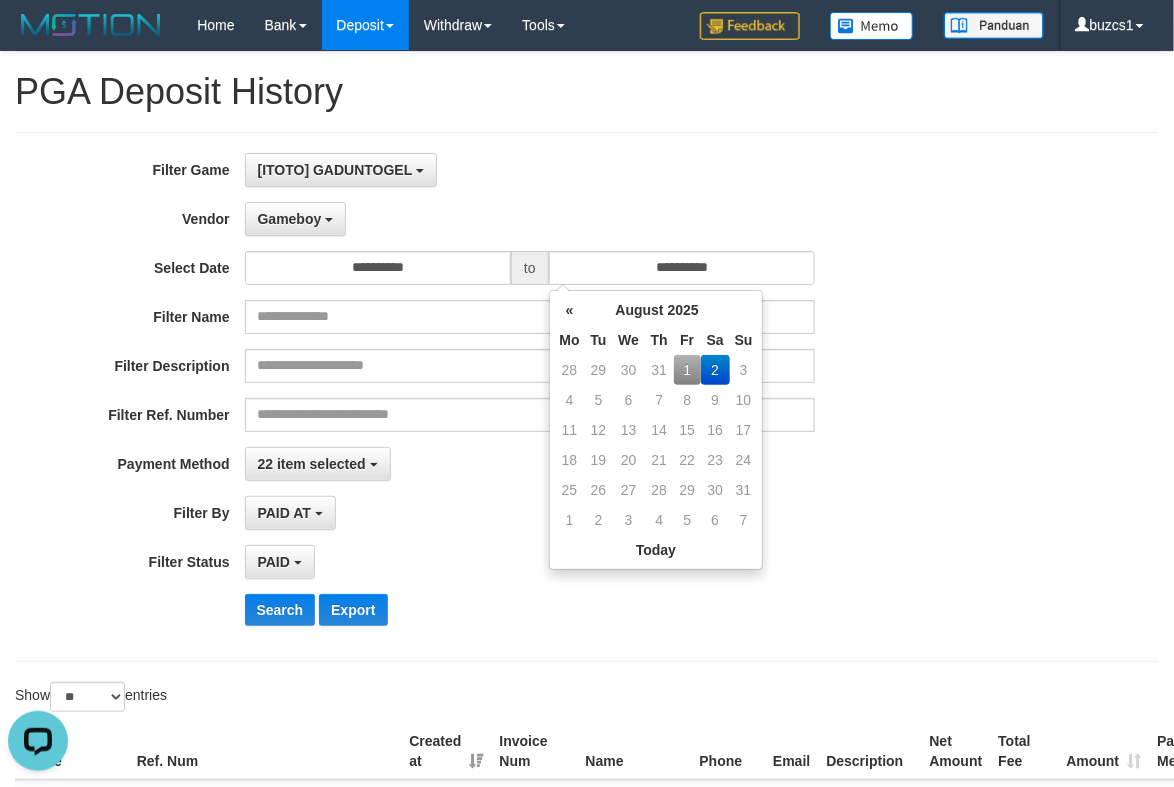 click on "1" at bounding box center (687, 370) 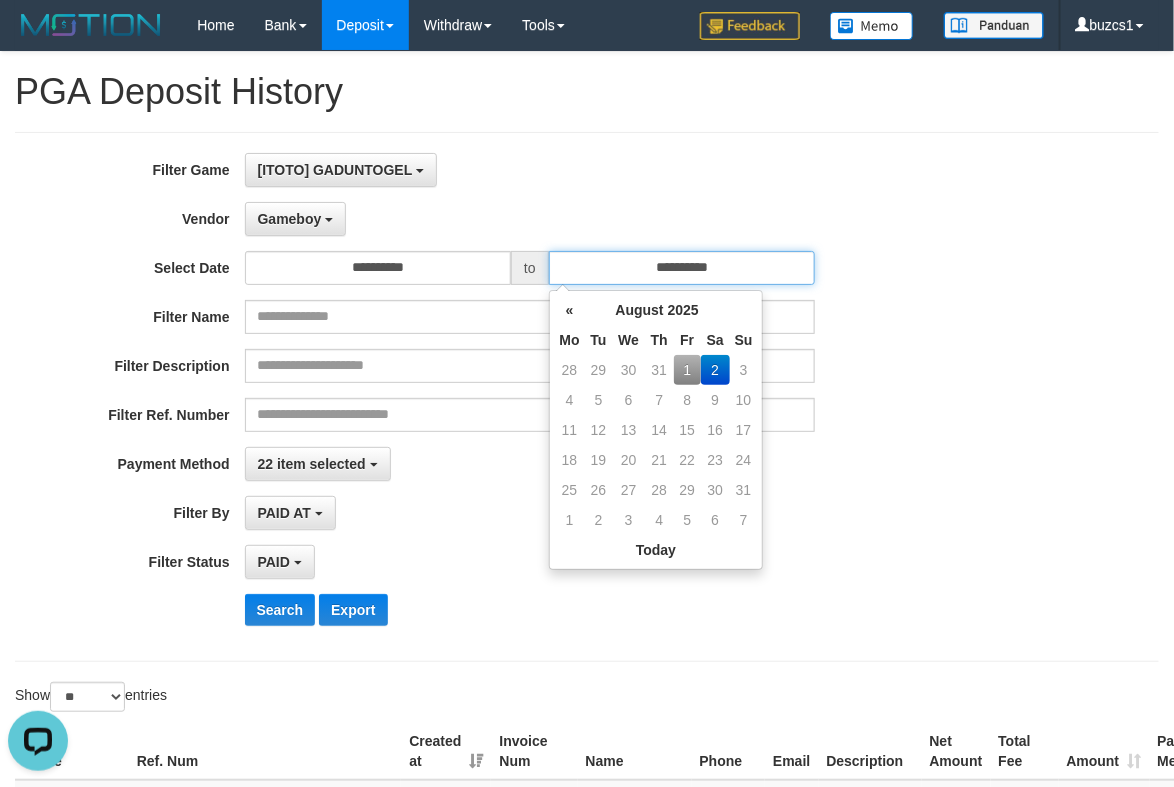type on "**********" 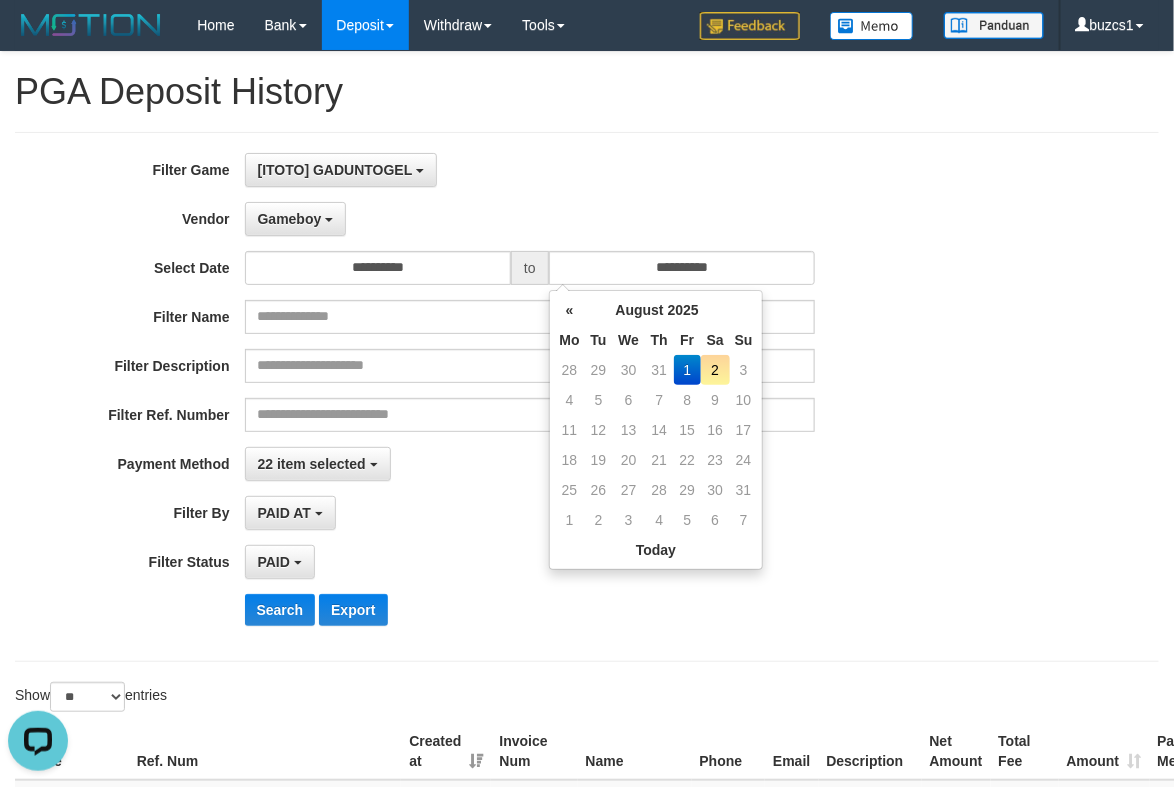 click on "22 item selected    SELECT ALL  - ALL -  SELECT PAYMENT METHOD
Mandiri
BNI
OVO
CIMB
BRI
MAYBANK
PERMATA
DANAMON
INDOMARET
ALFAMART
GOPAY
CC
BCA
QRIS
SINARMAS
LINKAJA
SHOPEEPAY
ATMBERSAMA
DANA
ARTHAGRAHA
SAMPOERNA
OCBCNISP" at bounding box center [530, 464] 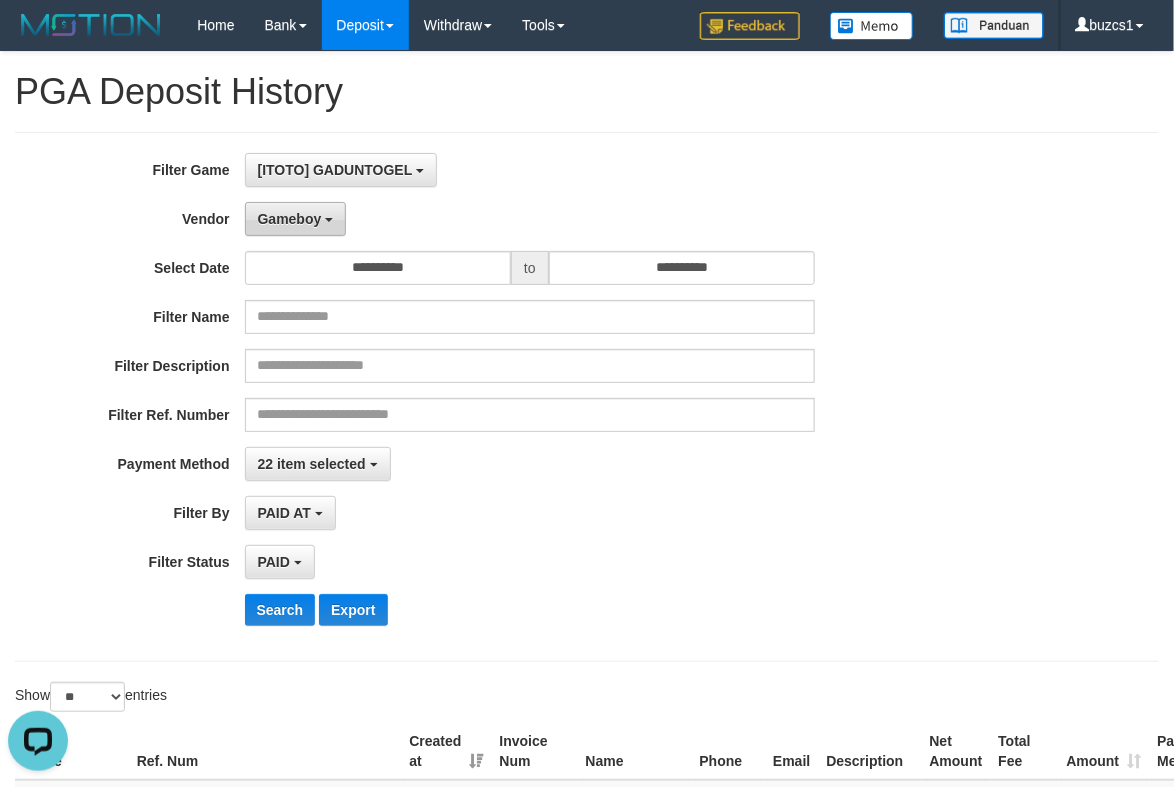 click at bounding box center [329, 220] 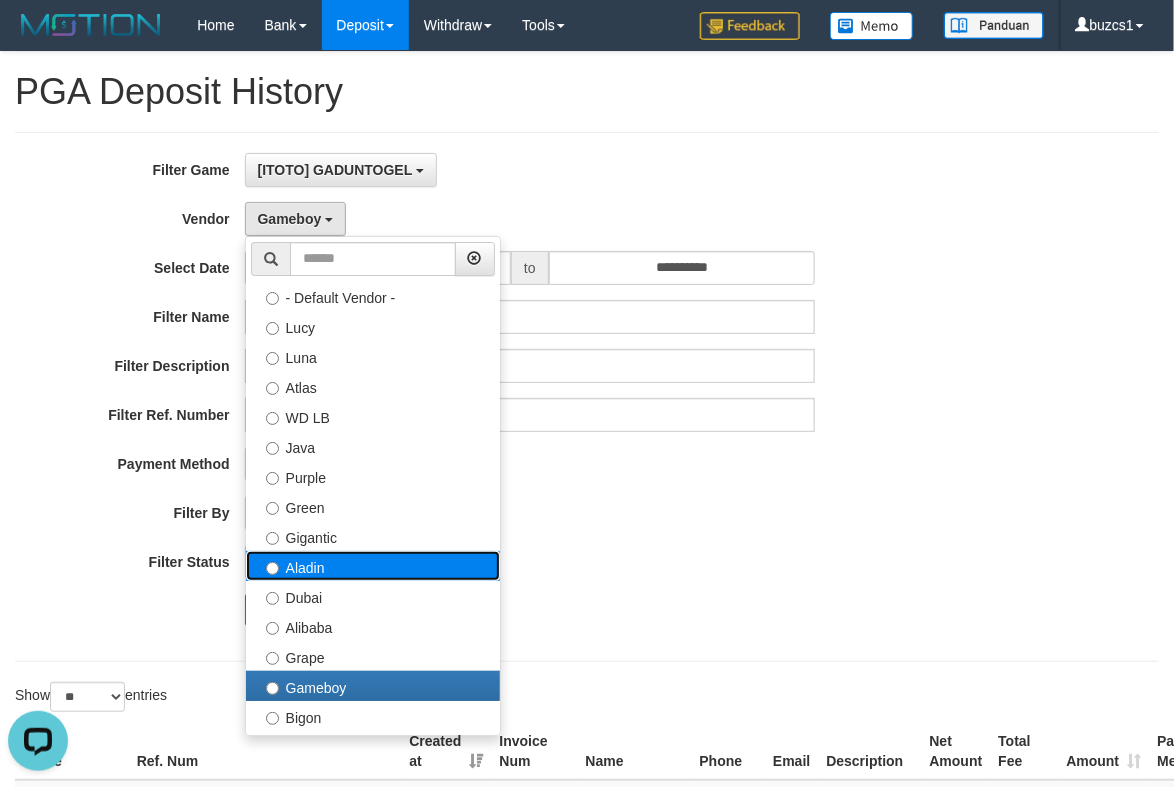click on "Aladin" at bounding box center [373, 566] 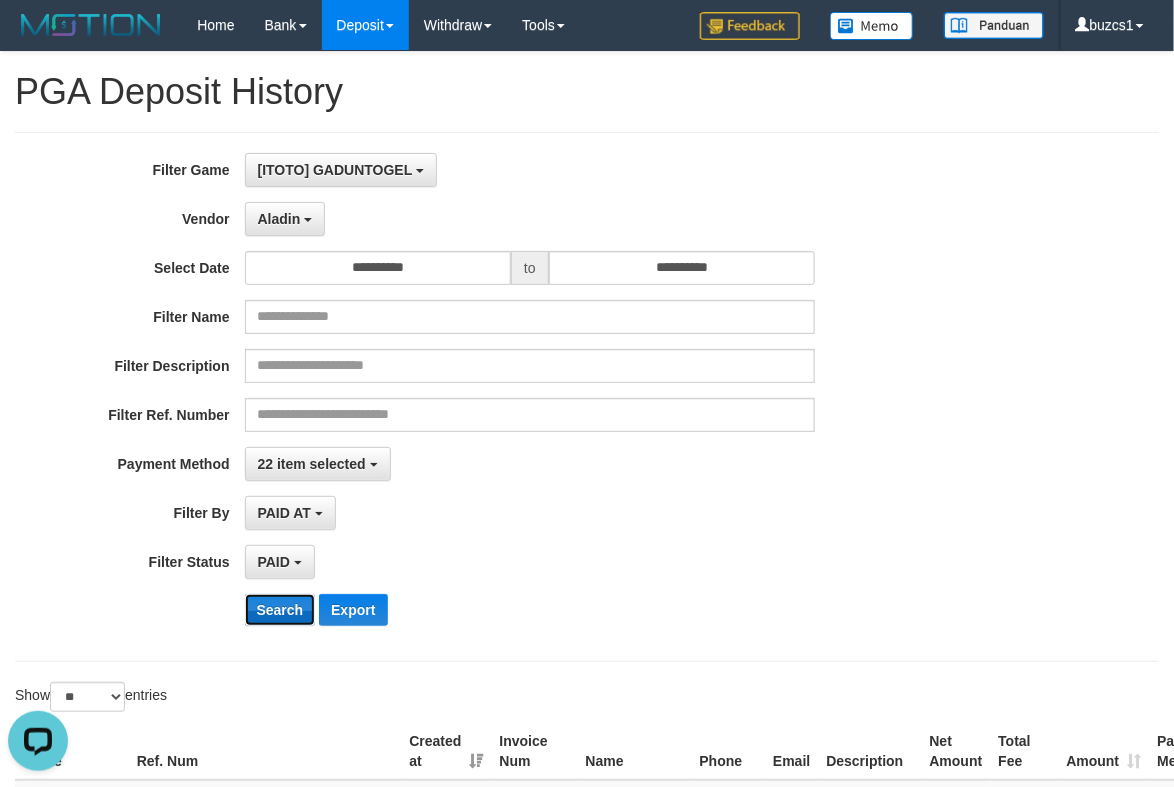 click on "Search" at bounding box center (280, 610) 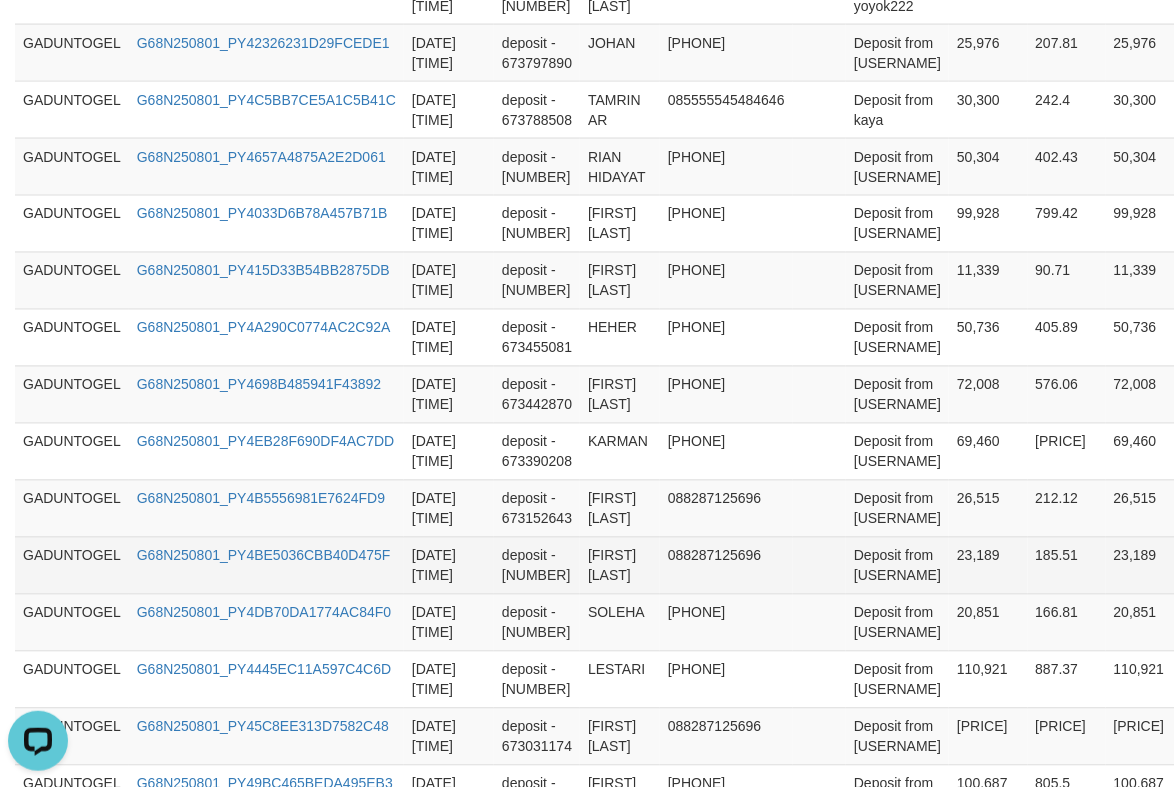 scroll, scrollTop: 1734, scrollLeft: 0, axis: vertical 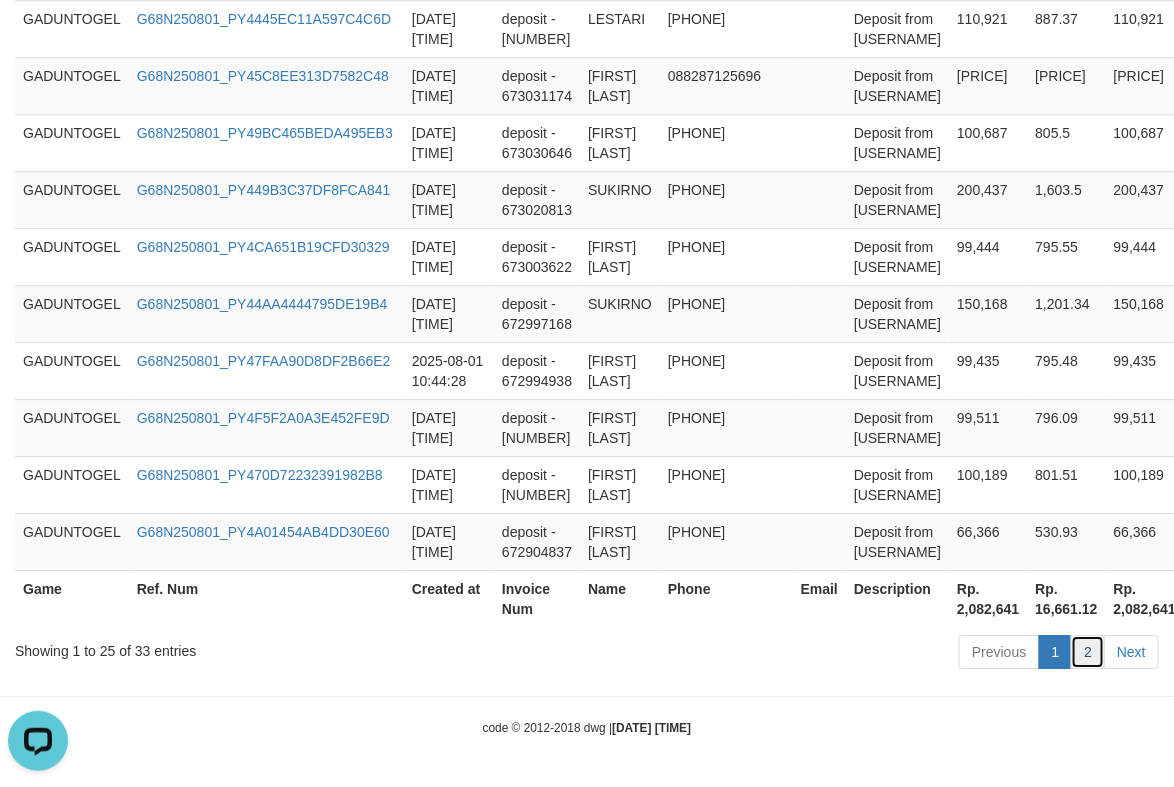click on "2" at bounding box center (1088, 652) 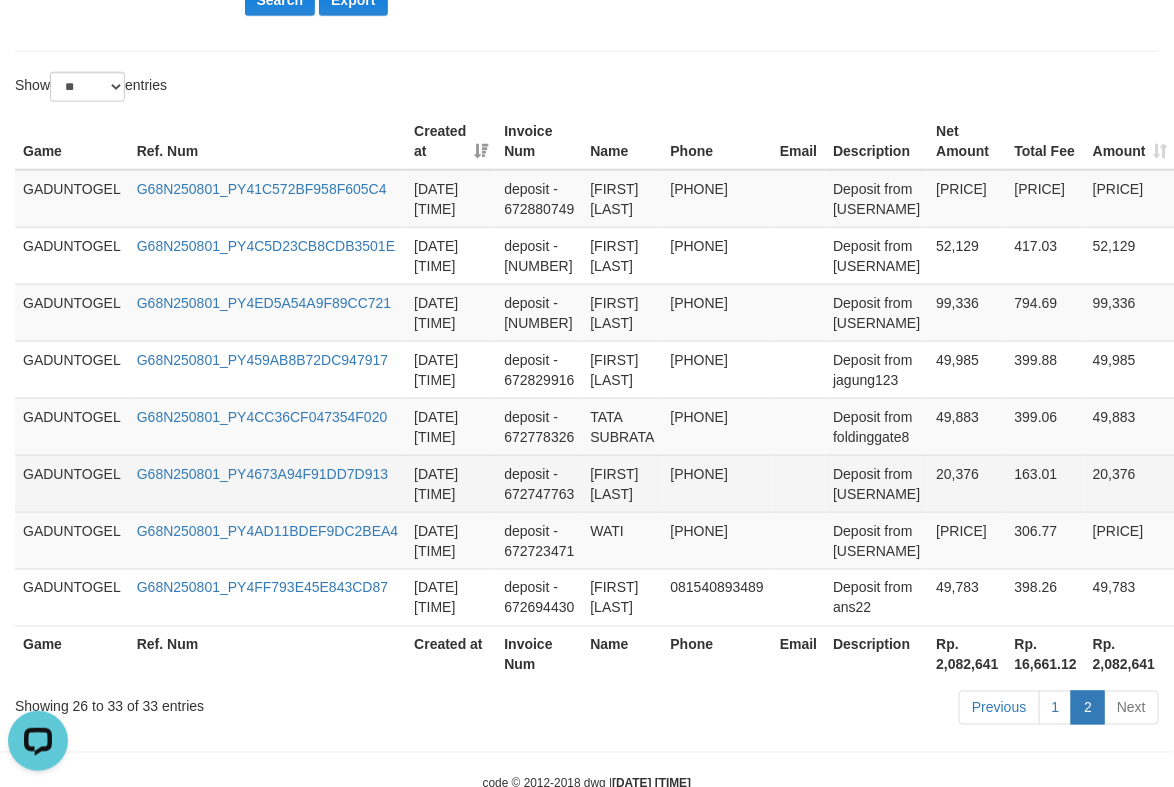 scroll, scrollTop: 817, scrollLeft: 0, axis: vertical 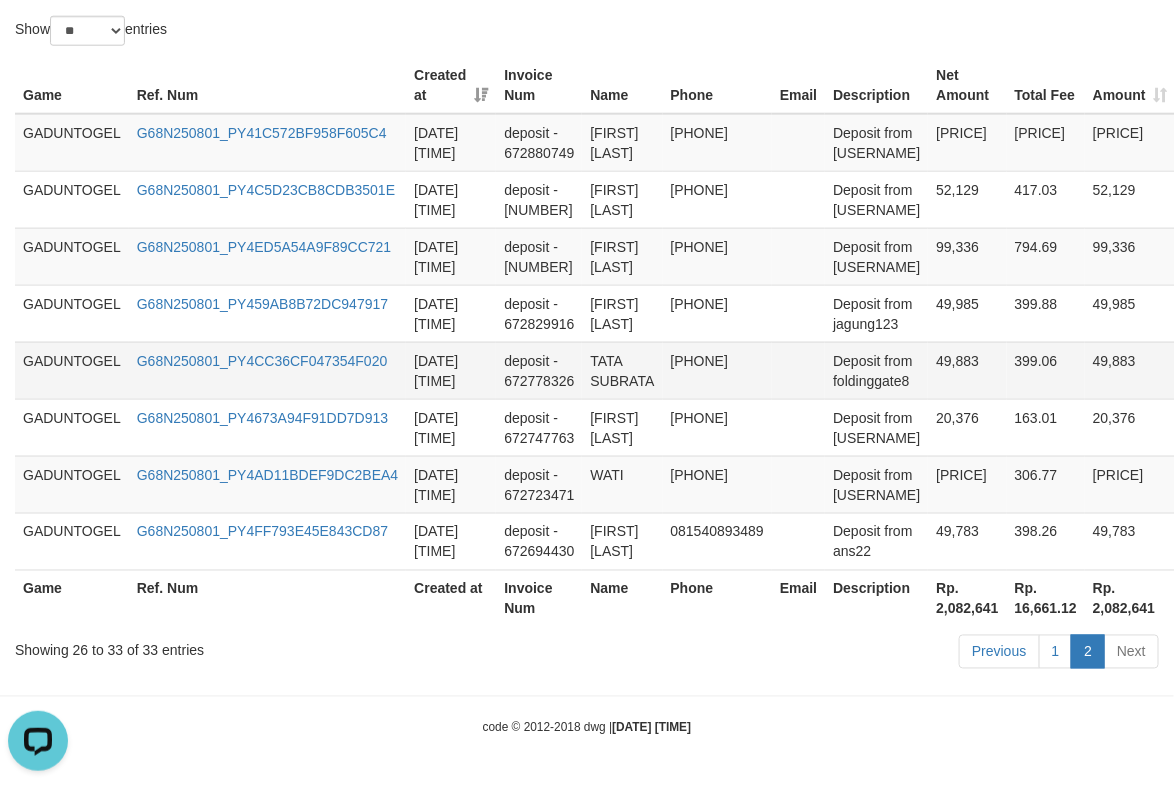 click on "49,883" at bounding box center (1130, 370) 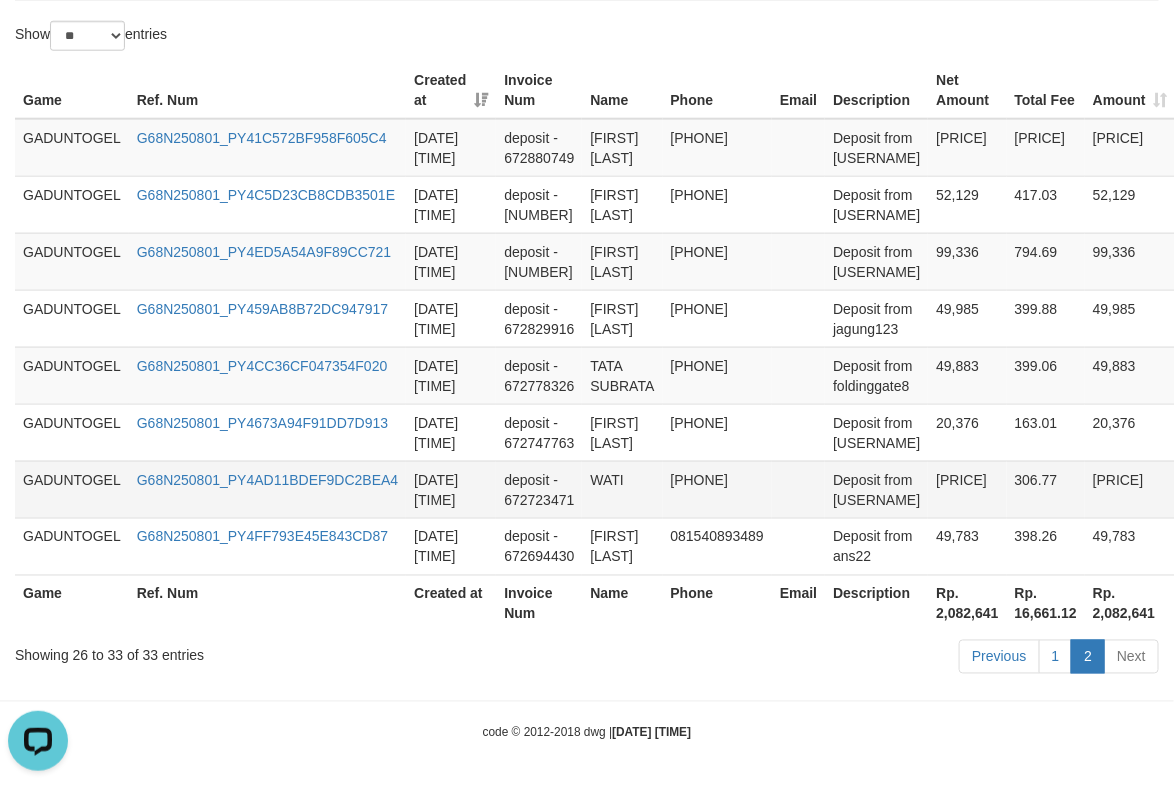 scroll, scrollTop: 817, scrollLeft: 0, axis: vertical 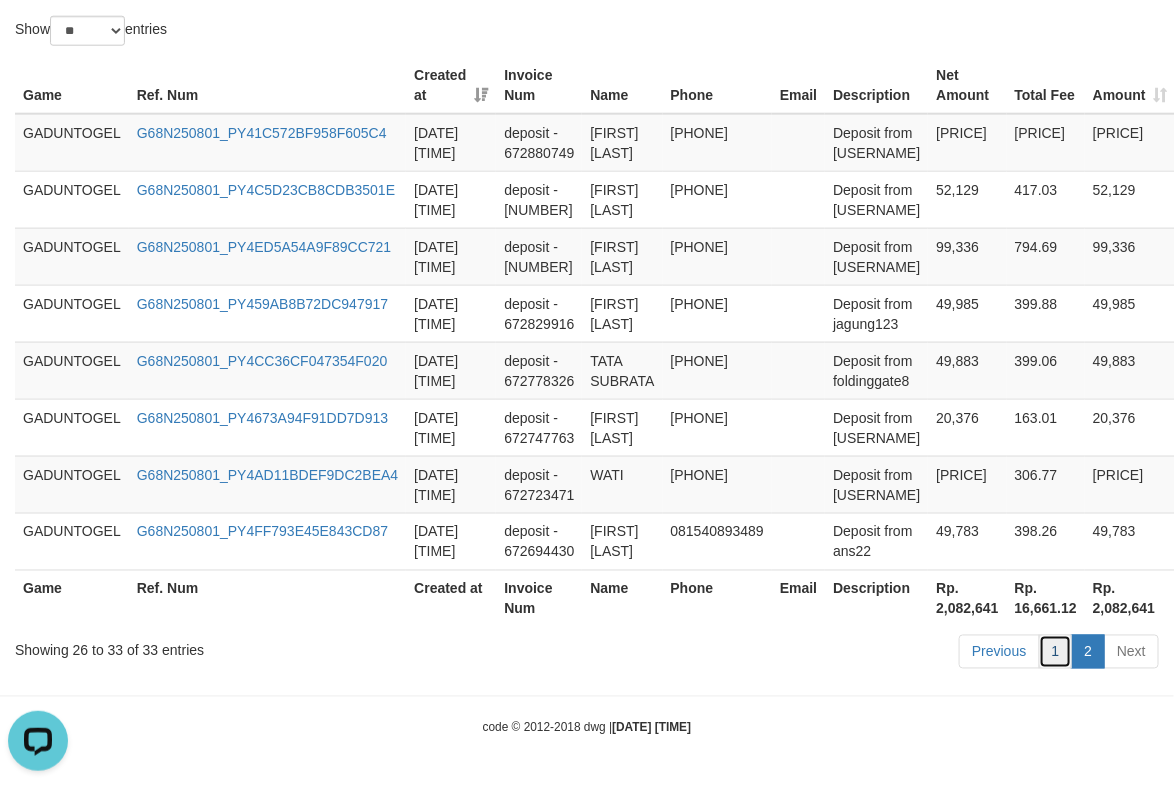 click on "1" at bounding box center [1056, 652] 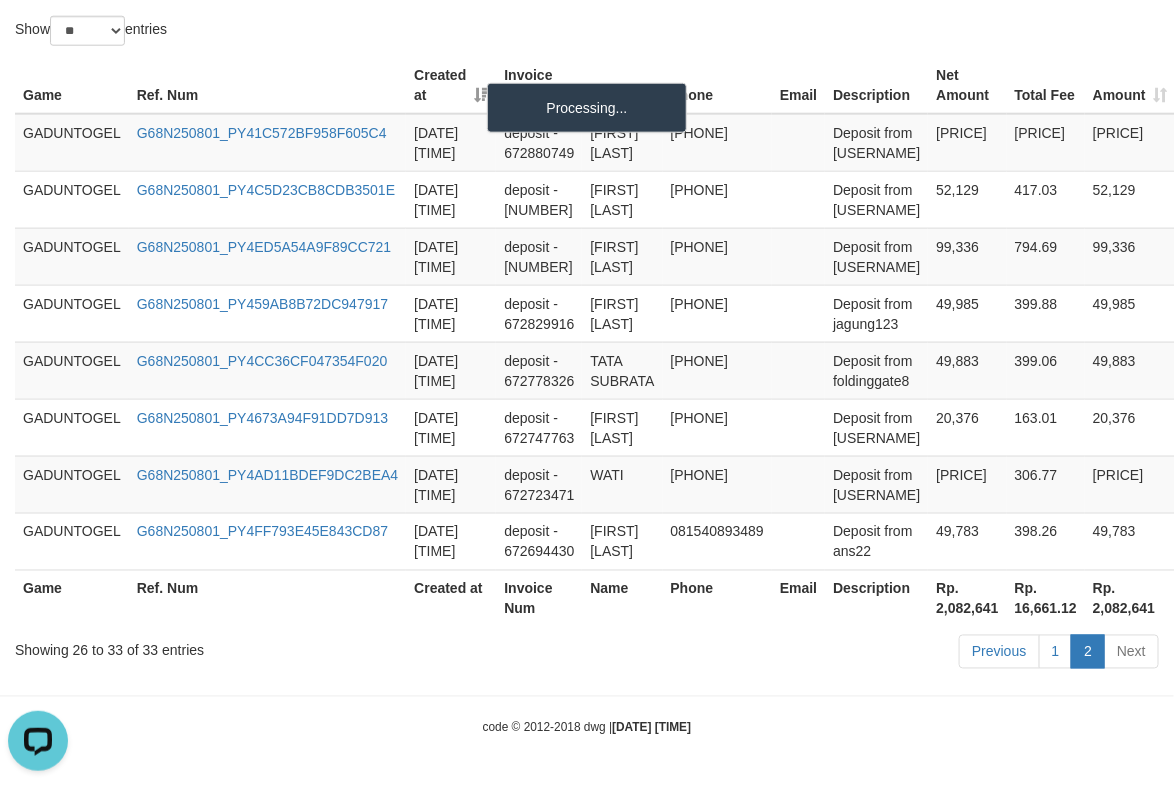 scroll, scrollTop: 1734, scrollLeft: 0, axis: vertical 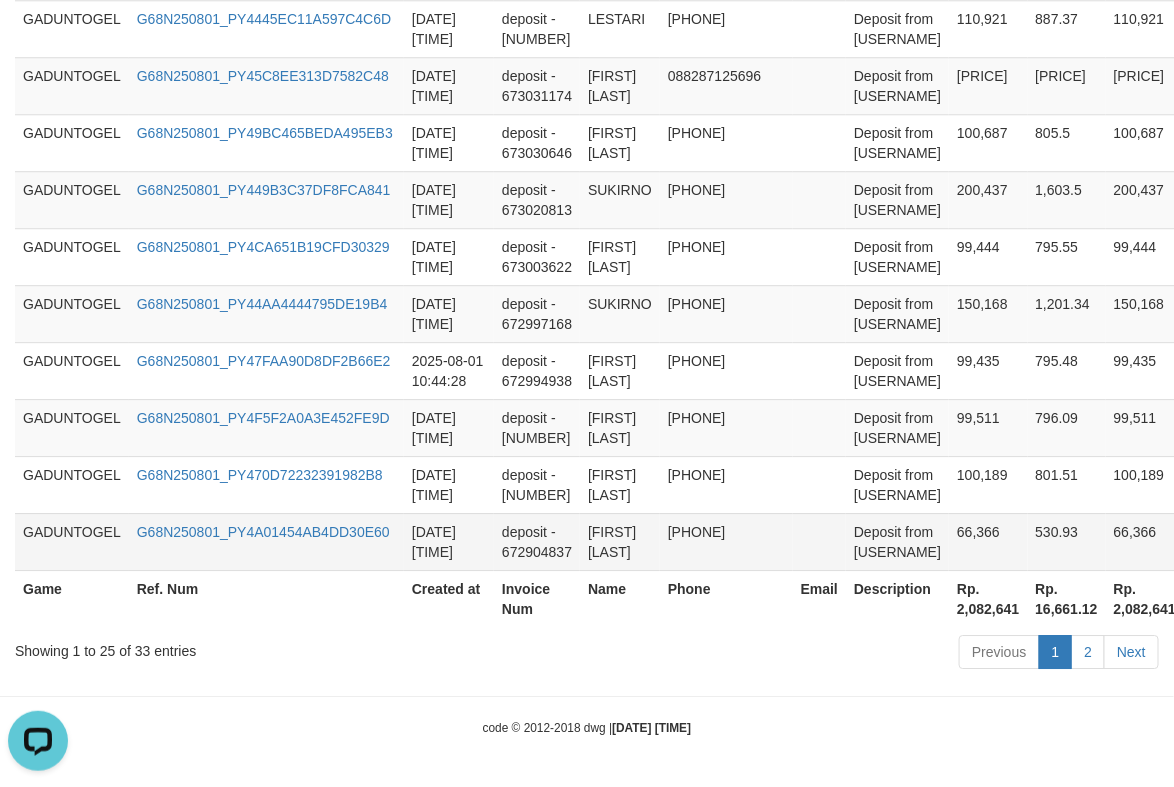 click on "530.93" at bounding box center (1067, 541) 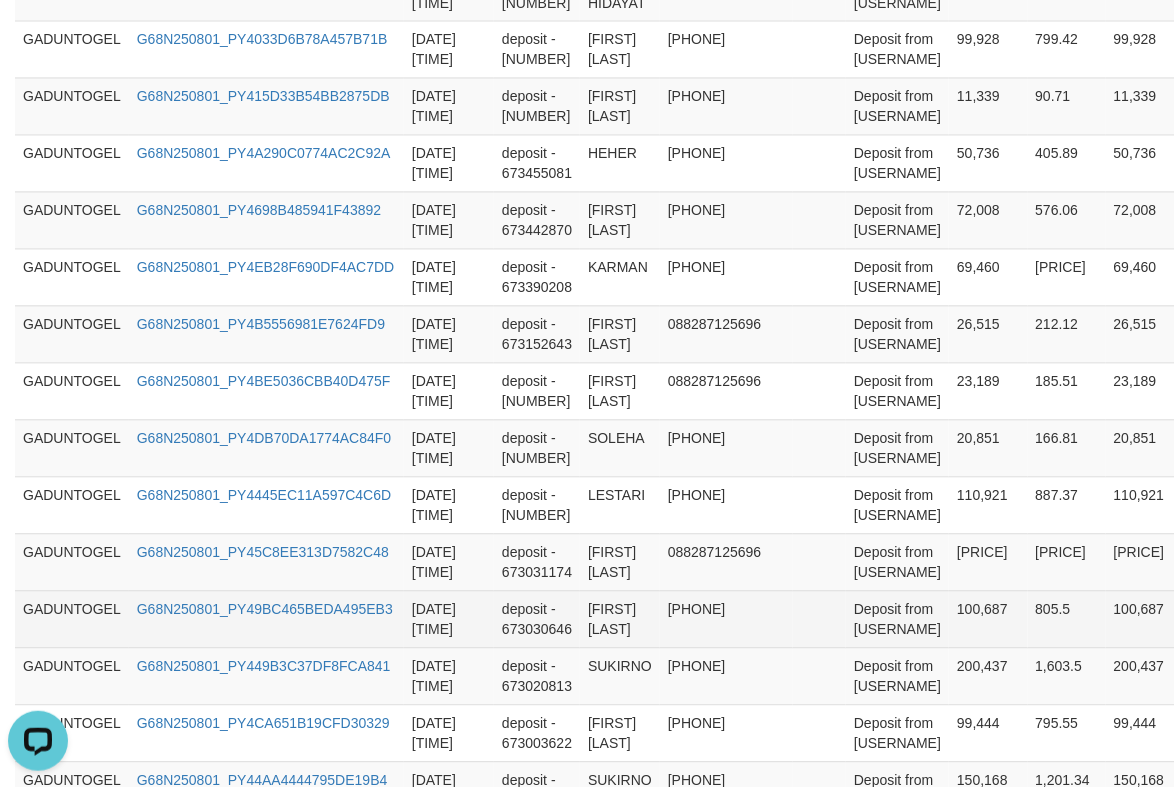 scroll, scrollTop: 1159, scrollLeft: 0, axis: vertical 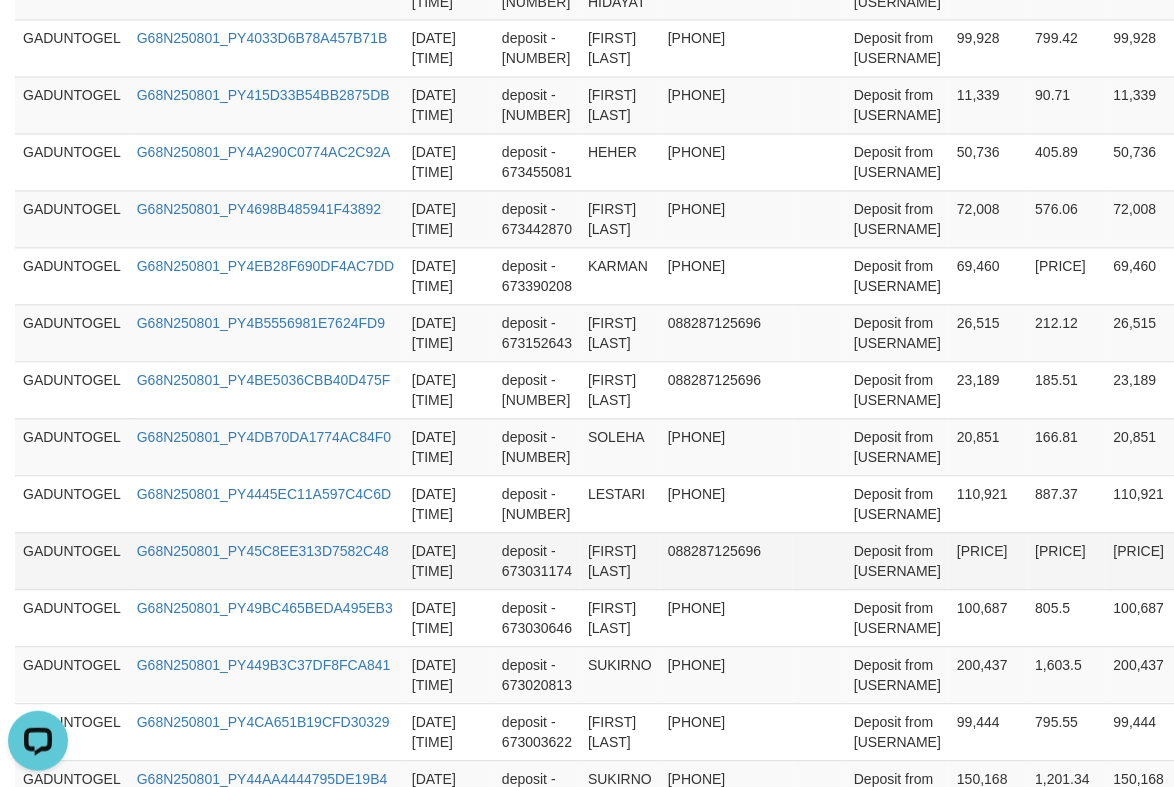 click on "[PRICE]" at bounding box center [1067, 561] 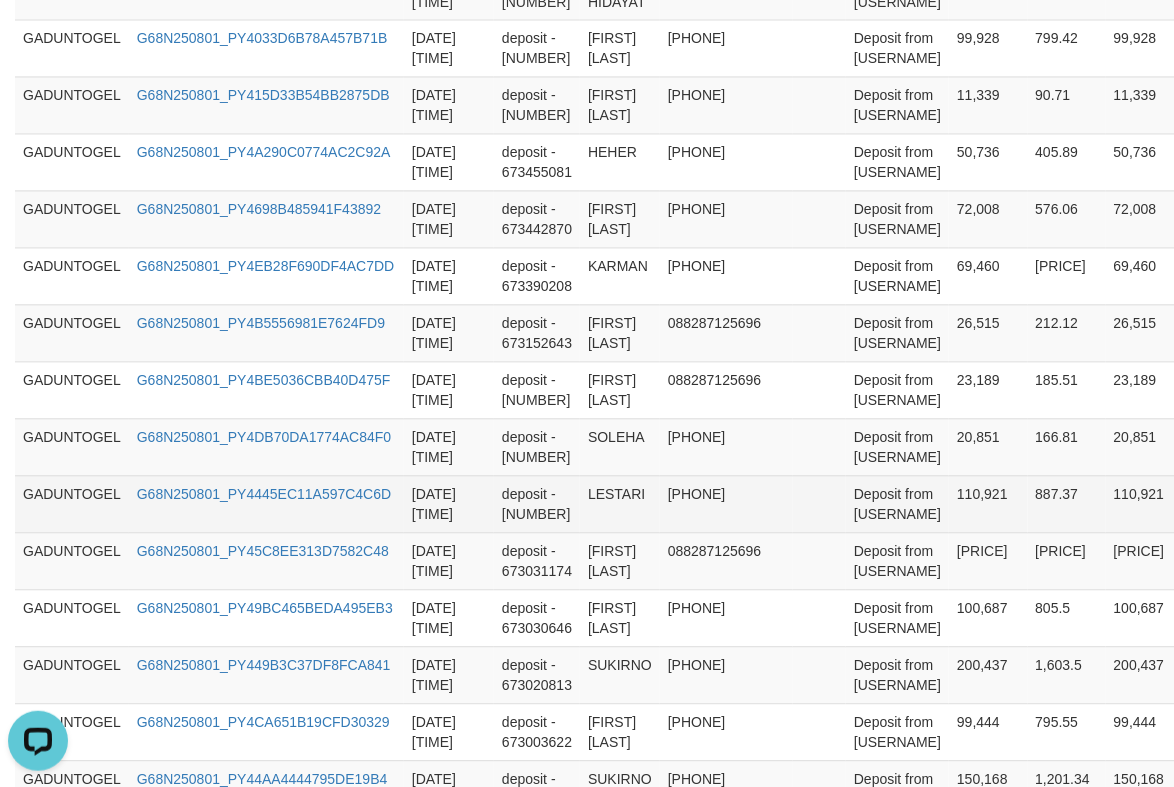 scroll, scrollTop: 1734, scrollLeft: 0, axis: vertical 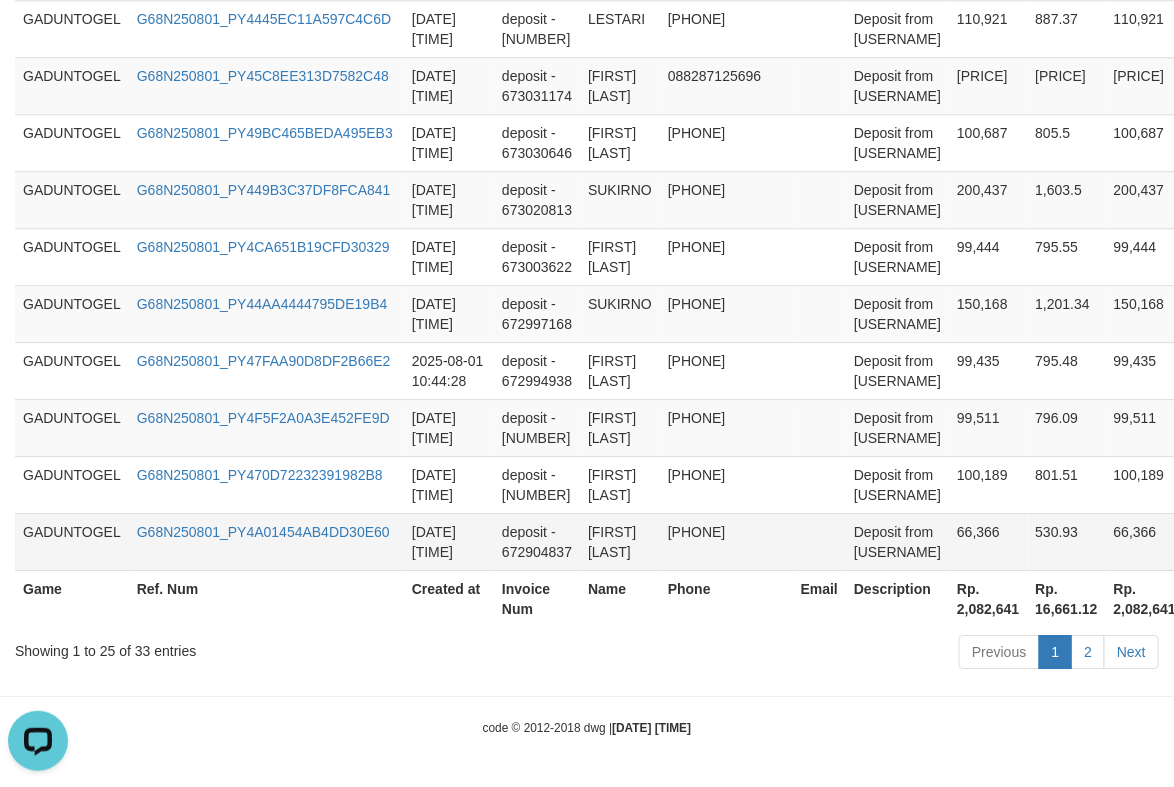 click on "Deposit from [USERNAME]" at bounding box center (897, 541) 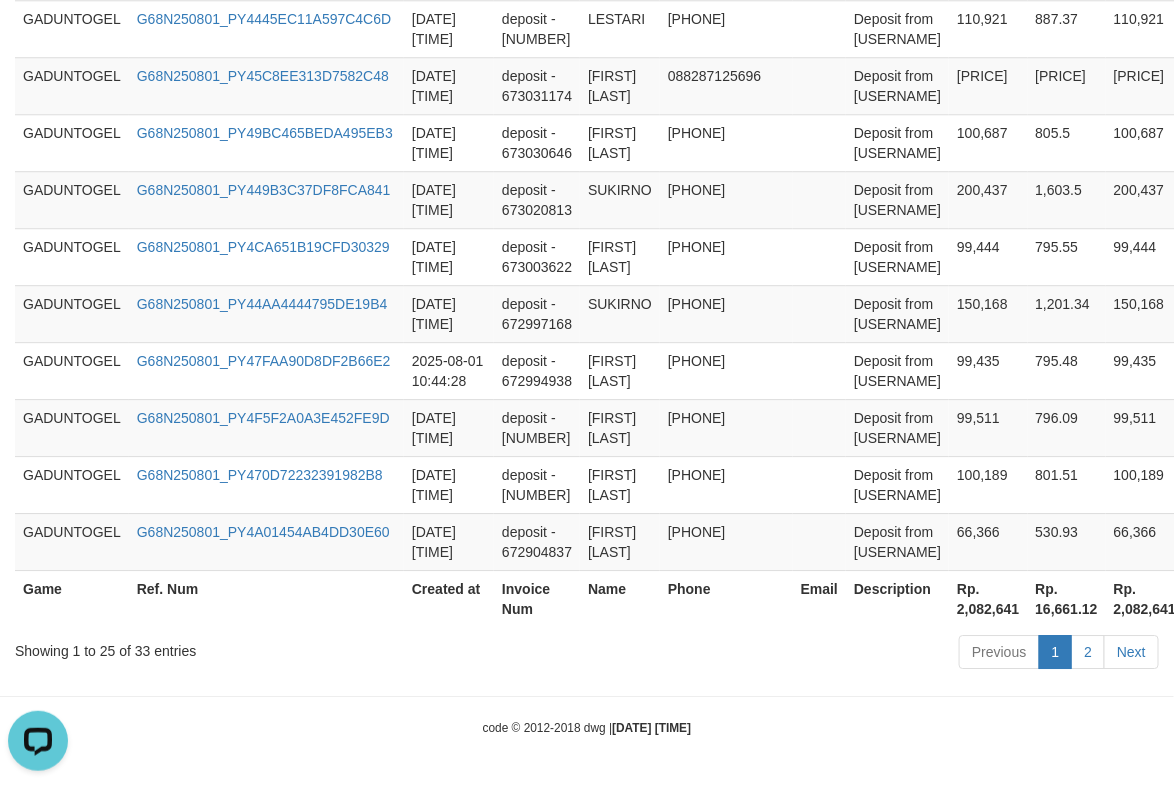 scroll, scrollTop: 1734, scrollLeft: 1, axis: both 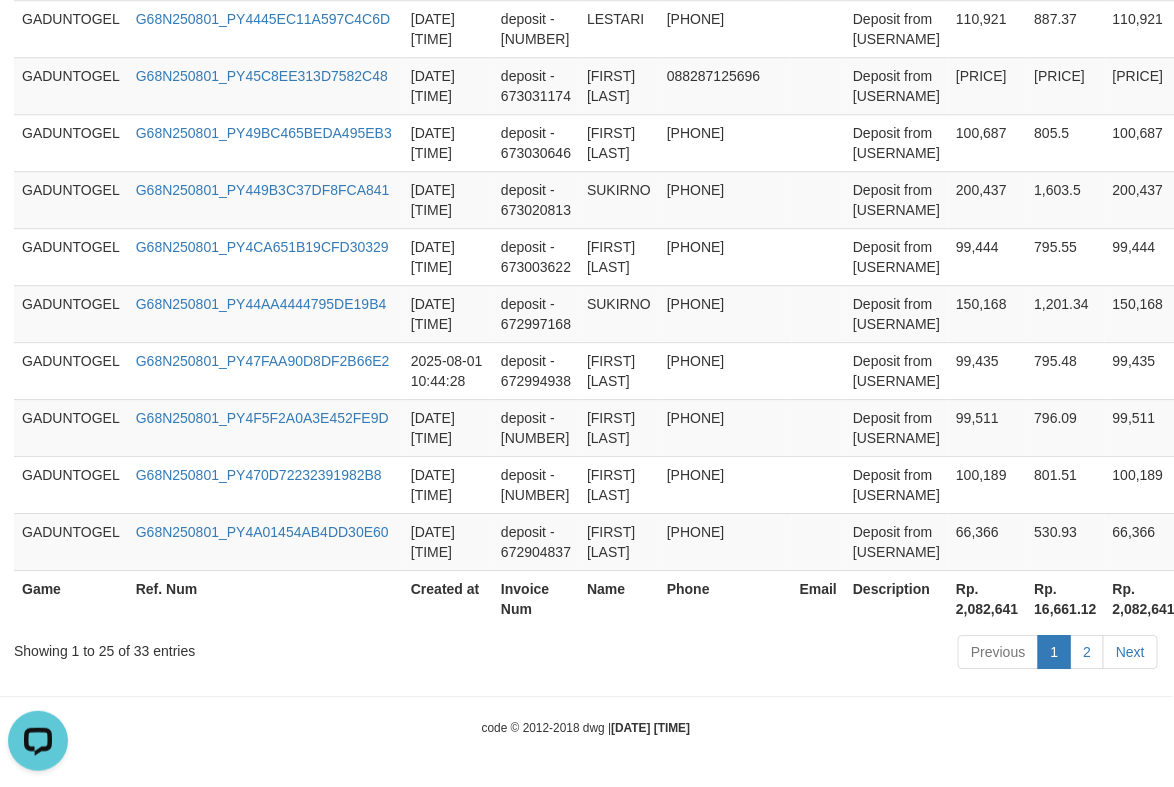 click on "Game Ref. Num Created at Invoice Num Name Phone Email Description Net Amount Total Fee Amount Payment Method Status
Game Ref. Num Created at Invoice Num Name Phone Email Description Rp. 2,082,641 Rp. 16,661.12 Rp. 2,082,641 Payment Method Status
GADUNTOGEL G68N250801_PY452A421CC7722FF5E [DATE] [TIME] deposit - 673831533 GALANG BAYU YUDISTIRA [PHONE] Deposit from geyong86 60,559 484.47 60,559 QRIS Payment P   GADUNTOGEL G68N250801_PY4973430EF2328A3F0 [DATE] [TIME] deposit - 673828485 EVA FARIDA [PHONE] Deposit from sindirahayu 29,092 232.74 29,092 QRIS Payment P   GADUNTOGEL G68N250801_PY43B2A3935F987E5E1 [DATE] [TIME] deposit - 673818173 TAMRIN AR [PHONE] Deposit from kaya 18,161 145.29 18,161 QRIS Payment P   GADUNTOGEL G68N250801_PY46E96AF351ADECBC9 [DATE] [TIME] deposit - 673802521 MUHARRAM JANI [PHONE] Deposit from yoyok222 40,588 324.7 40,588 QRIS Payment P   GADUNTOGEL G68N250801_PY42326231D29FCEDE1 [DATE] [TIME]JOHAN P" at bounding box center [586, -143] 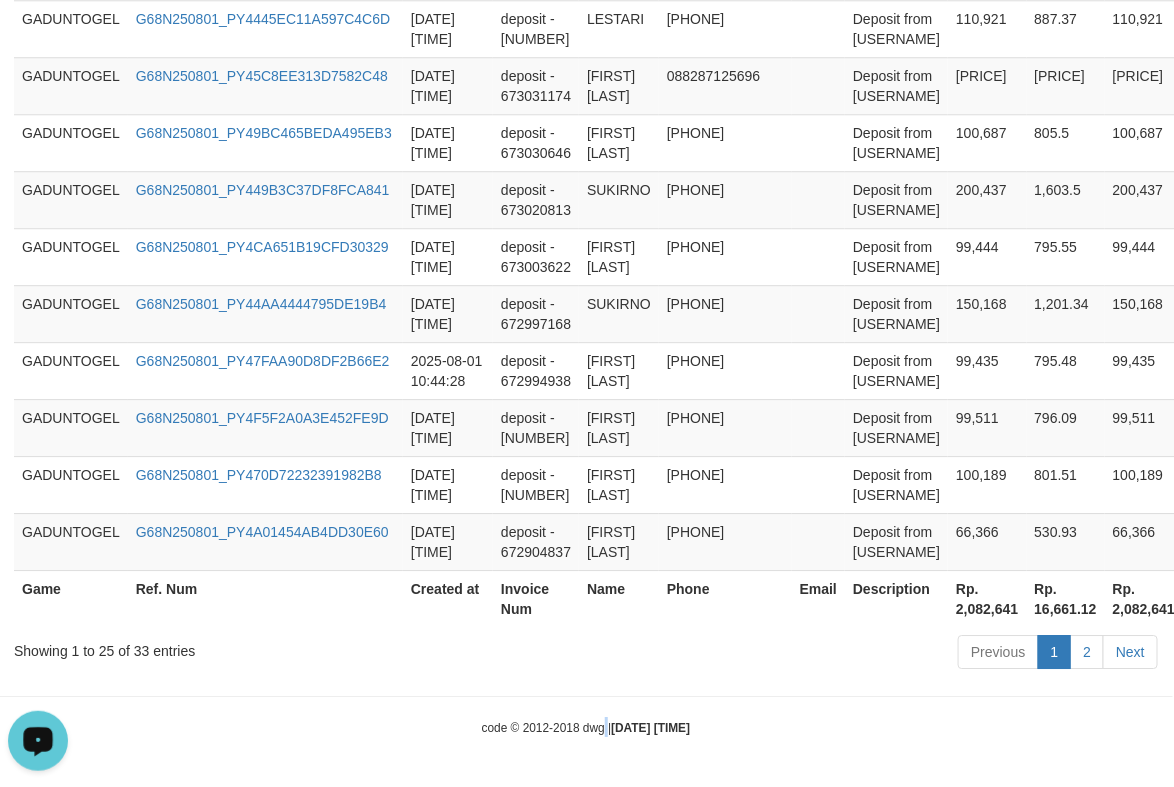 click on "code © [YEAR]-[YEAR] dwg |  [DATE] [TIME]" at bounding box center [586, 727] 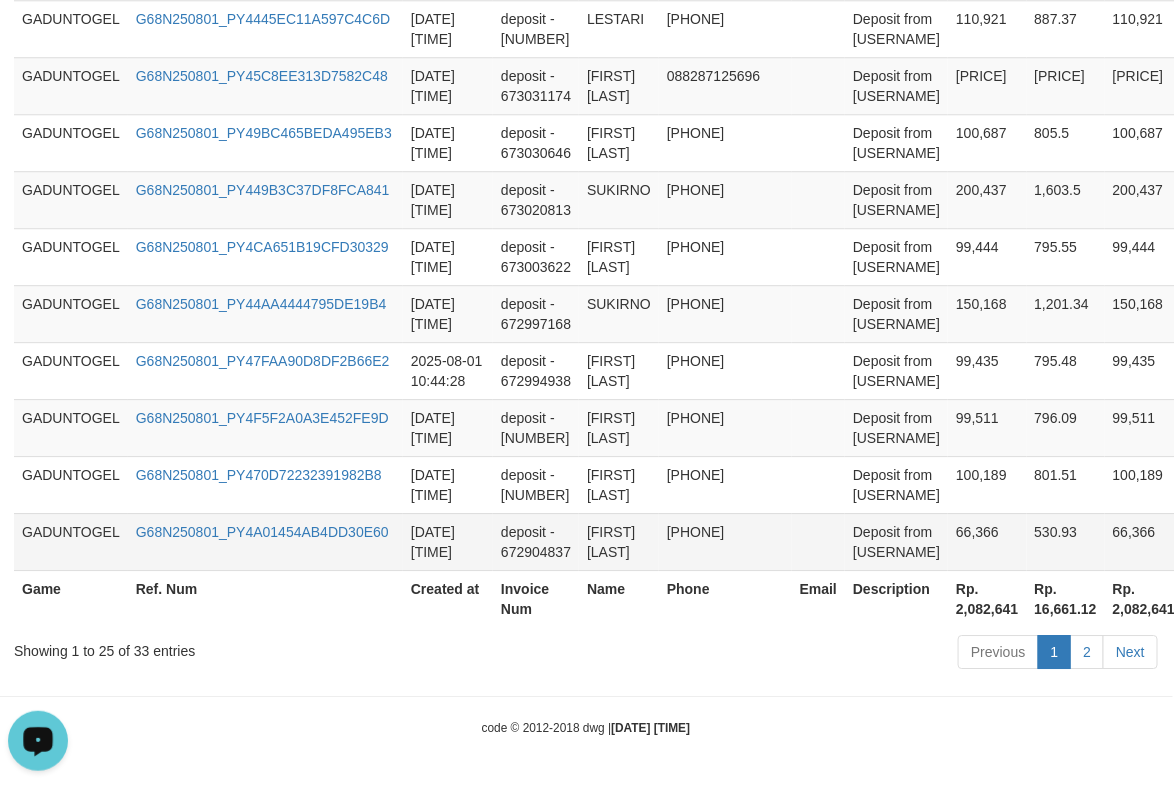 click on "[PHONE]" at bounding box center (725, 541) 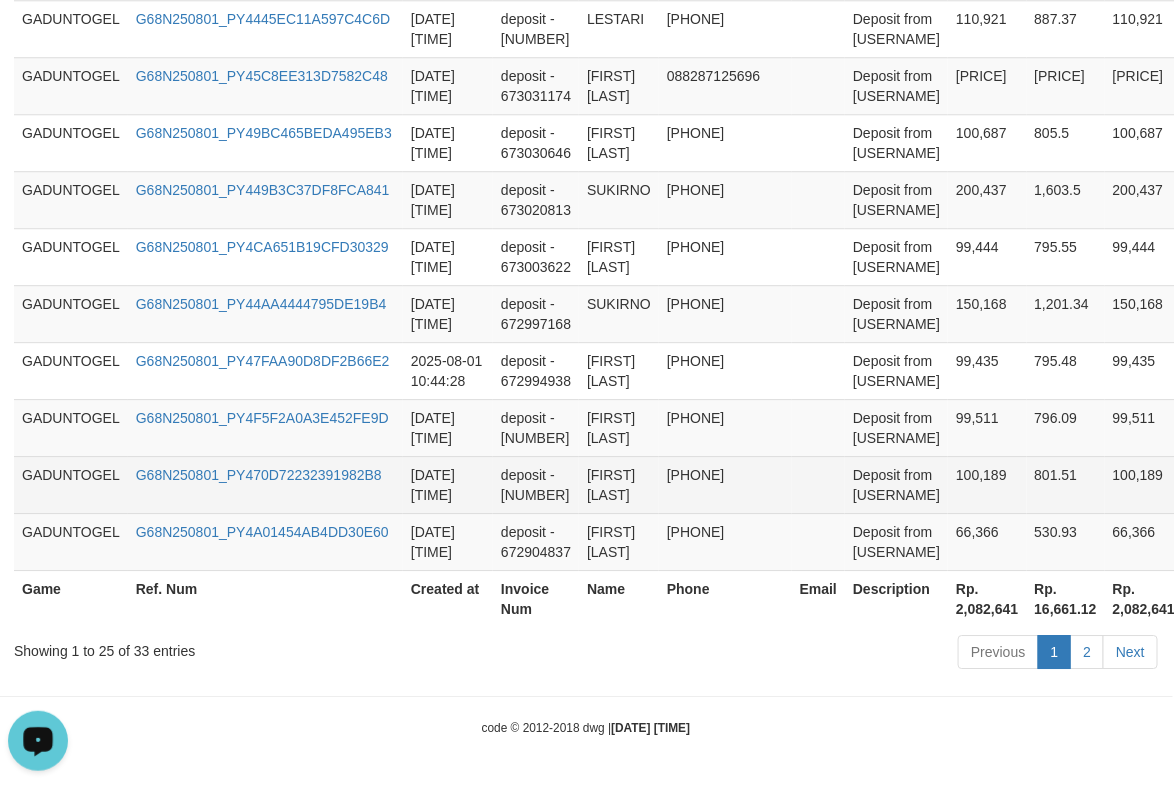 click on "801.51" at bounding box center [1066, 484] 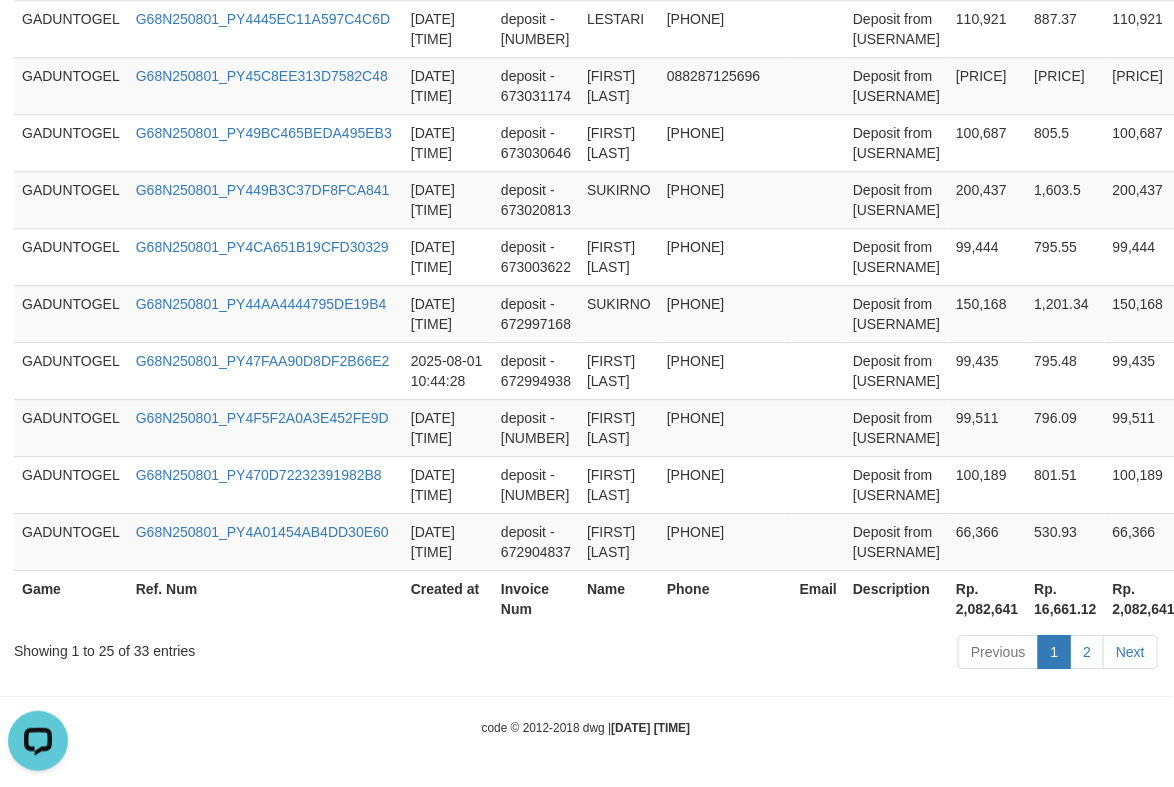 click on "Toggle navigation
Home
Bank
Account List
Load
By Website
Group
[ITOTO]													GADUNTOGEL
Mutasi Bank
Search
Sync
Note Mutasi
Deposit
DPS Fetch
DPS List
History
PGA History
Note DPS -" at bounding box center [586, -424] 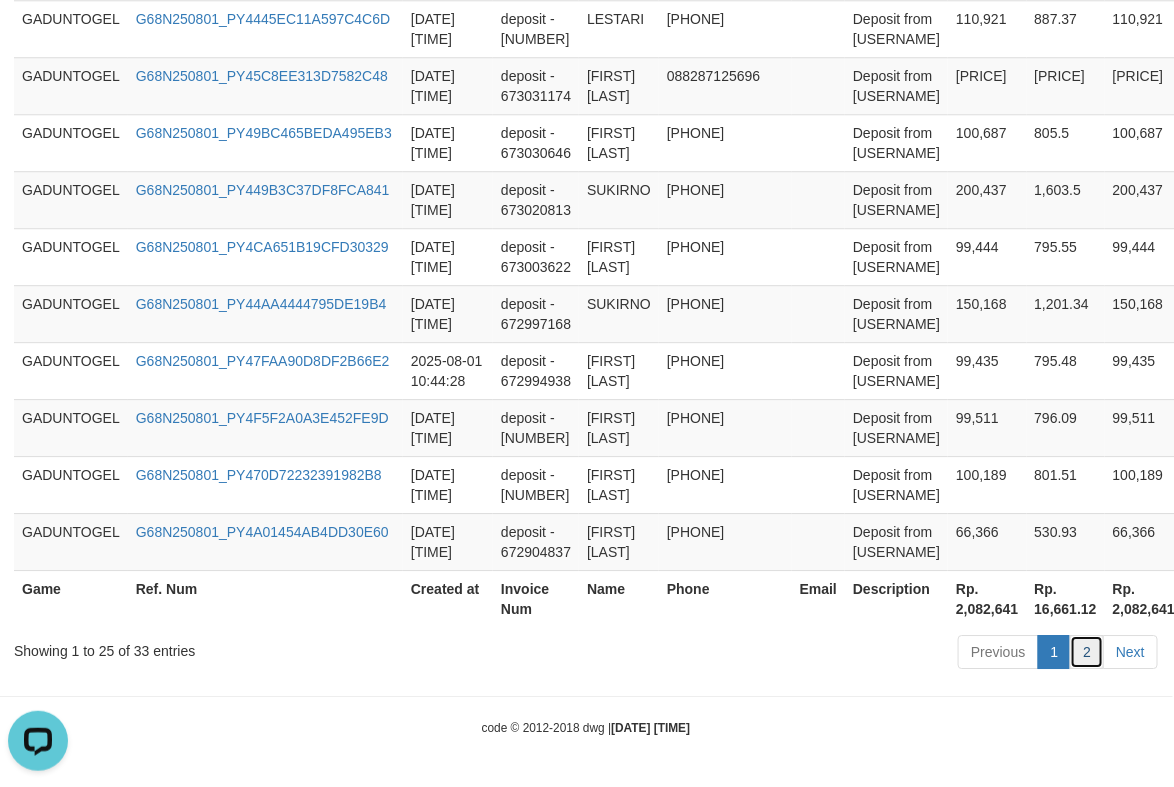 click on "2" at bounding box center (1087, 652) 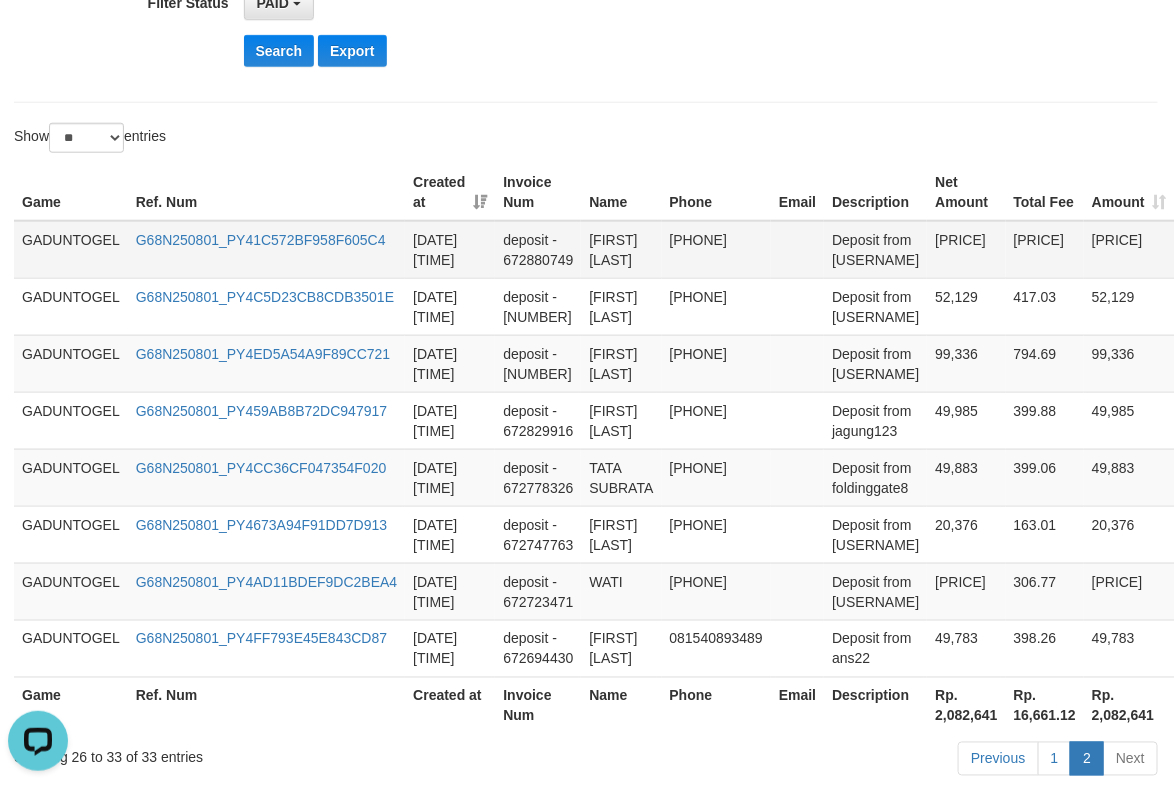 scroll, scrollTop: 817, scrollLeft: 1, axis: both 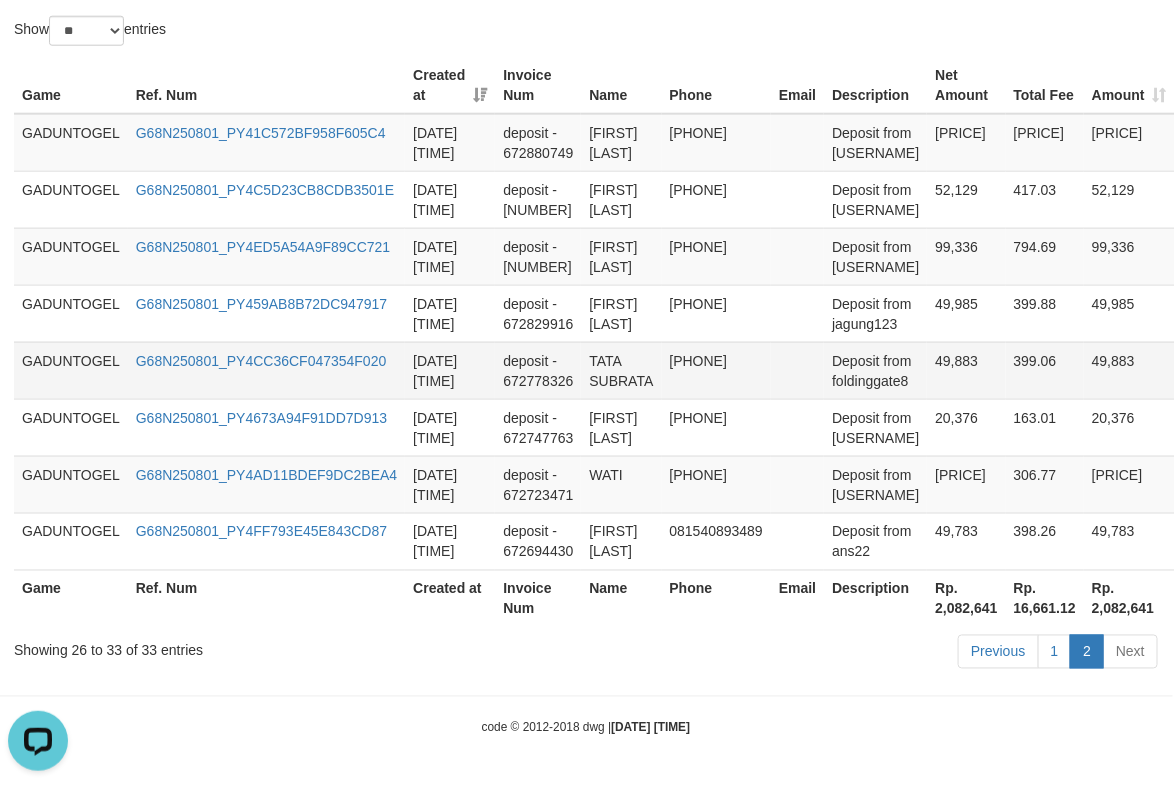 click on "TATA SUBRATA" at bounding box center [621, 370] 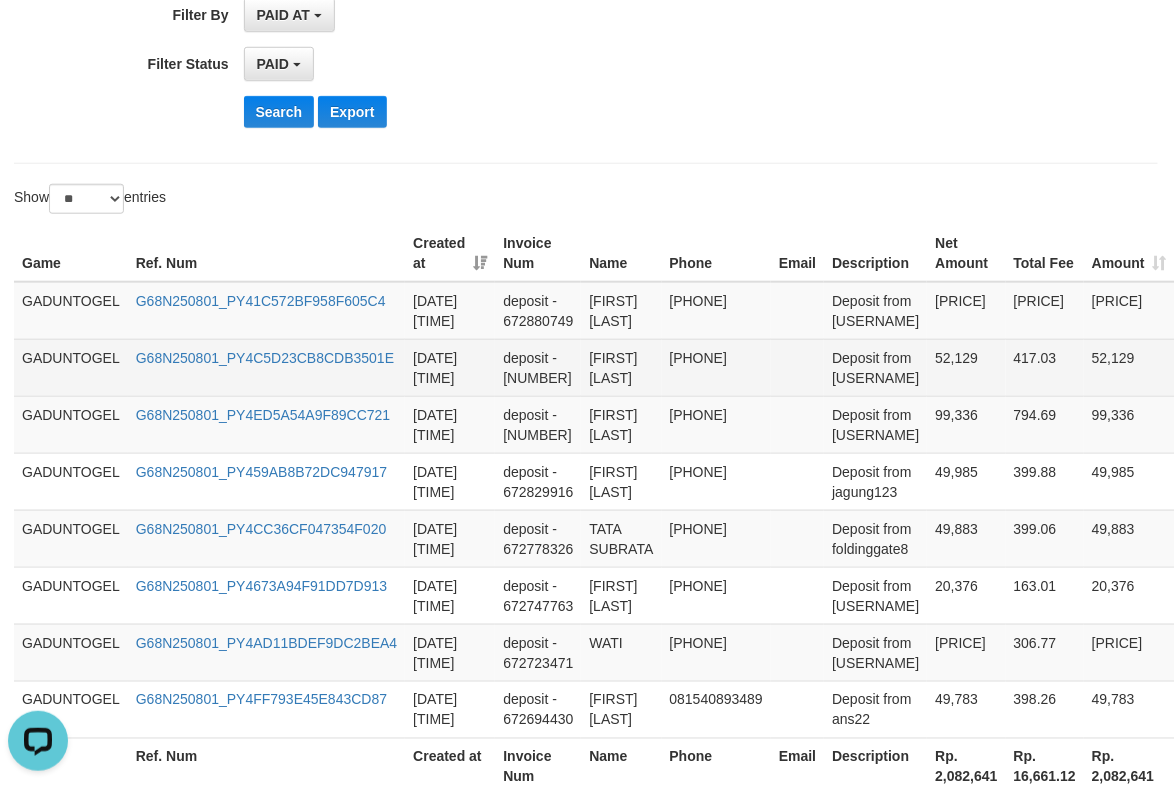 scroll, scrollTop: 499, scrollLeft: 1, axis: both 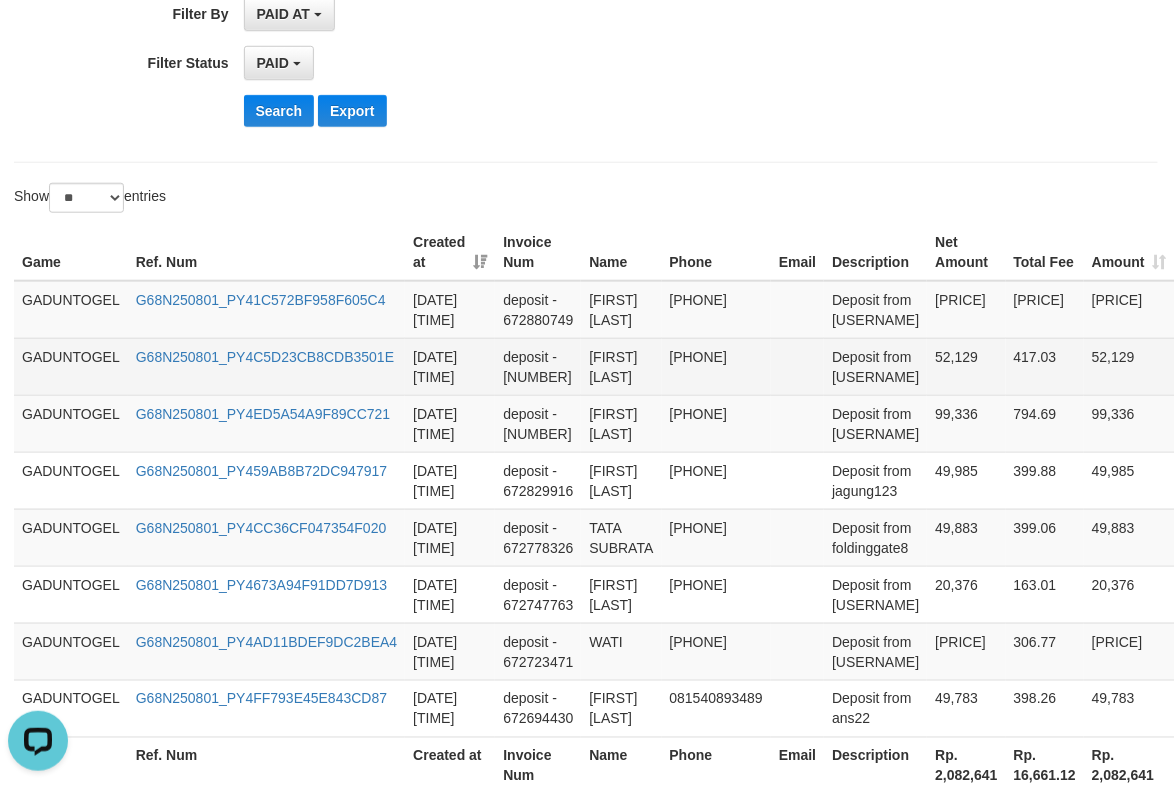click on "417.03" at bounding box center [1045, 366] 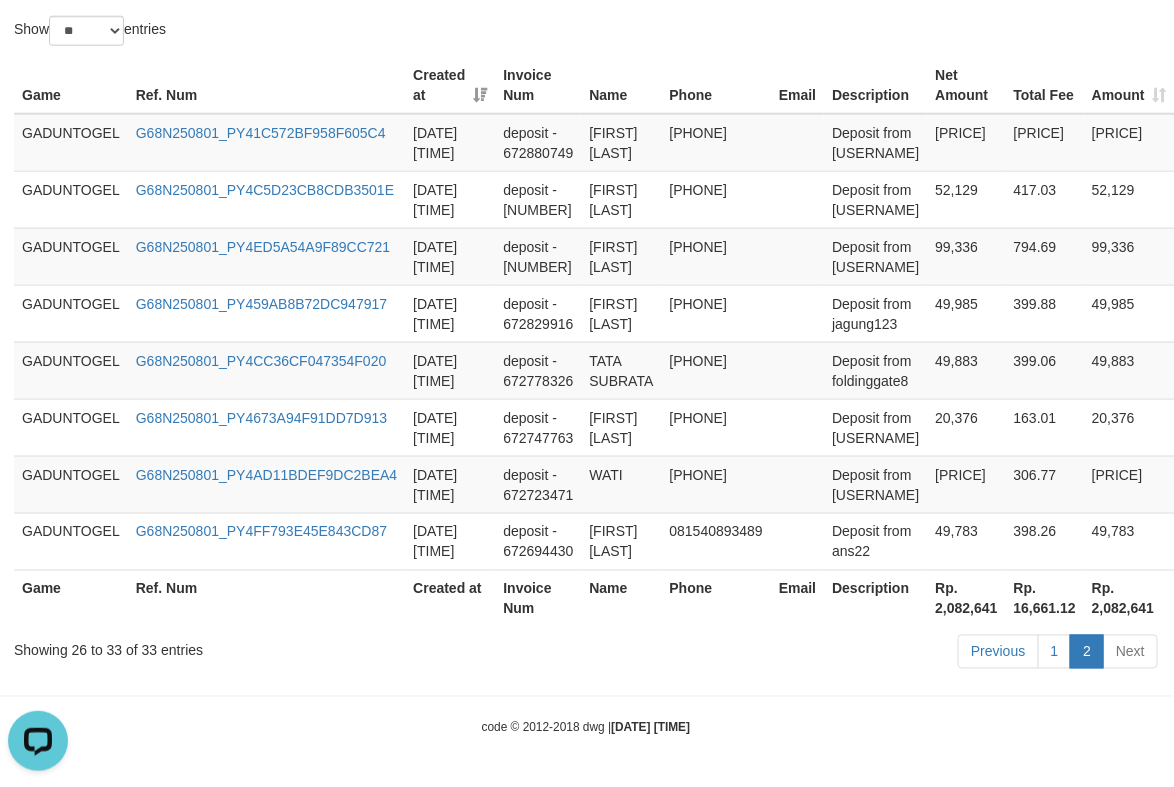 scroll, scrollTop: 817, scrollLeft: 1, axis: both 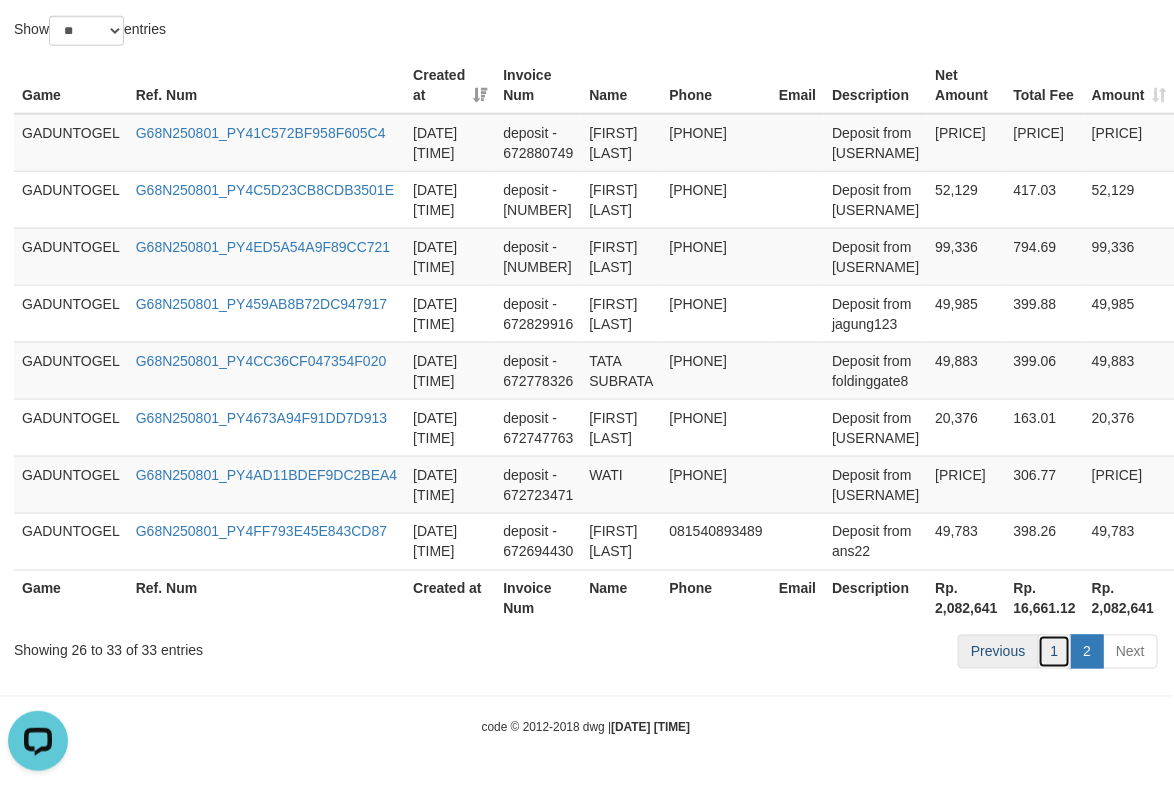drag, startPoint x: 1036, startPoint y: 655, endPoint x: 1014, endPoint y: 655, distance: 22 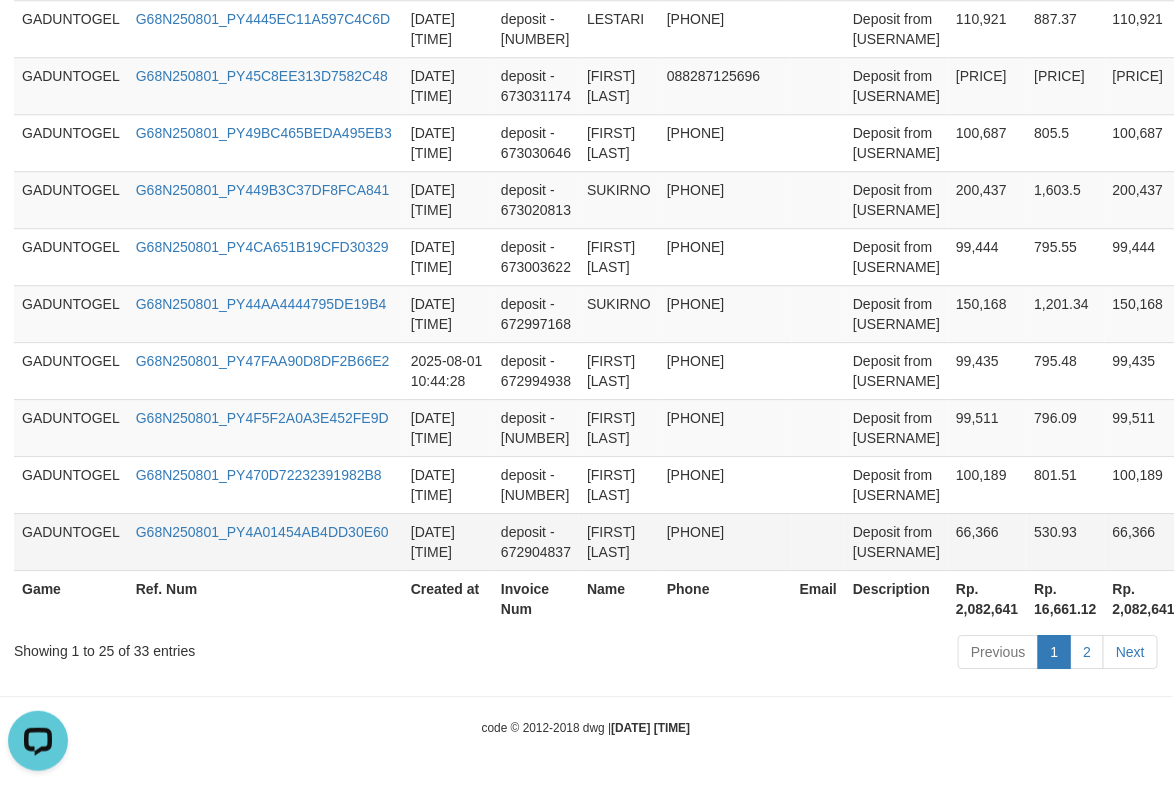 scroll, scrollTop: 409, scrollLeft: 1, axis: both 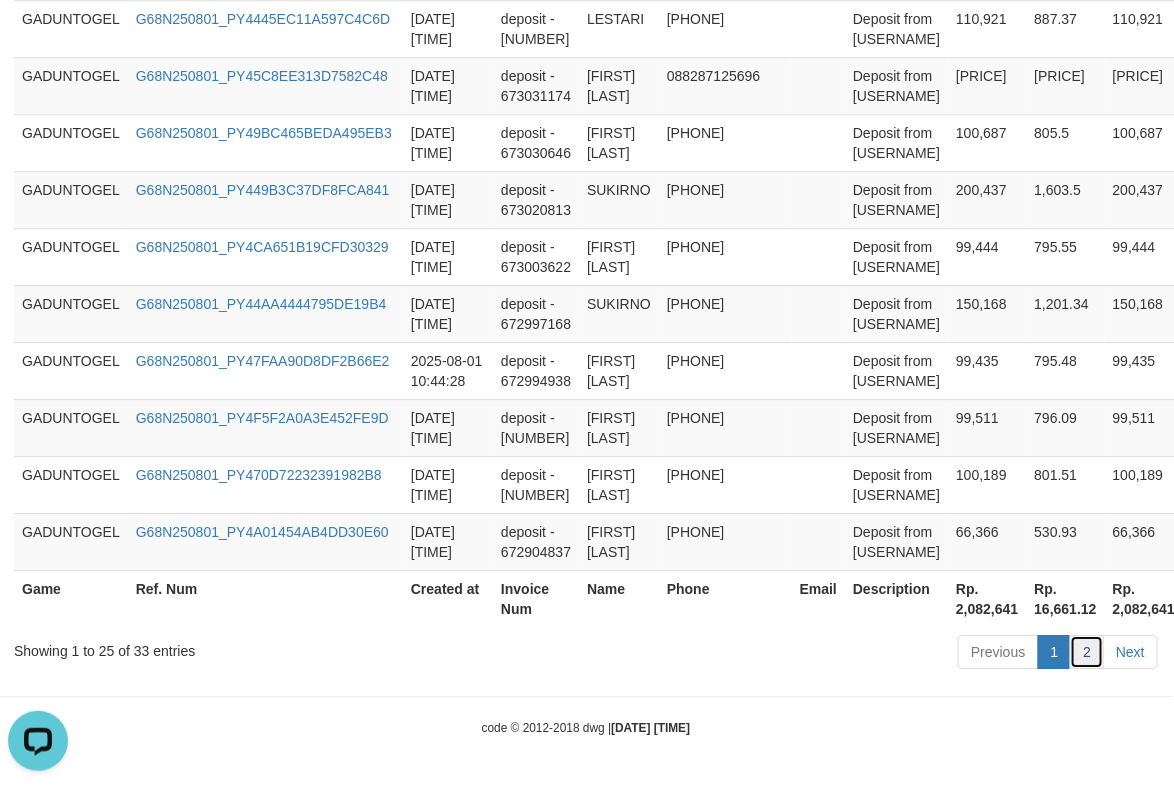 click on "2" at bounding box center [1087, 652] 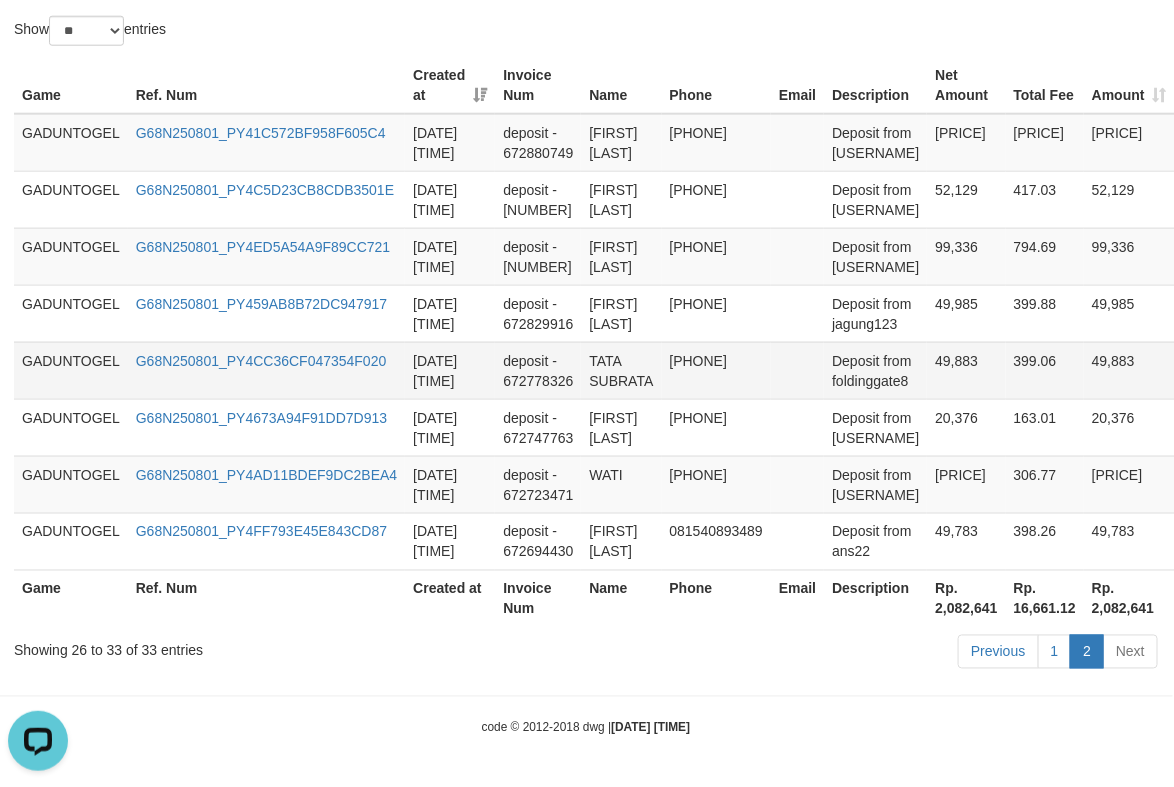 scroll, scrollTop: 817, scrollLeft: 1, axis: both 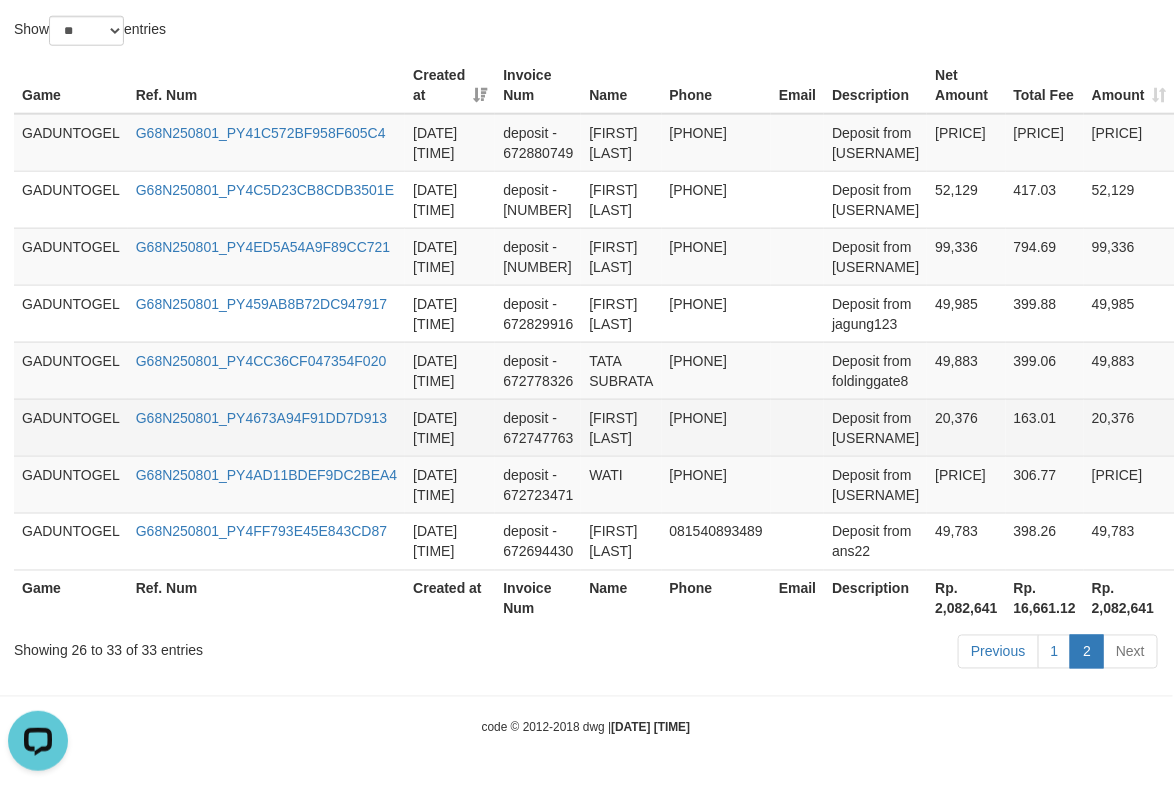 click on "20,376" at bounding box center (966, 427) 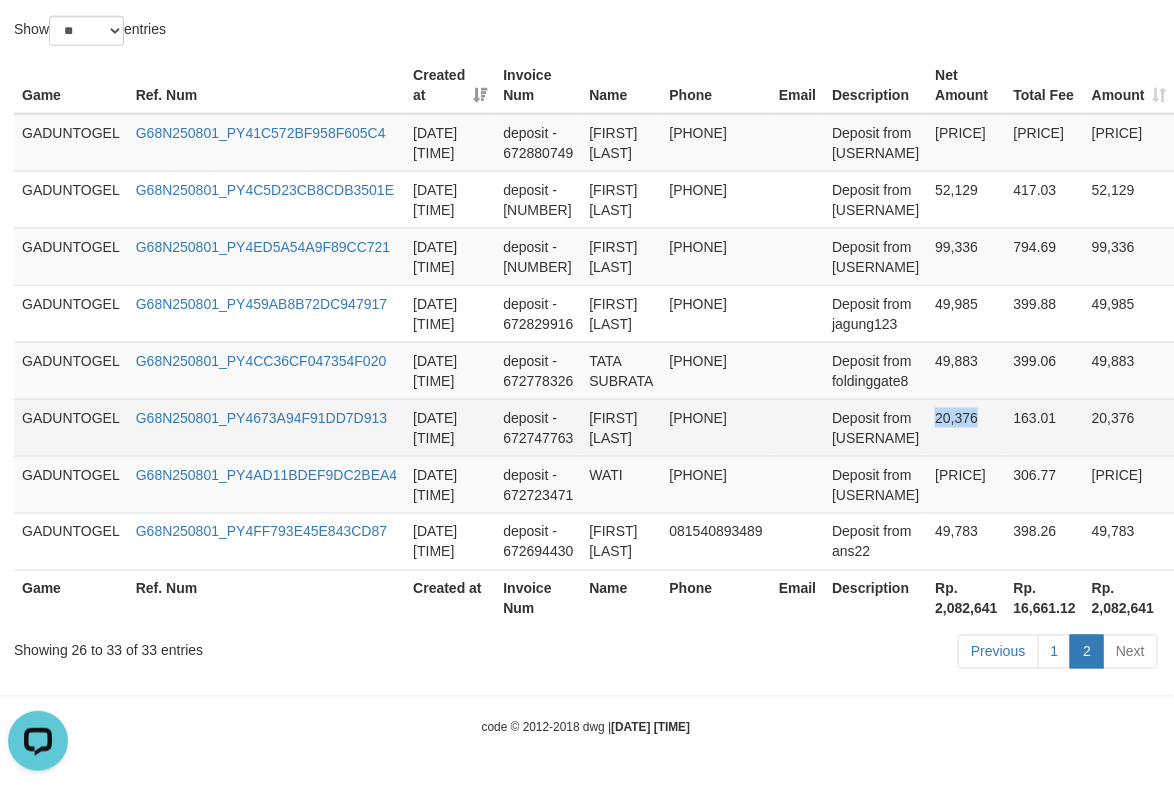 click on "20,376" at bounding box center (966, 427) 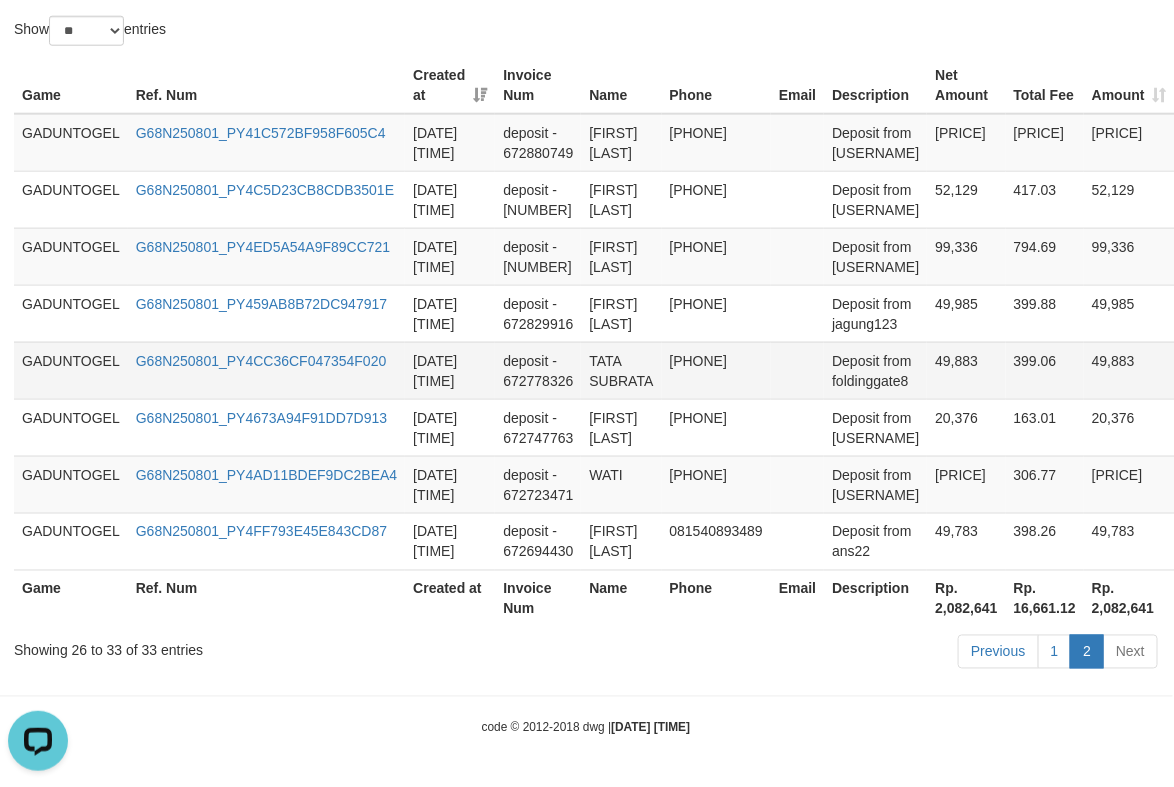 click on "49,883" at bounding box center (966, 370) 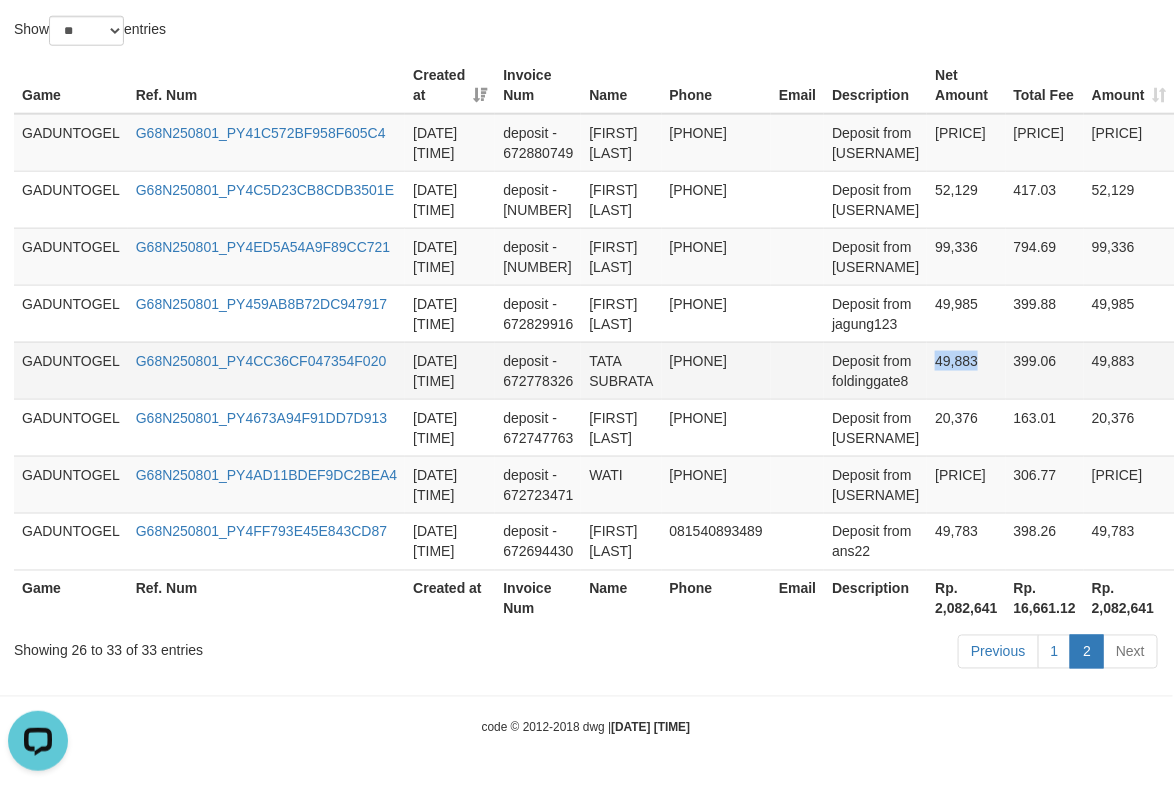 click on "49,883" at bounding box center [966, 370] 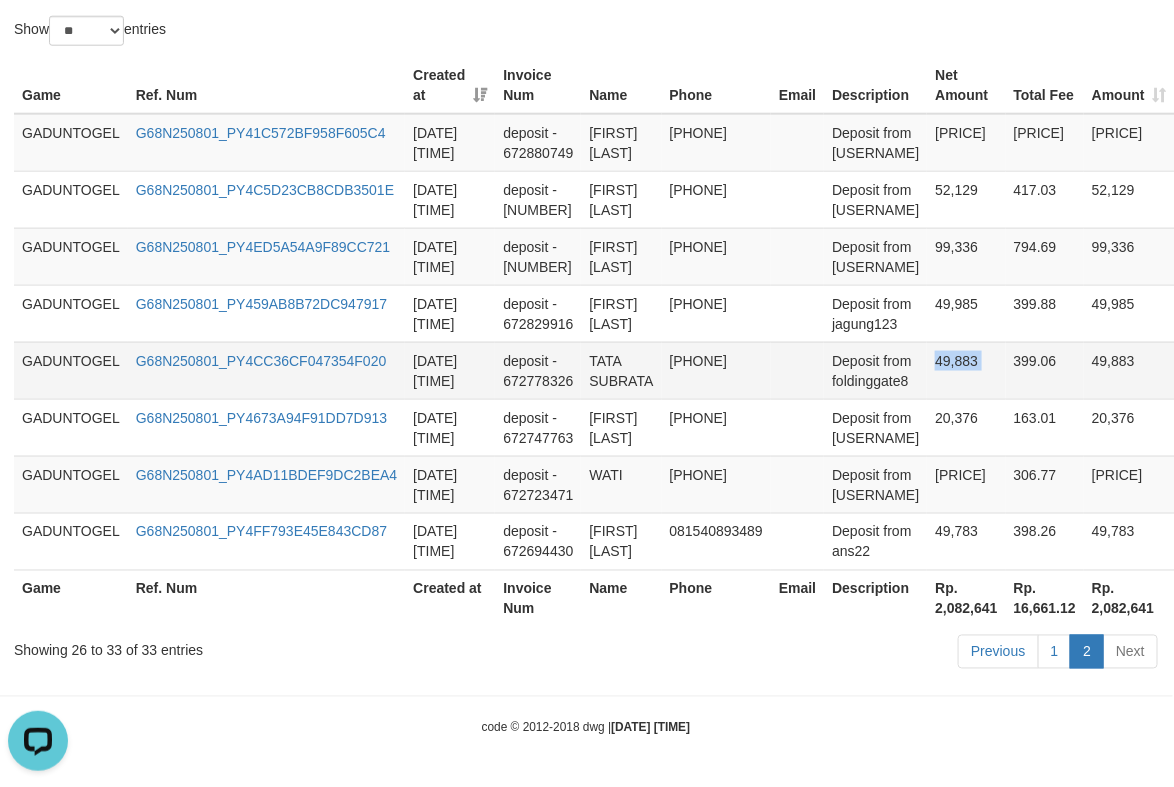 click on "49,883" at bounding box center (966, 370) 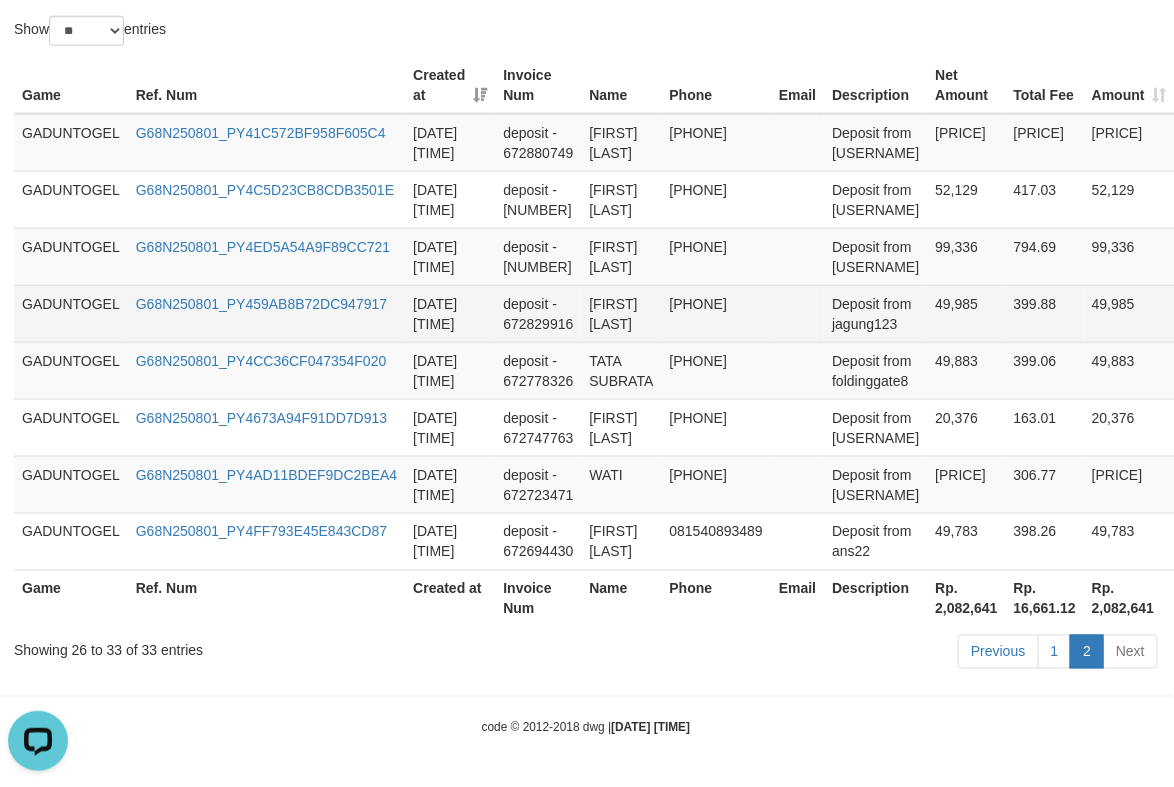 click on "49,985" at bounding box center [966, 313] 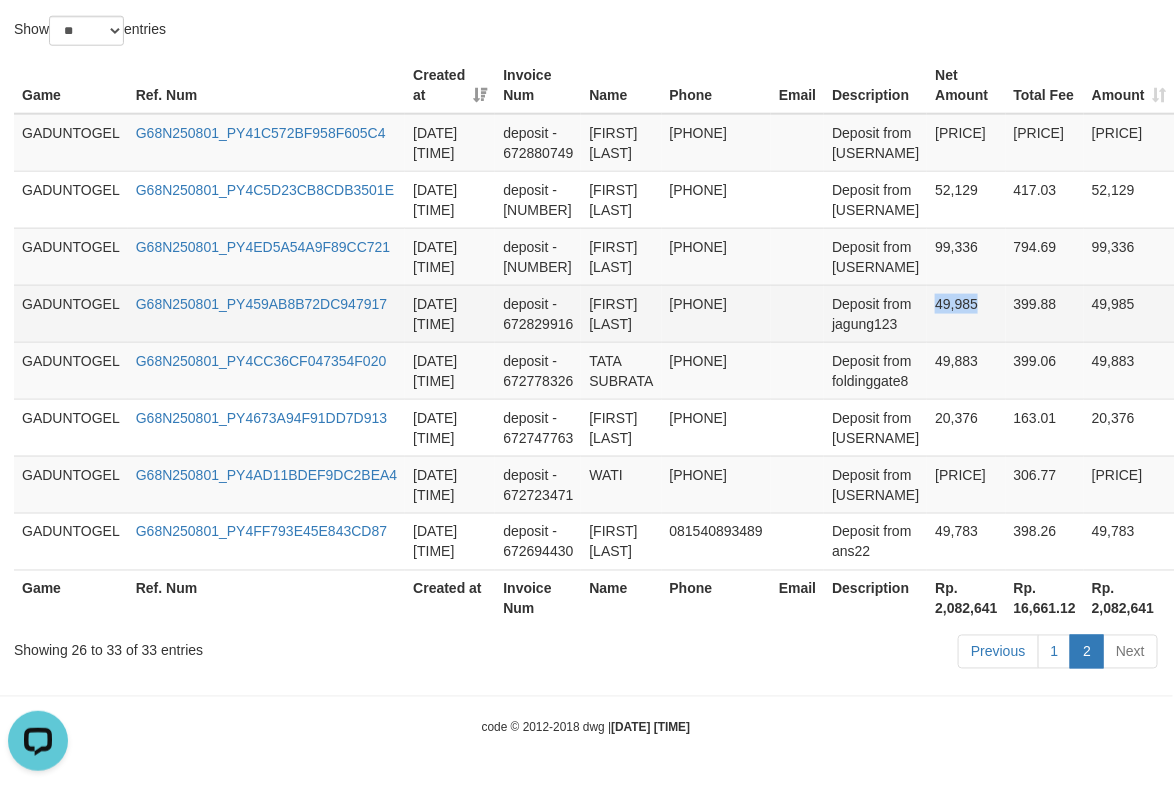 click on "49,985" at bounding box center (966, 313) 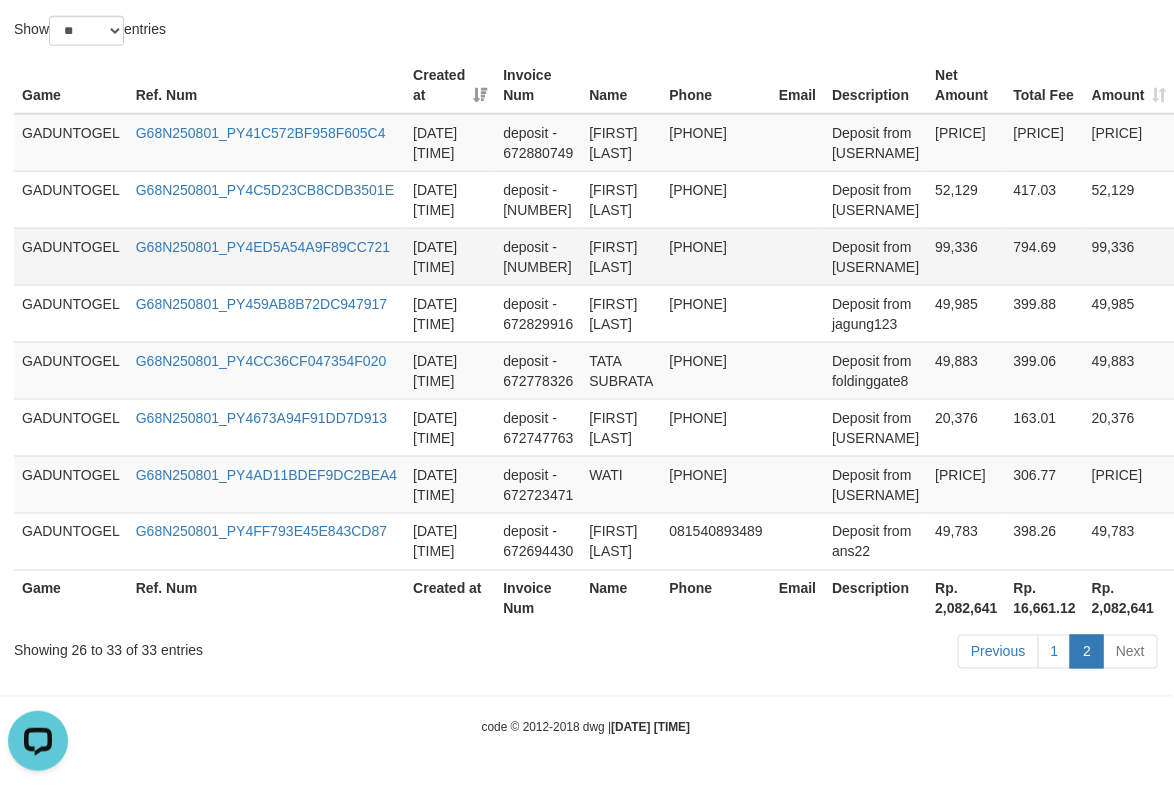 click on "99,336" at bounding box center [966, 256] 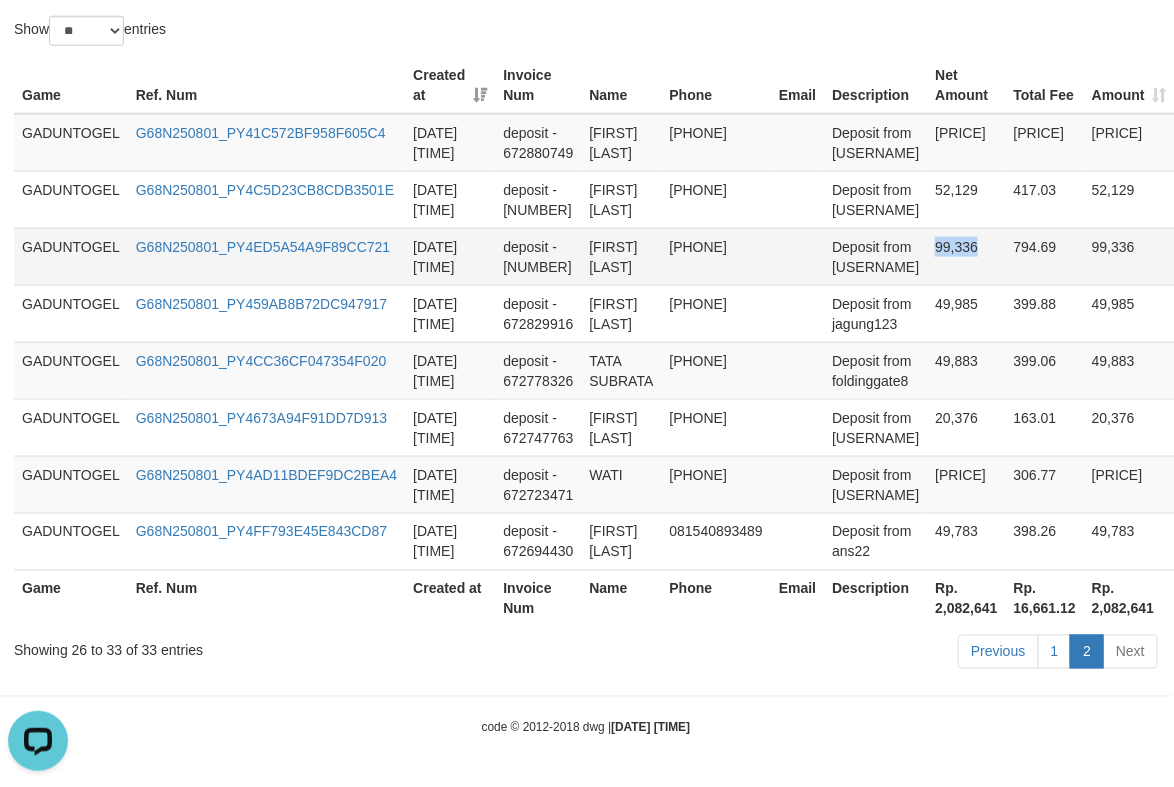 click on "99,336" at bounding box center [966, 256] 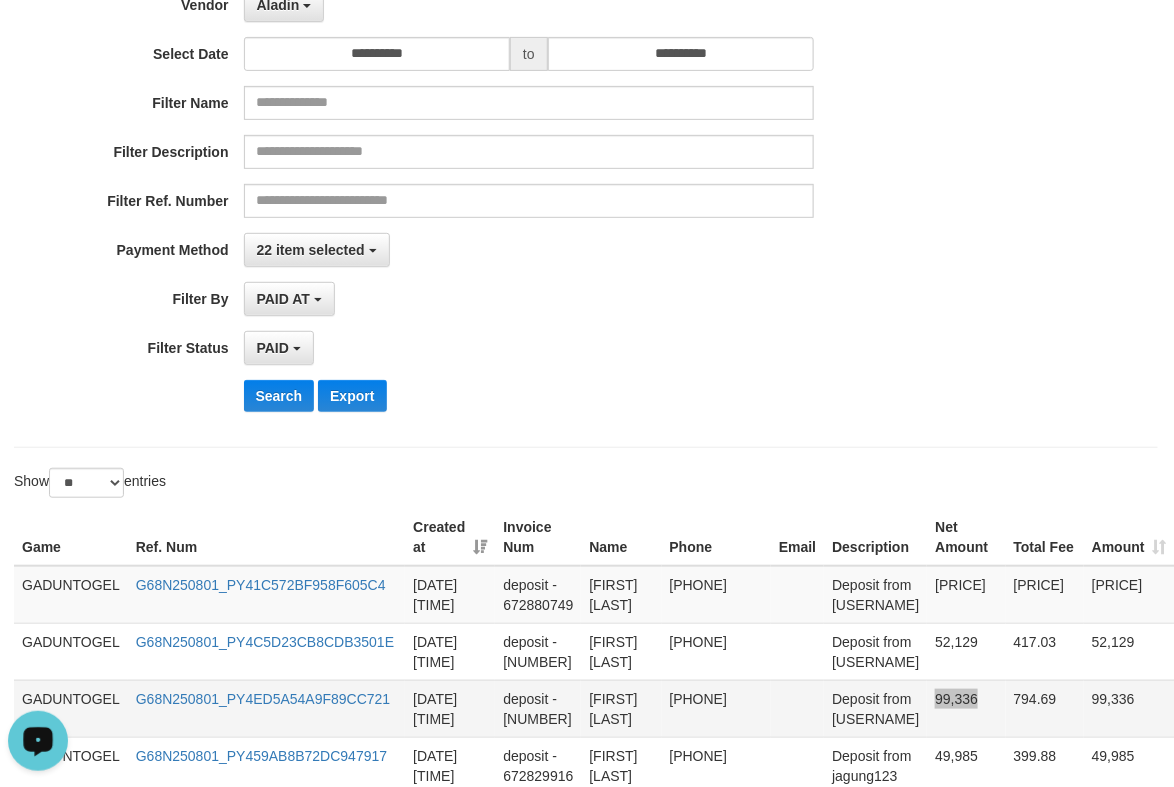 scroll, scrollTop: 318, scrollLeft: 1, axis: both 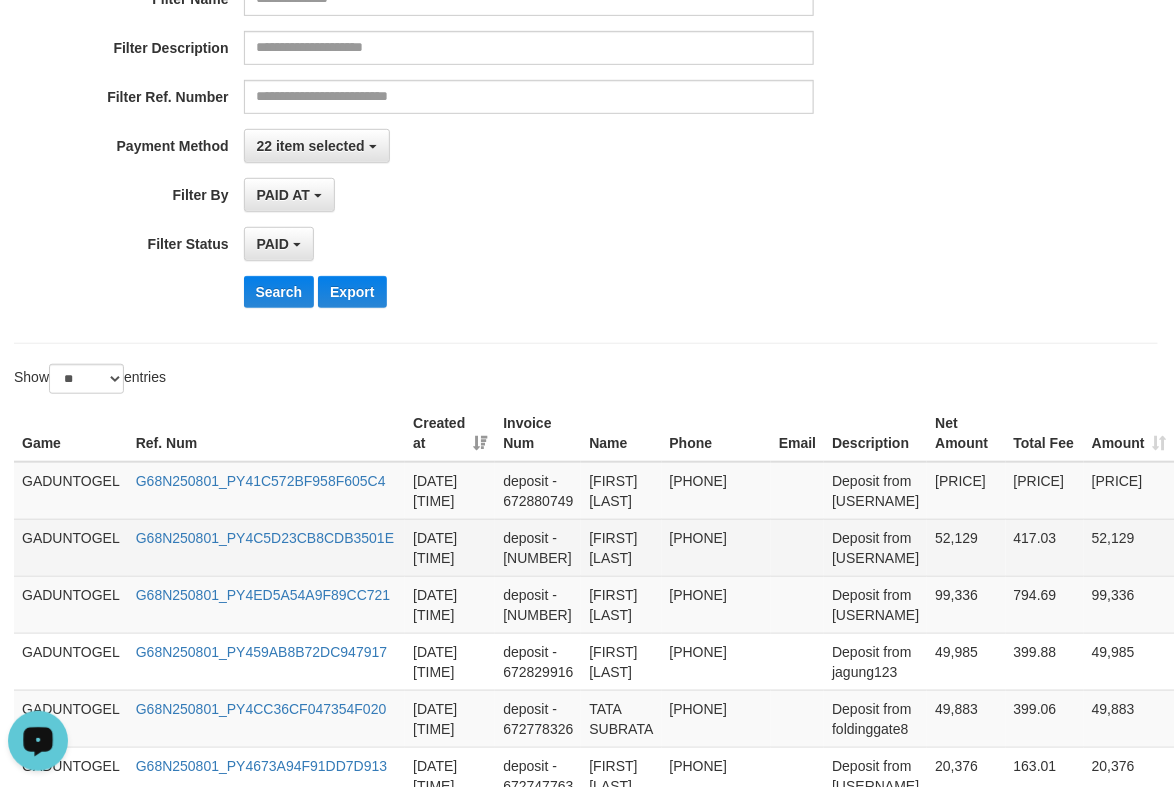 click on "52,129" at bounding box center (966, 547) 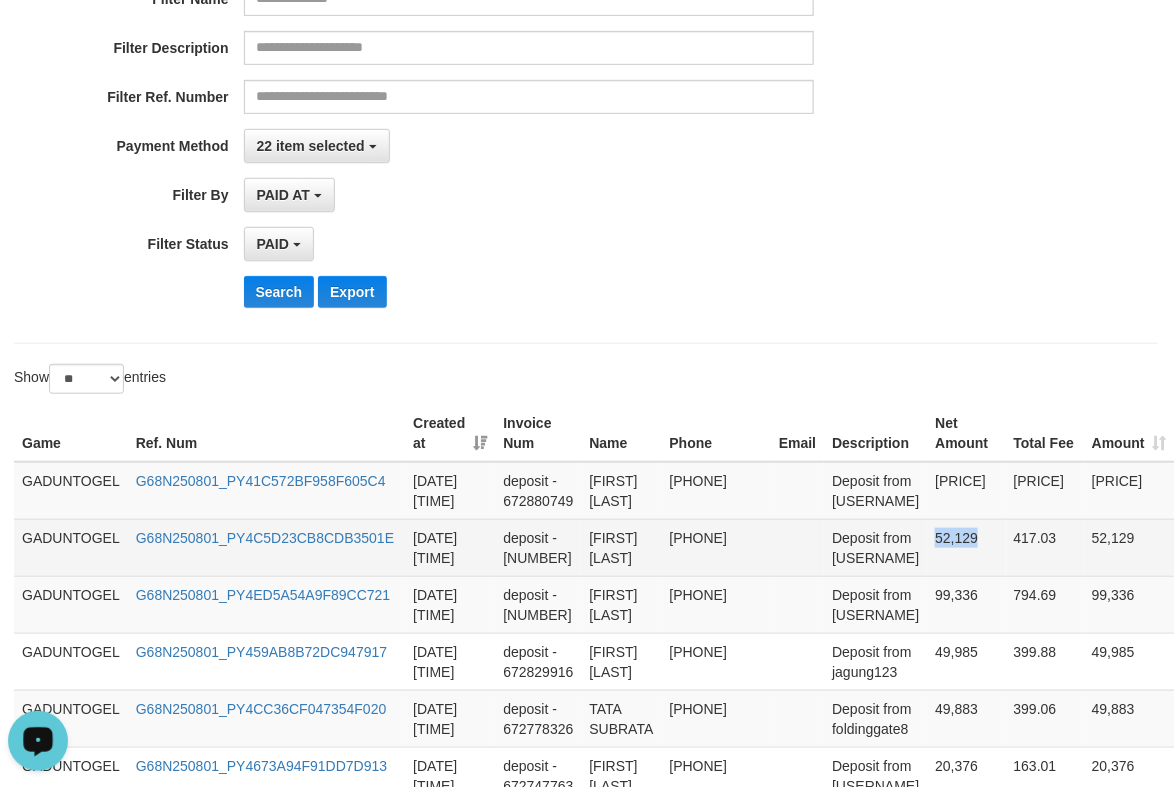 click on "52,129" at bounding box center (966, 547) 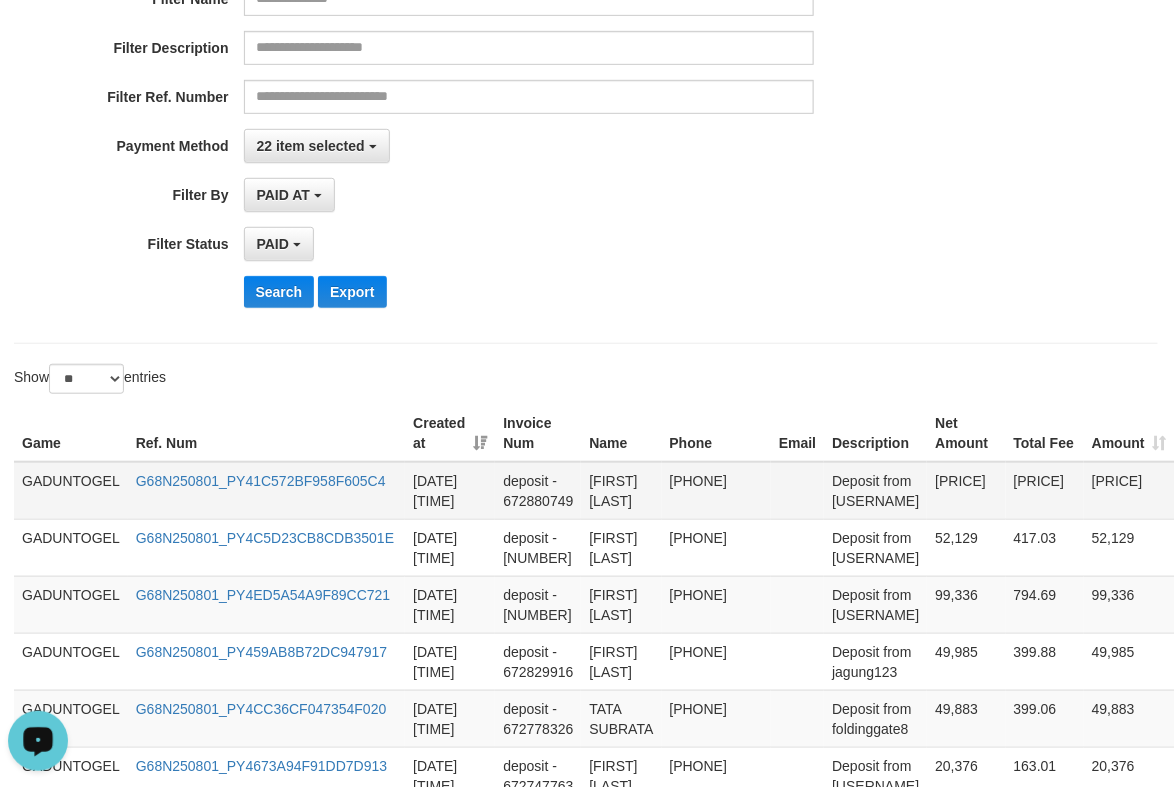 click on "[PRICE]" at bounding box center [966, 491] 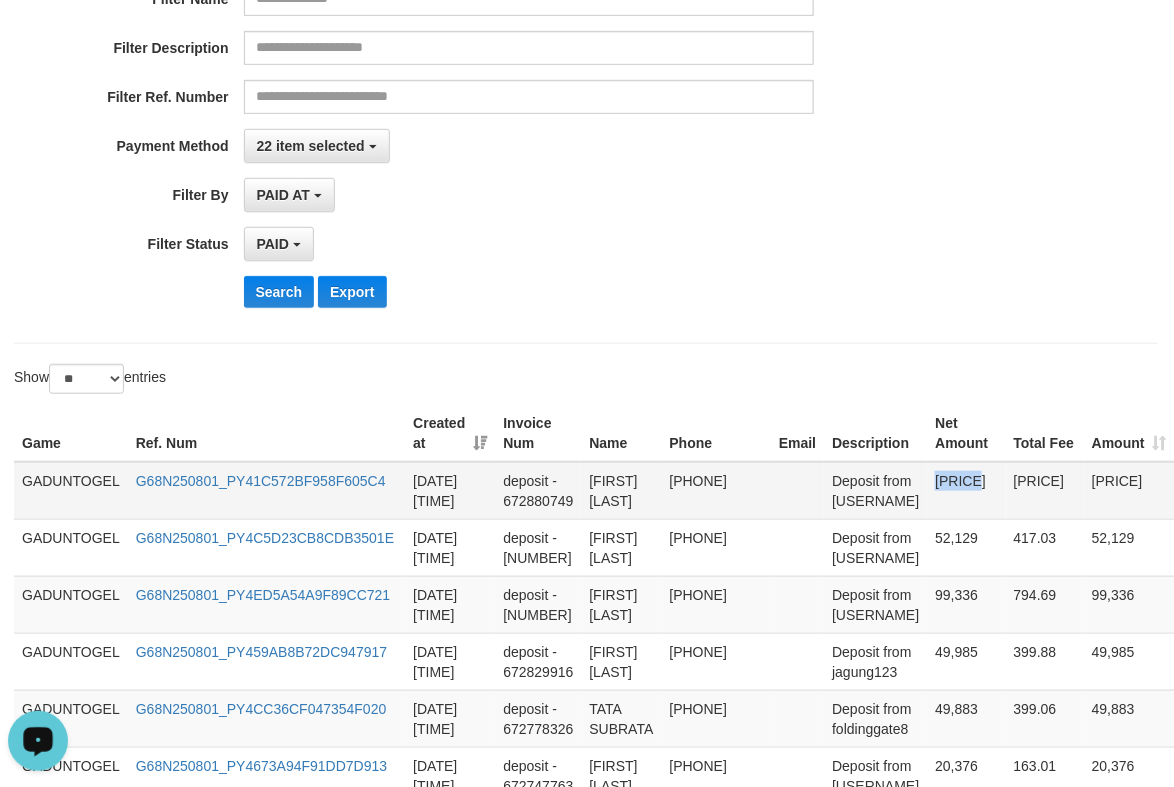 click on "[PRICE]" at bounding box center (966, 491) 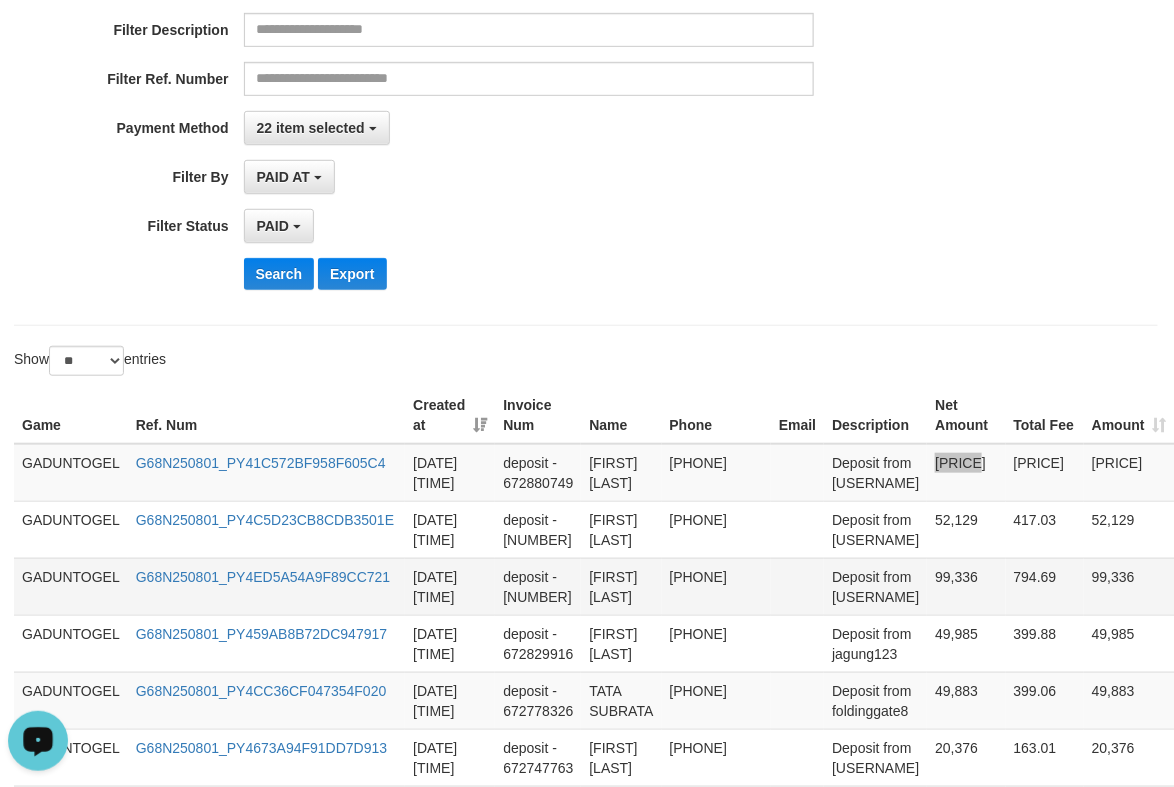 scroll, scrollTop: 817, scrollLeft: 1, axis: both 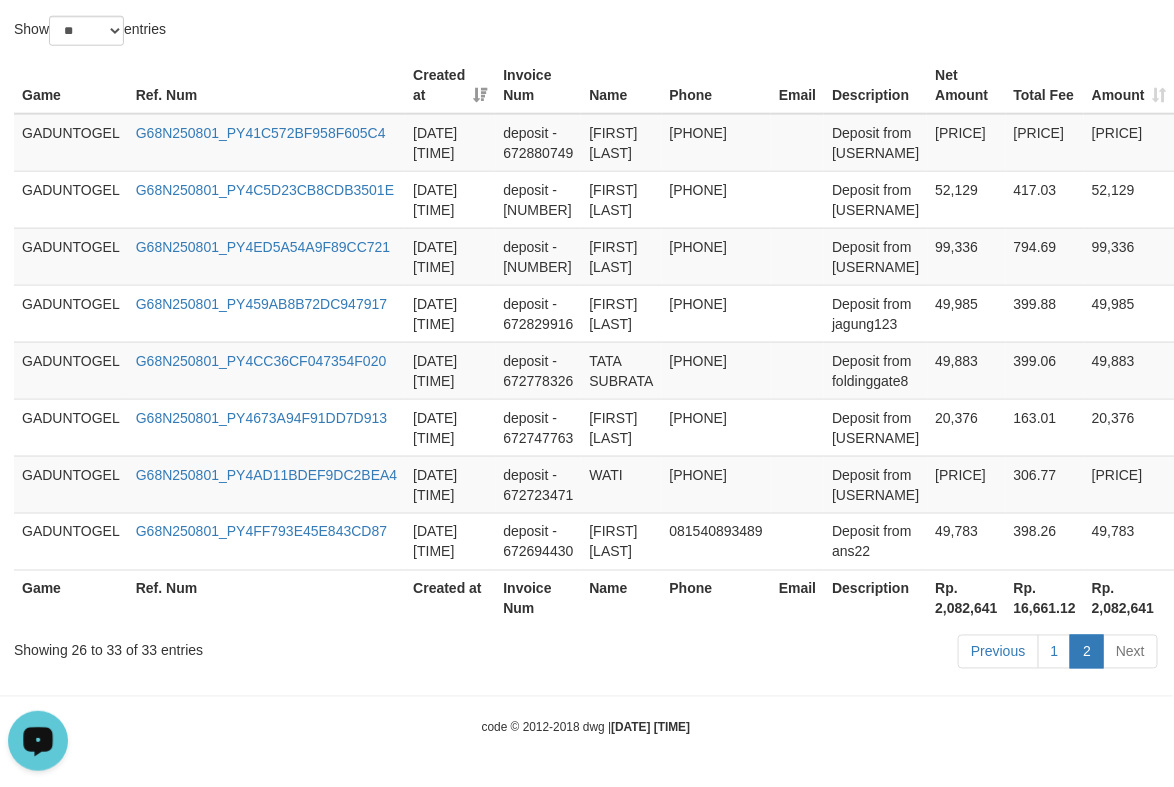 click on "Rp. 2,082,641" at bounding box center (966, 598) 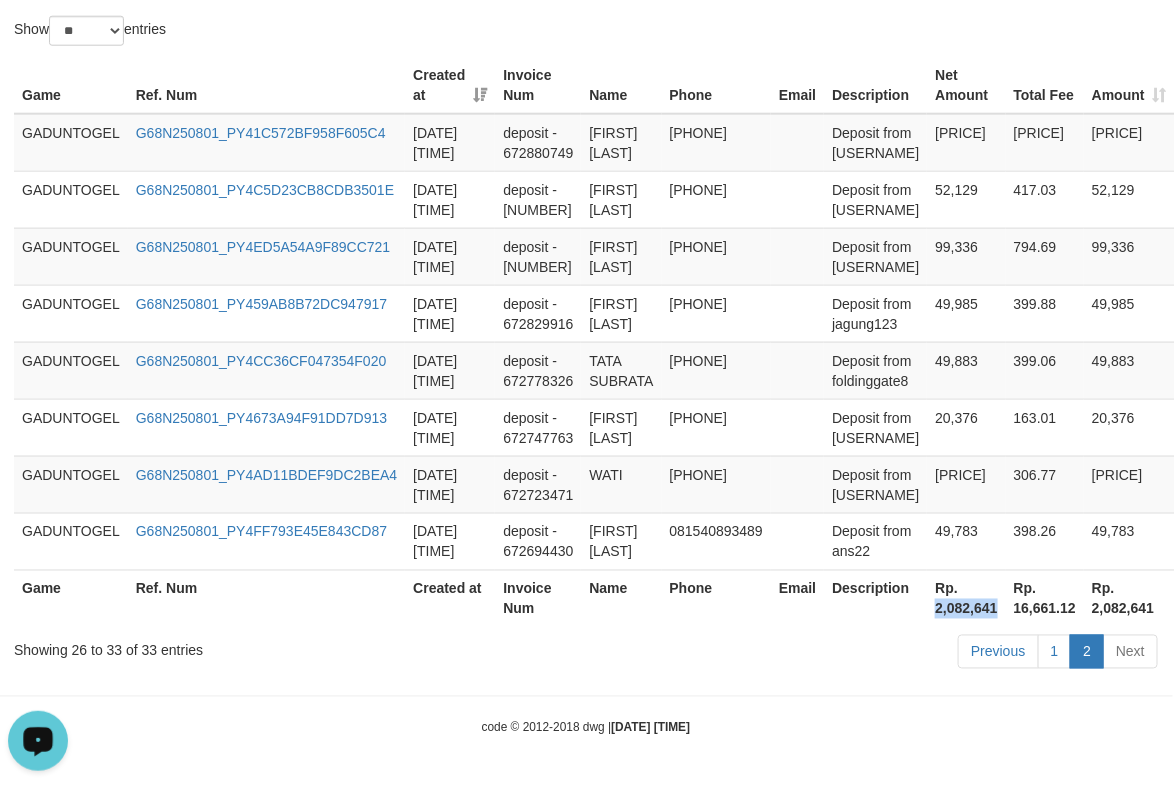 click on "Rp. 2,082,641" at bounding box center [966, 598] 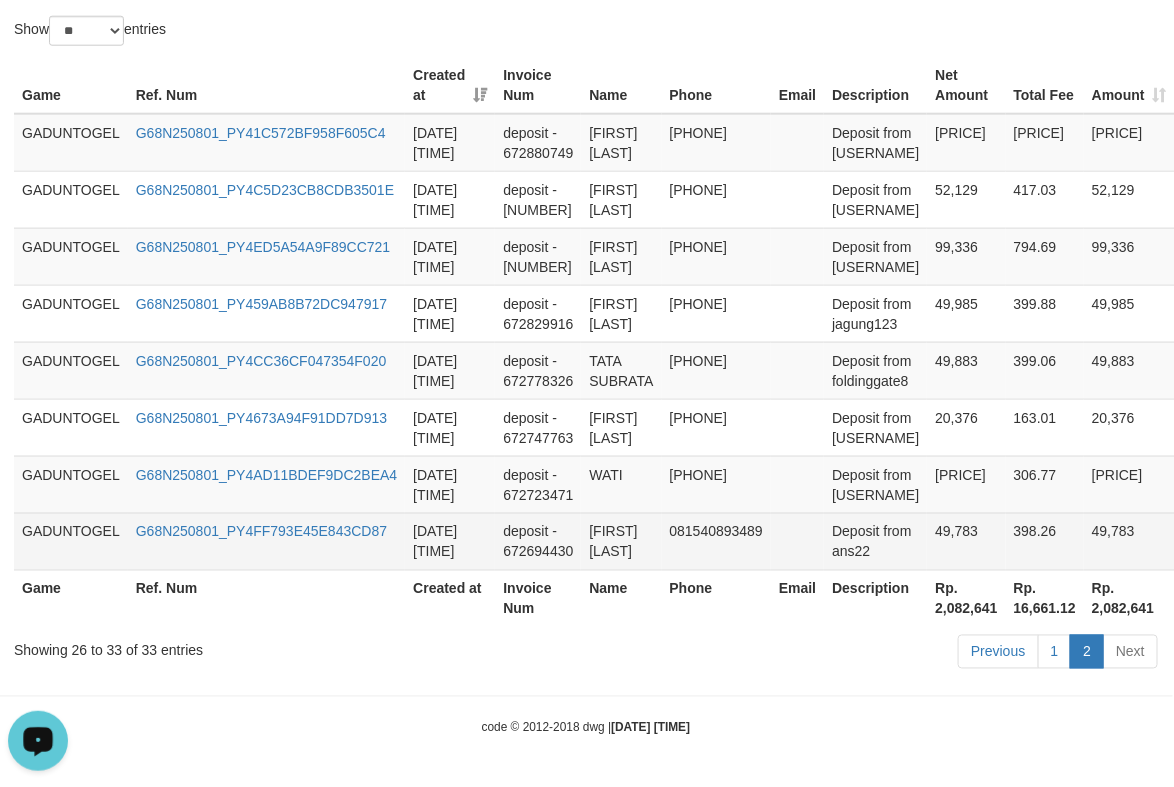 click on "[FIRST] [LAST]" at bounding box center (621, 541) 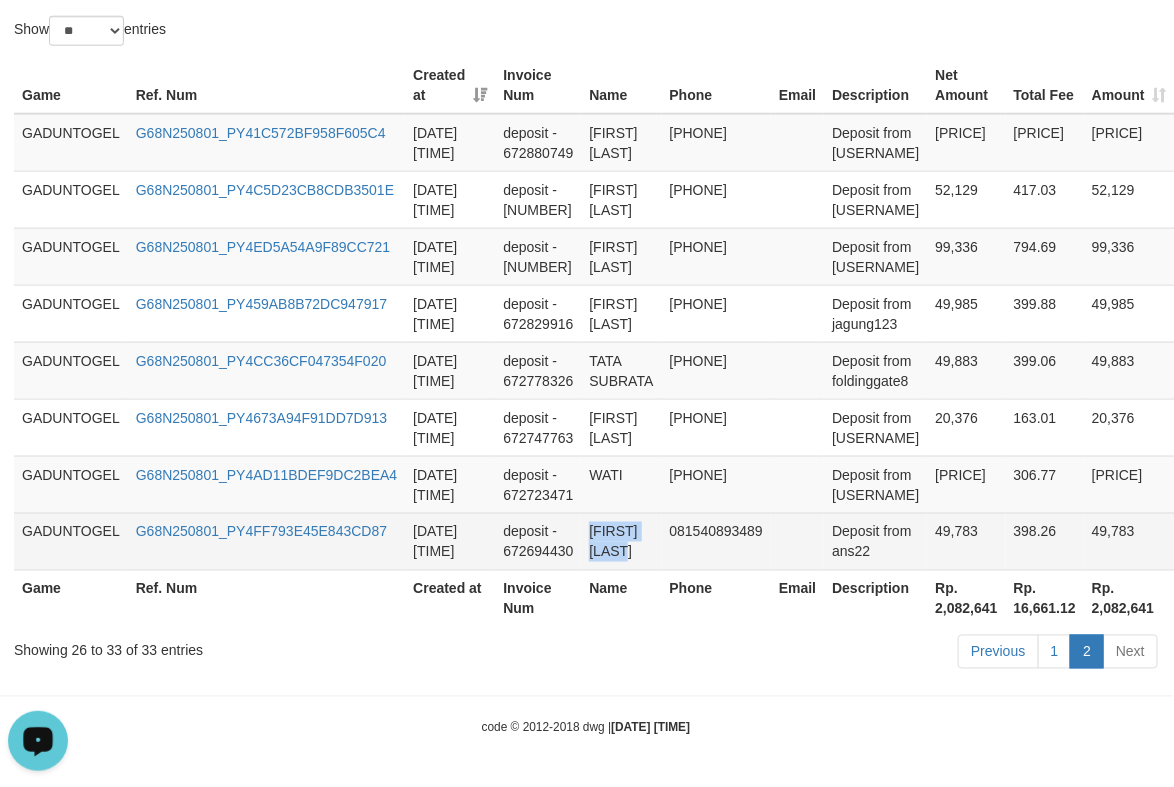 drag, startPoint x: 628, startPoint y: 522, endPoint x: 633, endPoint y: 544, distance: 22.561028 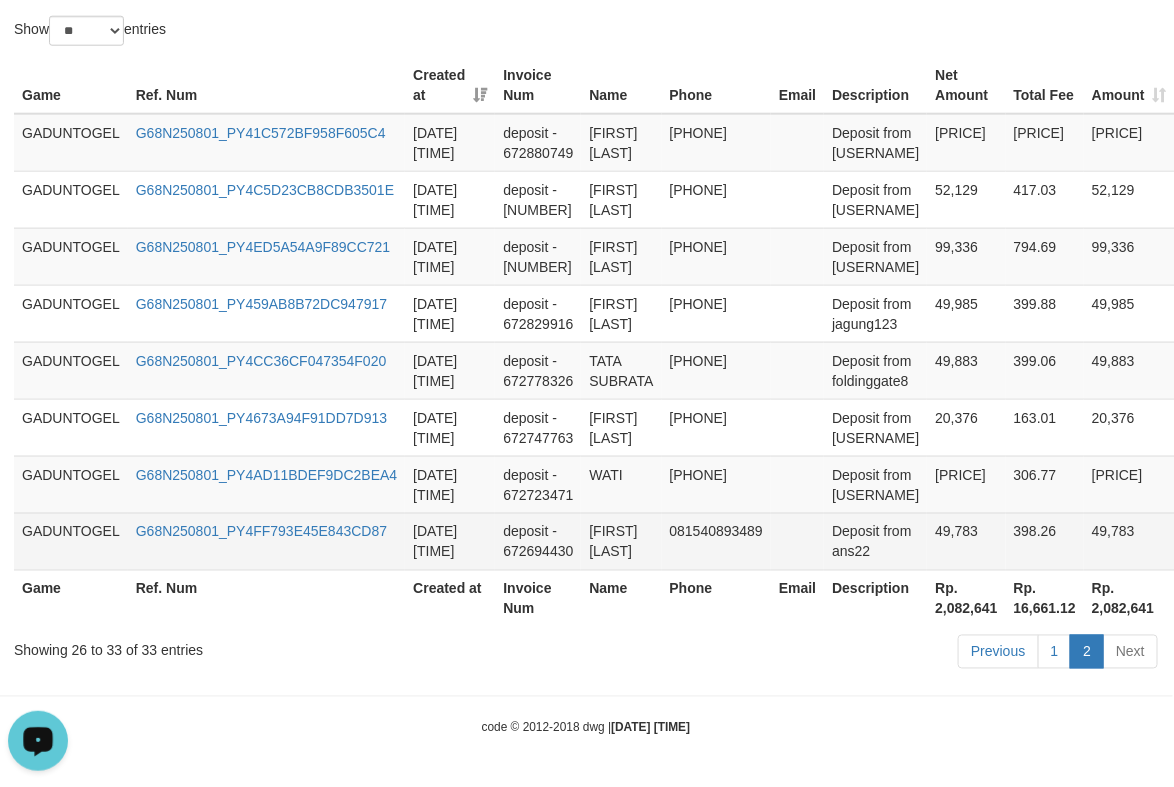 click on "Deposit from ans22" at bounding box center (875, 541) 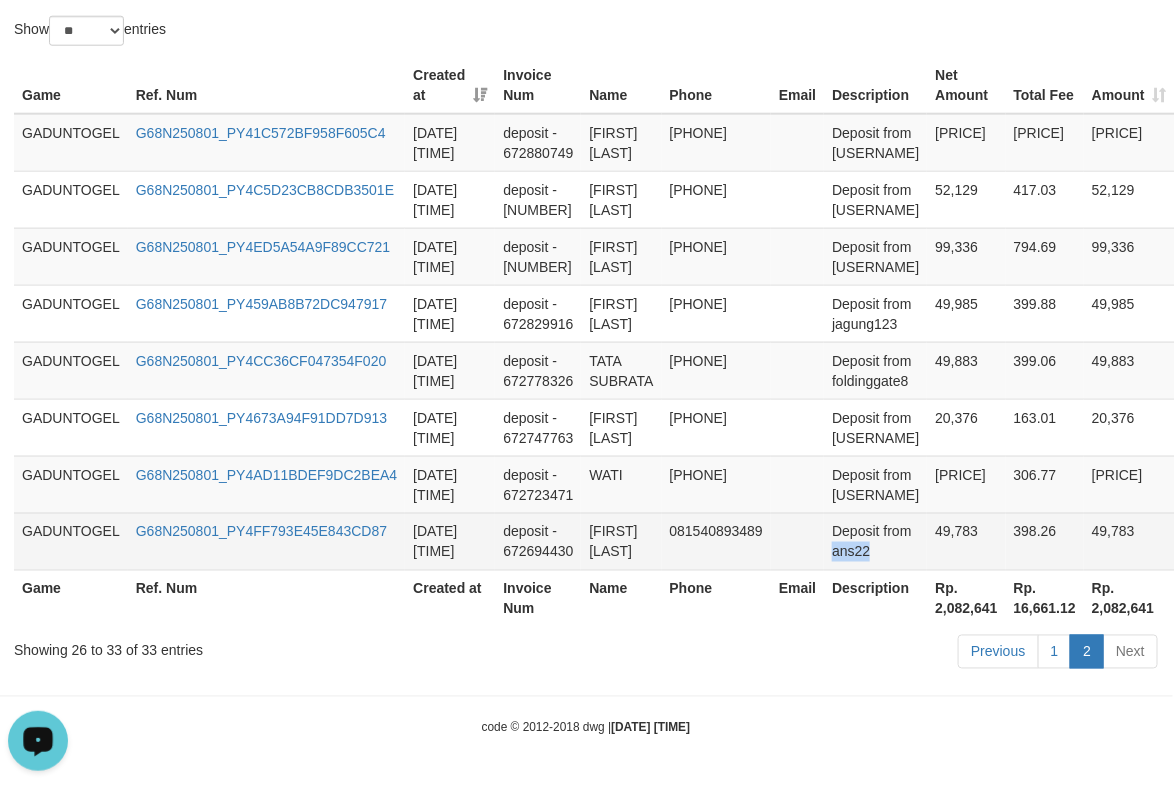 click on "Deposit from ans22" at bounding box center (875, 541) 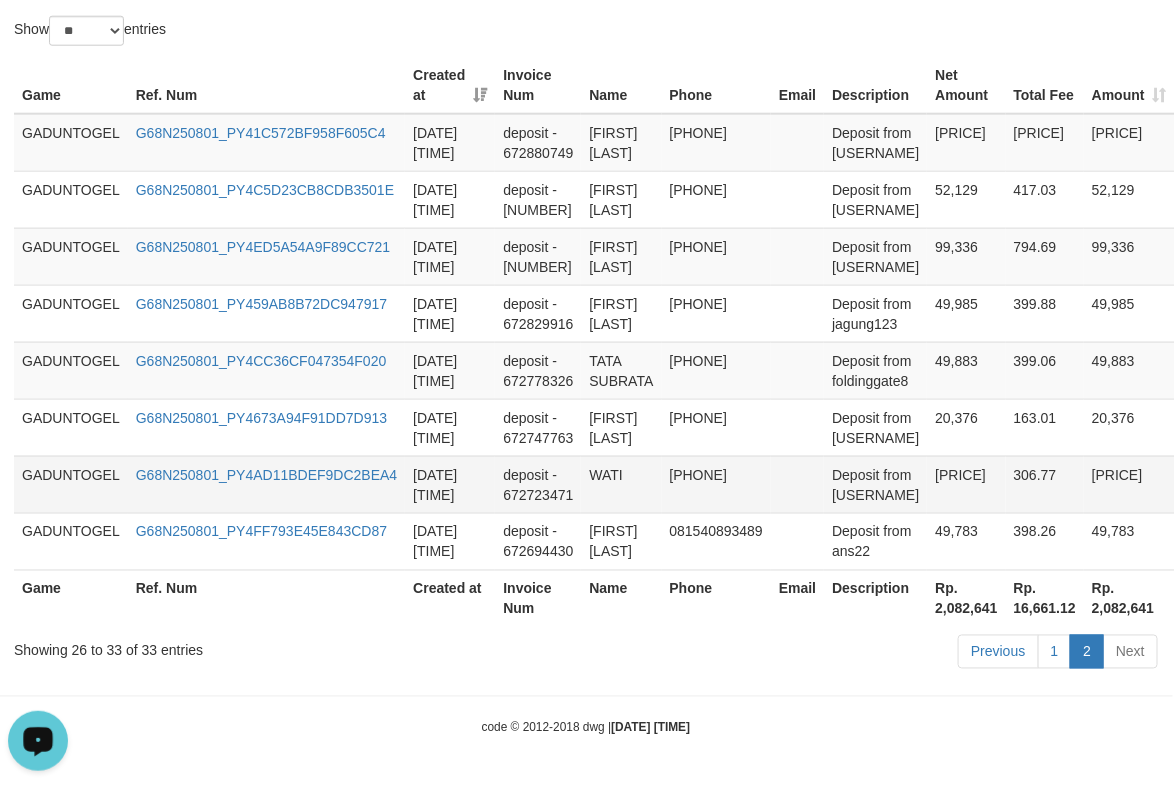 click on "WATI" at bounding box center [621, 484] 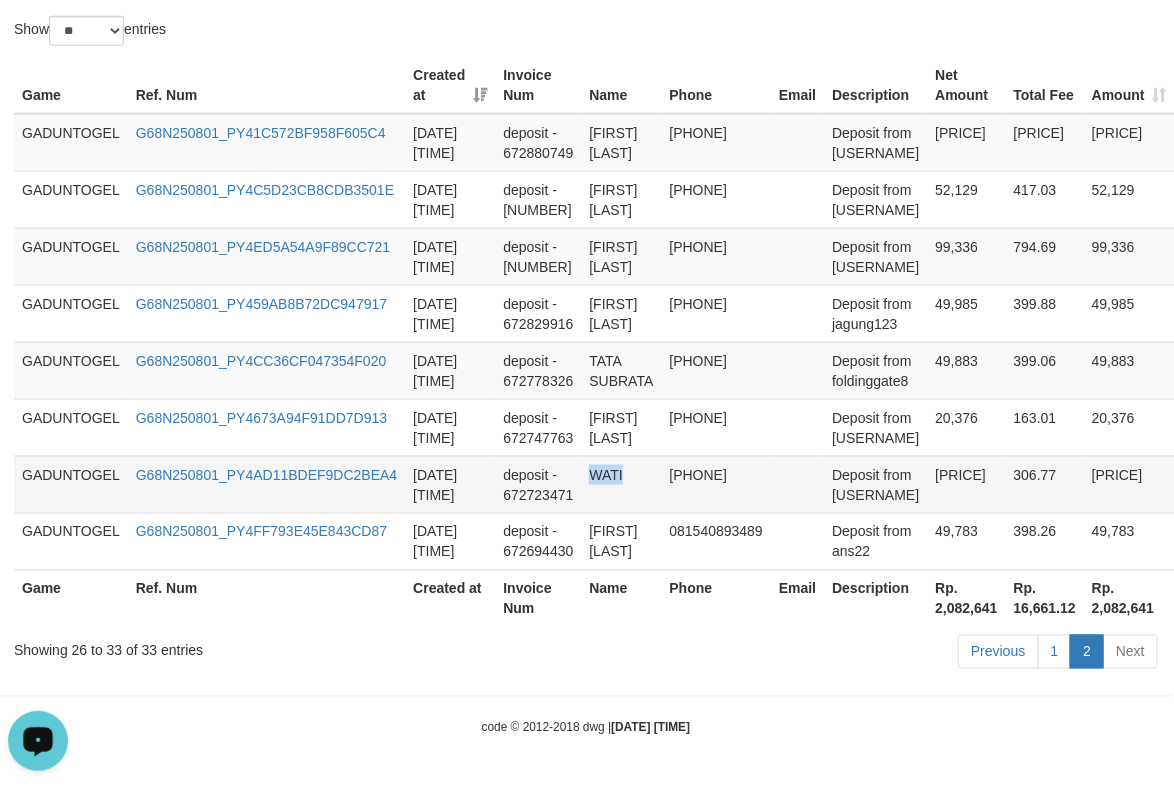 click on "WATI" at bounding box center [621, 484] 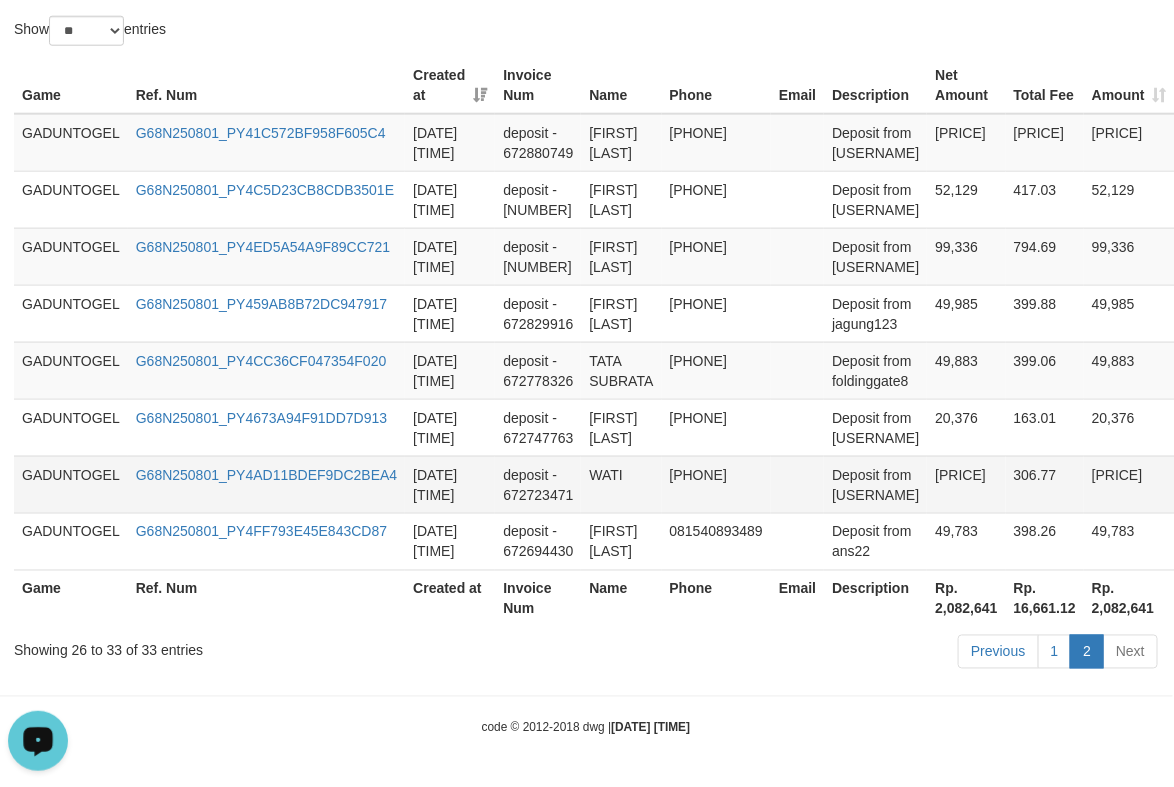 click on "Deposit from [USERNAME]" at bounding box center (875, 484) 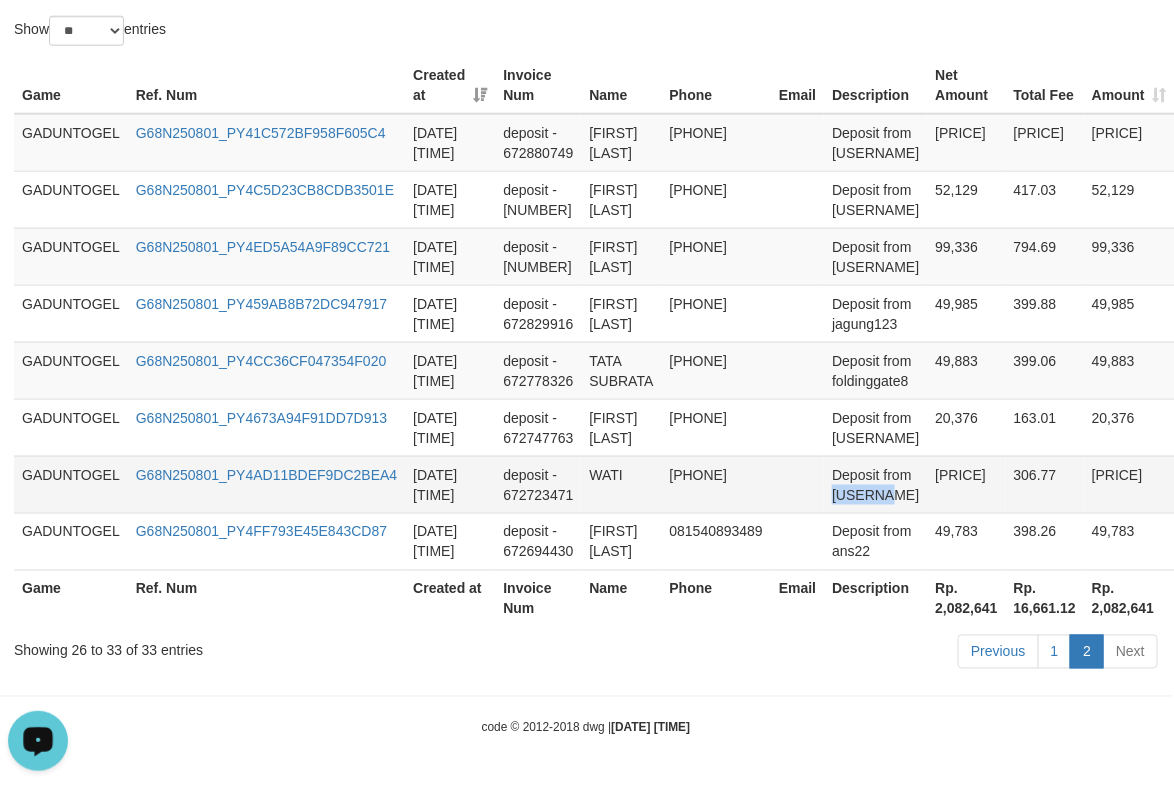click on "Deposit from [USERNAME]" at bounding box center [875, 484] 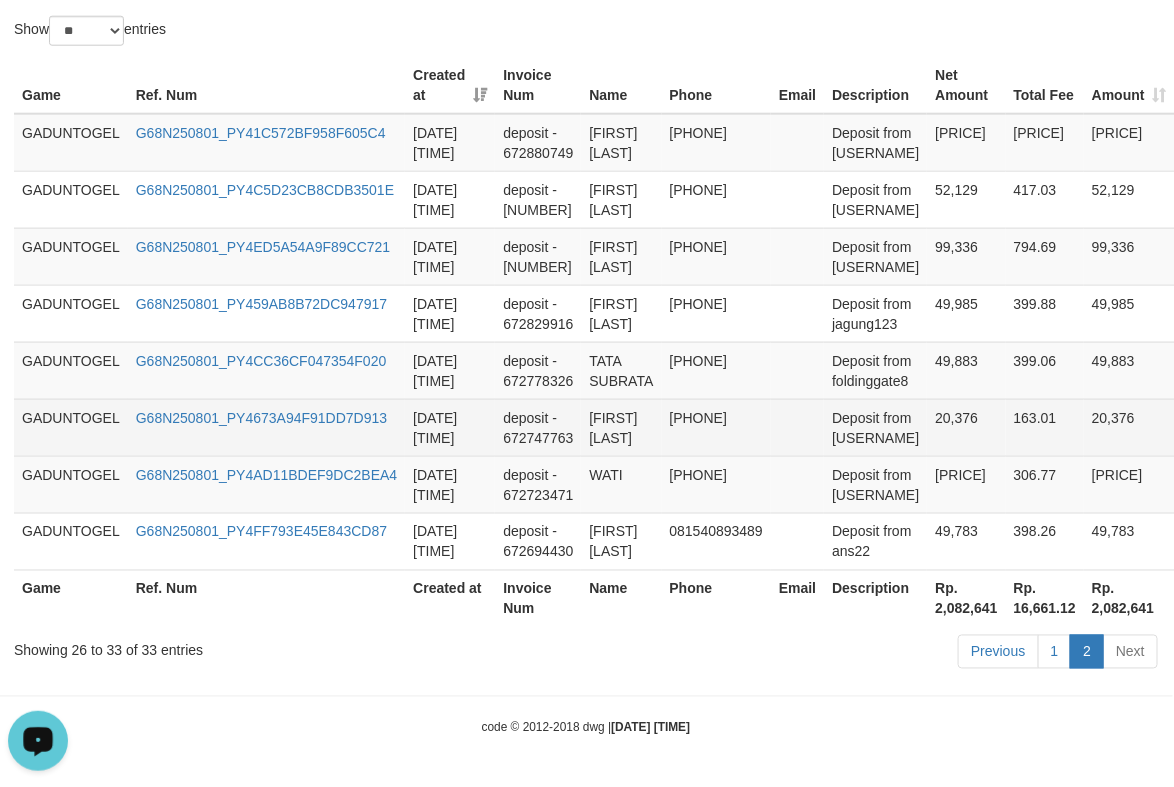 click on "[FIRST] [LAST]" at bounding box center (621, 427) 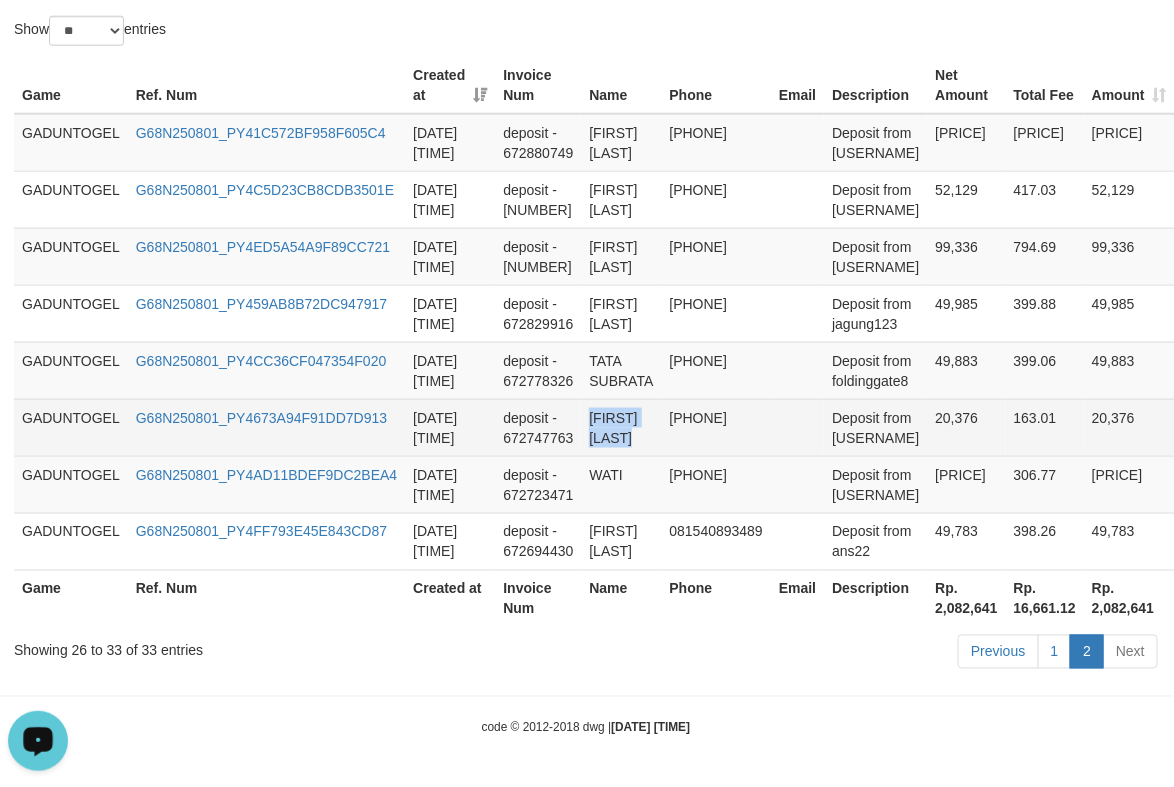 drag, startPoint x: 606, startPoint y: 370, endPoint x: 628, endPoint y: 394, distance: 32.55764 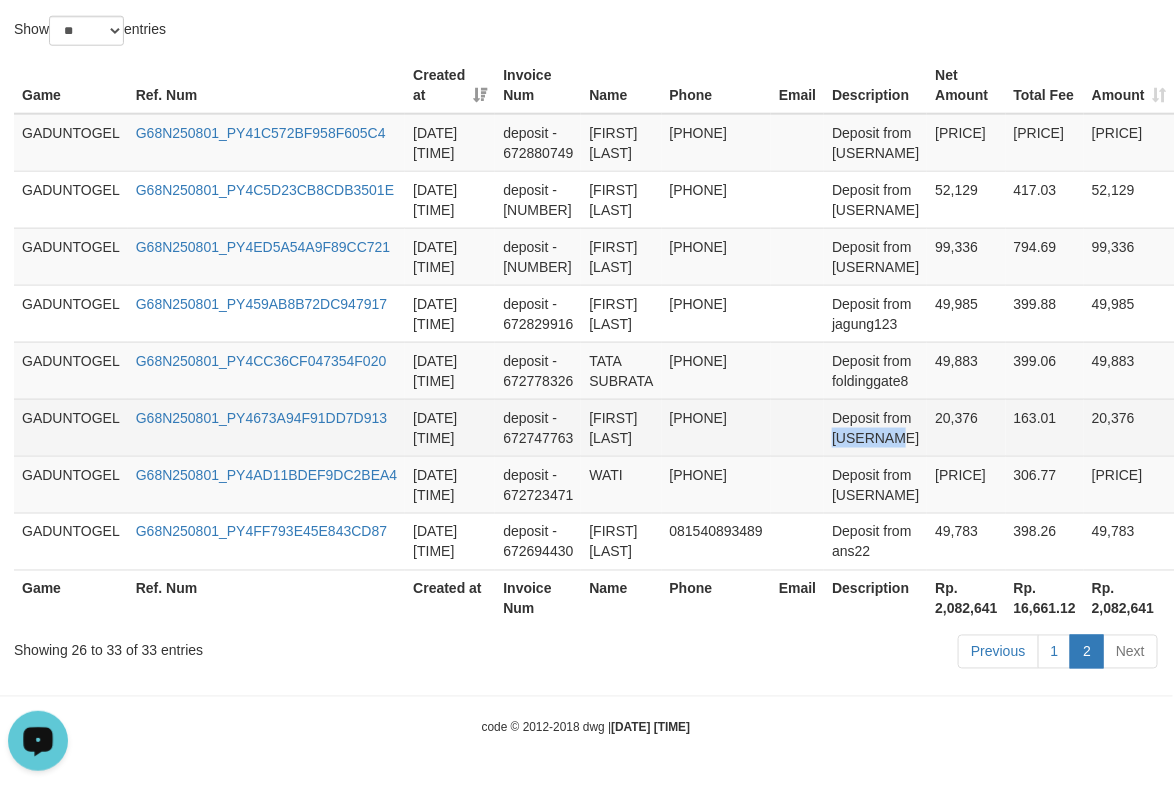 click on "Deposit from [USERNAME]" at bounding box center [875, 427] 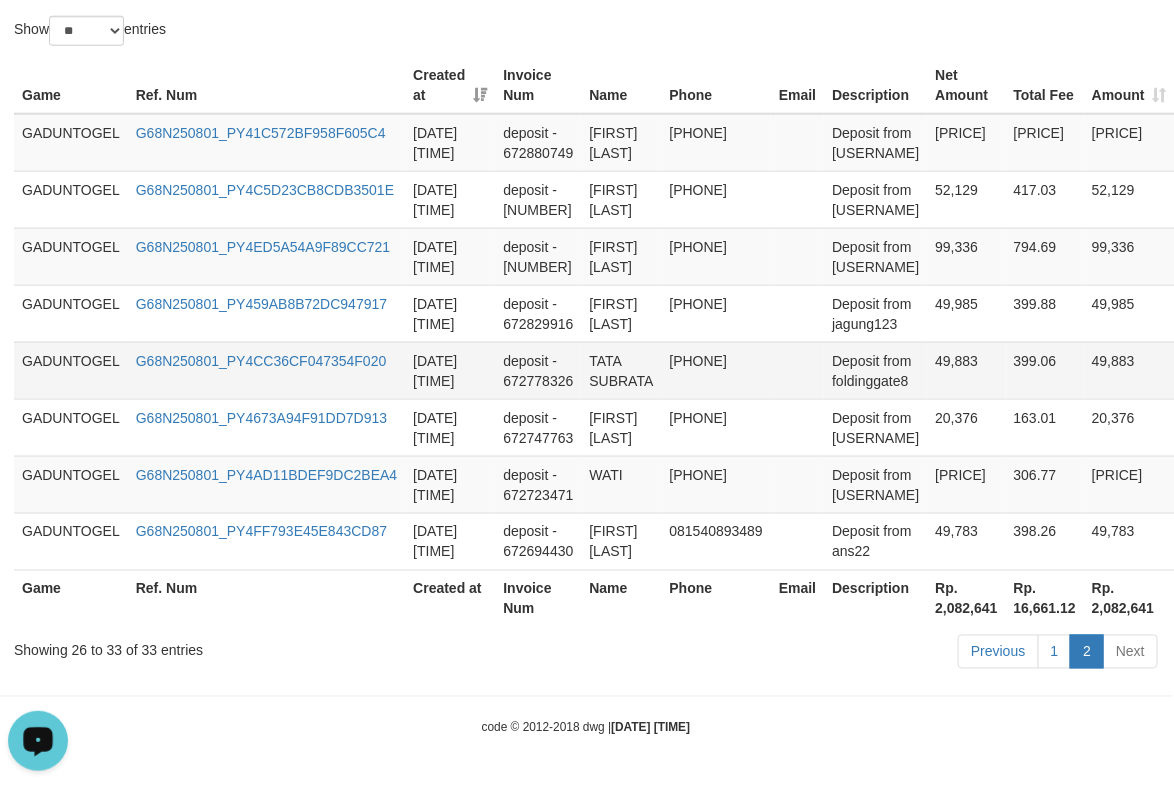 click on "TATA SUBRATA" at bounding box center [621, 370] 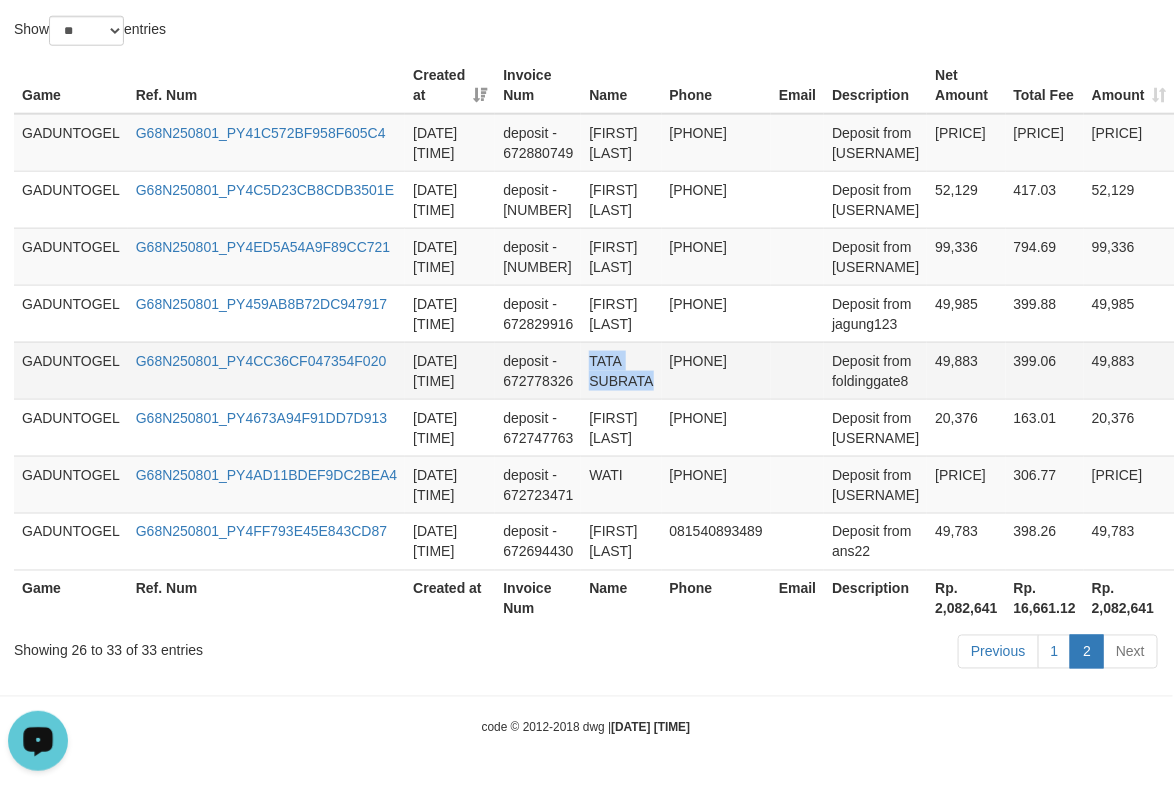 drag, startPoint x: 609, startPoint y: 303, endPoint x: 622, endPoint y: 316, distance: 18.384777 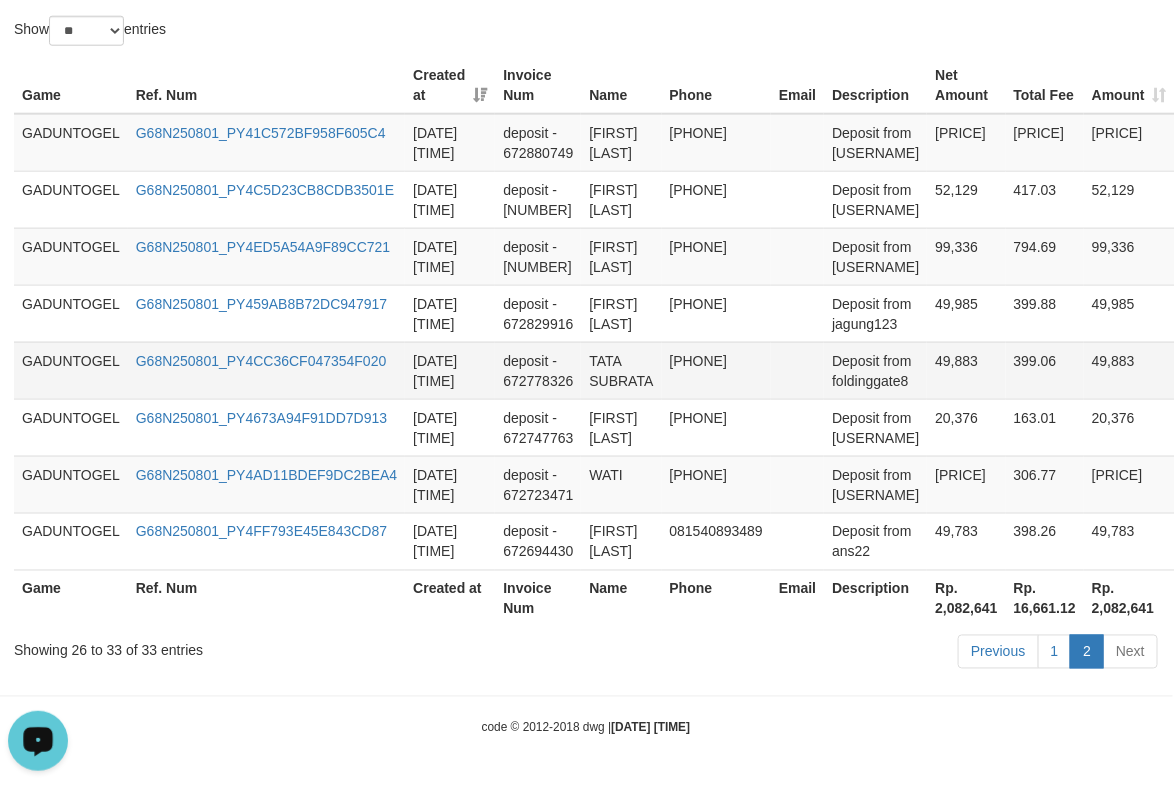 click on "Deposit from foldinggate8" at bounding box center (875, 370) 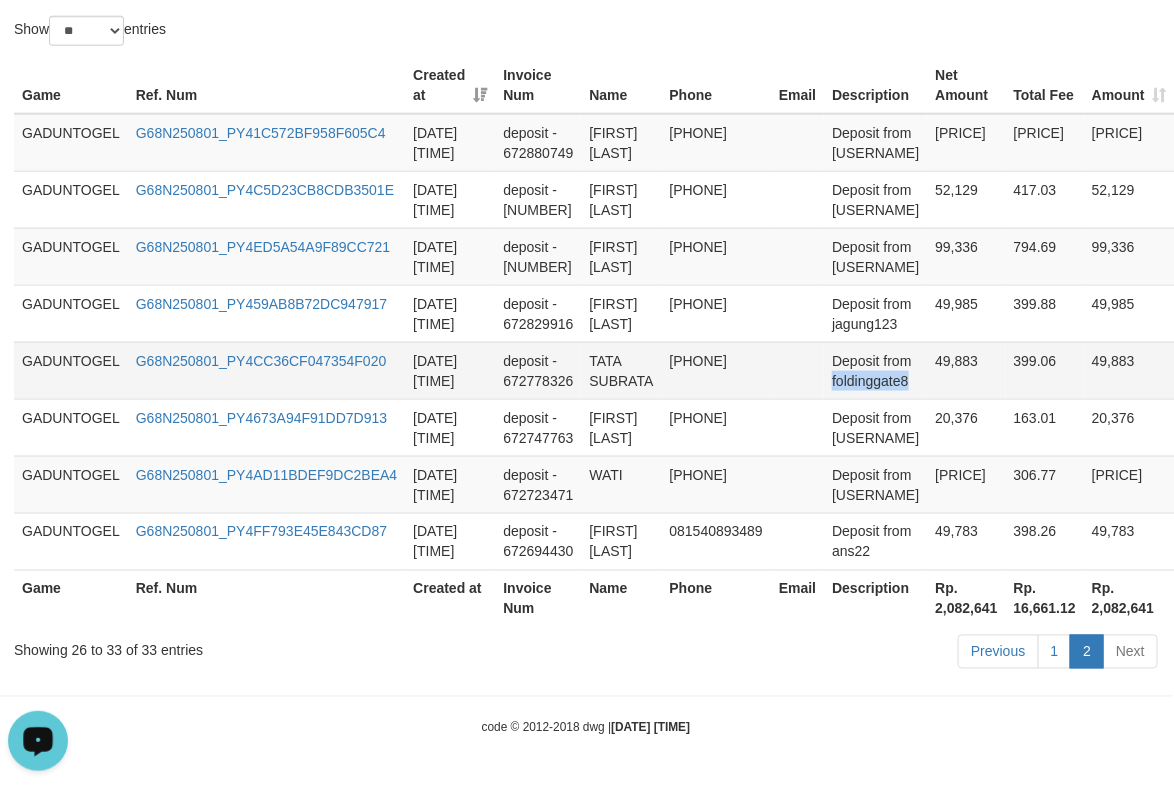 click on "Deposit from foldinggate8" at bounding box center (875, 370) 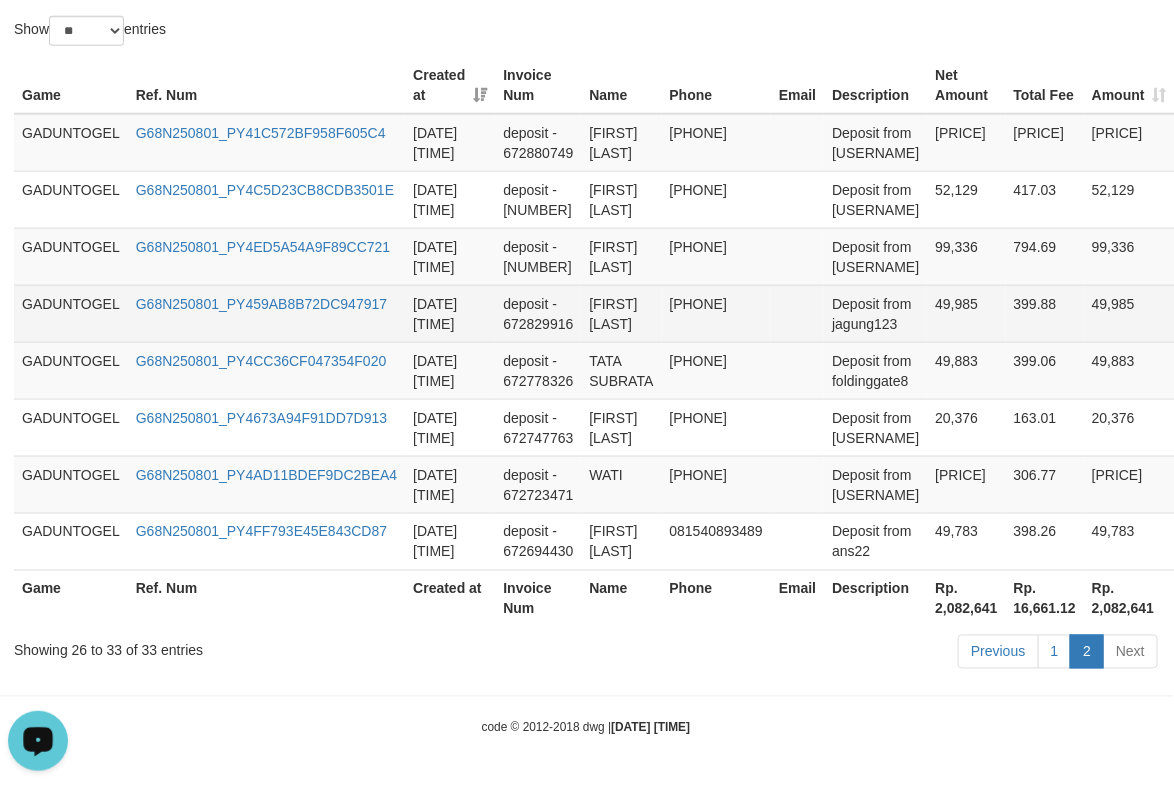 click on "[FIRST] [LAST]" at bounding box center [621, 313] 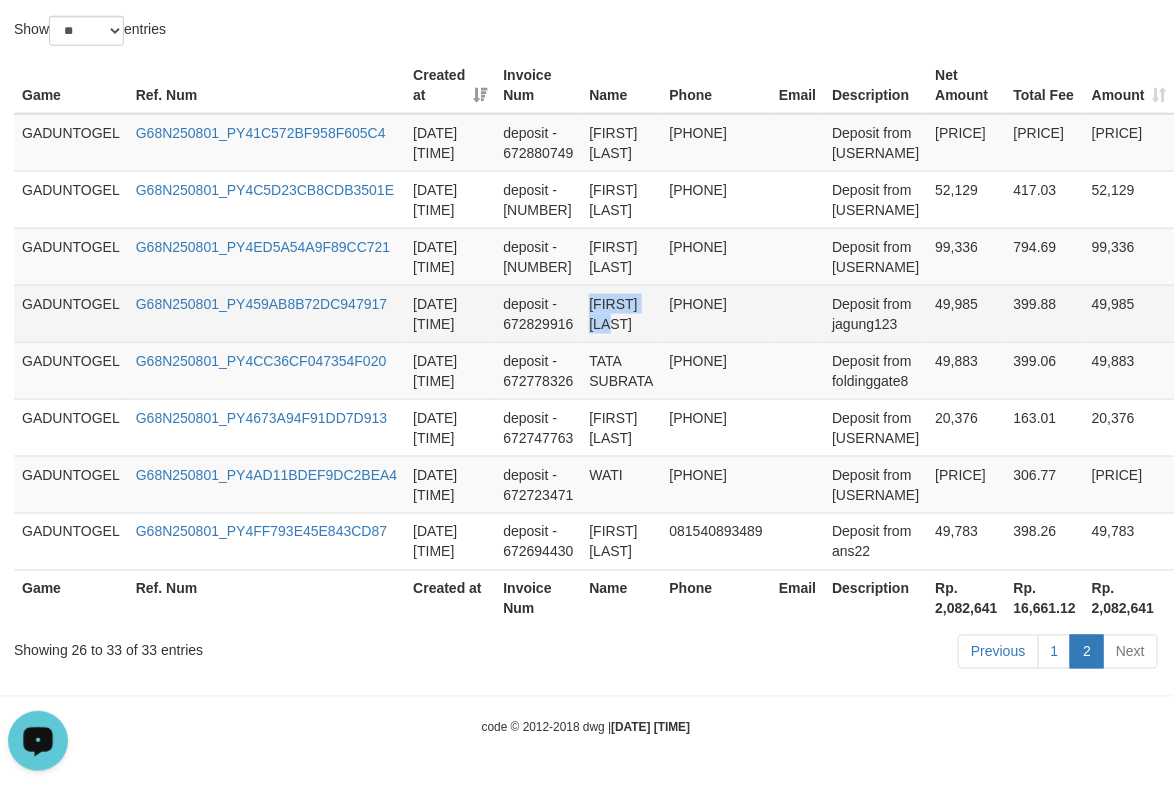 drag, startPoint x: 603, startPoint y: 217, endPoint x: 618, endPoint y: 237, distance: 25 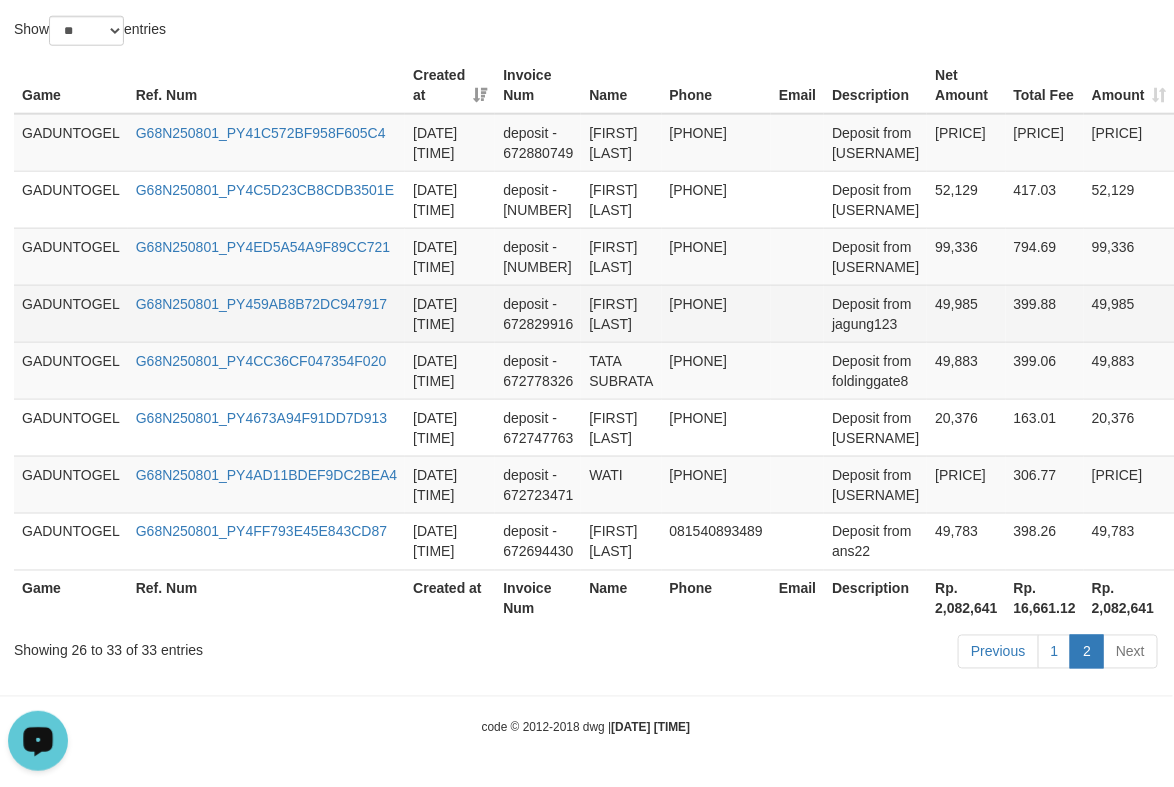 click on "Deposit from jagung123" at bounding box center [875, 313] 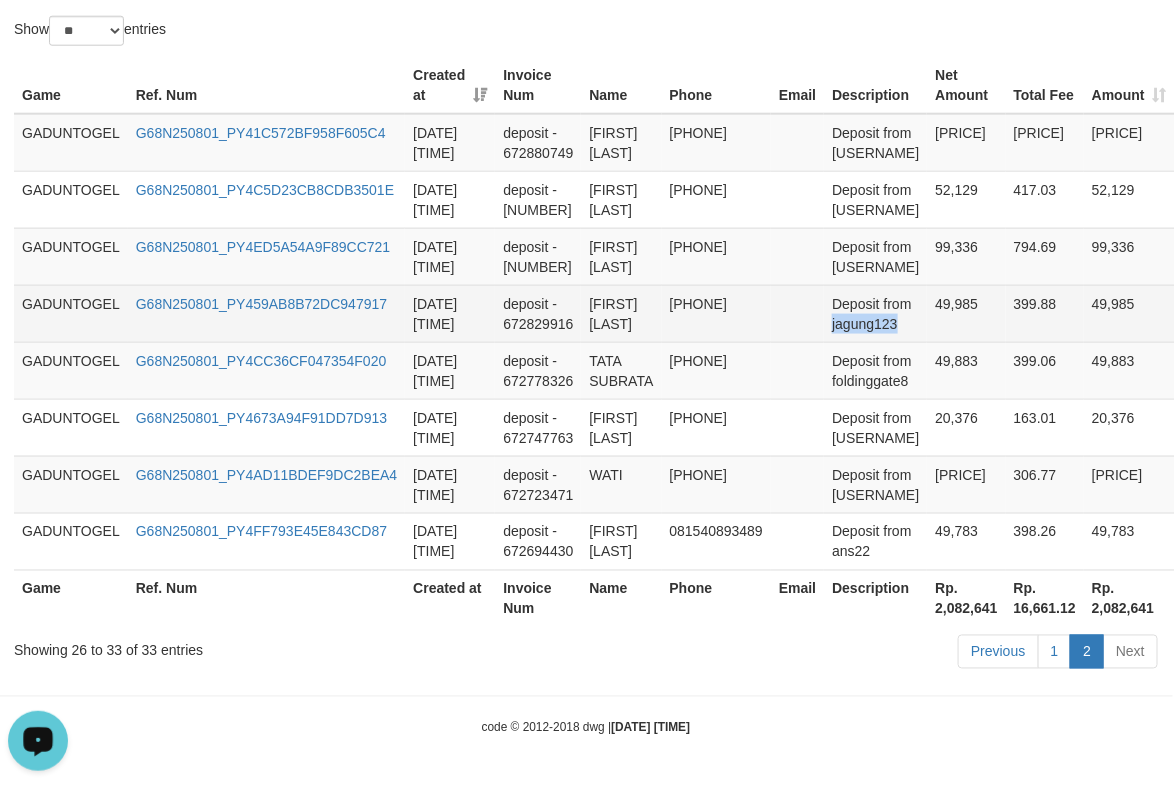click on "Deposit from jagung123" at bounding box center (875, 313) 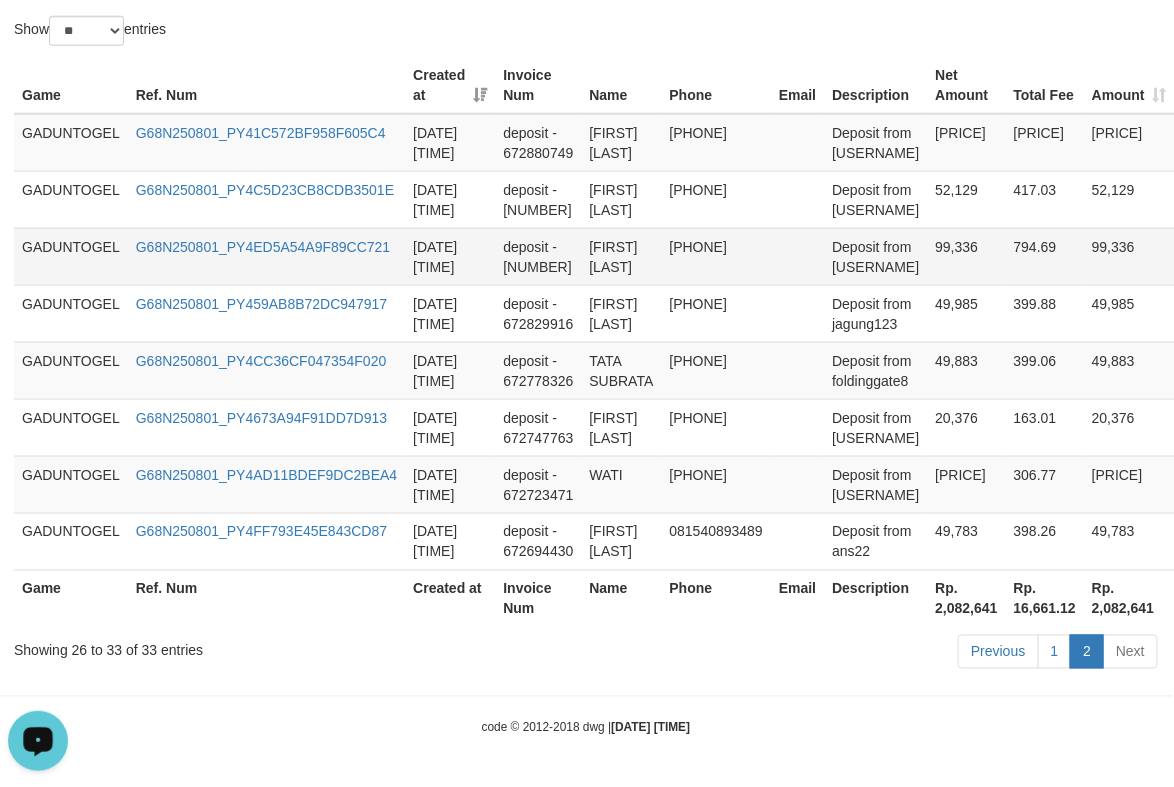 click on "[FIRST] [LAST]" at bounding box center (621, 256) 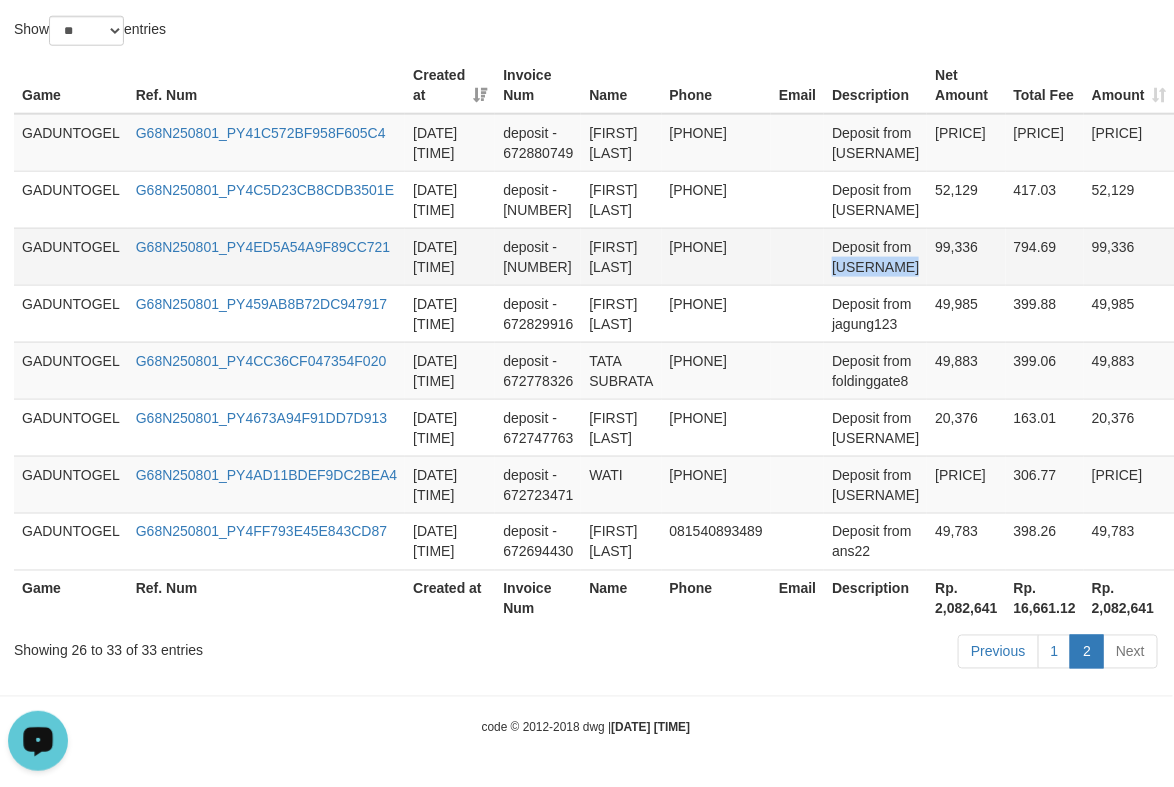 click on "Deposit from [USERNAME]" at bounding box center [875, 256] 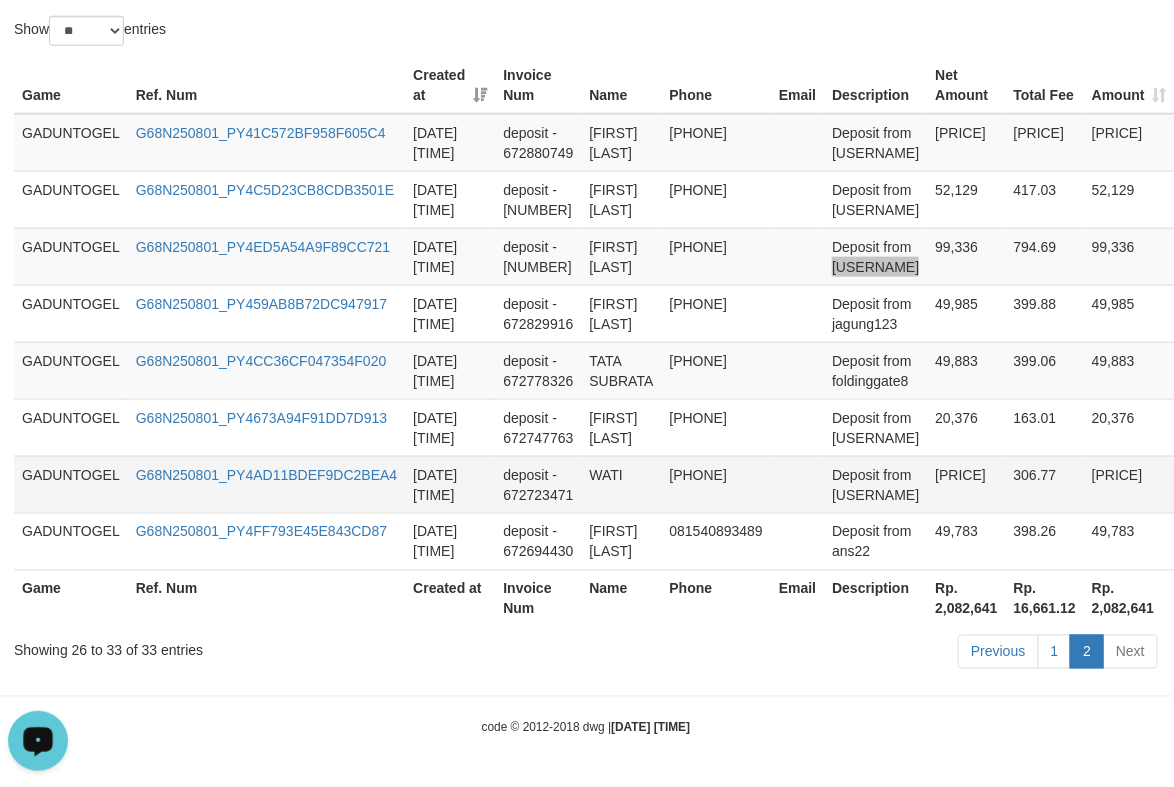 scroll, scrollTop: 567, scrollLeft: 1, axis: both 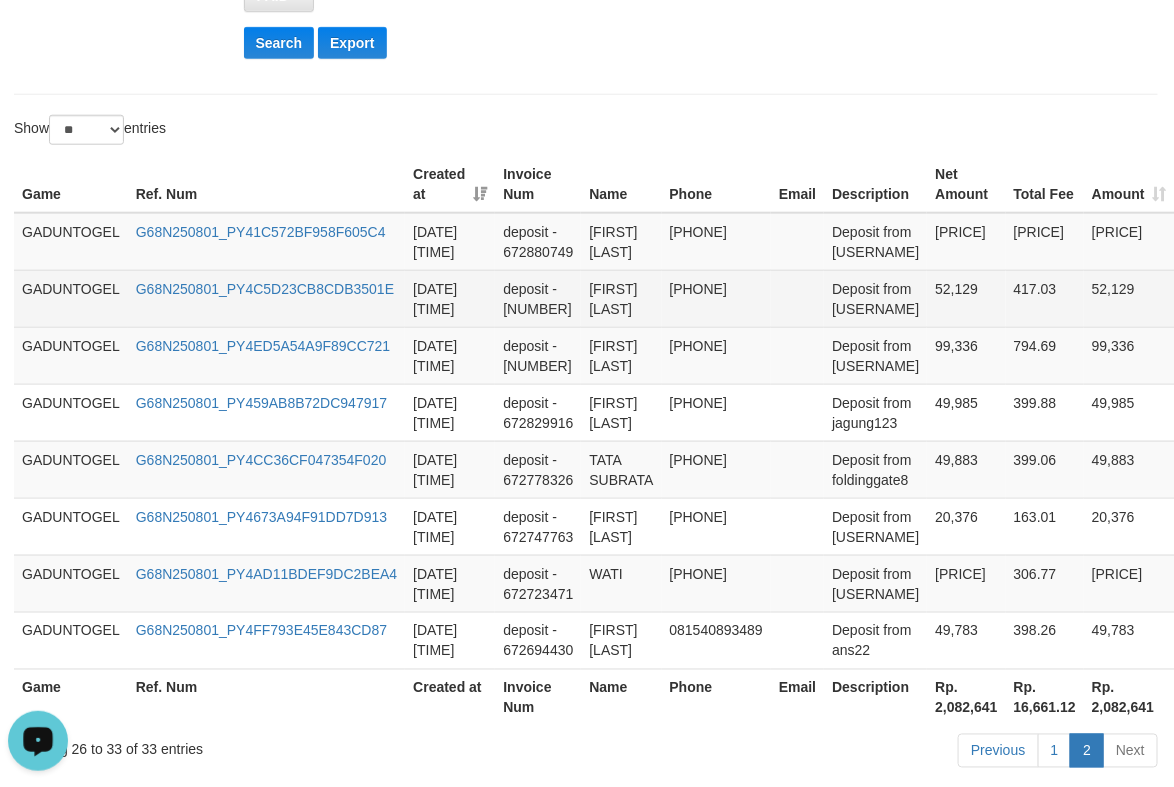 click on "[FIRST] [LAST]" at bounding box center [621, 298] 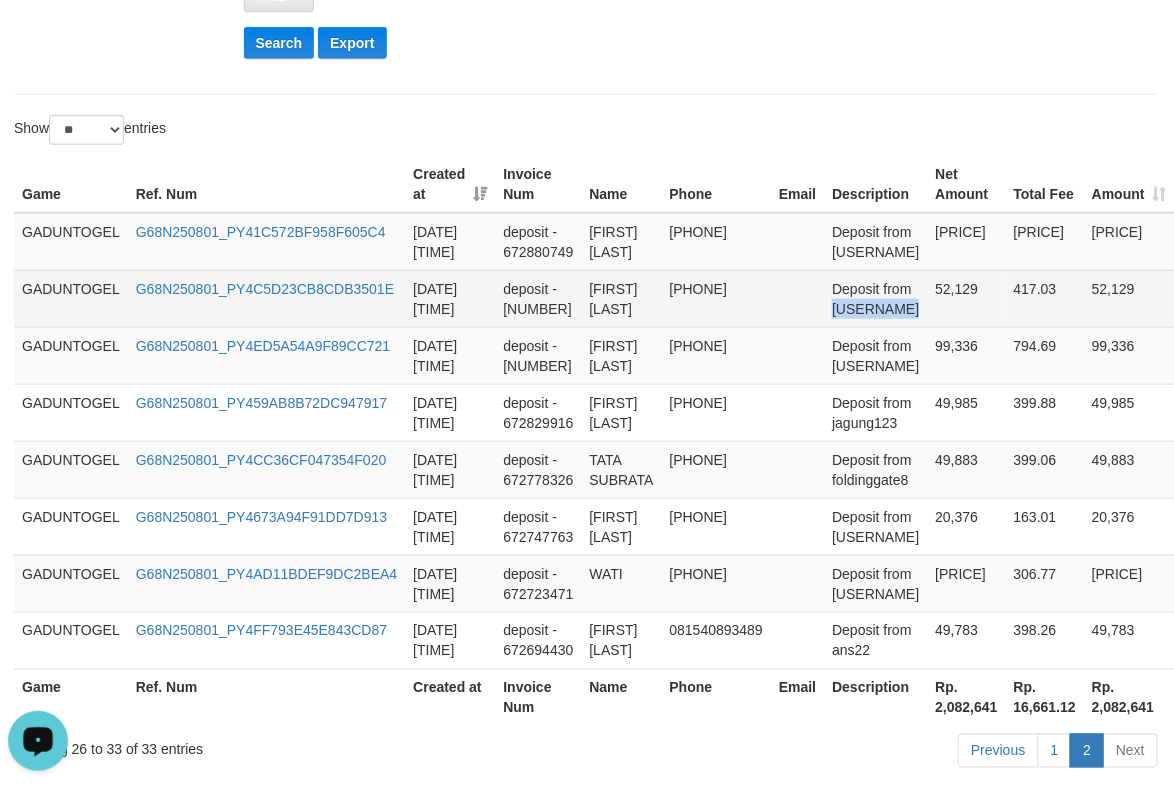 click on "Deposit from [USERNAME]" at bounding box center (875, 298) 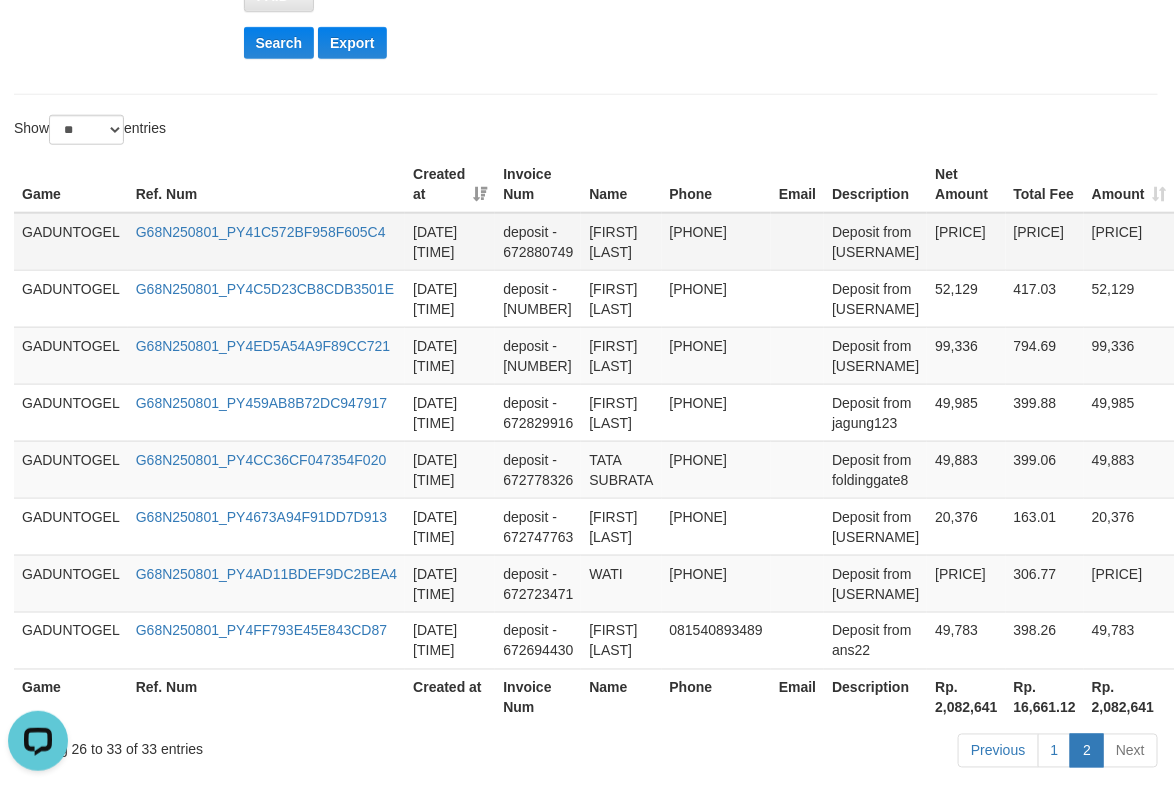 click on "[FIRST] [LAST]" at bounding box center [621, 242] 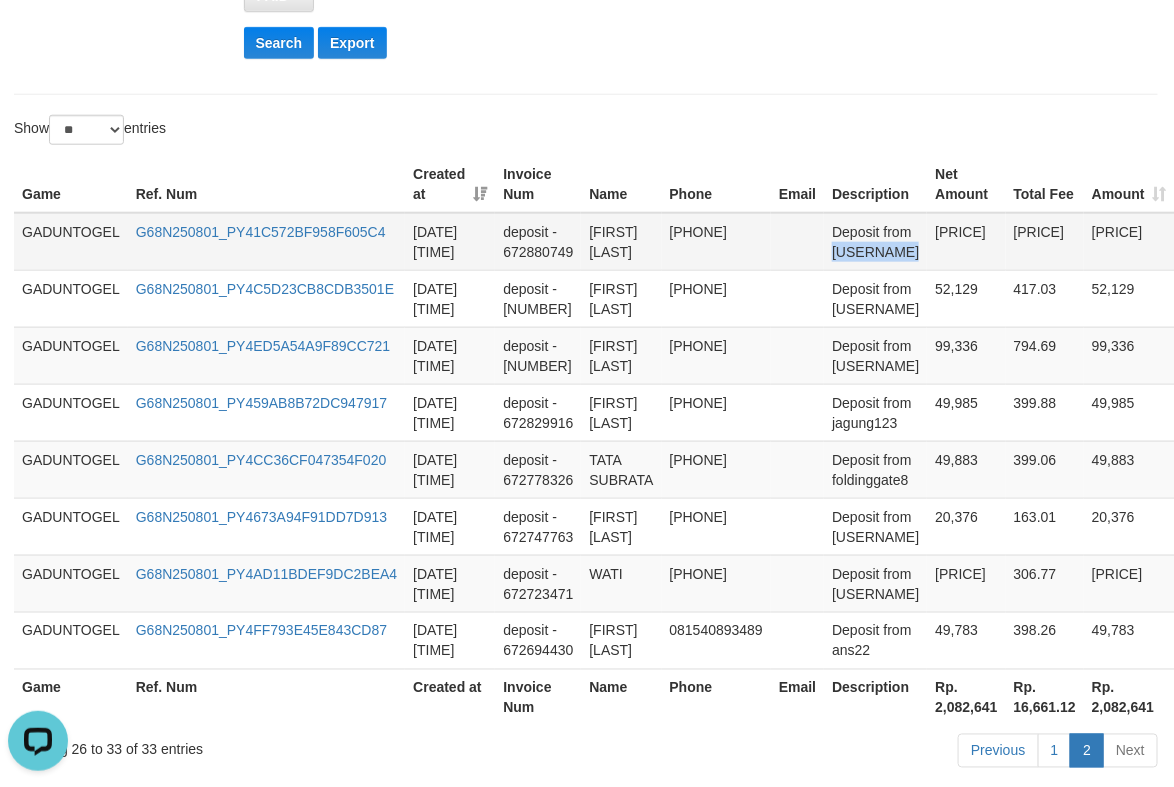 click on "Deposit from [USERNAME]" at bounding box center [875, 242] 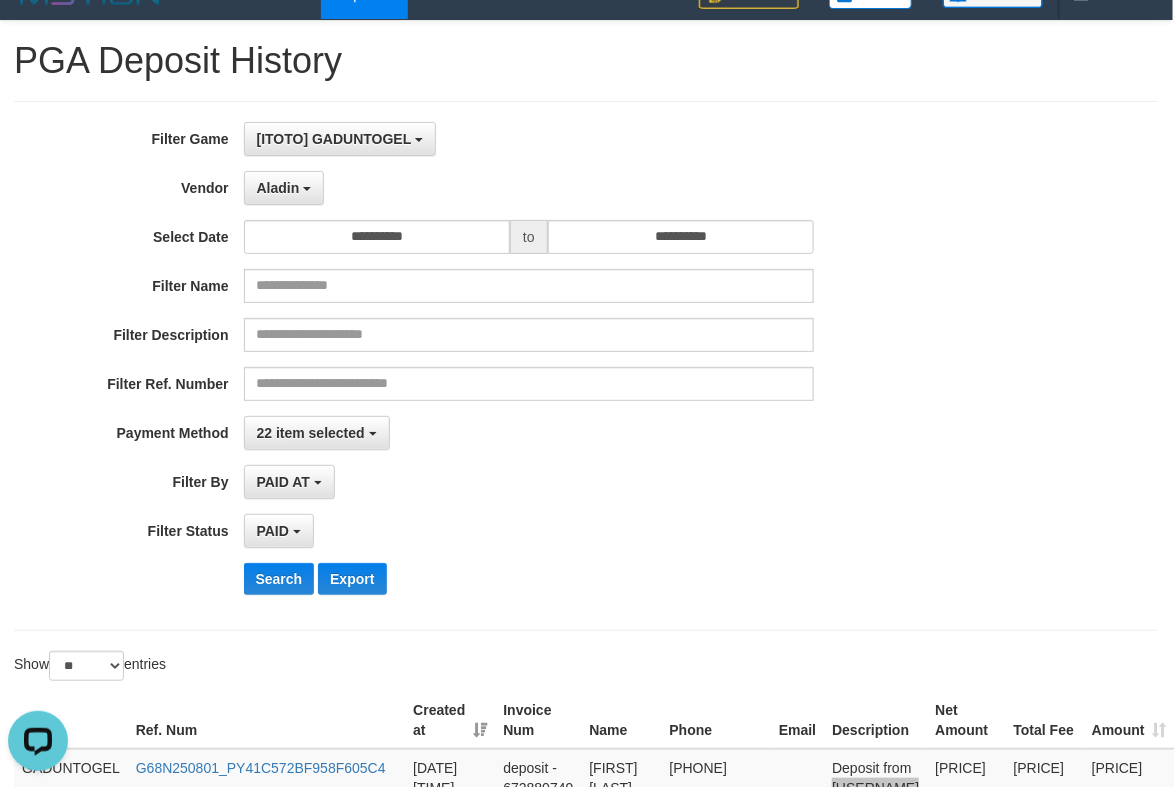 scroll, scrollTop: 0, scrollLeft: 1, axis: horizontal 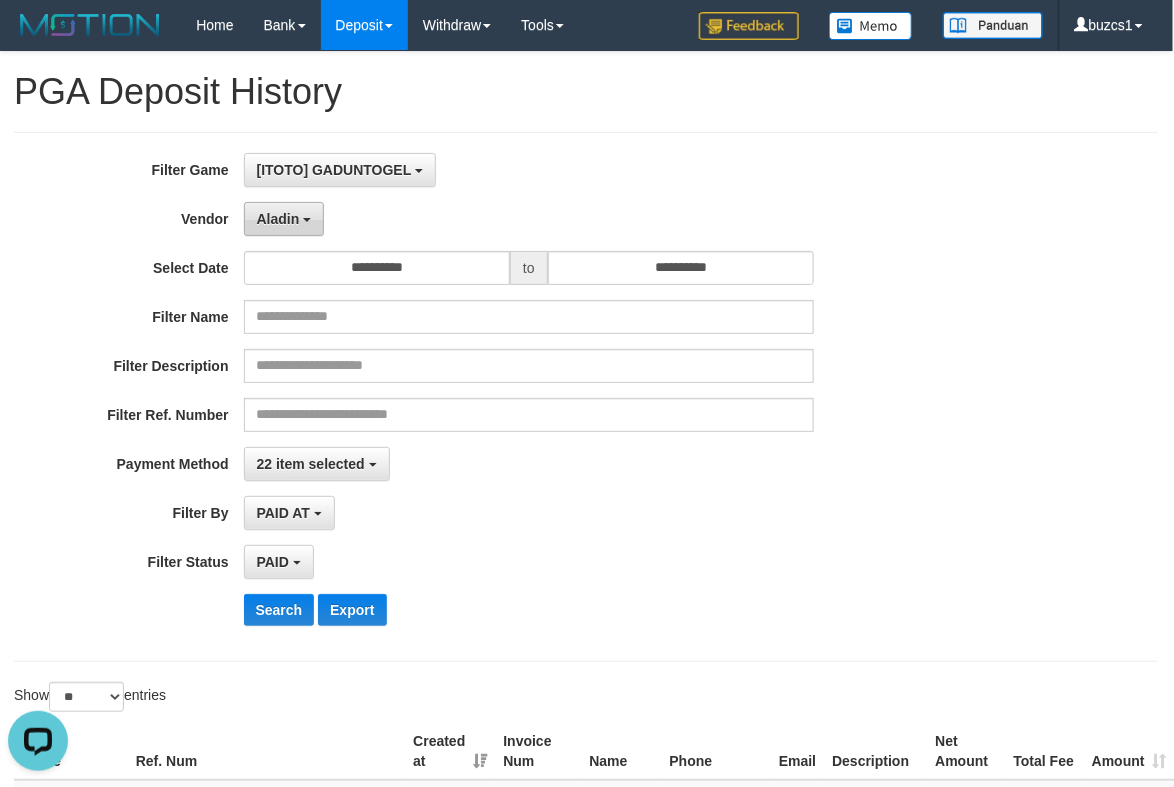 click at bounding box center (307, 220) 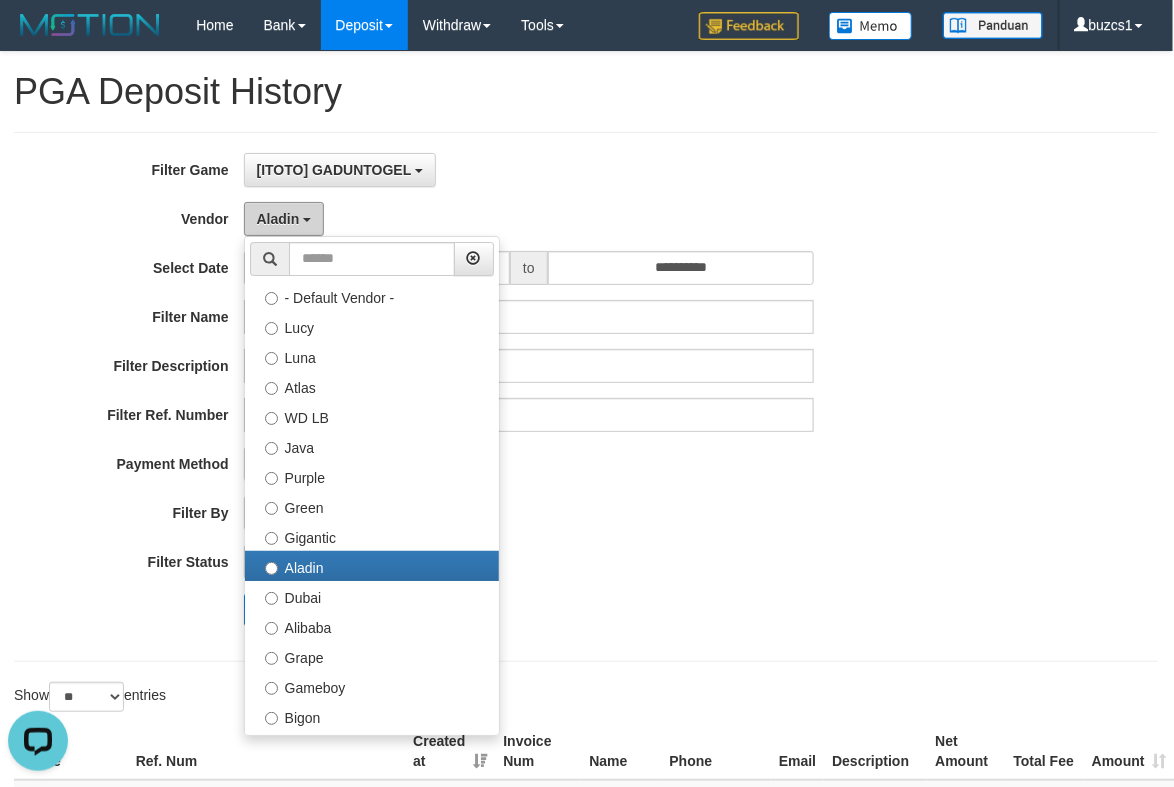 scroll, scrollTop: 655, scrollLeft: 0, axis: vertical 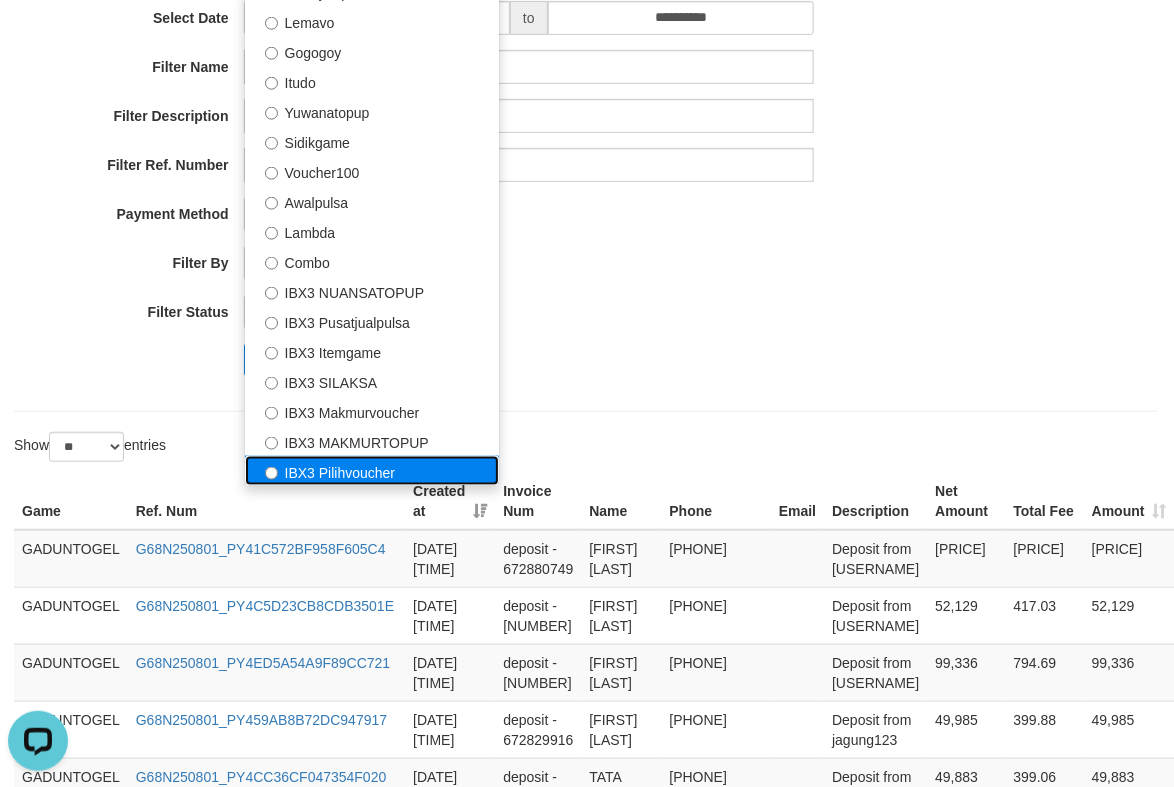 click on "IBX3 Pilihvoucher" at bounding box center (372, 471) 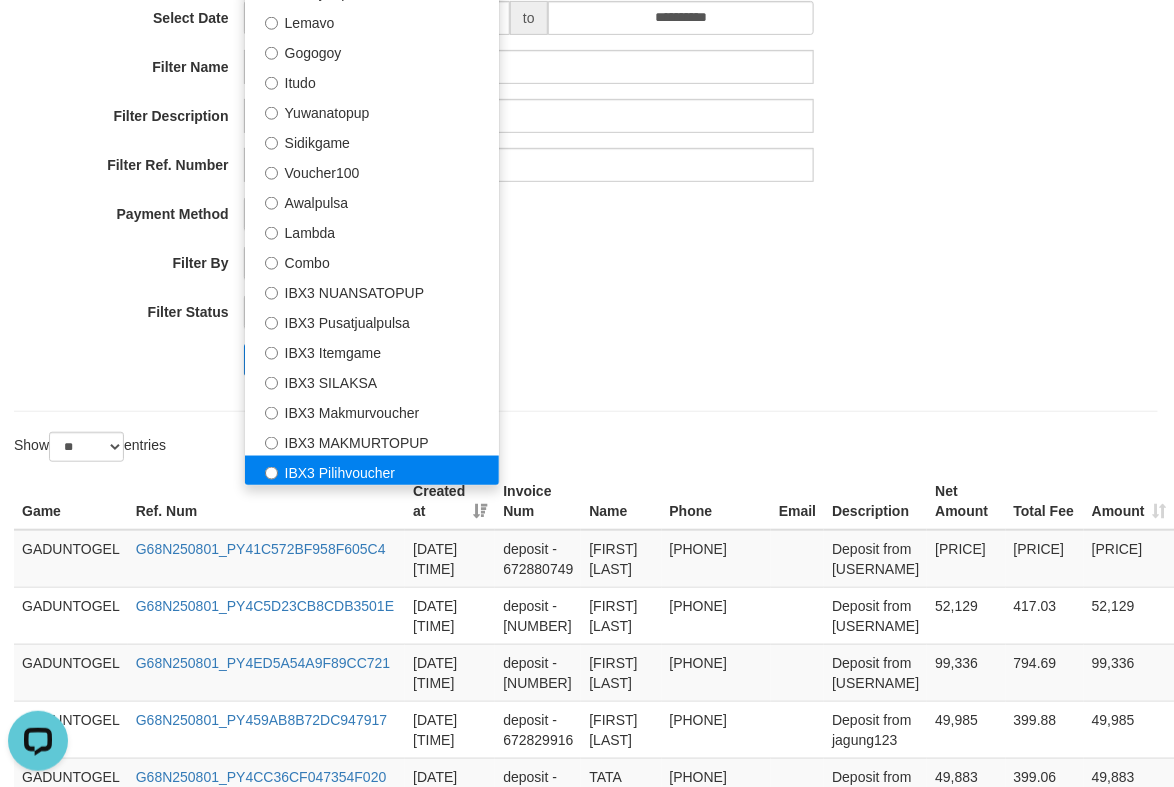 select on "**********" 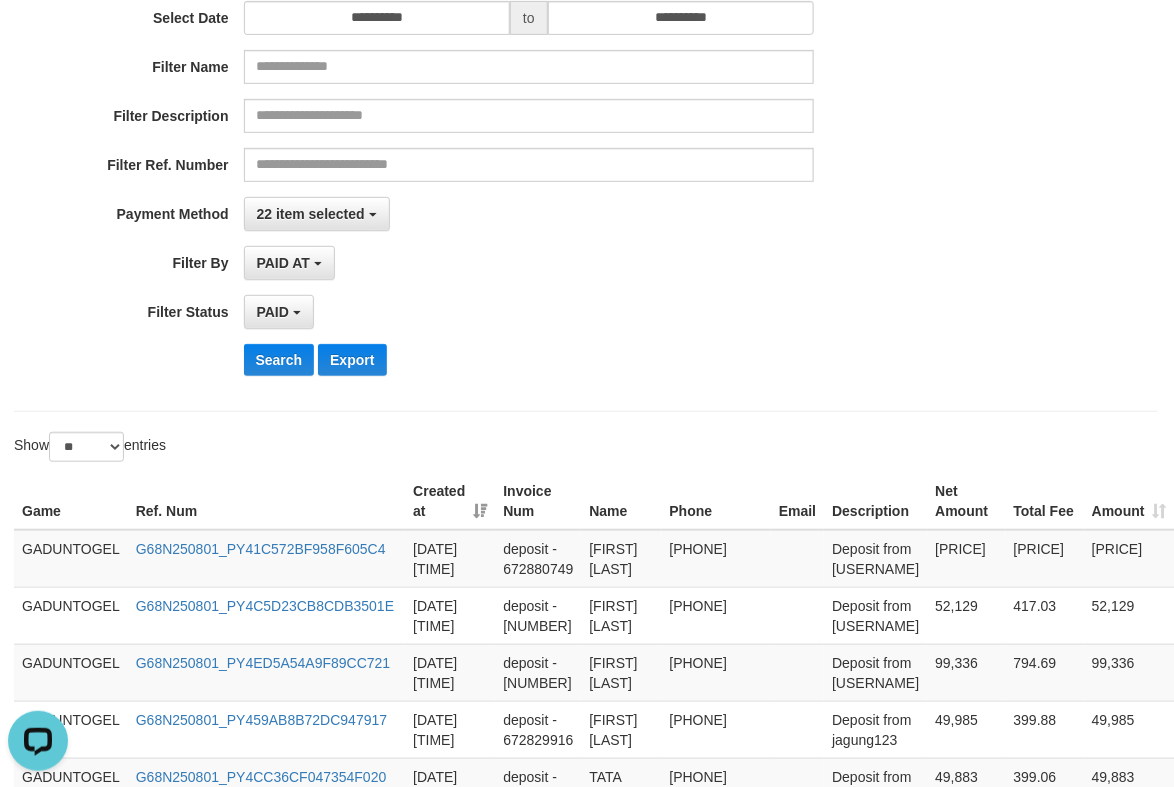 click on "**********" at bounding box center (488, 147) 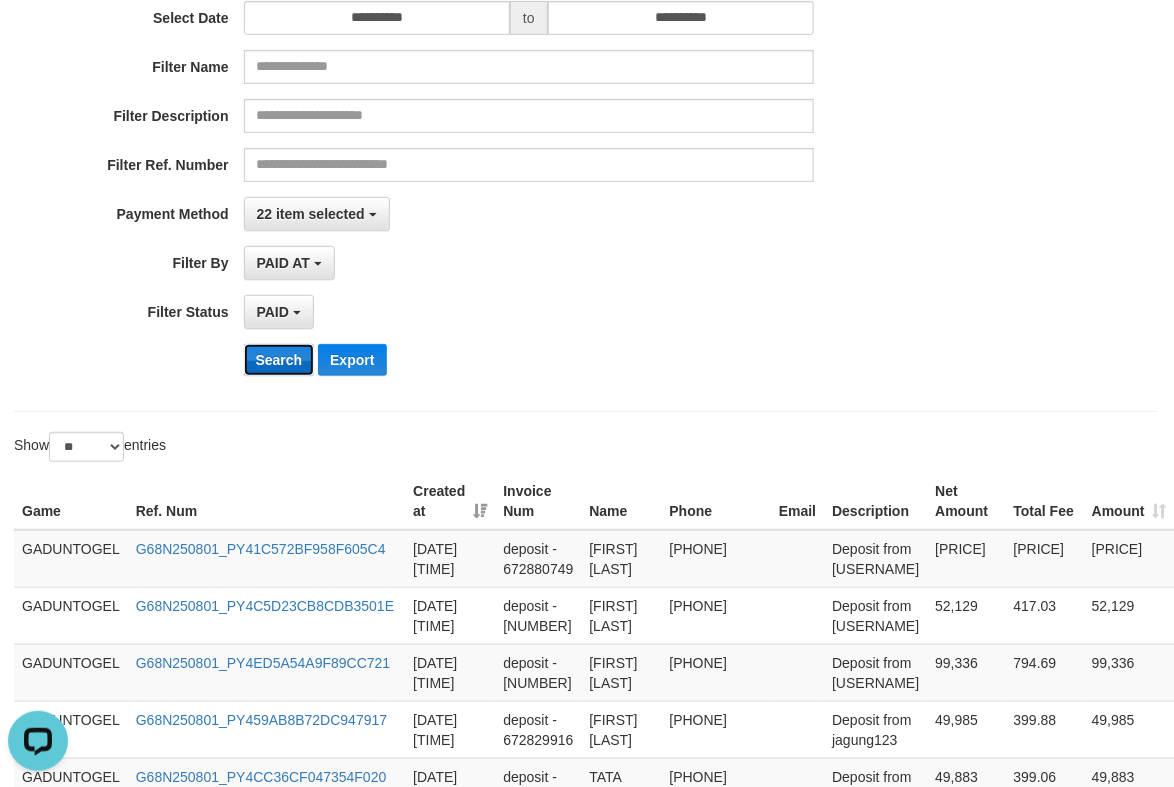 click on "Search" at bounding box center (279, 360) 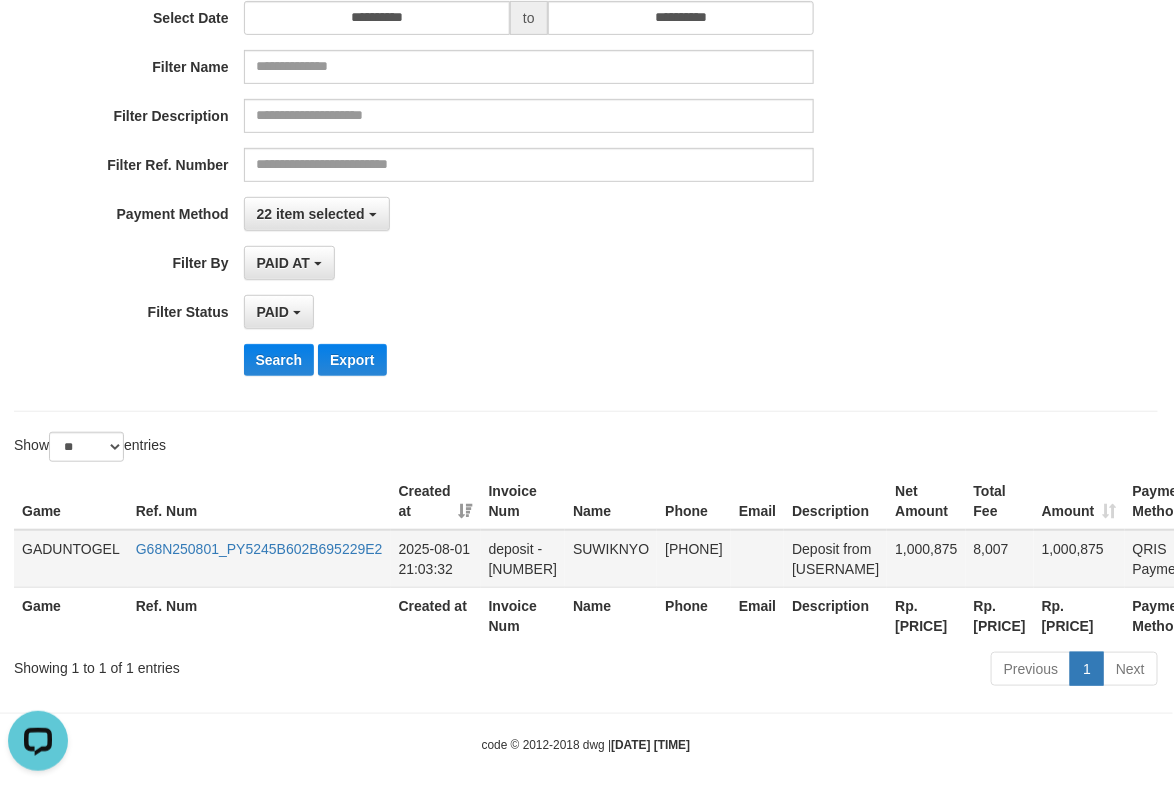 click on "1,000,875" at bounding box center (926, 559) 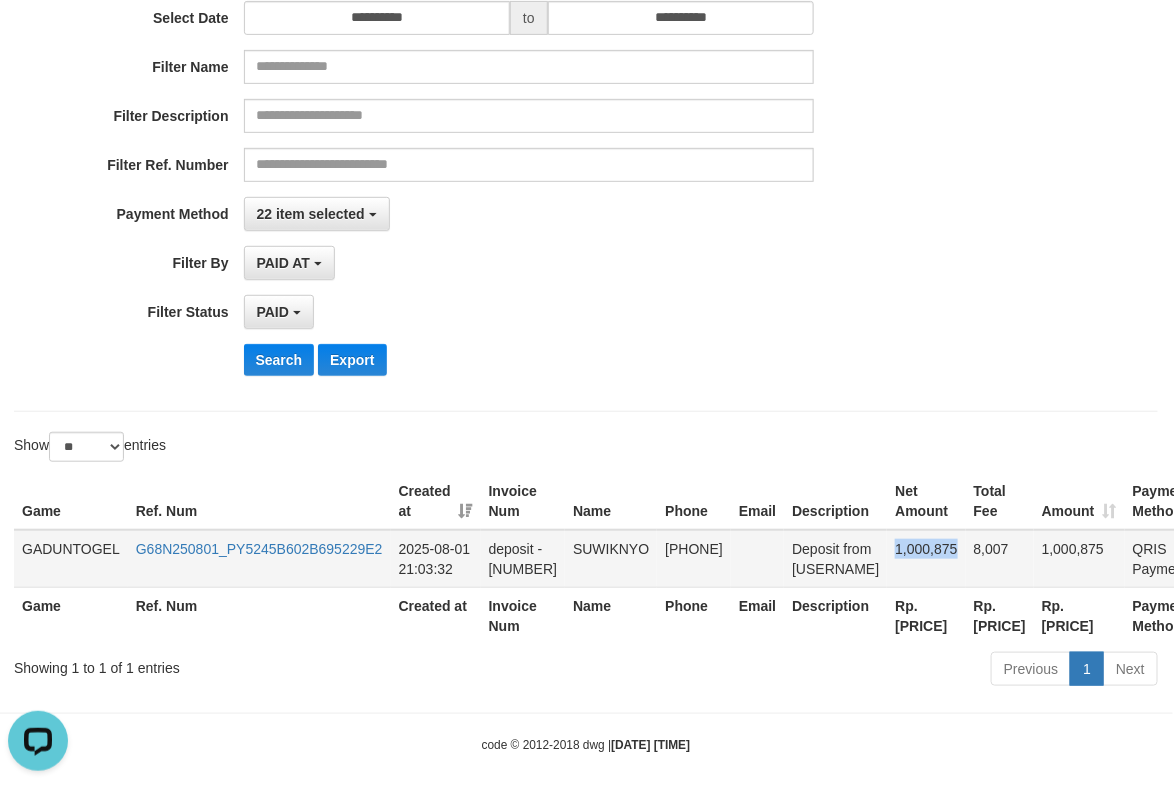 click on "1,000,875" at bounding box center [926, 559] 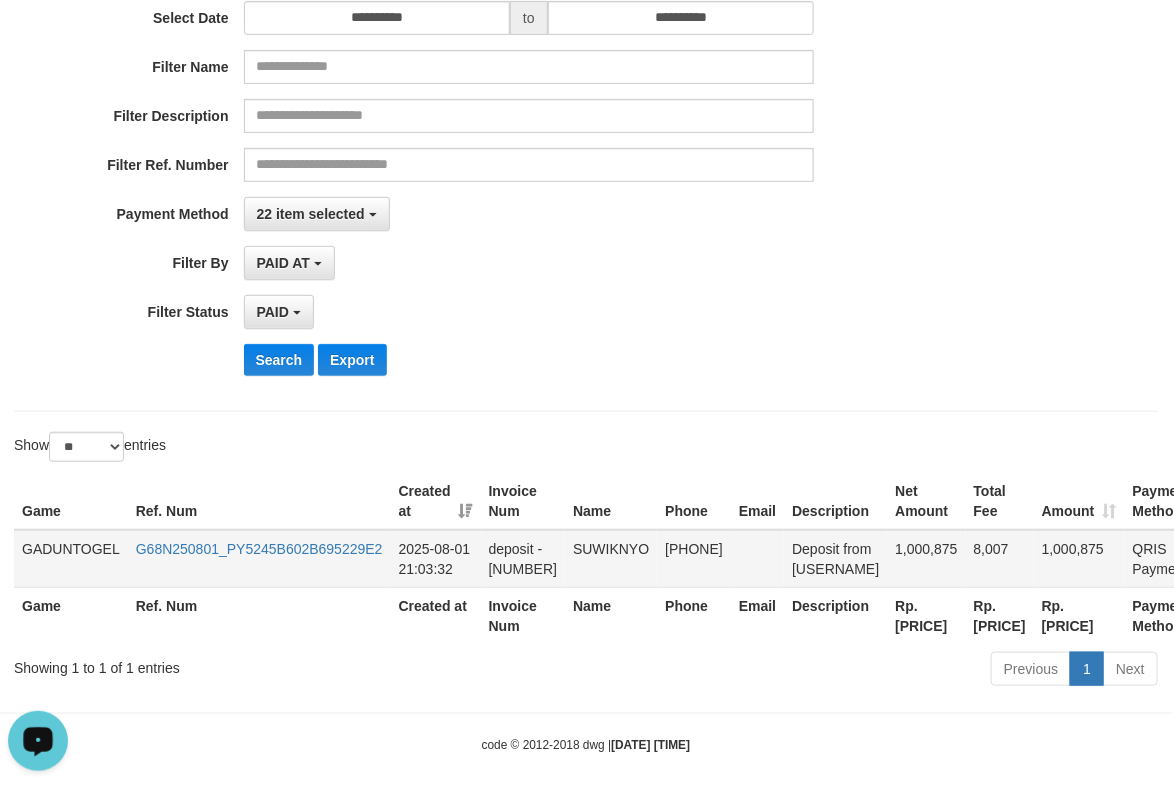 click on "SUWIKNYO" at bounding box center [611, 559] 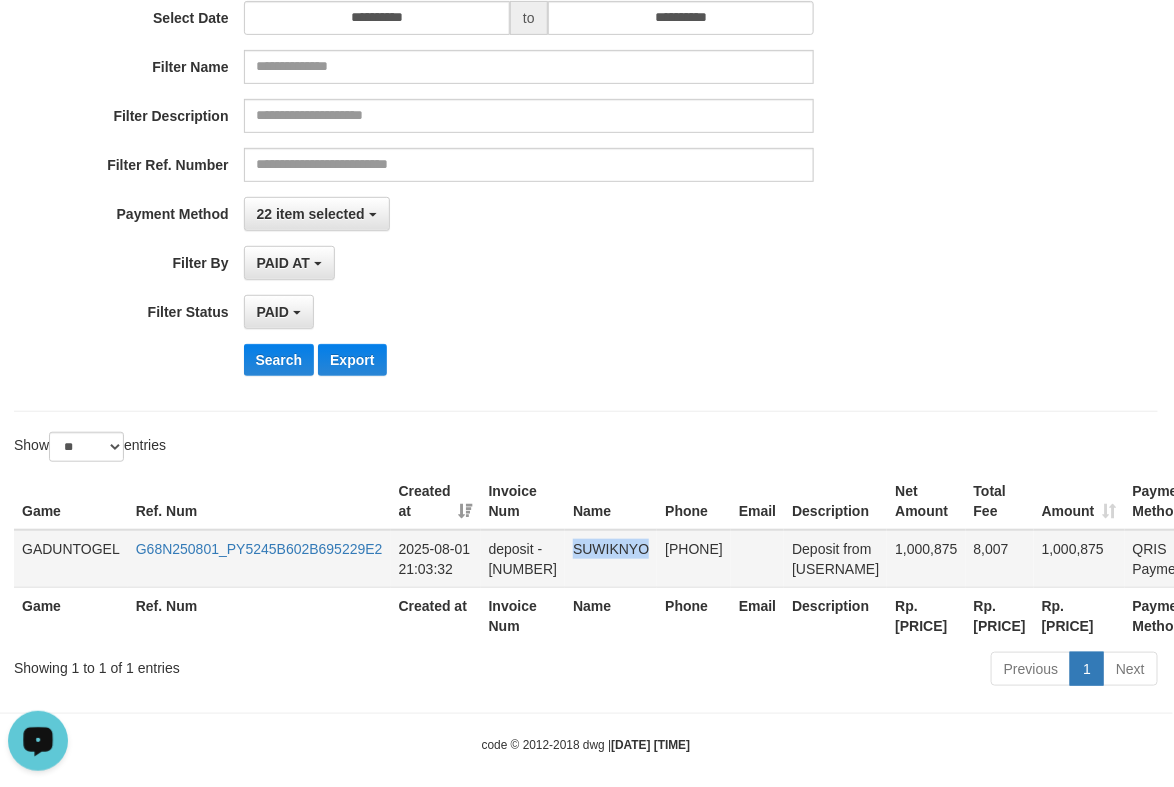 click on "SUWIKNYO" at bounding box center (611, 559) 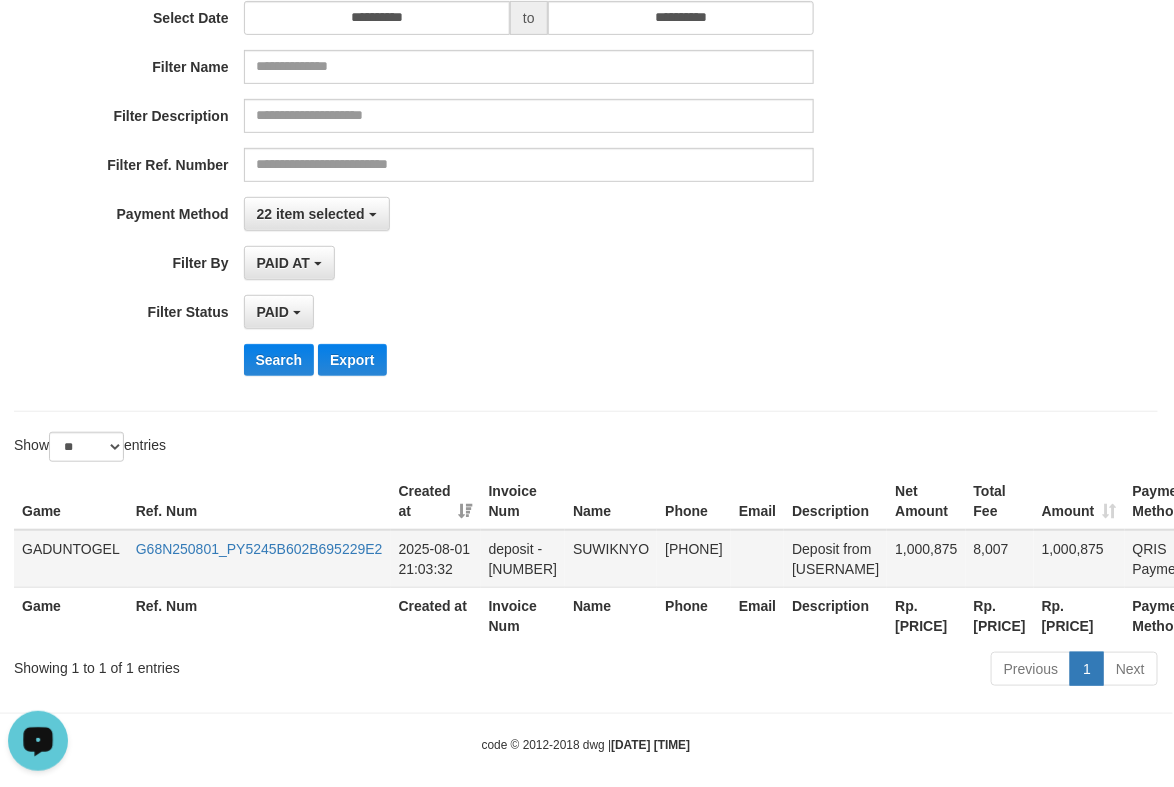 click on "Deposit from [USERNAME]" at bounding box center [835, 559] 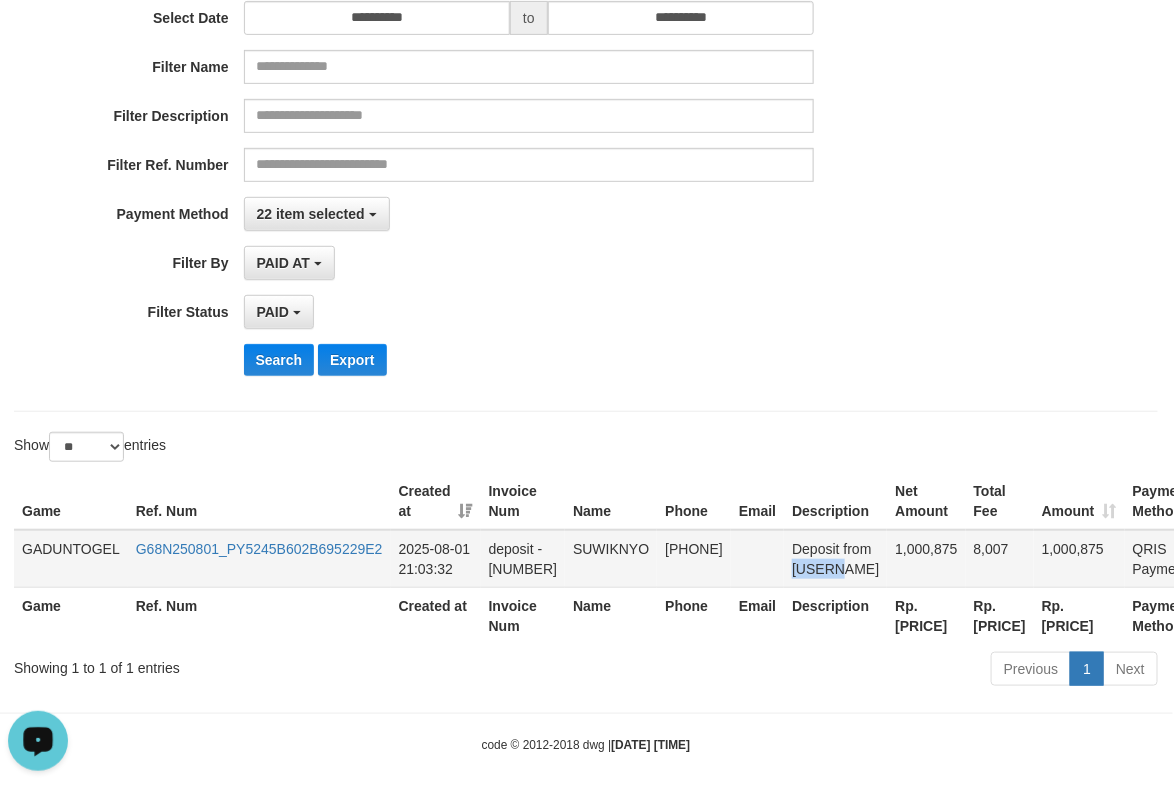 click on "Deposit from [USERNAME]" at bounding box center [835, 559] 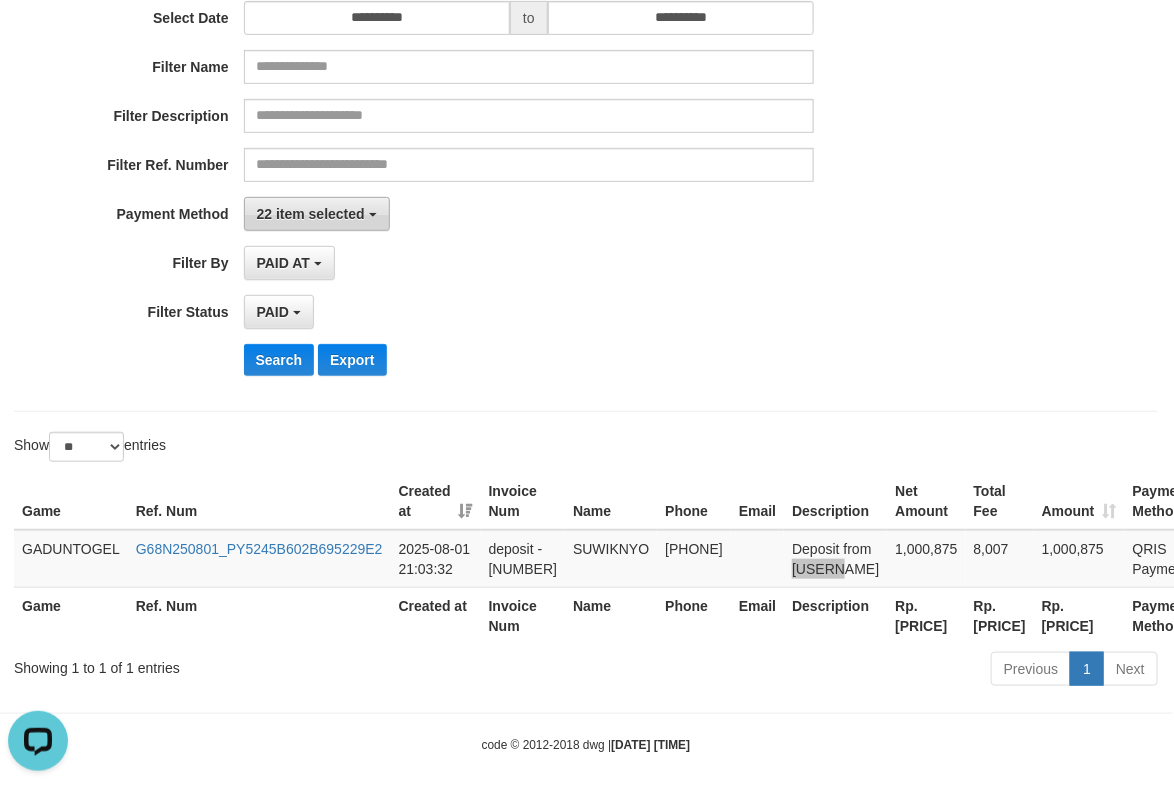 scroll, scrollTop: 0, scrollLeft: 1, axis: horizontal 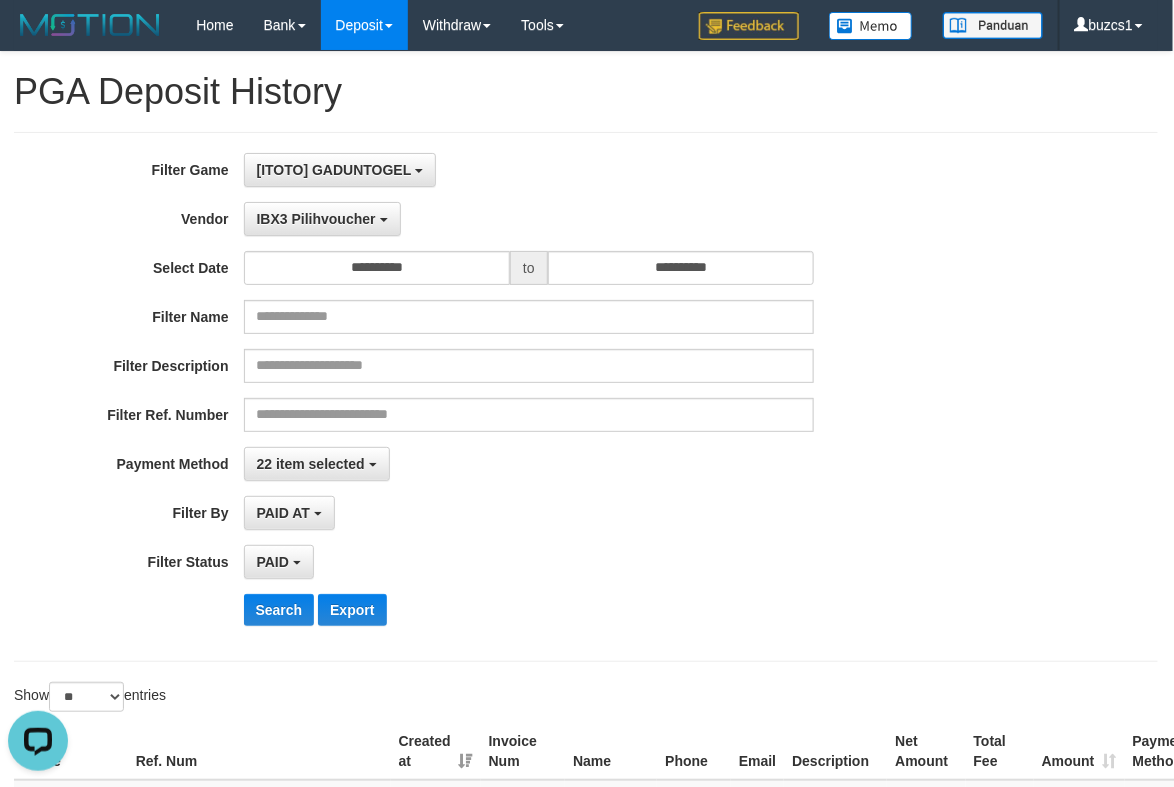 click on "Search
Export" at bounding box center [611, 610] 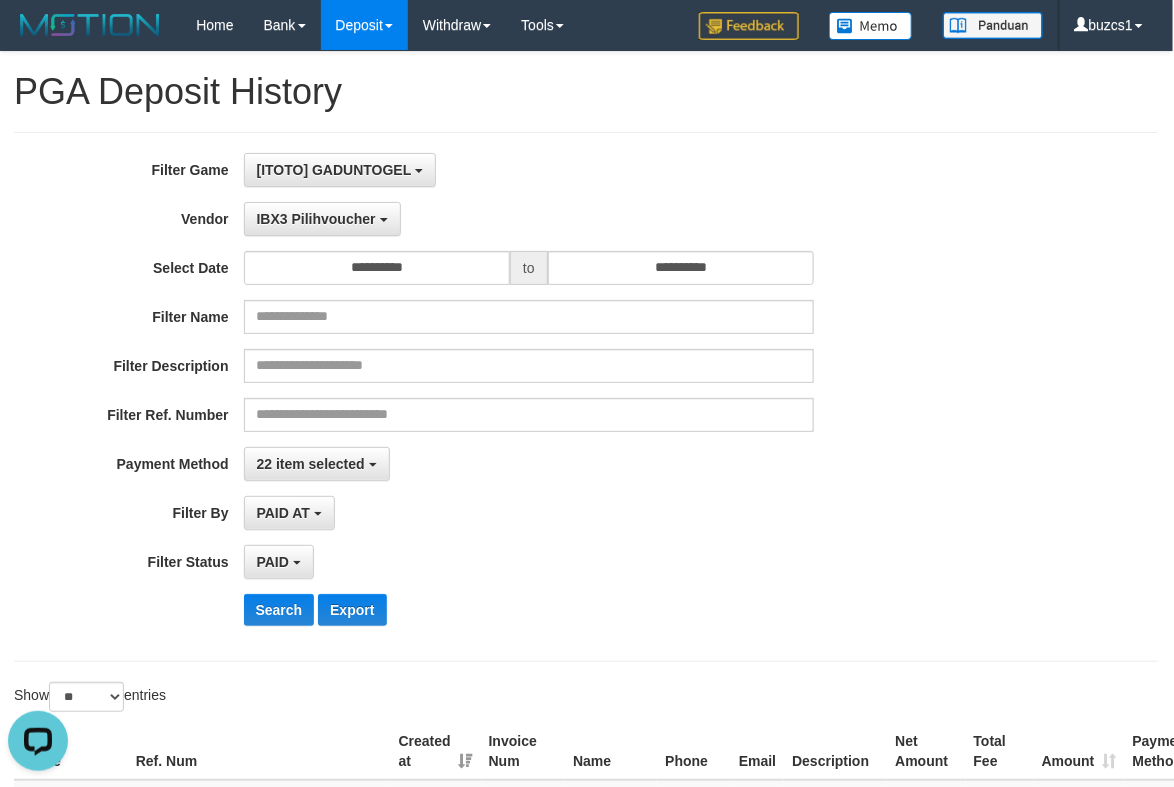 click on "Search
Export" at bounding box center (611, 610) 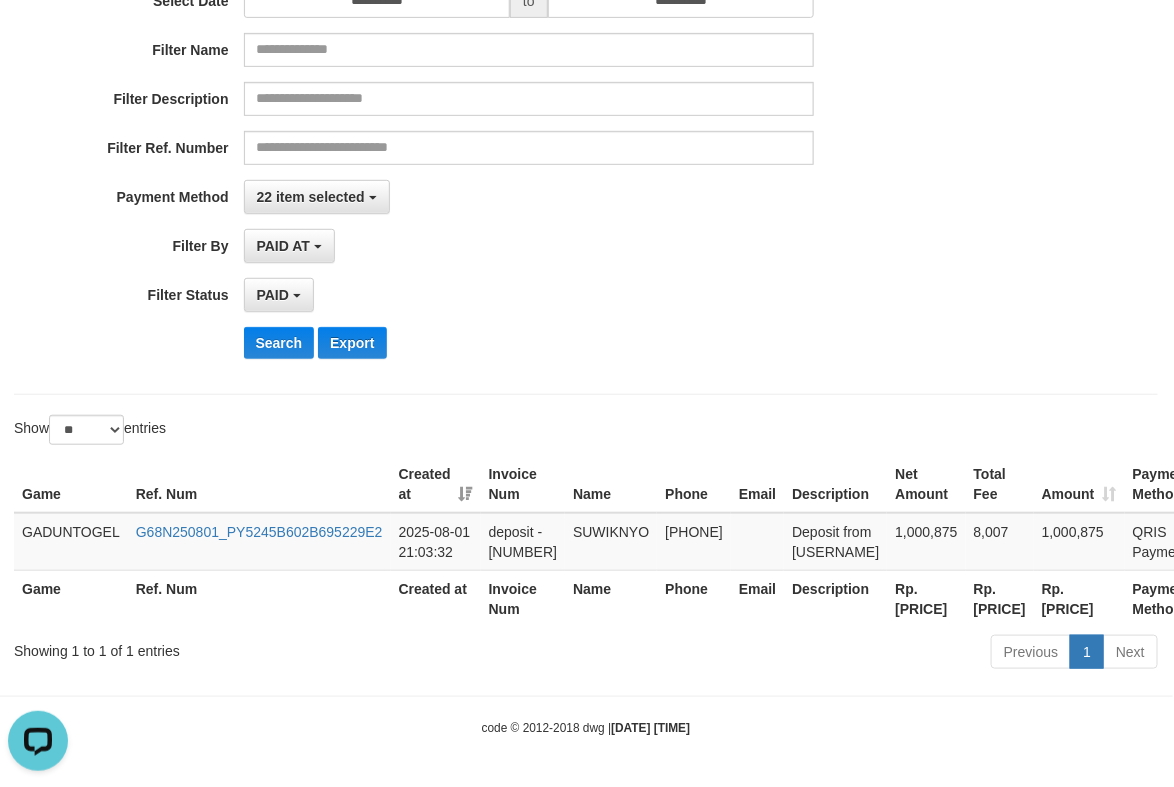 scroll, scrollTop: 276, scrollLeft: 1, axis: both 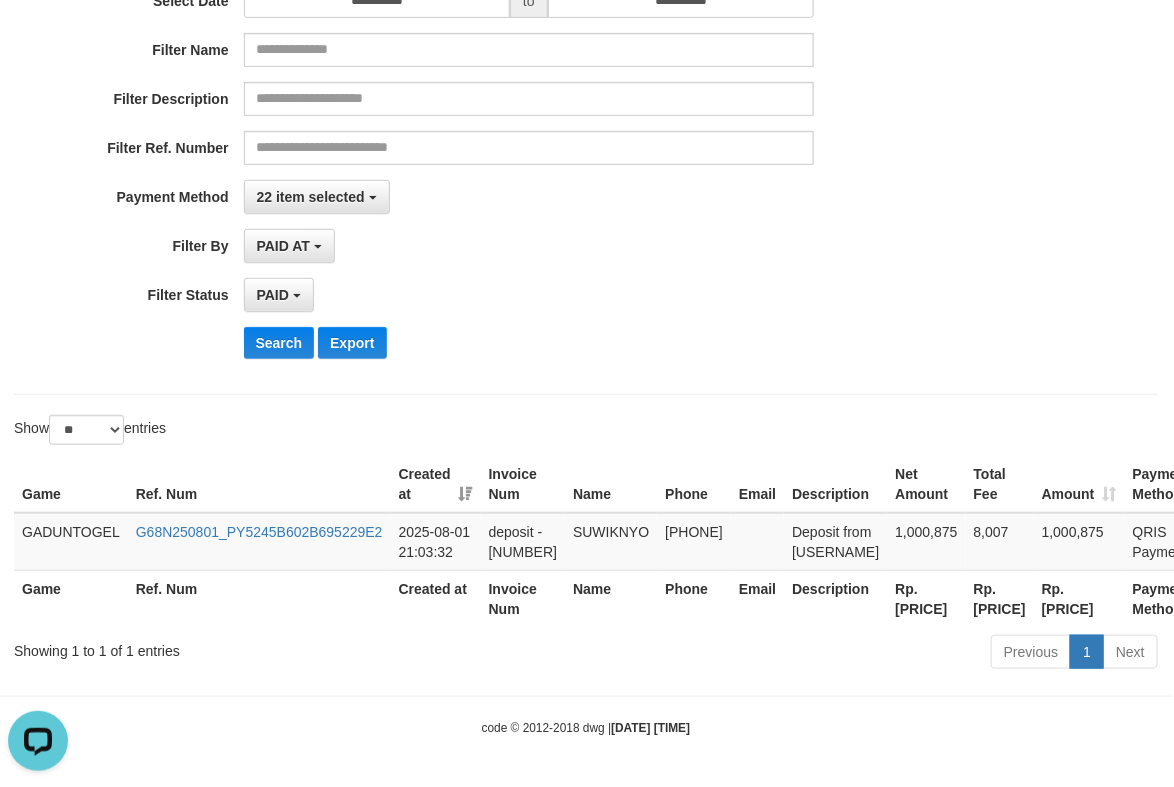 click on "Previous 1 Next" at bounding box center [830, 654] 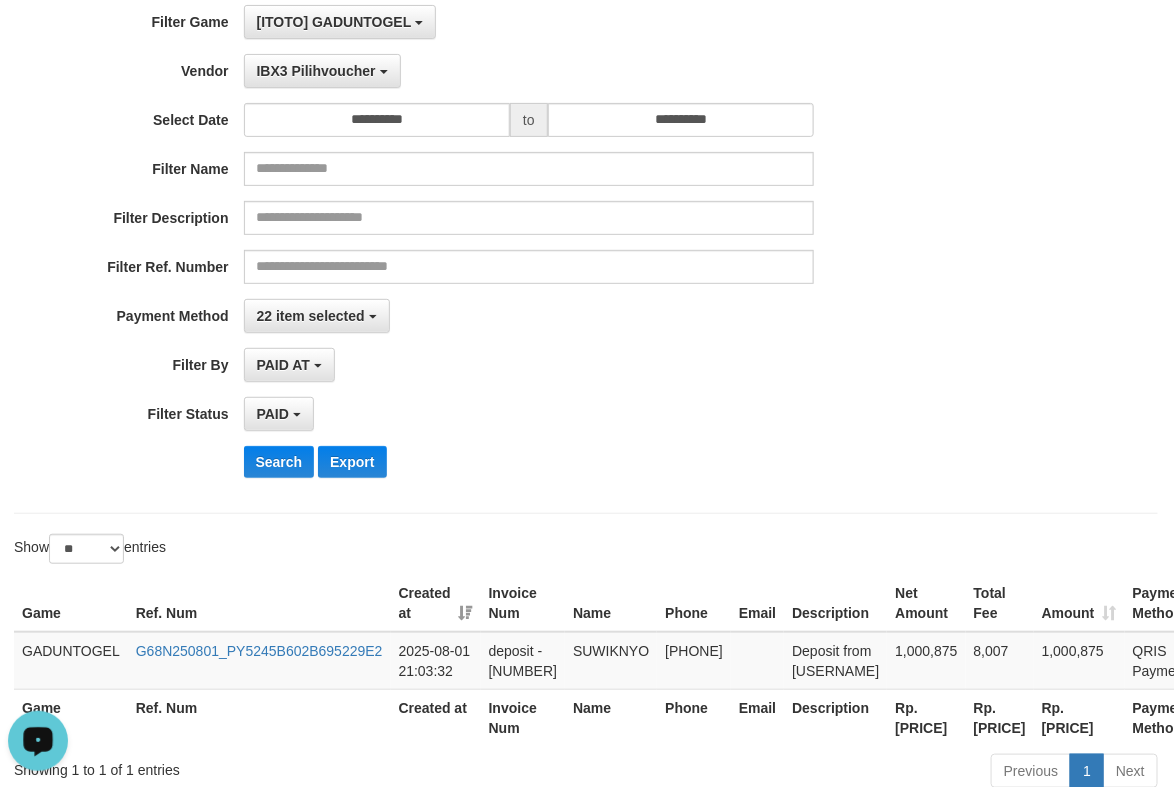 scroll, scrollTop: 0, scrollLeft: 1, axis: horizontal 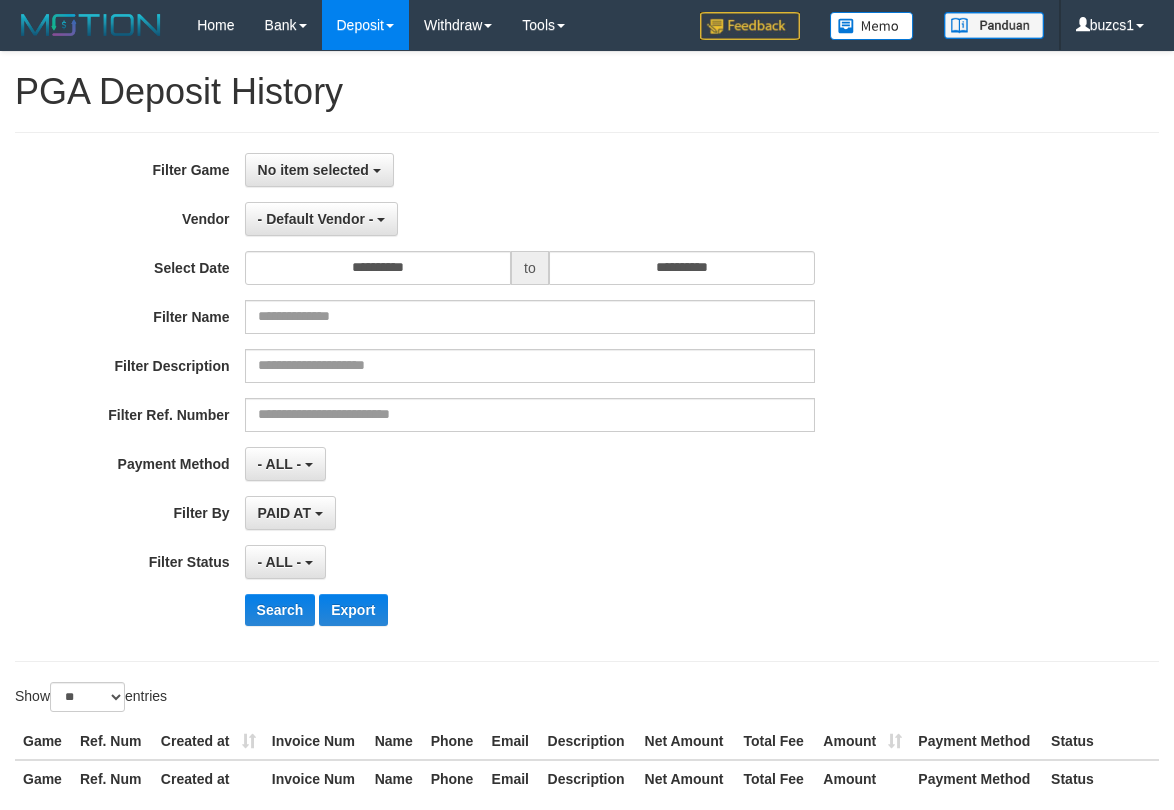 select 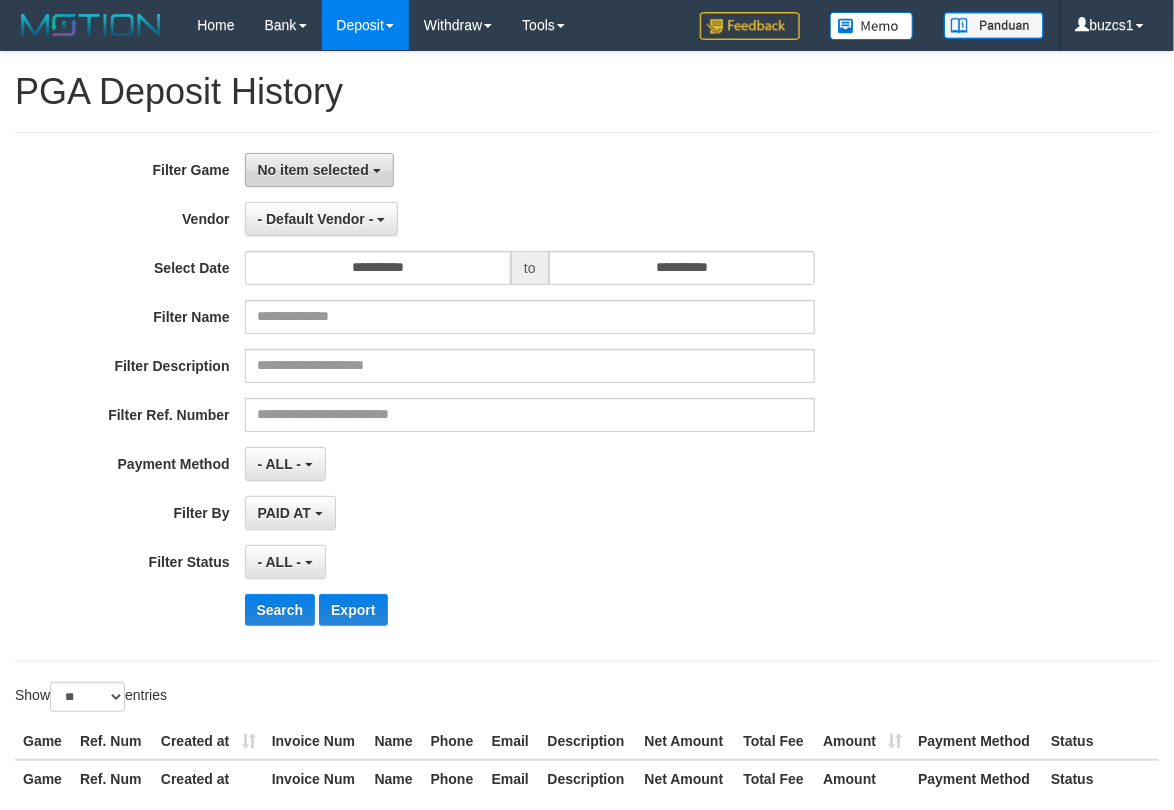 click on "No item selected" at bounding box center (319, 170) 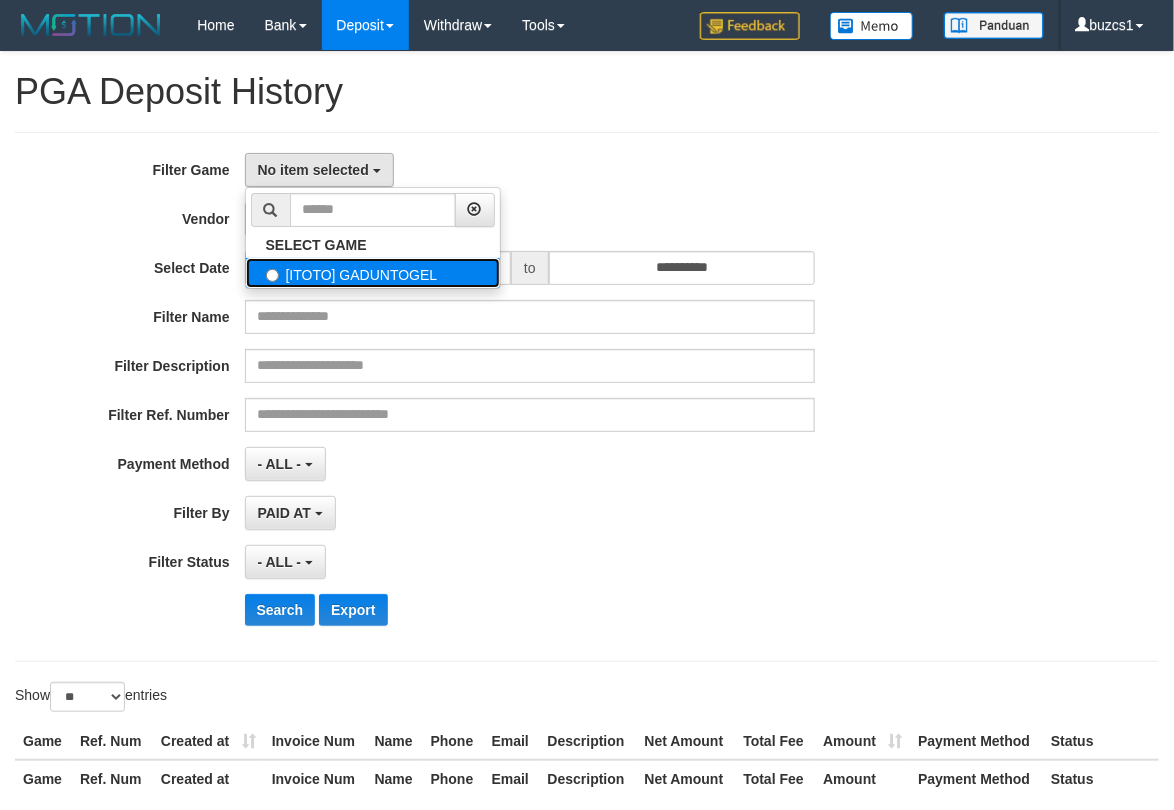 click on "[ITOTO] GADUNTOGEL" at bounding box center (373, 273) 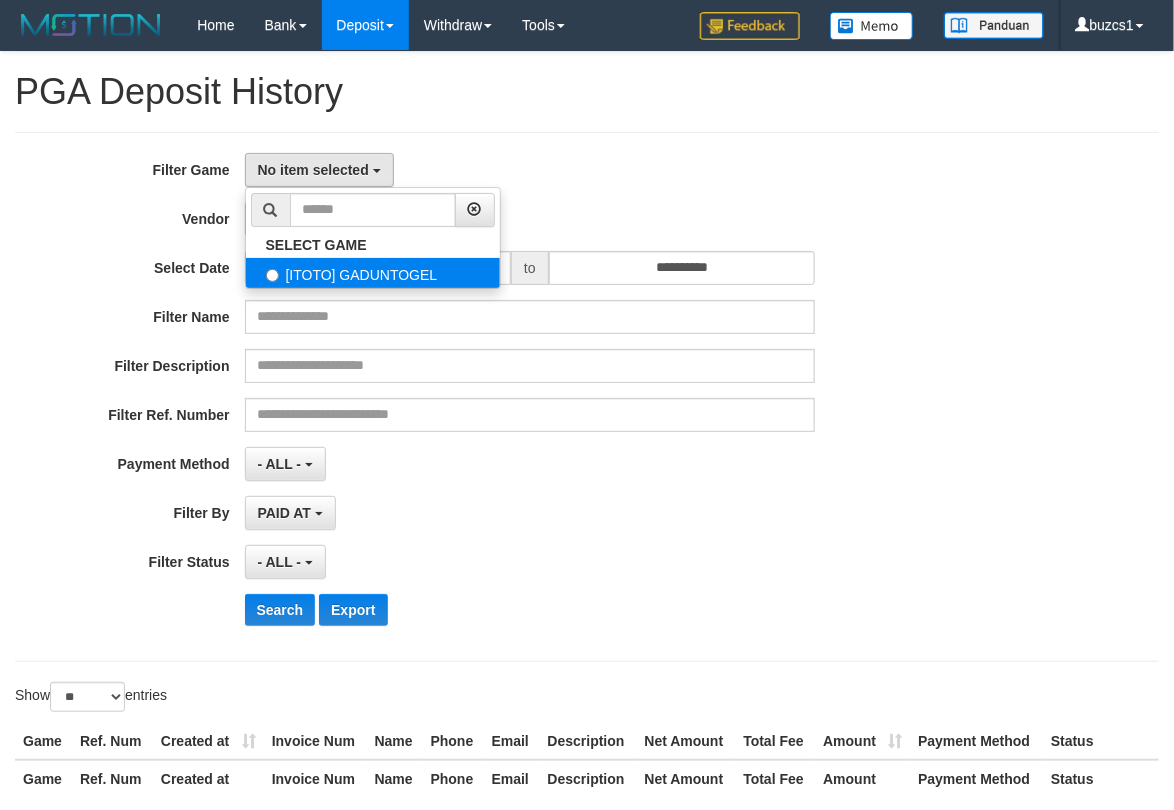 select on "****" 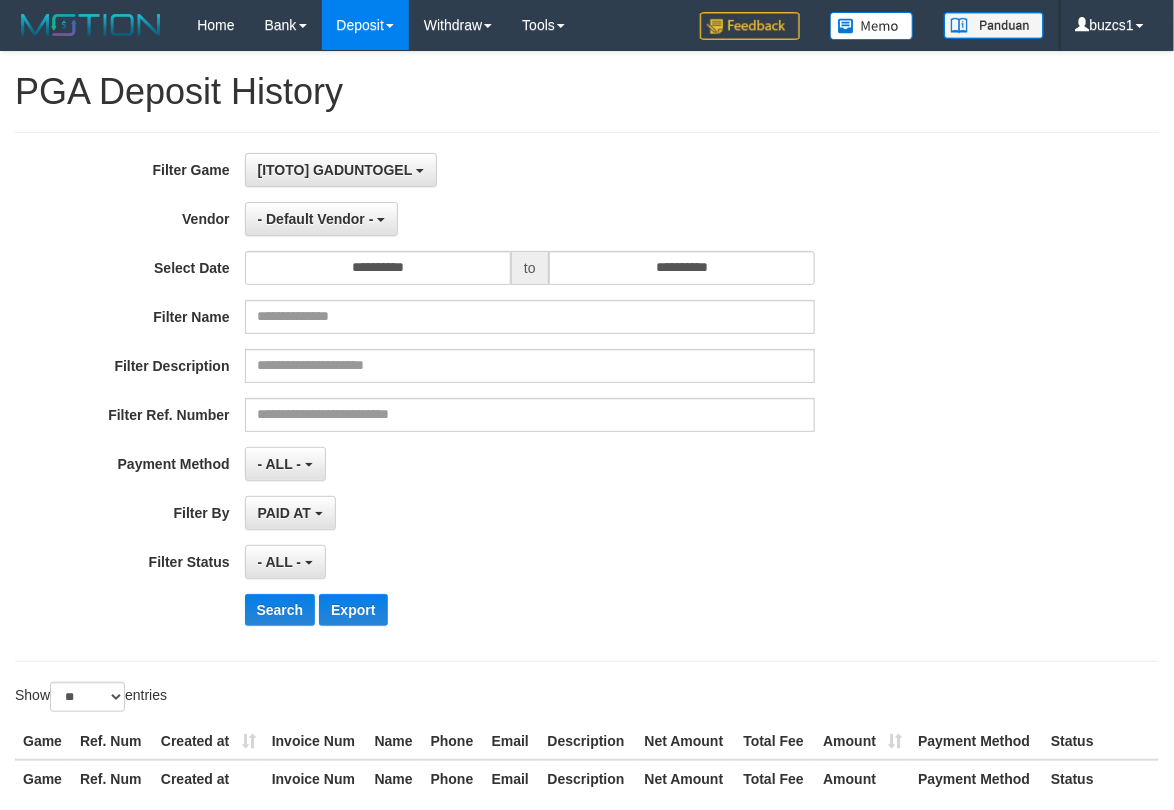 scroll, scrollTop: 18, scrollLeft: 0, axis: vertical 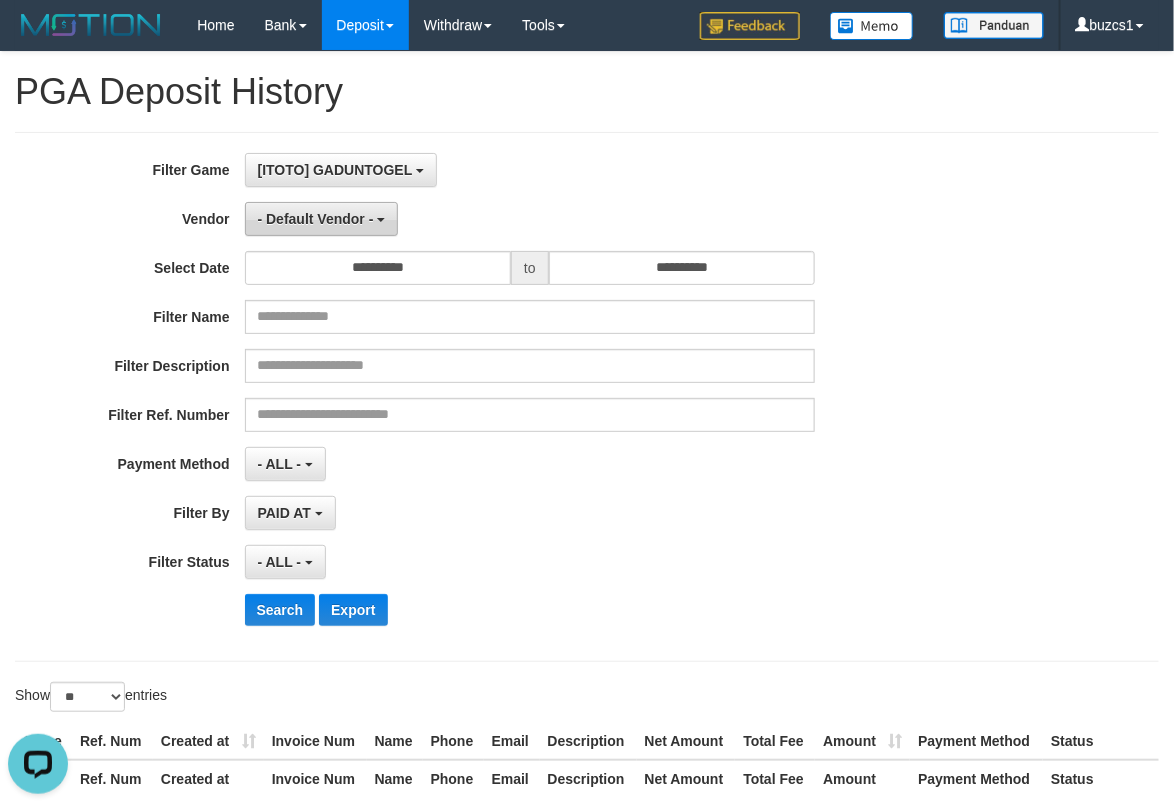 click on "- Default Vendor -" at bounding box center [322, 219] 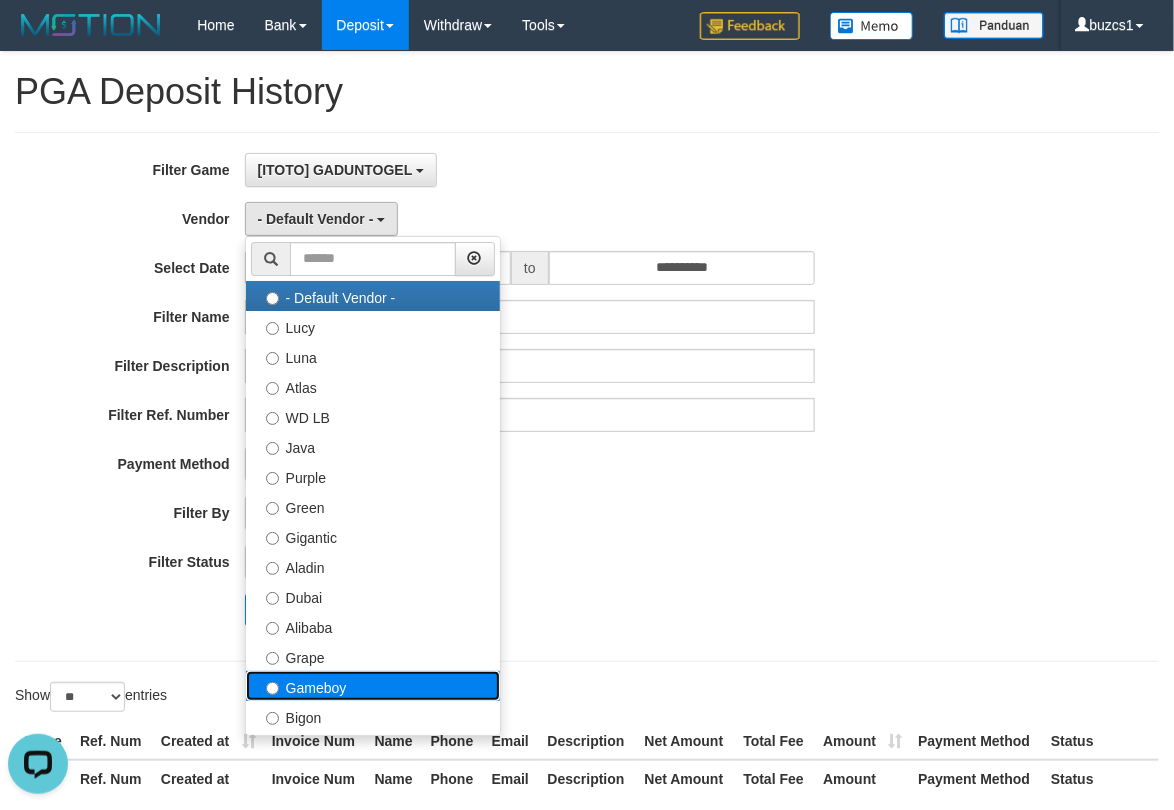 click on "Gameboy" at bounding box center [373, 686] 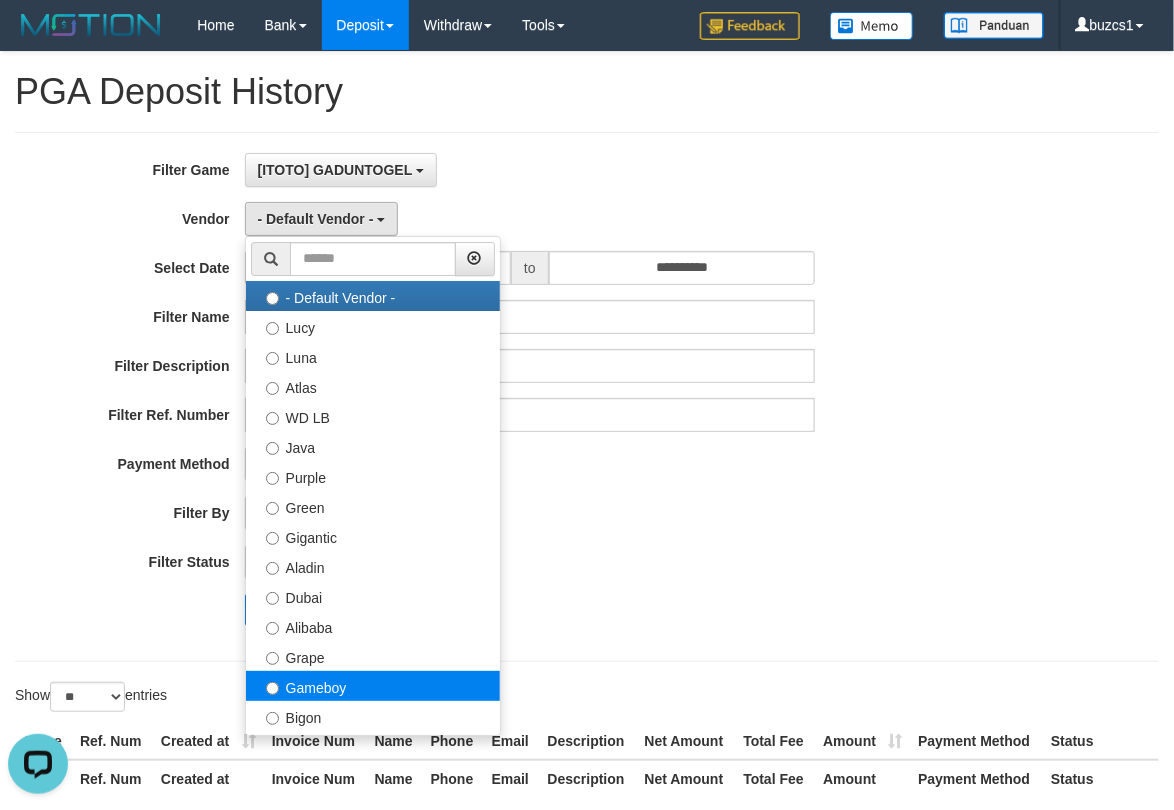 select on "**********" 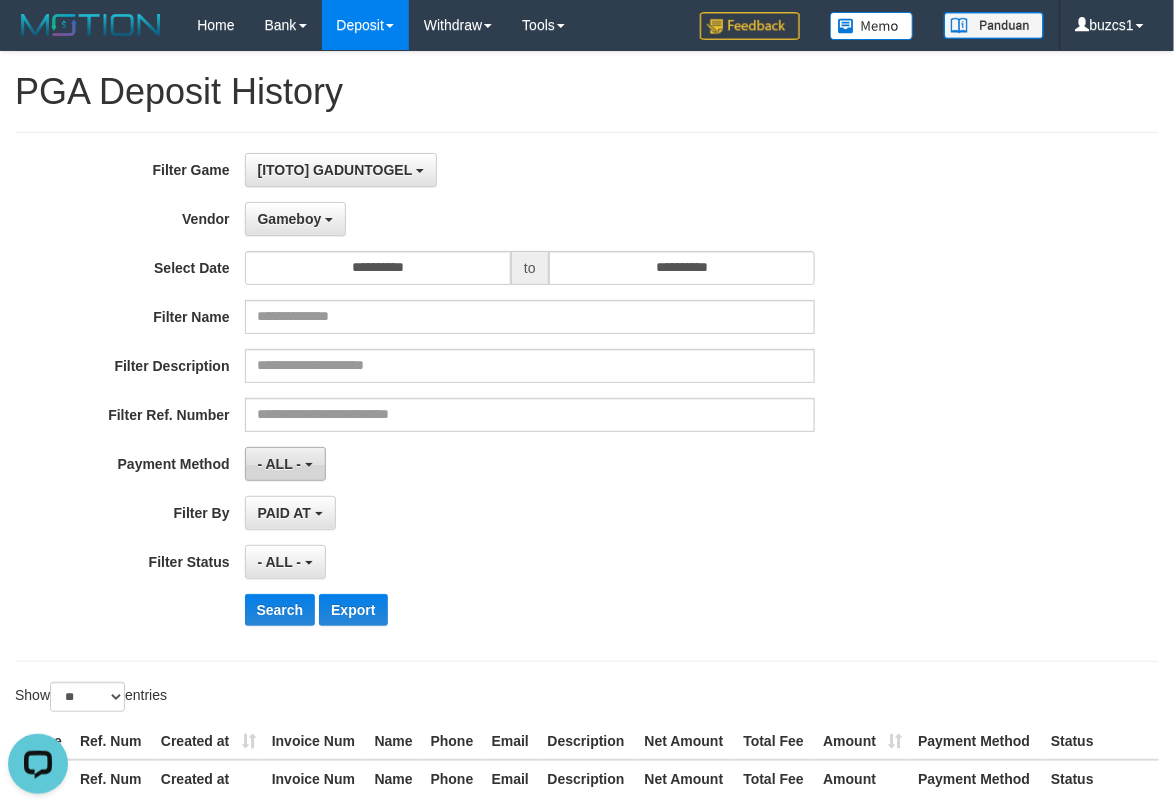 click on "- ALL -" at bounding box center (285, 464) 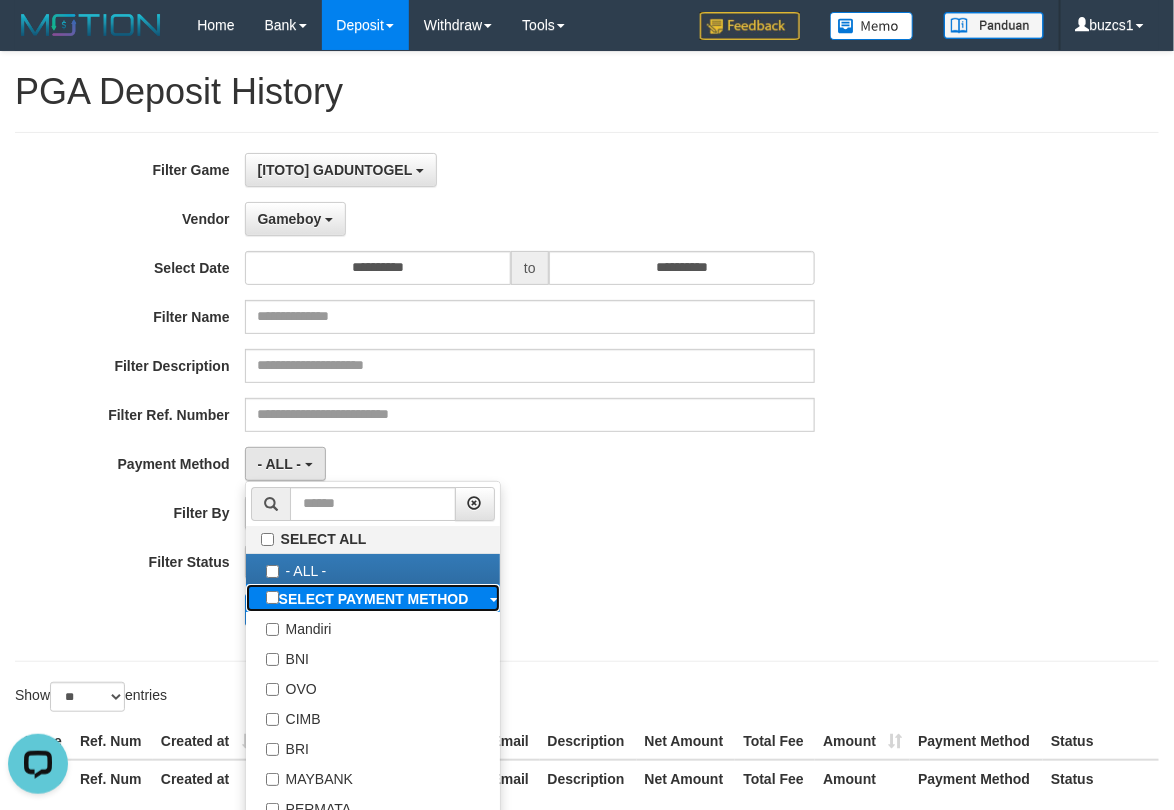 click on "SELECT PAYMENT METHOD" at bounding box center [374, 599] 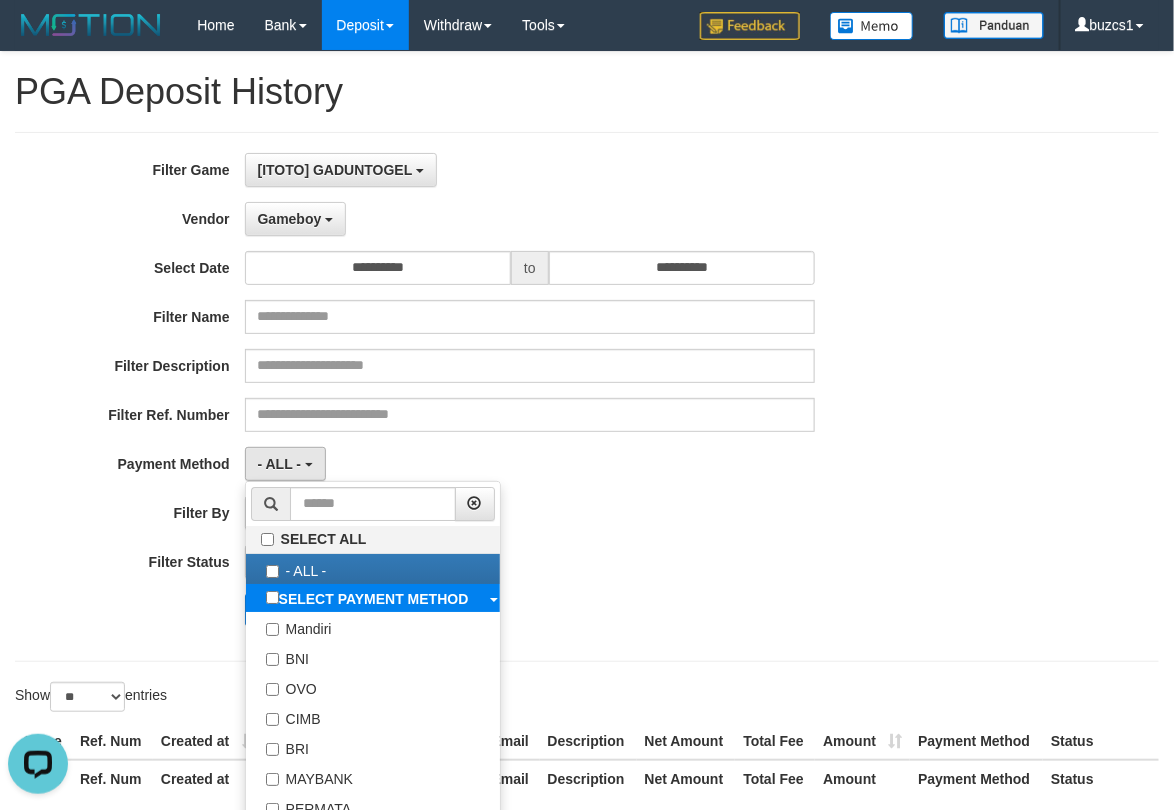select on "*********" 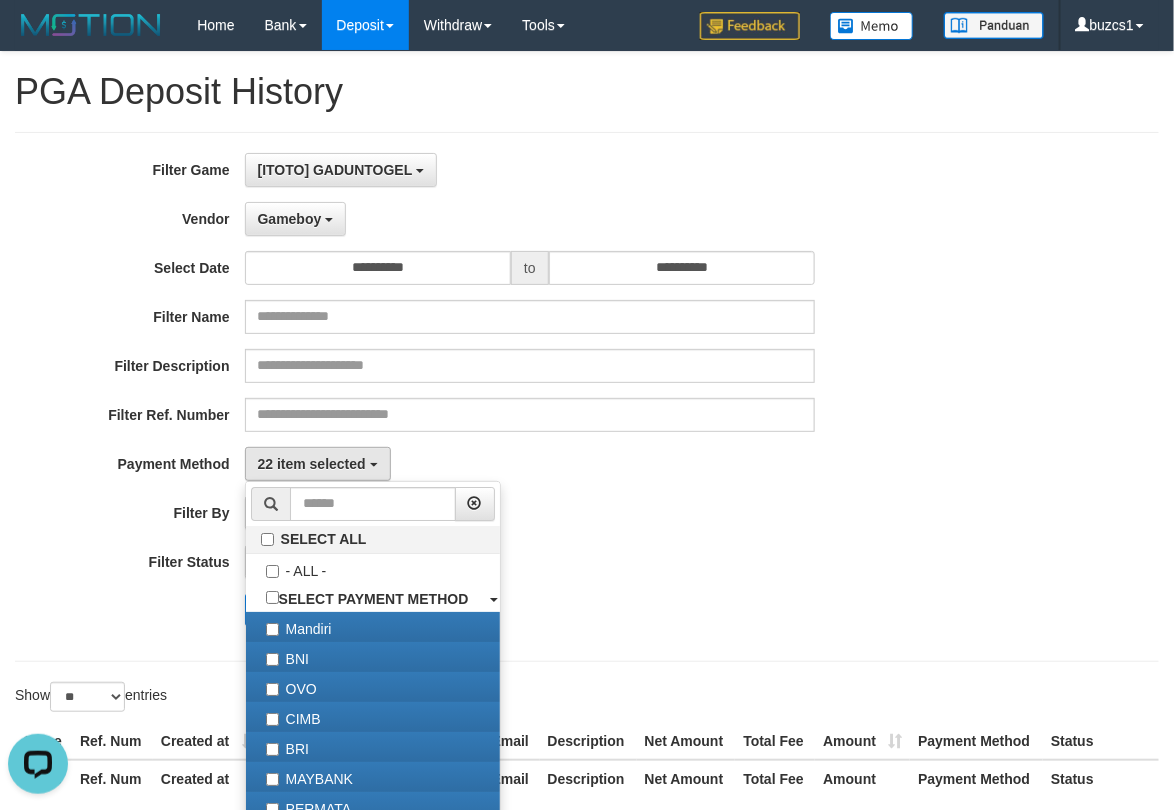 click on "**********" at bounding box center [489, 397] 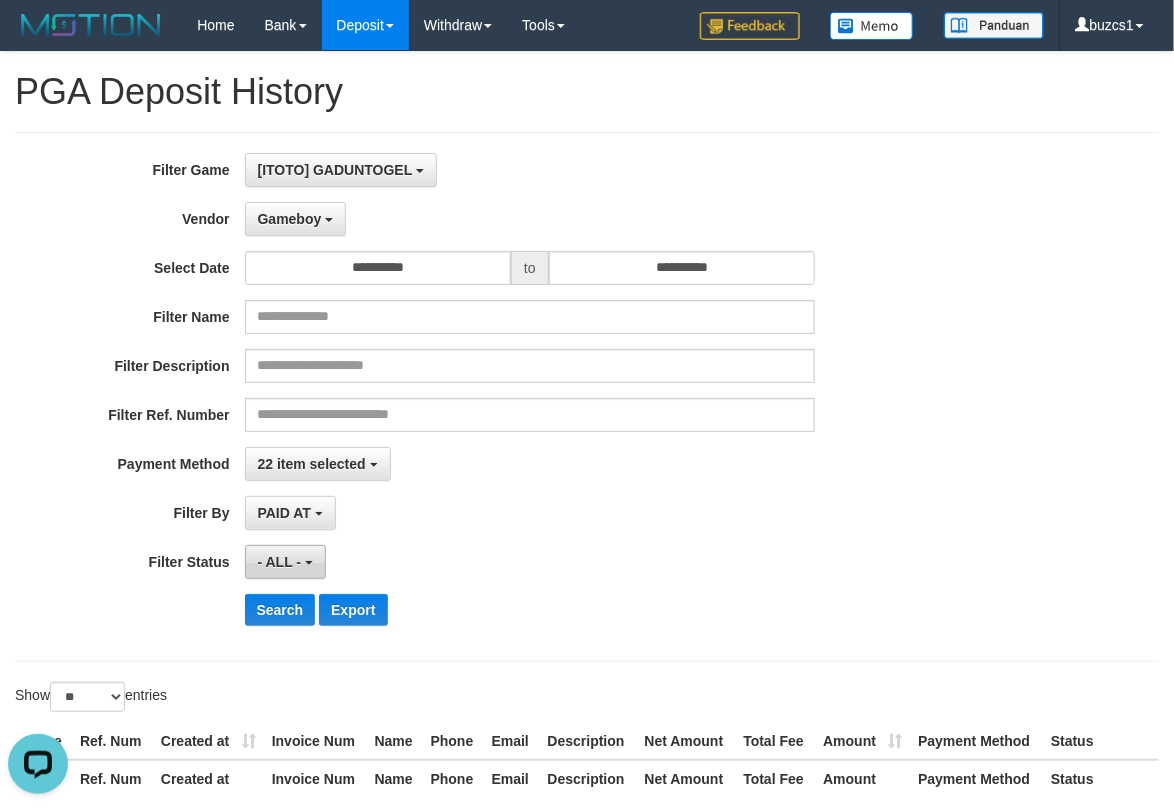 click on "- ALL -" at bounding box center (285, 562) 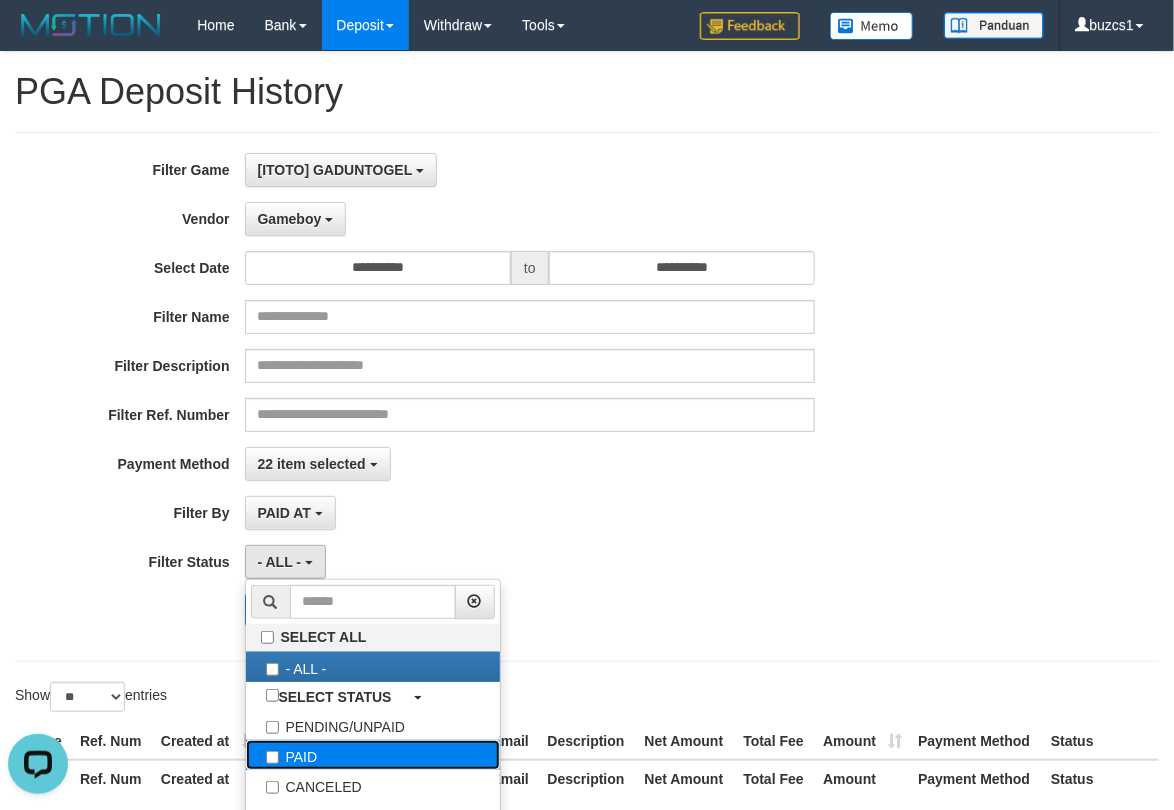 click on "PAID" at bounding box center [373, 755] 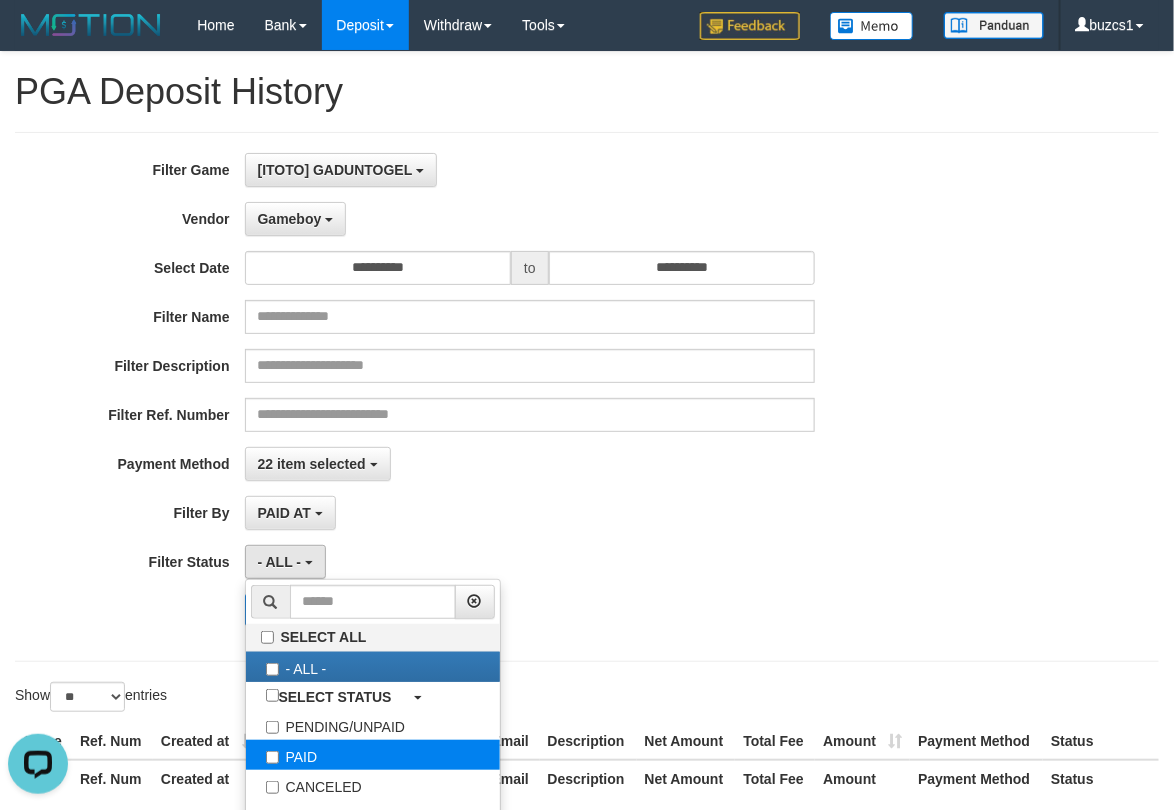 select on "*" 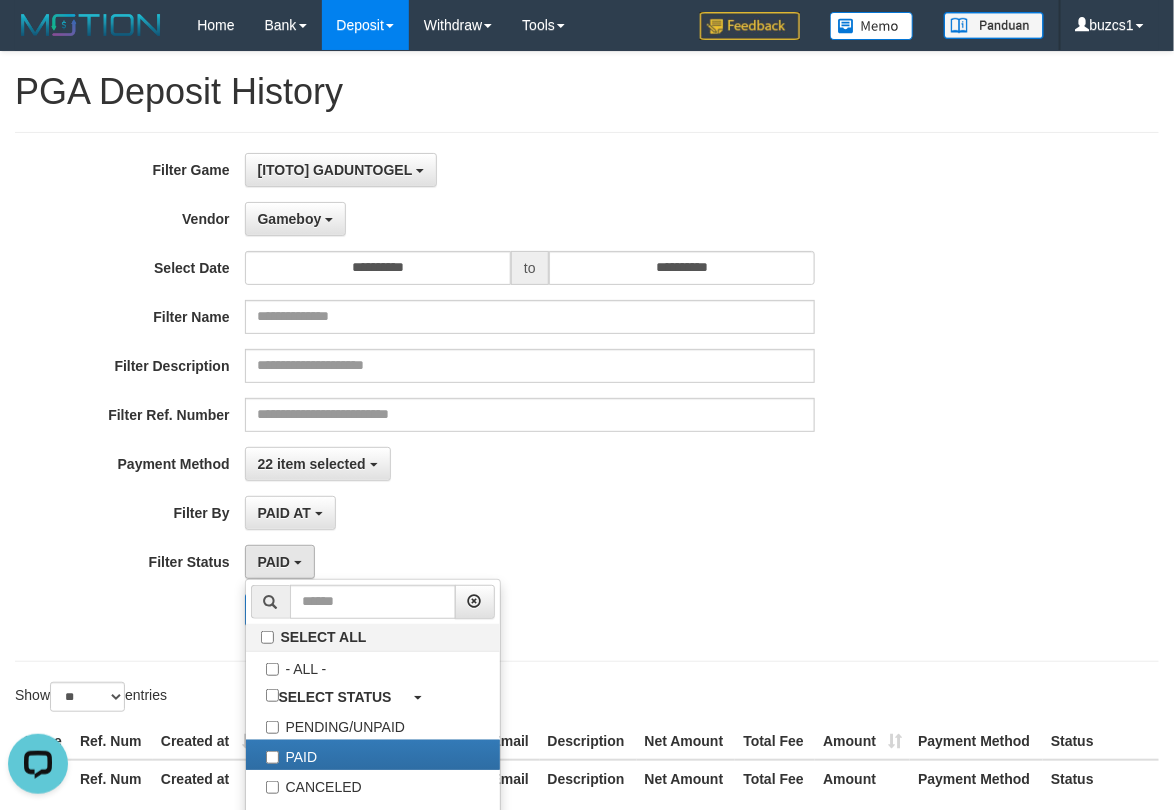 click on "**********" at bounding box center (587, 431) 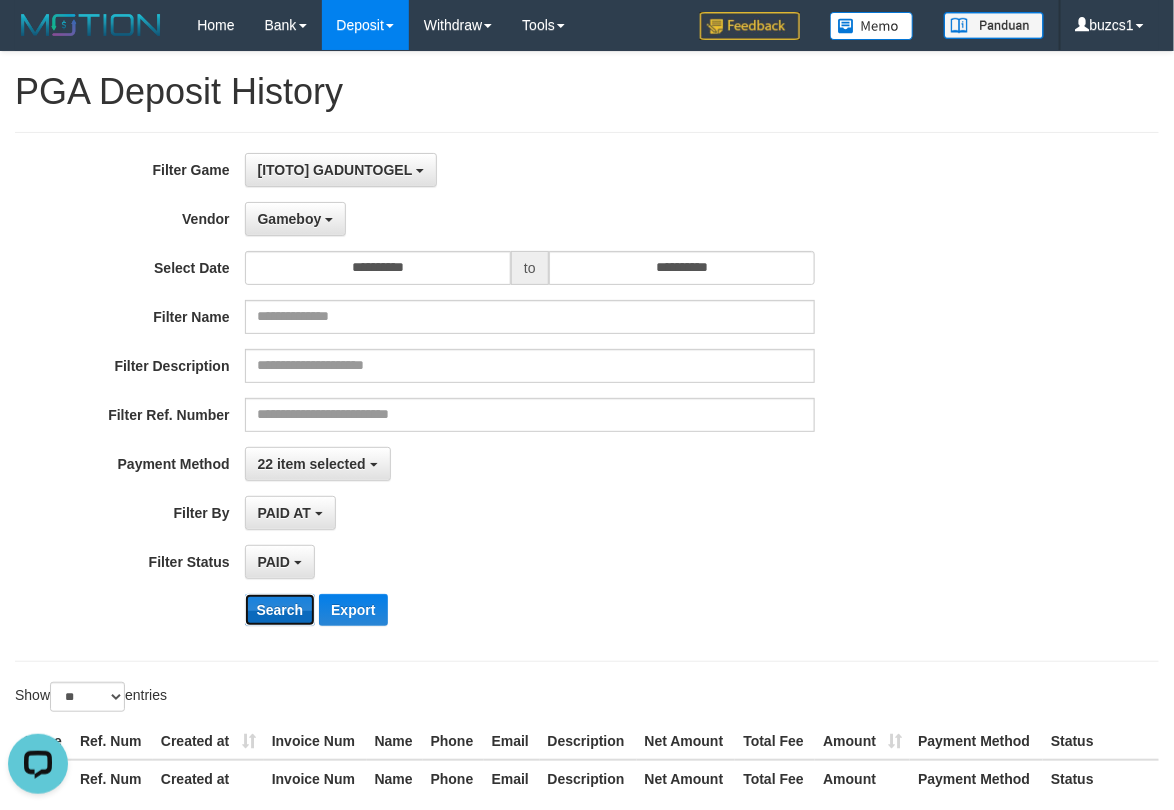 click on "Search" at bounding box center (280, 610) 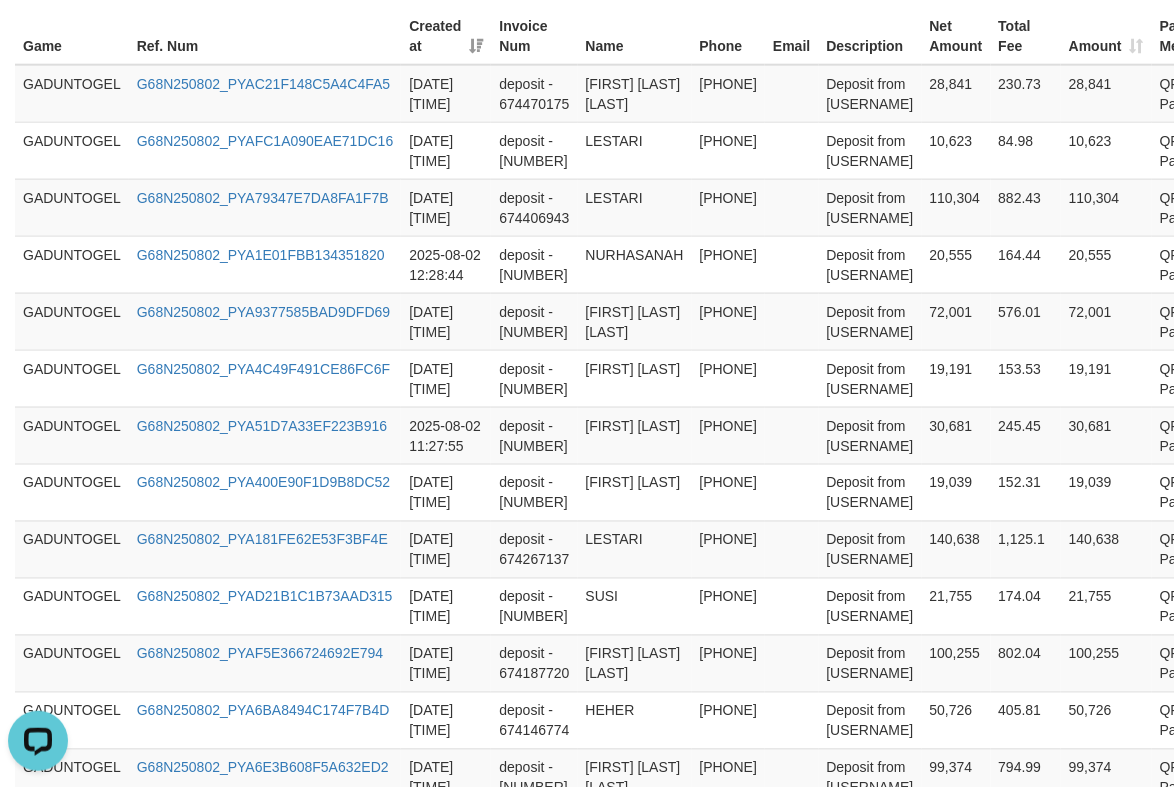 scroll, scrollTop: 184, scrollLeft: 0, axis: vertical 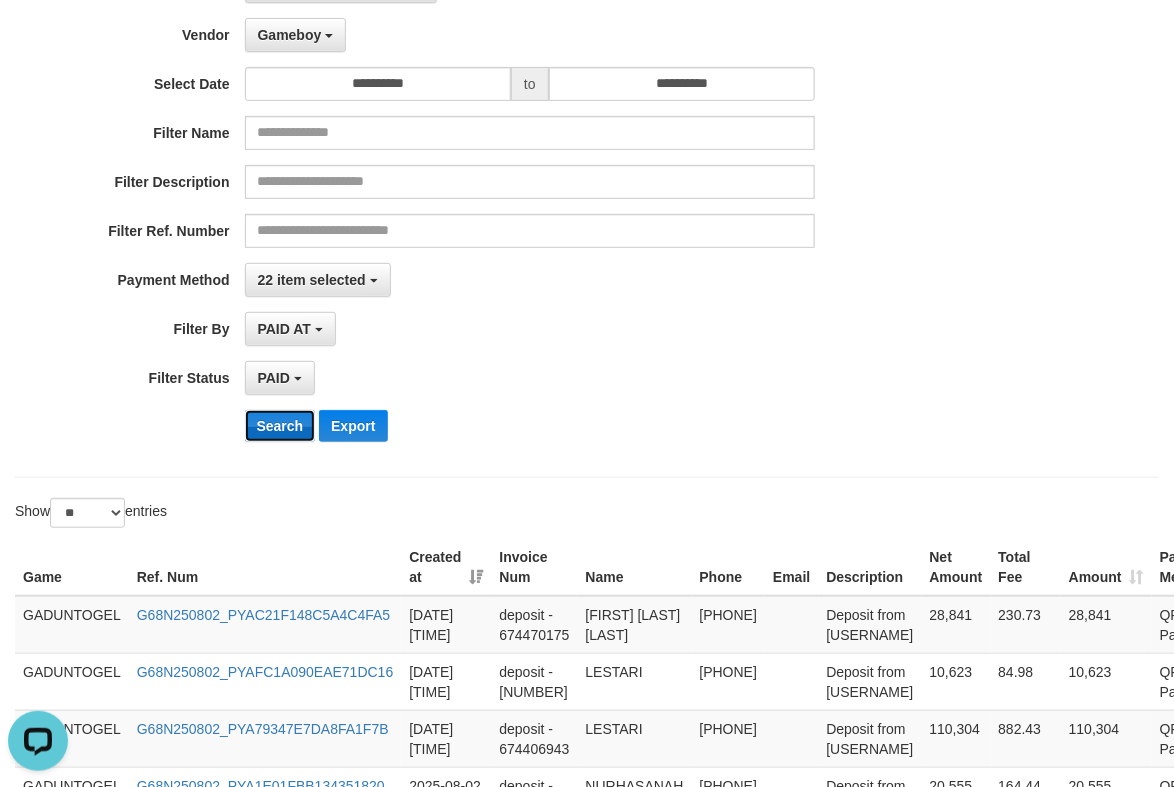 click on "Search" at bounding box center (280, 426) 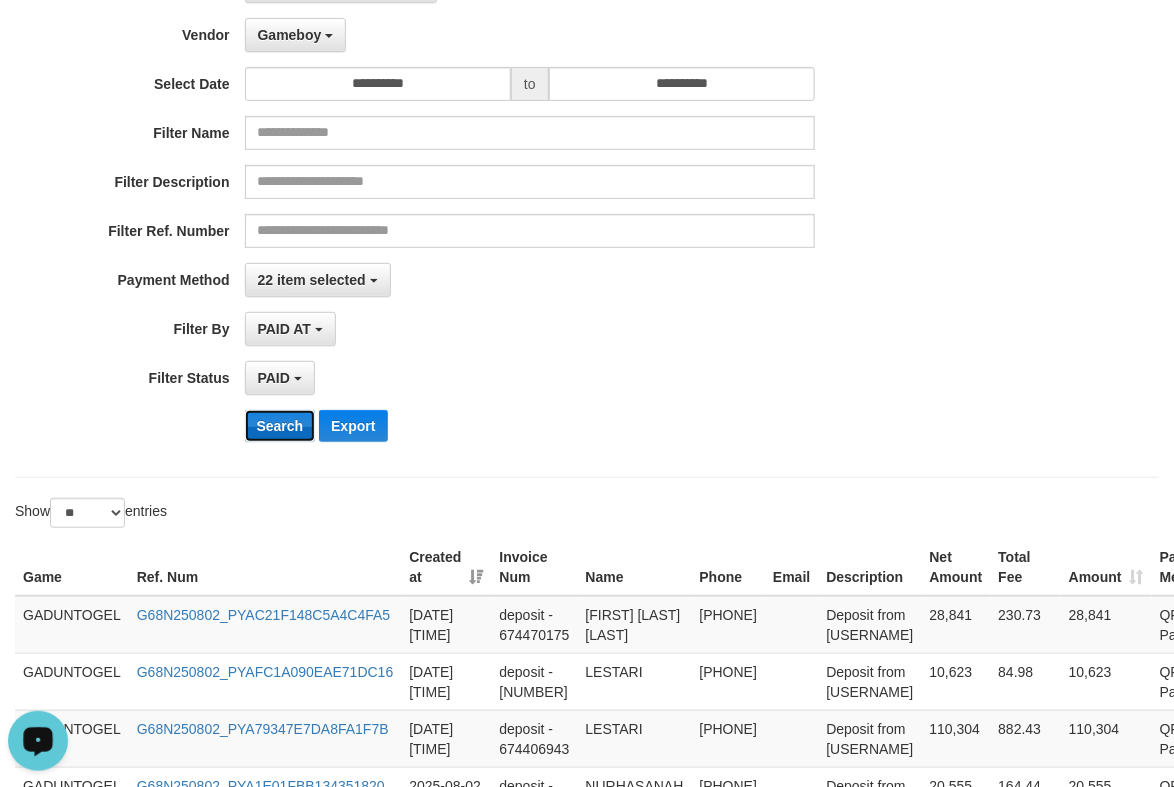 click on "Search" at bounding box center [280, 426] 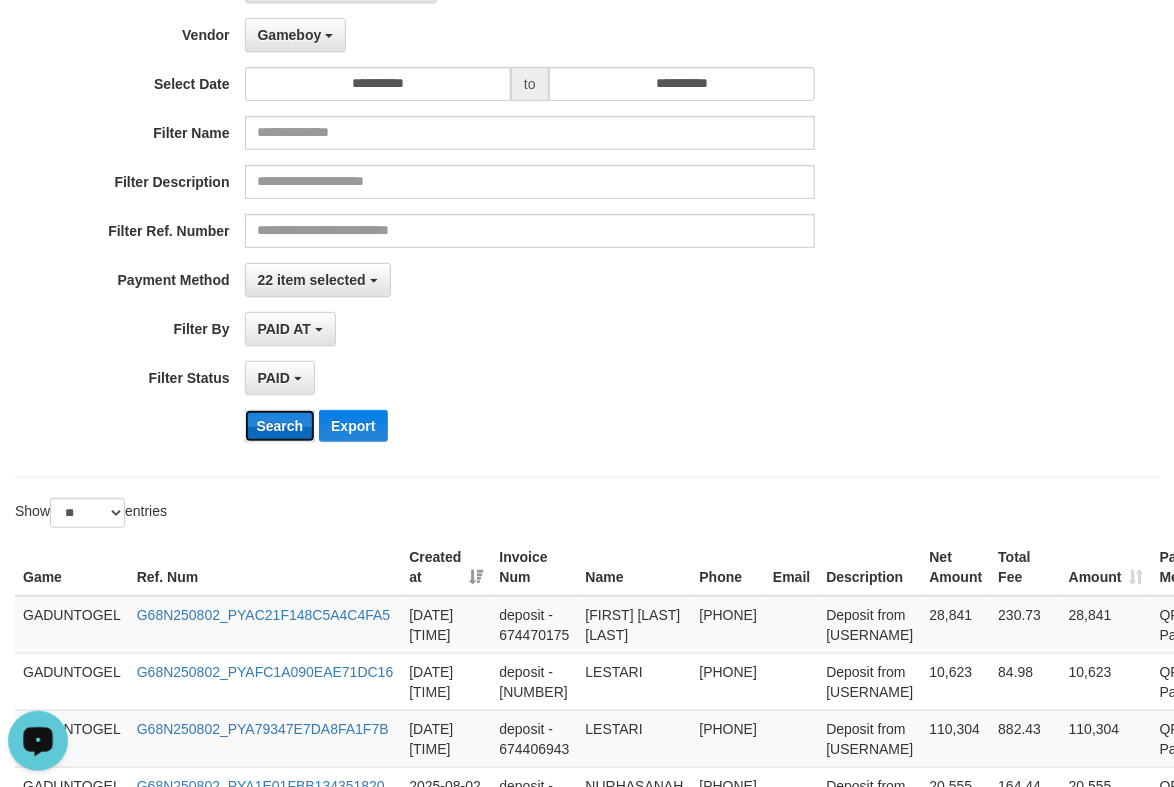 click on "Search" at bounding box center (280, 426) 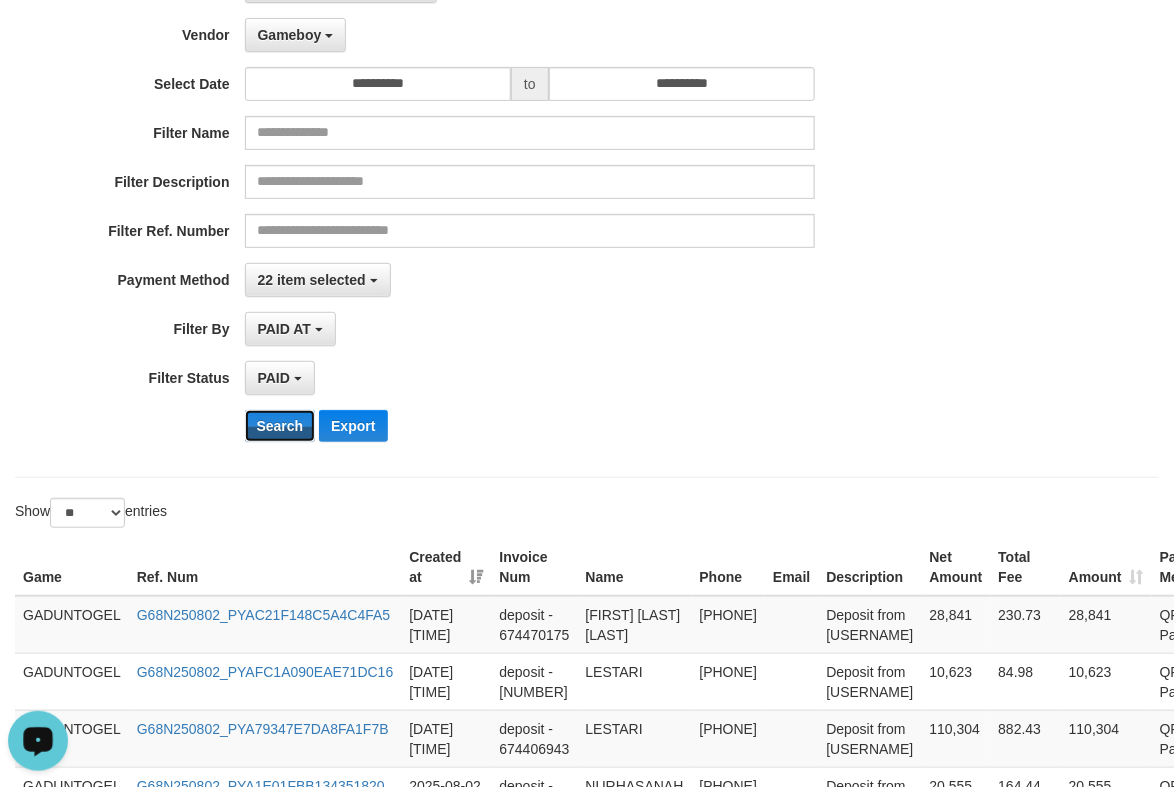 drag, startPoint x: 277, startPoint y: 435, endPoint x: 508, endPoint y: 378, distance: 237.92856 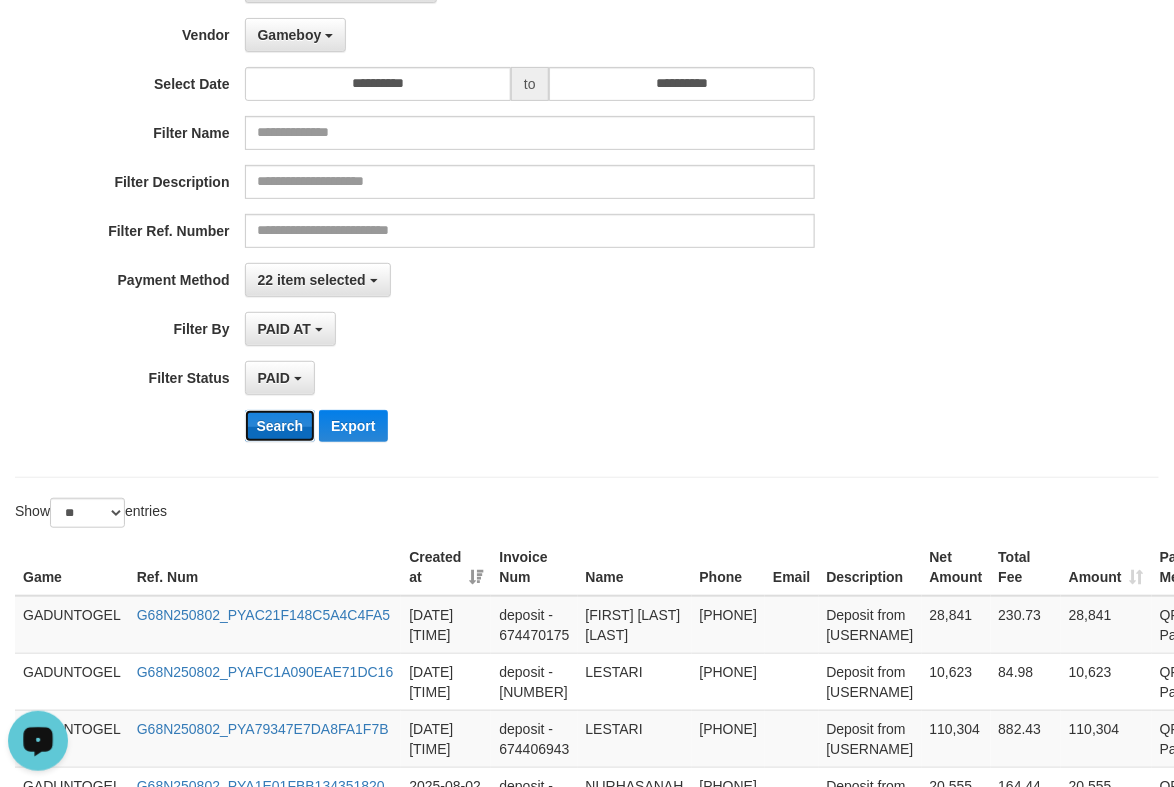 click on "Search" at bounding box center (280, 426) 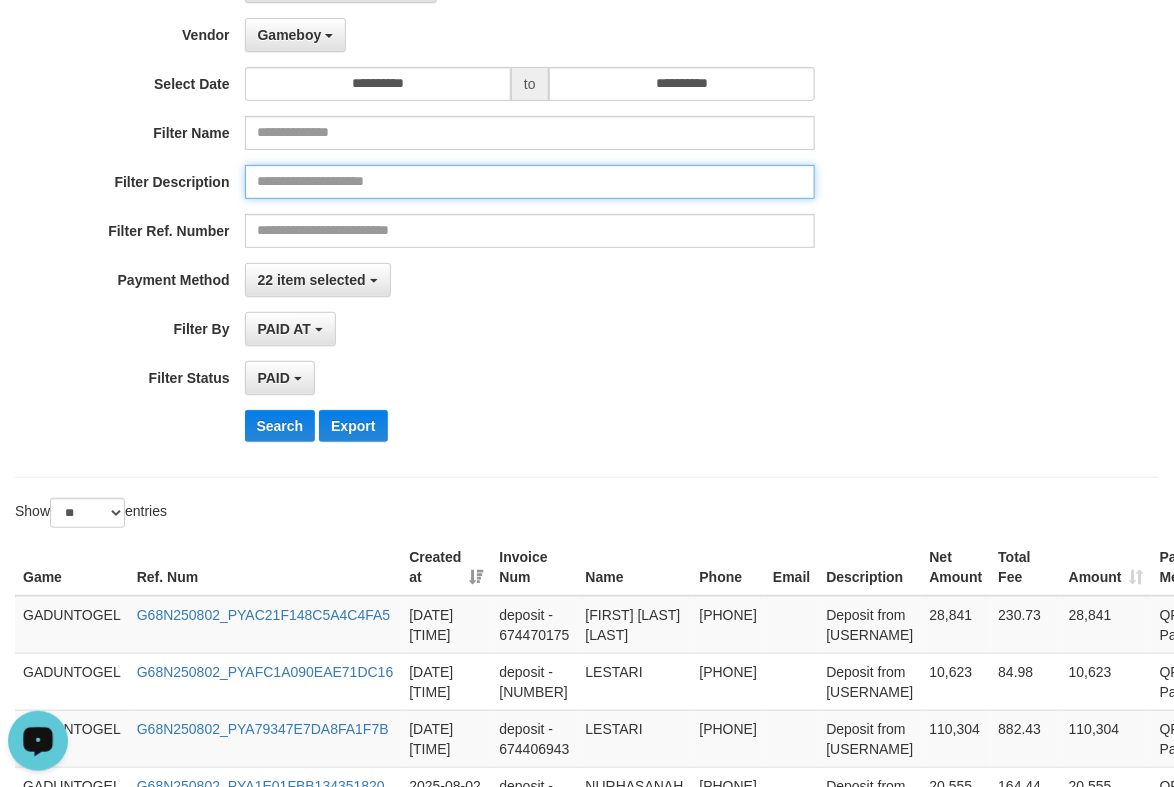 click at bounding box center [530, 182] 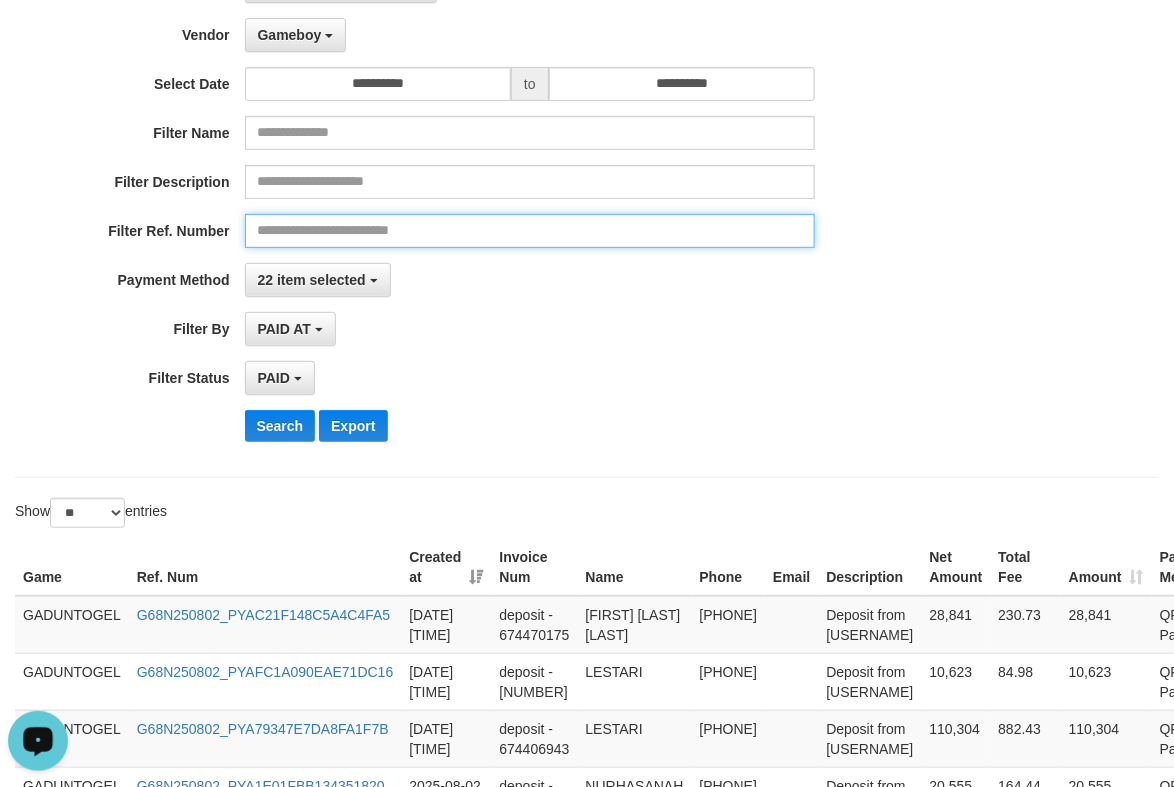 click at bounding box center [530, 231] 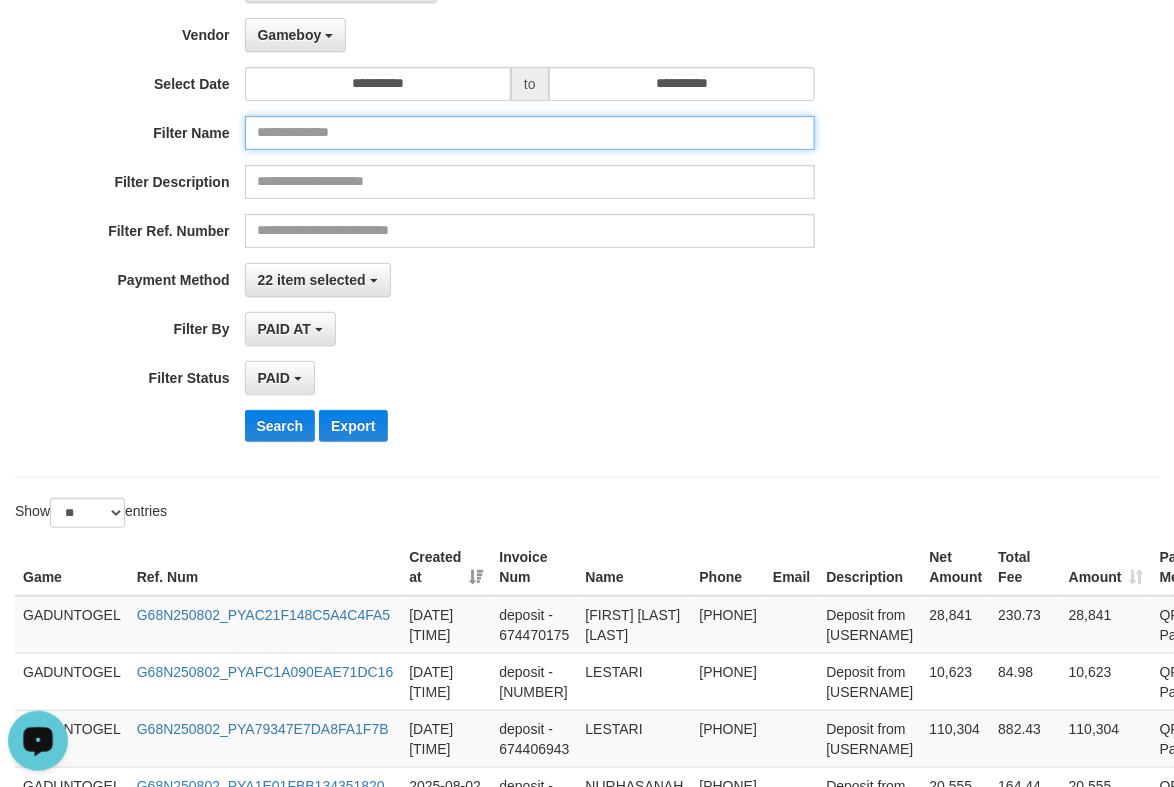 click at bounding box center [530, 133] 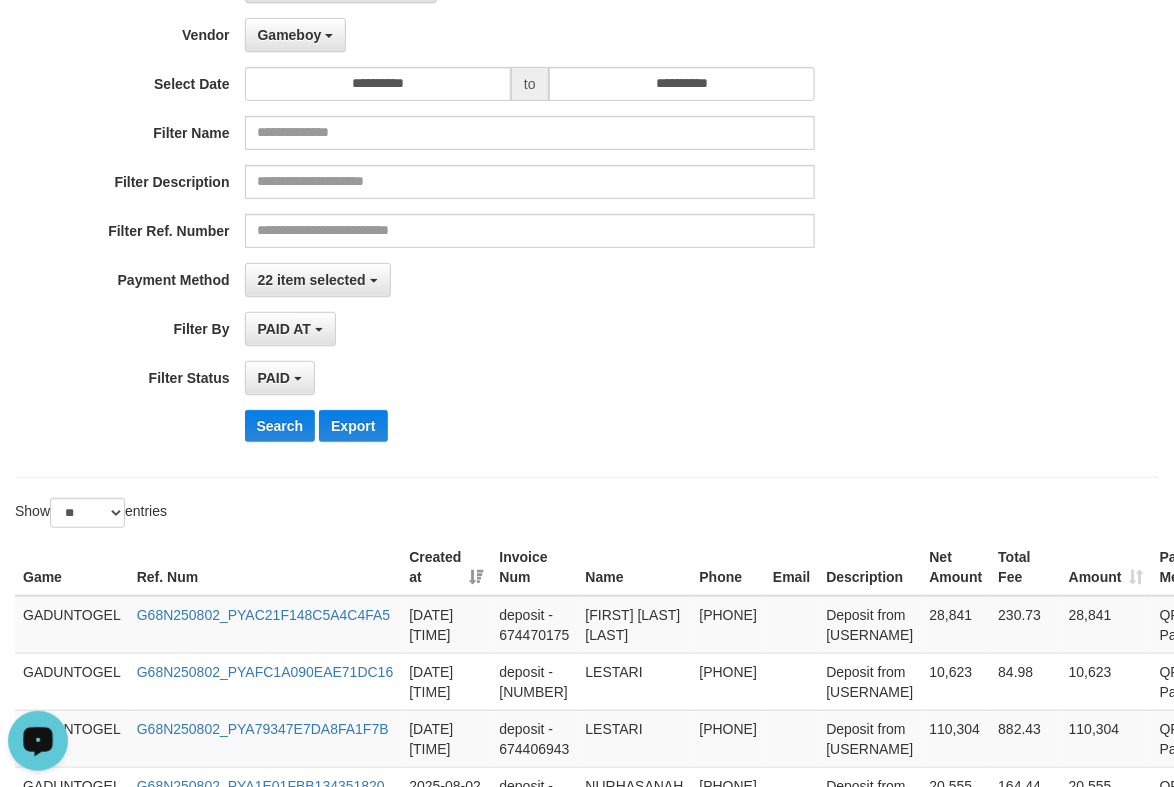 click on "**********" at bounding box center (489, 329) 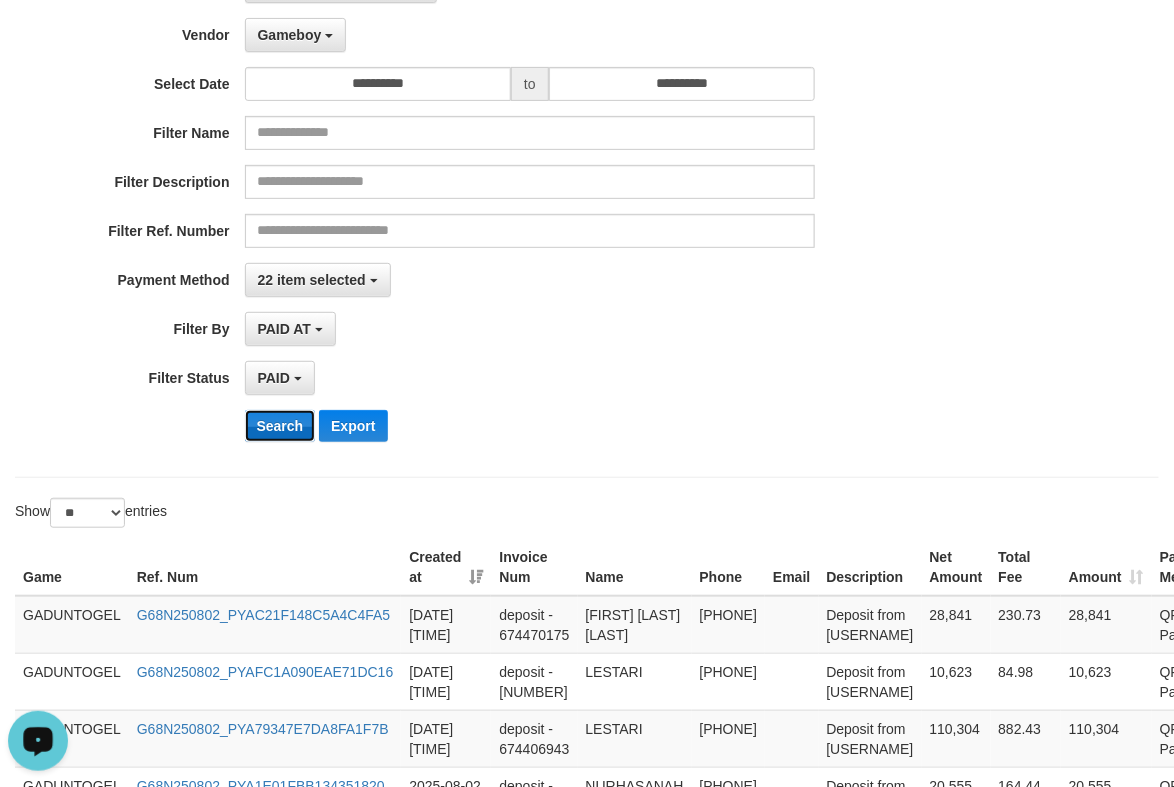 click on "Search" at bounding box center (280, 426) 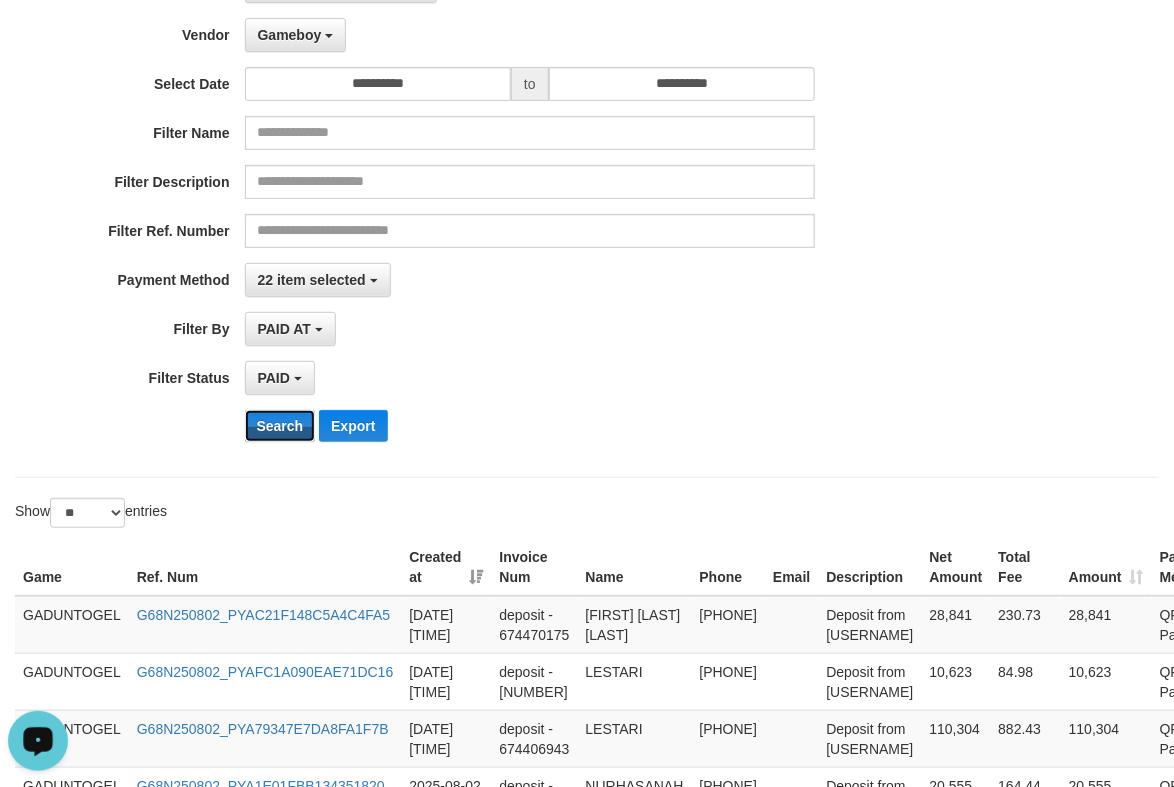 drag, startPoint x: 280, startPoint y: 433, endPoint x: 625, endPoint y: 372, distance: 350.35126 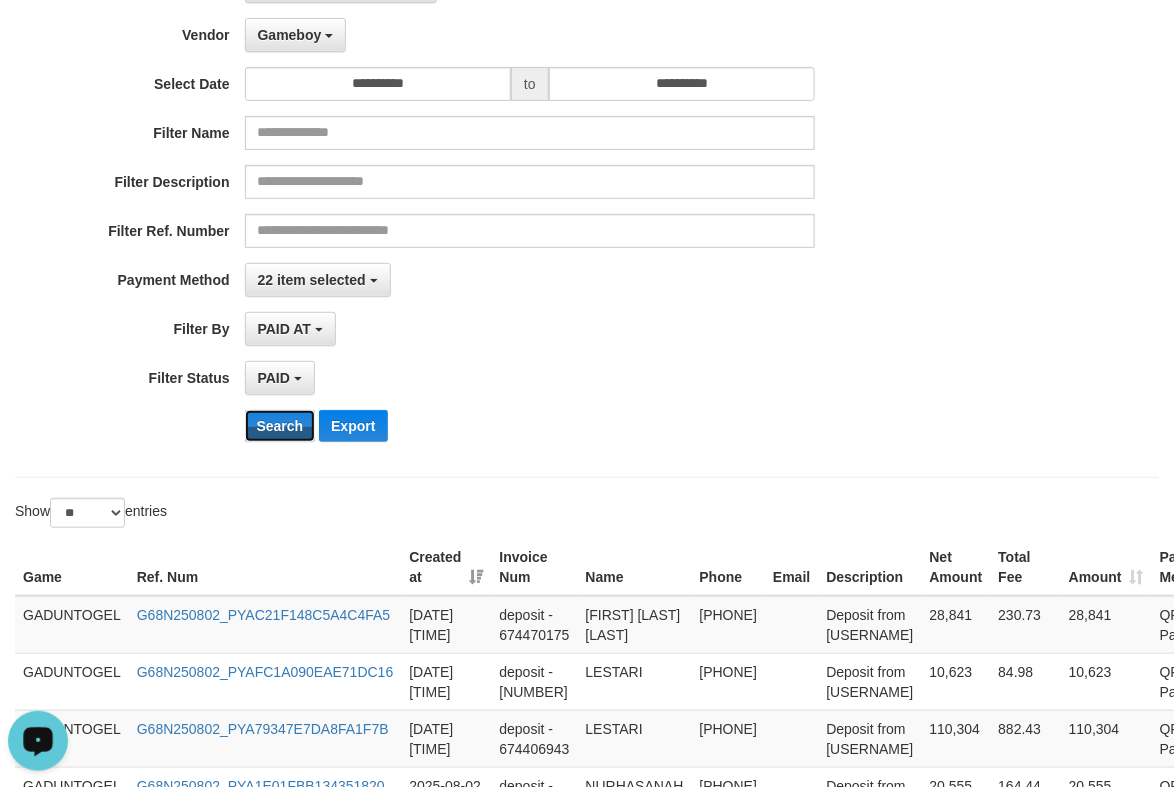 drag, startPoint x: 297, startPoint y: 436, endPoint x: 409, endPoint y: 430, distance: 112.1606 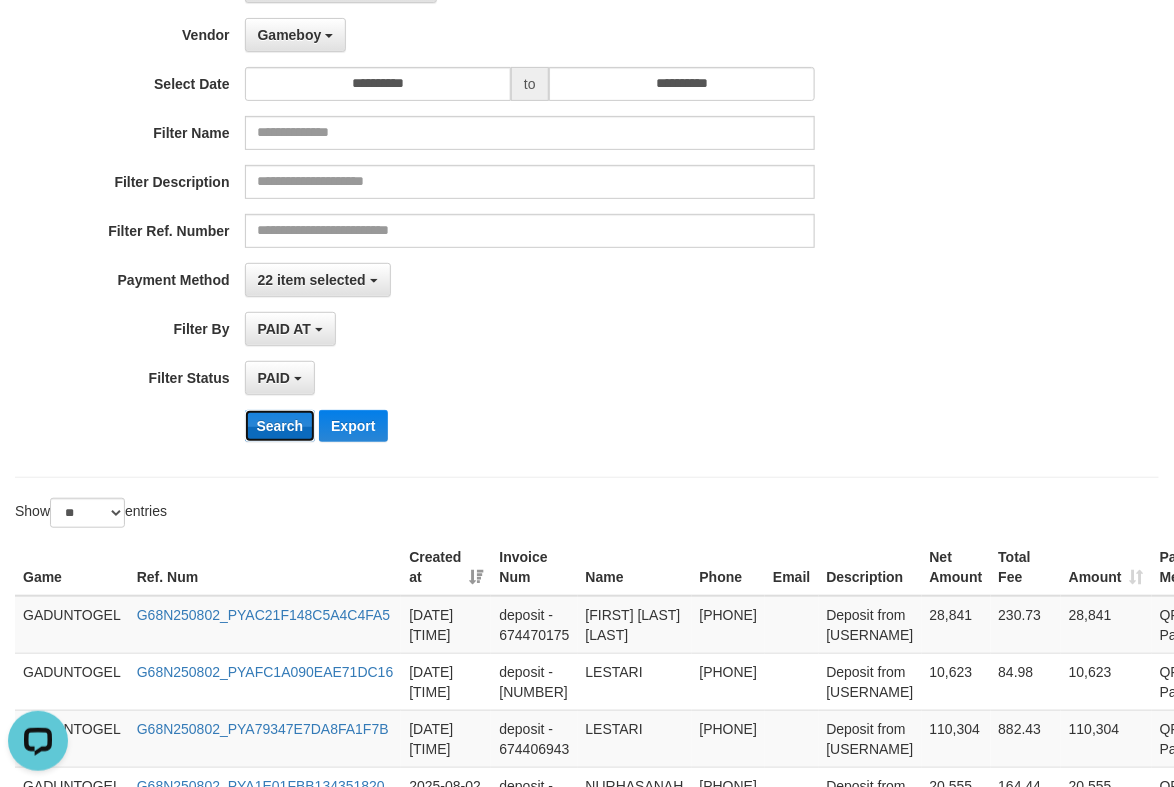 click on "Search" at bounding box center [280, 426] 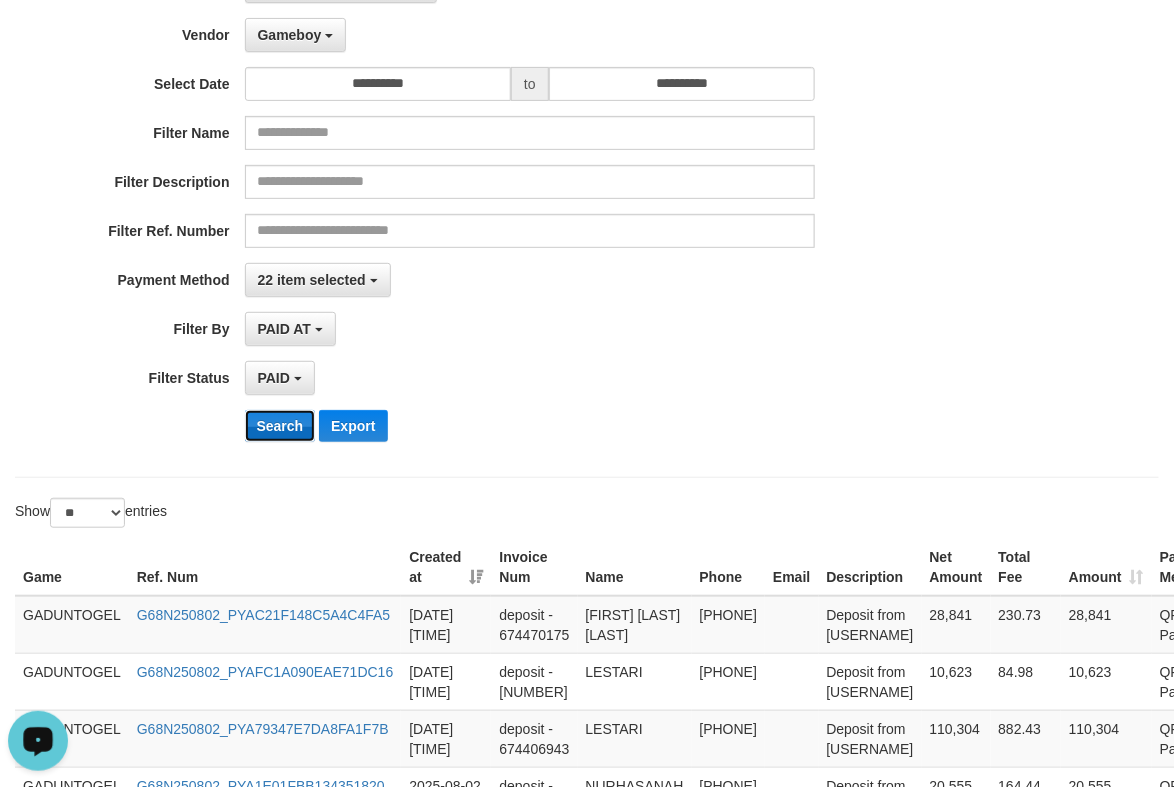 drag, startPoint x: 289, startPoint y: 432, endPoint x: 312, endPoint y: 429, distance: 23.194826 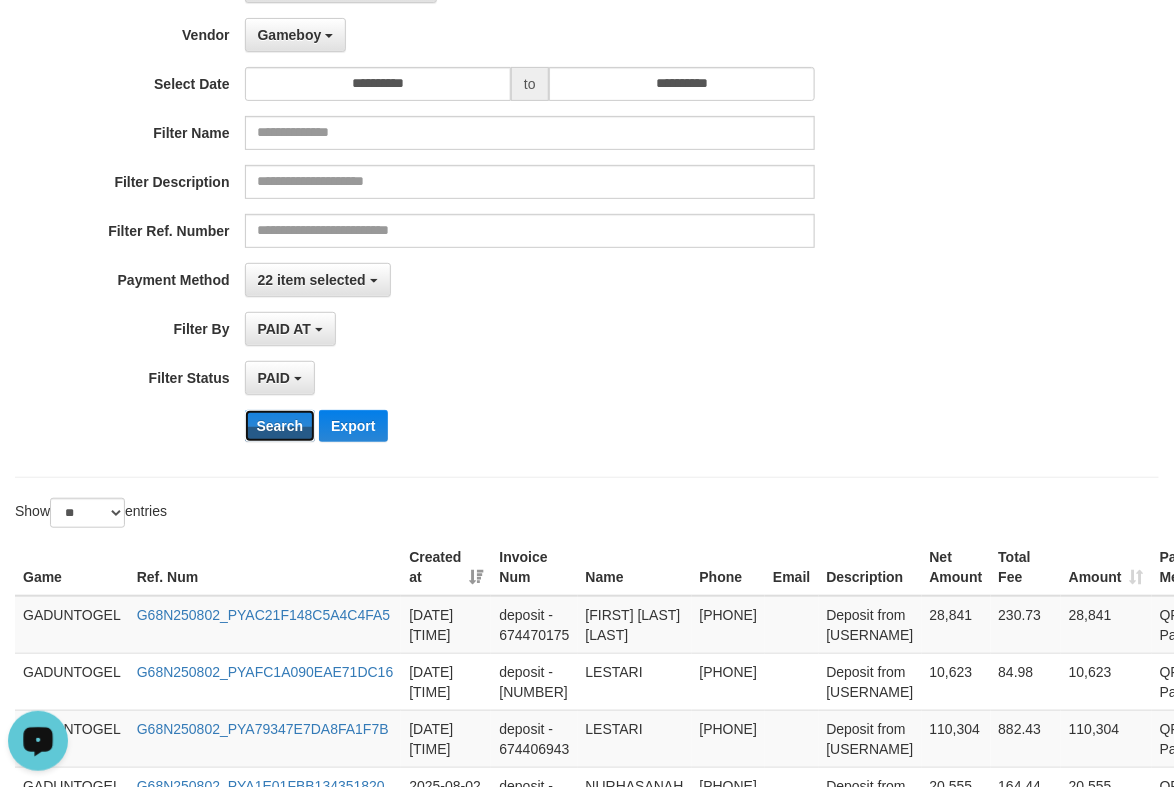 drag, startPoint x: 285, startPoint y: 433, endPoint x: 1153, endPoint y: 384, distance: 869.38196 